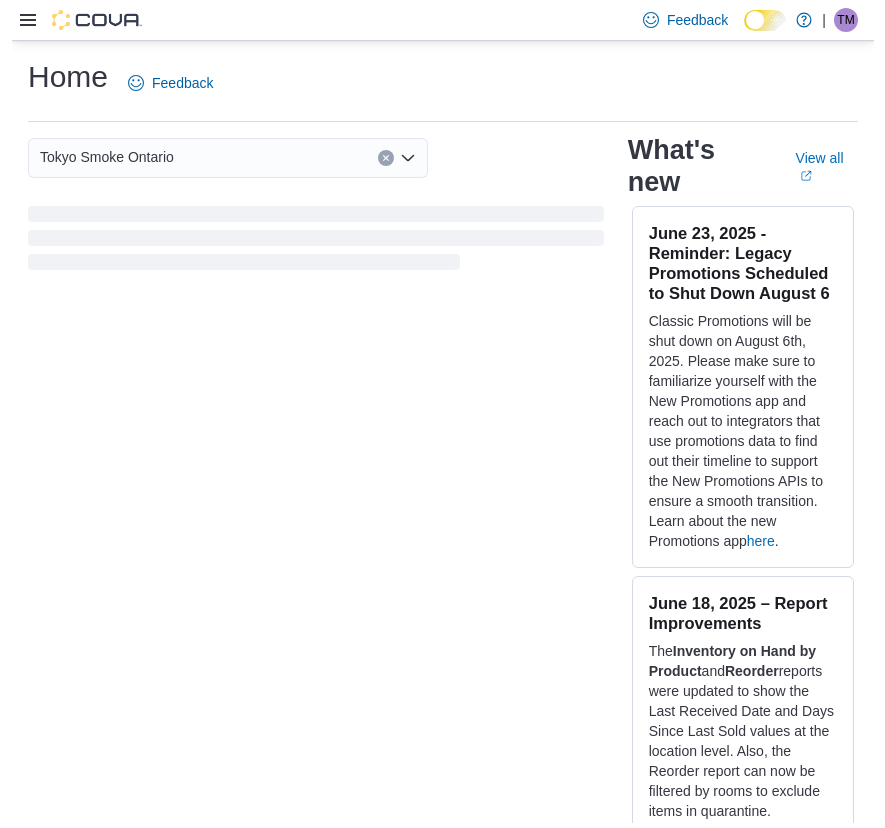 scroll, scrollTop: 0, scrollLeft: 0, axis: both 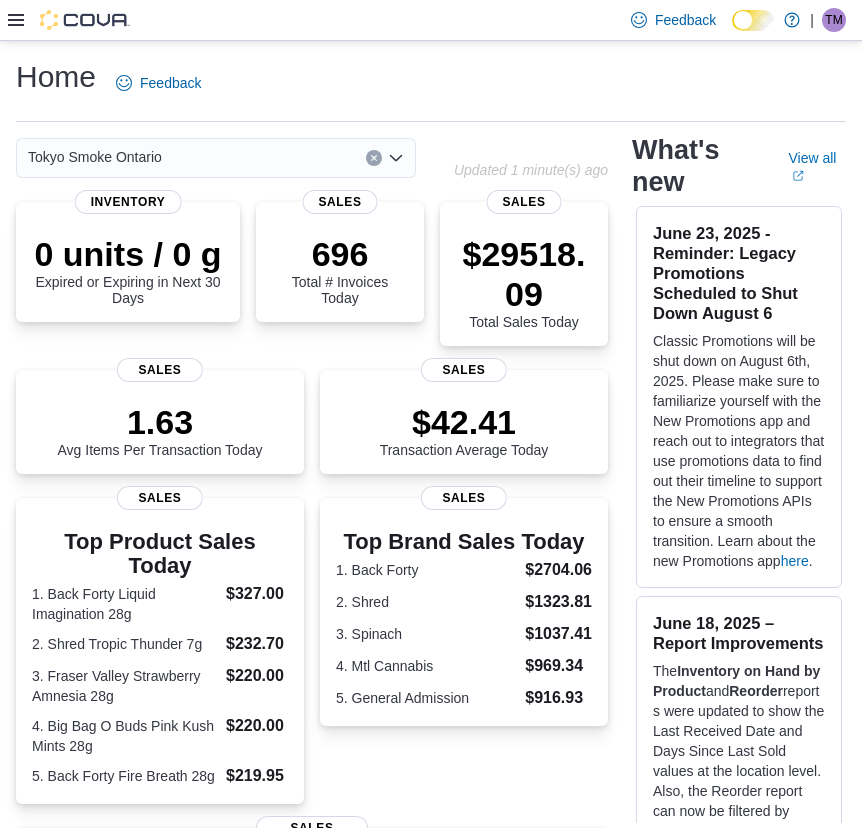 click at bounding box center [69, 20] 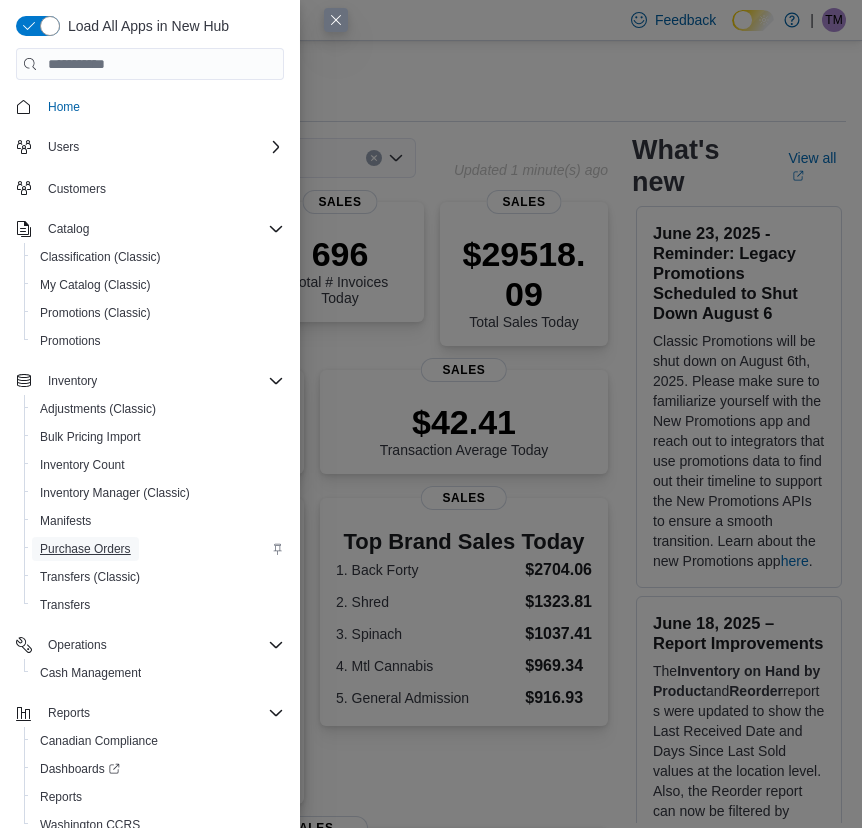 click on "Purchase Orders" at bounding box center (85, 549) 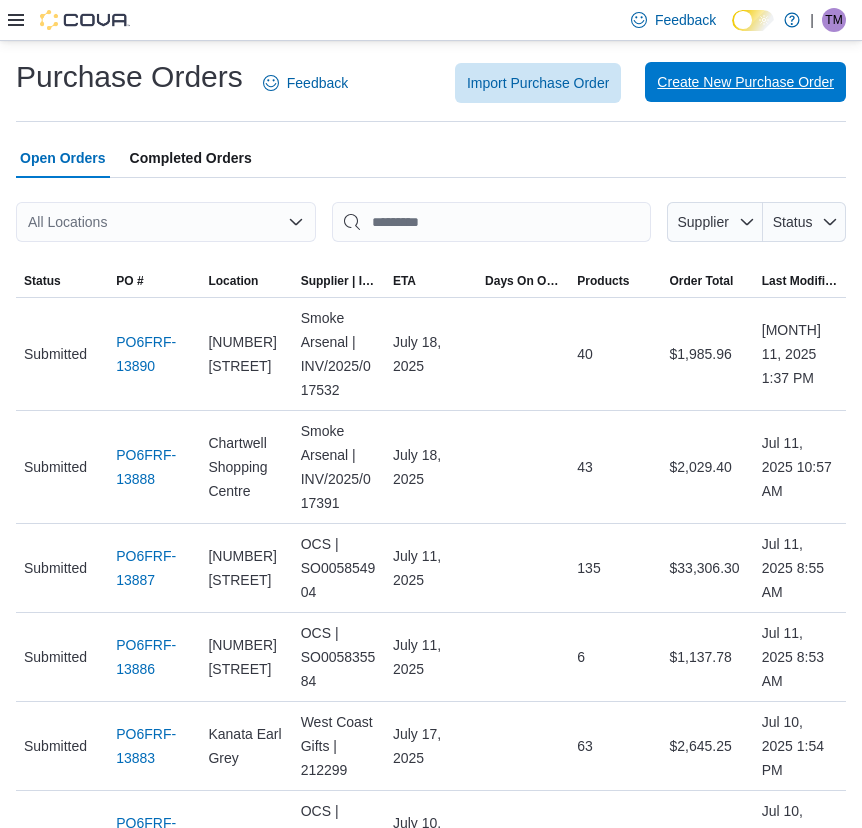 click on "Create New Purchase Order" at bounding box center [745, 82] 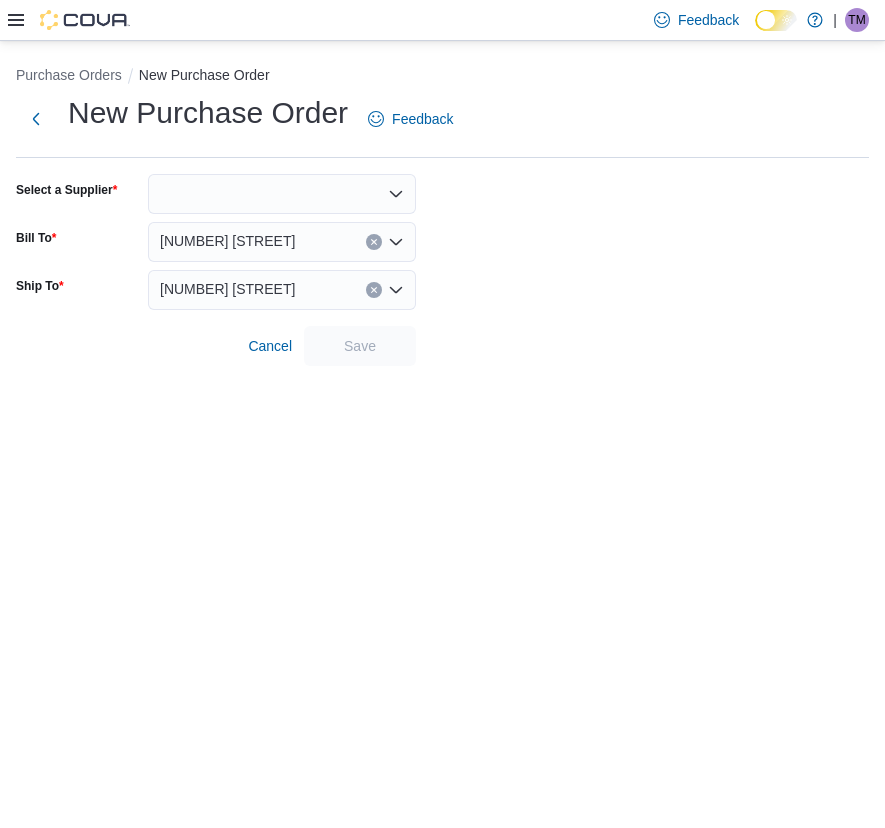 click at bounding box center [282, 194] 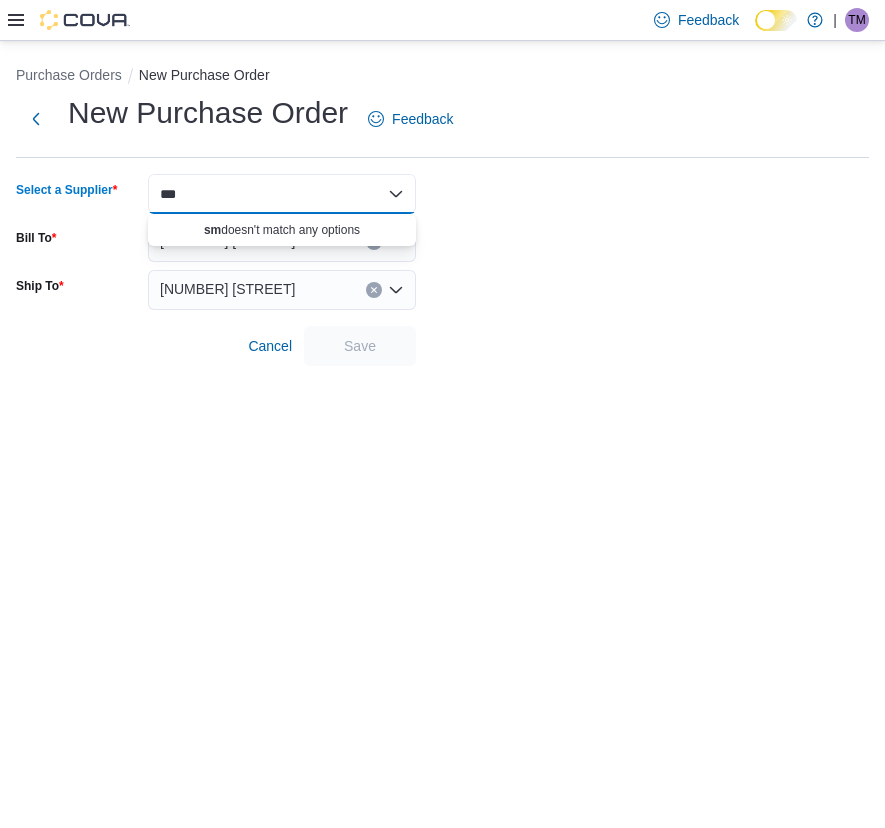 type on "****" 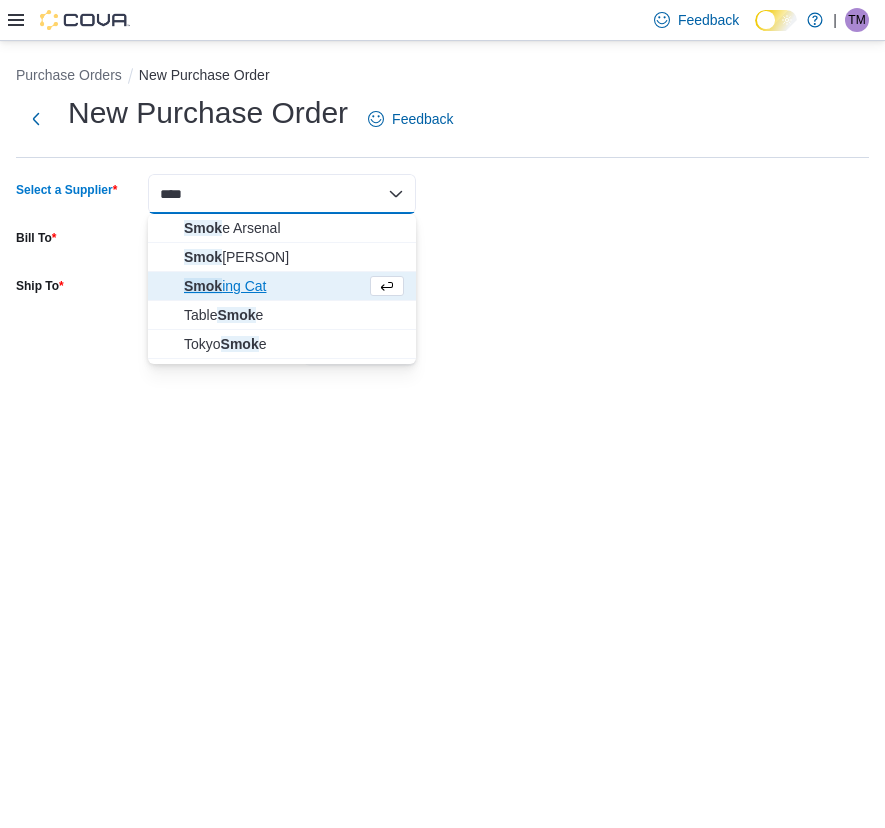 type 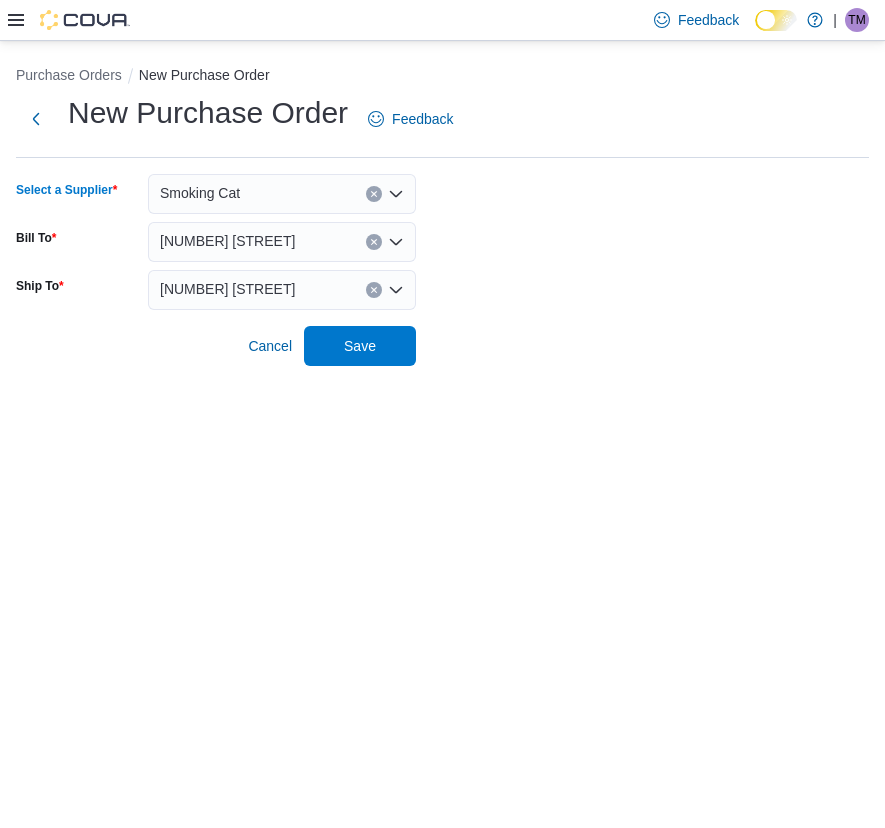click on "[NUMBER] [STREET]" at bounding box center [282, 242] 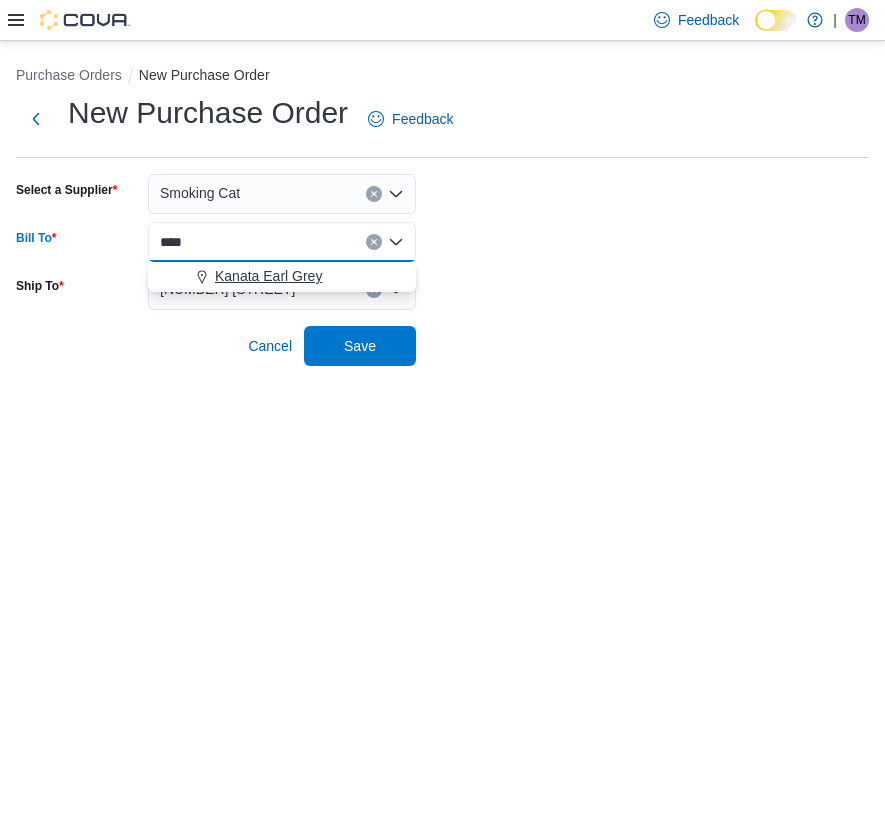 type on "****" 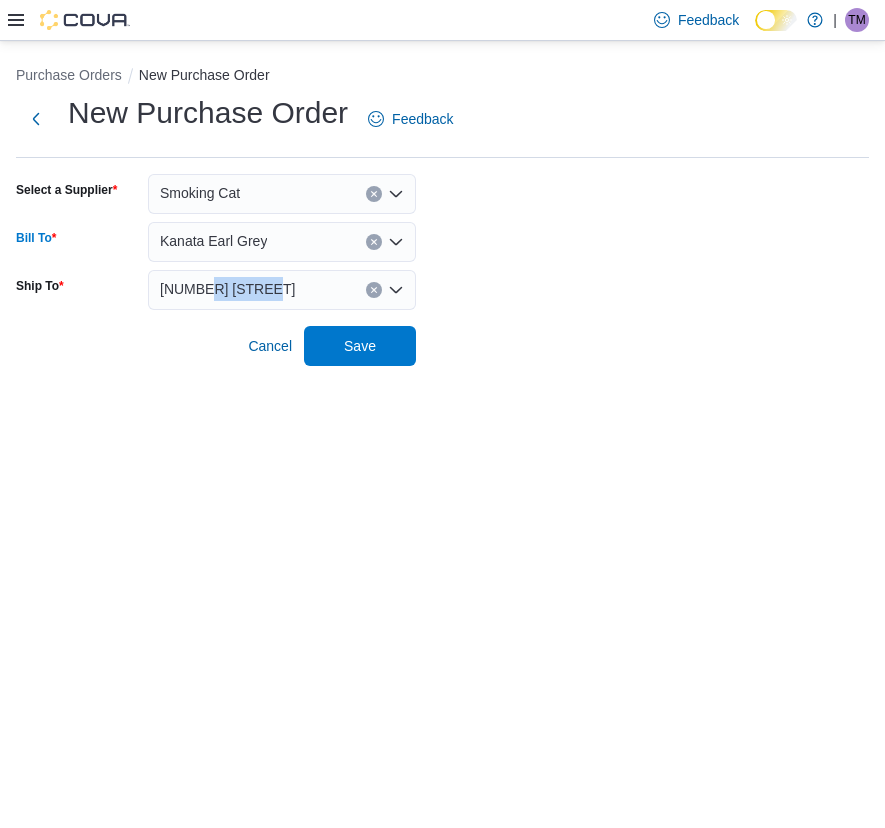 click on "[NUMBER] [STREET]" at bounding box center (227, 289) 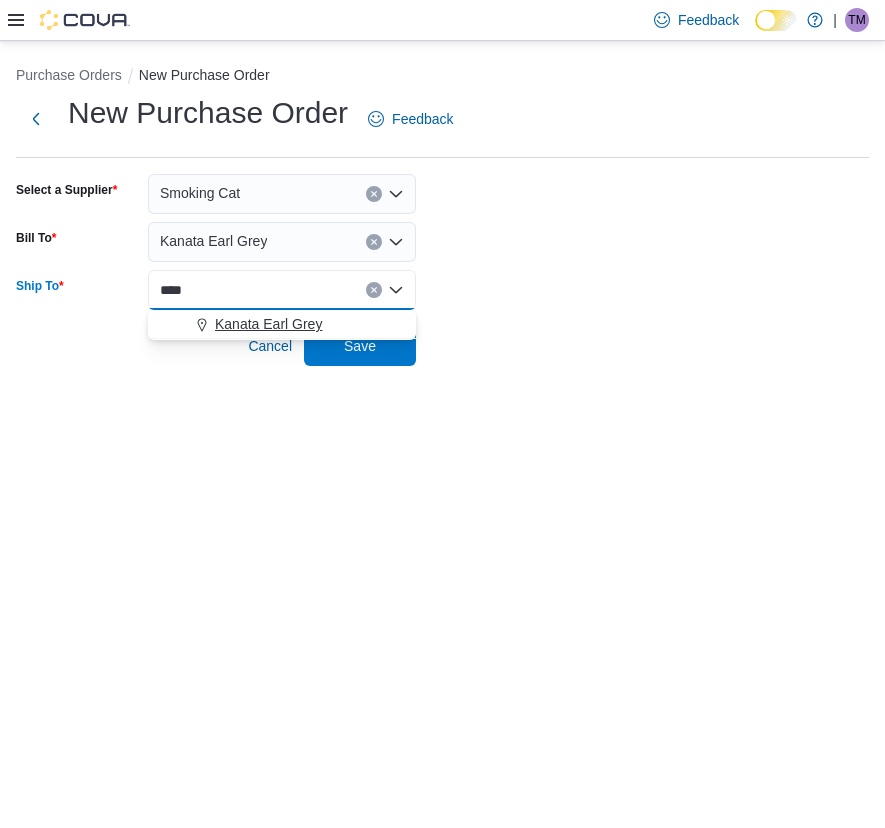 type on "****" 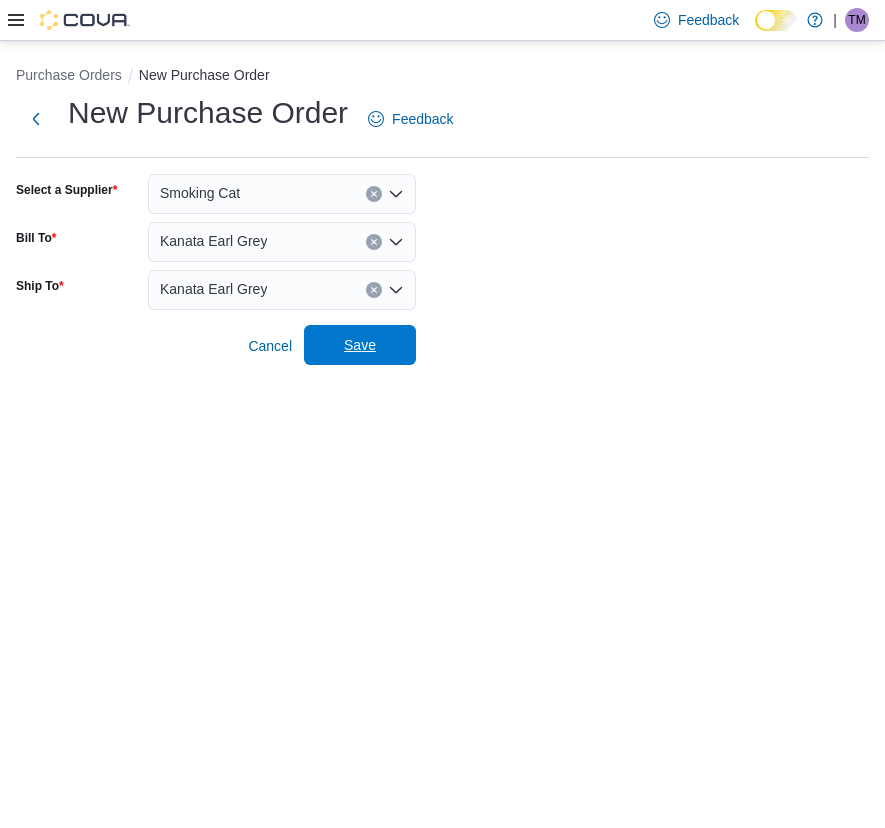 click on "Save" at bounding box center (360, 345) 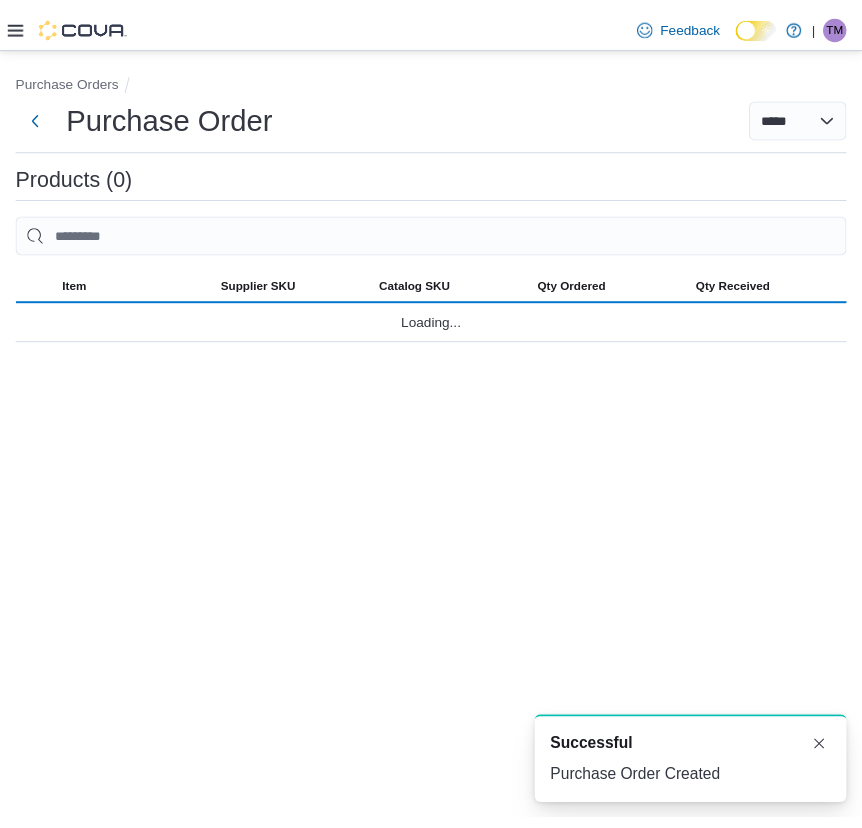 scroll, scrollTop: 0, scrollLeft: 0, axis: both 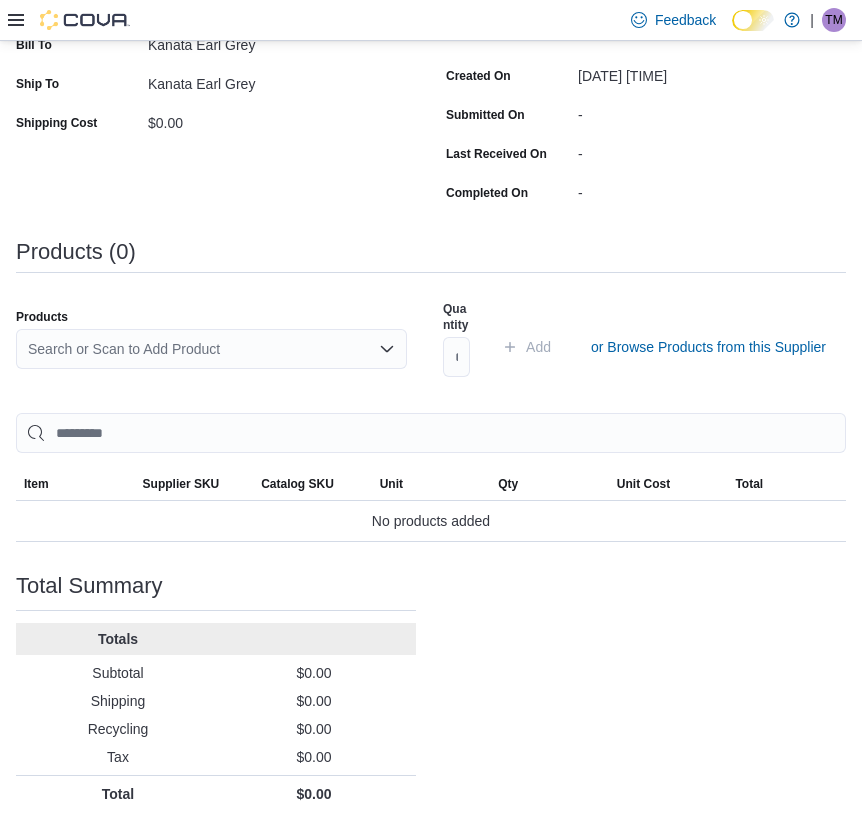 click on "Products" at bounding box center (211, 317) 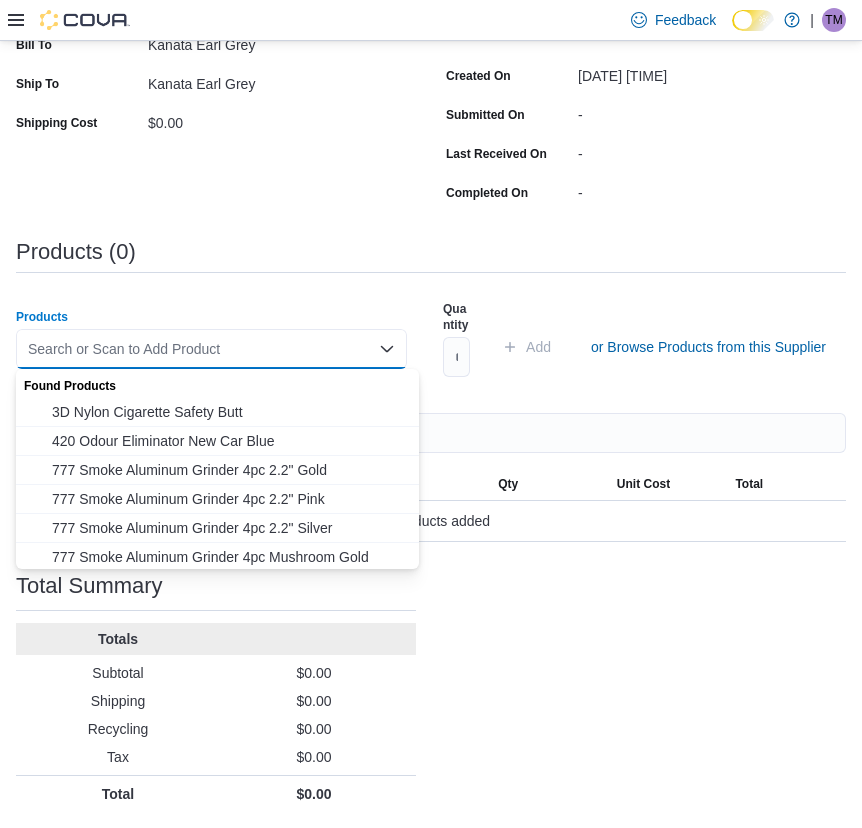 paste on "**********" 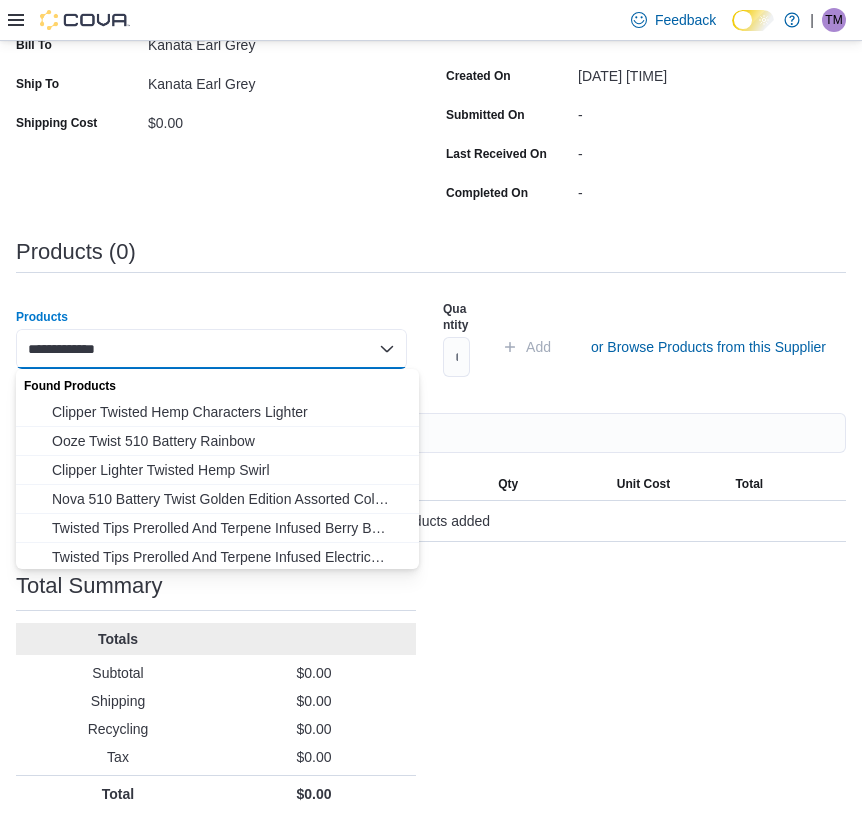 click on "**********" at bounding box center [75, 349] 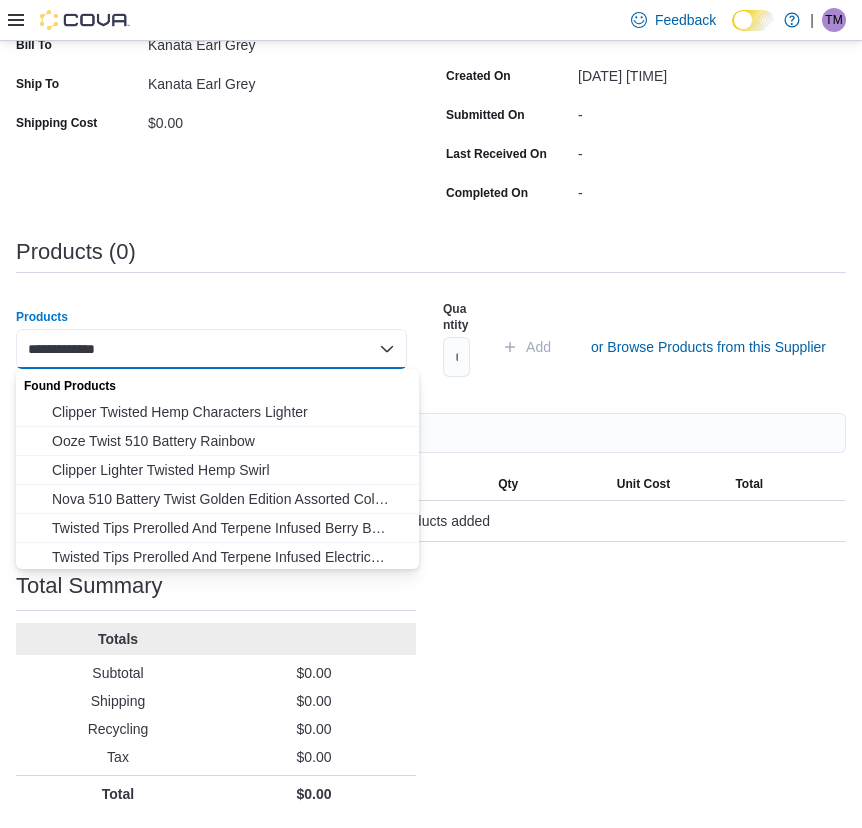 click on "**********" at bounding box center [75, 349] 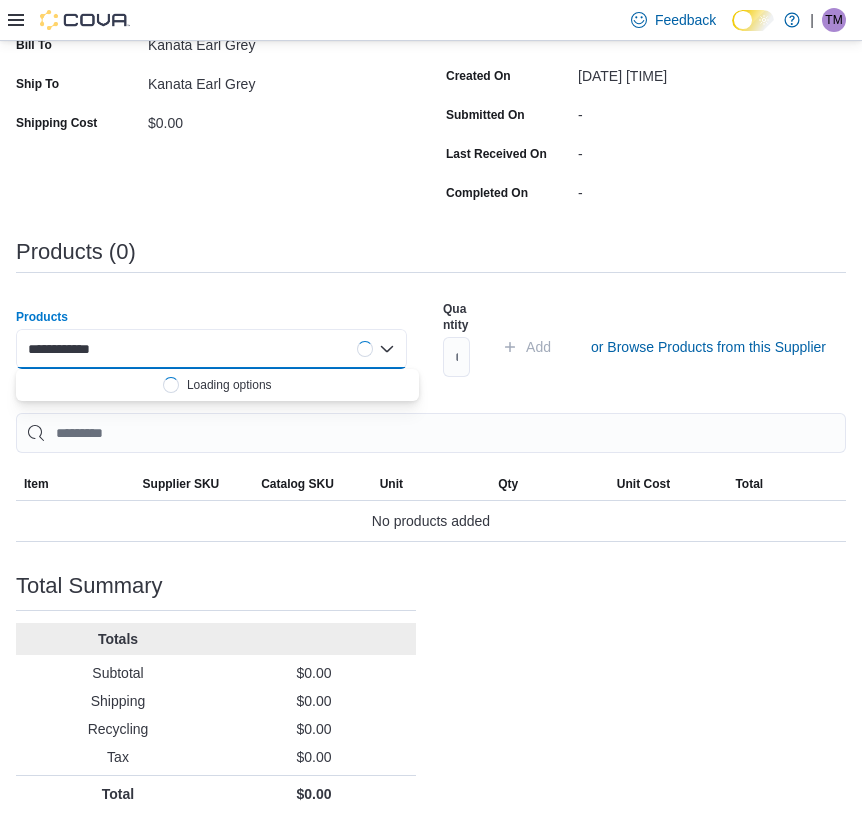 click on "**********" at bounding box center (74, 349) 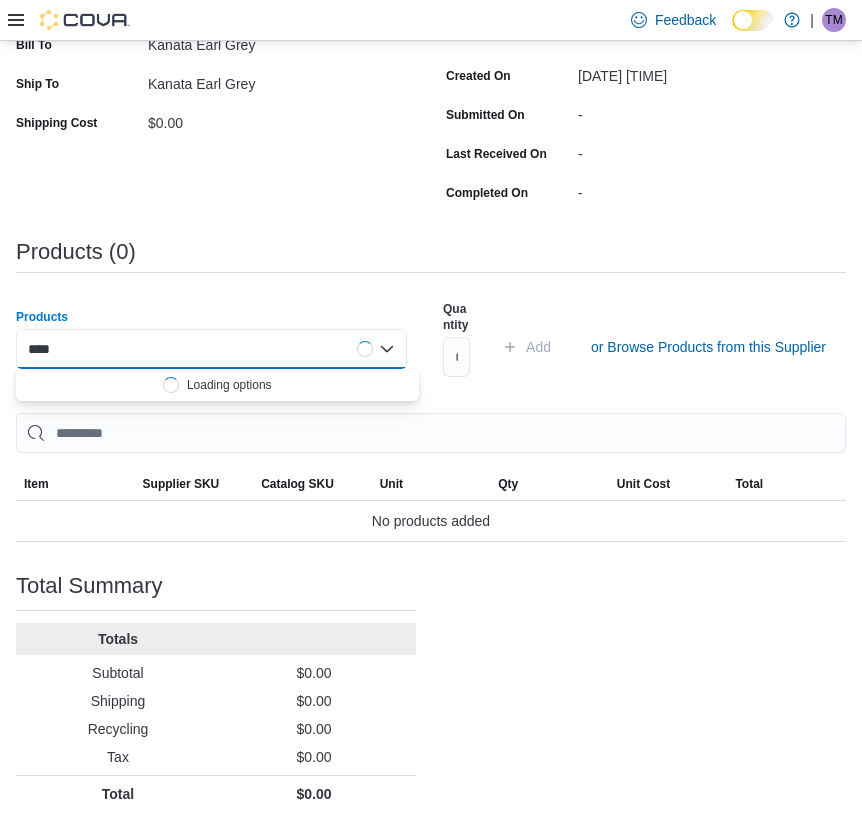 click on "**** Combo box. Selected. SS-5103-1100. Selected. Combo box input. Search or Scan to Add Product. Type some text or, to display a list of choices, press Down Arrow. To exit the list of choices, press Escape." at bounding box center (211, 349) 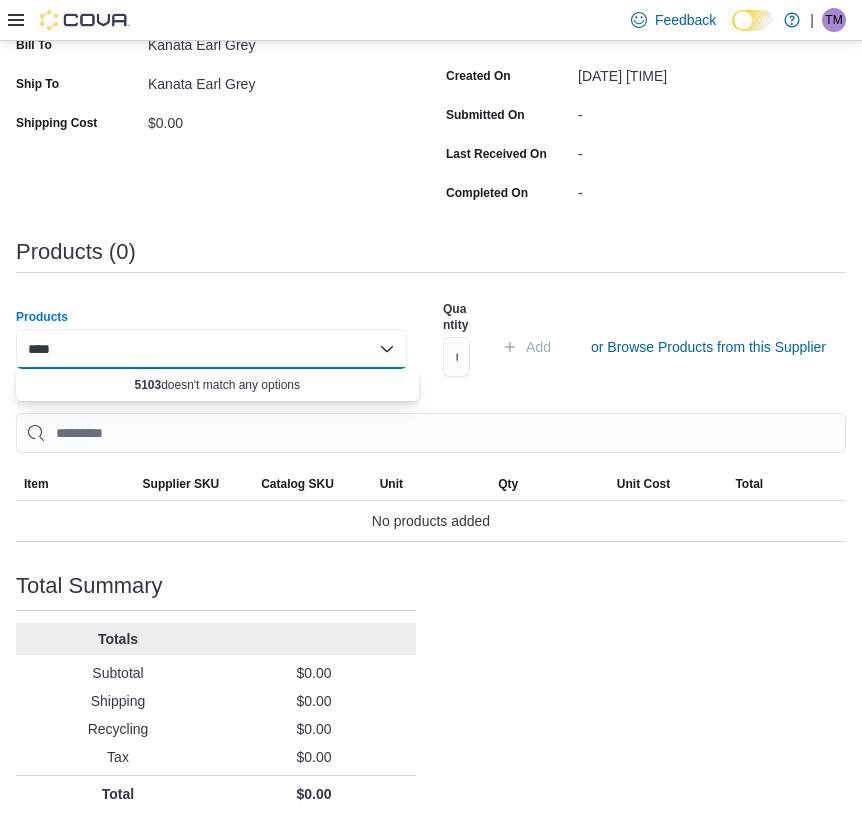 click on "****" at bounding box center (45, 349) 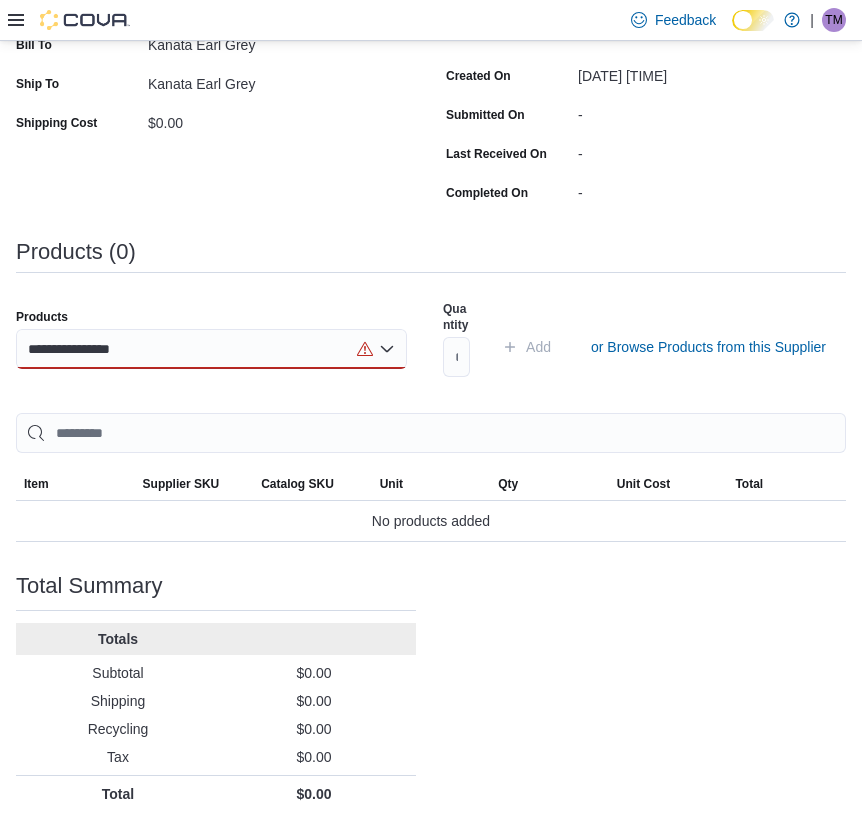 click on "**********" at bounding box center (431, 347) 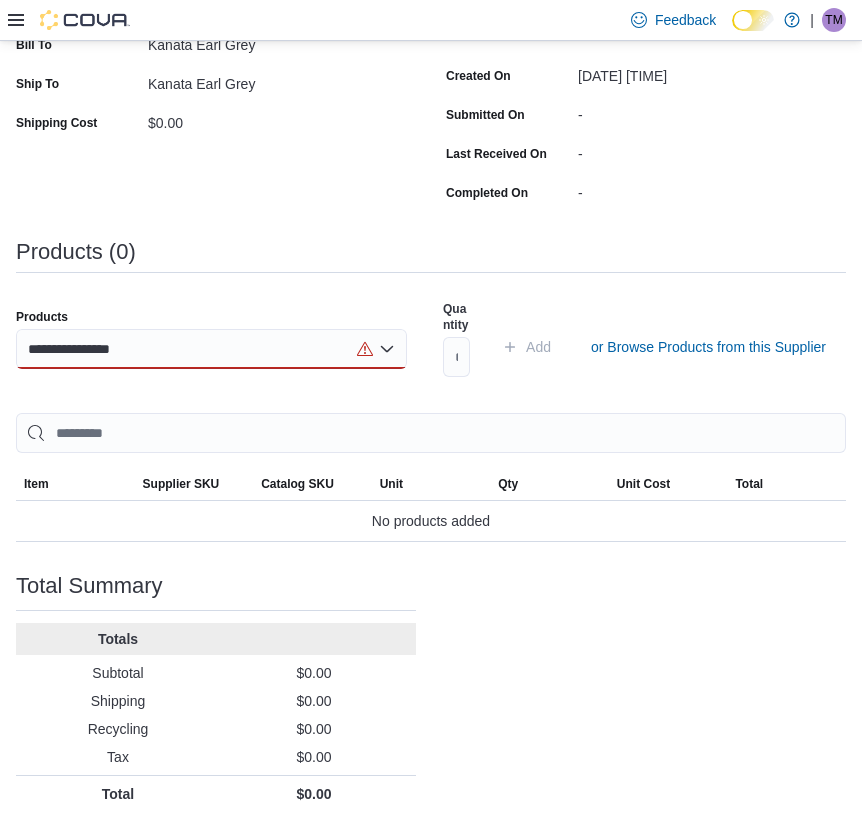 click on "**********" at bounding box center [431, 347] 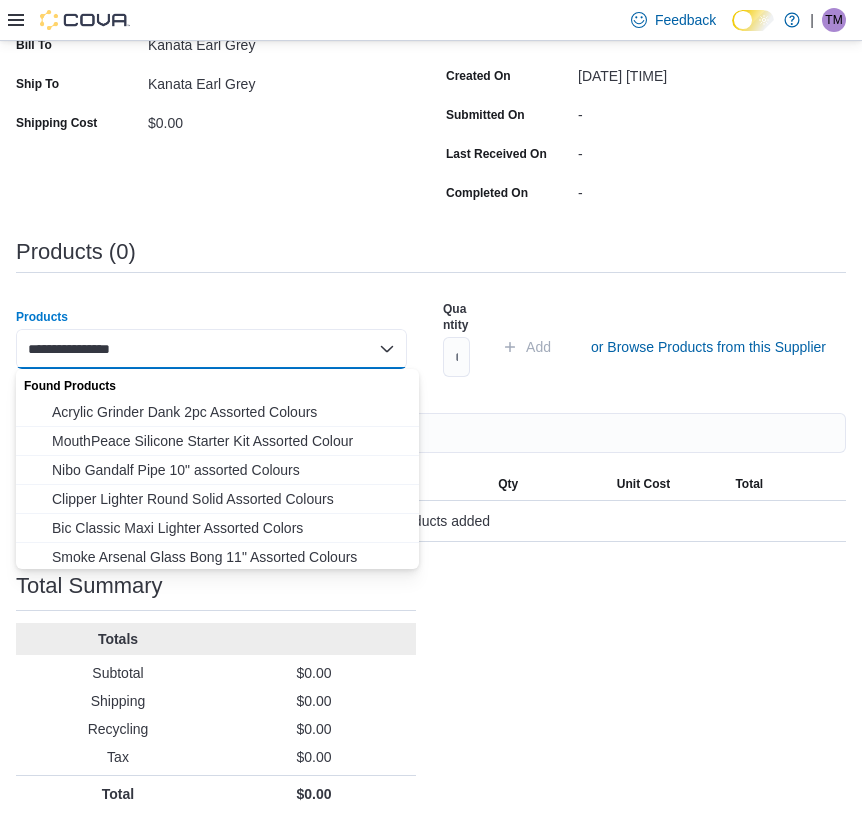 click on "**********" at bounding box center [98, 349] 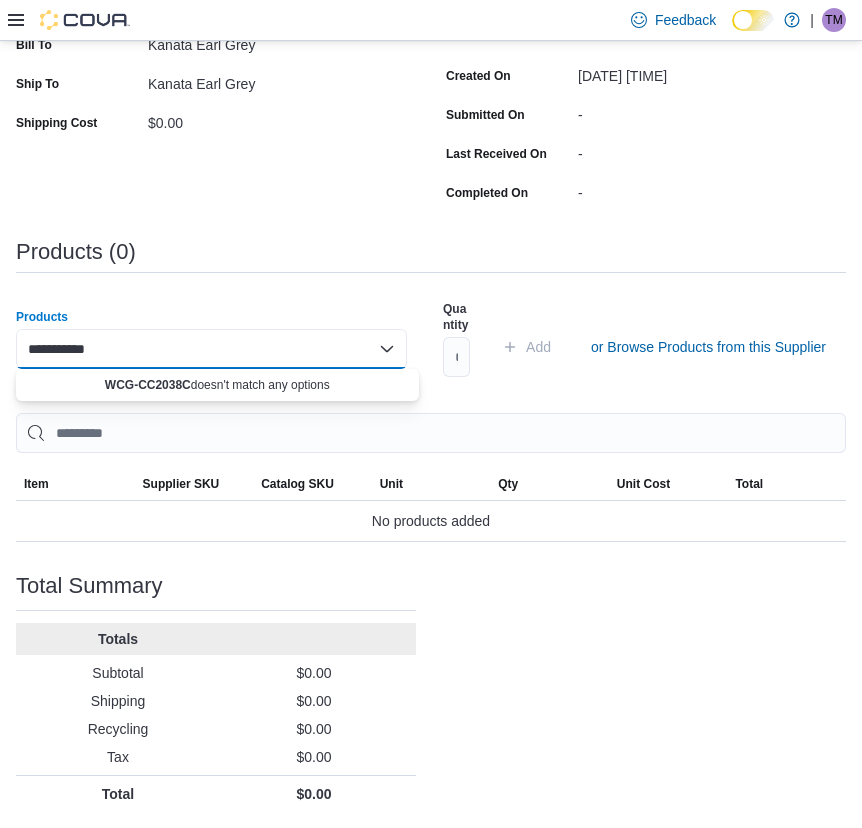 click on "**********" at bounding box center [79, 349] 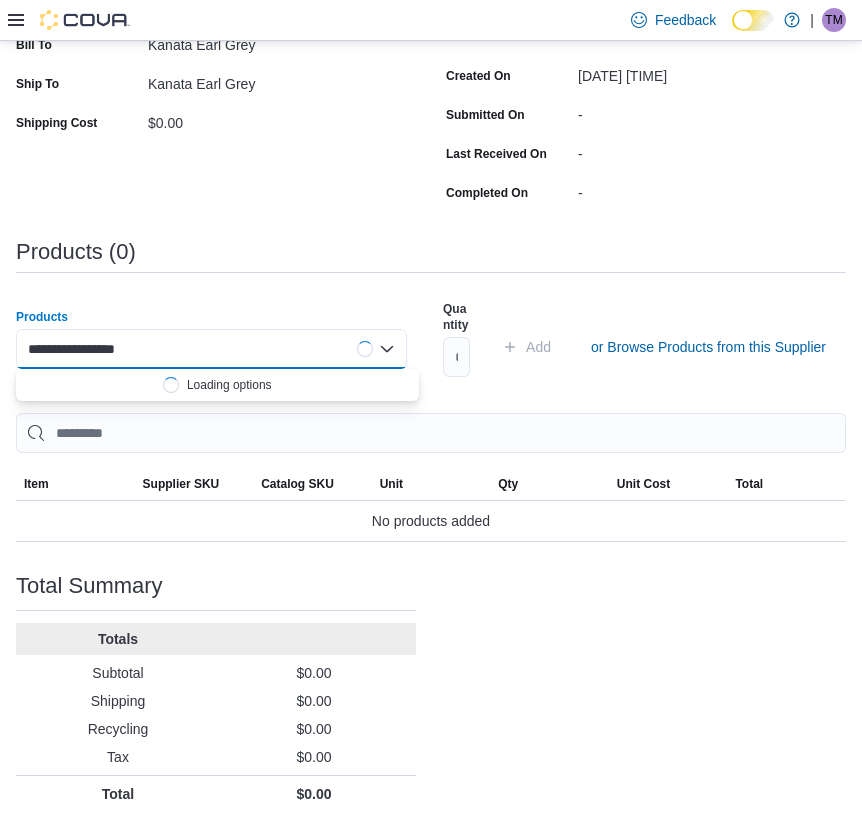 click on "**********" at bounding box center [109, 349] 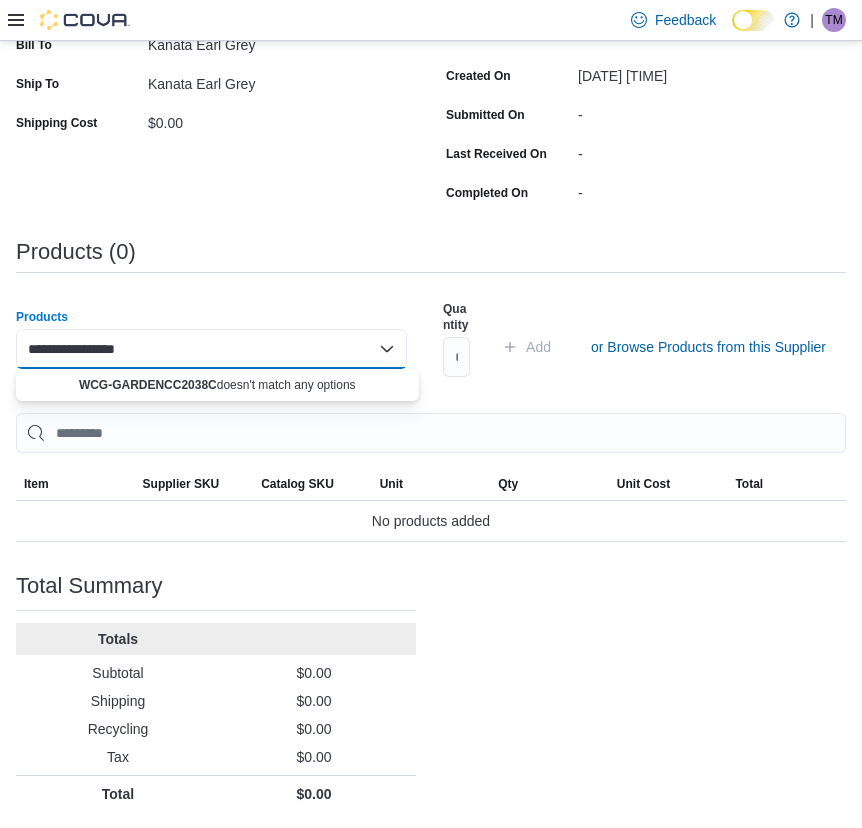 paste 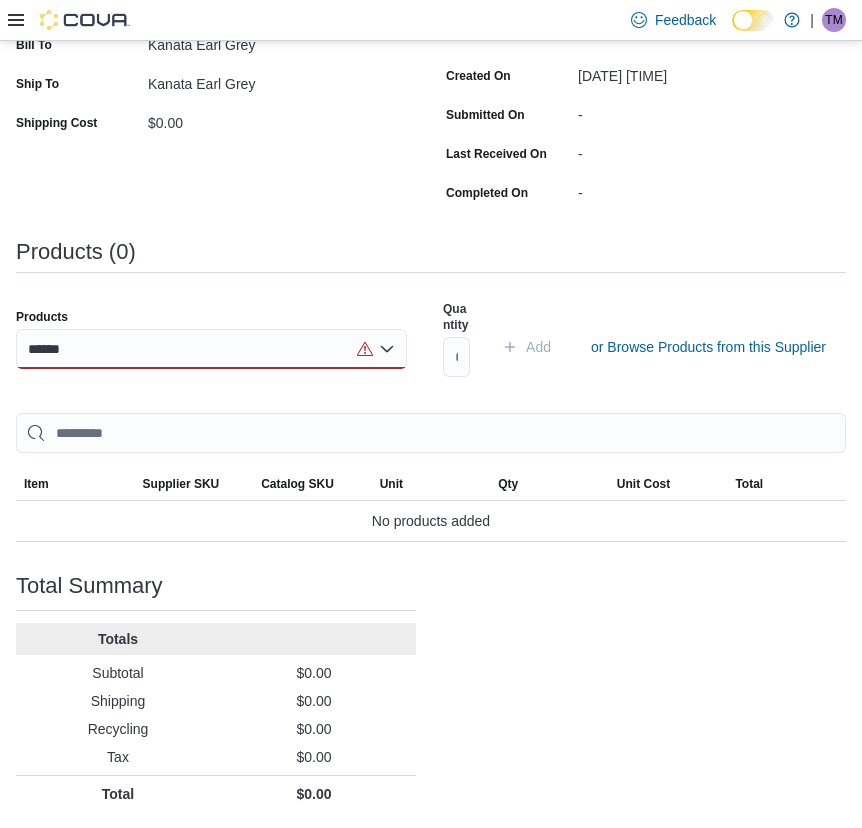 click on "******" at bounding box center (59, 349) 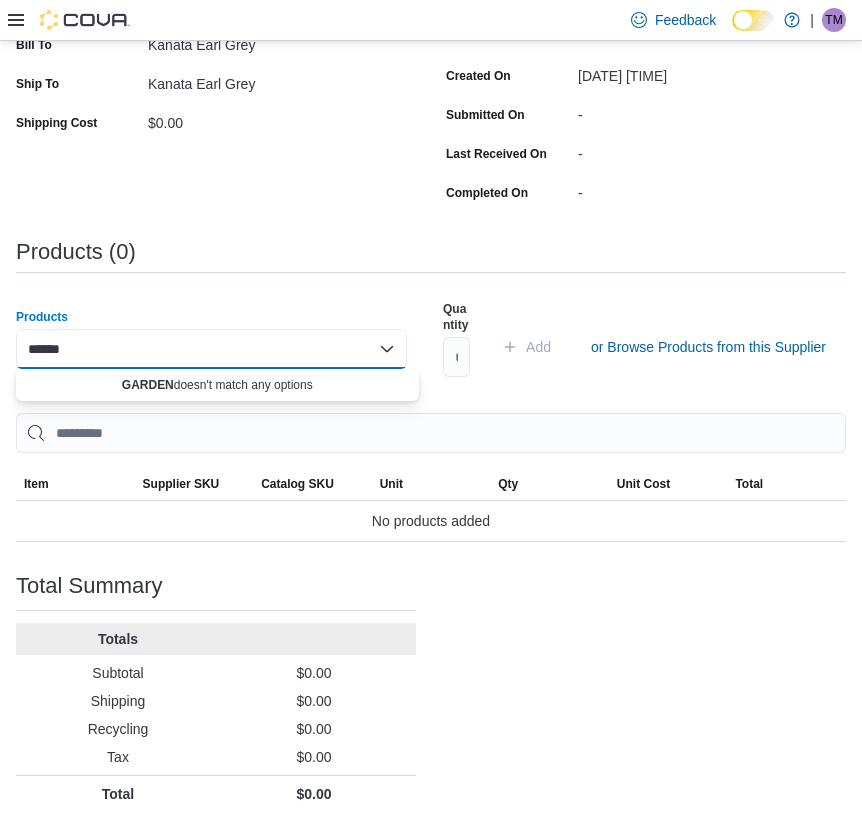 click on "******" at bounding box center [59, 349] 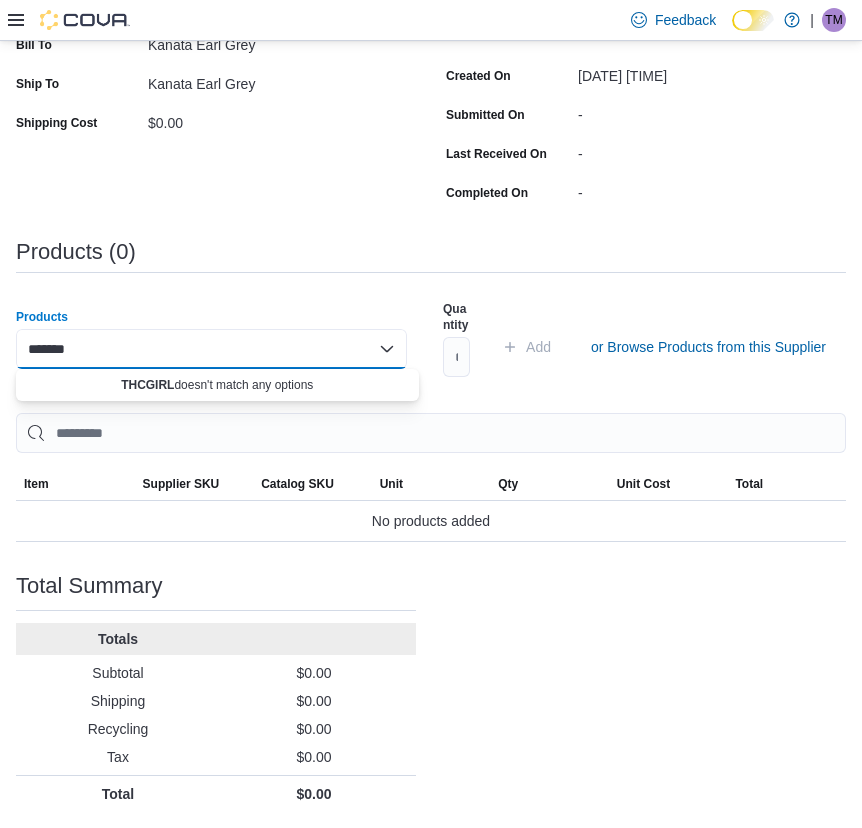 click on "*******" at bounding box center [60, 349] 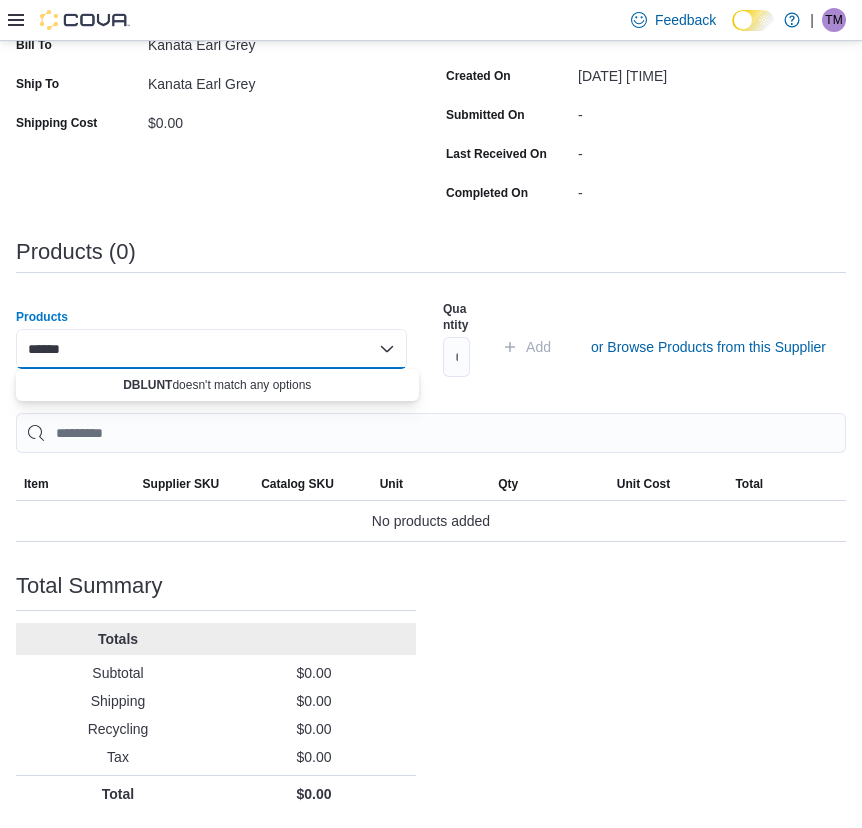 click on "******" at bounding box center [57, 349] 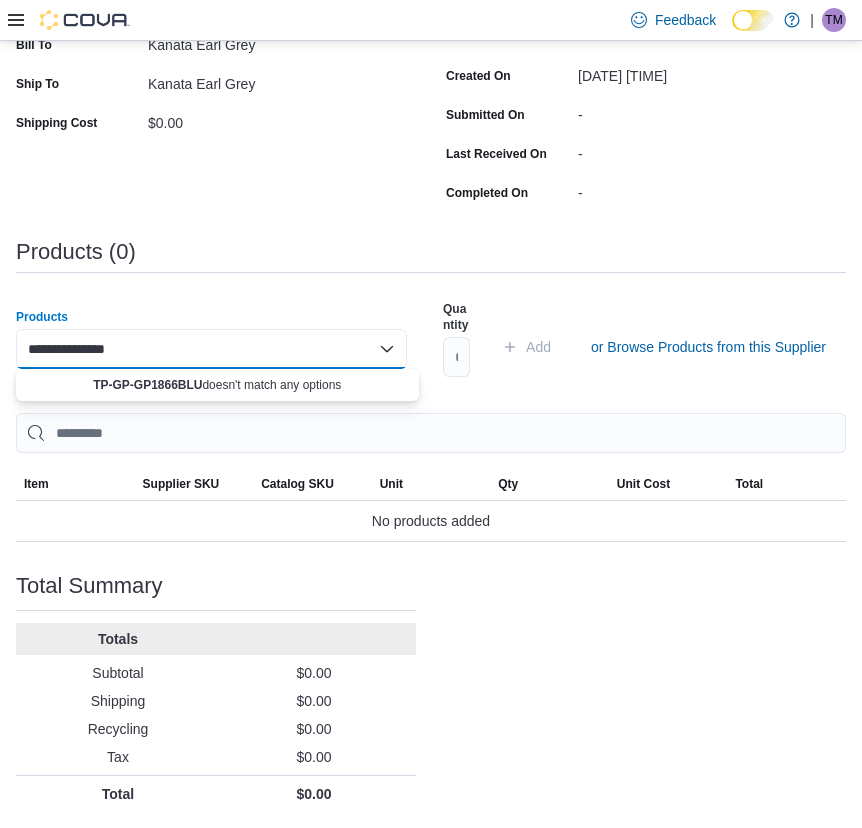 click on "**********" at bounding box center [92, 349] 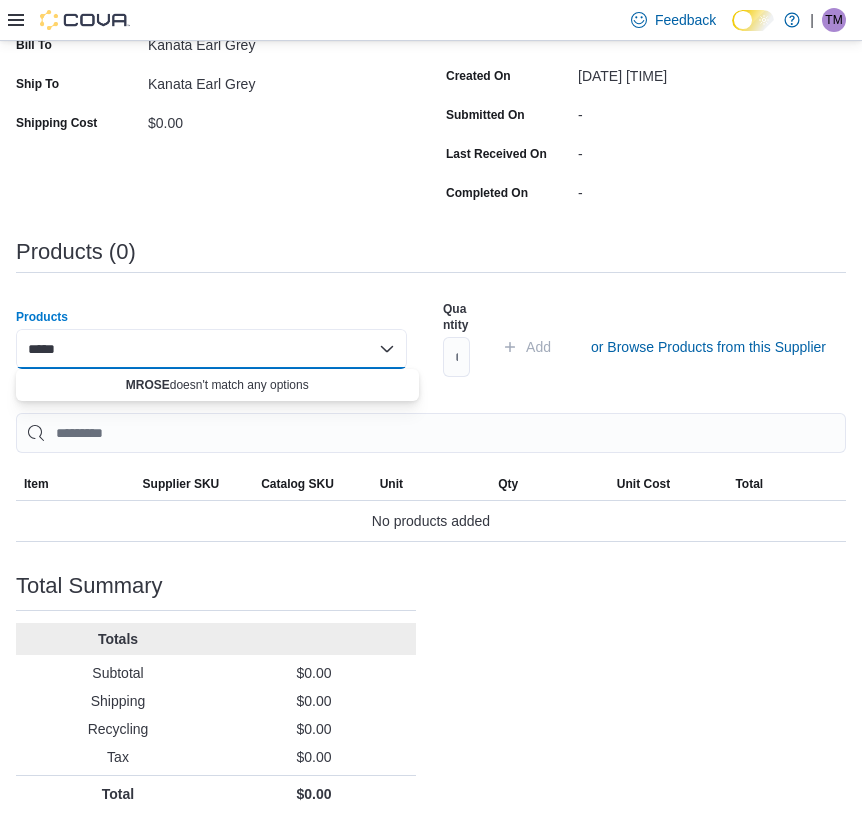 click on "***** Combo box. Selected. MROSE. Selected. Combo box input. Search or Scan to Add Product. Type some text or, to display a list of choices, press Down Arrow. To exit the list of choices, press Escape." at bounding box center [211, 349] 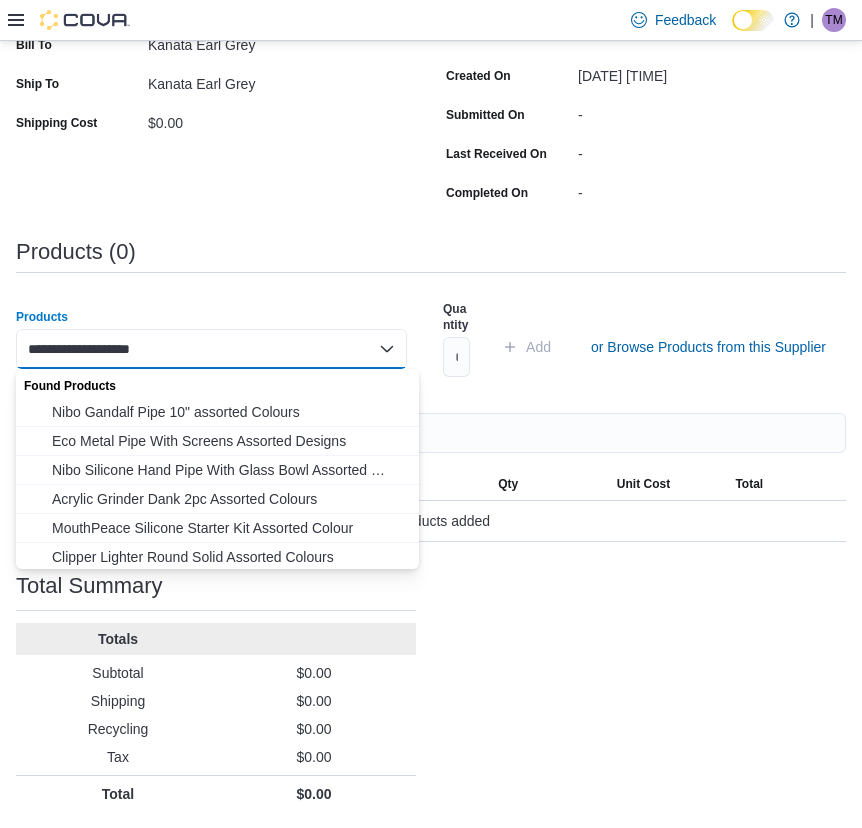 click on "Products (0)" at bounding box center (431, 252) 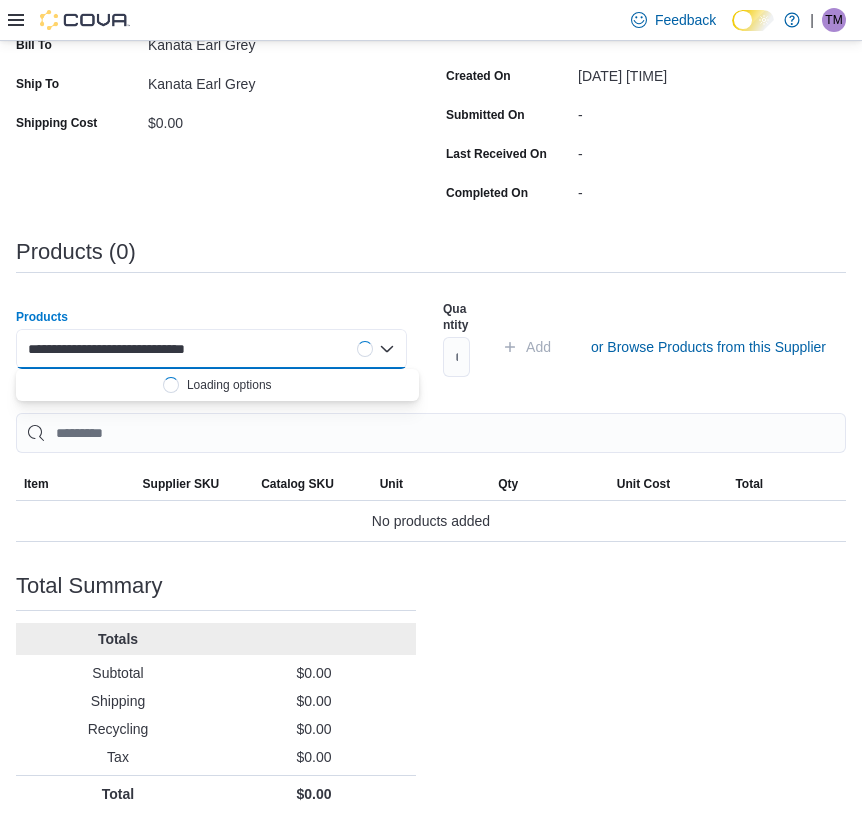 click on "**********" at bounding box center [148, 349] 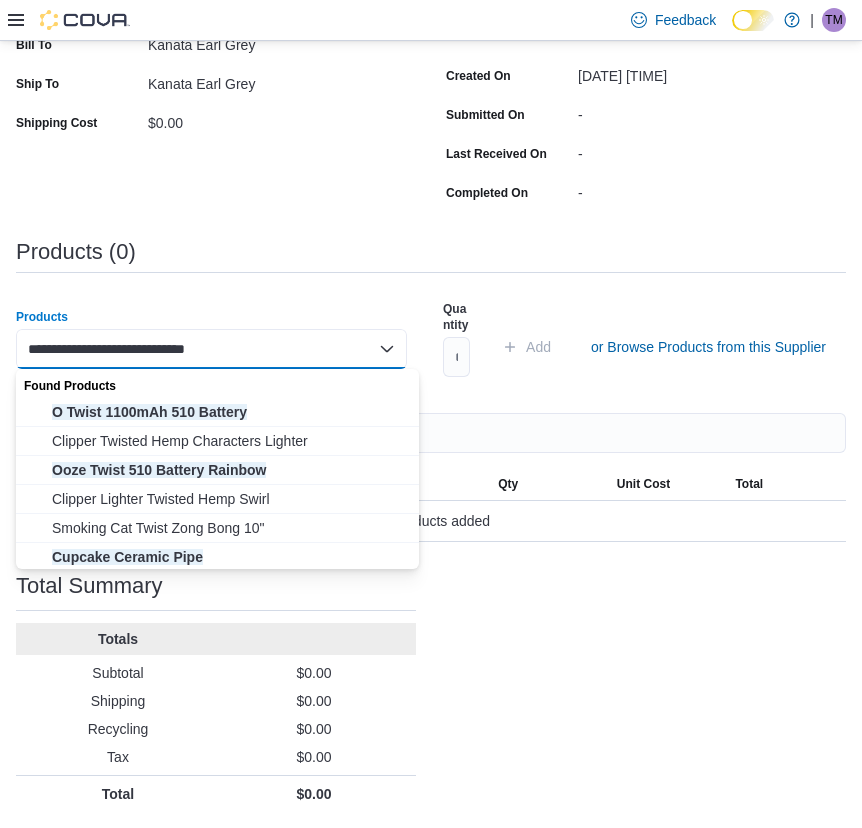 click on "**********" at bounding box center (148, 349) 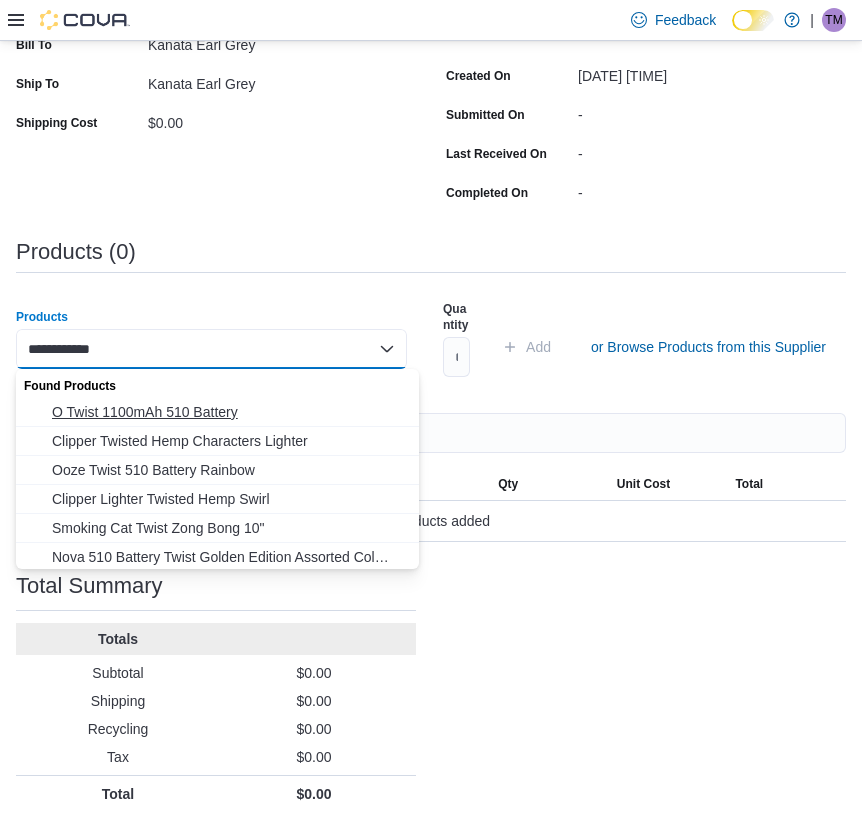 type on "**********" 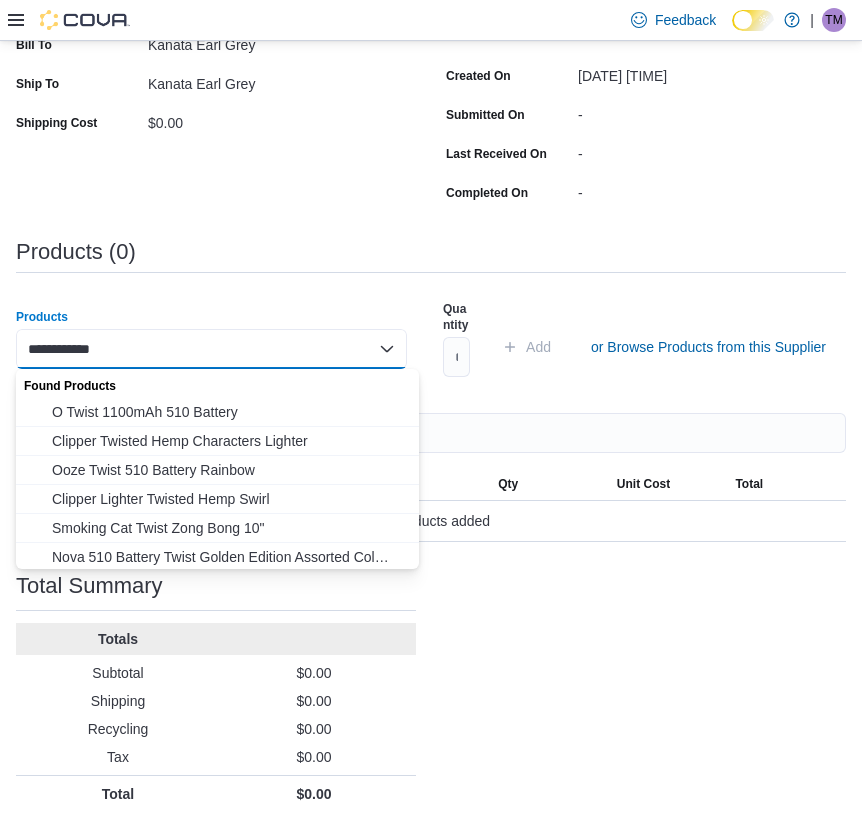 type 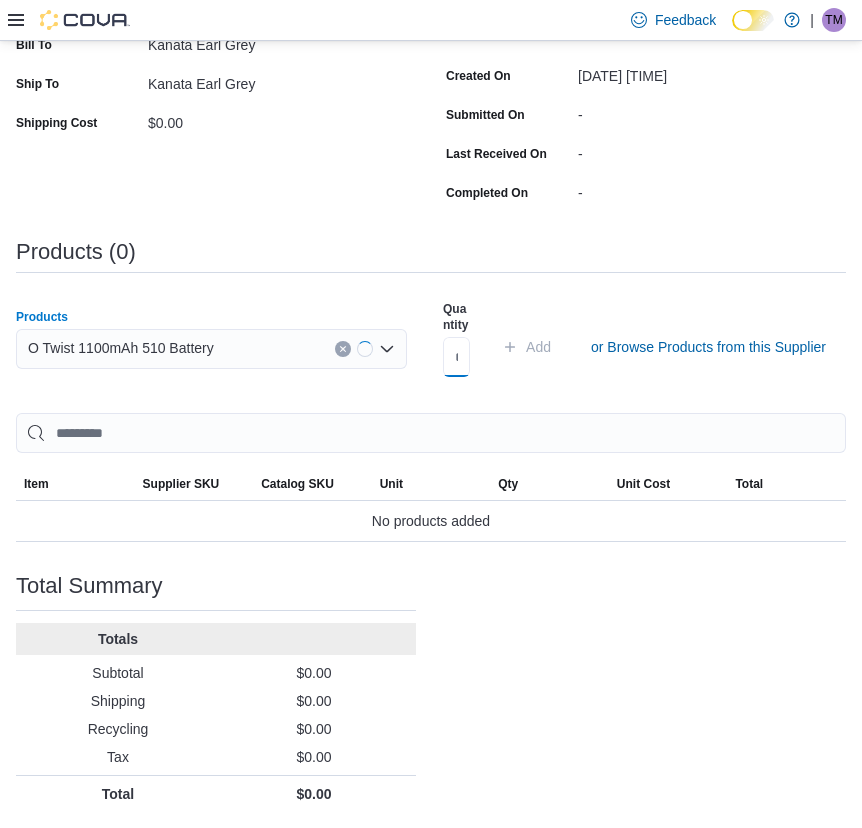 click at bounding box center [456, 357] 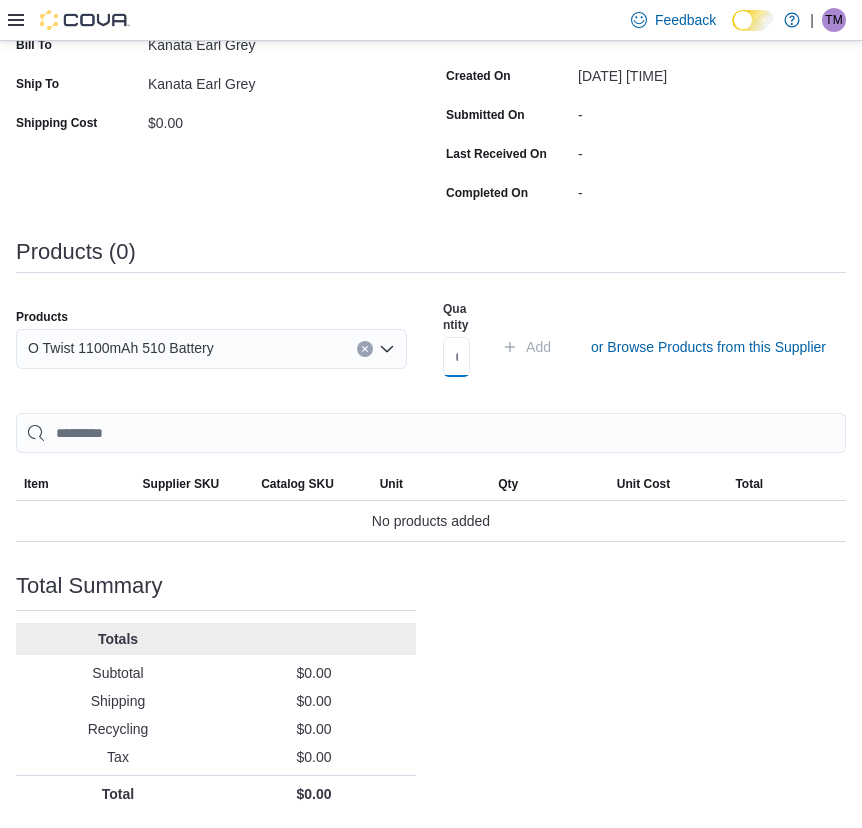 click at bounding box center [456, 357] 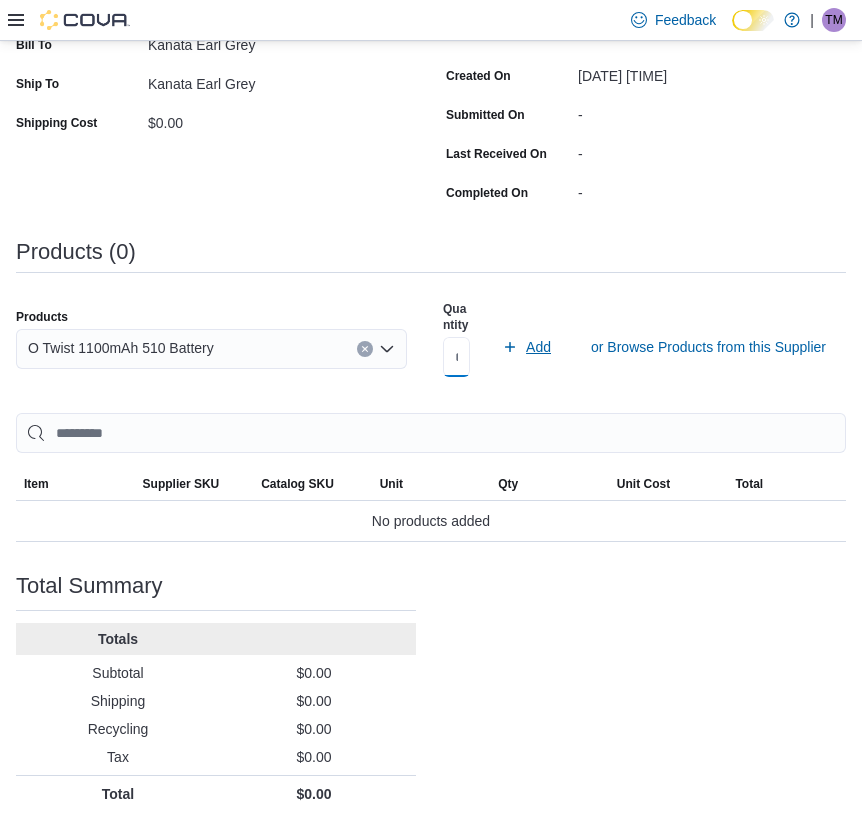 type on "**" 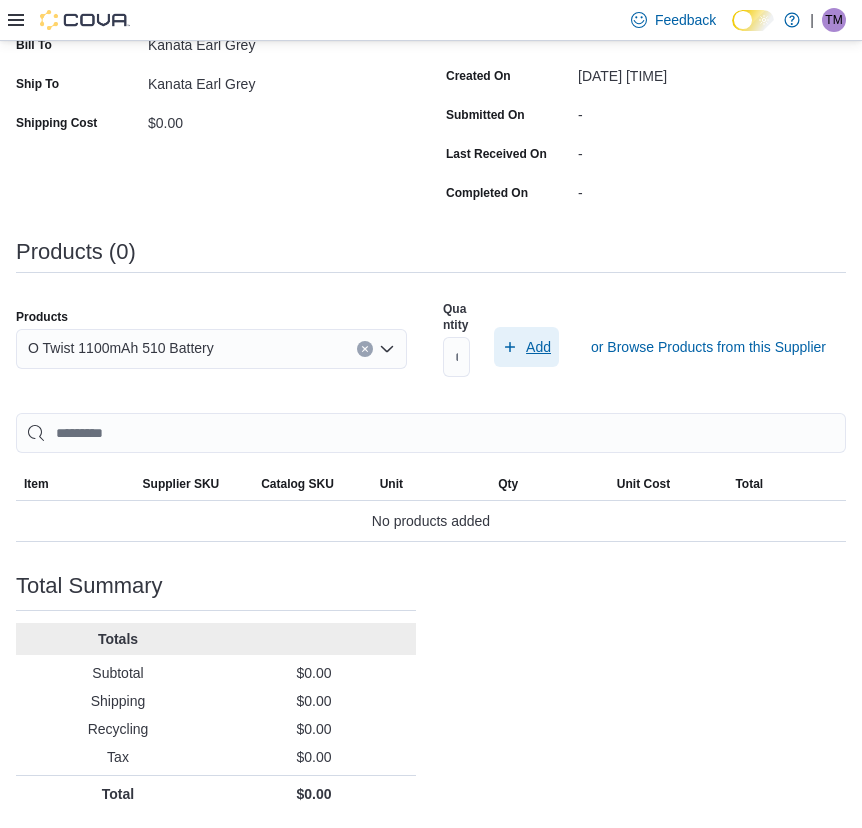 click on "Add" at bounding box center (526, 347) 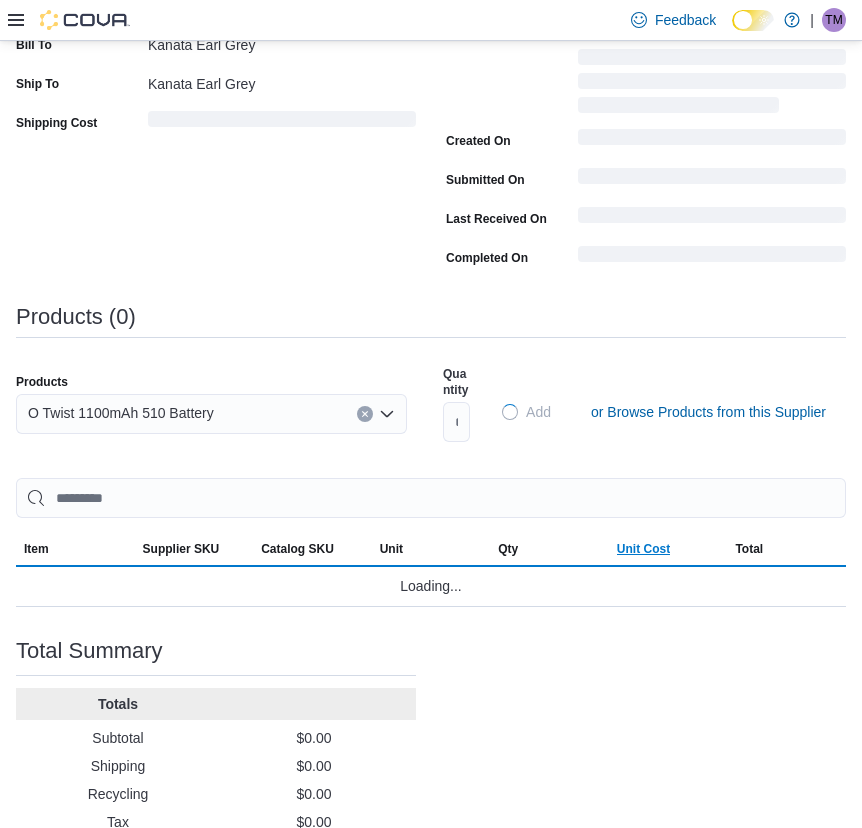 type 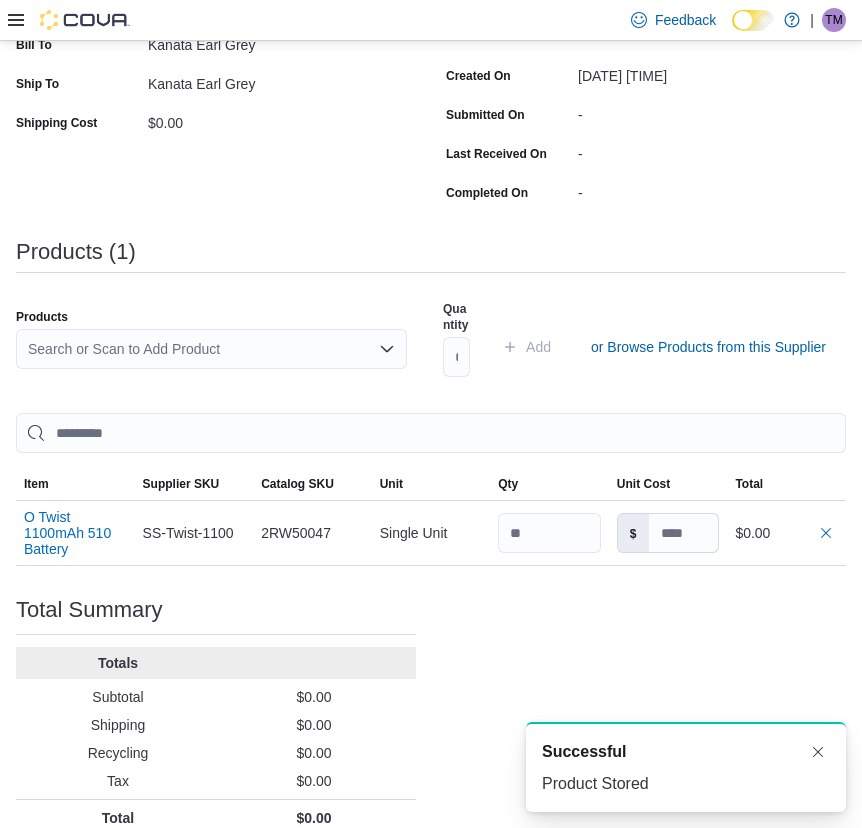 scroll, scrollTop: 0, scrollLeft: 0, axis: both 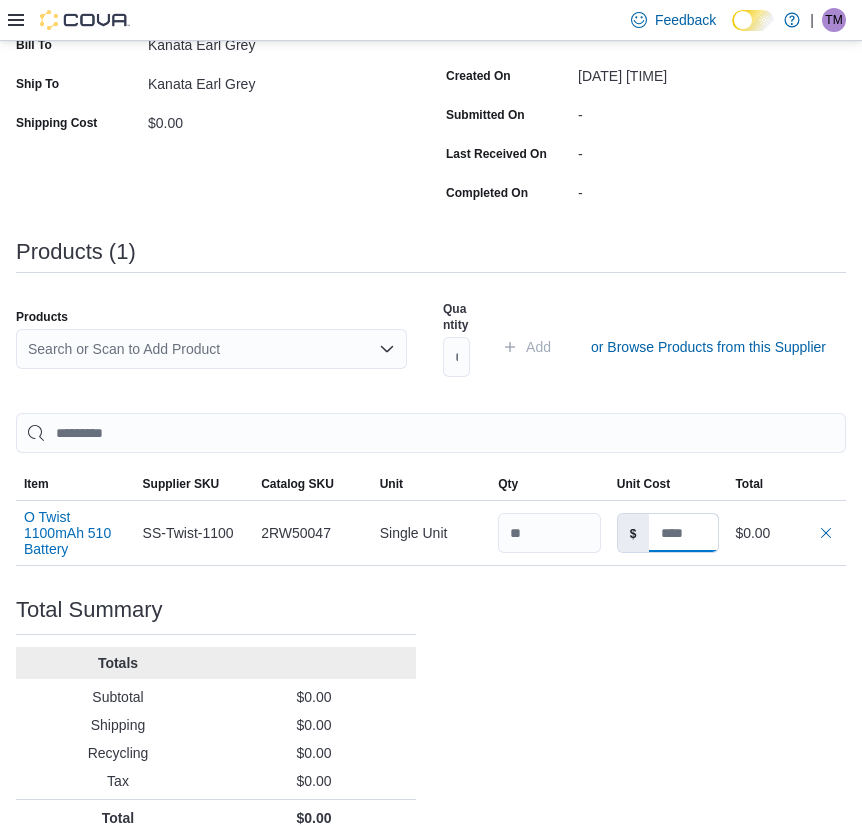 paste on "**********" 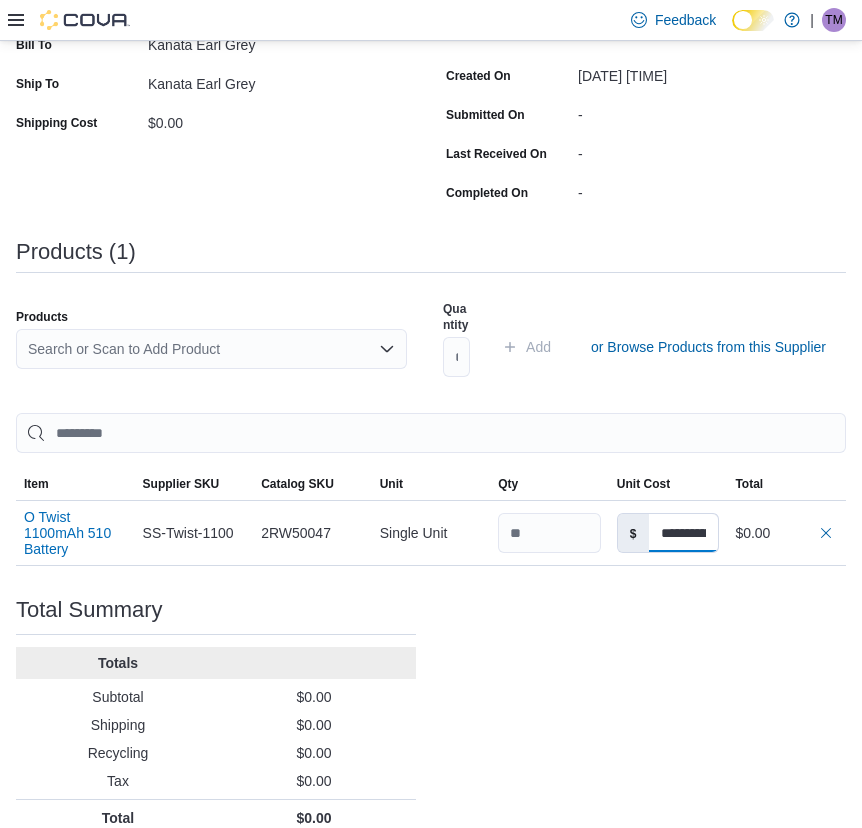 scroll, scrollTop: 0, scrollLeft: 75, axis: horizontal 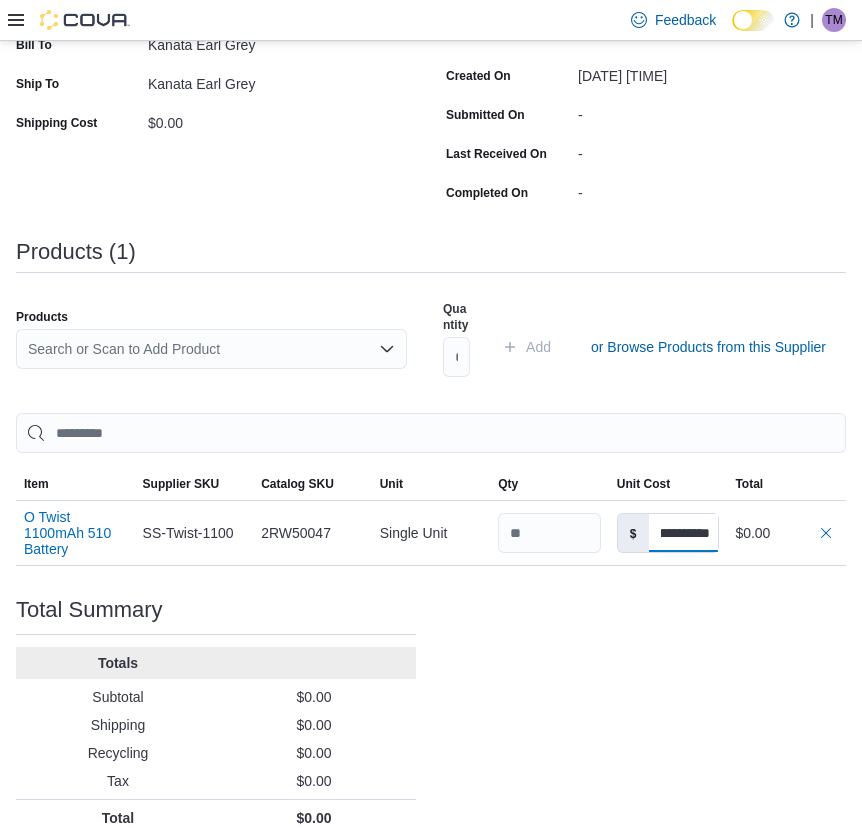 type on "**********" 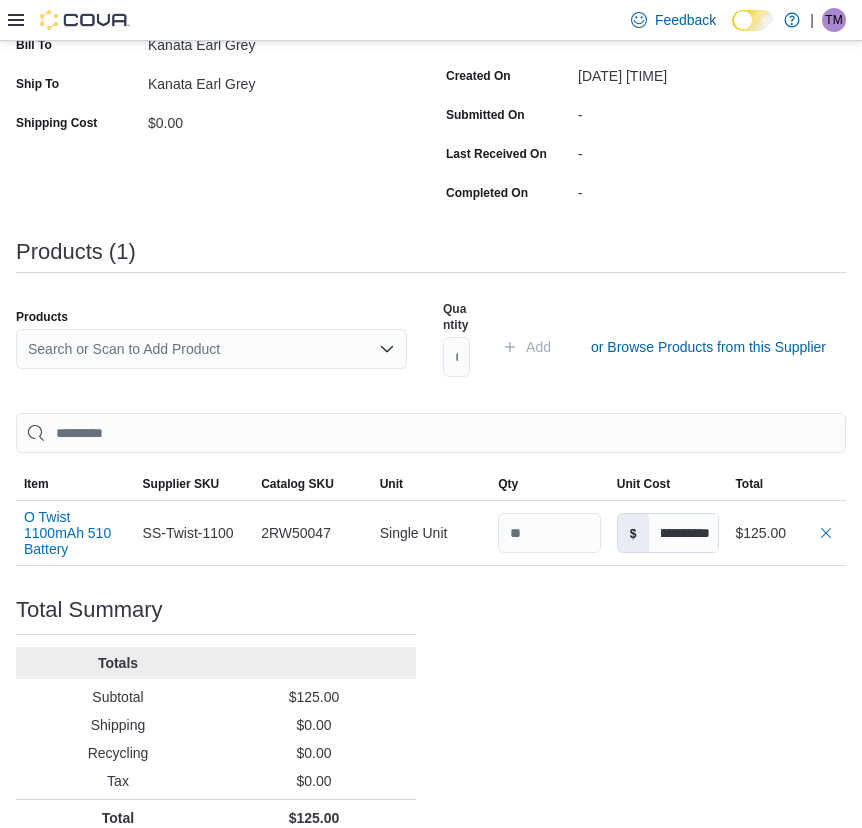 drag, startPoint x: 678, startPoint y: 610, endPoint x: 816, endPoint y: 622, distance: 138.52075 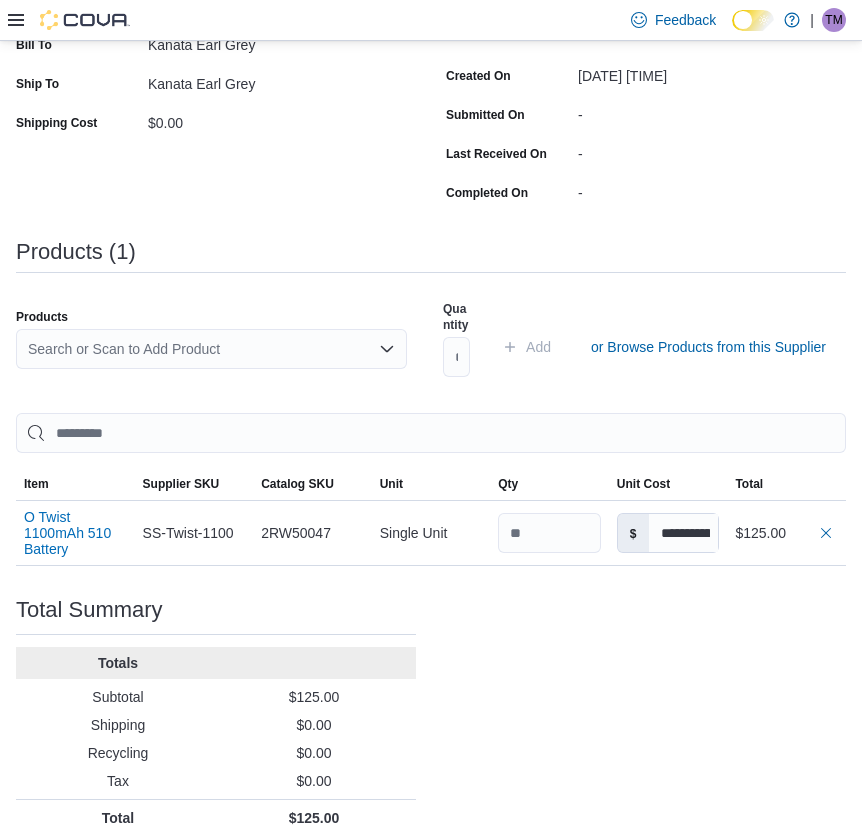 type 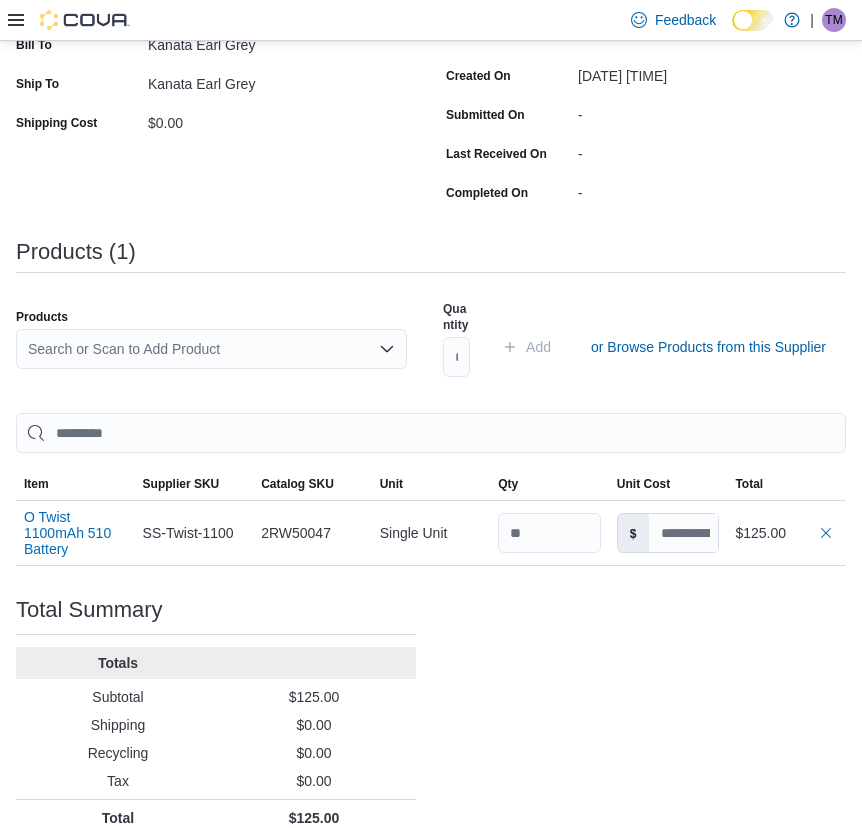 click on "Search or Scan to Add Product" at bounding box center (211, 349) 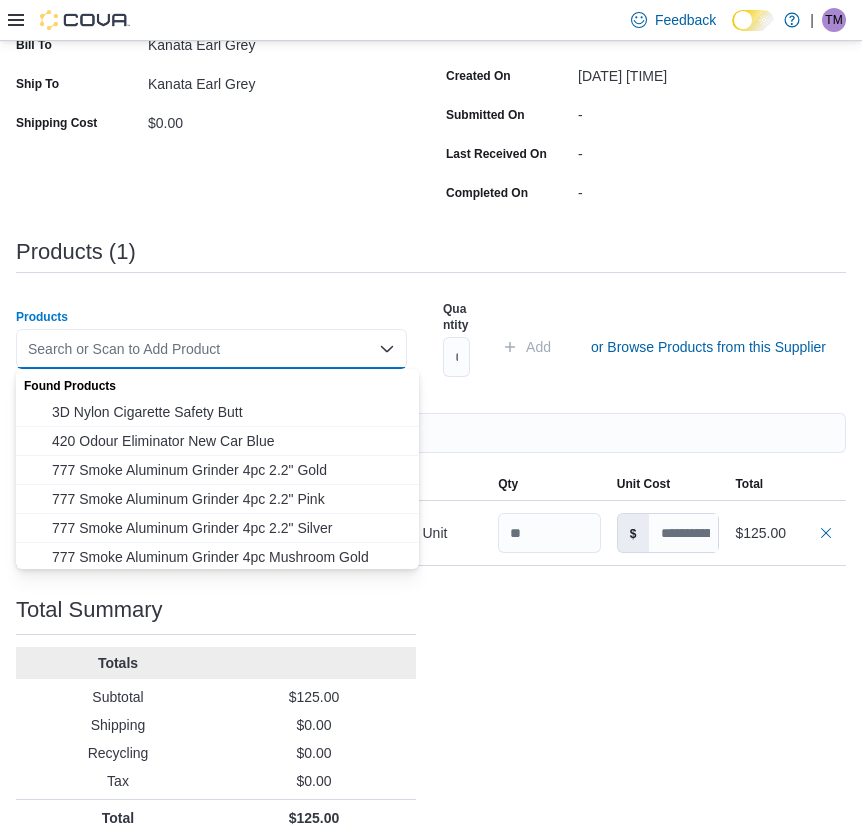 paste on "*******" 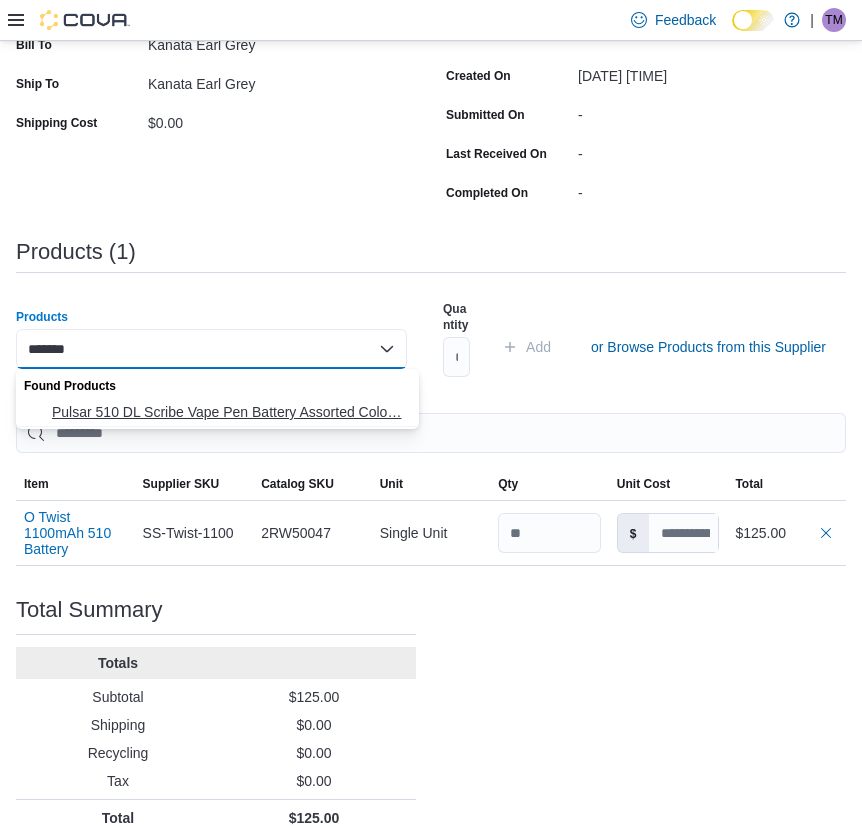 type on "*******" 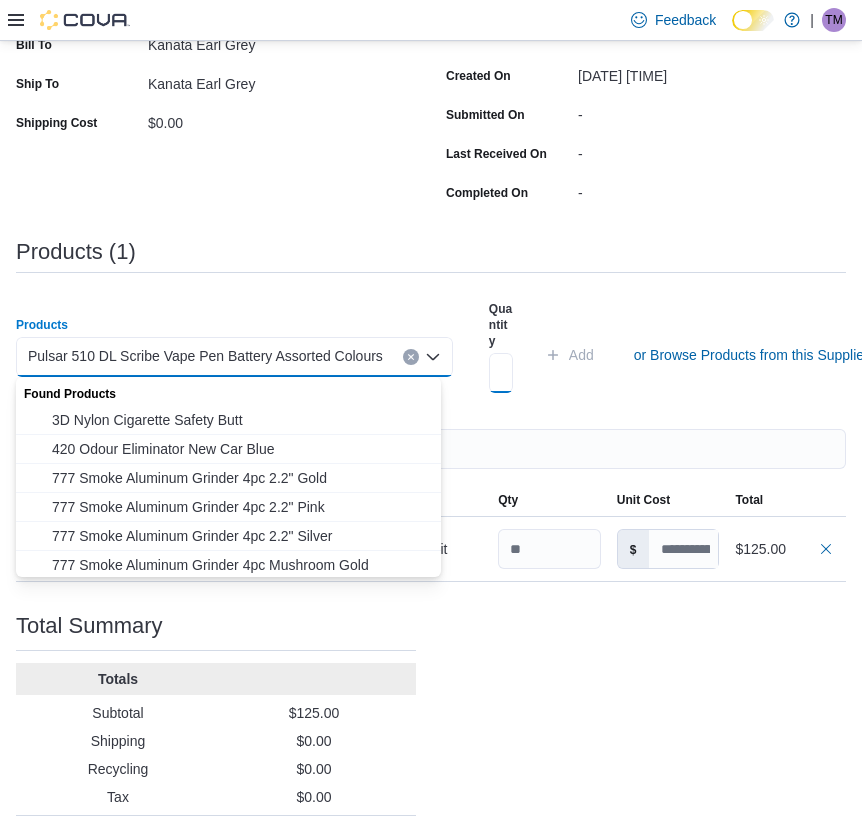click at bounding box center [501, 373] 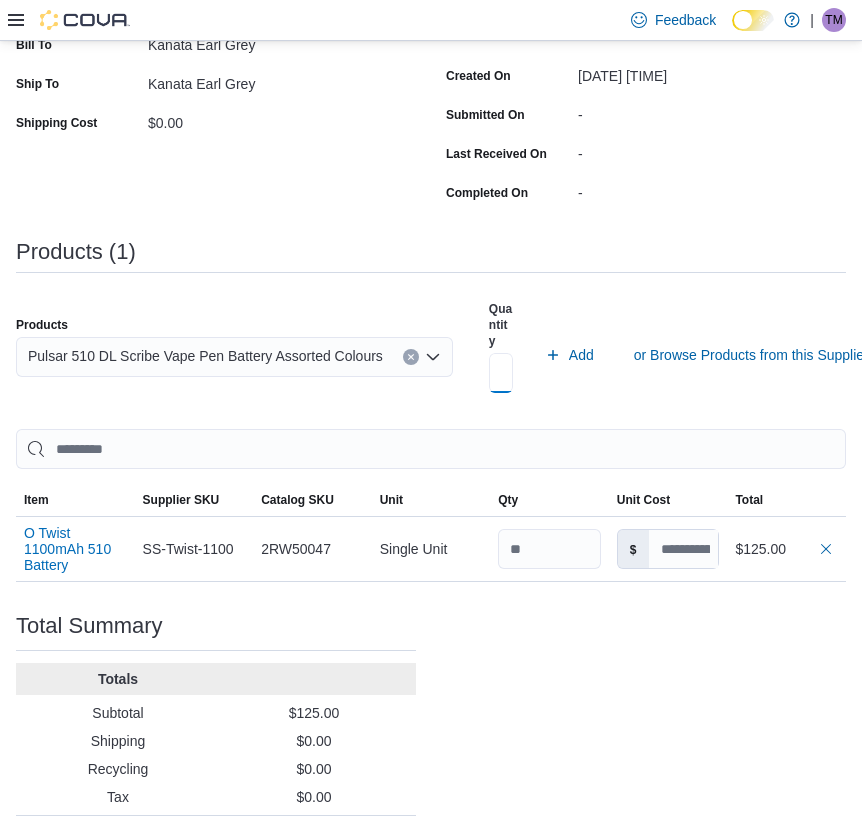 scroll, scrollTop: 0, scrollLeft: 5, axis: horizontal 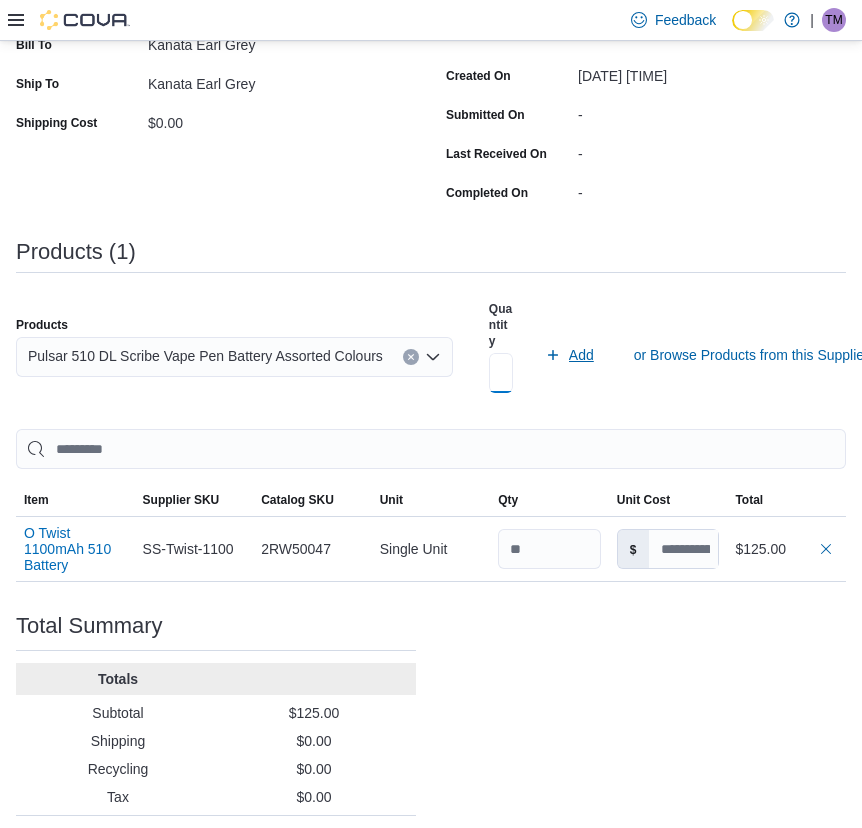 type on "*" 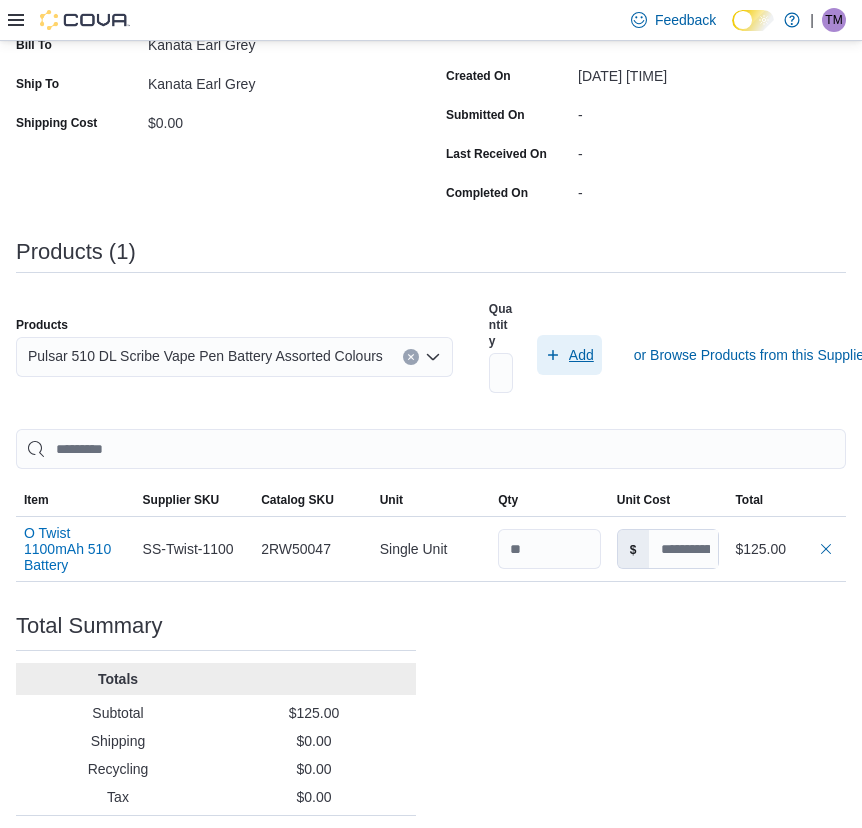 click 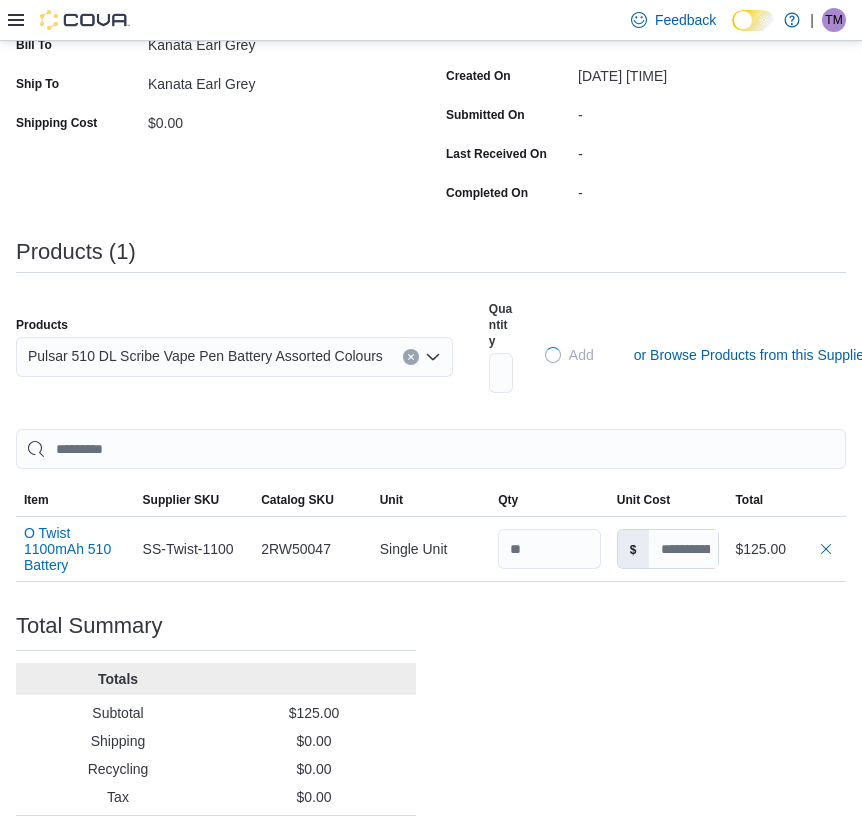 scroll, scrollTop: 0, scrollLeft: 0, axis: both 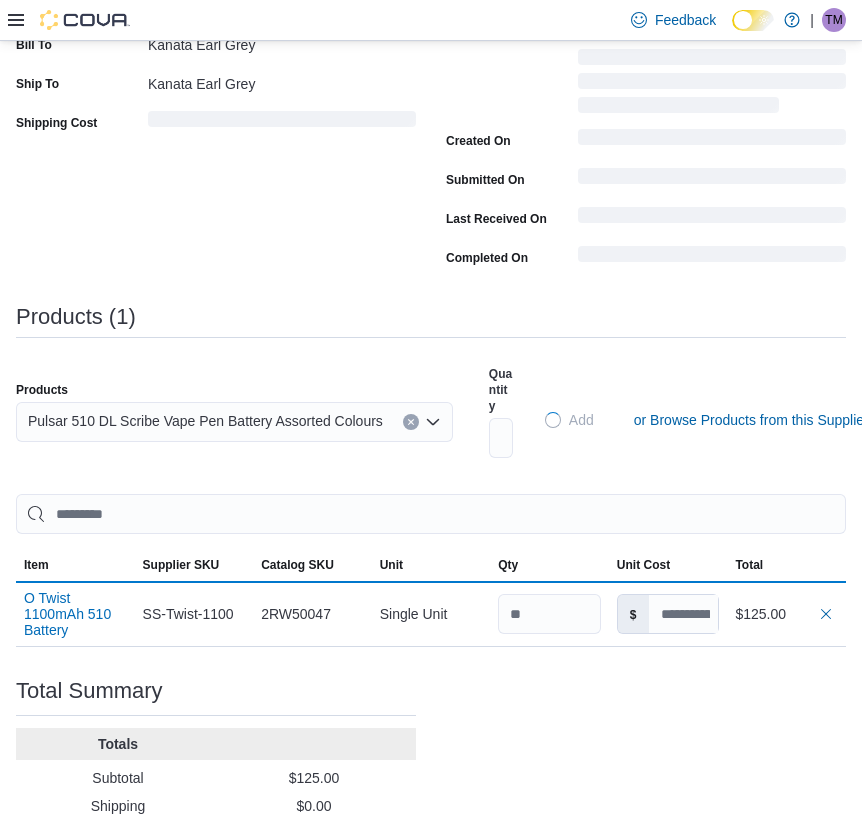 type 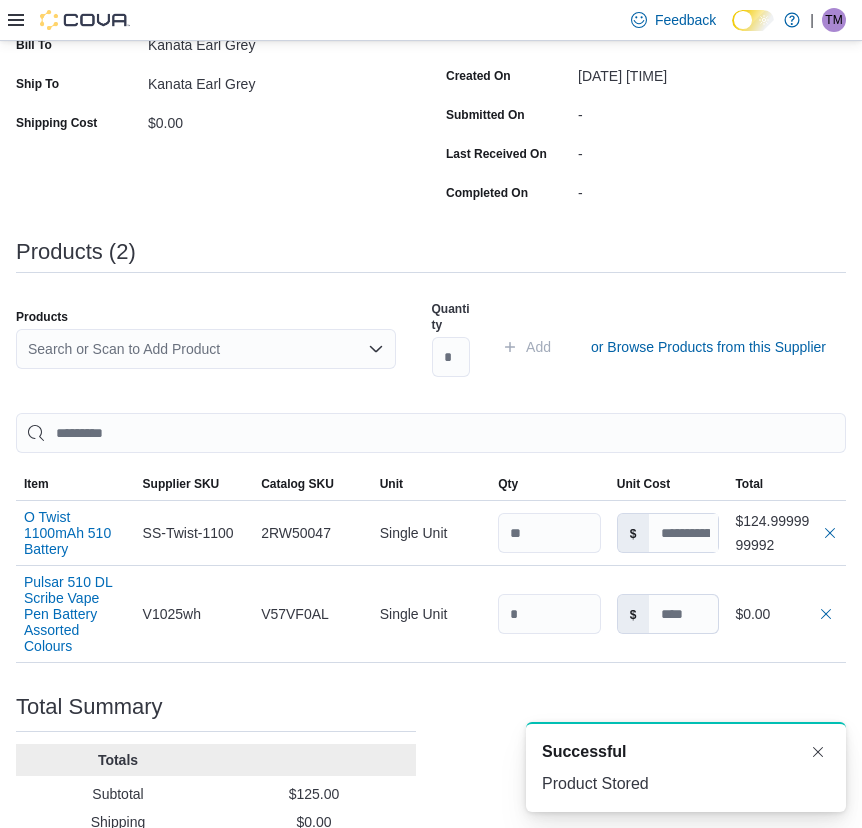 scroll, scrollTop: 0, scrollLeft: 0, axis: both 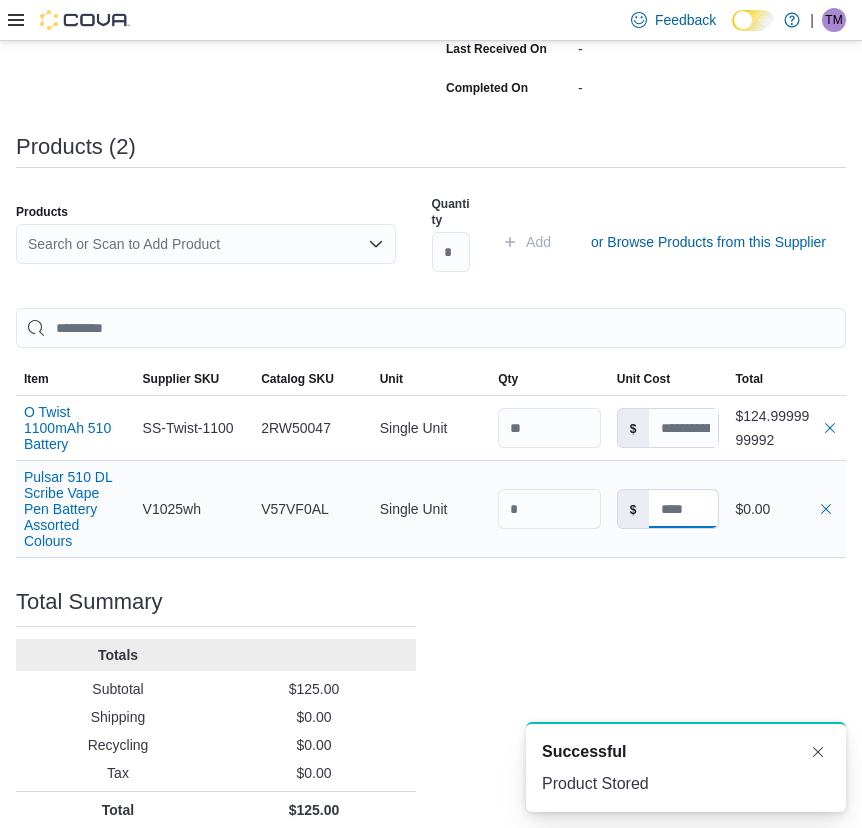 click at bounding box center (684, 509) 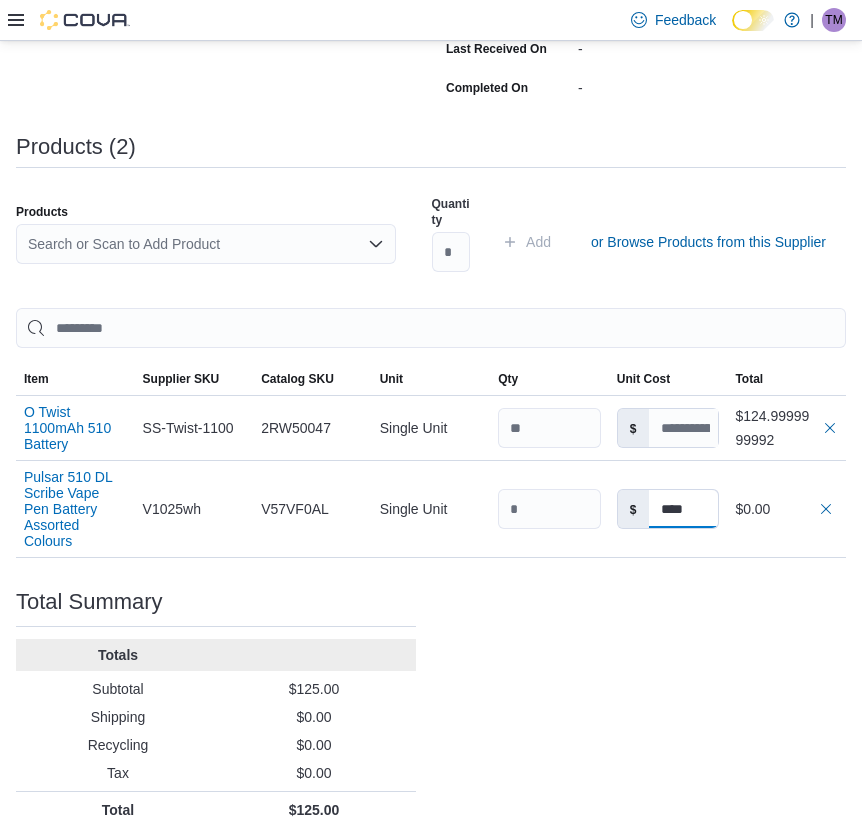 type on "****" 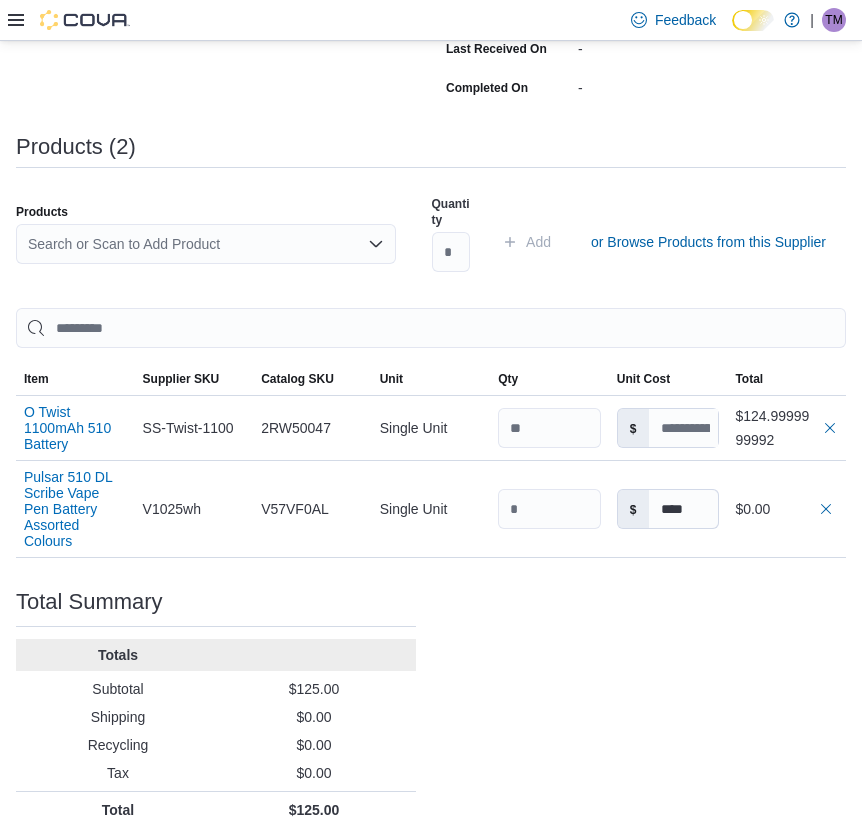 click on "Purchase Order: [ORDER_ID] Feedback Purchase Order Details   Edit Status Pending Supplier Smoking Cat Supplier Invoice Number No Supplier Invoice Number added Bill To [NAME] [LAST_NAME] Ship To [NAME] [LAST_NAME] Shipping Cost $0.00 Recycling Cost $0.00 Tax $0.00 ETA [DATE] [YEAR] [TIME] Submitted On - Last Received On - Completed On - Products (2)     Products Search or Scan to Add Product Quantity  Add or Browse Products from this Supplier Sorting EuiBasicTable with search callback Item Supplier SKU Catalog SKU Unit Qty Unit Cost Total O Twist 1100mAh 510 Battery Supplier SKU SS-Twist-1100 Catalog SKU 2RW50047 Unit Single Unit Qty Unit Cost $ Total $124.9999999992 Pulsar 510 DL Scribe Vape Pen Battery Assorted Colours Supplier SKU V1025wh Catalog SKU V57VF0AL Unit Single Unit Qty Unit Cost $ **** Total $0.00  Total Summary   Totals Subtotal $125.00 Shipping $0.00 Recycling $0.00 Tax $0.00 Total $125.00" at bounding box center [431, 285] 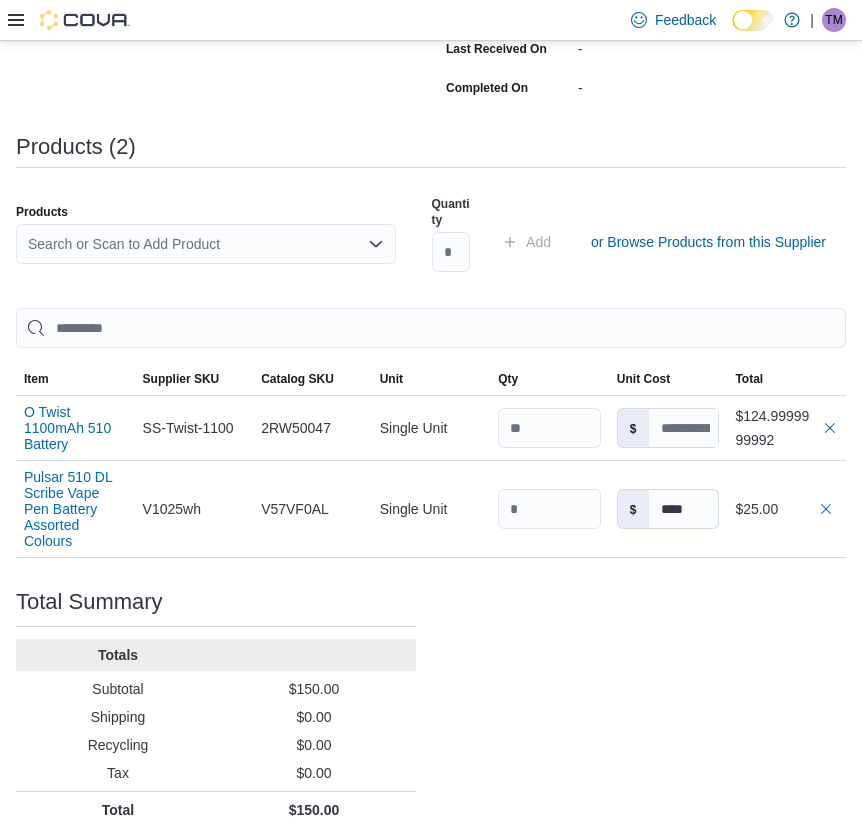 type 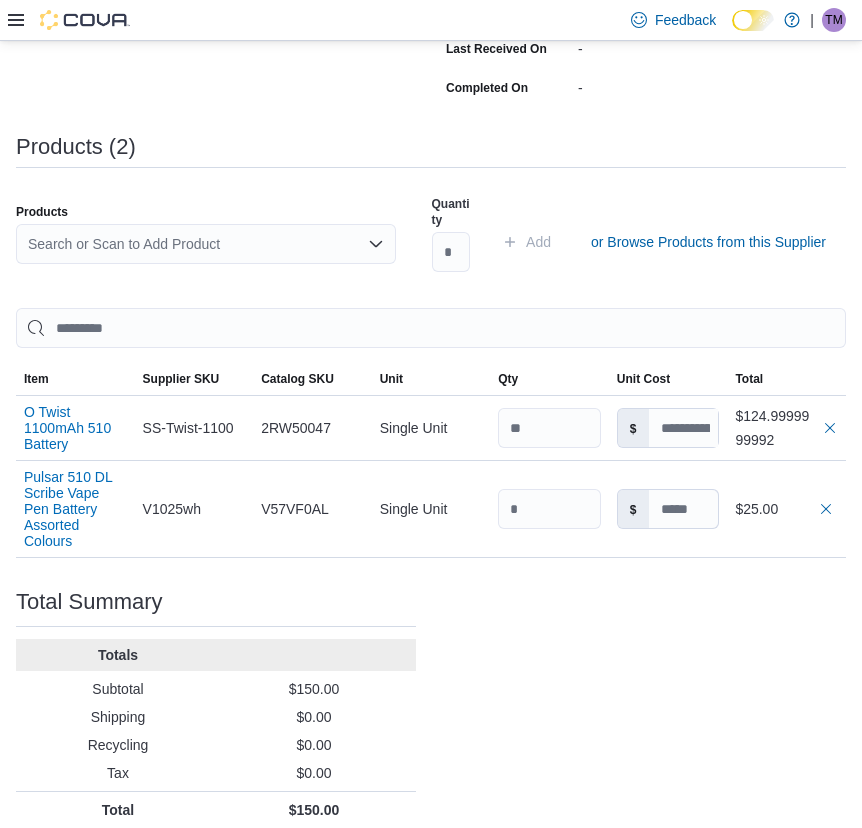 click on "Search or Scan to Add Product" at bounding box center (206, 244) 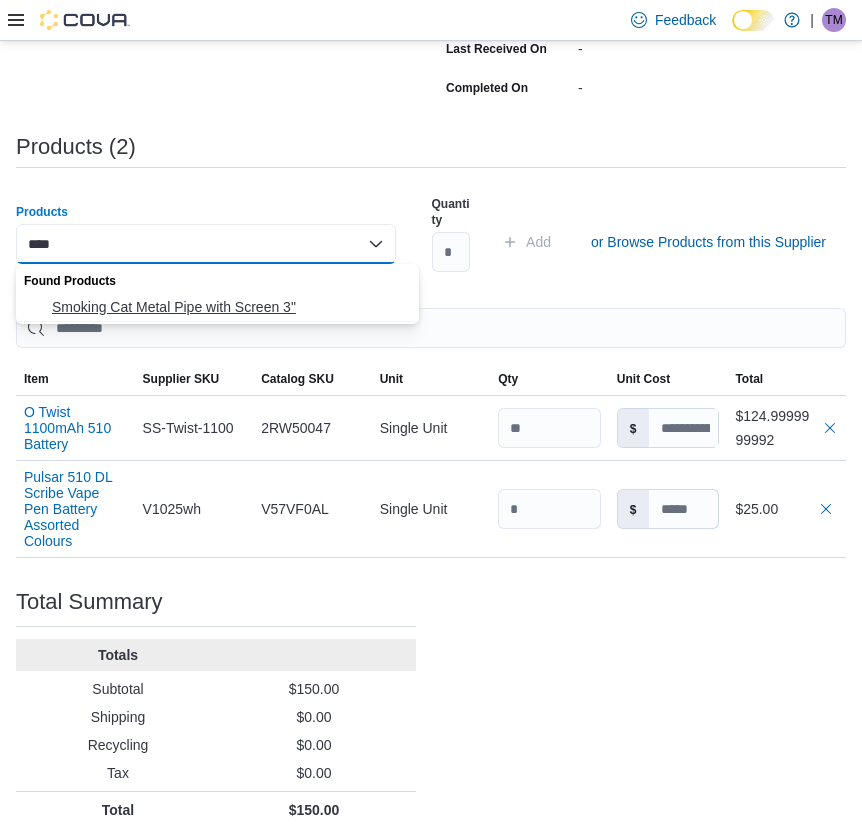 type on "****" 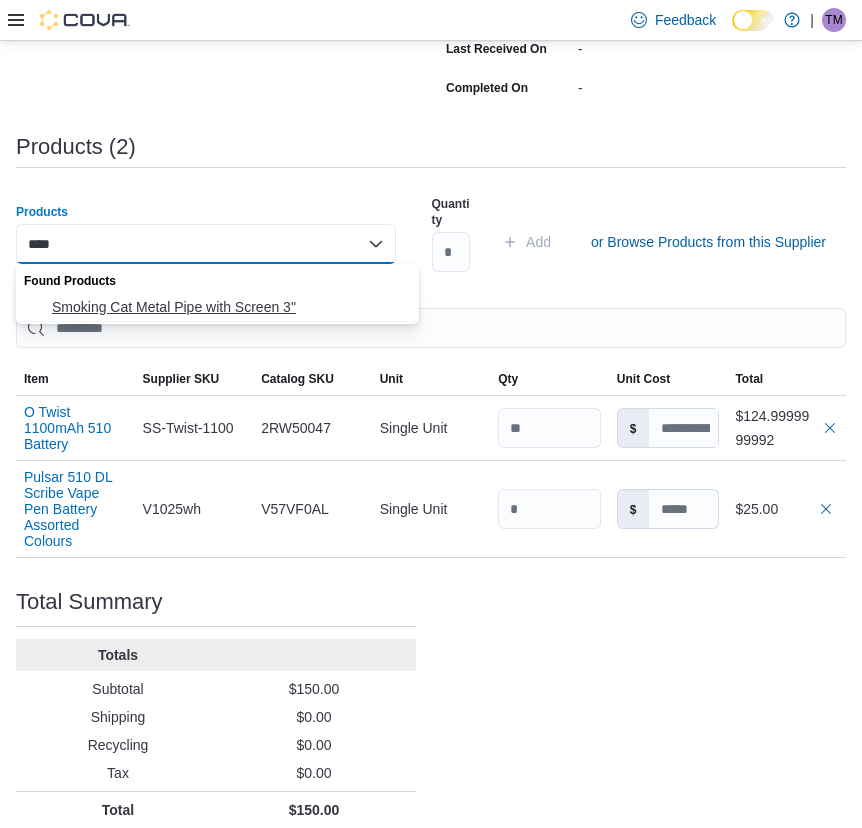 click on "Smoking Cat Metal Pipe with Screen 3"" at bounding box center (229, 307) 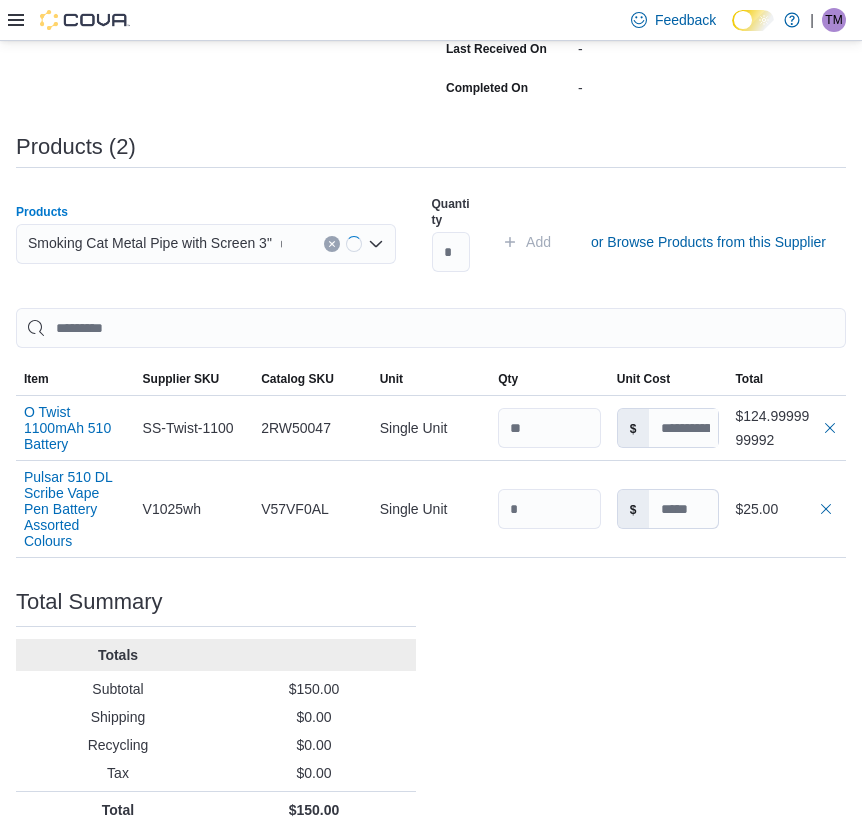type 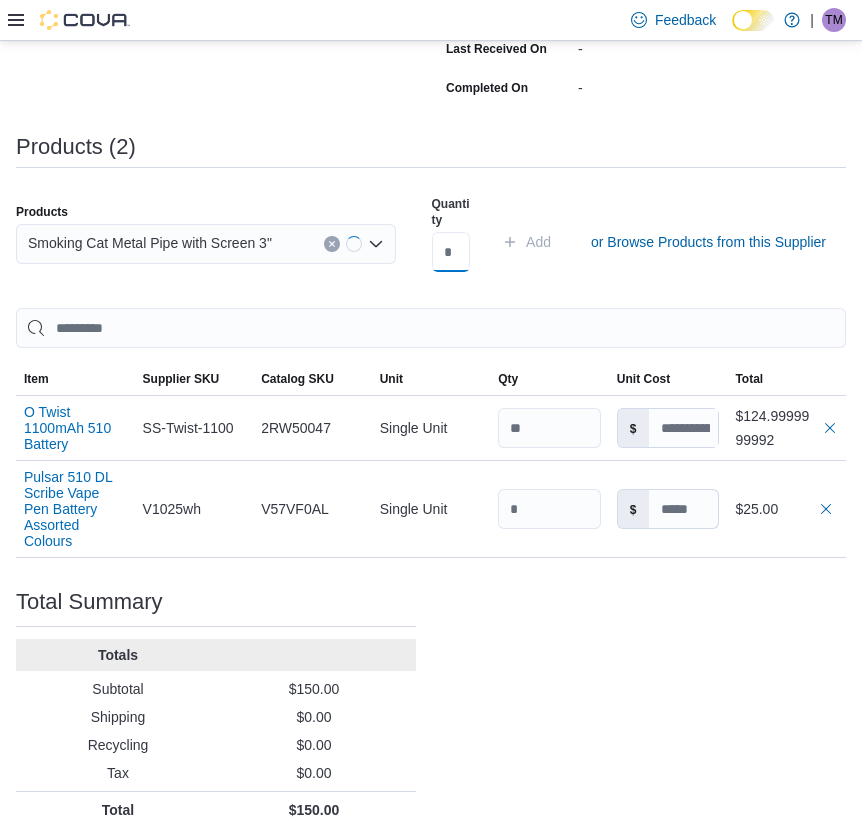 click at bounding box center (451, 252) 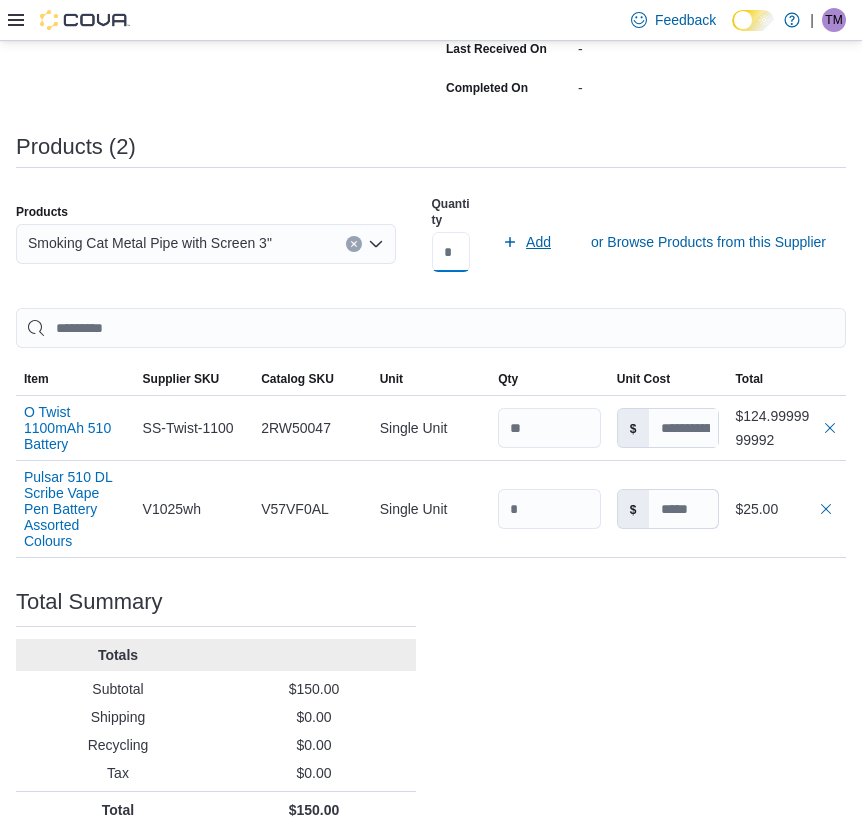 type on "**" 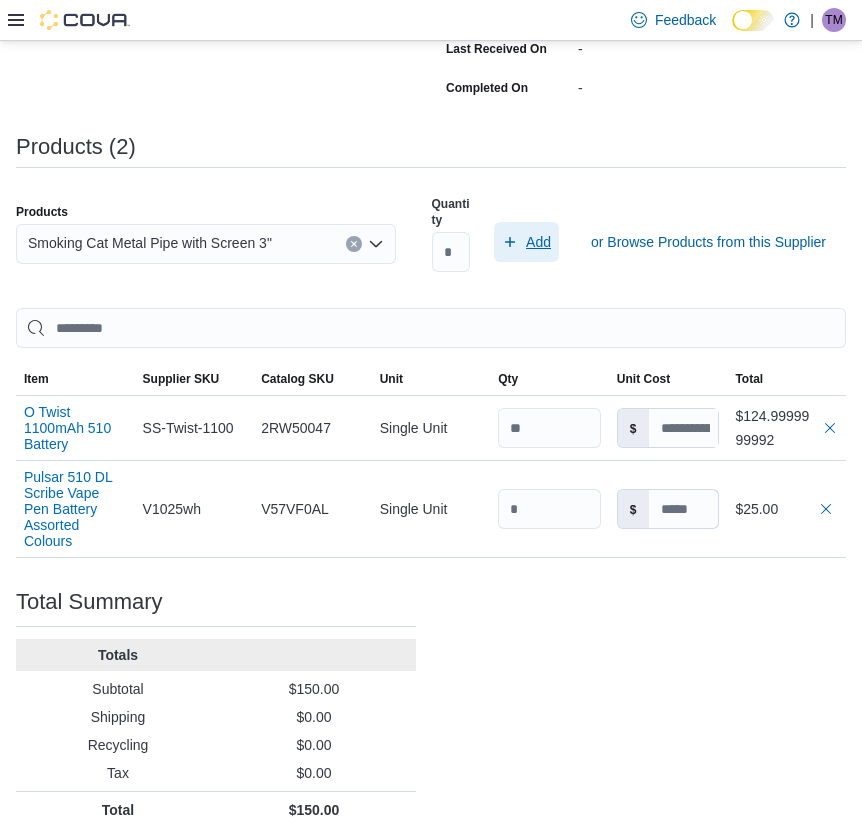 click on "Add" at bounding box center [526, 242] 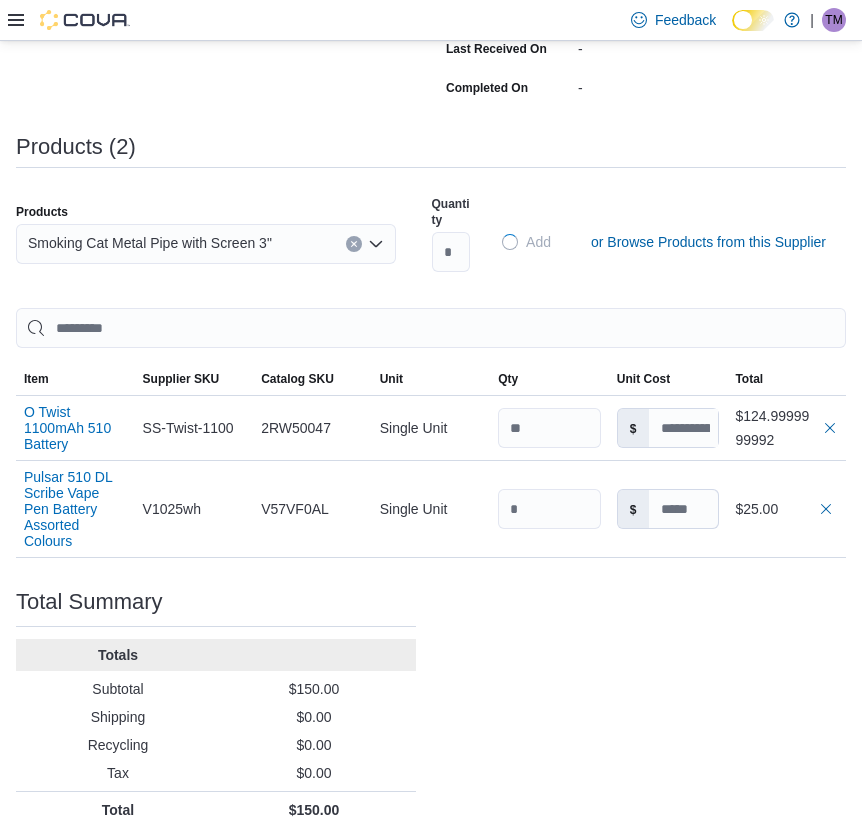 type on "****" 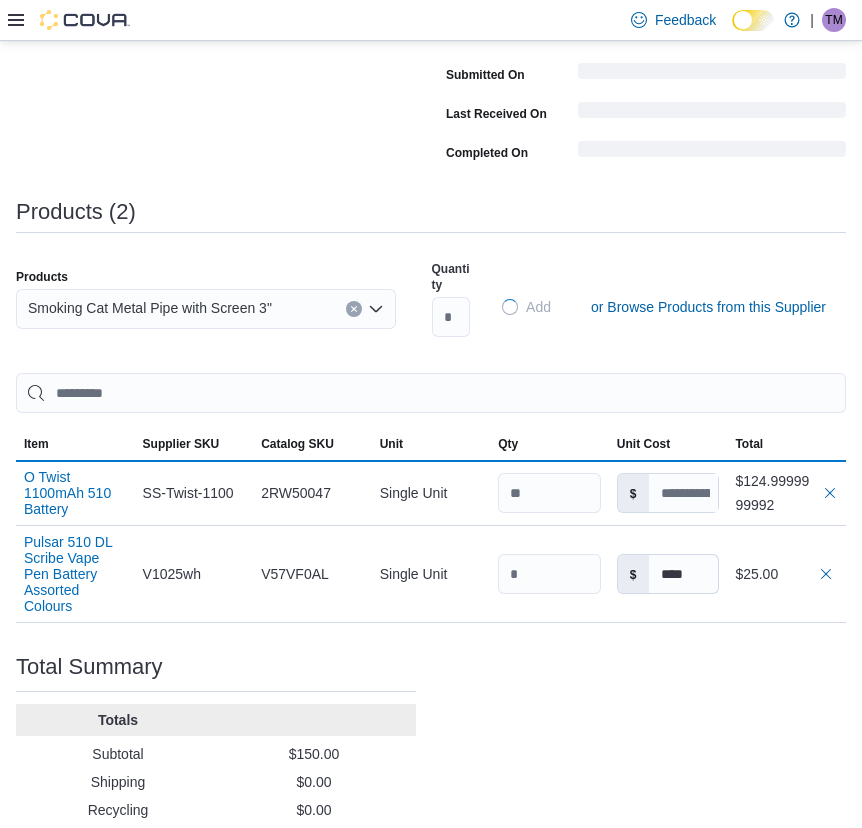 type 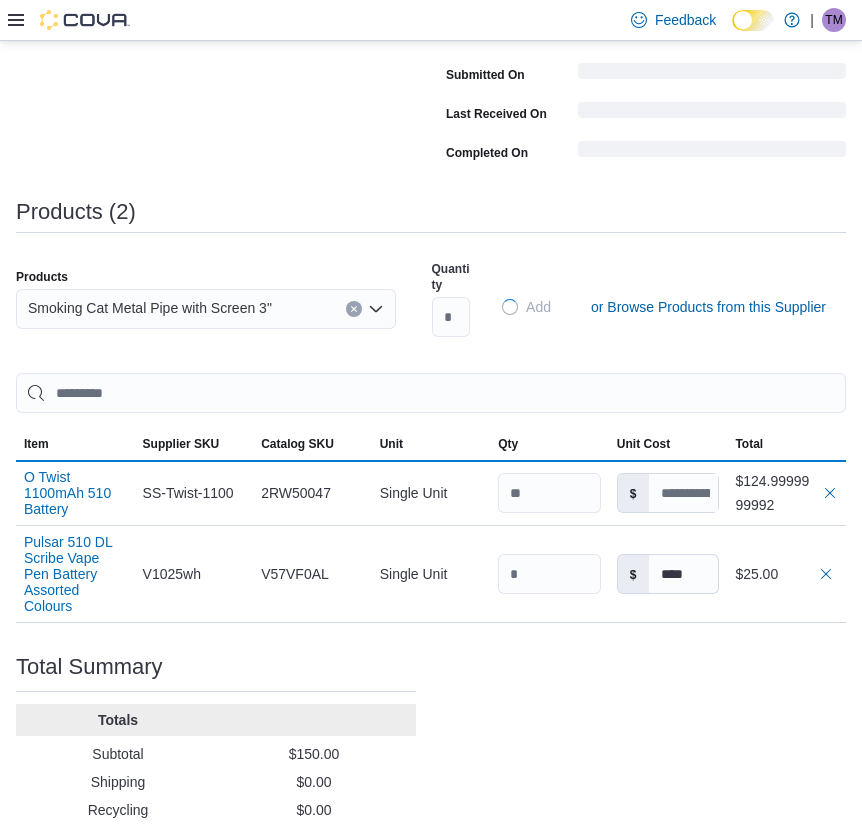 scroll, scrollTop: 0, scrollLeft: 0, axis: both 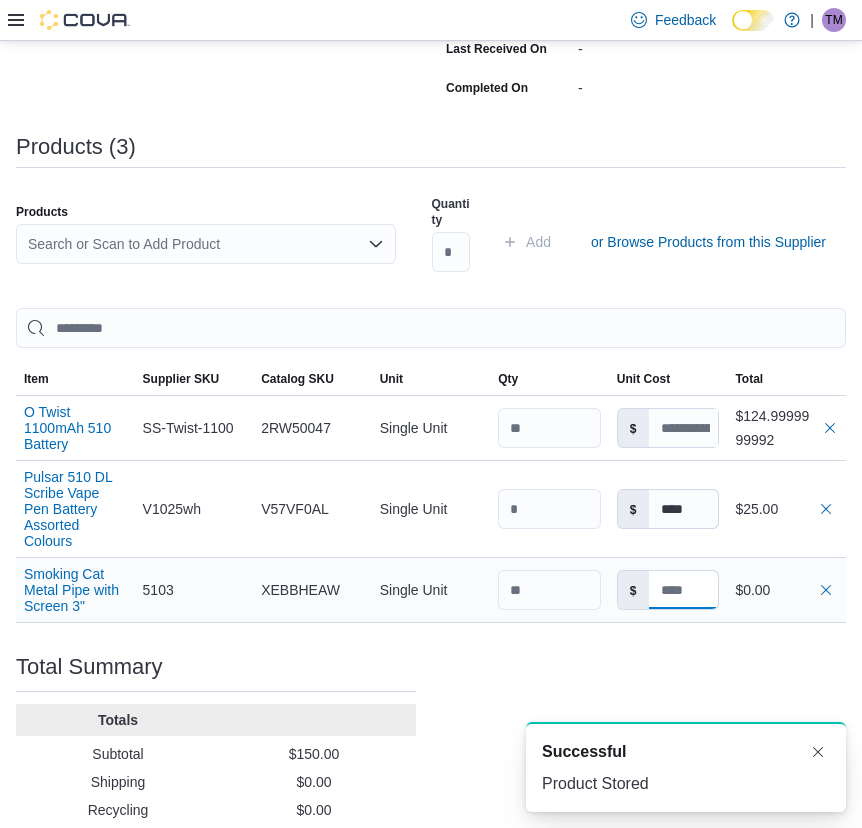 click at bounding box center (684, 590) 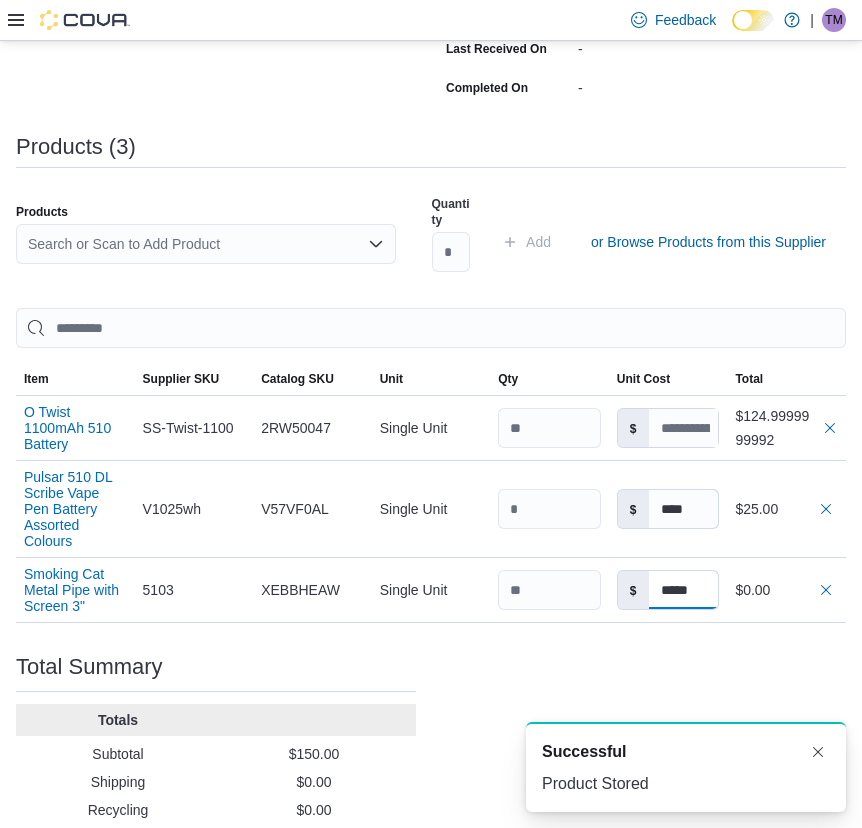 type on "*****" 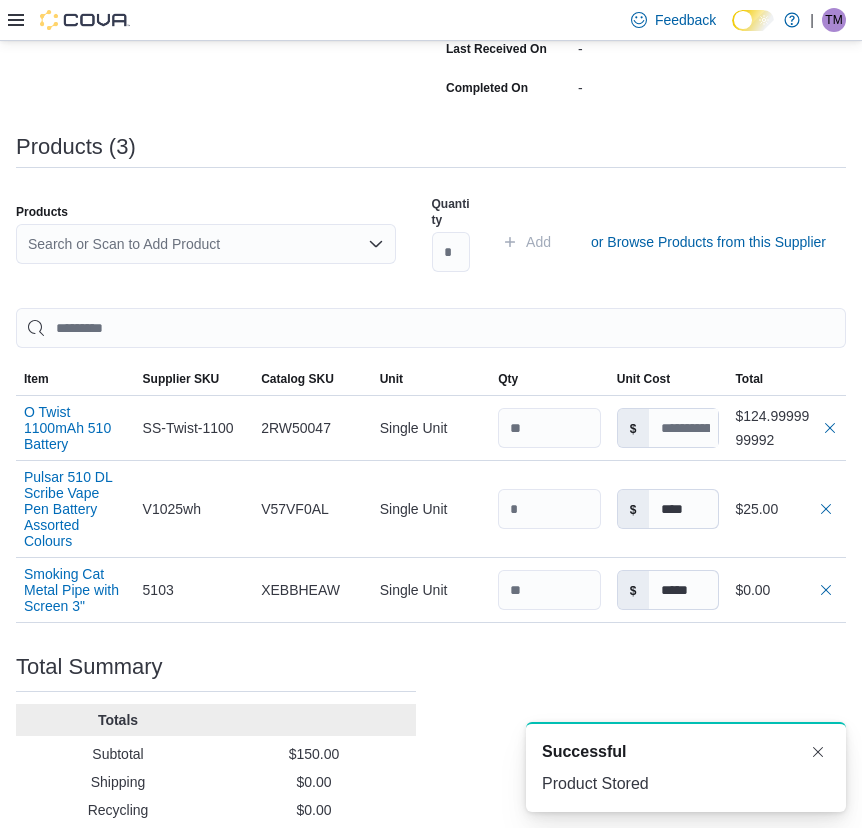 drag, startPoint x: 698, startPoint y: 639, endPoint x: 760, endPoint y: 623, distance: 64.03124 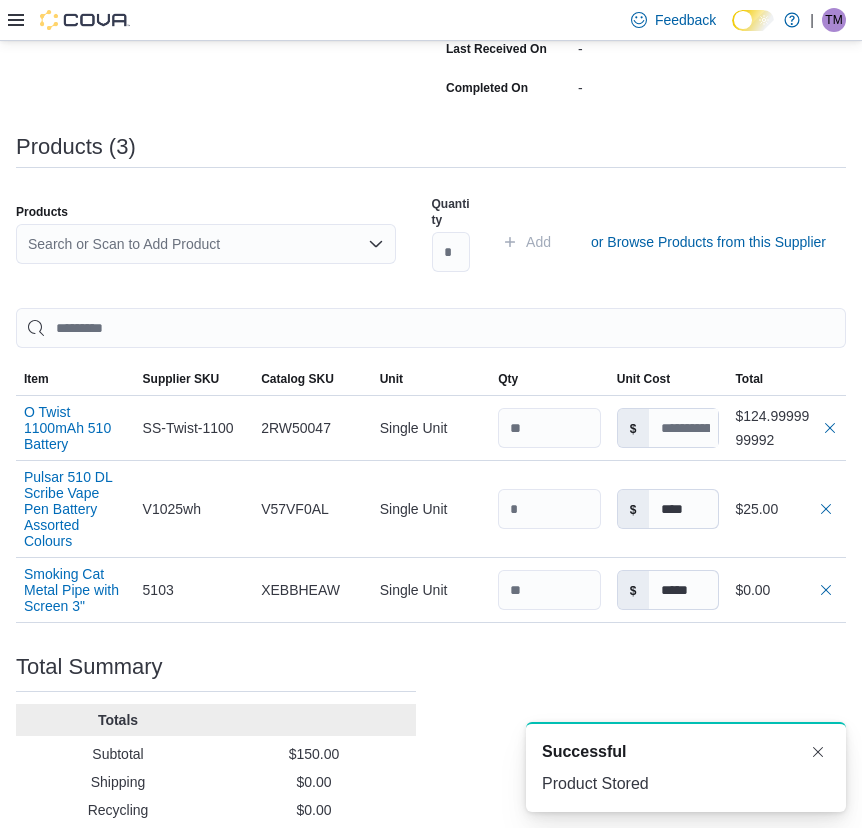 click on "Purchase Order: PO6FRF-13891 Feedback Purchase Order Details Edit Status Pending Supplier Smoking Cat Supplier Invoice Number No Supplier Invoice Number added Bill To [PERSON] Ship To [PERSON] Shipping Cost $0.00 Recycling Cost $0.00 Tax $0.00 ETA July 18, 2025 Notes - Created On July 11, 2025 2:47 PM Submitted On - Last Received On - Completed On - Products (3) Products Search or Scan to Add Product Quantity Add or Browse Products from this Supplier Sorting EuiBasicTable with search callback Item Supplier SKU Catalog SKU Unit Qty Unit Cost Total O Twist 1100mAh 510 Battery Supplier SKU SS-Twist-1100 Catalog SKU 2RW50047 Unit Single Unit Qty Unit Cost $ Total $124.9999999992 Pulsar 510 DL Scribe Vape Pen Battery Assorted Colours Supplier SKU V1025wh Catalog SKU V57VF0AL Unit Single Unit Qty Unit Cost $ **** Total $25.00 Smoking Cat Metal Pipe with Screen 3" Supplier SKU 5103 Catalog SKU XEBBHEAW Unit Single Unit Qty Unit Cost $ ***** Total $0.00 Total Summary Totals Subtotal $150.00" at bounding box center (431, 318) 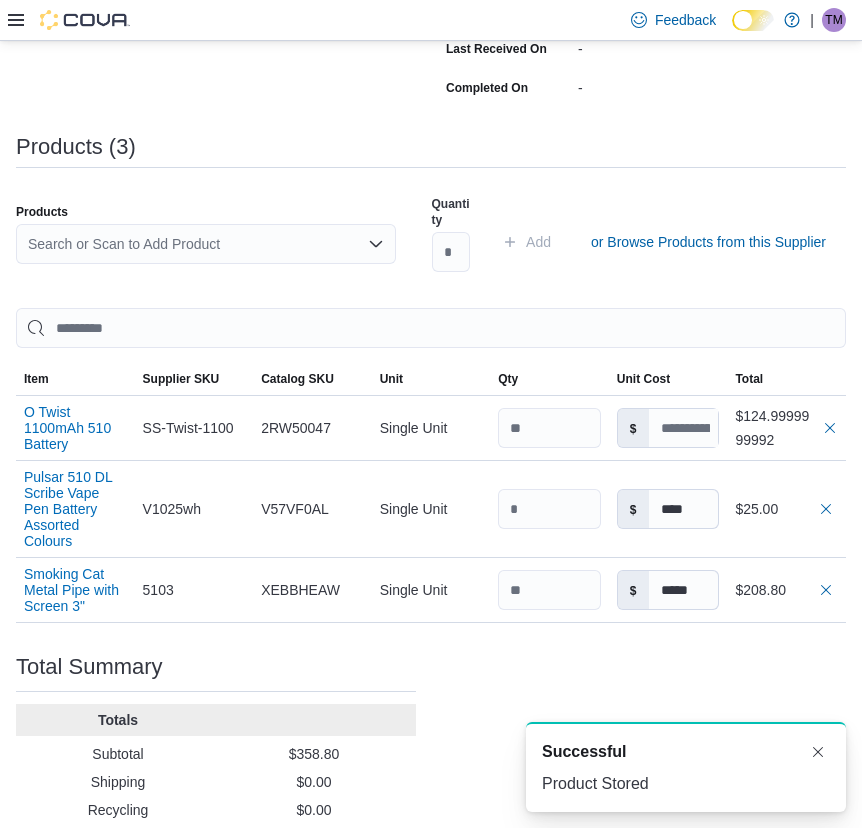 type 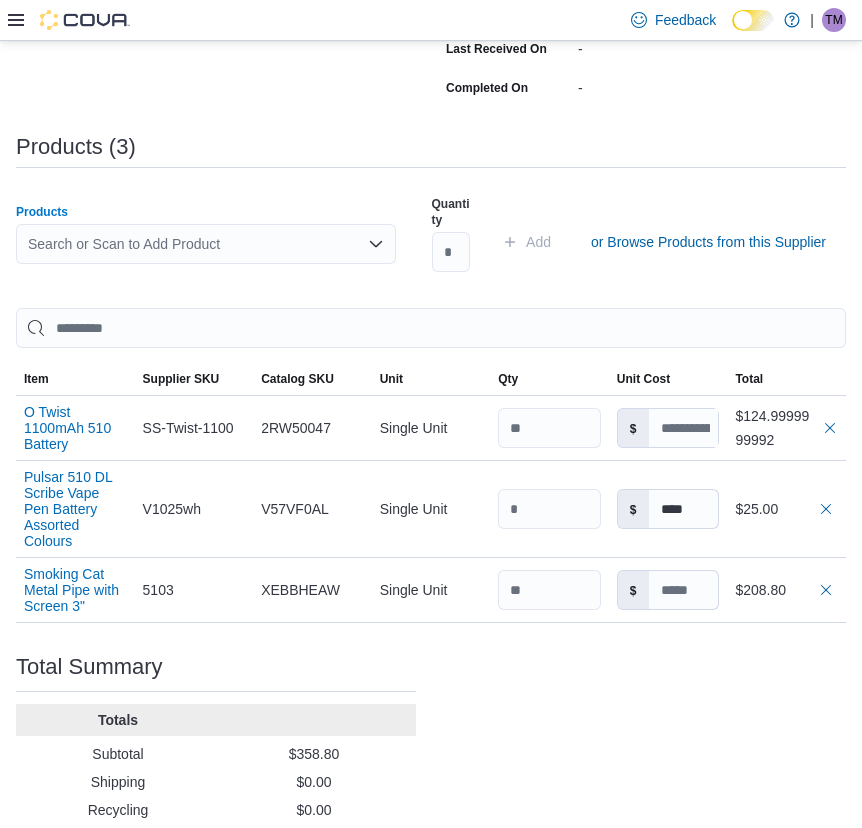 click on "Search or Scan to Add Product" at bounding box center (206, 244) 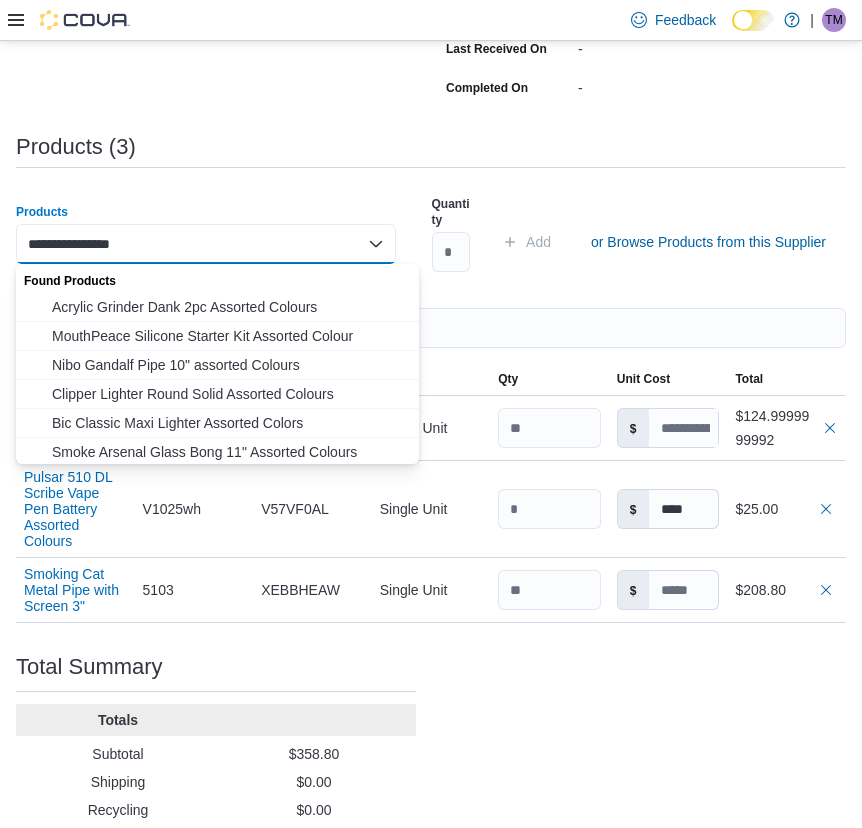 drag, startPoint x: 175, startPoint y: 240, endPoint x: 91, endPoint y: 243, distance: 84.05355 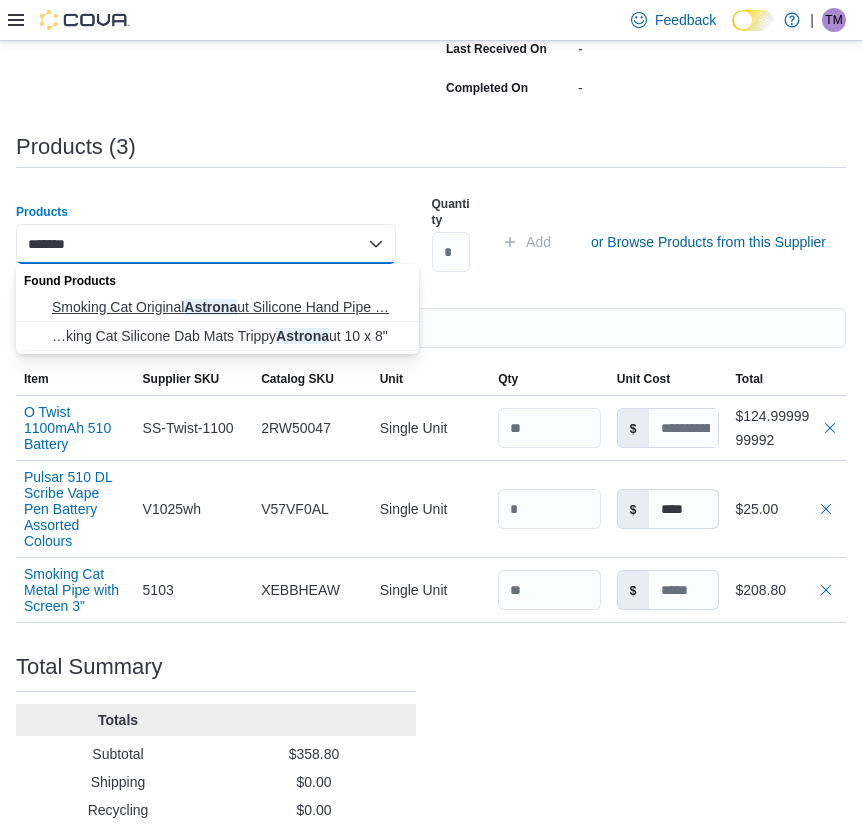 type on "*******" 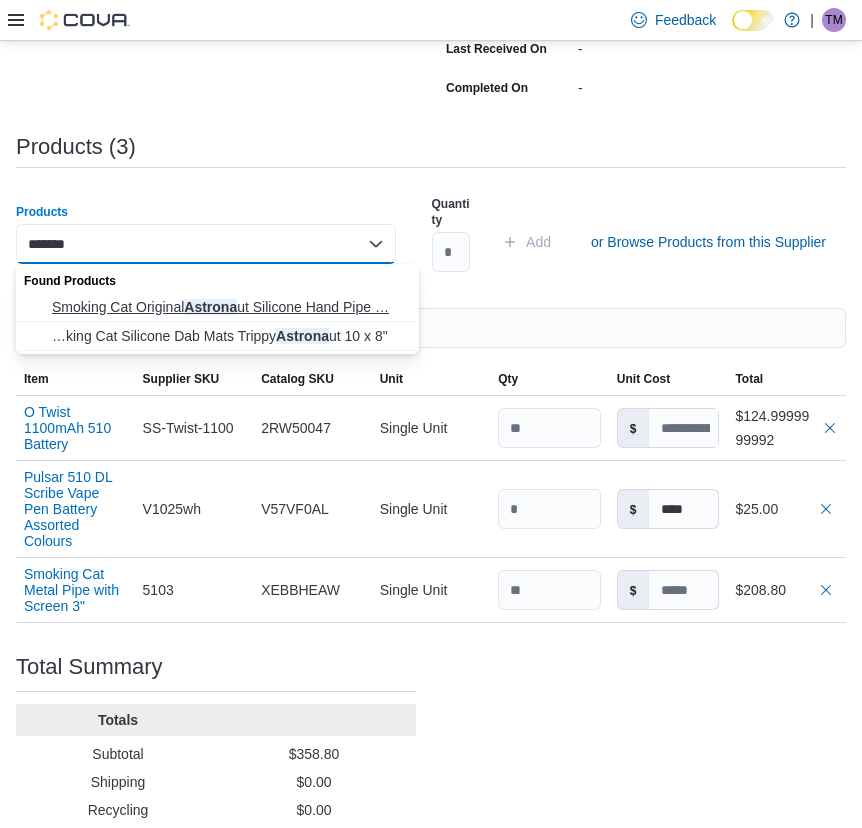 click on "Smoking Cat Original  Astrona ut Silicone Hand Pipe … Smoking Cat Original Astronaut Silicone Hand Pipe 4.3"" at bounding box center [229, 307] 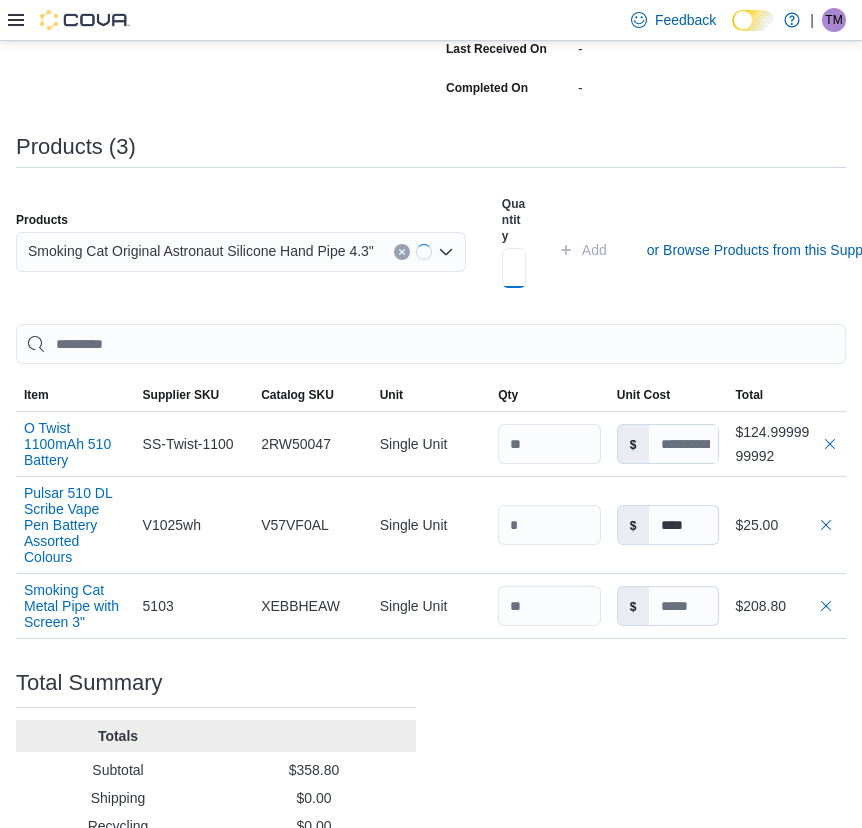 click on "Quantity  Add or Browse Products from this Supplier" at bounding box center (696, 250) 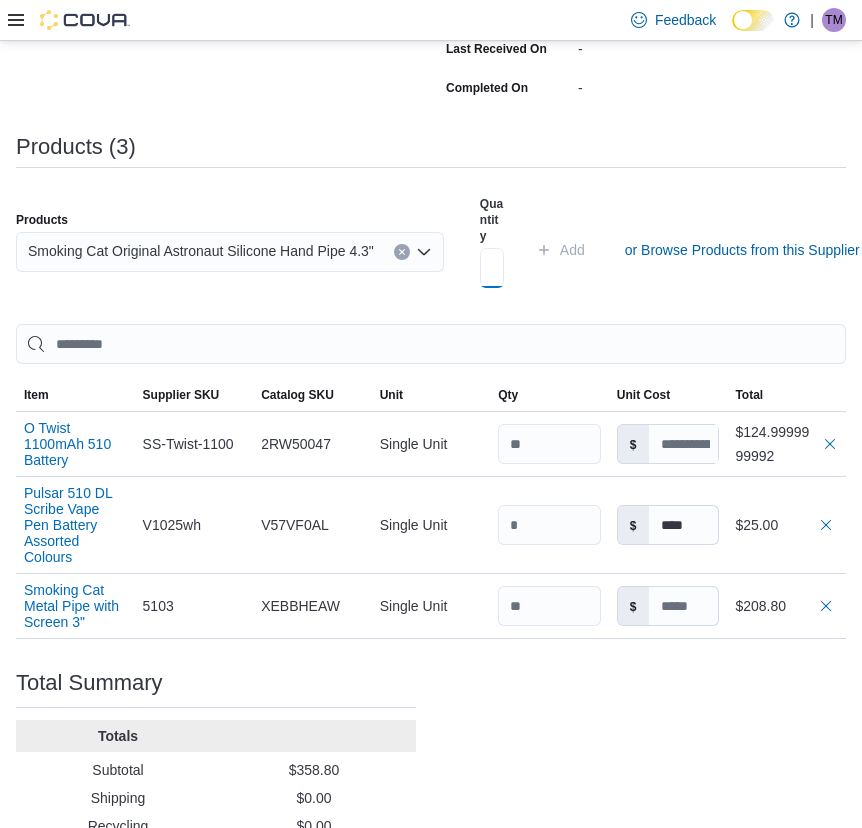 scroll, scrollTop: 0, scrollLeft: 6, axis: horizontal 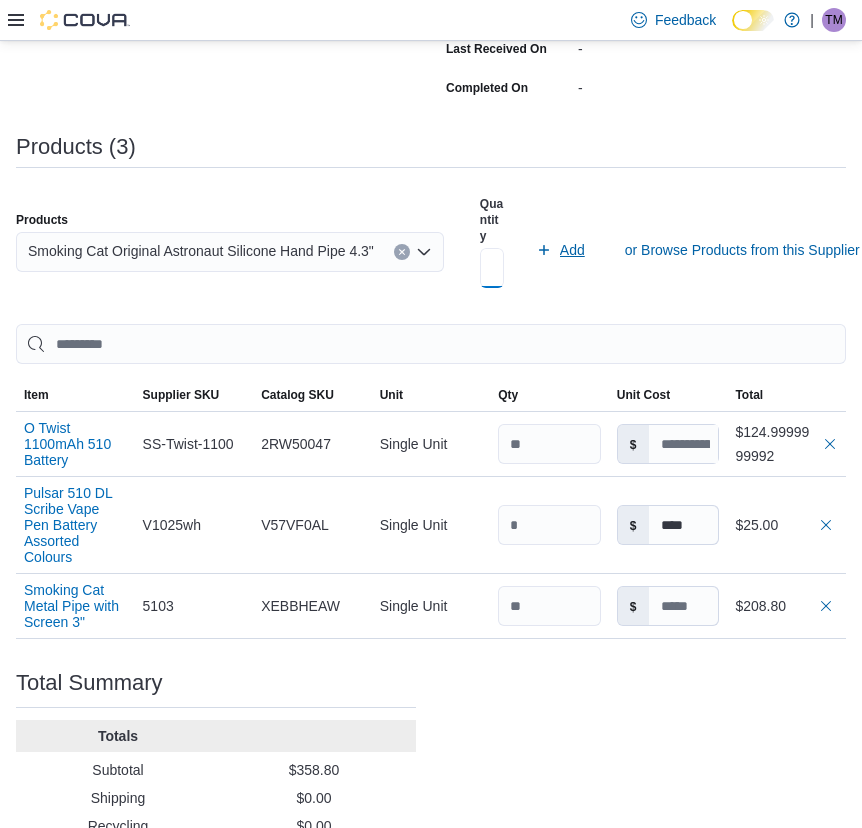 type on "*" 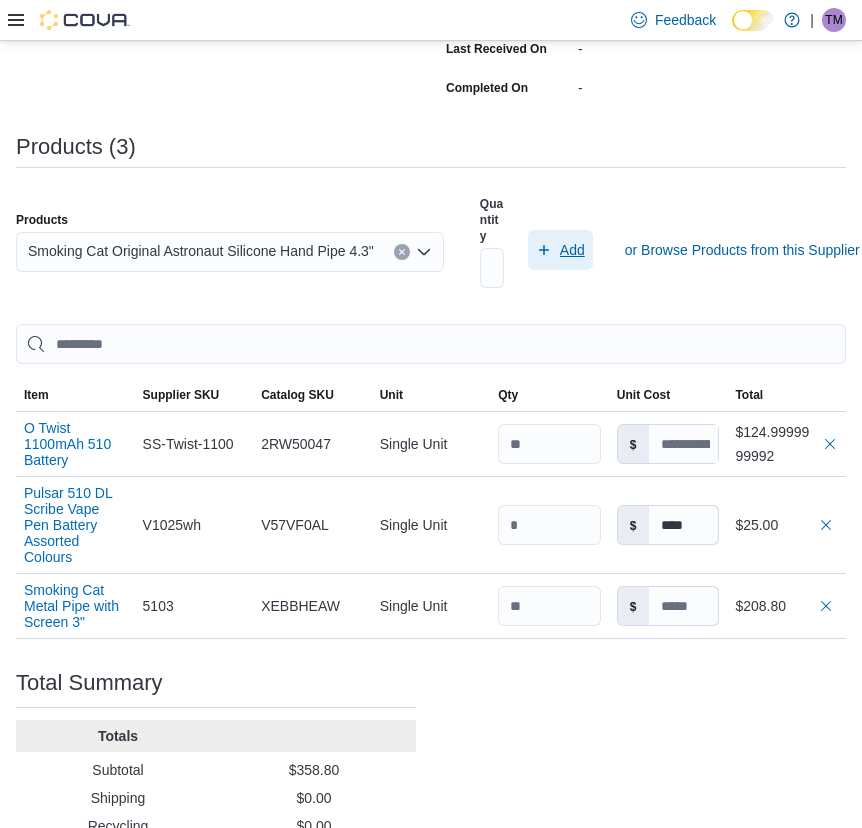 click on "Add" at bounding box center [572, 250] 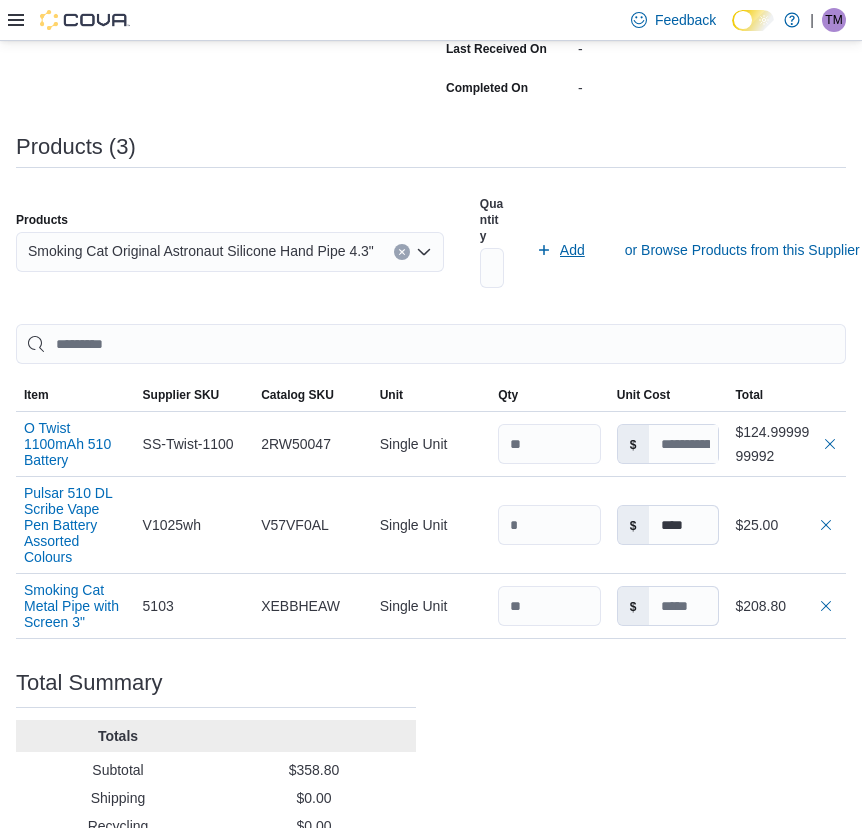 scroll, scrollTop: 0, scrollLeft: 0, axis: both 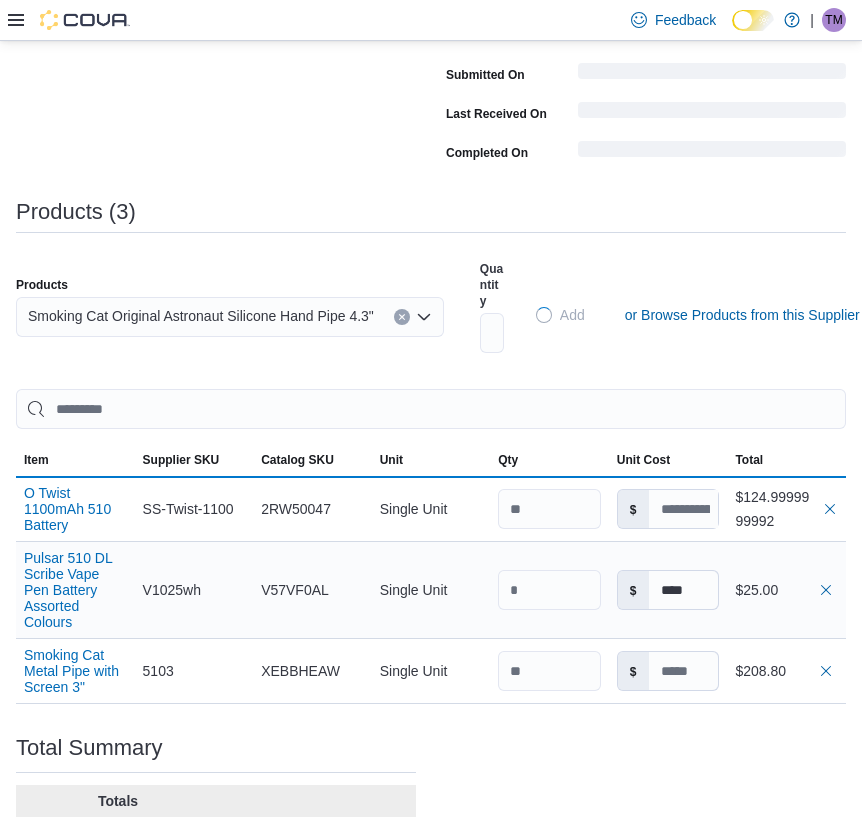type 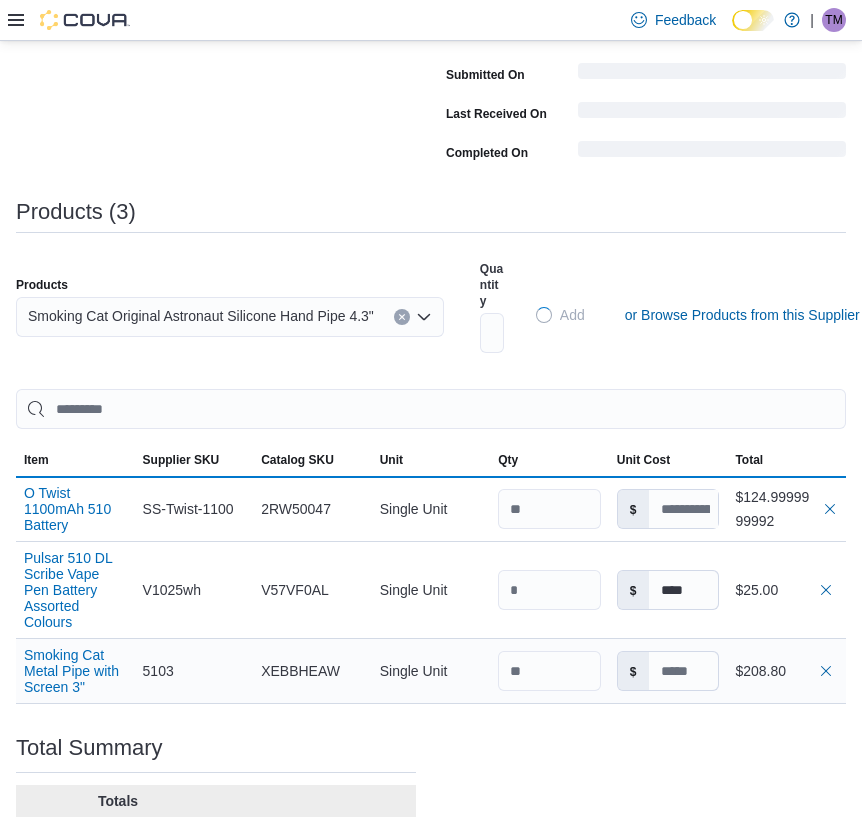 scroll, scrollTop: 0, scrollLeft: 0, axis: both 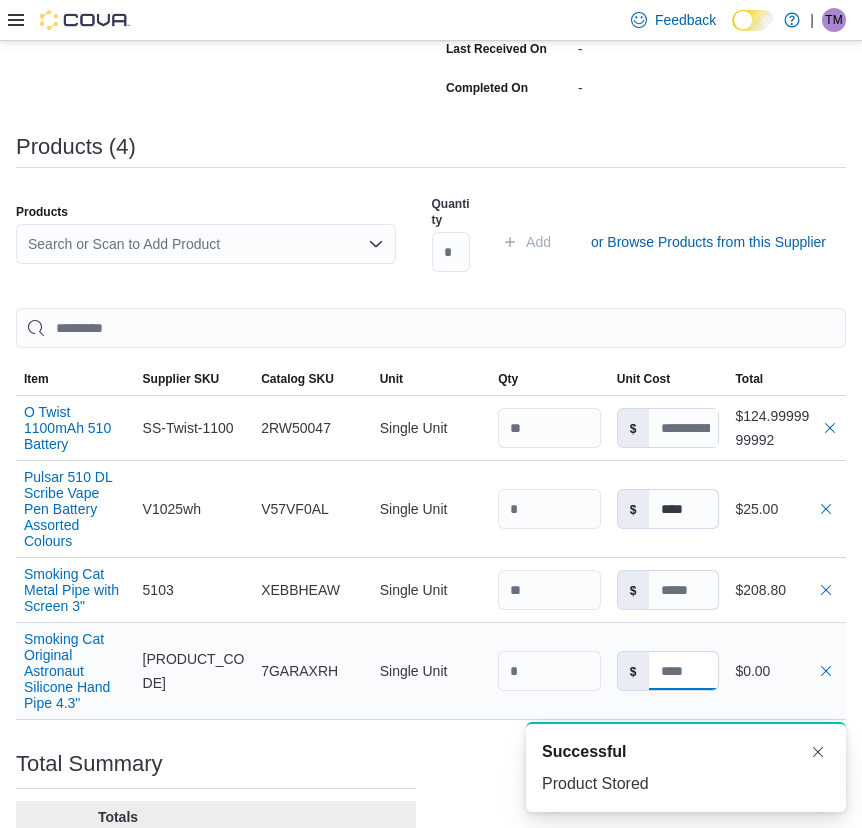 click at bounding box center (684, 671) 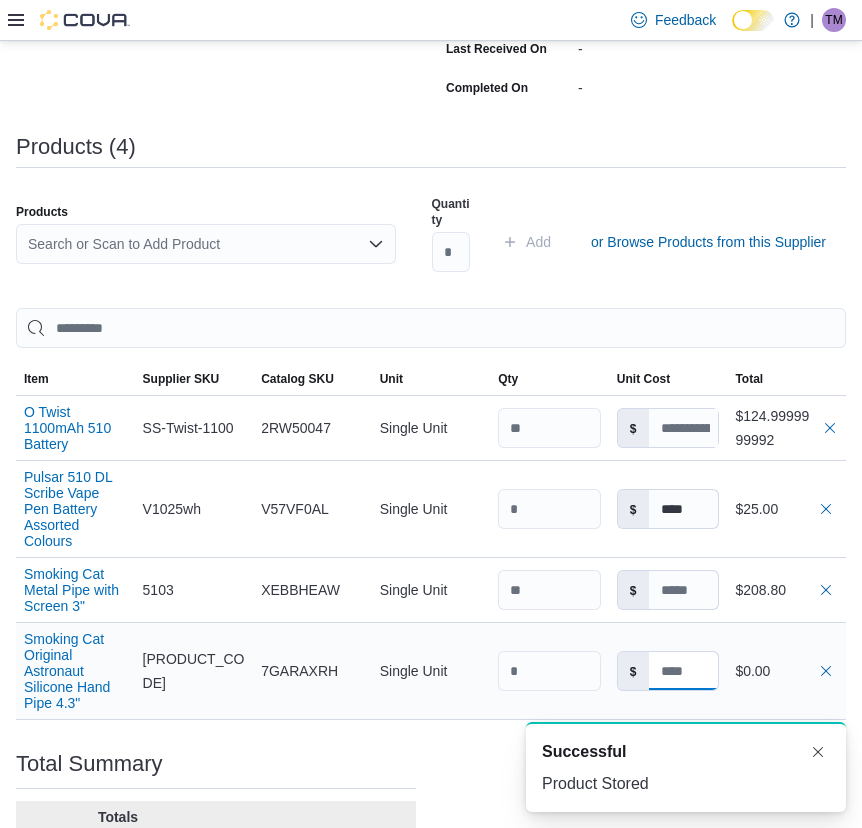type on "*" 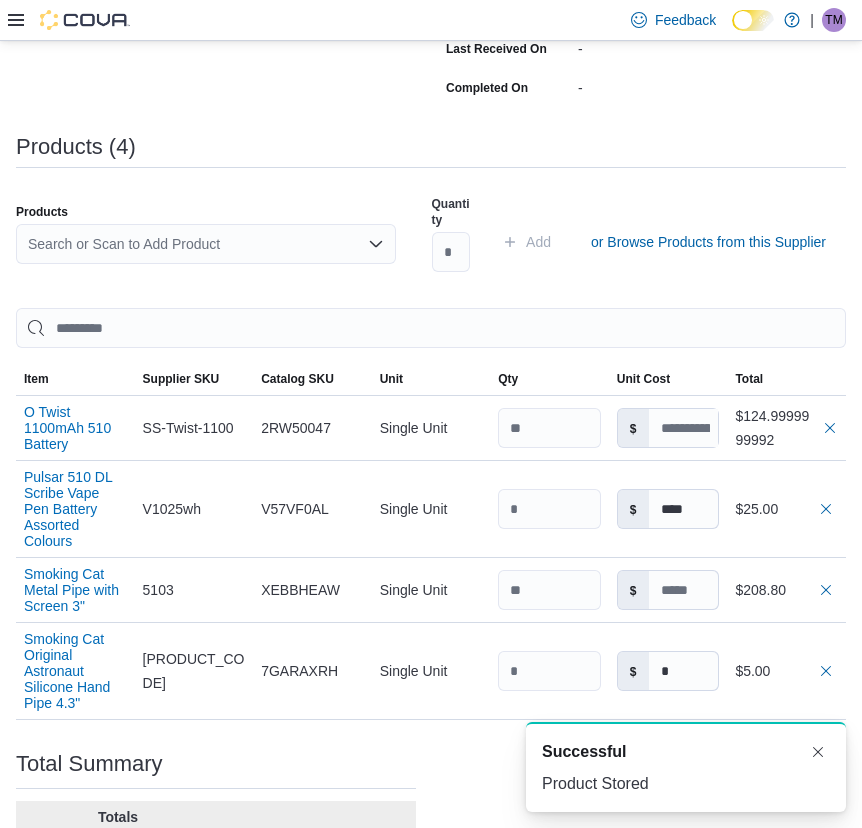 click on "Purchase Order: PO6FRF-13891 Feedback Purchase Order Details   Edit Status Pending Supplier Smoking Cat Supplier Invoice Number No Supplier Invoice Number added Bill To [FIRST] [LAST] Ship To [FIRST] [LAST] Shipping Cost $0.00 Recycling Cost $0.00 Tax $0.00 ETA [DATE] Notes - Created On [DATE] Submitted On - Last Received On - Completed On - Products (4)     Products Search or Scan to Add Product Quantity  Add or Browse Products from this Supplier Sorting Item Supplier SKU Catalog SKU Unit Qty Unit Cost Total O Twist 1100mAh 510 Battery Supplier SKU SS-Twist-1100 Catalog SKU 2RW50047 Unit Single Unit Qty Unit Cost $ Total $124.9999999992 Pulsar 510 DL Scribe Vape Pen Battery Assorted Colours Supplier SKU V1025wh Catalog SKU V57VF0AL Unit Single Unit Qty Unit Cost $ **** Total $25.00 Smoking Cat Metal Pipe with Screen 3" Supplier SKU 5103 Catalog SKU XEBBHEAW Unit Single Unit Qty Unit Cost $ Total $208.80 Smoking Cat Original Astronaut Silicone Hand Pipe 4.3" Supplier SKU Catalog SKU" at bounding box center [431, 366] 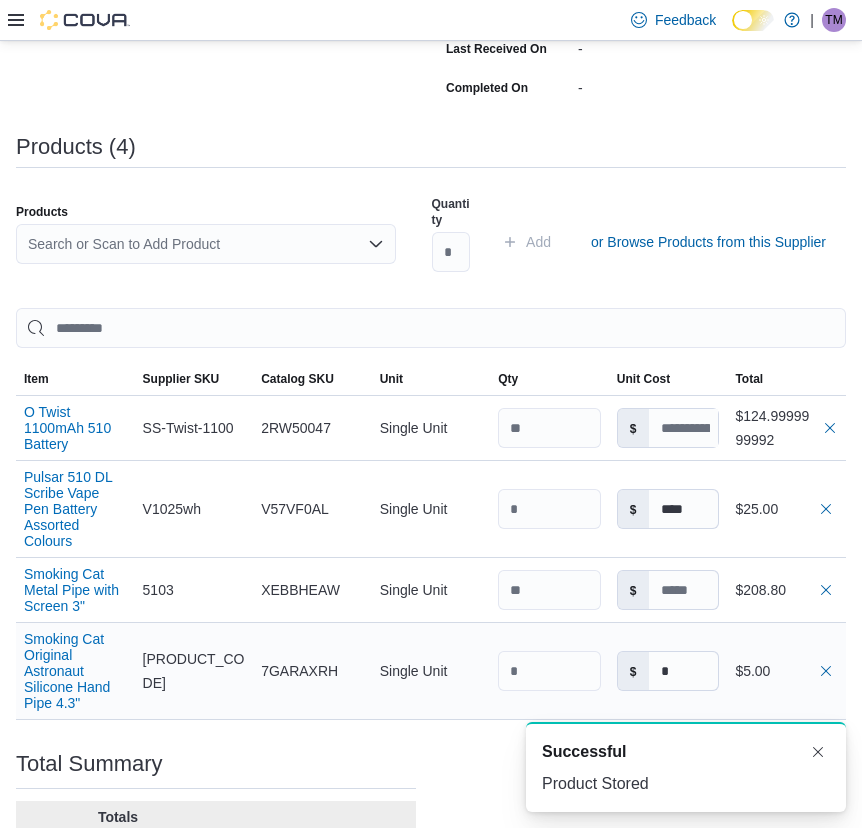 type 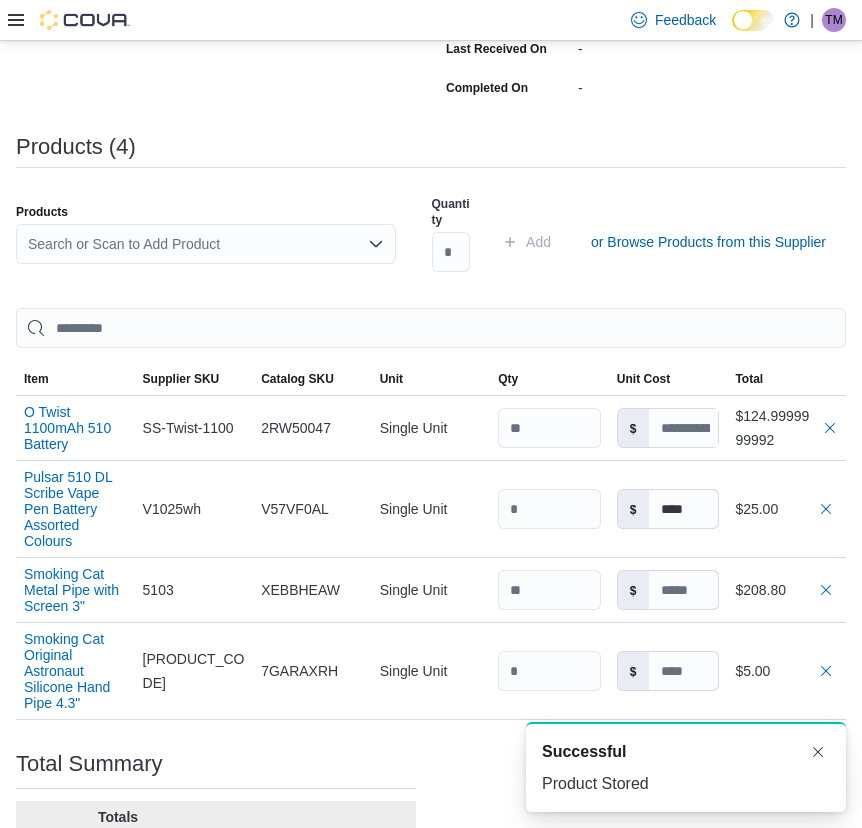 click on "Search or Scan to Add Product" at bounding box center (206, 244) 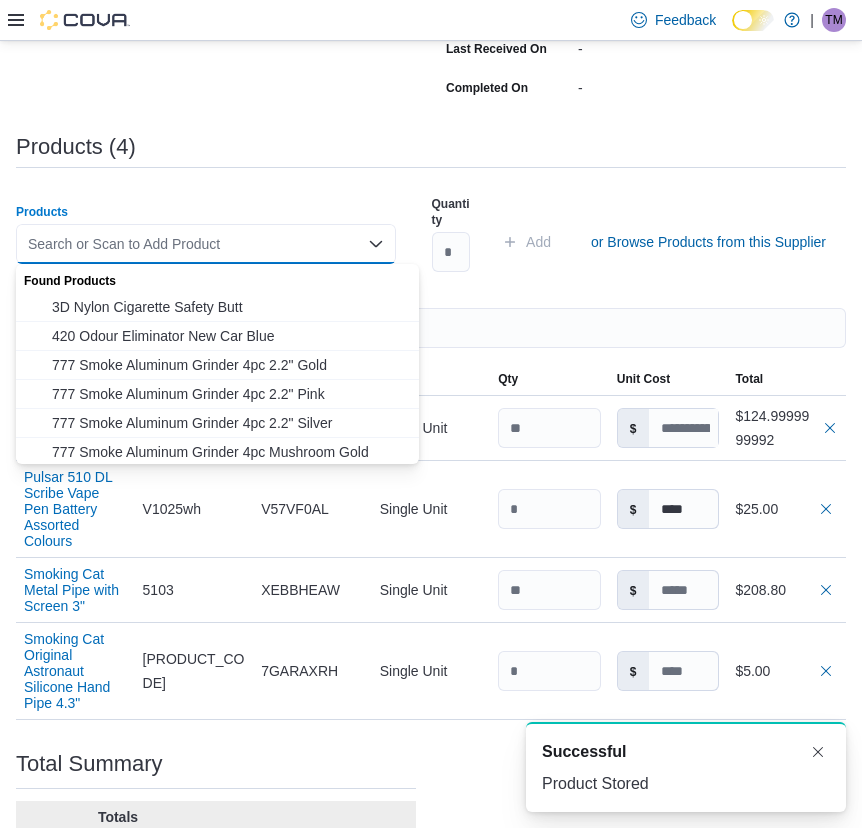 paste on "**********" 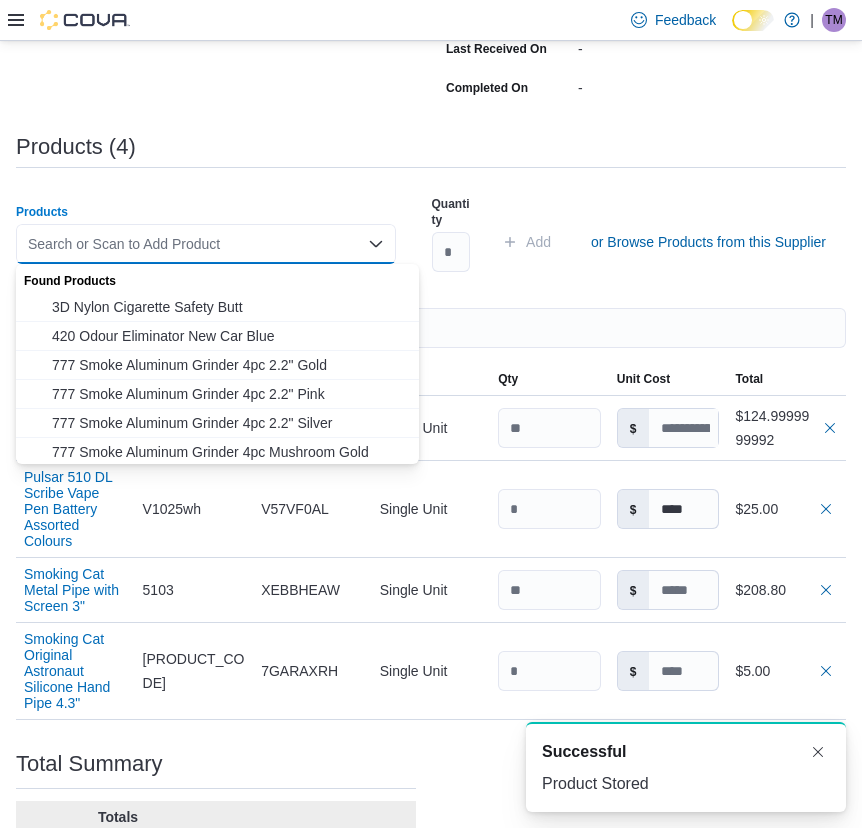 type on "**********" 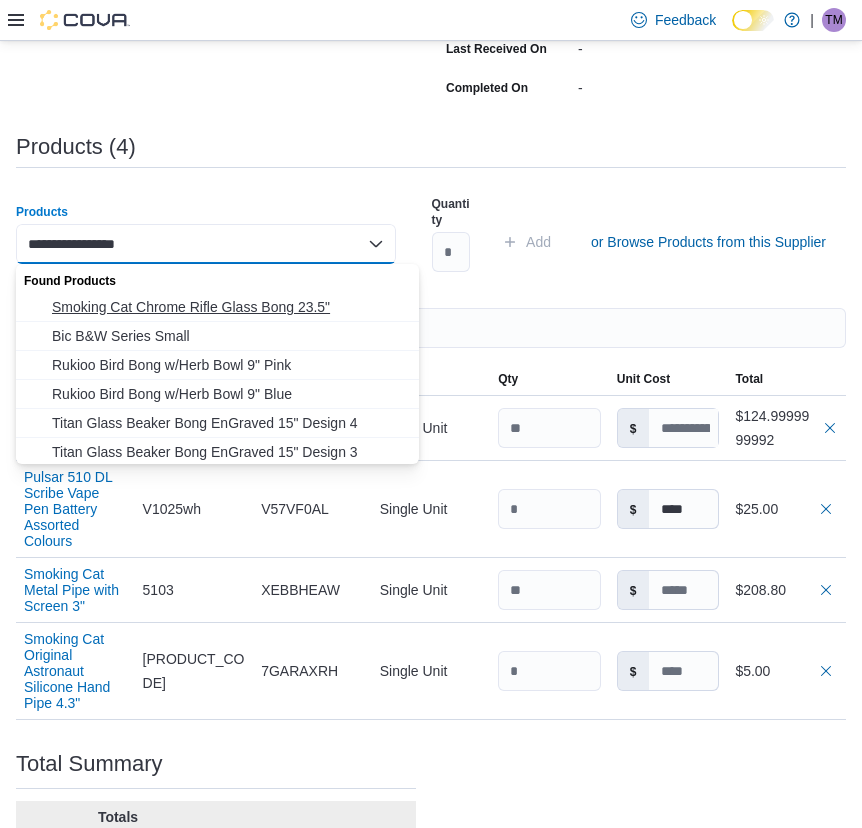 type on "*" 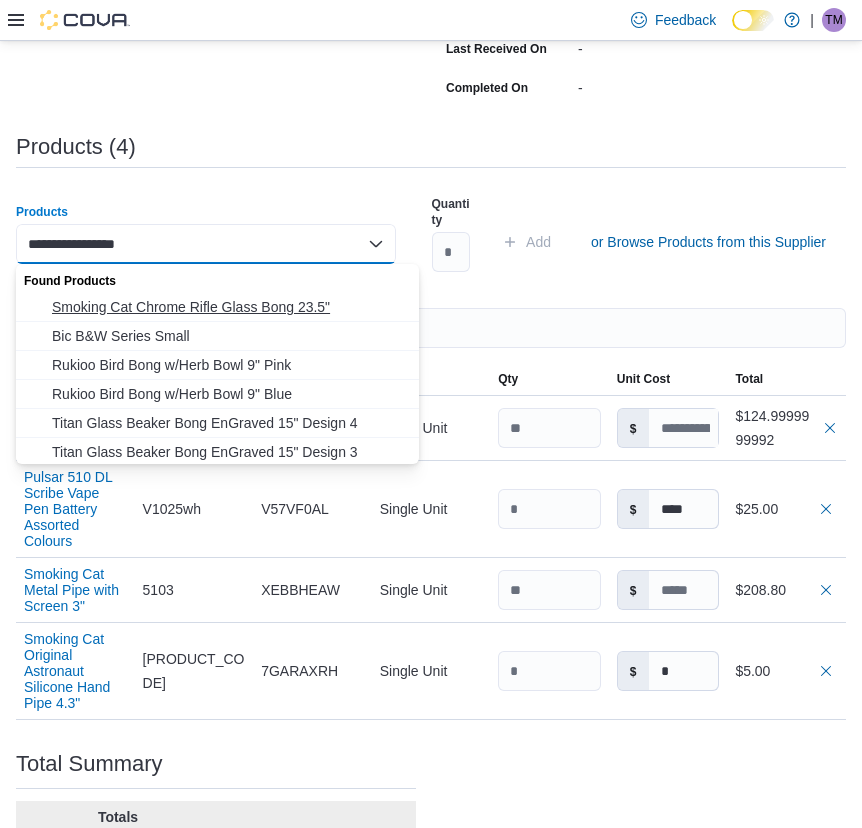 type on "**********" 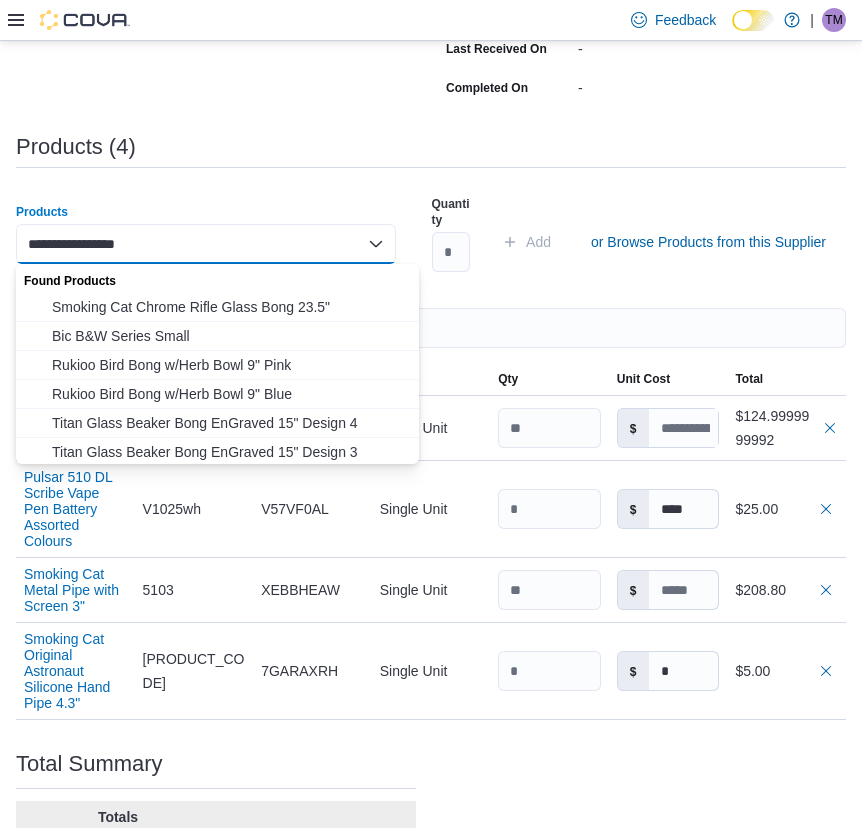 type 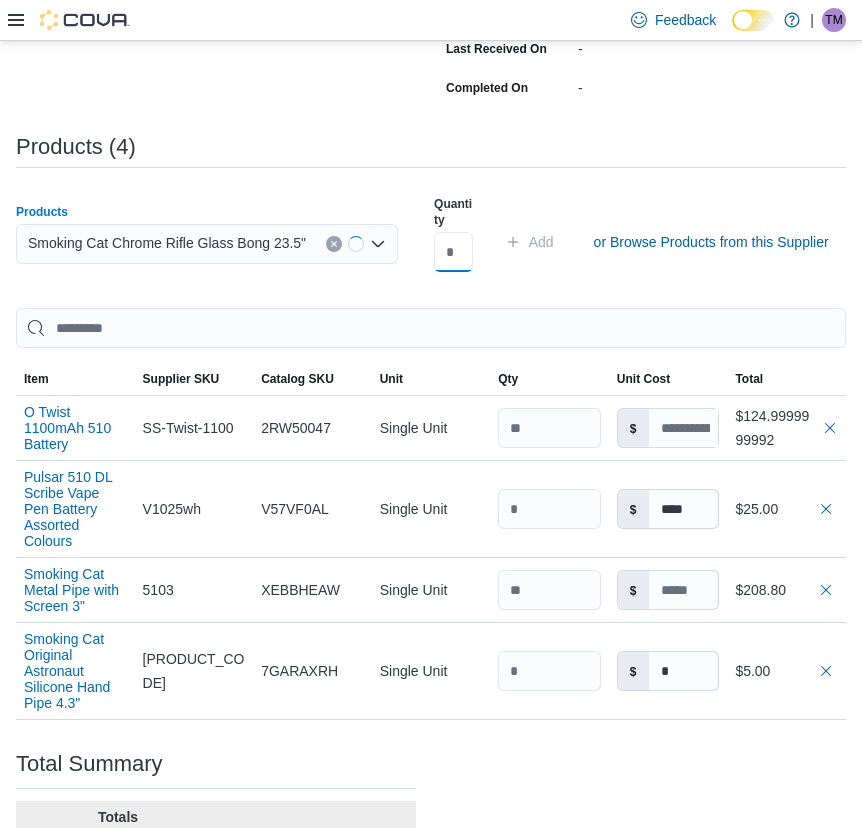 click at bounding box center (453, 252) 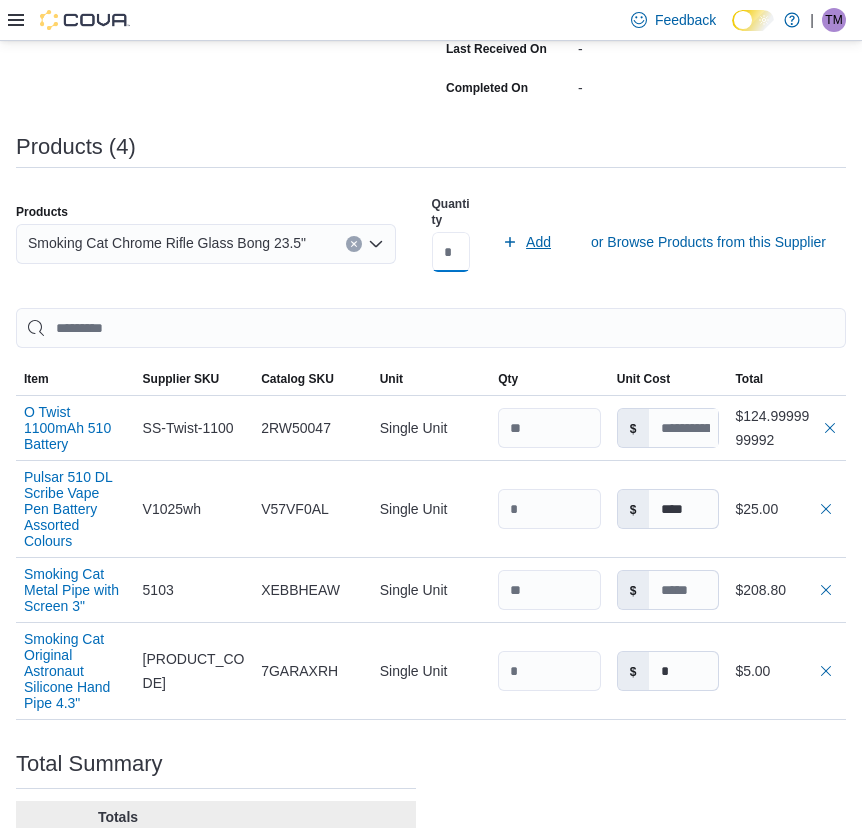 type on "*" 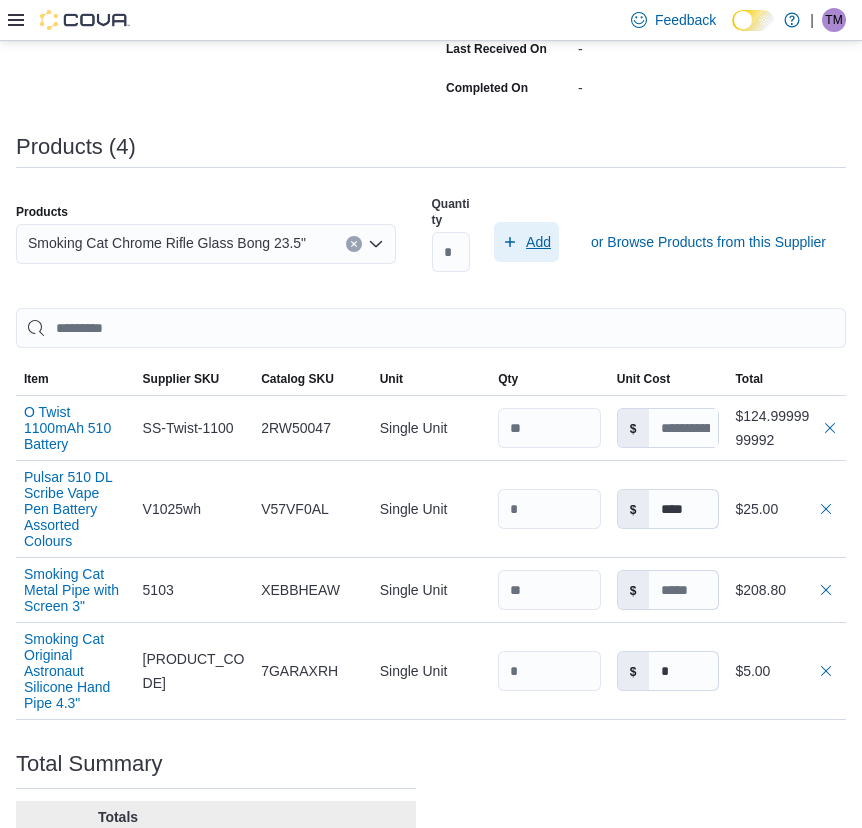 click 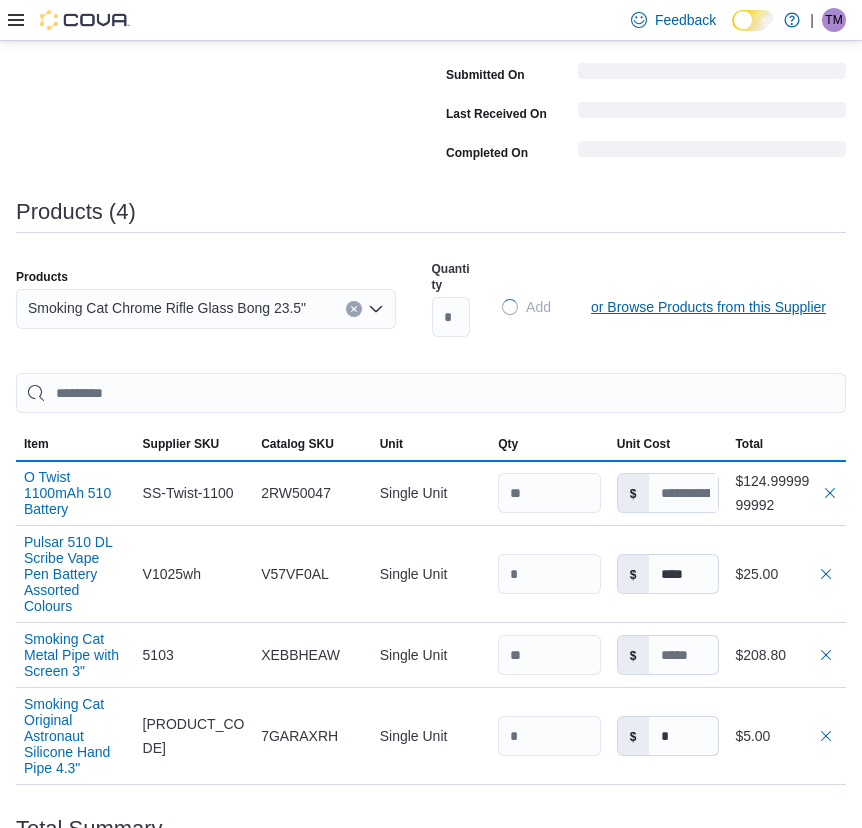 type 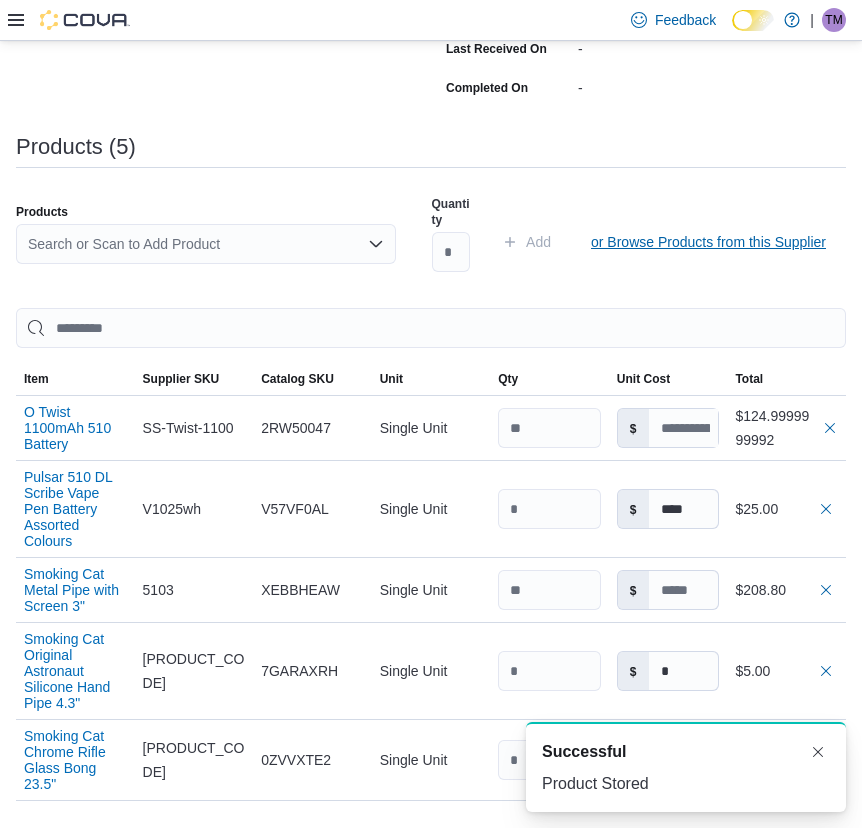 scroll, scrollTop: 0, scrollLeft: 0, axis: both 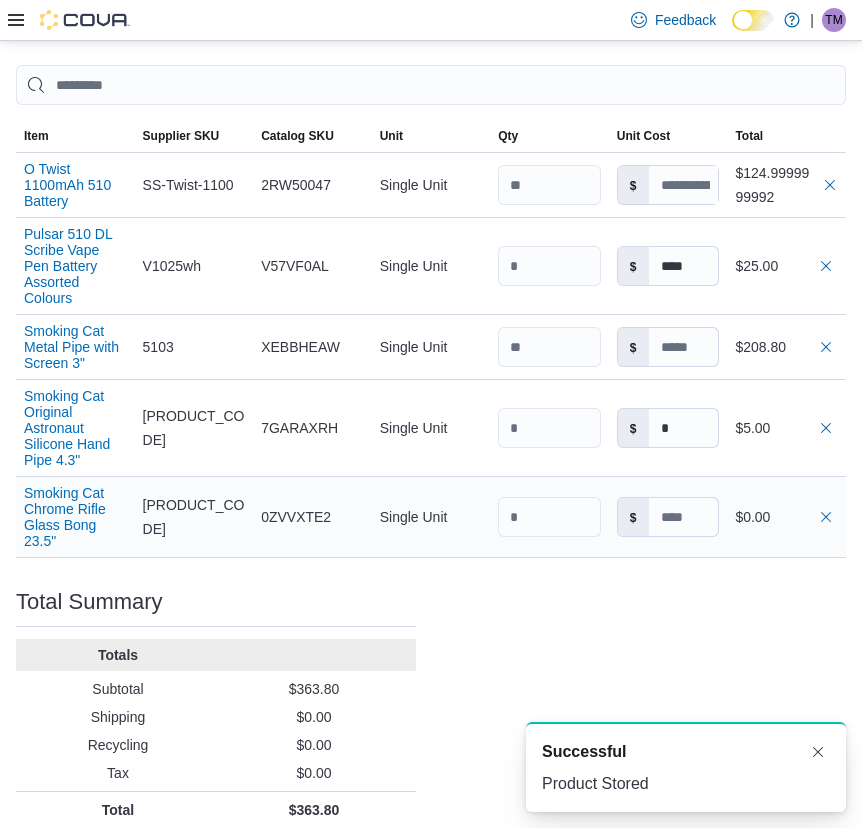 click on "$" at bounding box center (668, 517) 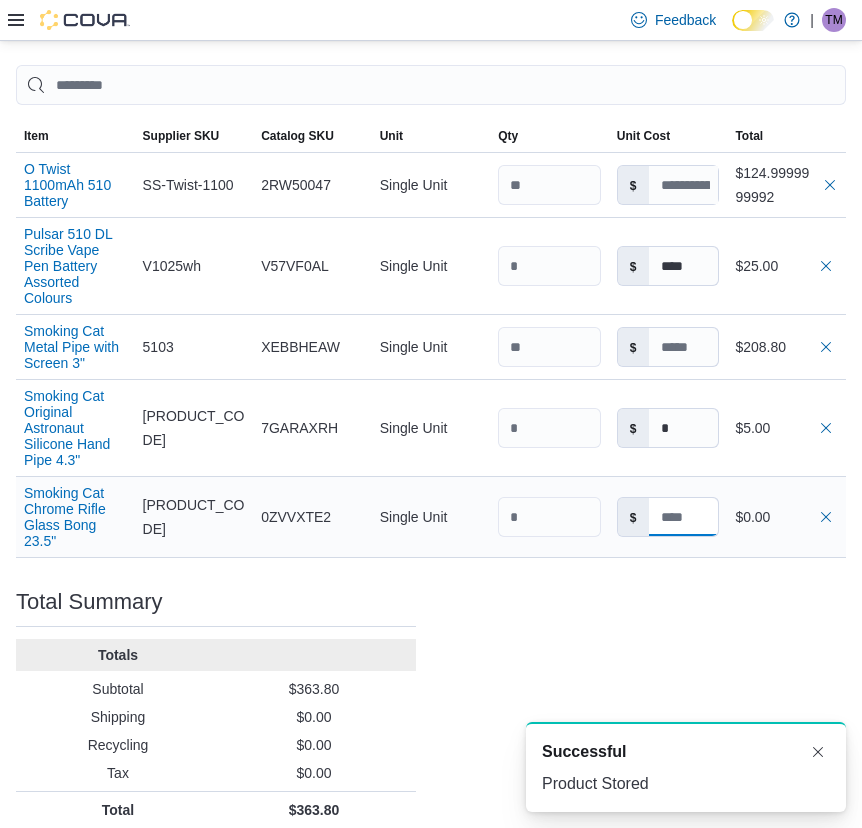 click at bounding box center [684, 517] 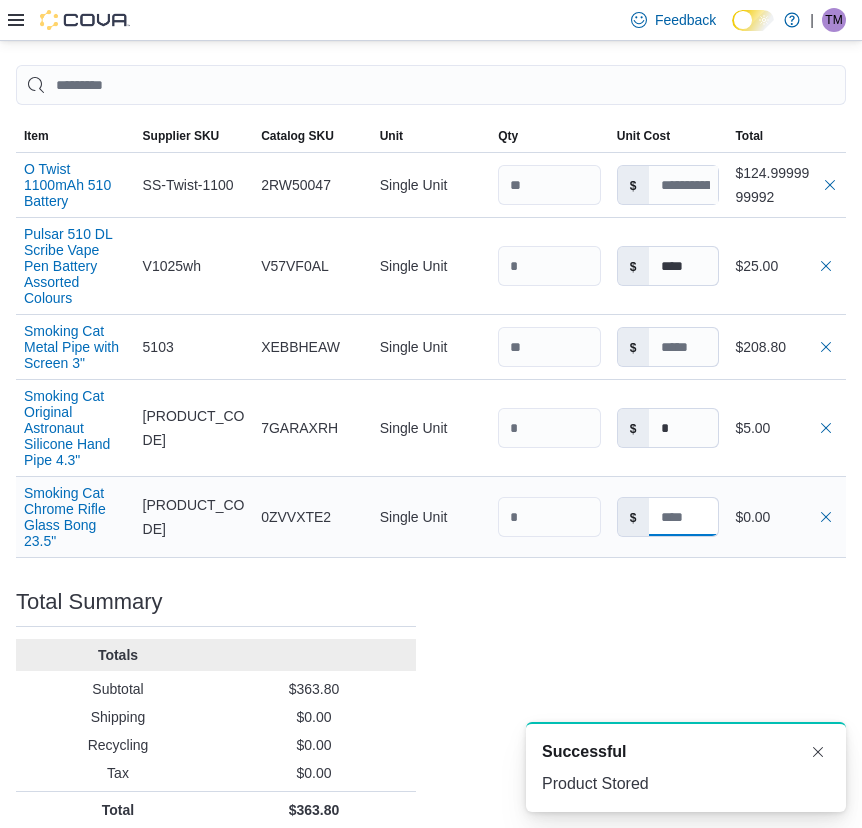 paste on "*****" 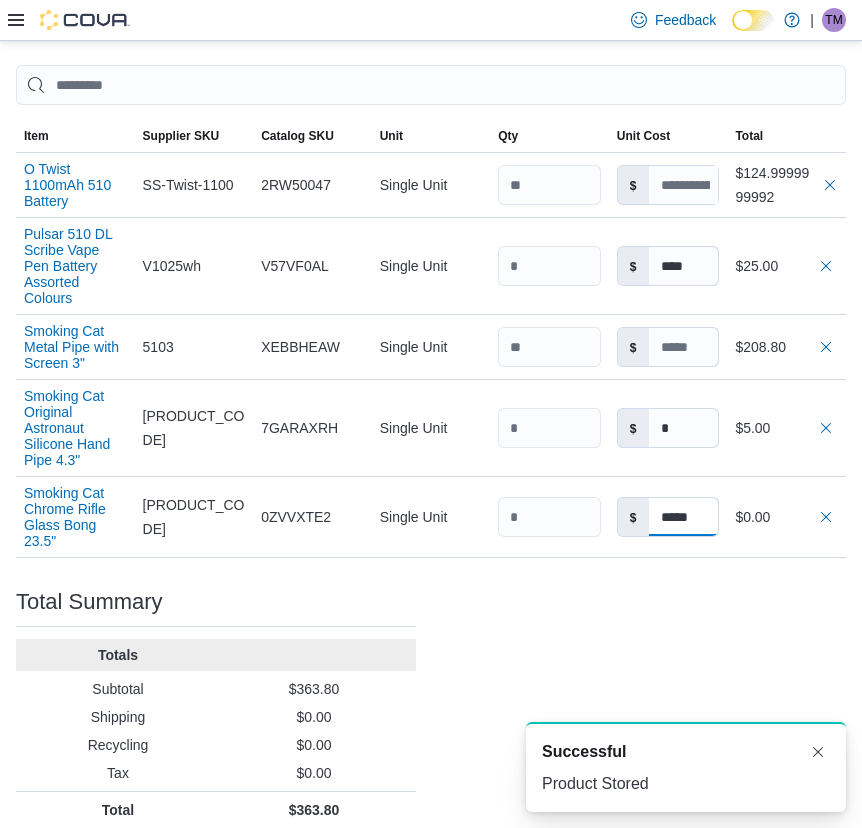 type on "*****" 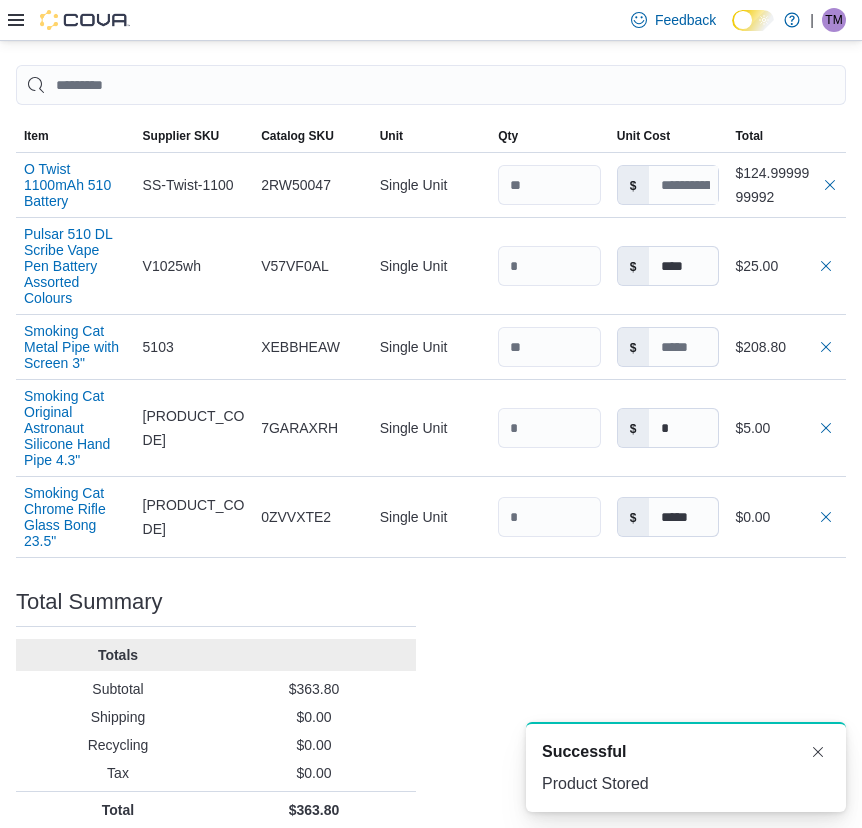 click on "Purchase Order: PO6FRF-13891 Feedback Purchase Order Details   Edit Status Pending Supplier Smoking Cat Supplier Invoice Number No Supplier Invoice Number added Bill To [FIRST] [LAST] Ship To [FIRST] [LAST] Shipping Cost $0.00 Recycling Cost $0.00 Tax $0.00 ETA [DATE] Notes - Created On [DATE] Submitted On - Last Received On - Completed On - Products (5)     Products Search or Scan to Add Product Quantity  Add or Browse Products from this Supplier Sorting EuiBasicTable with search callback Item Supplier SKU Catalog SKU Unit Qty Unit Cost Total O Twist 1100mAh 510 Battery Supplier SKU SS-Twist-1100 Catalog SKU 2RW50047 Unit Single Unit Qty Unit Cost $ Total $124.9999999992 Pulsar 510 DL Scribe Vape Pen Battery Assorted Colours Supplier SKU V1025wh Catalog SKU V57VF0AL Unit Single Unit Qty Unit Cost $ **** Total $25.00 Smoking Cat Metal Pipe with Screen 3" Supplier SKU 5103 Catalog SKU XEBBHEAW Unit Single Unit Qty Unit Cost $ Total $208.80 Supplier SKU SHP-371 ASSORTED Catalog SKU Qty" at bounding box center [431, 164] 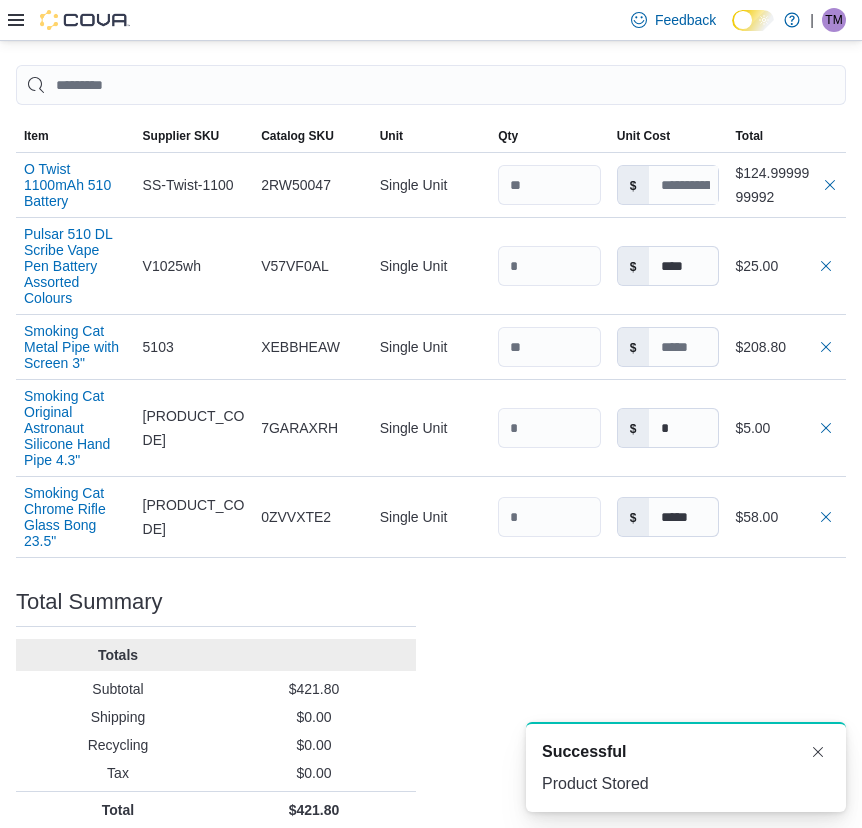 type 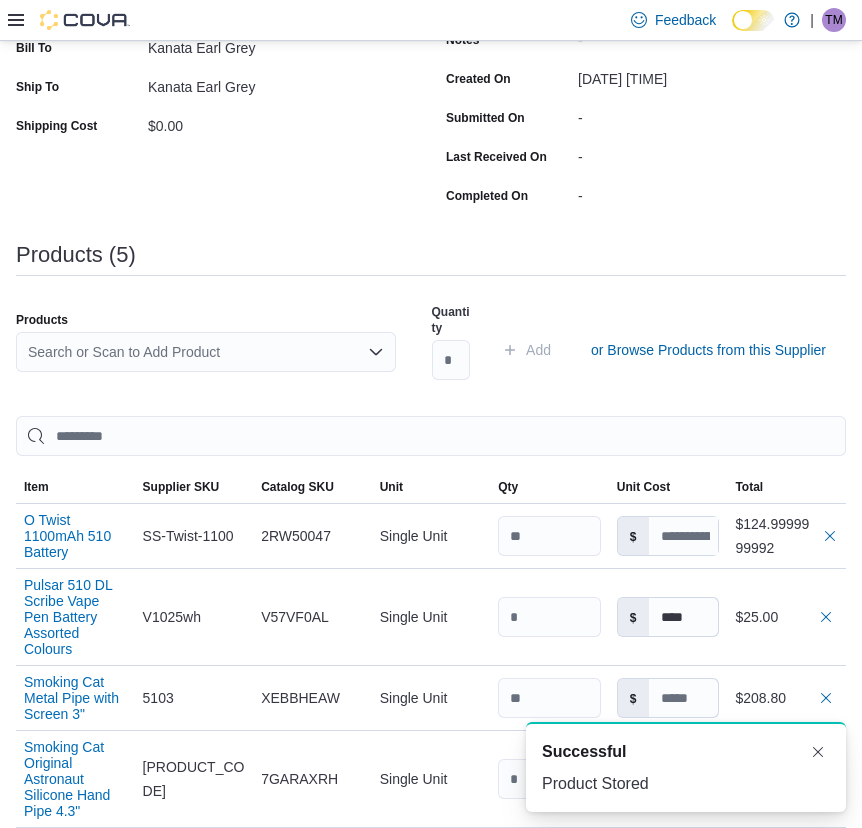 scroll, scrollTop: 130, scrollLeft: 0, axis: vertical 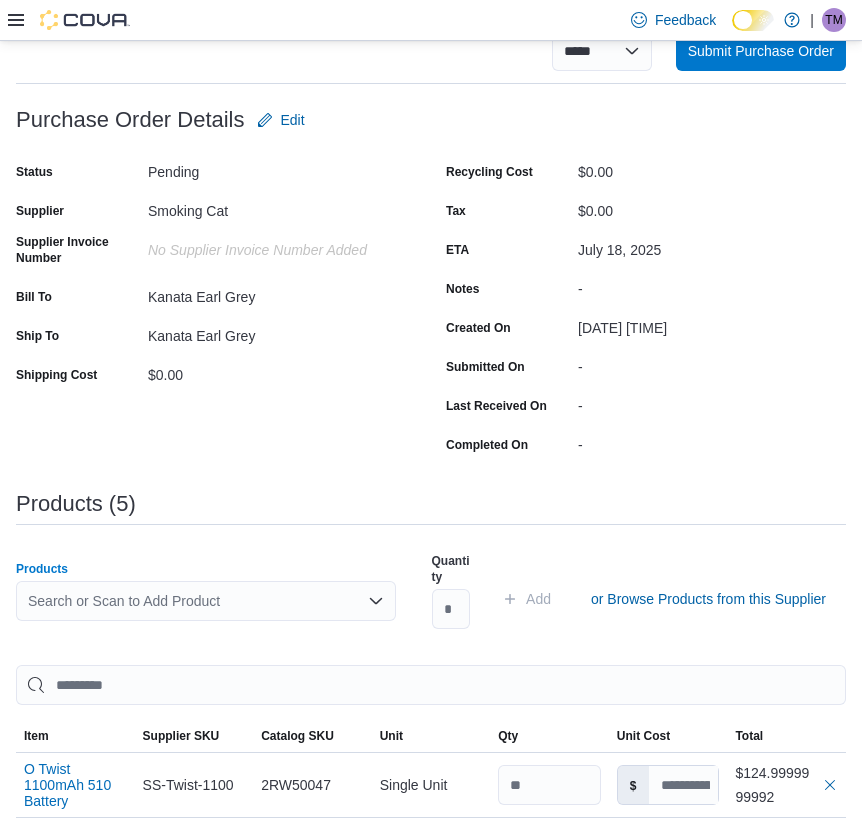 click on "Search or Scan to Add Product" at bounding box center [206, 601] 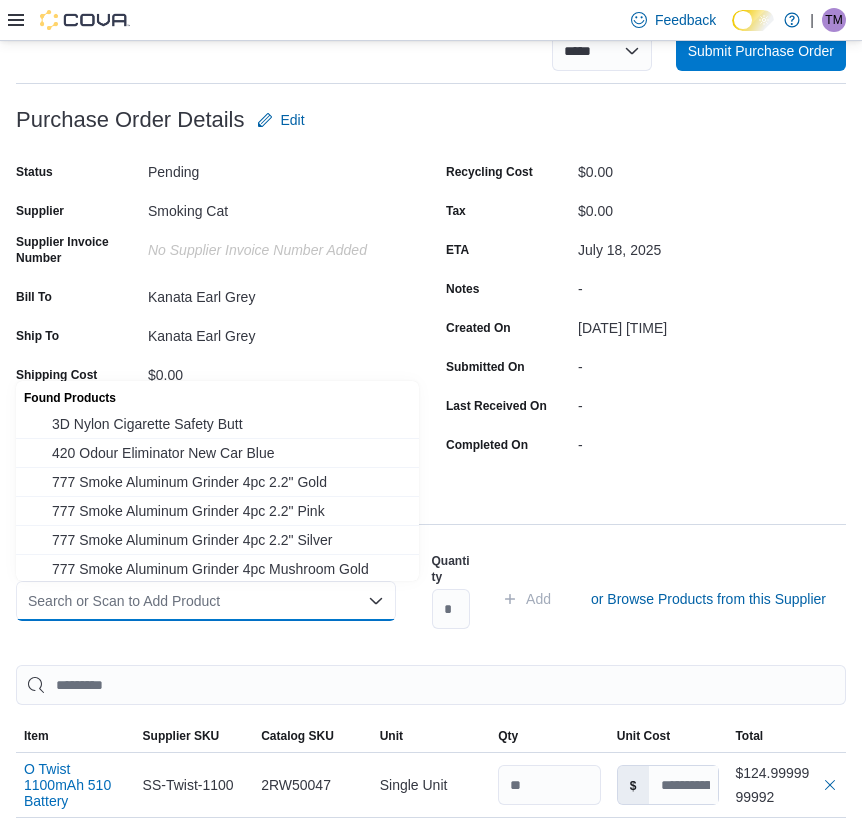 click on "Search or Scan to Add Product Combo box. Selected. Combo box input. Search or Scan to Add Product. Type some text or, to display a list of choices, press Down Arrow. To exit the list of choices, press Escape." at bounding box center [206, 601] 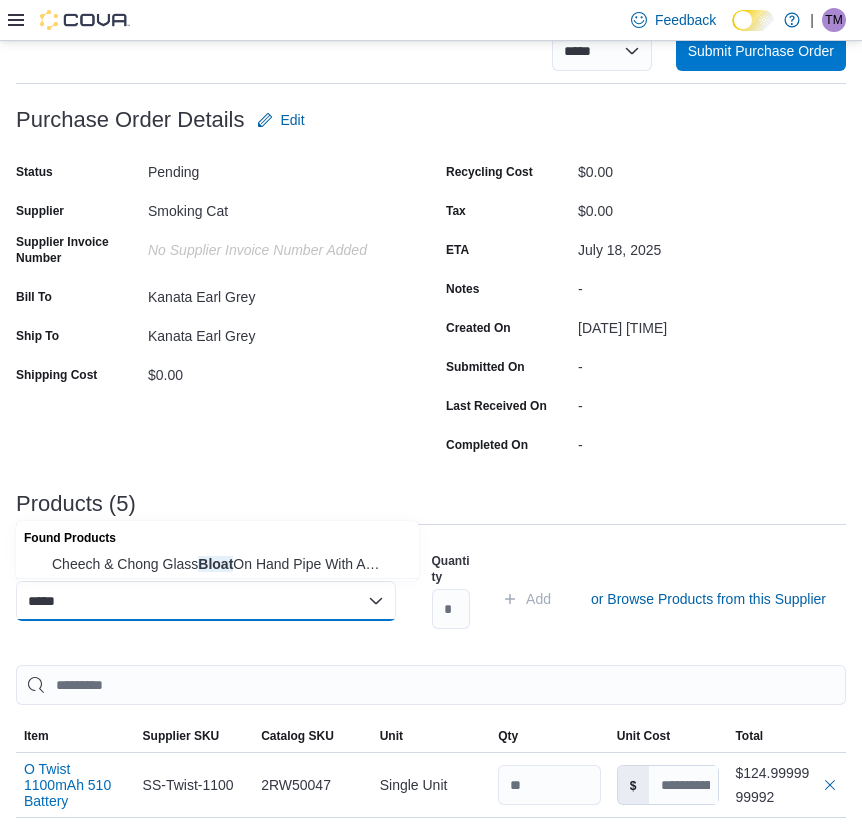 type on "*****" 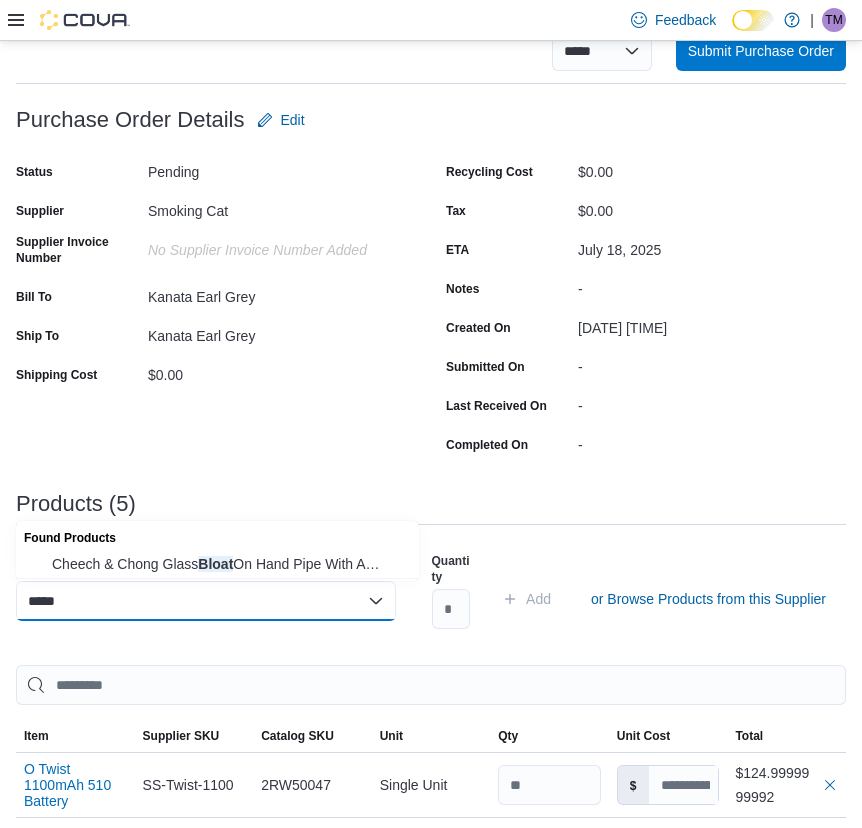 click on "Found Products" at bounding box center (217, 535) 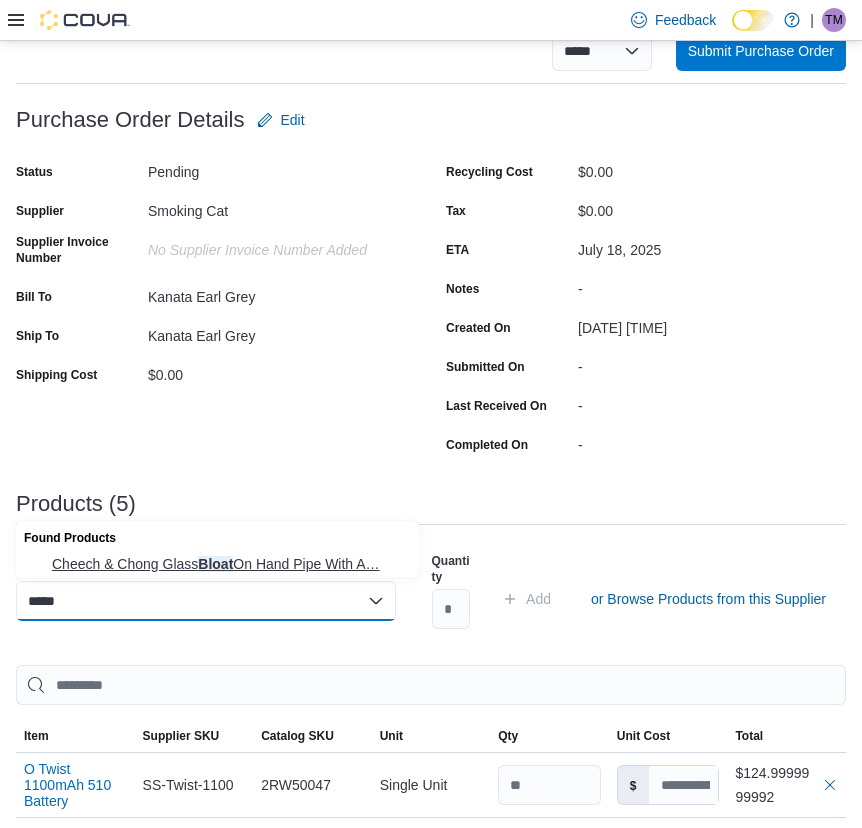 click on "Cheech & Chong Glass  Bloat  On Hand Pipe With A… Cheech & Chong Glass Bloat On Hand Pipe With Ash Catcher Mouthpiece 4.5"" at bounding box center (229, 564) 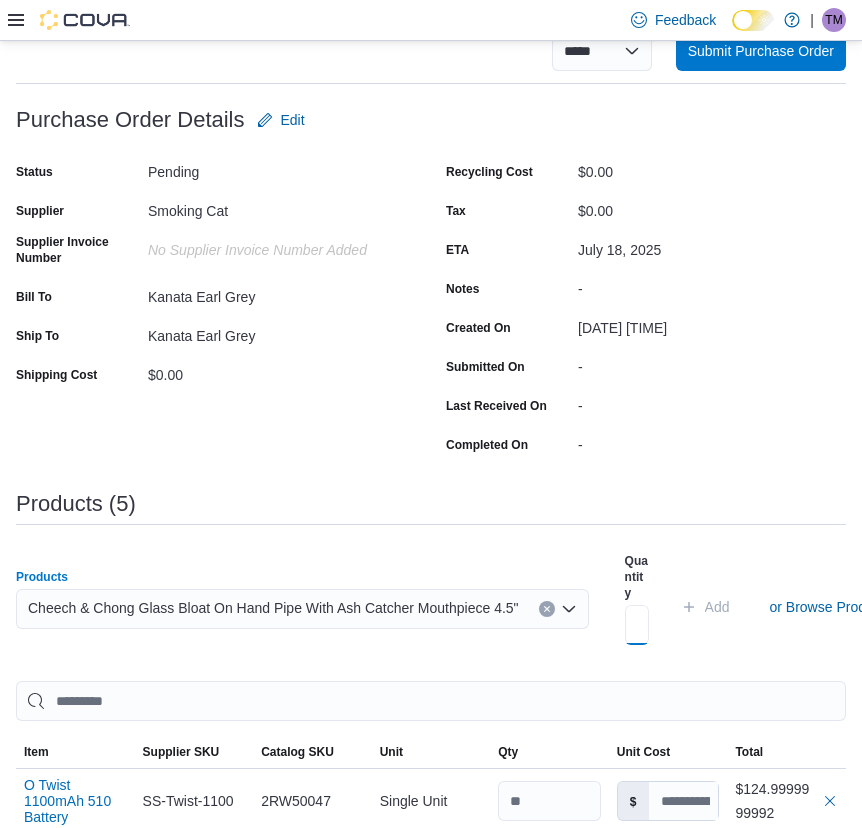click at bounding box center [637, 625] 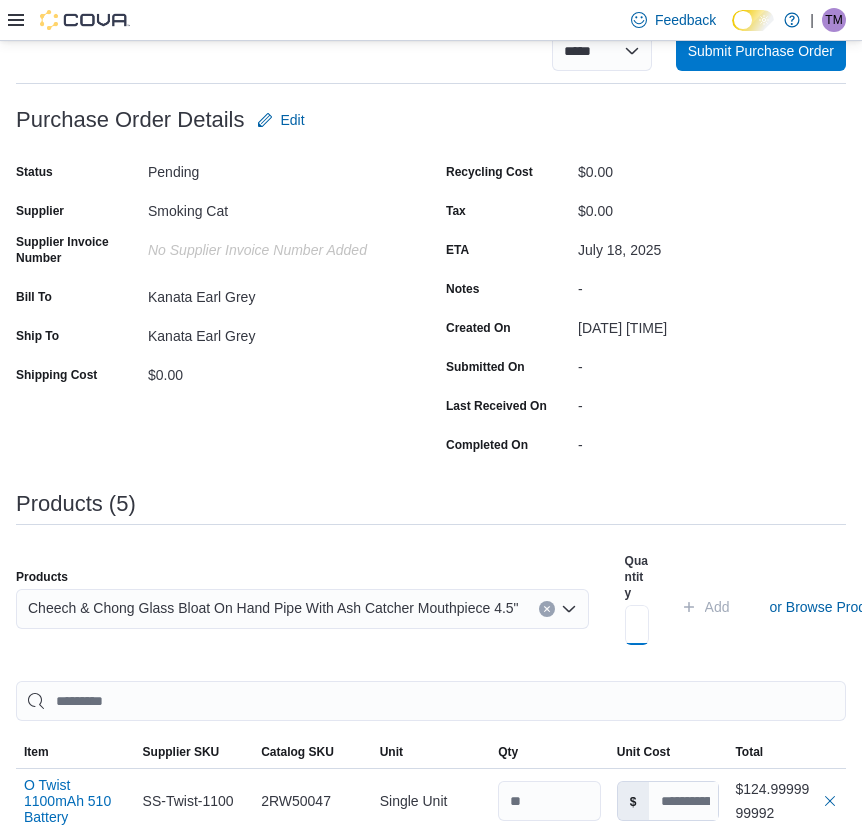 scroll, scrollTop: 0, scrollLeft: 5, axis: horizontal 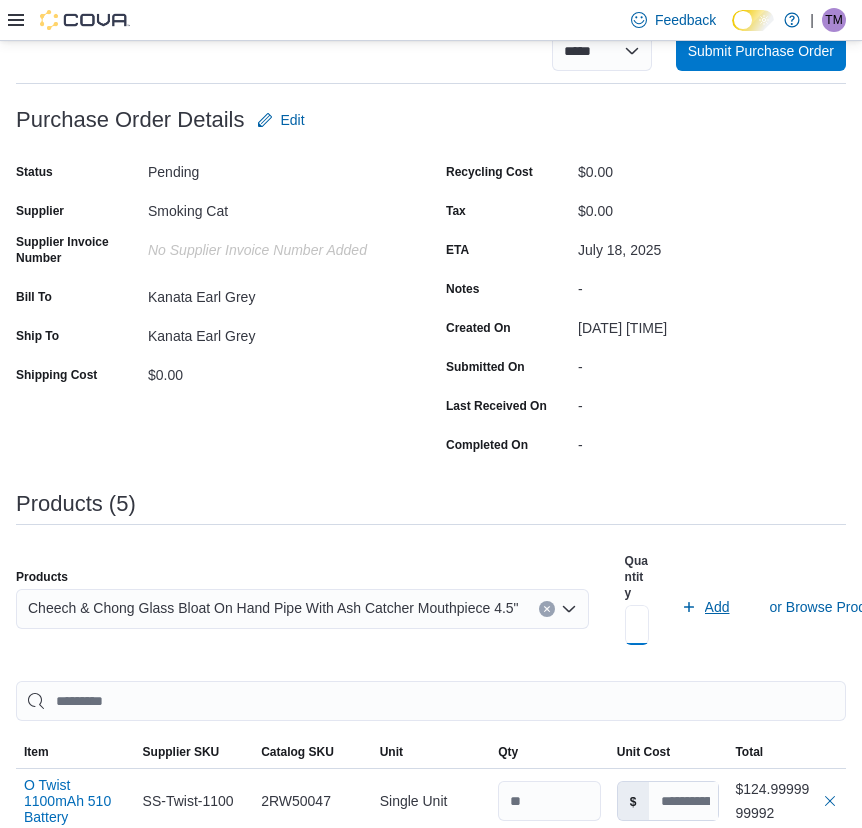 type on "*" 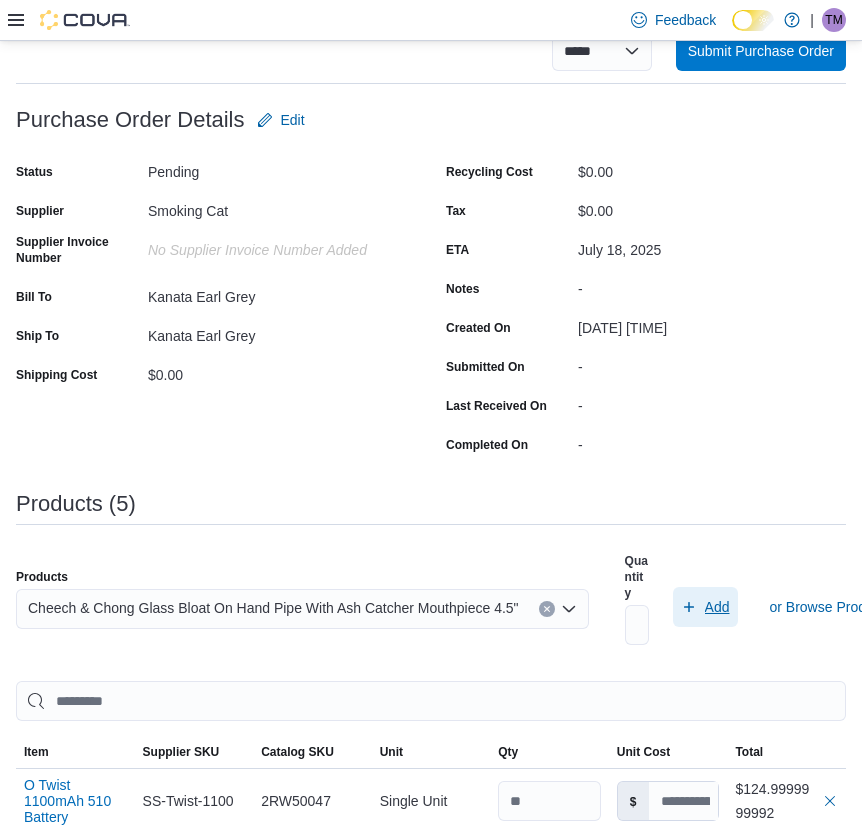 click on "Add" at bounding box center (717, 607) 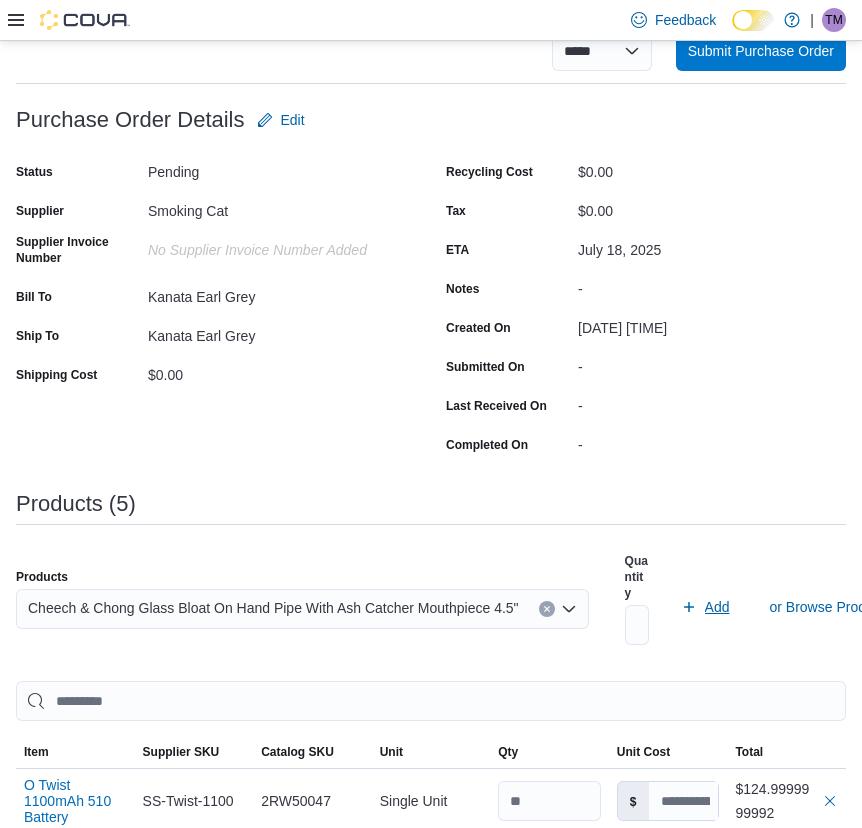 scroll, scrollTop: 0, scrollLeft: 0, axis: both 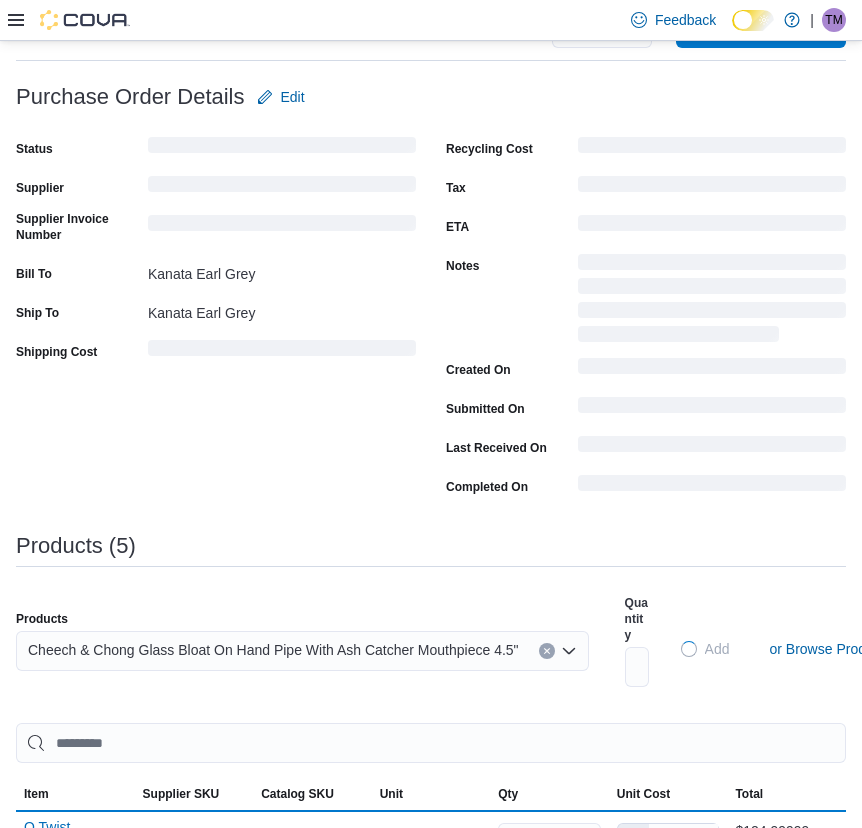 type 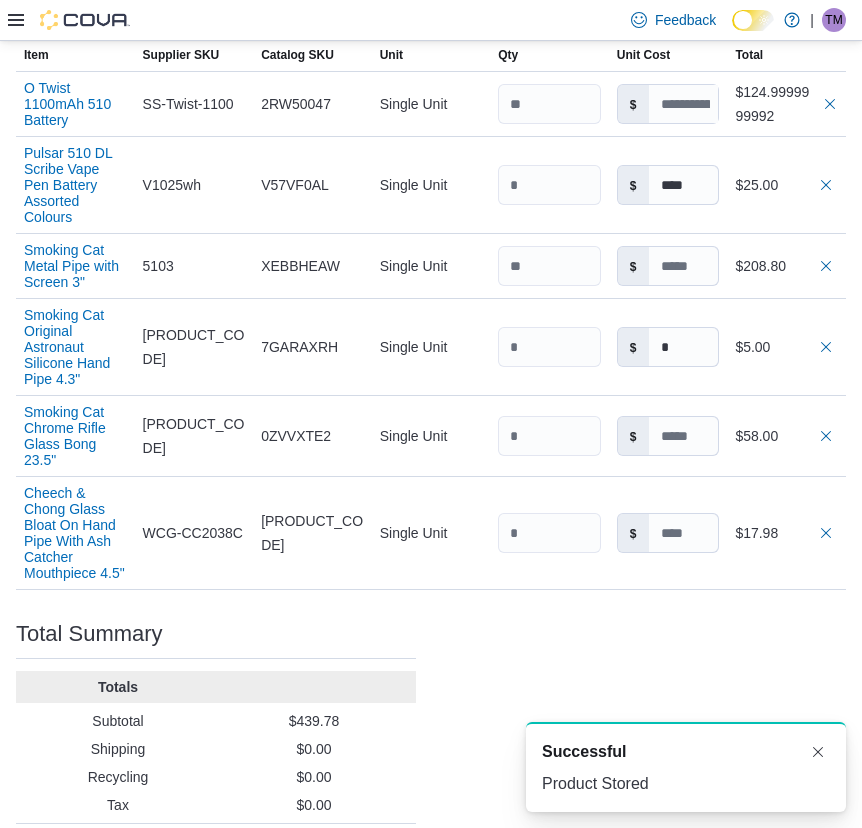 scroll, scrollTop: 0, scrollLeft: 0, axis: both 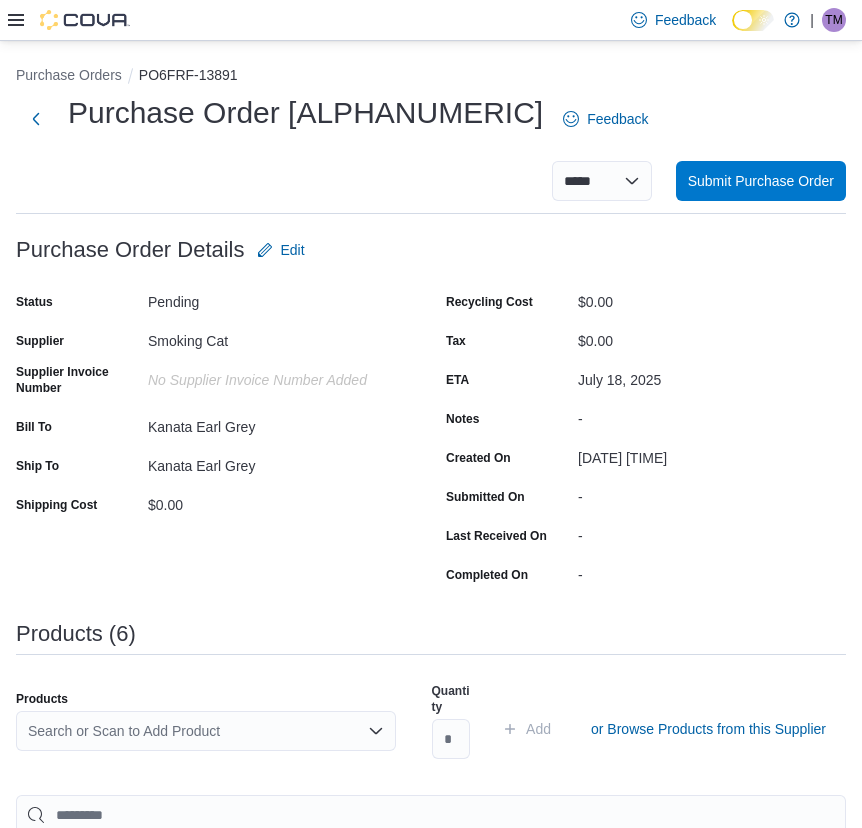 click on "Search or Scan to Add Product" at bounding box center [206, 731] 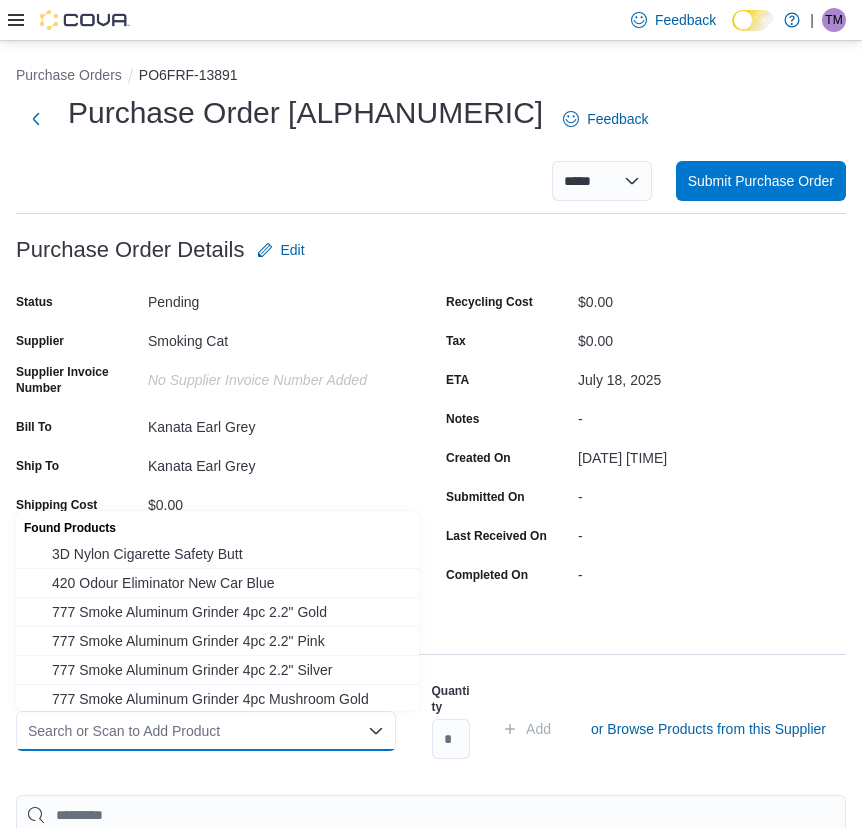 paste on "**********" 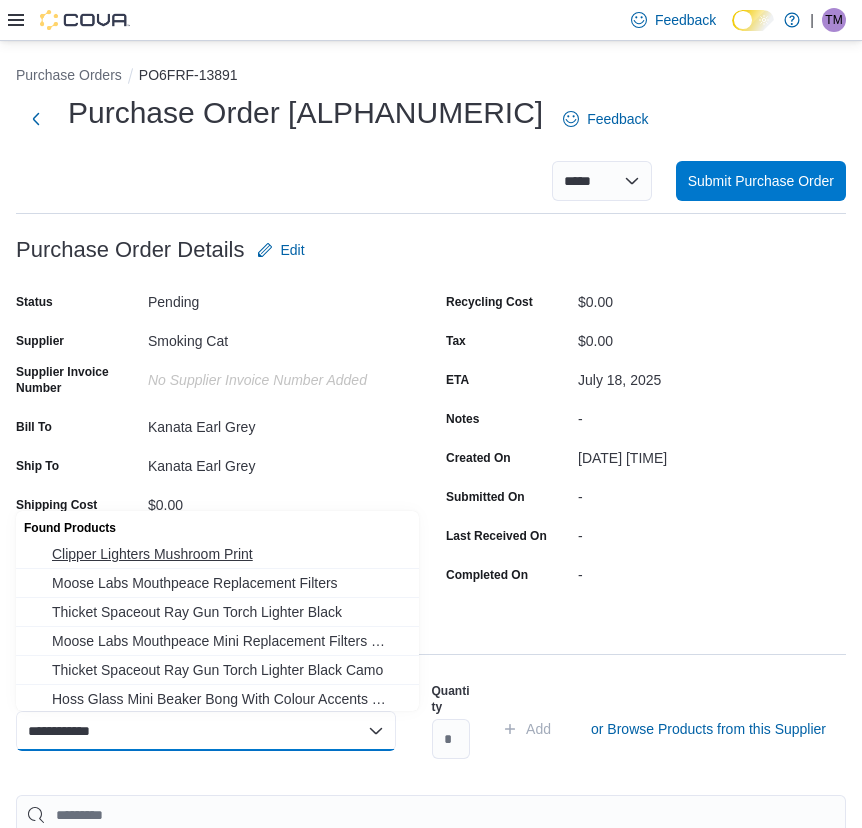 type on "**********" 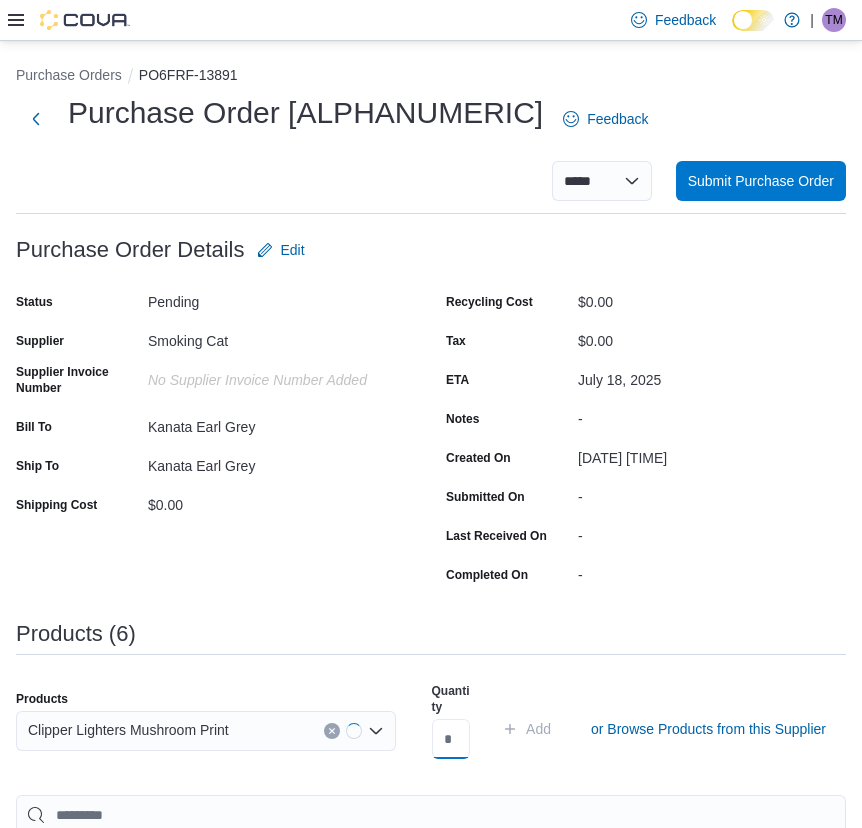 click at bounding box center (451, 739) 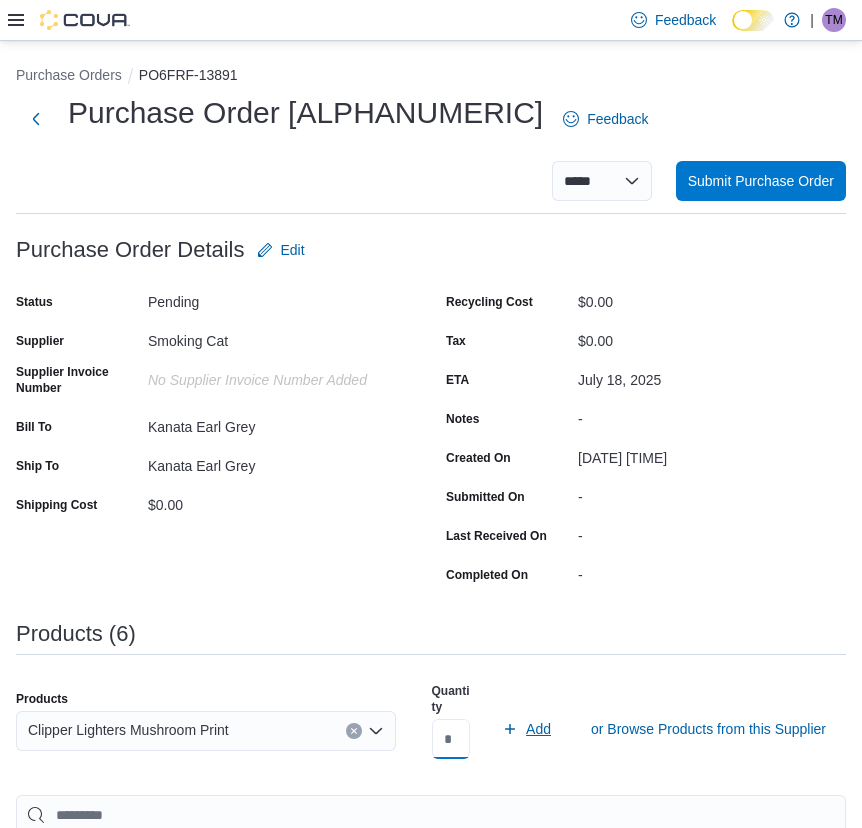 type on "**" 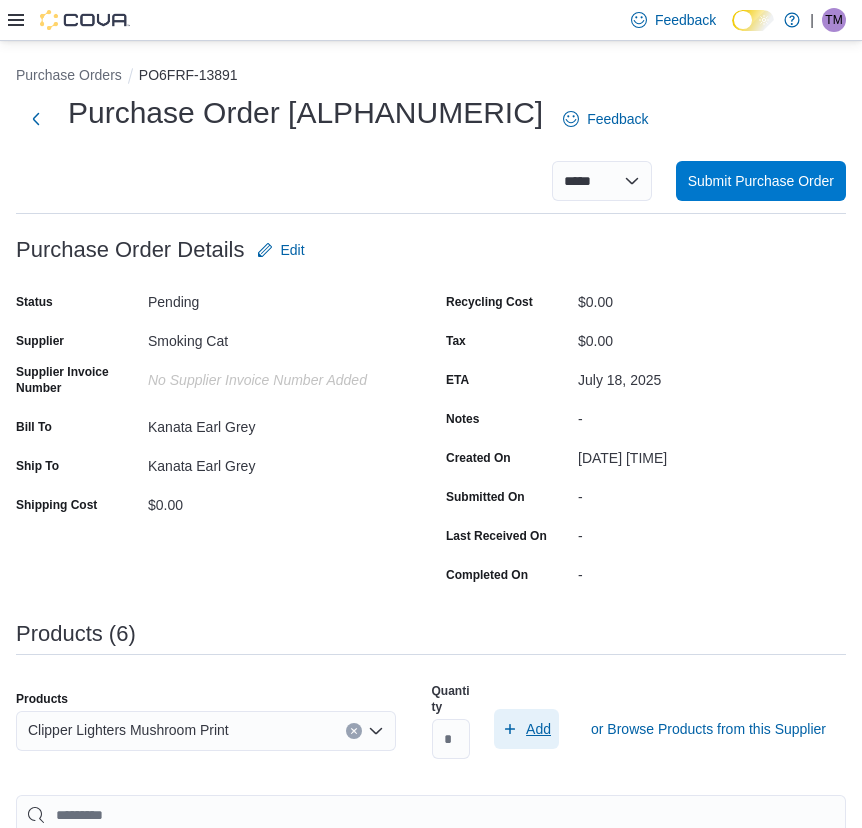 click 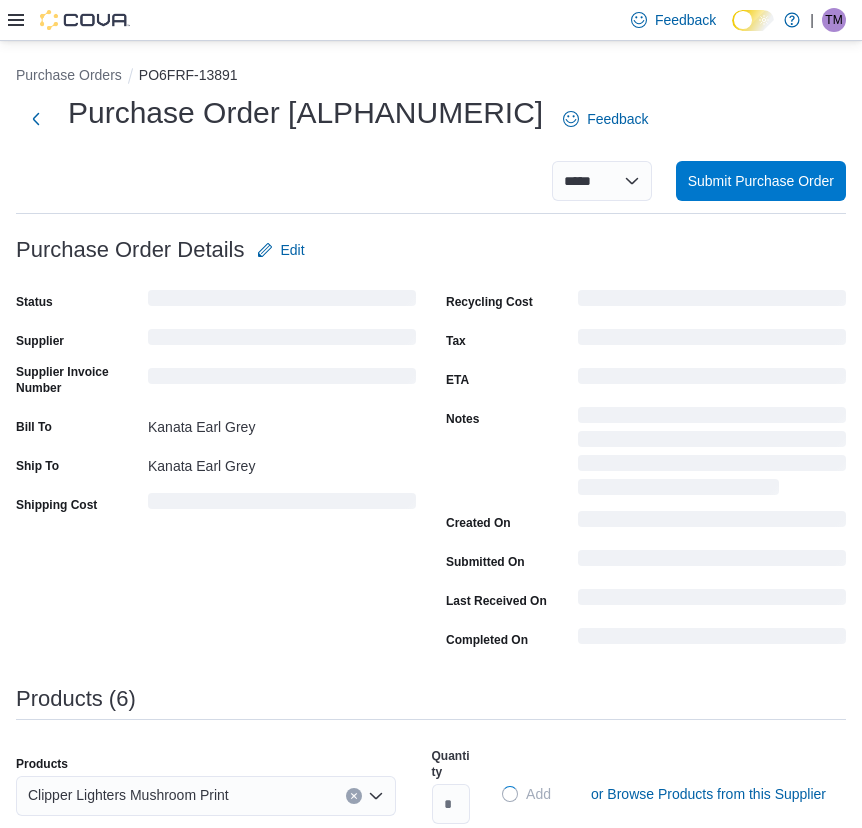 type 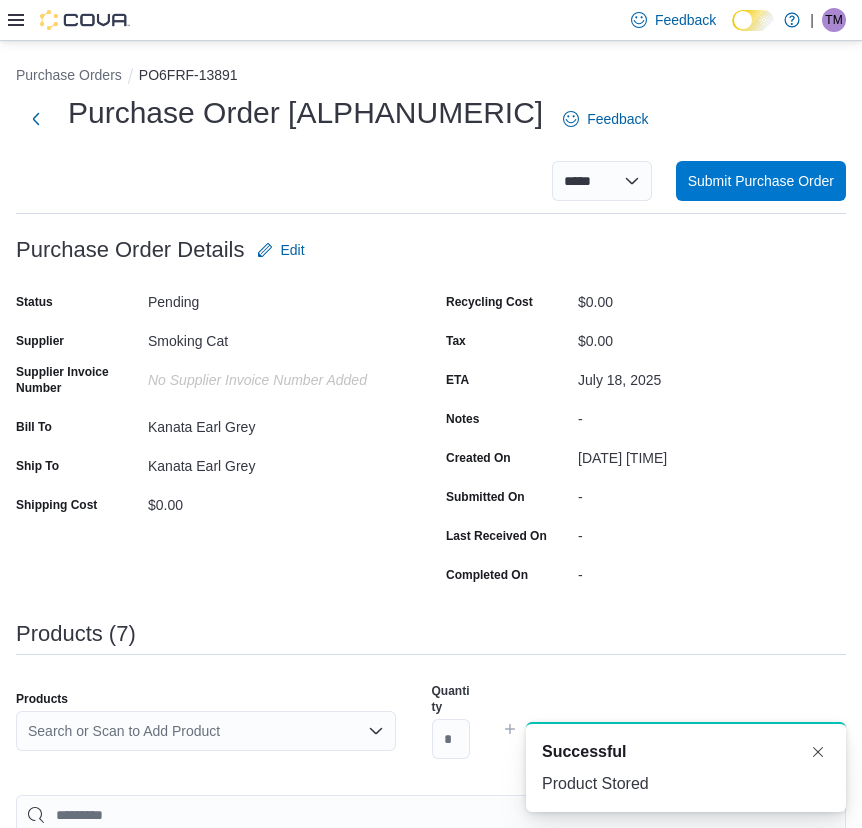 scroll, scrollTop: 0, scrollLeft: 0, axis: both 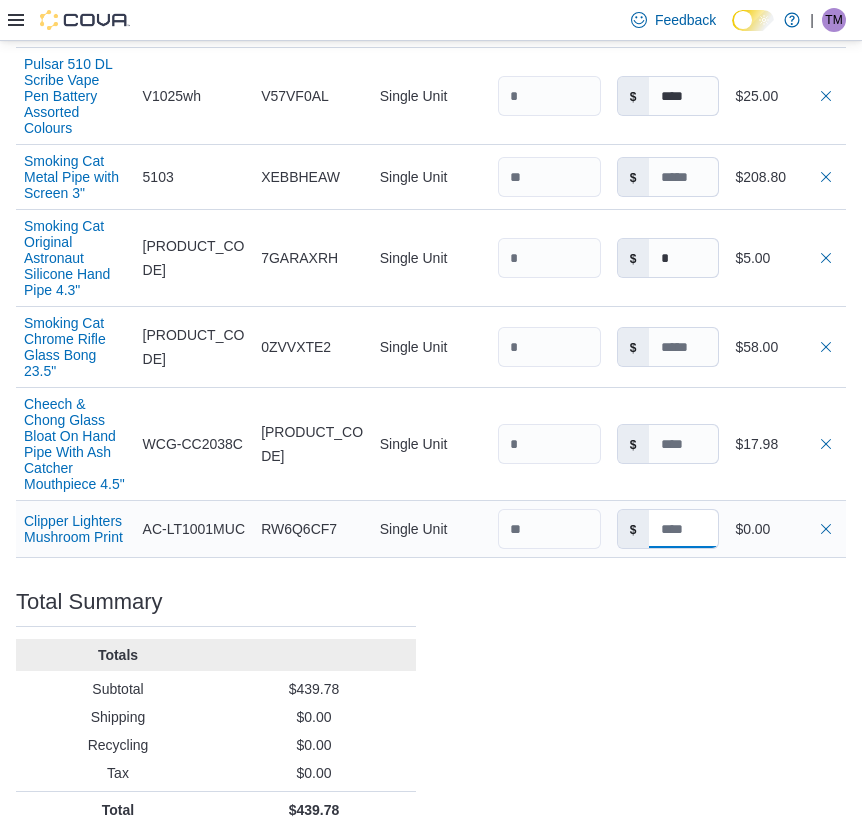 paste on "**********" 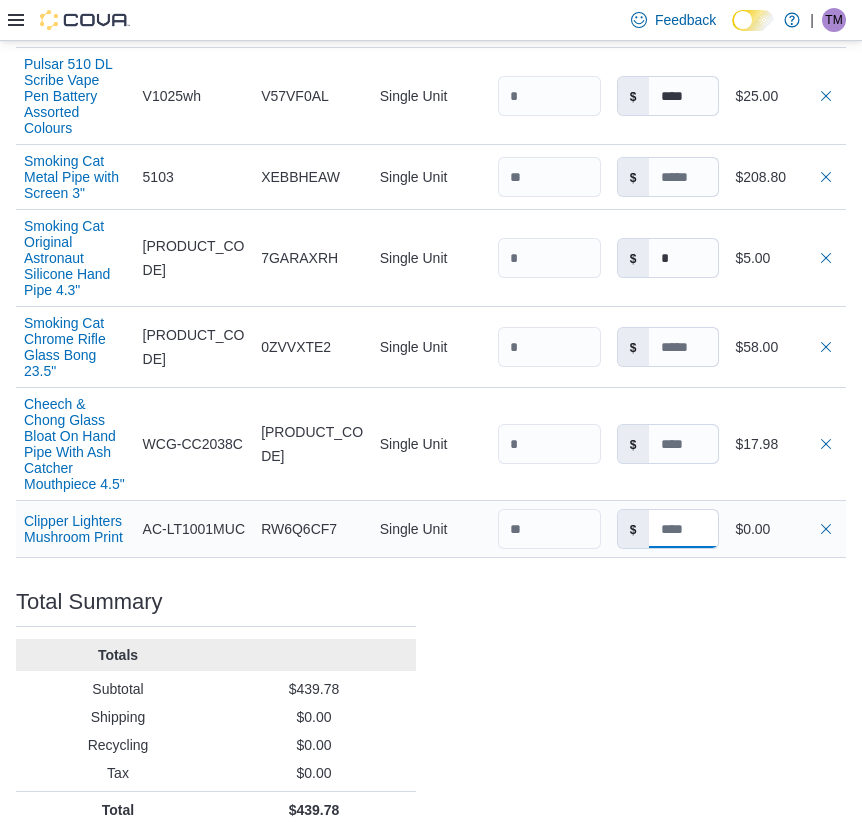 drag, startPoint x: 717, startPoint y: 512, endPoint x: 710, endPoint y: 533, distance: 22.135944 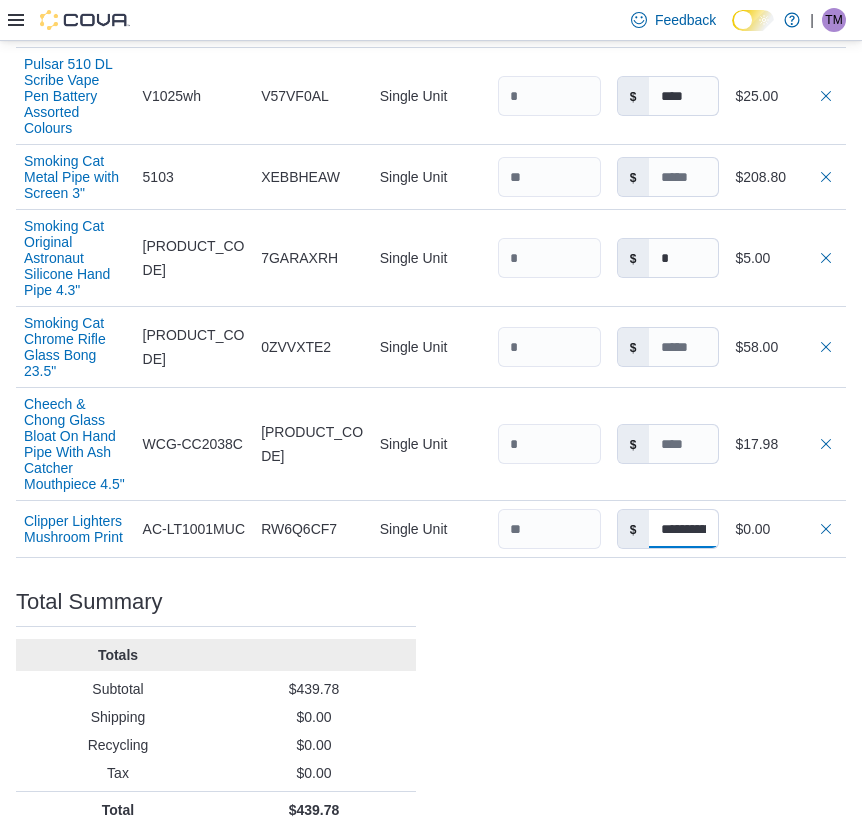 scroll, scrollTop: 0, scrollLeft: 75, axis: horizontal 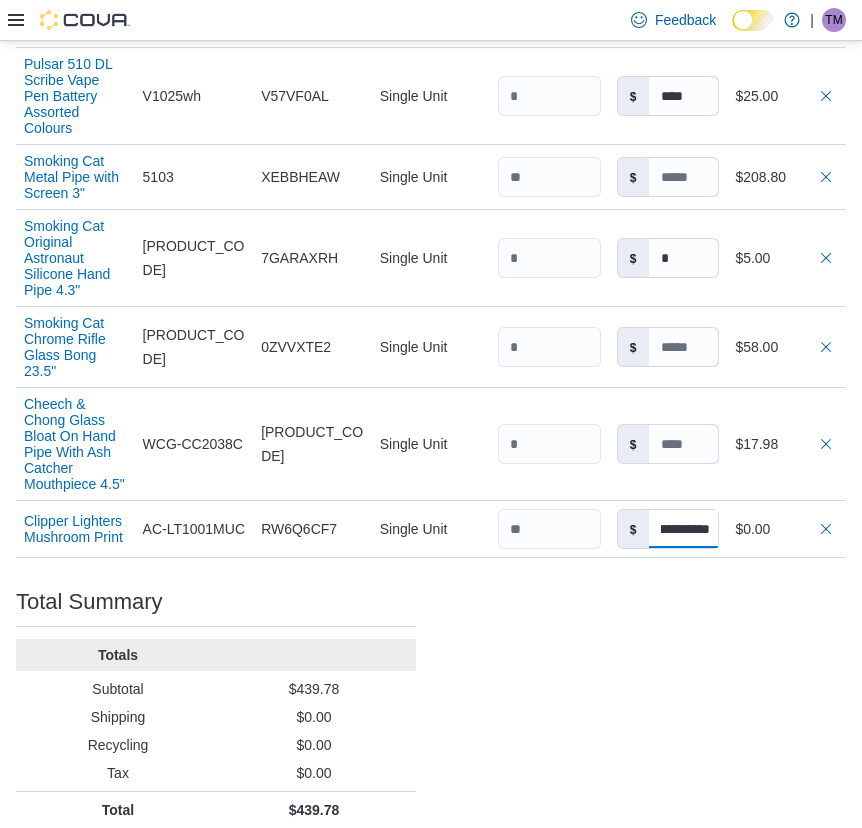 type on "**********" 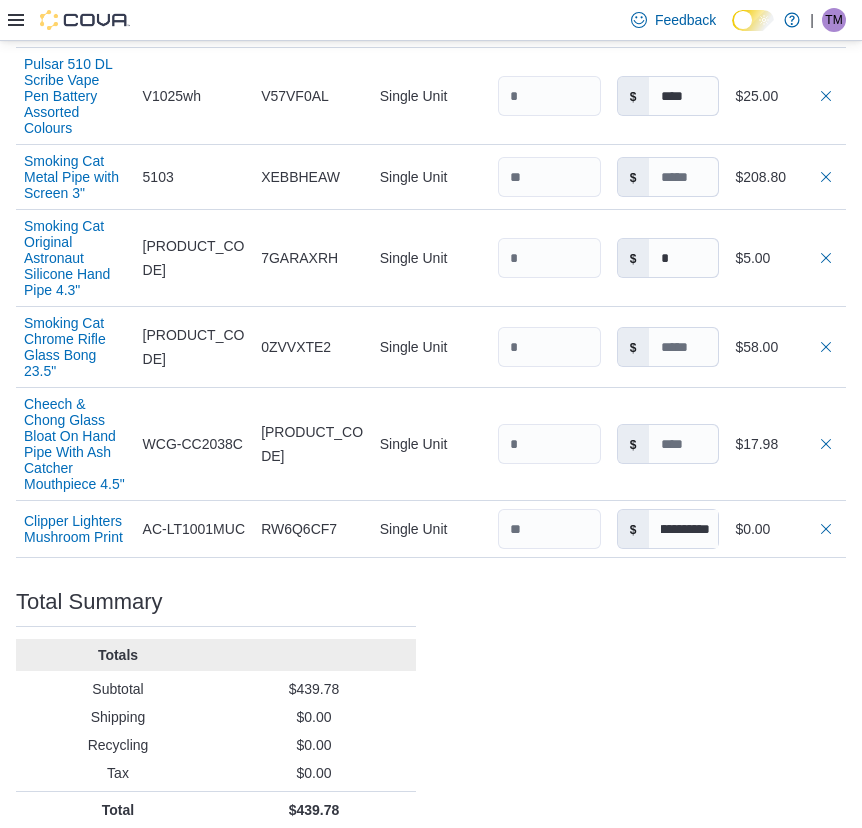click on "Purchase Order: PO6FRF-13891 Feedback Purchase Order Details   Edit Status Pending Supplier Smoking Cat Supplier Invoice Number No Supplier Invoice Number added Bill To [PERSON] [LASTNAME] Ship To [PERSON] [LASTNAME] Shipping Cost $0.00 Recycling Cost $0.00 Tax $0.00 ETA [DATE] [YEAR] Notes - Created On [DATE] [YEAR] [TIME] Submitted On - Last Received On - Completed On - Products (7)     Products Search or Scan to Add Product Quantity  Add or Browse Products from this Supplier Sorting Item Supplier SKU Catalog SKU Unit Qty Unit Cost Total O Twist 1100mAh 510 Battery Supplier SKU SS-Twist-1100 Catalog SKU 2RW50047 Unit Single Unit Qty Unit Cost $ Total $124.9999999992 Pulsar 510 DL Scribe Vape Pen Battery Assorted Colours Supplier SKU V1025wh Catalog SKU V57VF0AL Unit Single Unit Qty Unit Cost $ **** Total $25.00 Smoking Cat Metal Pipe with Screen 3" Supplier SKU 5103 Catalog SKU XEBBHEAW Unit Single Unit Qty Unit Cost $ Total $208.80 Smoking Cat Original Astronaut Silicone Hand Pipe 4.3" Supplier SKU Catalog SKU" at bounding box center (431, 79) 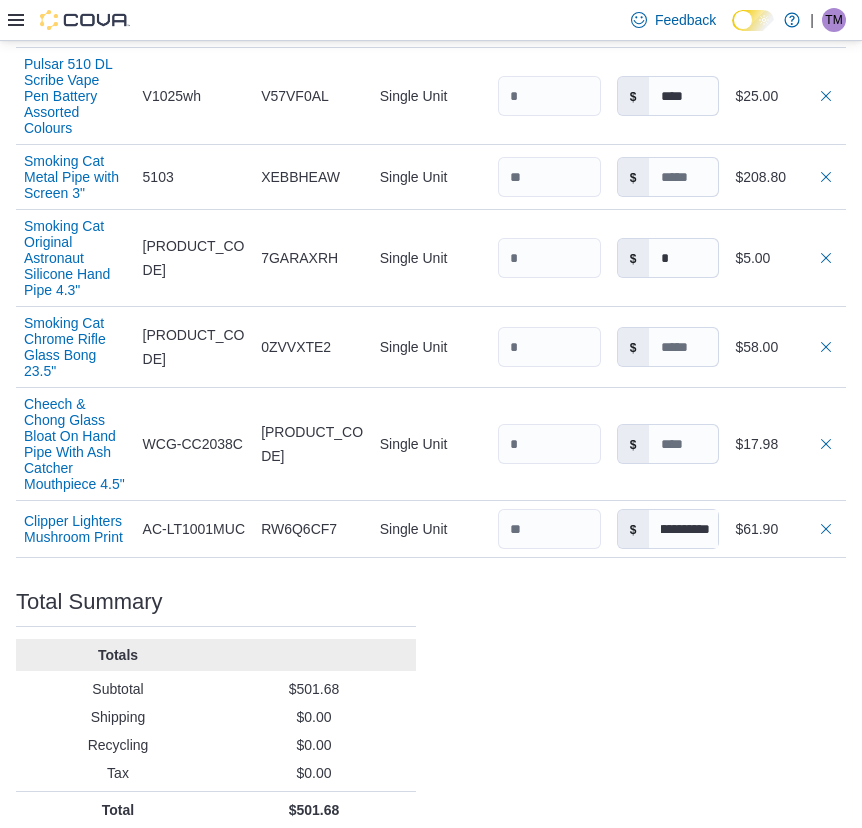 scroll, scrollTop: 0, scrollLeft: 0, axis: both 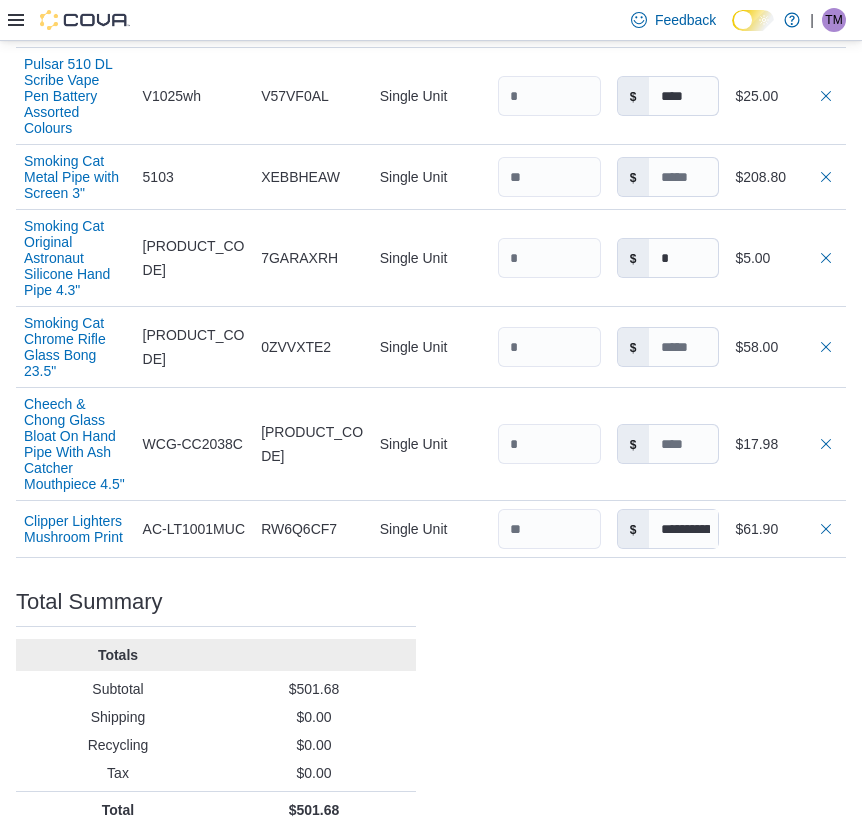 type 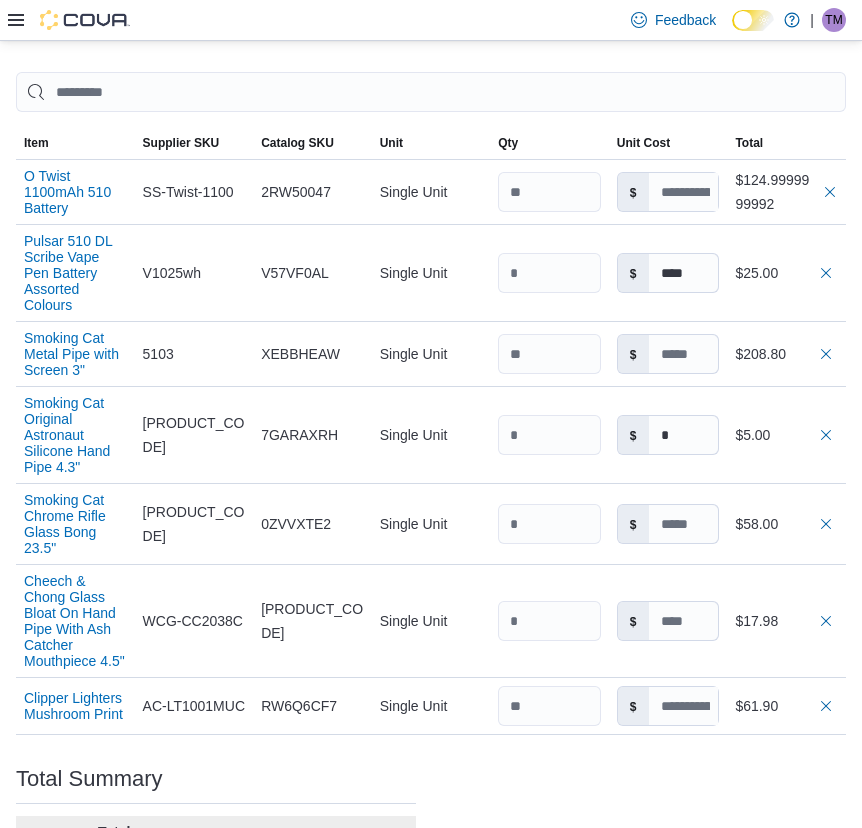 scroll, scrollTop: 450, scrollLeft: 0, axis: vertical 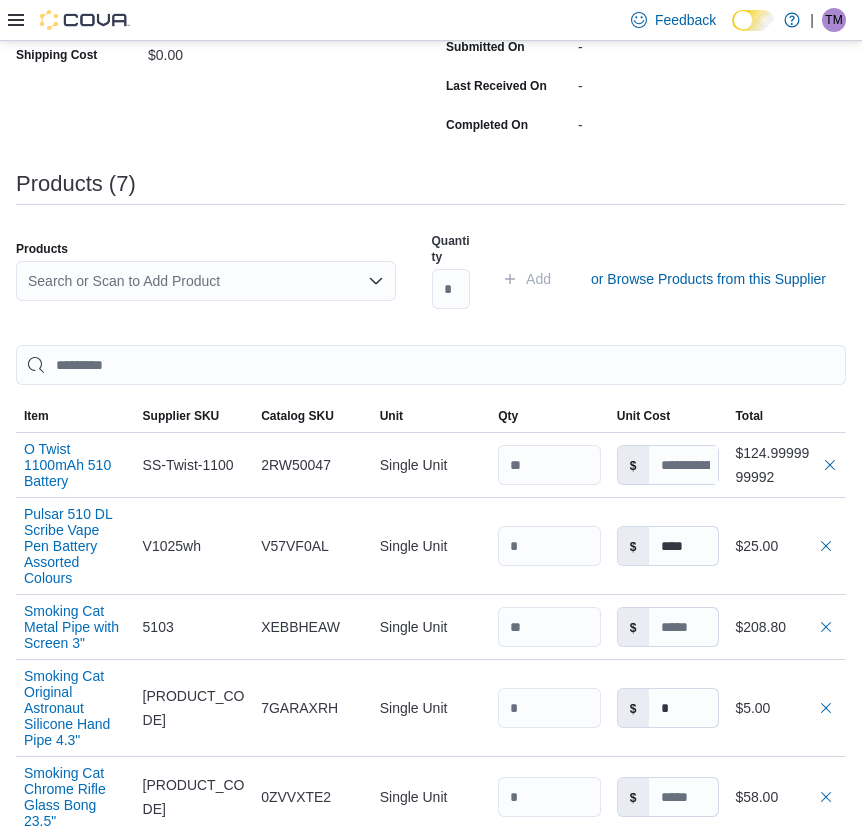 click on "Search or Scan to Add Product" at bounding box center [206, 281] 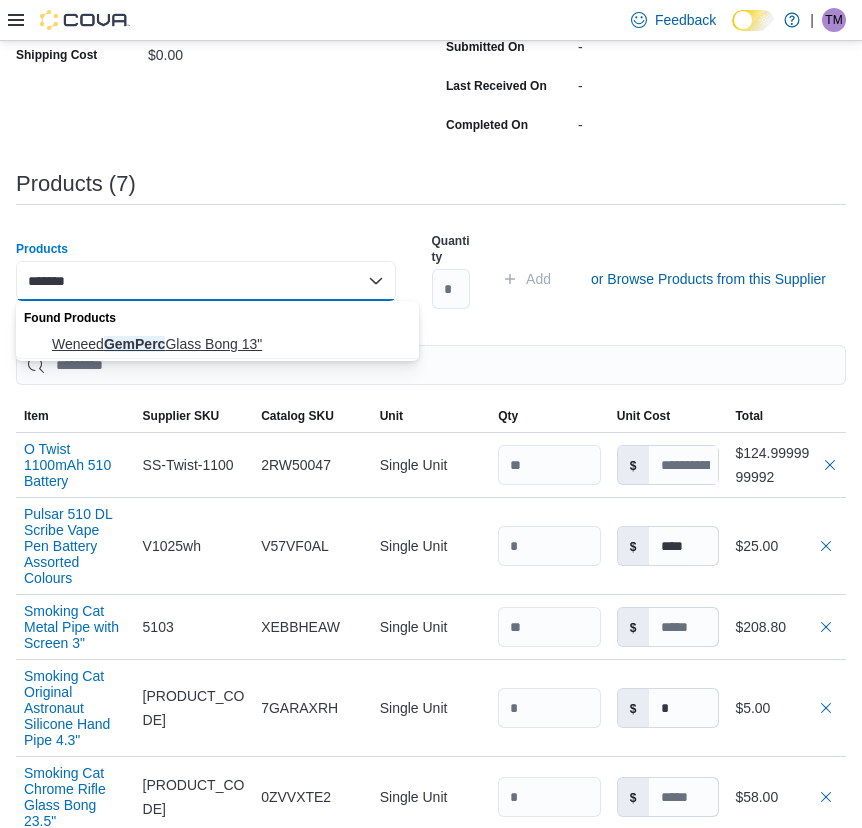type on "*******" 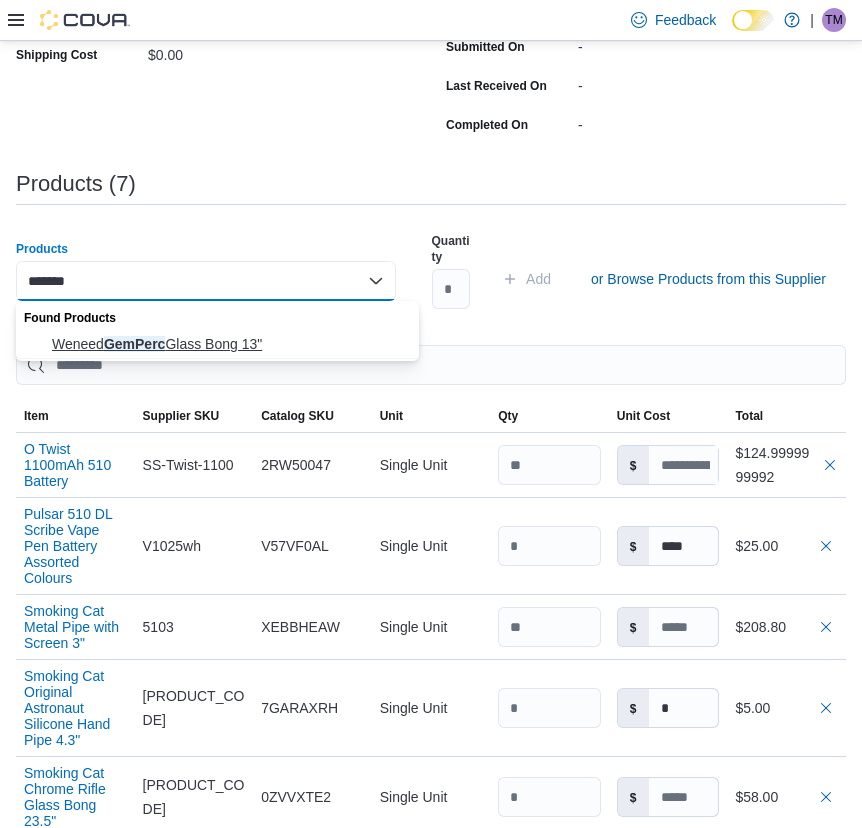 drag, startPoint x: 243, startPoint y: 344, endPoint x: 441, endPoint y: 295, distance: 203.97304 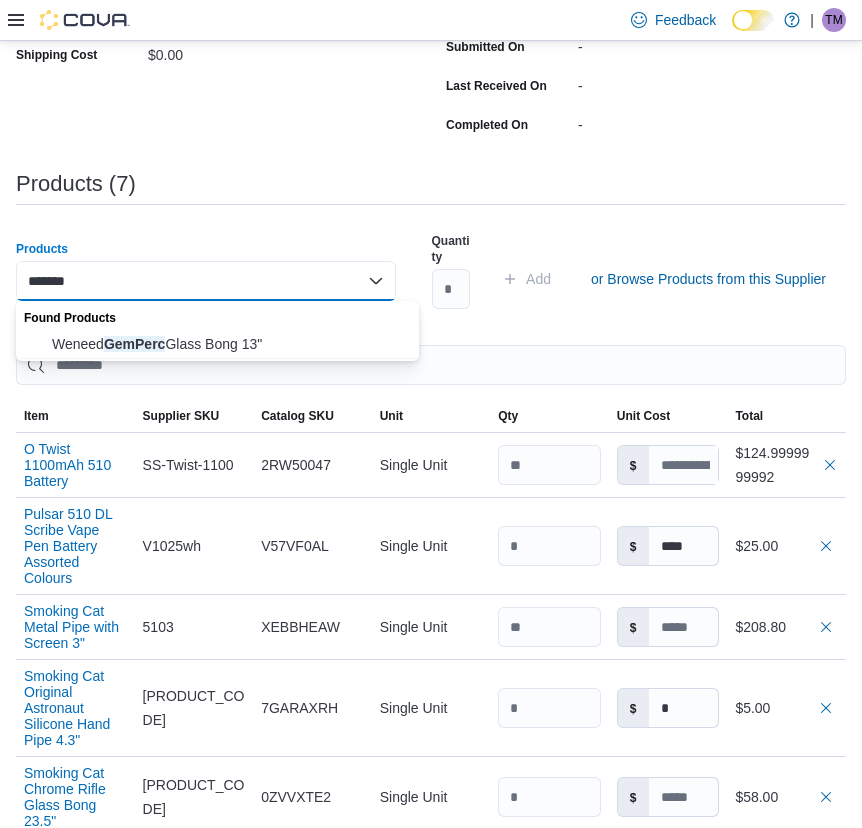 click on "Weneed  GemPerc  Glass Bong 13"" at bounding box center [229, 344] 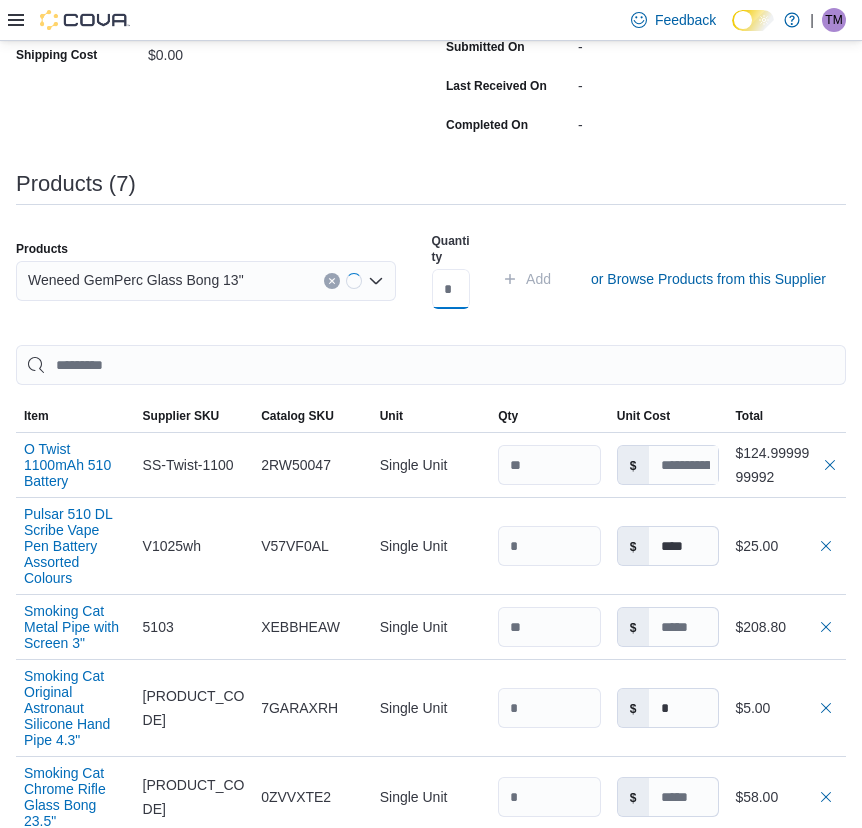 click at bounding box center [451, 289] 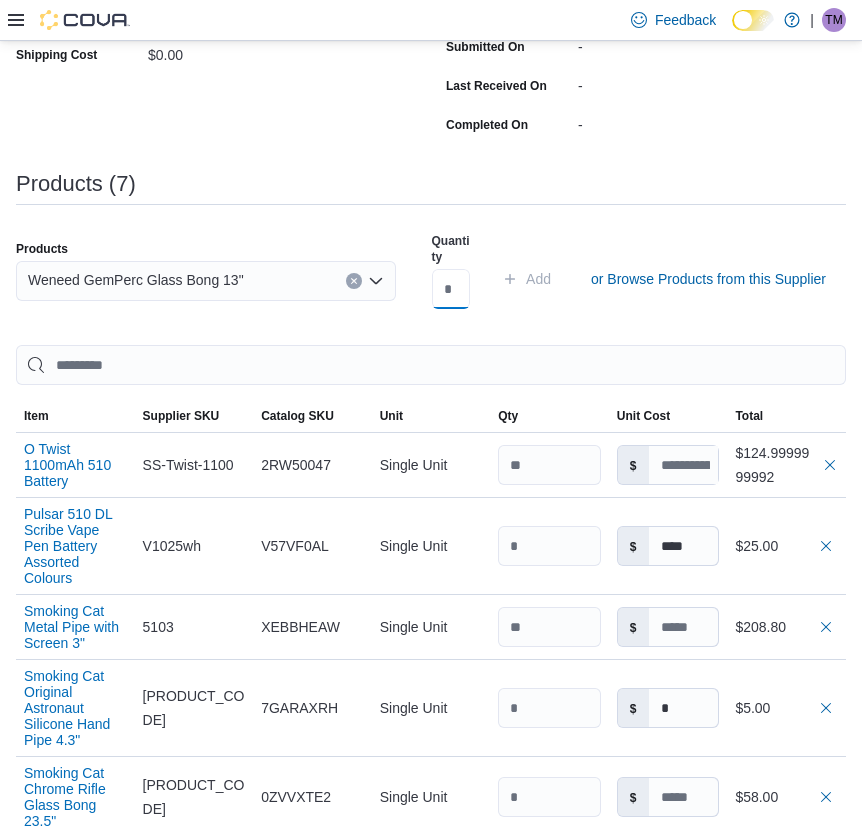 click at bounding box center (451, 289) 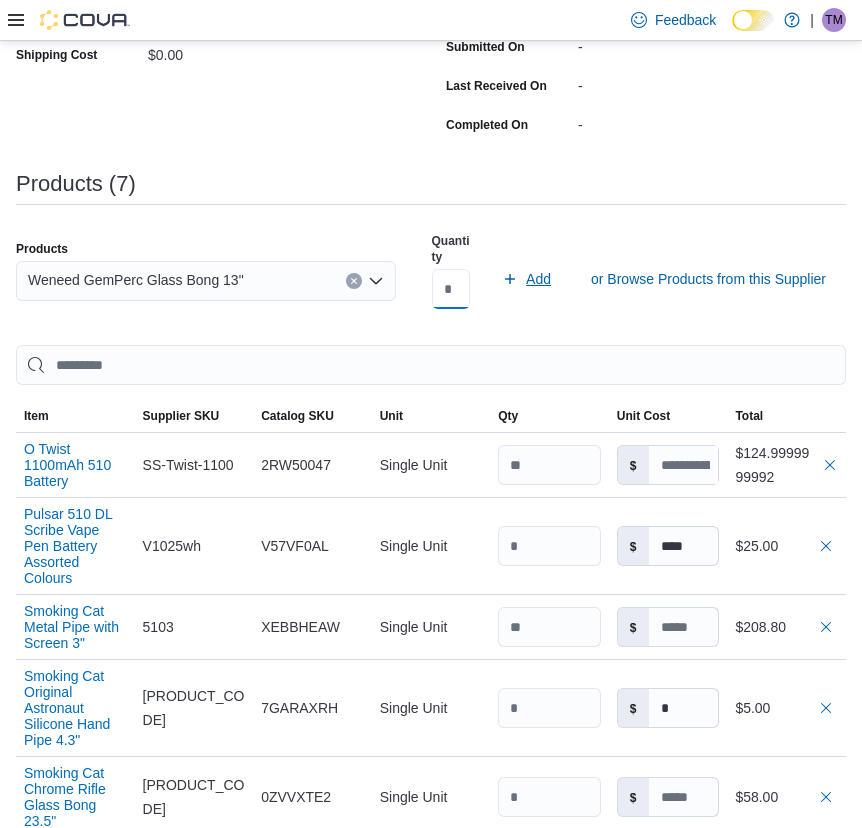 type on "*" 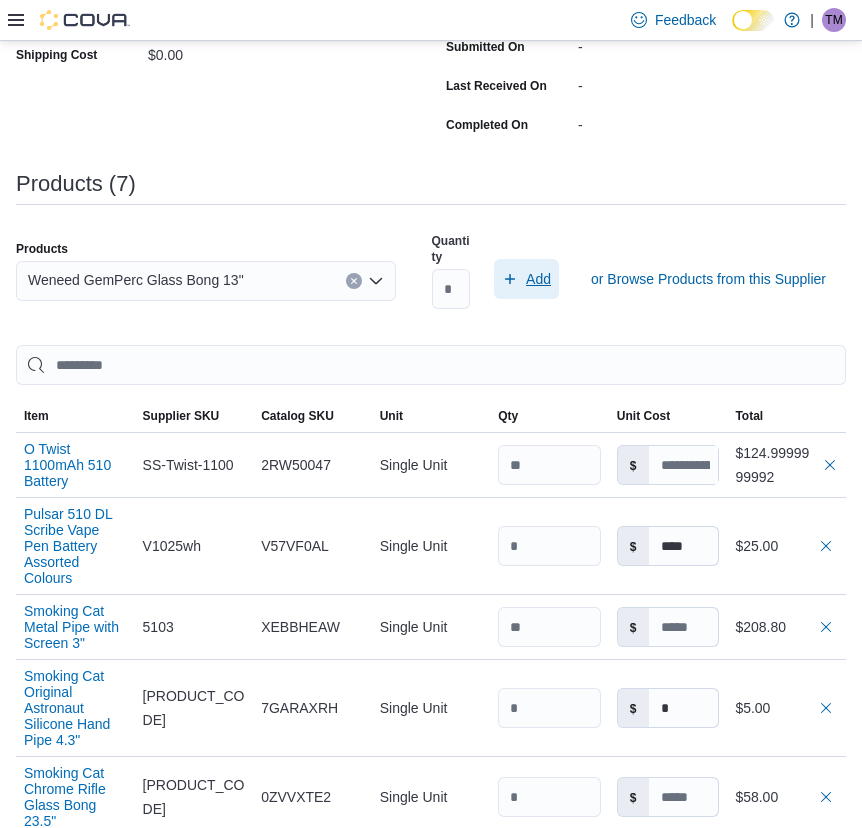 click on "Add" at bounding box center (526, 279) 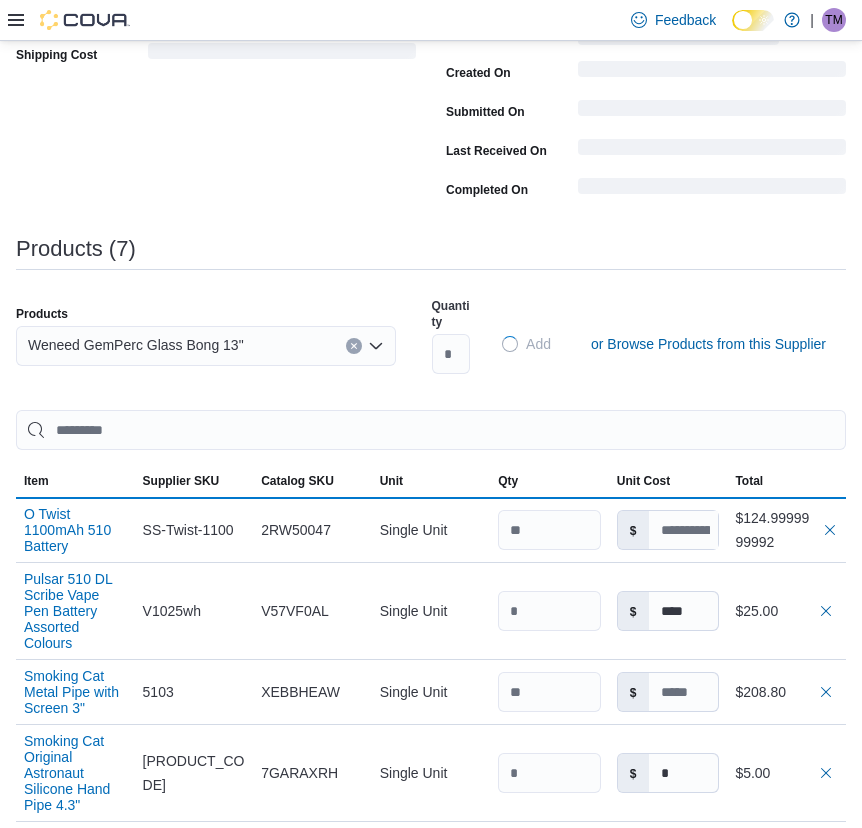 type 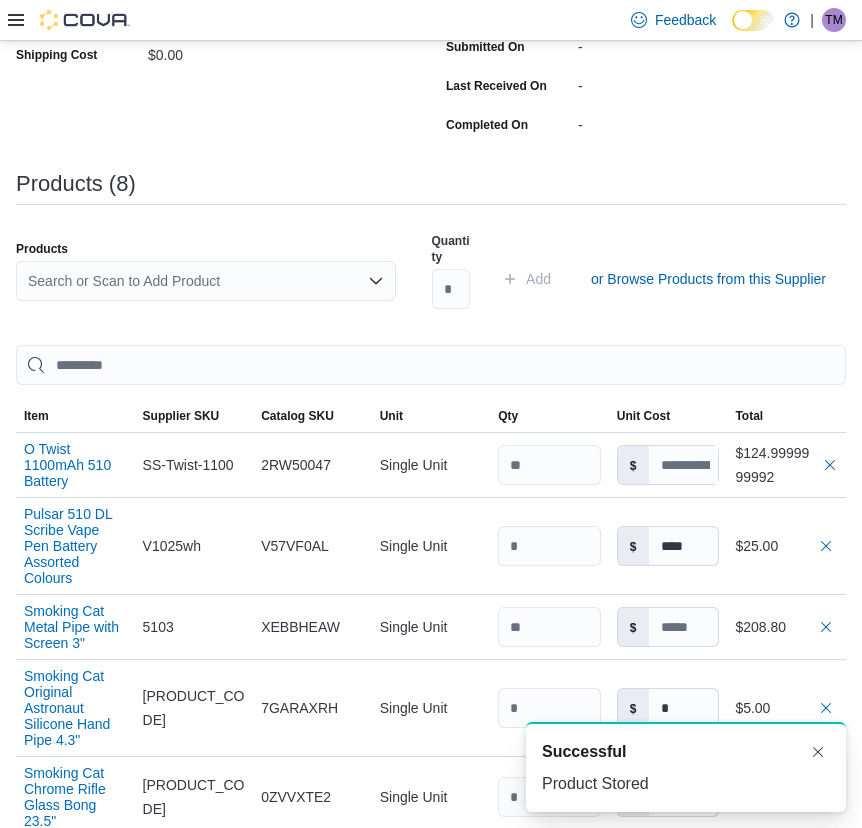 scroll, scrollTop: 0, scrollLeft: 0, axis: both 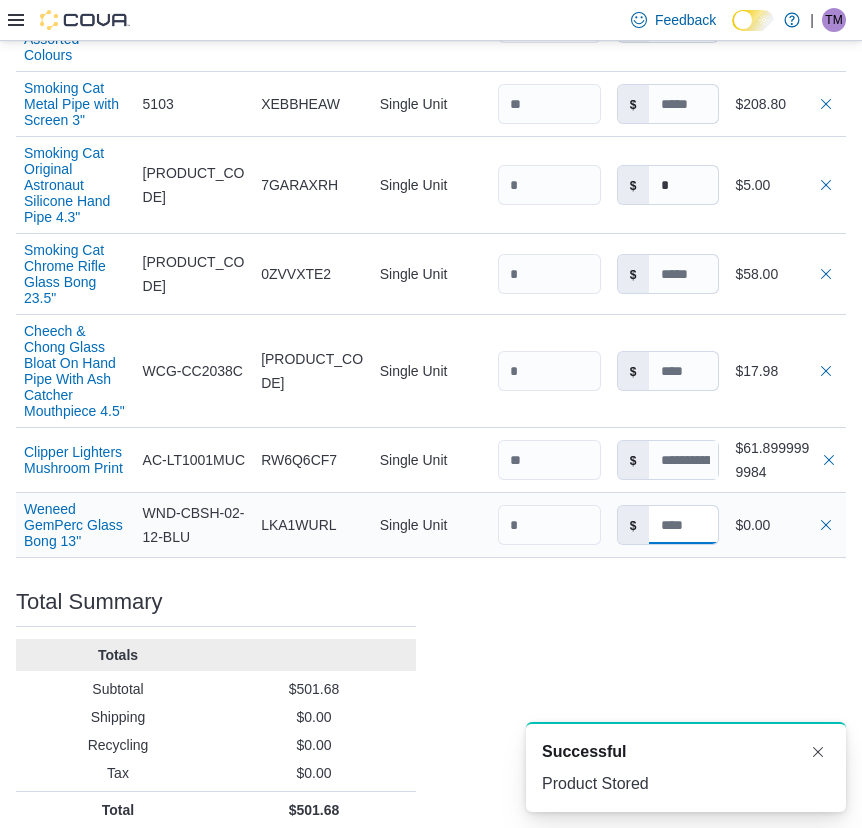 click at bounding box center [684, 525] 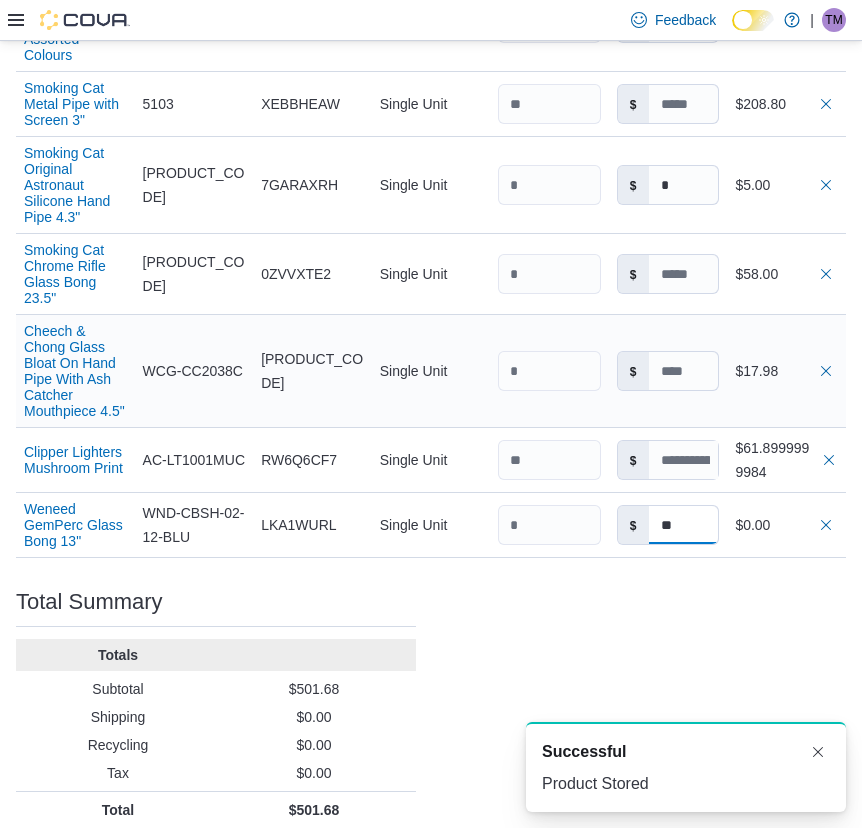 type on "**" 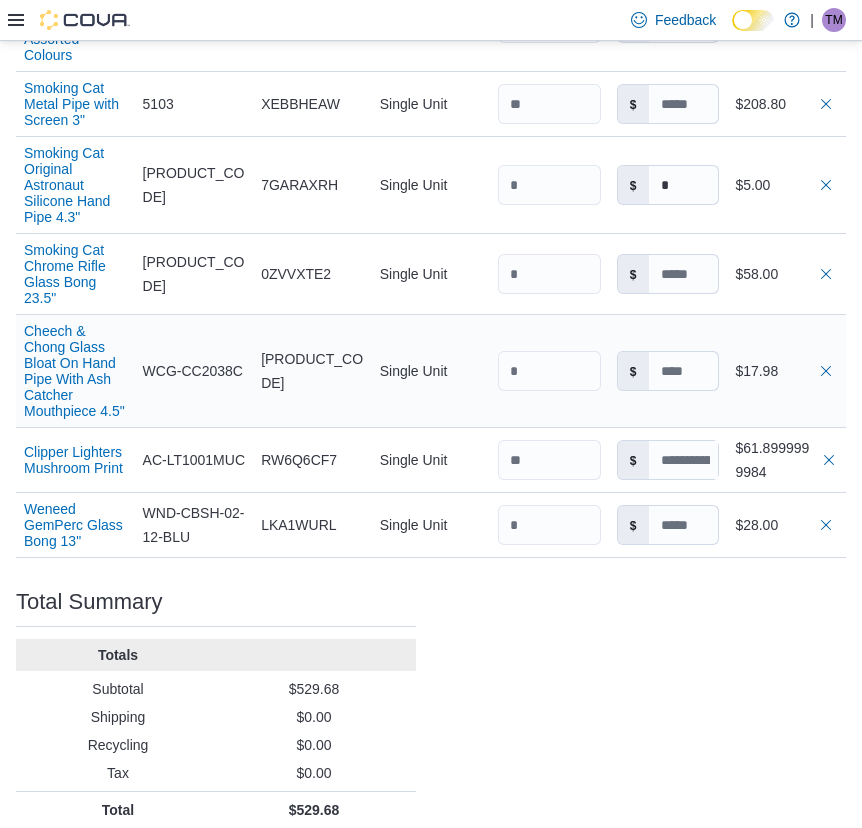 type on "**" 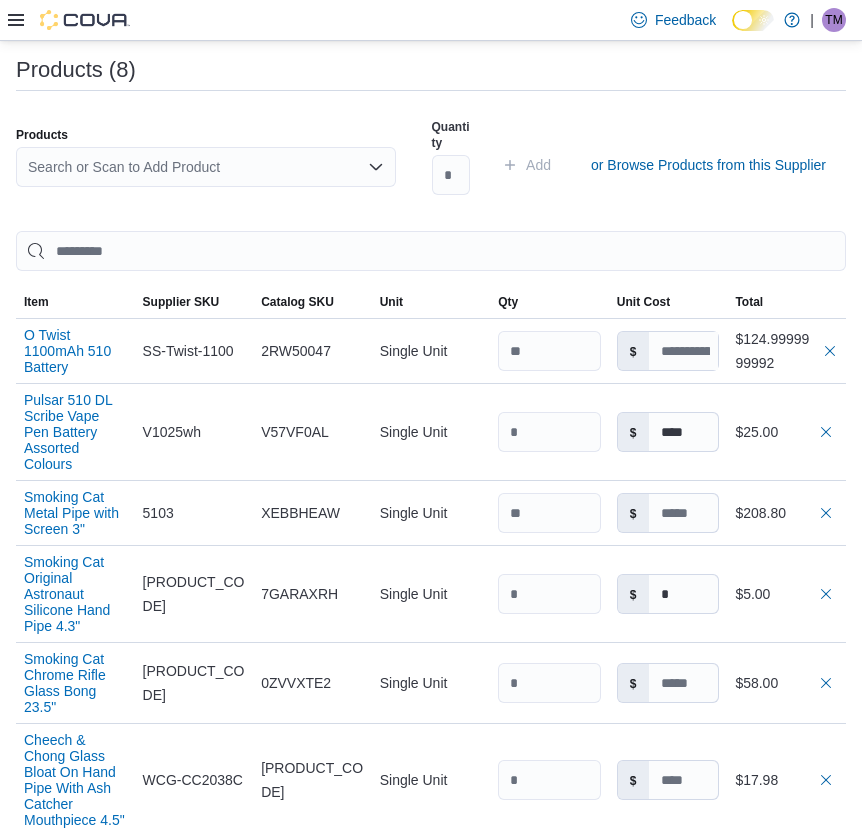 scroll, scrollTop: 0, scrollLeft: 0, axis: both 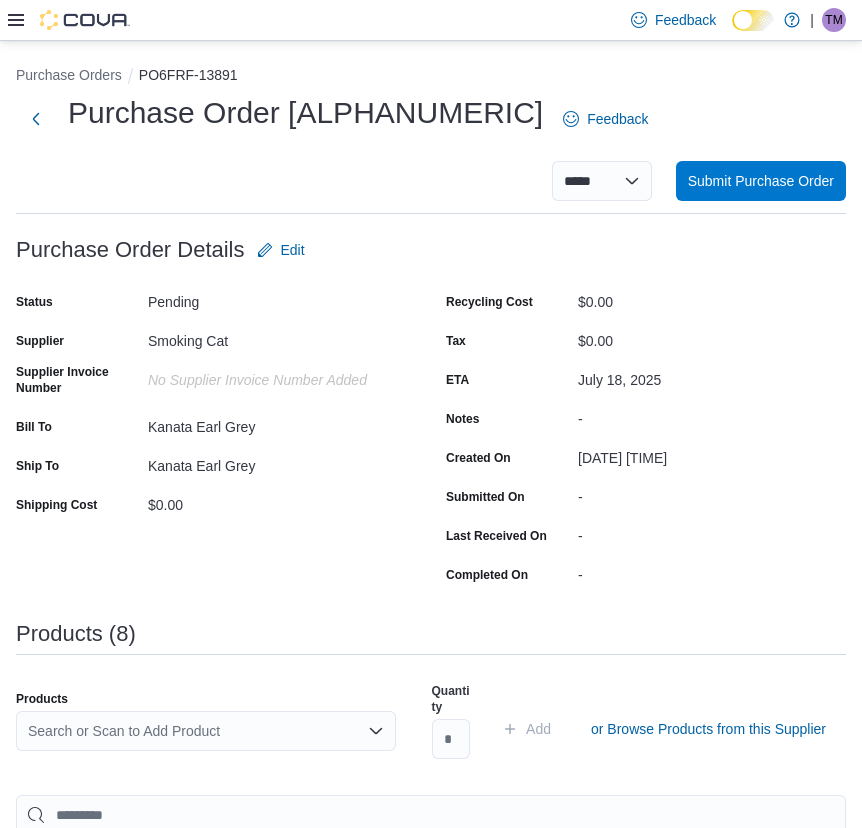 click on "Products" at bounding box center (206, 699) 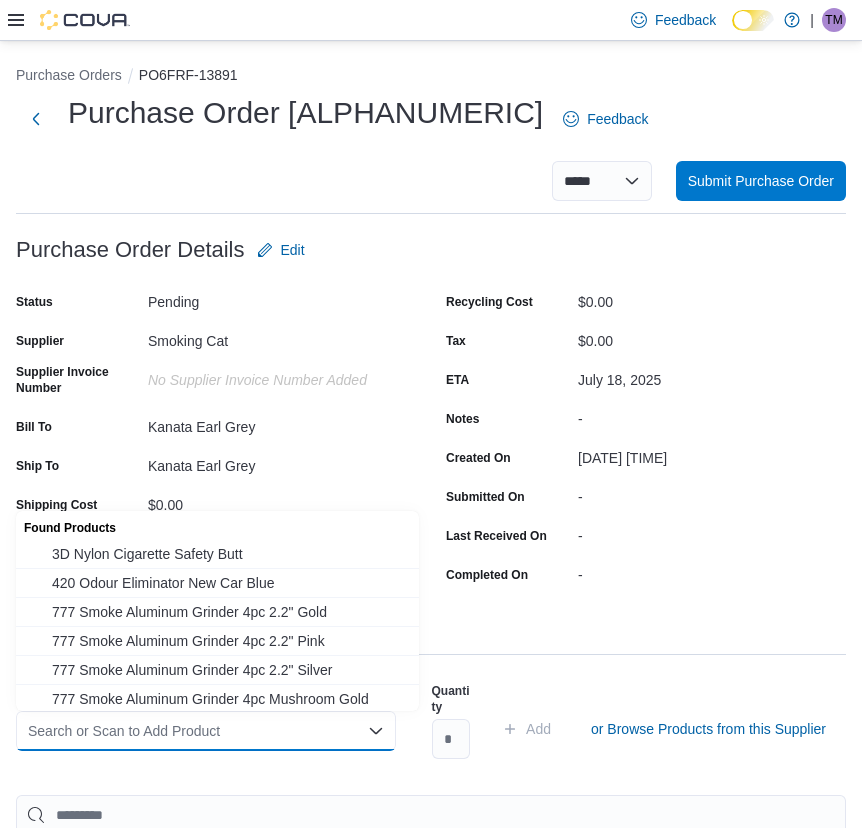 paste on "******" 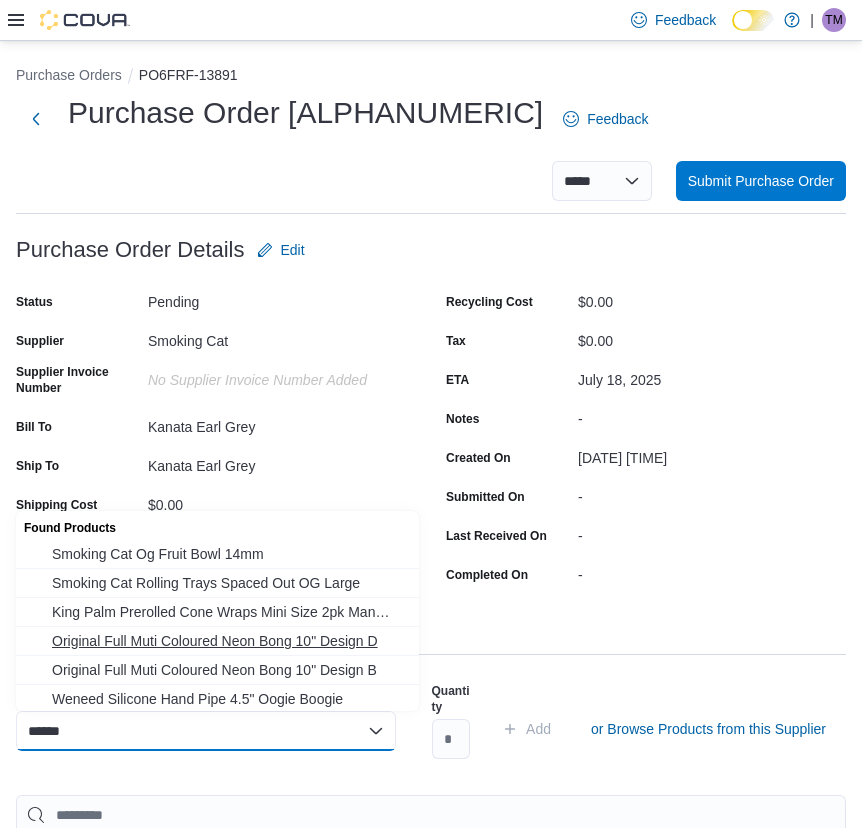 type on "******" 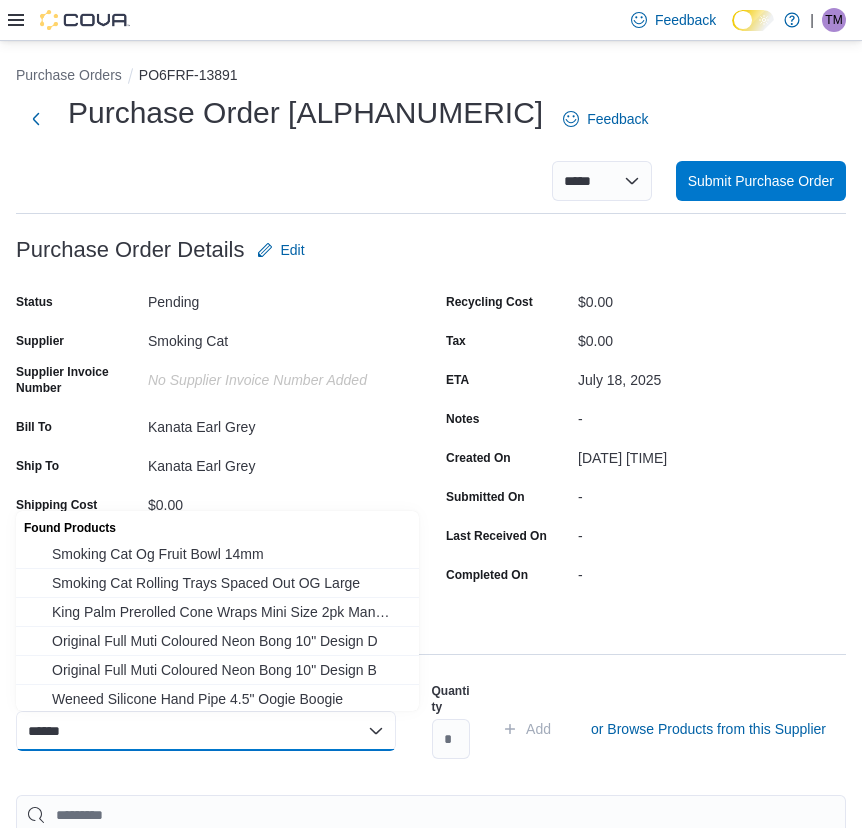 click on "Original Full Muti Coloured Neon Bong 10" Design D" at bounding box center [229, 641] 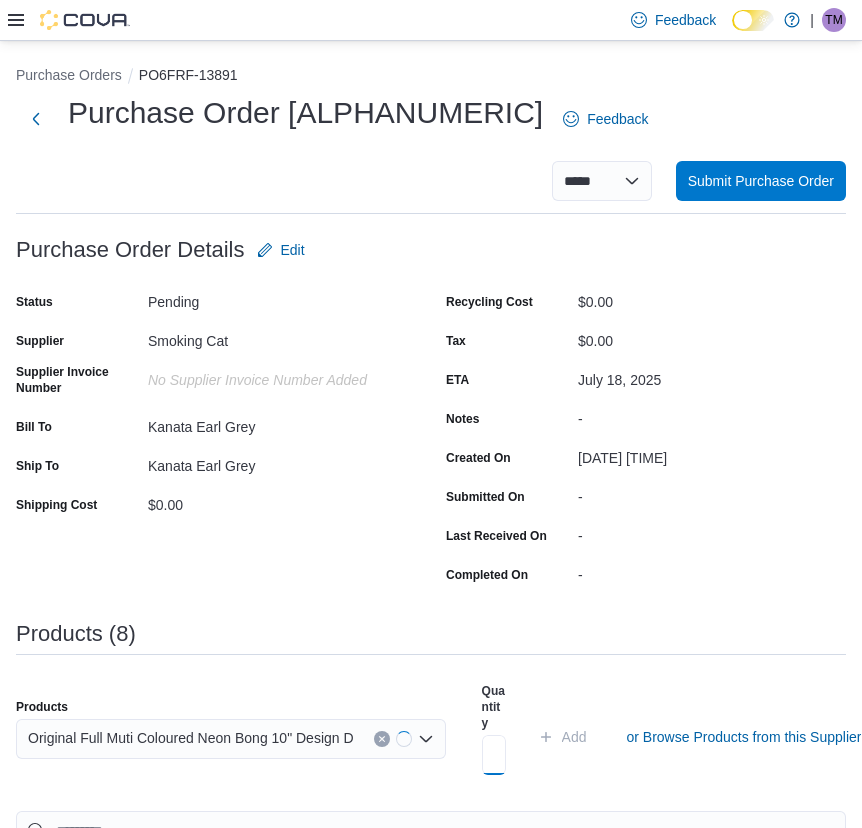 click at bounding box center (494, 755) 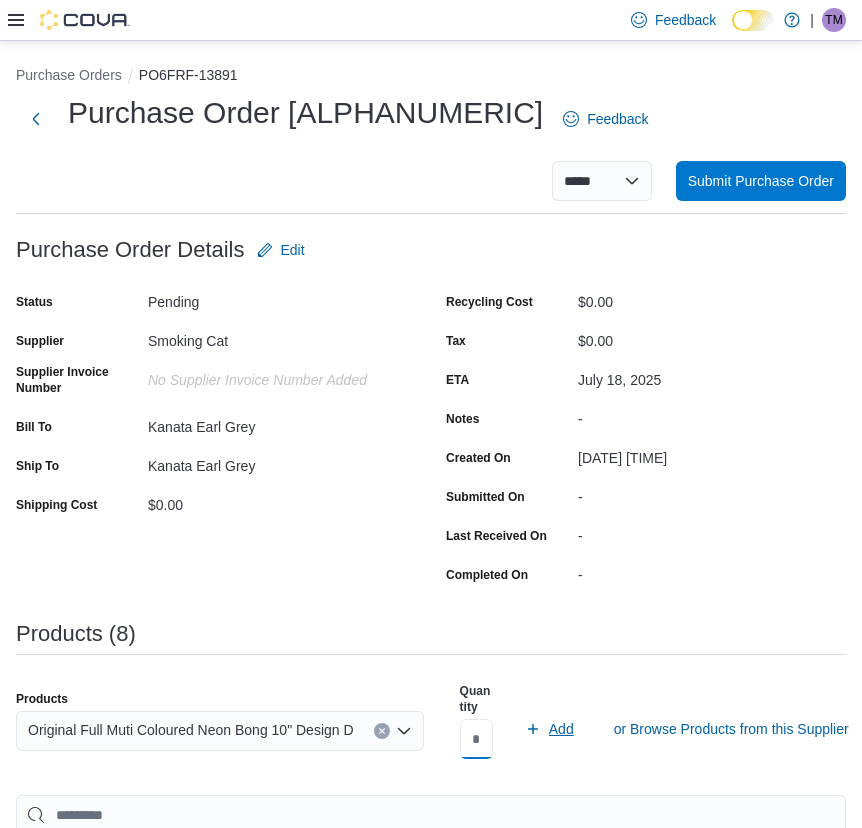 type on "*" 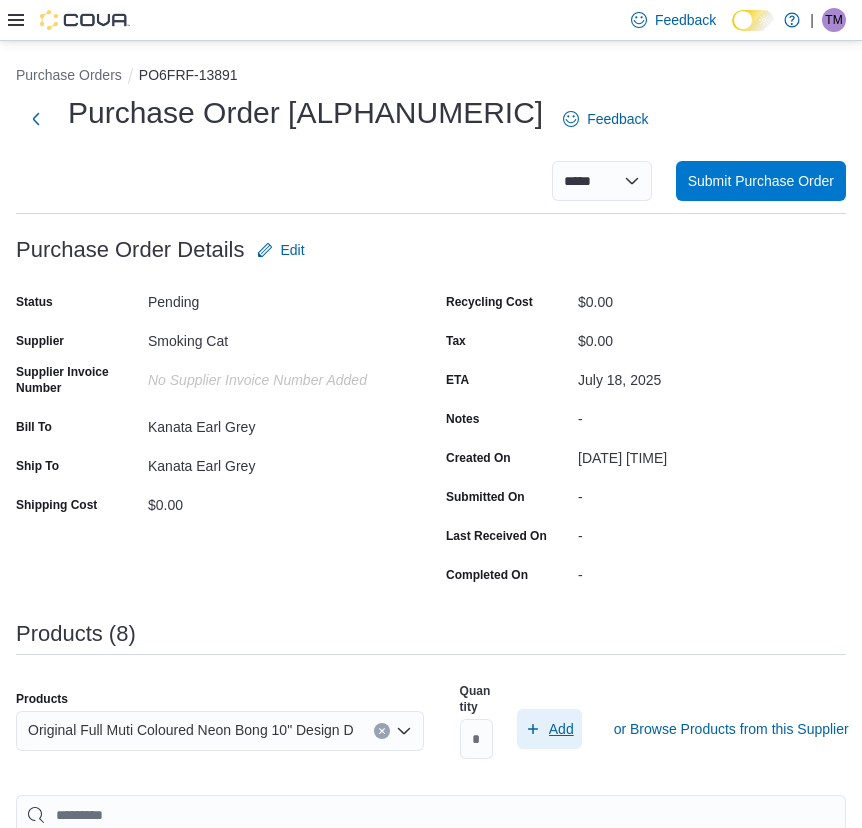 click on "Add" at bounding box center (561, 729) 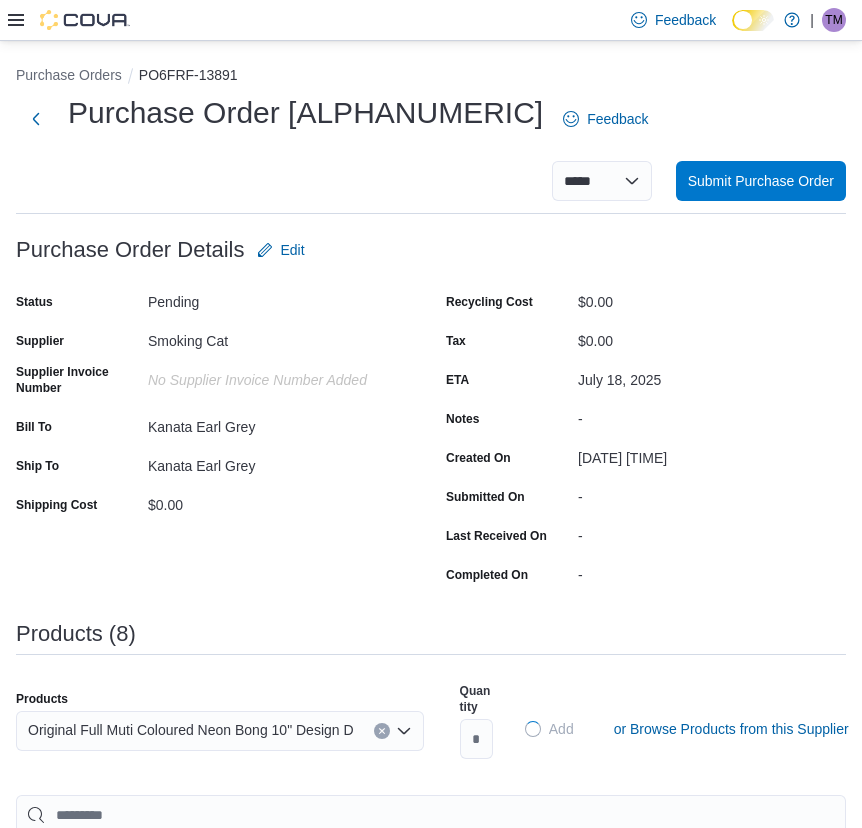 type on "**" 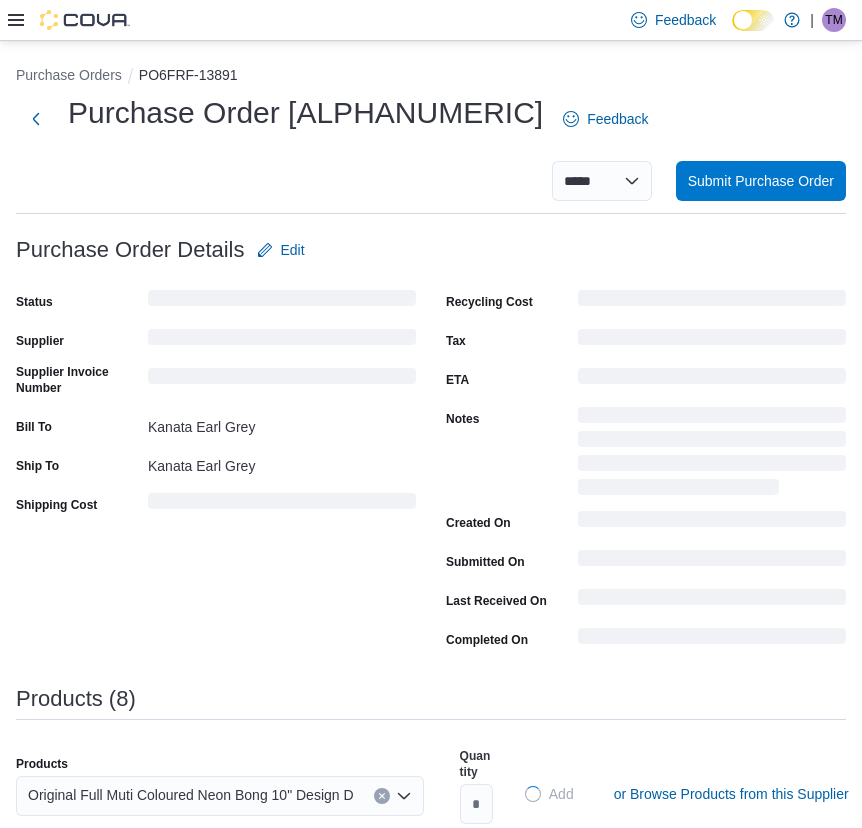 type 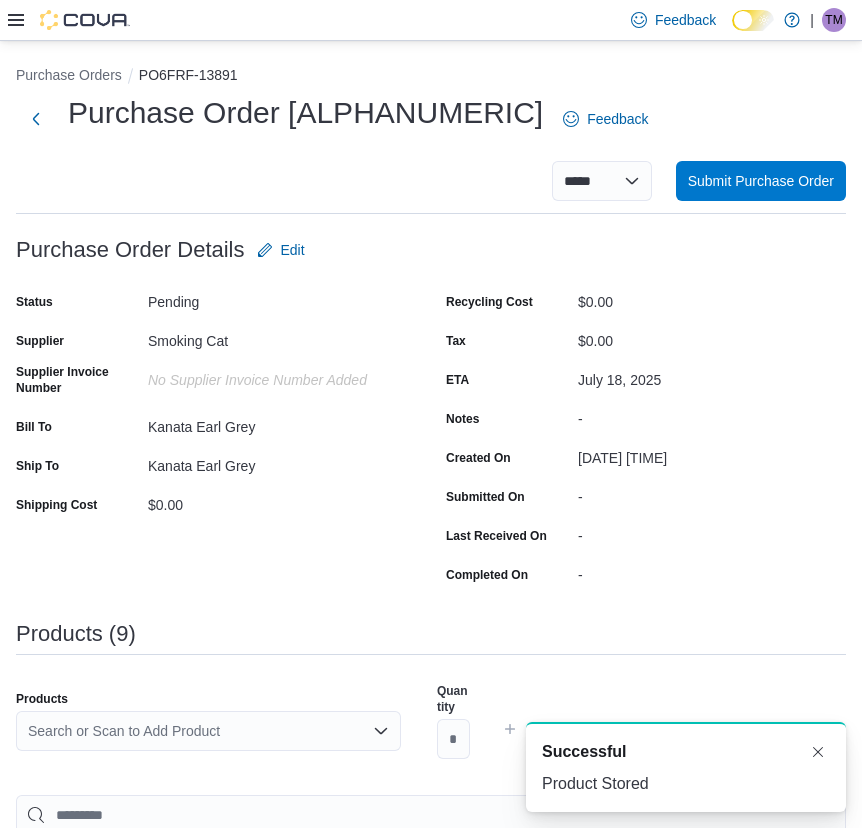 scroll, scrollTop: 0, scrollLeft: 0, axis: both 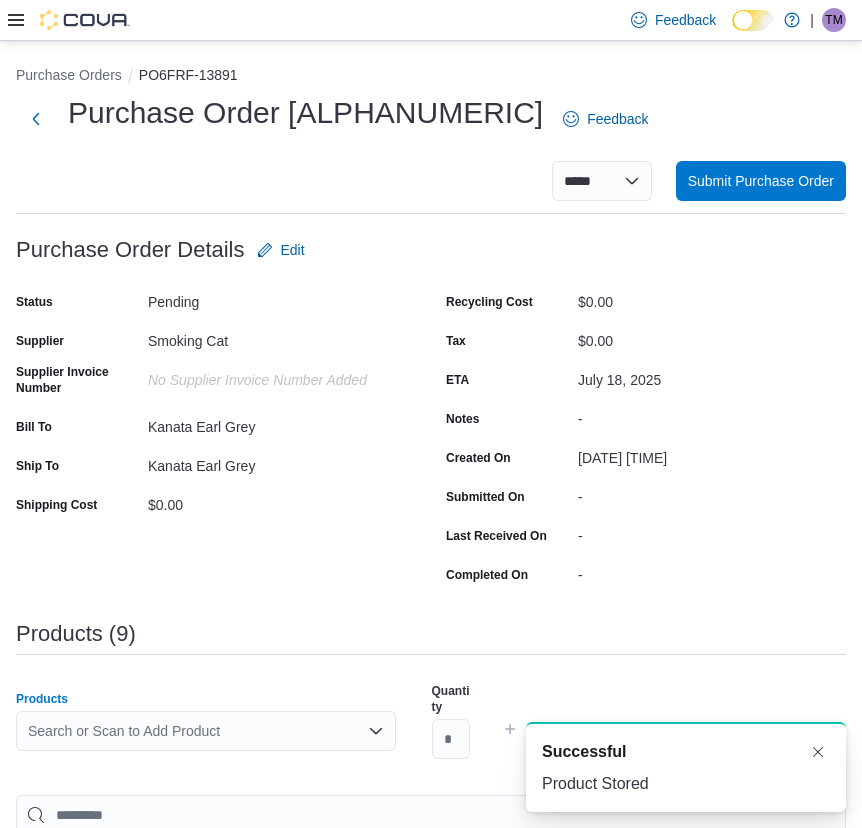 click on "Search or Scan to Add Product" at bounding box center (206, 731) 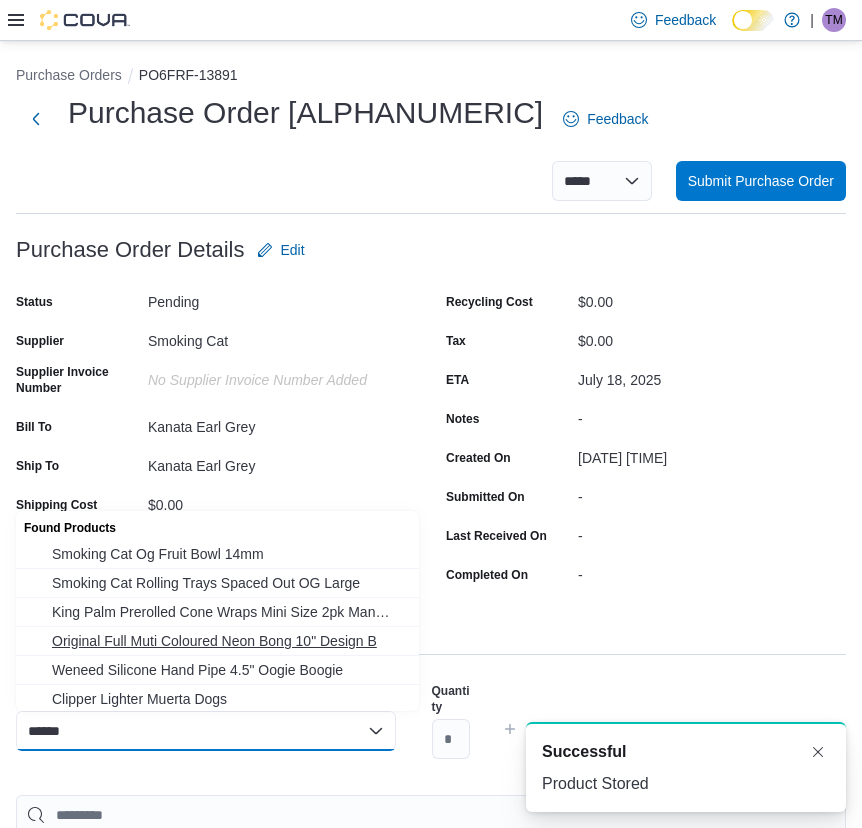 type on "******" 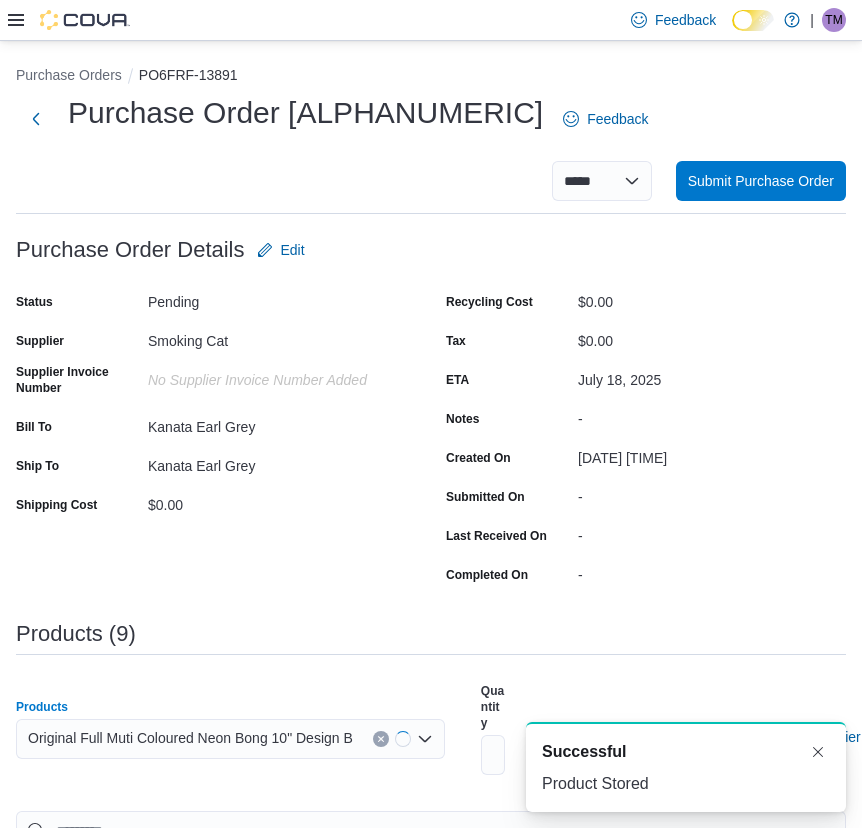 click on "A new notification appears Successful Product Stored" at bounding box center (662, 767) 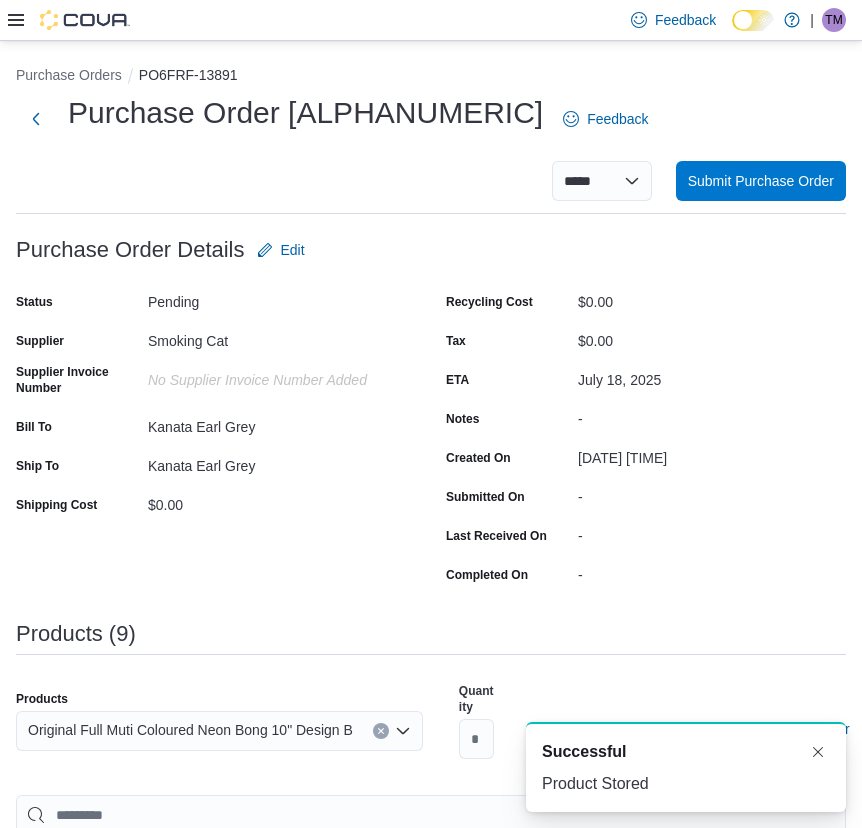 click on "A new notification appears Successful Product Stored" at bounding box center (662, 767) 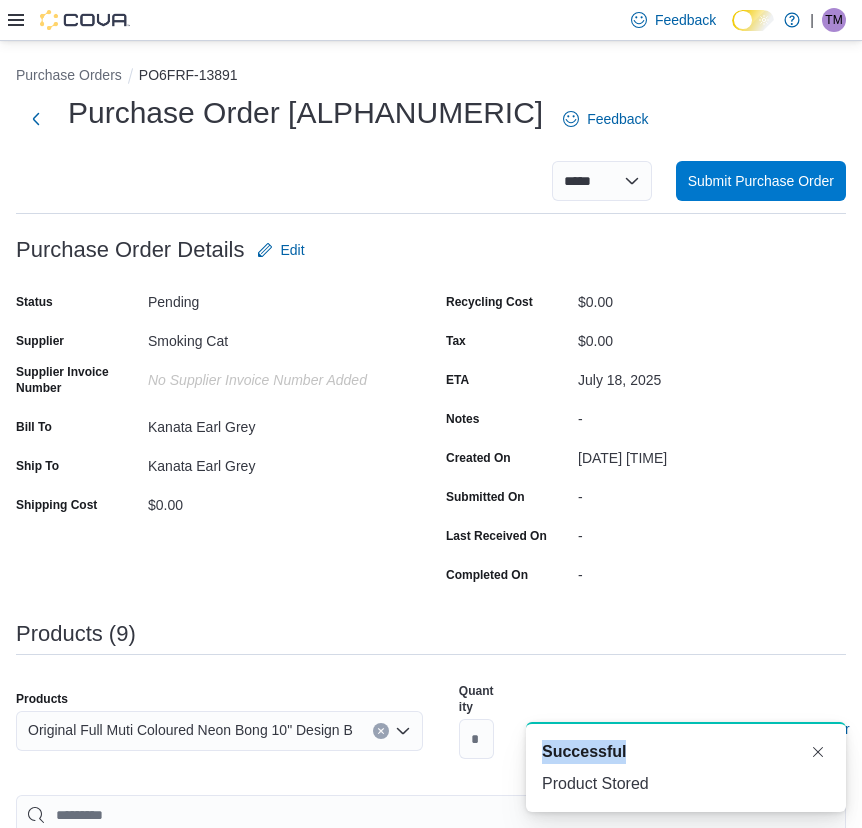click on "A new notification appears Successful Product Stored" at bounding box center (662, 767) 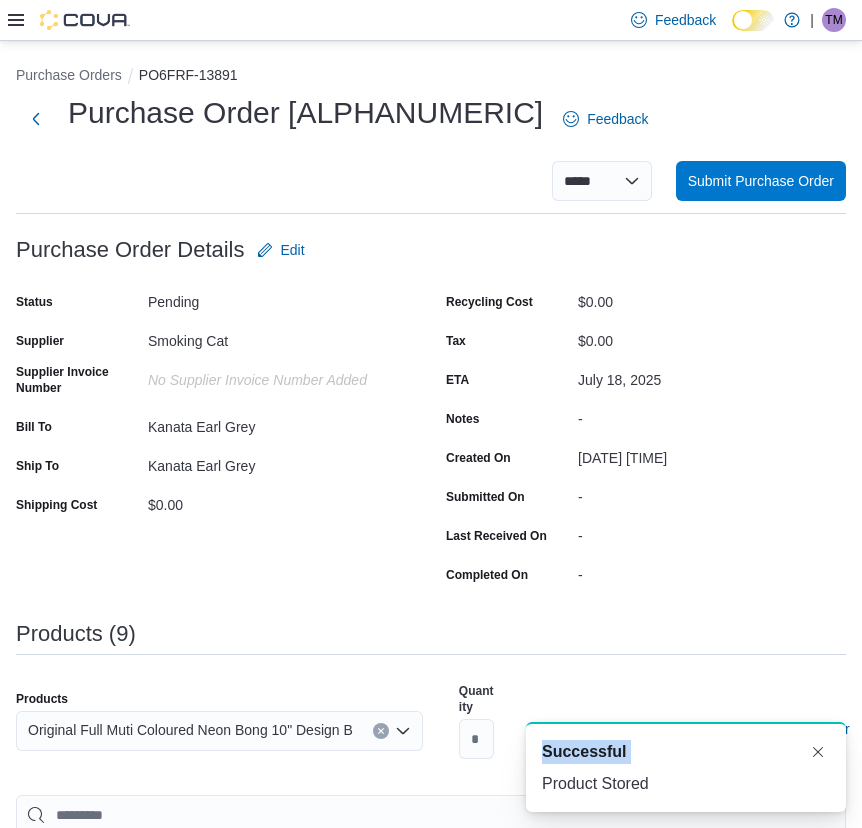 drag, startPoint x: 475, startPoint y: 745, endPoint x: 476, endPoint y: 735, distance: 10.049875 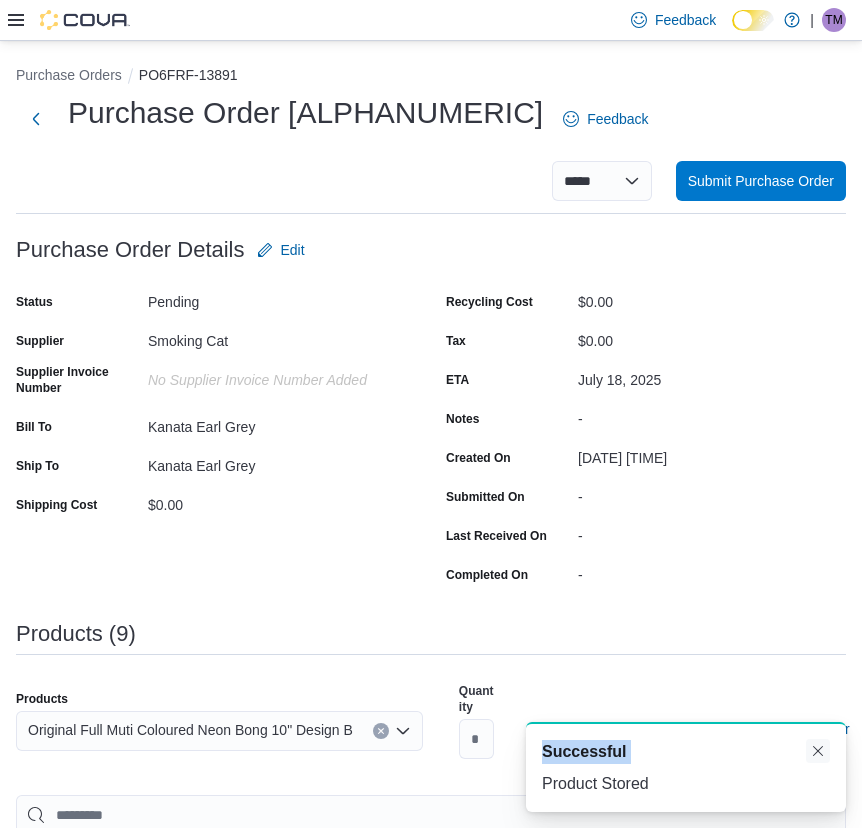 drag, startPoint x: 829, startPoint y: 757, endPoint x: 814, endPoint y: 753, distance: 15.524175 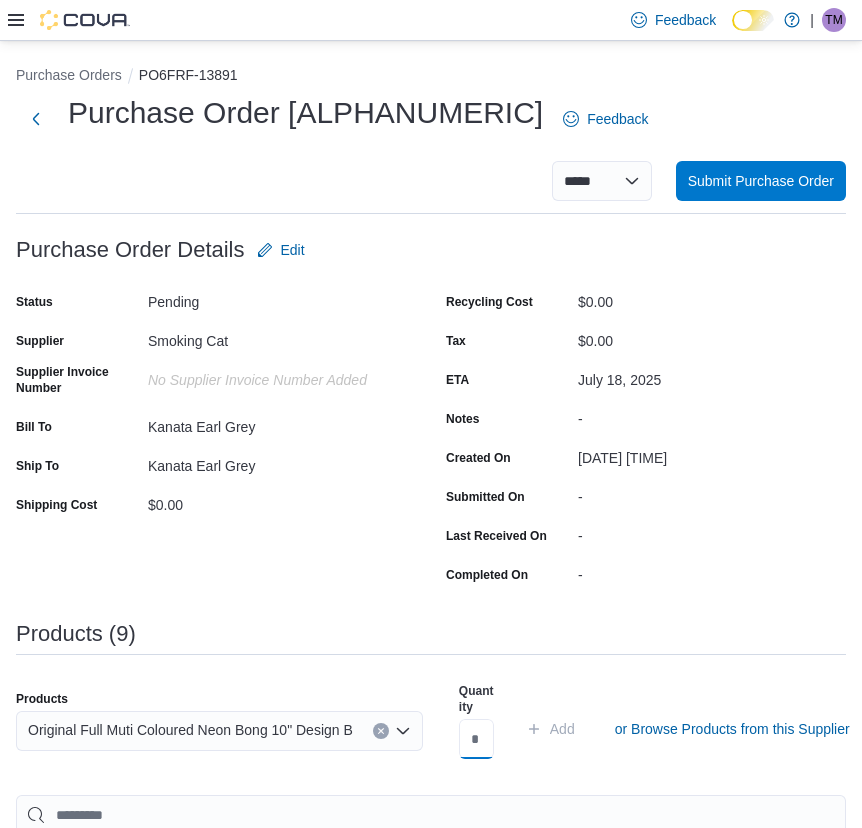 click at bounding box center (476, 739) 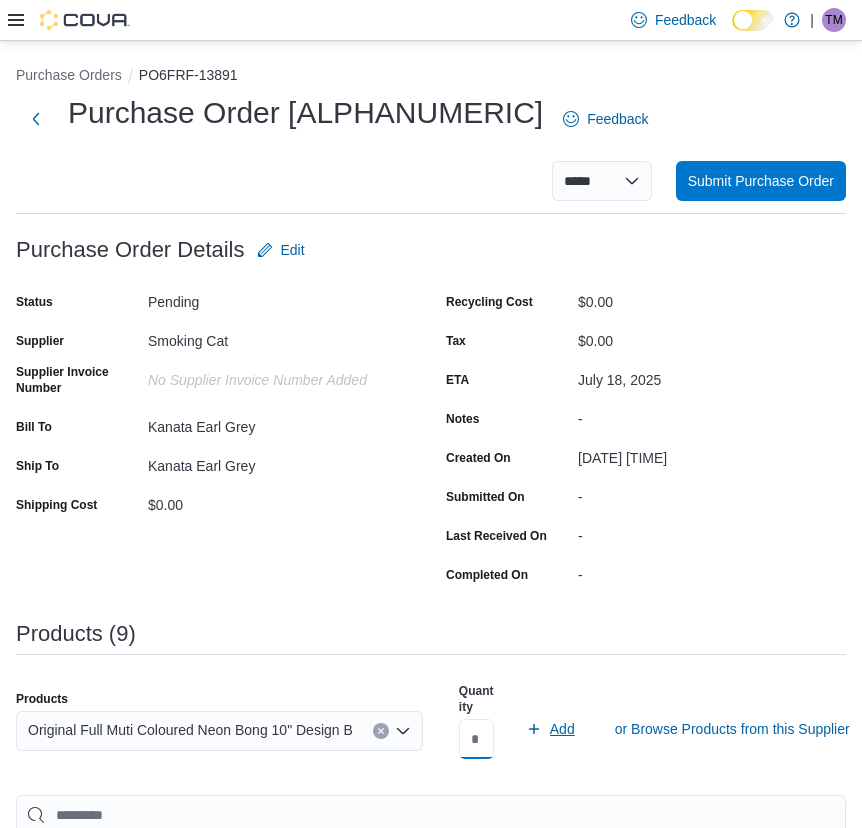 type on "*" 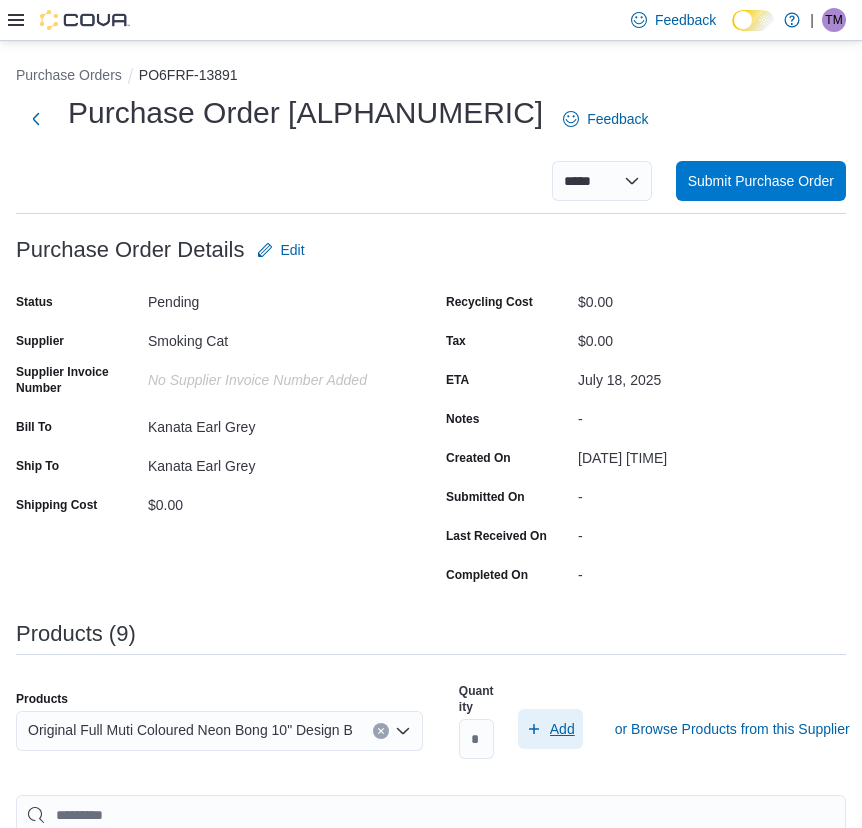 click on "Add" at bounding box center (562, 729) 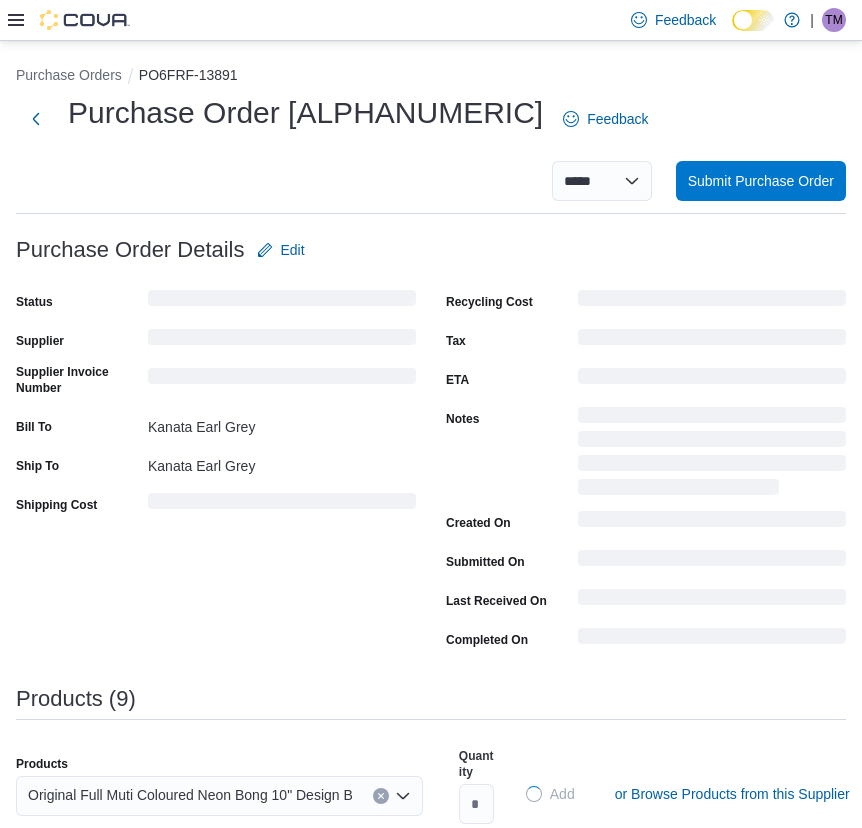type 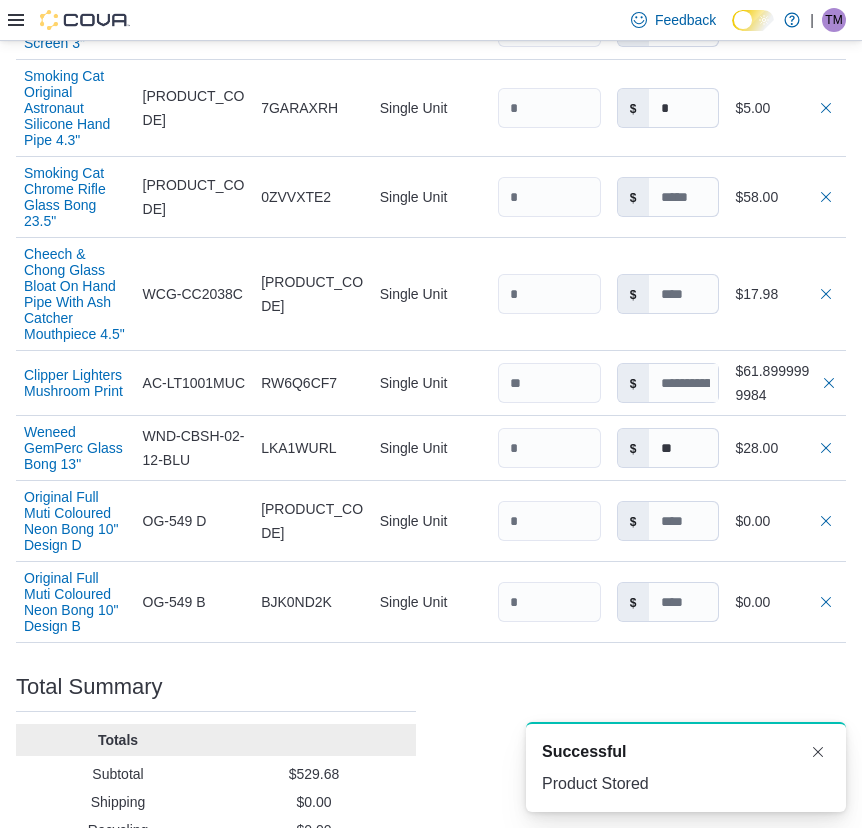 scroll, scrollTop: 1135, scrollLeft: 0, axis: vertical 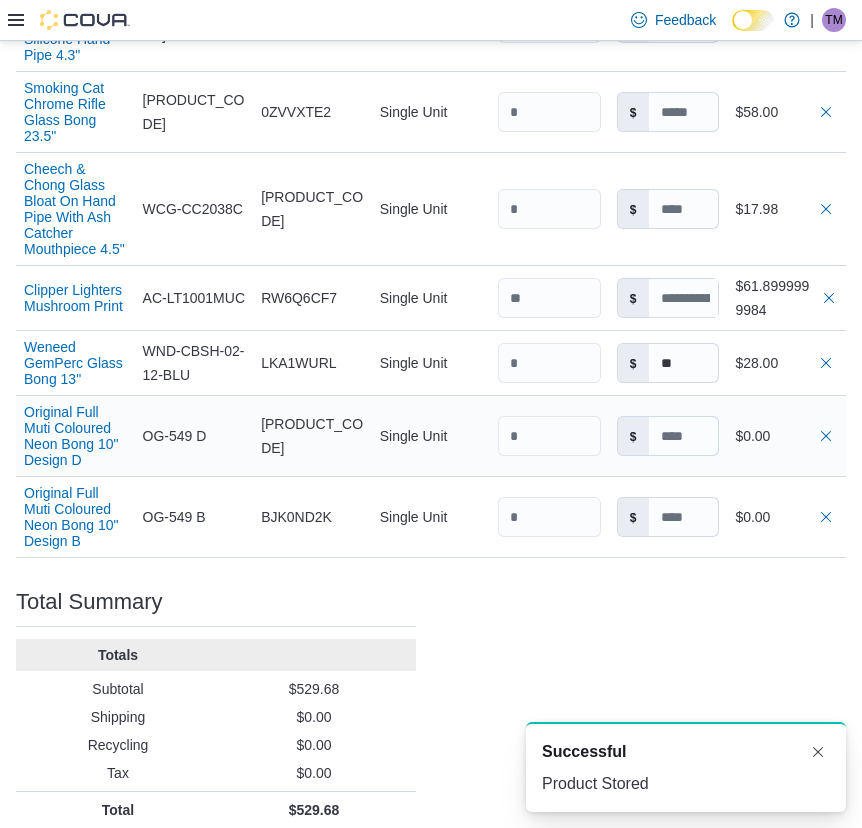 click on "$" at bounding box center [668, 436] 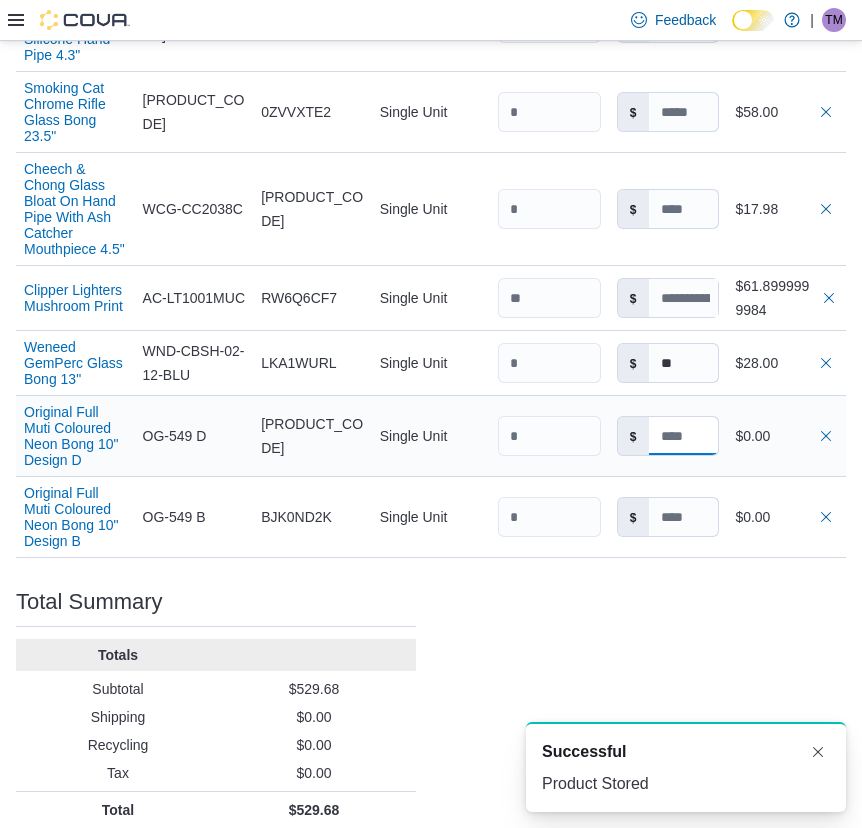 click at bounding box center (684, 436) 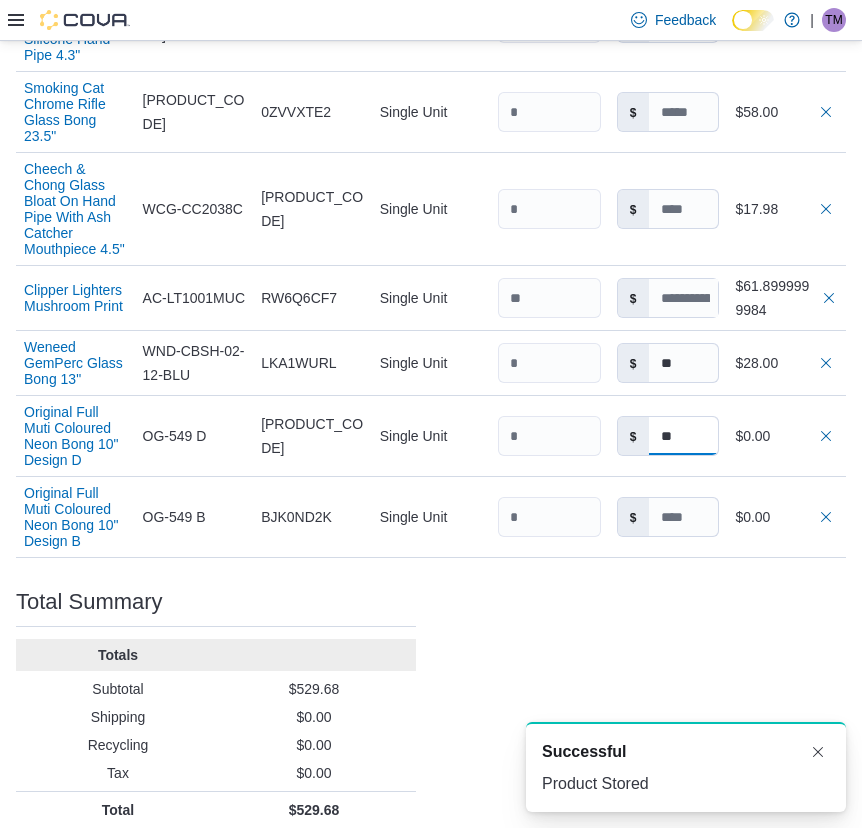 type on "**" 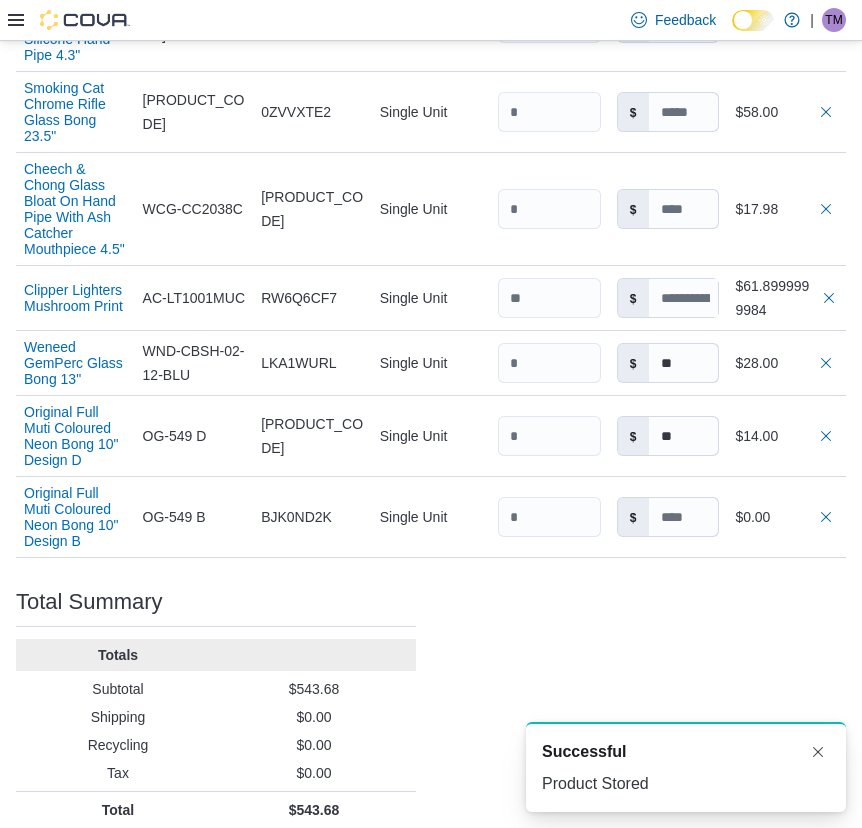 click on "Total Summary" at bounding box center [216, 602] 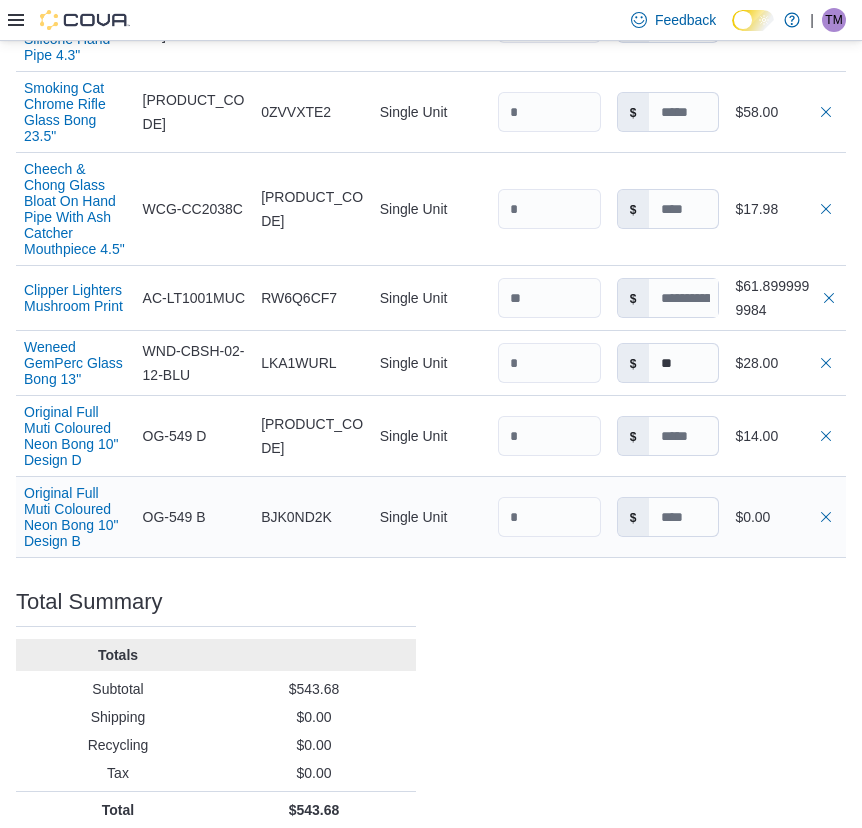 type on "**" 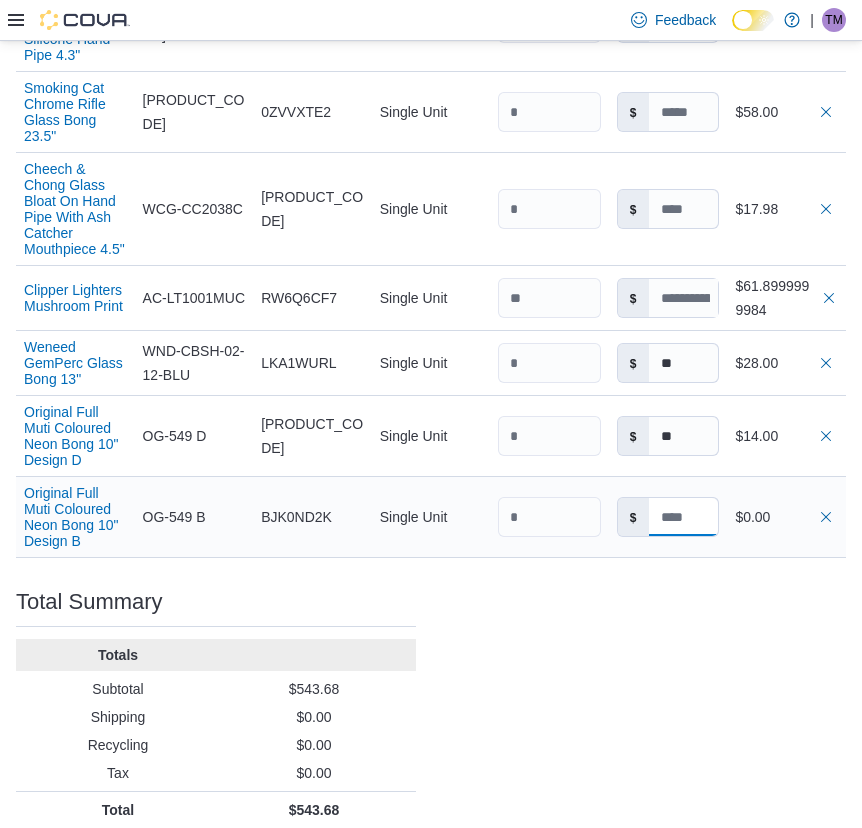 click at bounding box center (684, 517) 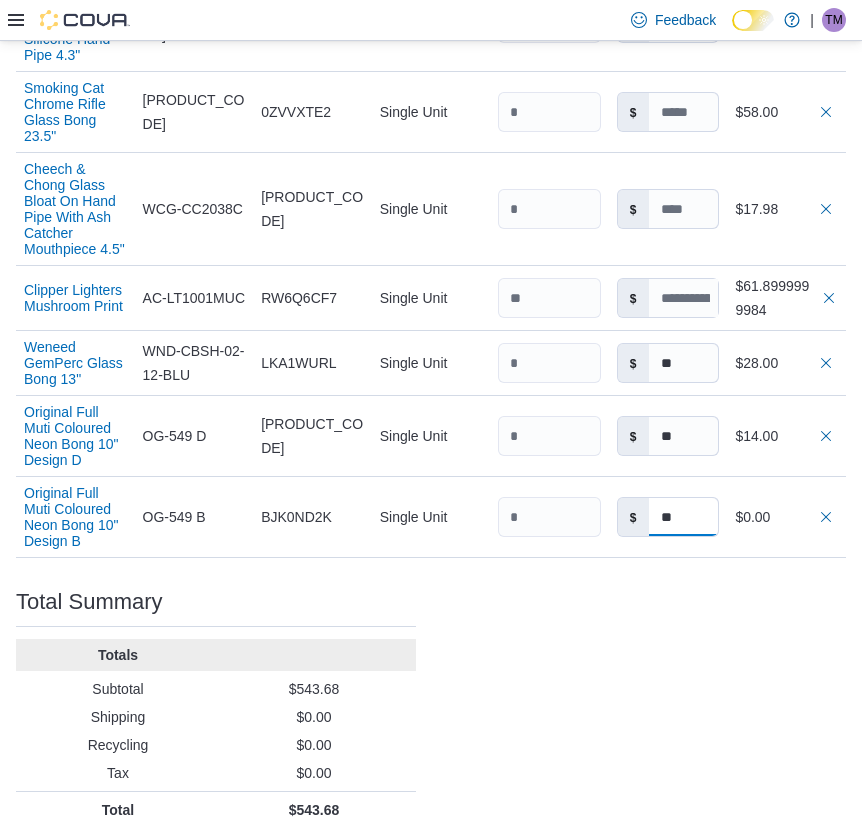 type on "**" 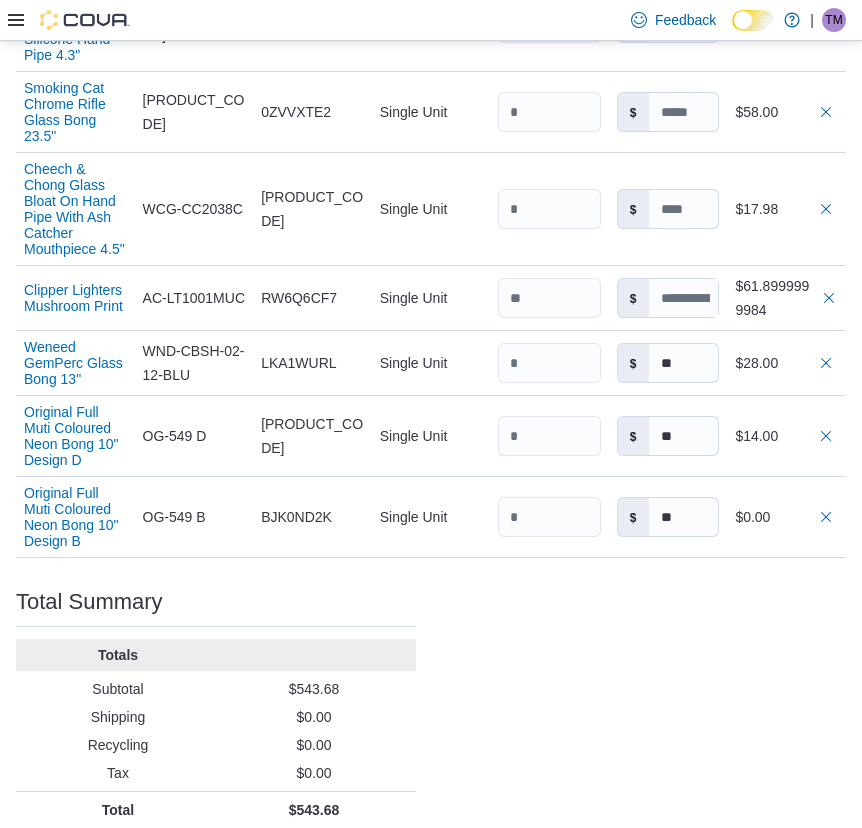 click on "Total Summary   Totals Subtotal $543.68 Shipping $0.00 Recycling $0.00 Tax $0.00 Total $543.68" at bounding box center (216, 709) 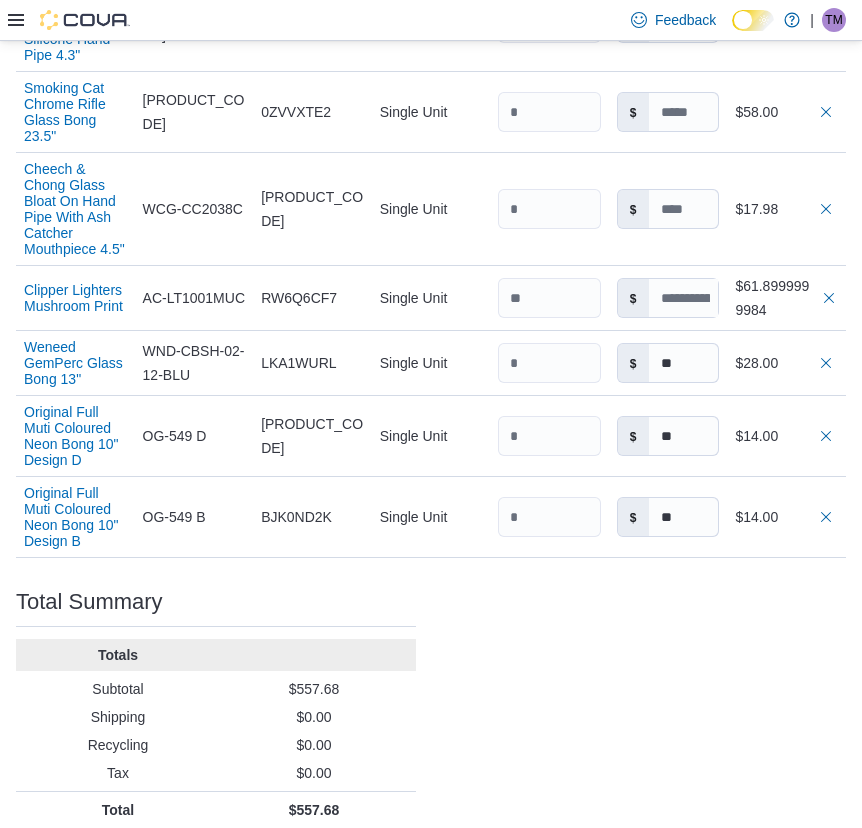 type 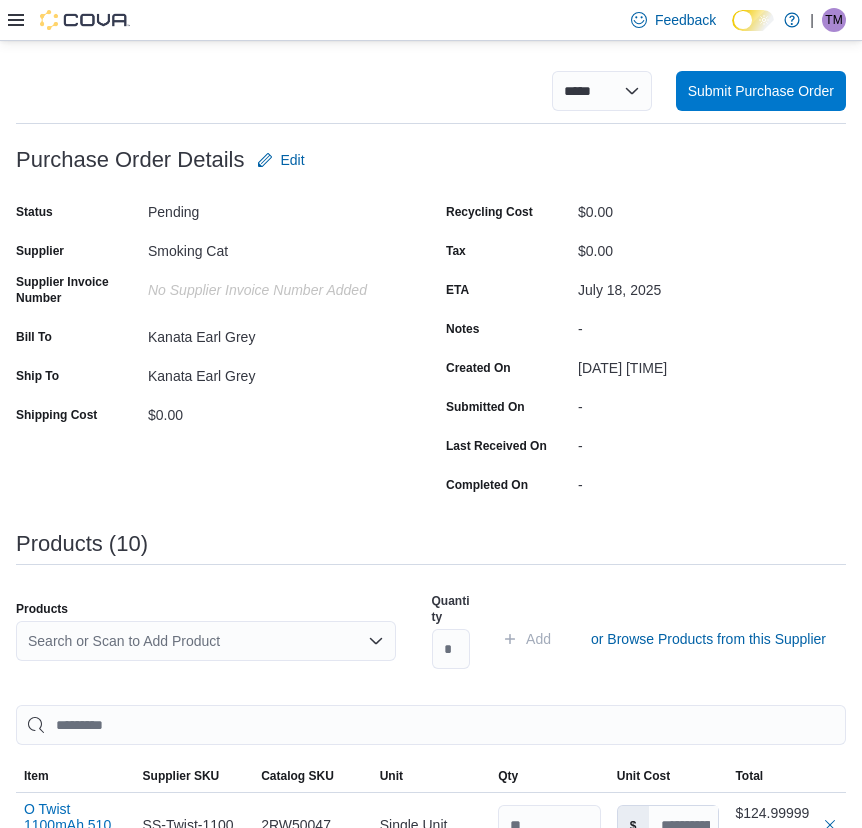 scroll, scrollTop: 85, scrollLeft: 0, axis: vertical 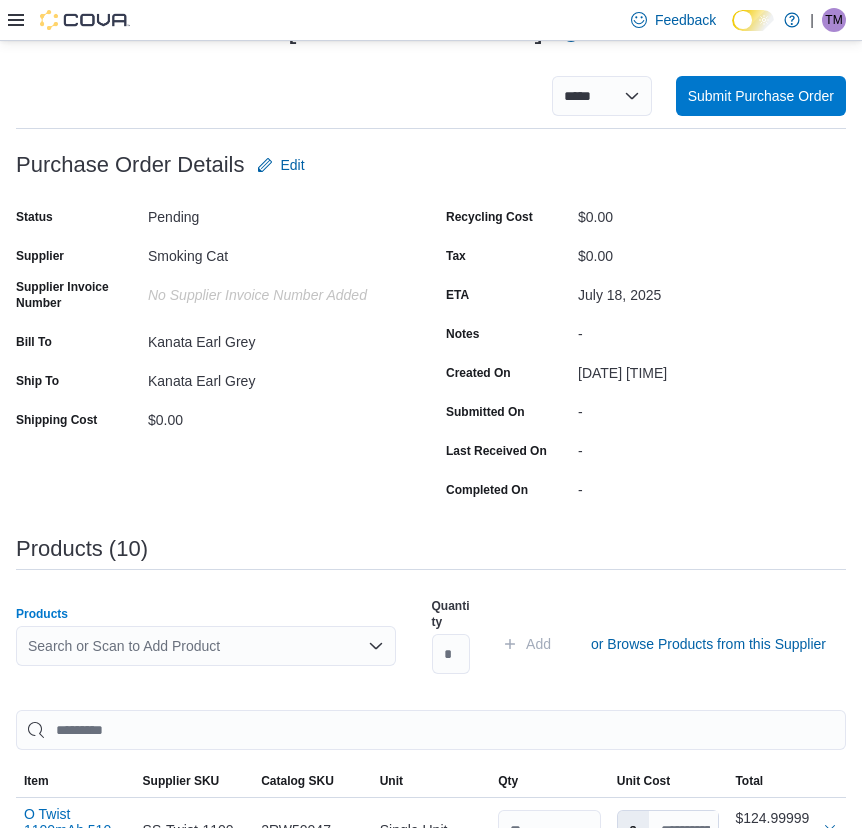click on "Search or Scan to Add Product" at bounding box center (206, 646) 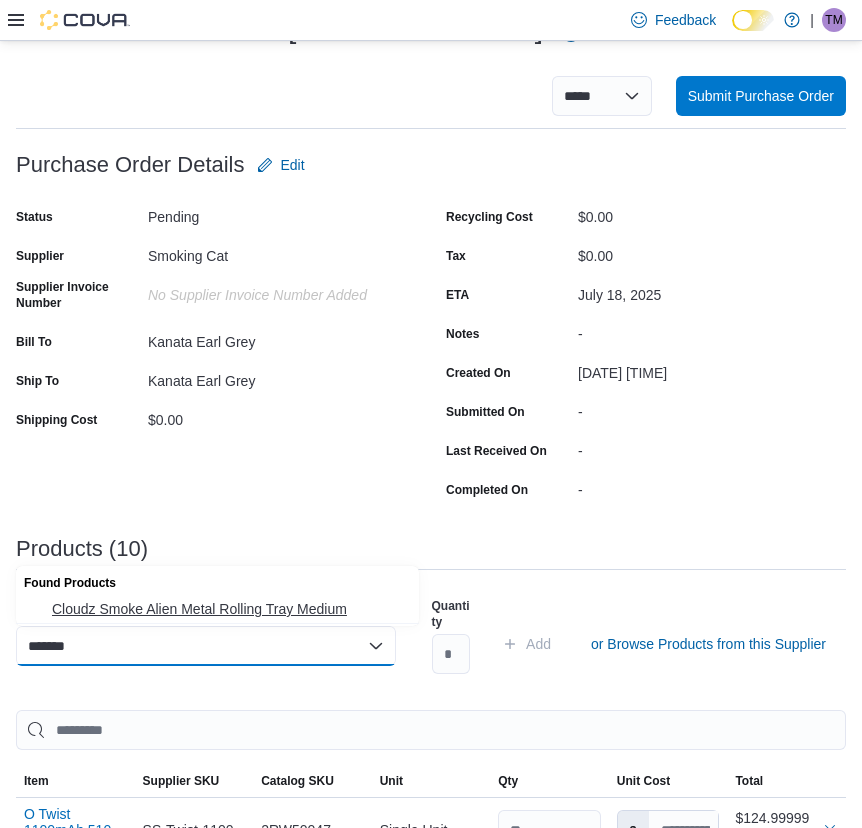 type on "*******" 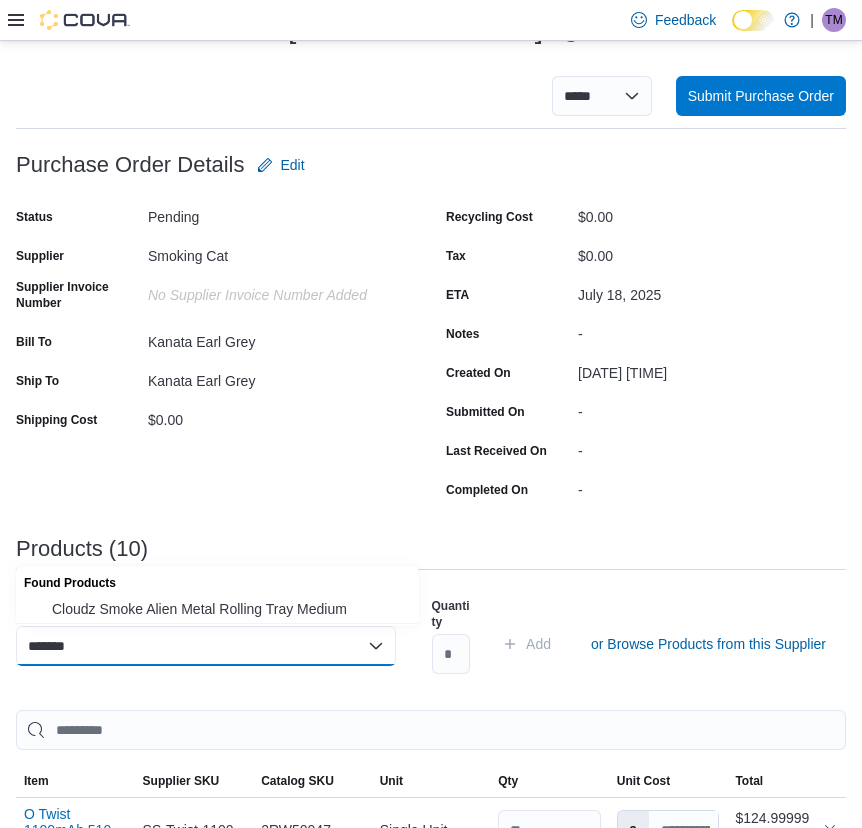 drag, startPoint x: 139, startPoint y: 608, endPoint x: 238, endPoint y: 621, distance: 99.849884 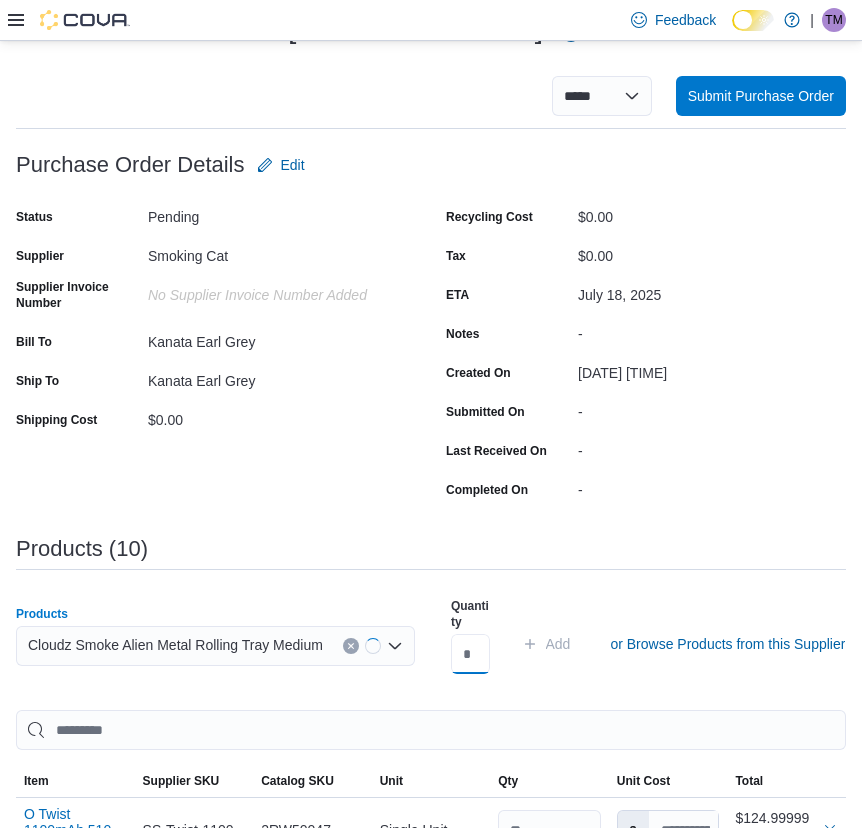 click at bounding box center [470, 654] 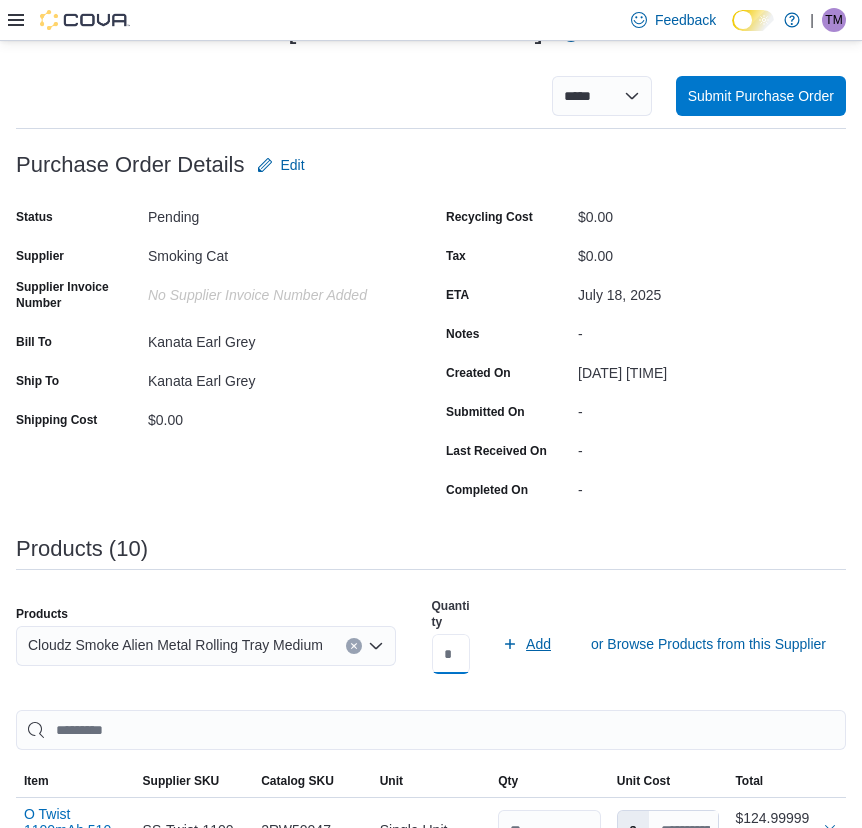type on "*" 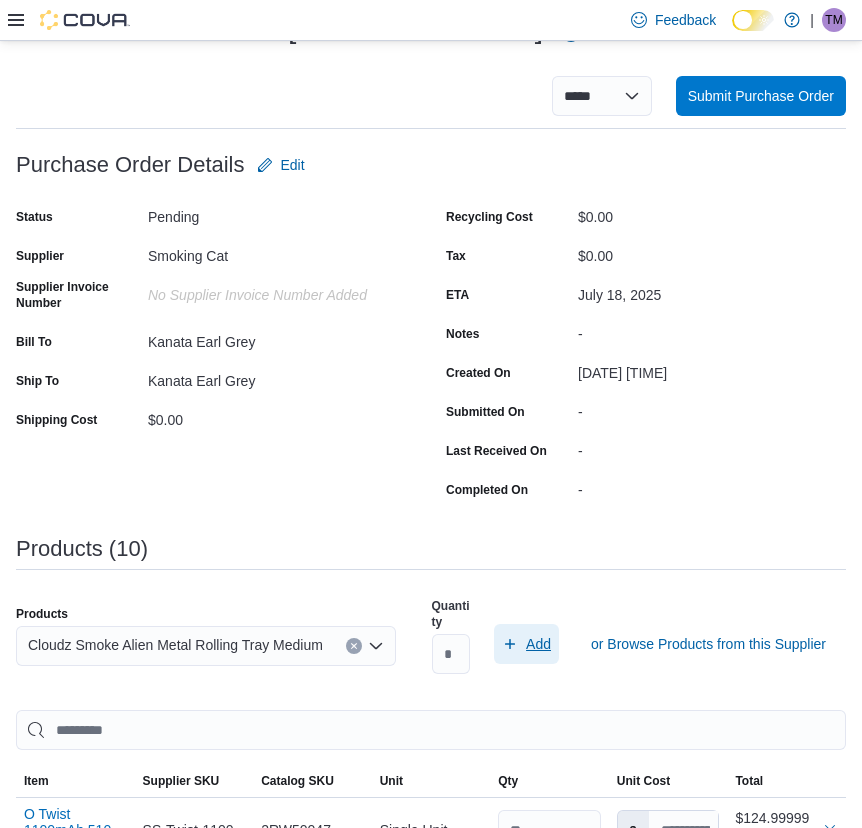 click on "Add" at bounding box center [526, 644] 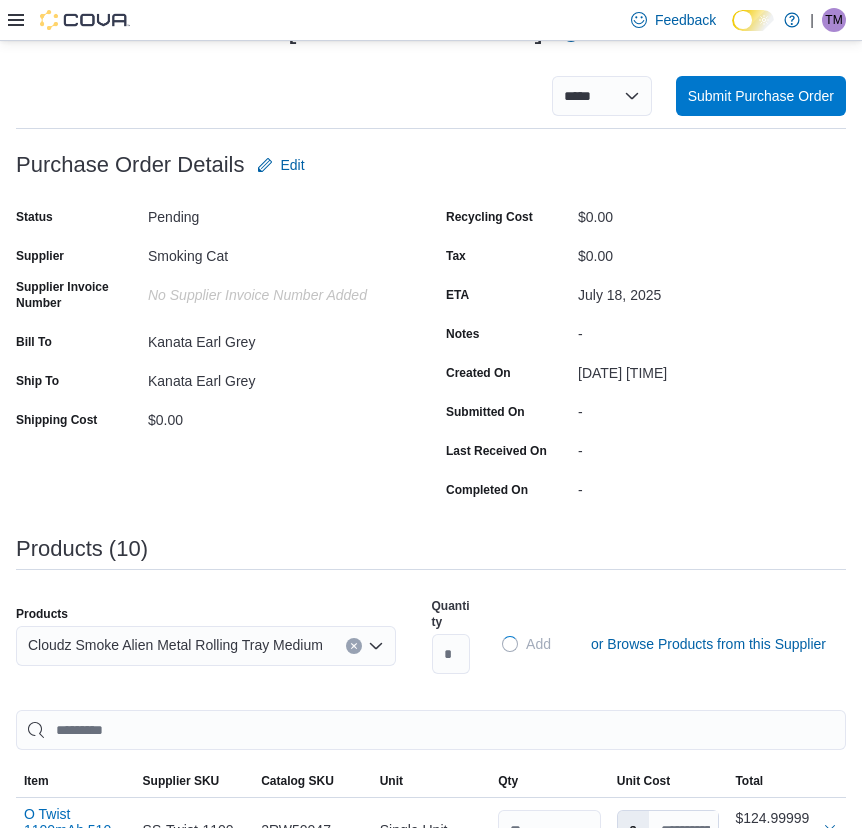 type on "**" 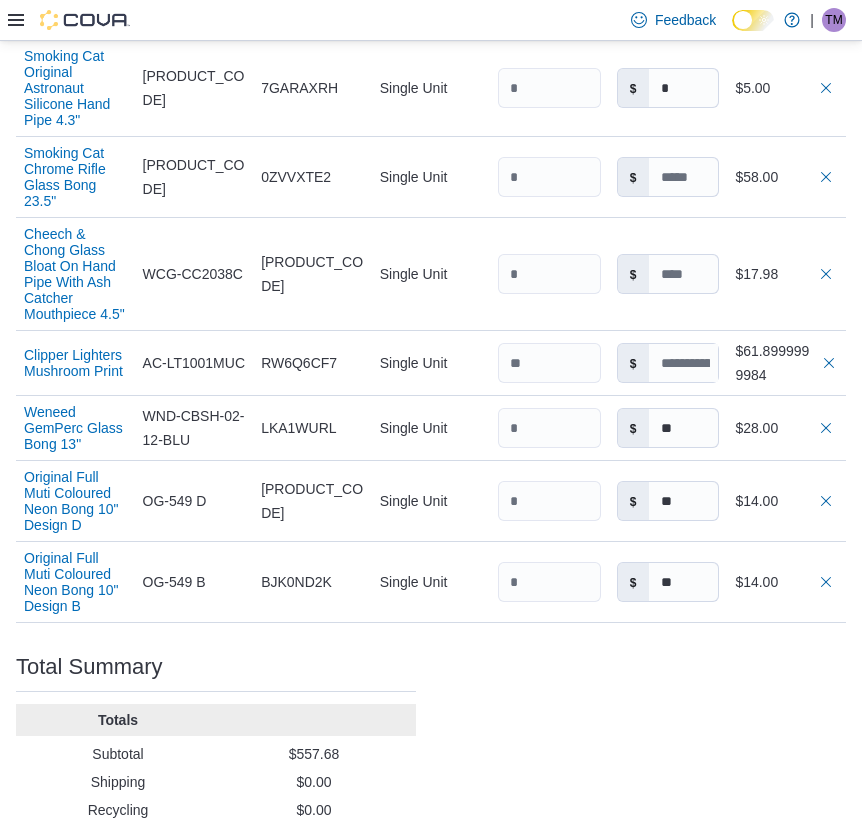 type 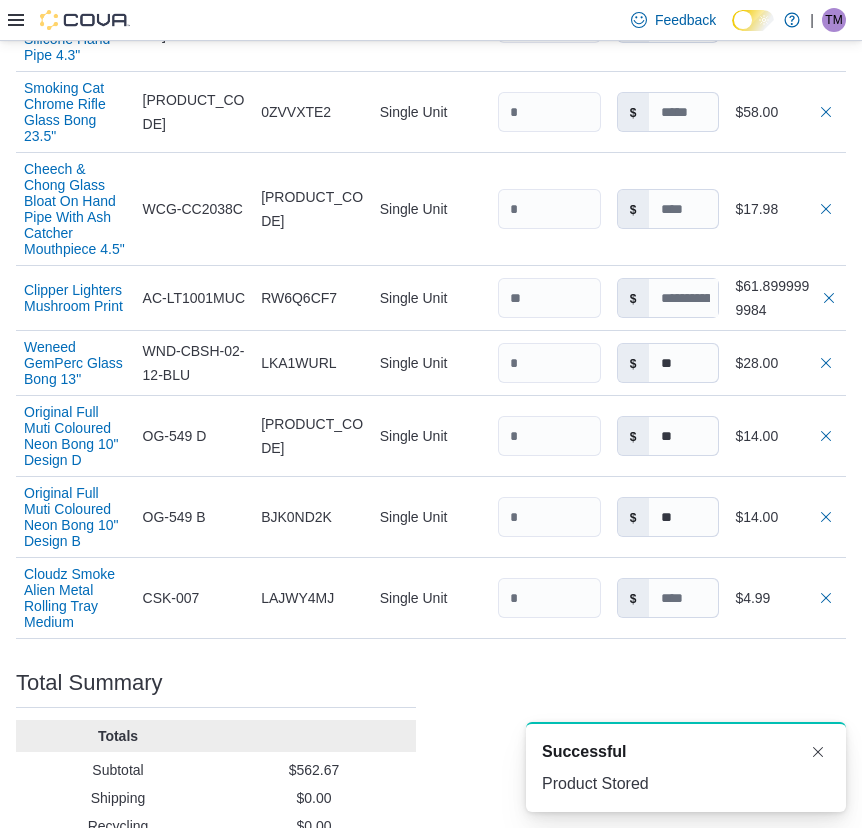 scroll, scrollTop: 1200, scrollLeft: 0, axis: vertical 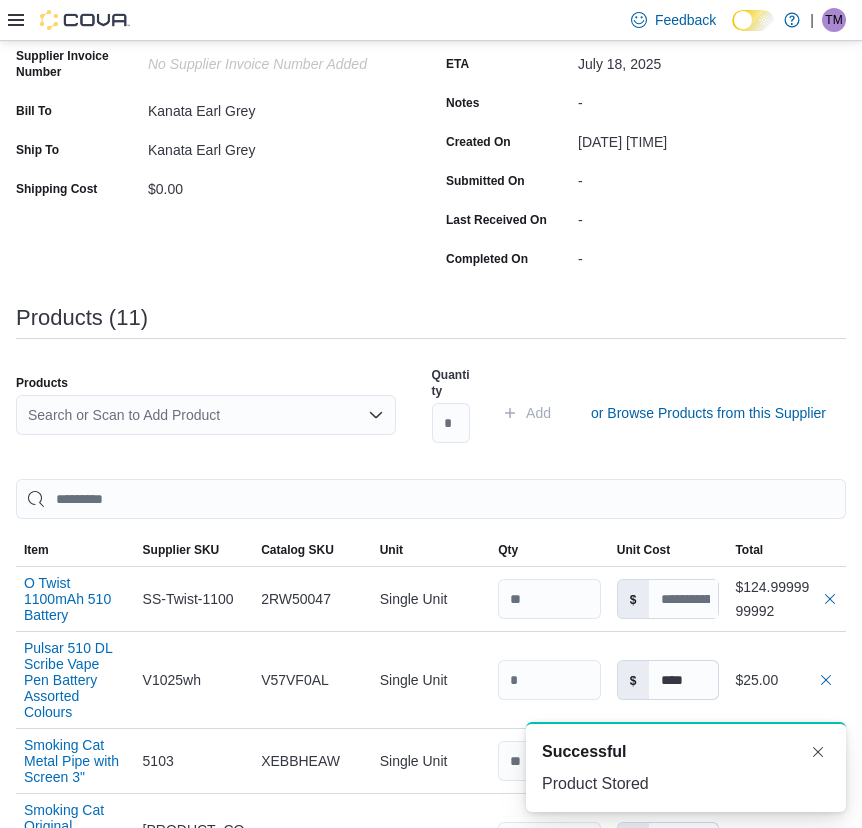 click on "Search or Scan to Add Product" at bounding box center (206, 415) 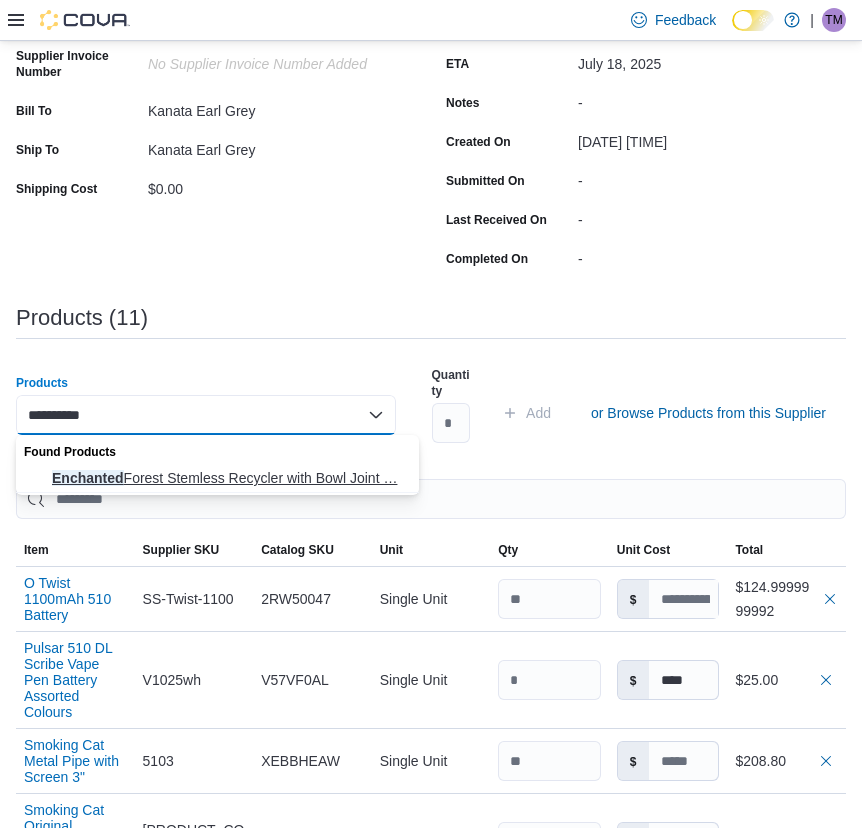 type on "*********" 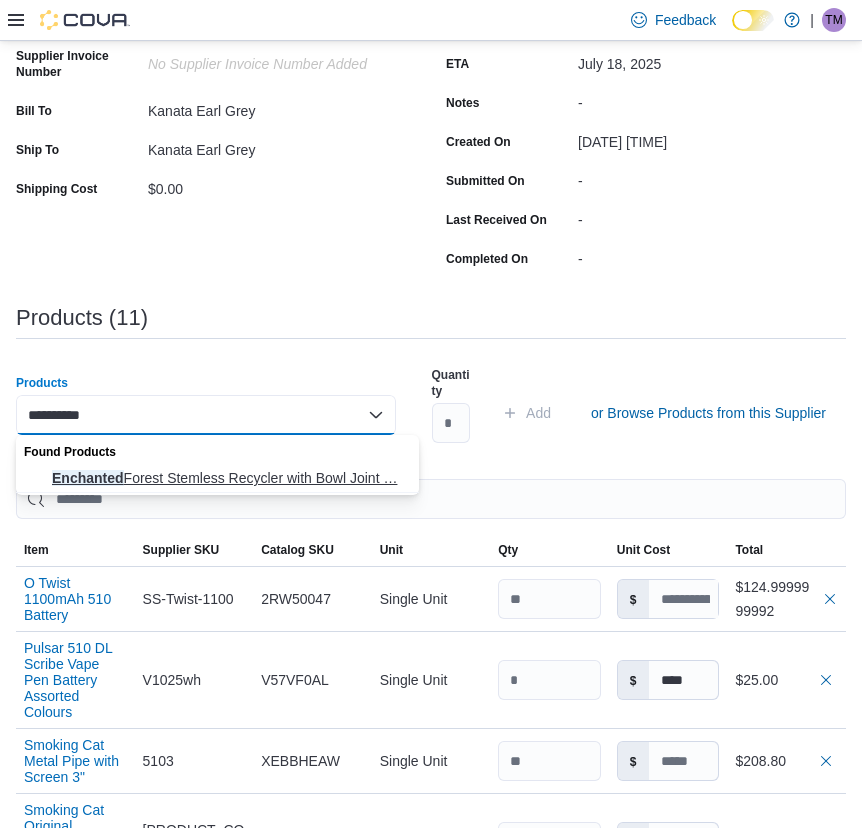 click on "Enchanted  Forest Stemless Recycler with Bowl Joint … Enchanted Forest Stemless Recycler with Bowl Joint Glass Bong  17"" at bounding box center [229, 478] 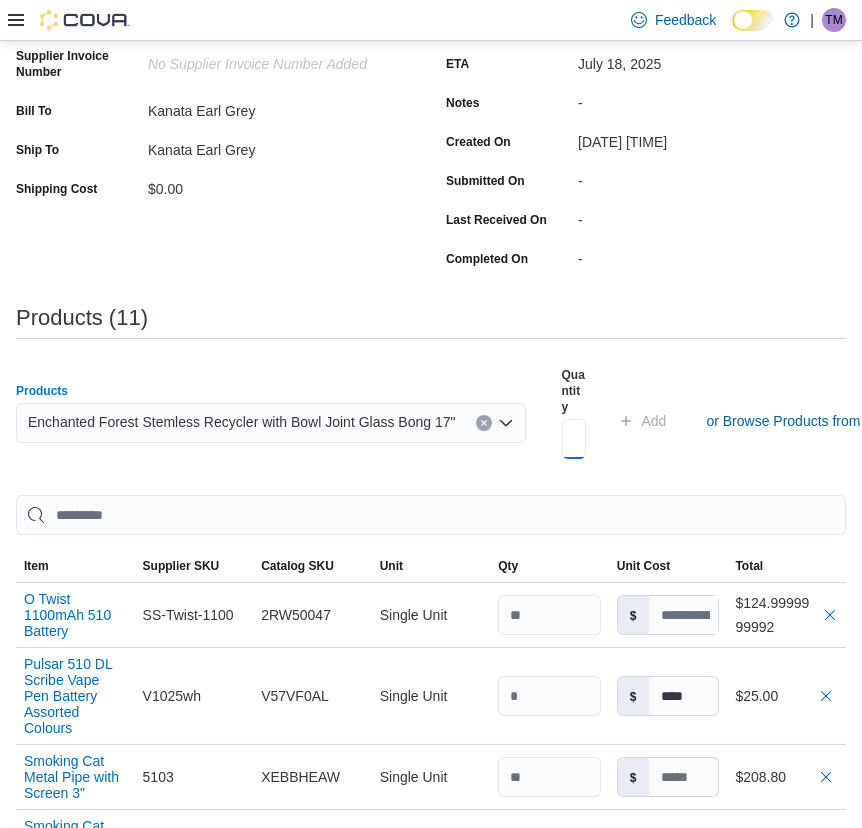 click at bounding box center [574, 439] 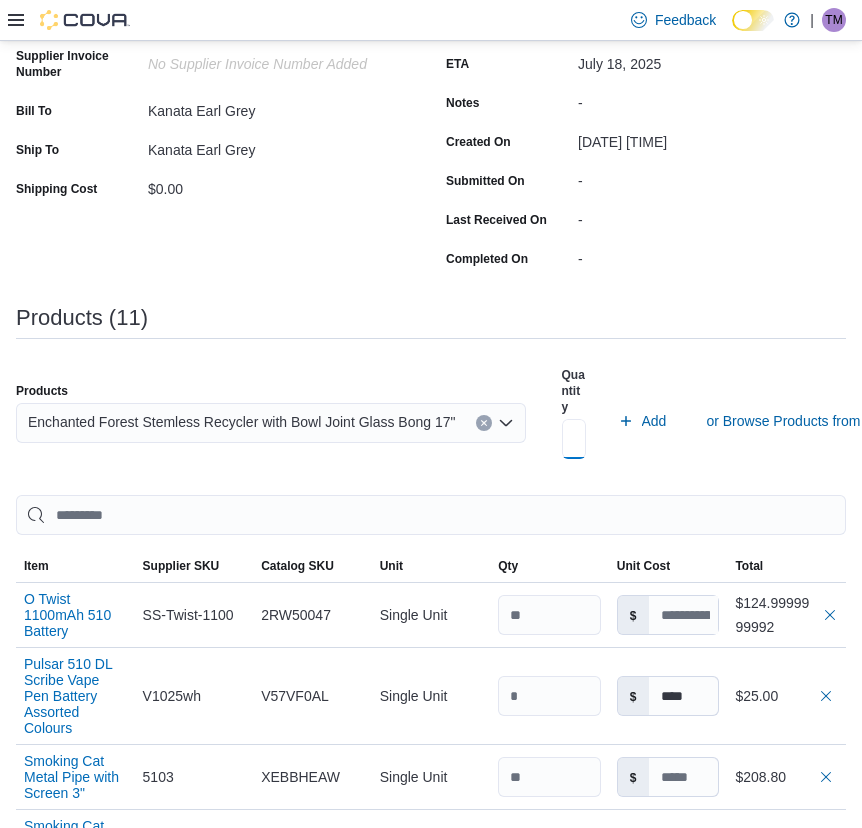 scroll, scrollTop: 0, scrollLeft: 5, axis: horizontal 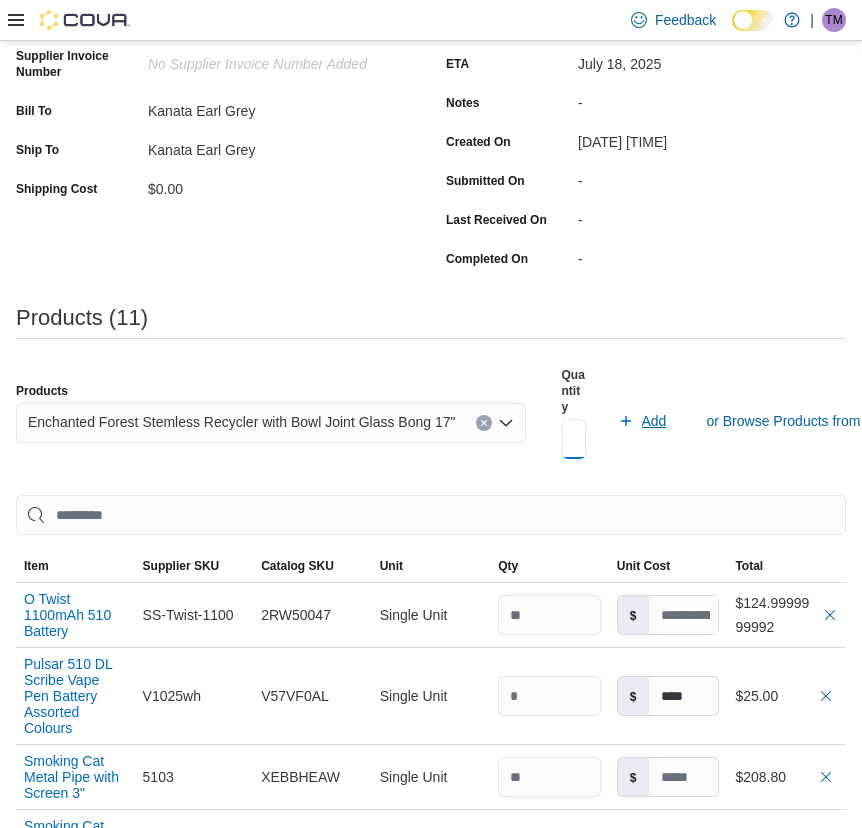 type on "*" 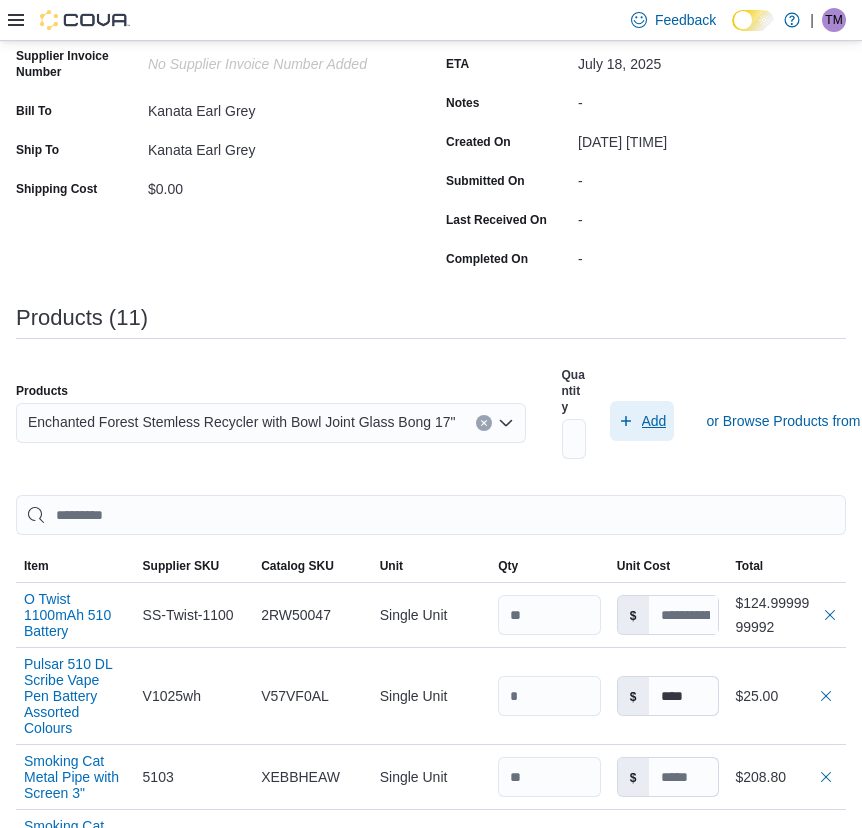 click 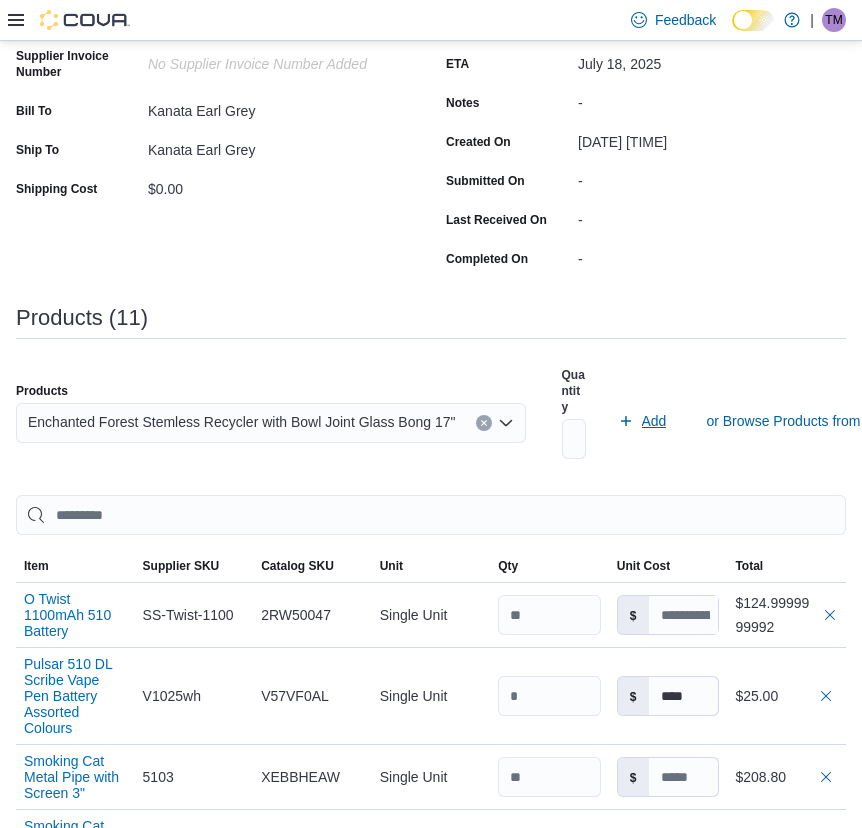 scroll, scrollTop: 0, scrollLeft: 0, axis: both 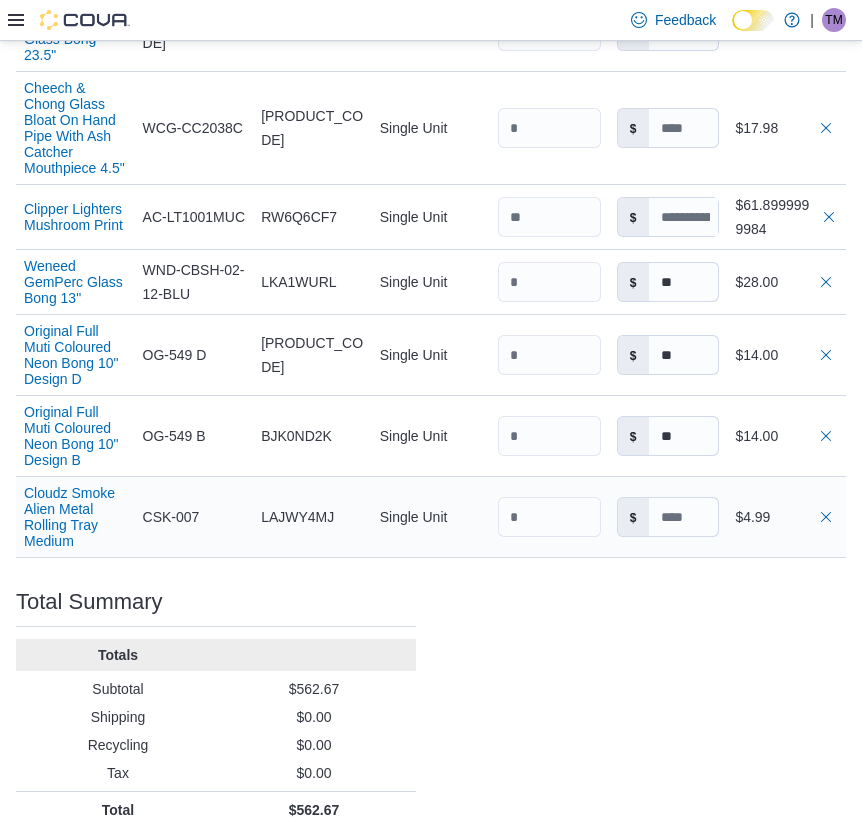 type 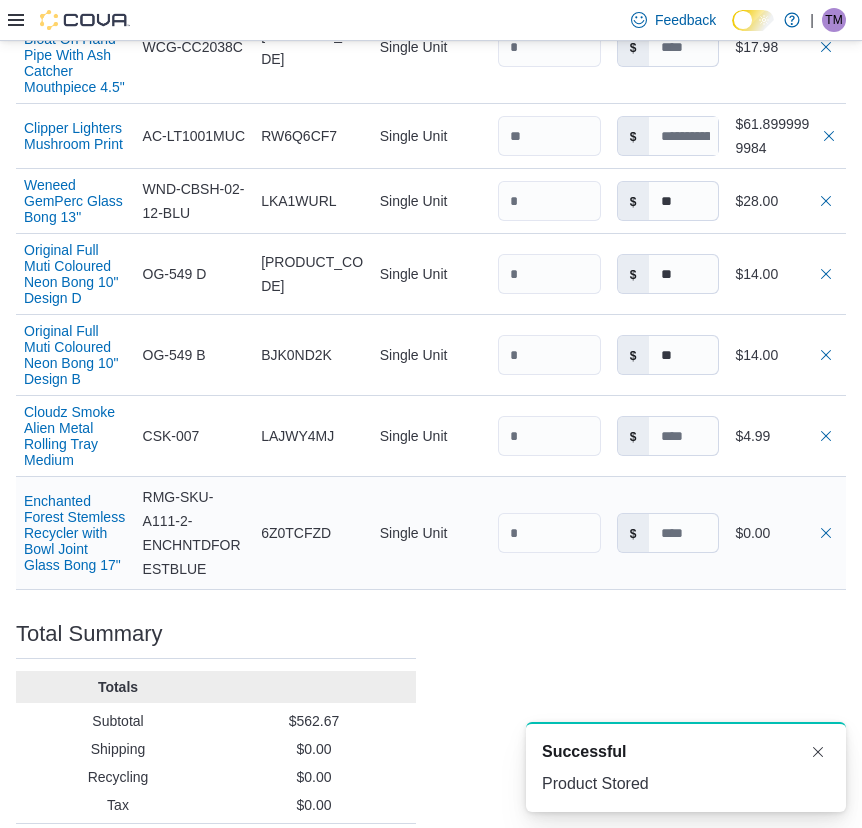 scroll, scrollTop: 0, scrollLeft: 0, axis: both 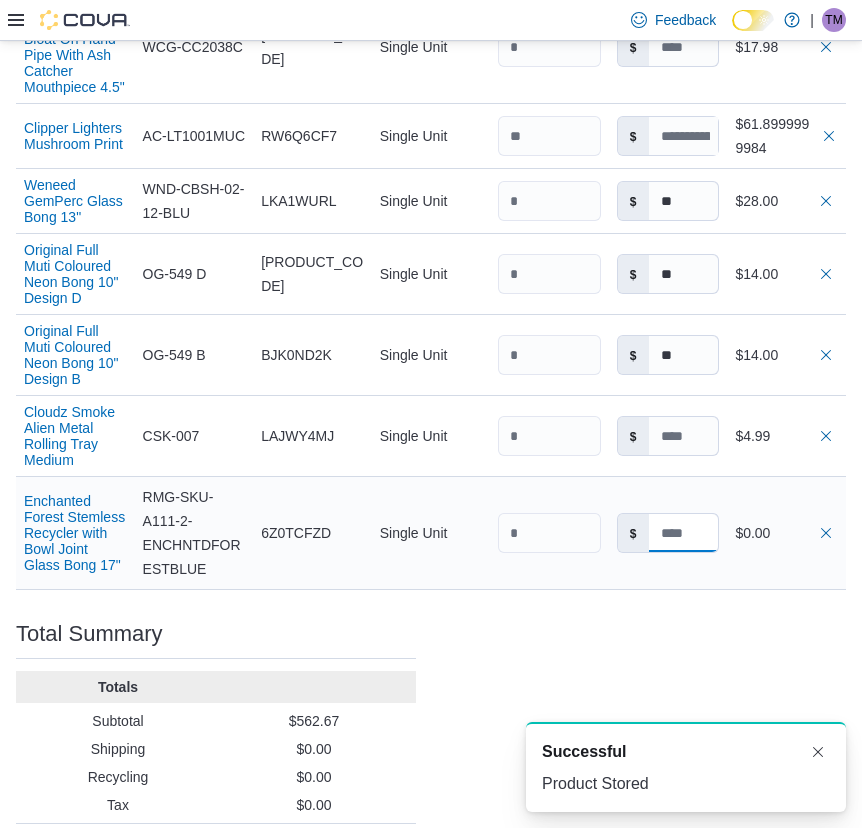 click at bounding box center [684, 533] 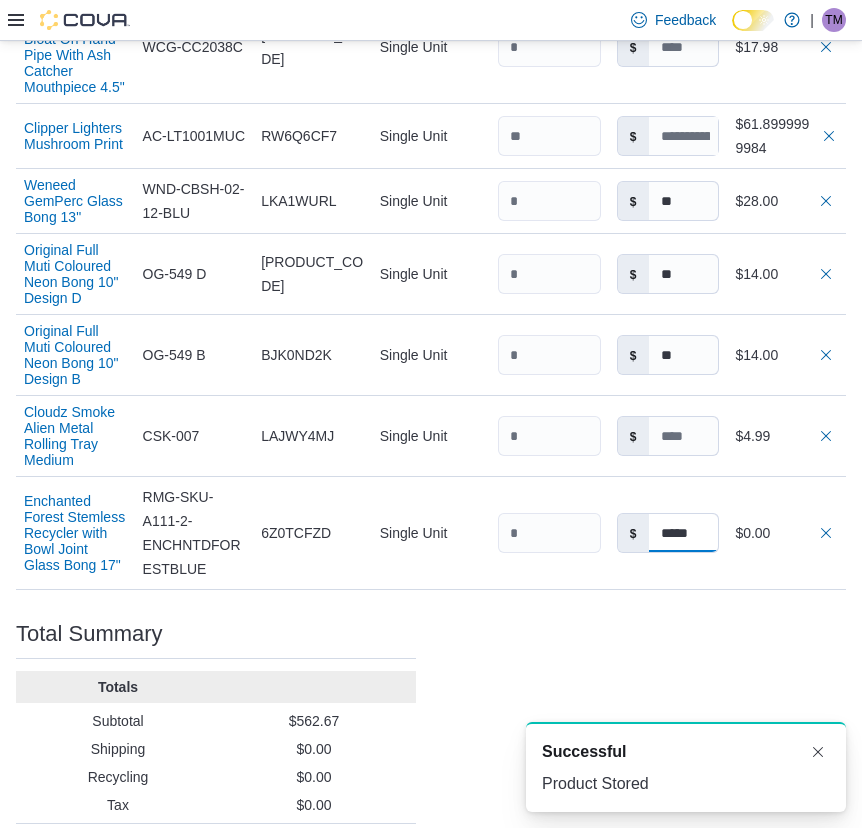 type on "*****" 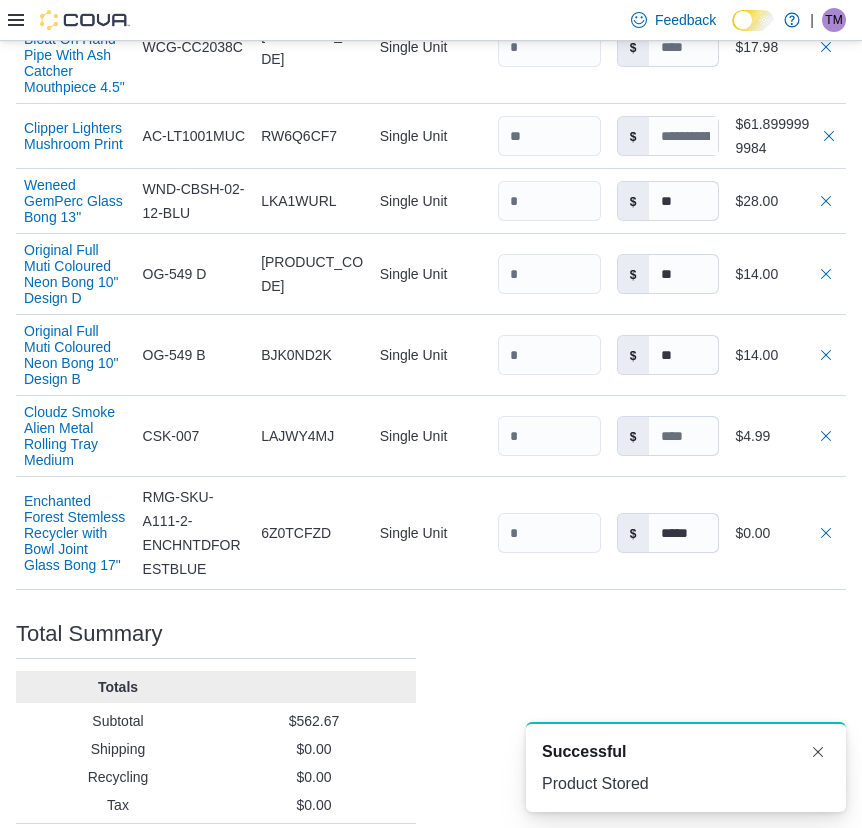 click on "Purchase Order: PO6FRF-13891 Feedback Purchase Order Details Edit Status Pending Supplier Smoking Cat Supplier Invoice Number No Supplier Invoice Number added Bill To [PERSON] Ship To [PERSON] Shipping Cost $0.00 Recycling Cost $0.00 Tax $0.00 ETA July 18, 2025 Notes - Created On July 11, 2025 2:47 PM Submitted On - Last Received On - Completed On - Products (12) Products Search or Scan to Add Product Quantity Add or Browse Products from this Supplier Sorting EuiBasicTable with search callback Item Supplier SKU Catalog SKU Unit Qty Unit Cost Total O Twist 1100mAh 510 Battery Supplier SKU SS-Twist-1100 Catalog SKU 2RW50047 Unit Single Unit Qty Unit Cost $ Total $124.9999999992 Pulsar 510 DL Scribe Vape Pen Battery Assorted Colours Supplier SKU V1025wh Catalog SKU V57VF0AL Unit Single Unit Qty Unit Cost $ **** Total $25.00 Smoking Cat Metal Pipe with Screen 3" Supplier SKU 5103 Catalog SKU XEBBHEAW Unit Single Unit Qty Unit Cost $ Total $208.80 Supplier SKU SHP-371 ASSORTED Catalog SKU $" at bounding box center (431, -104) 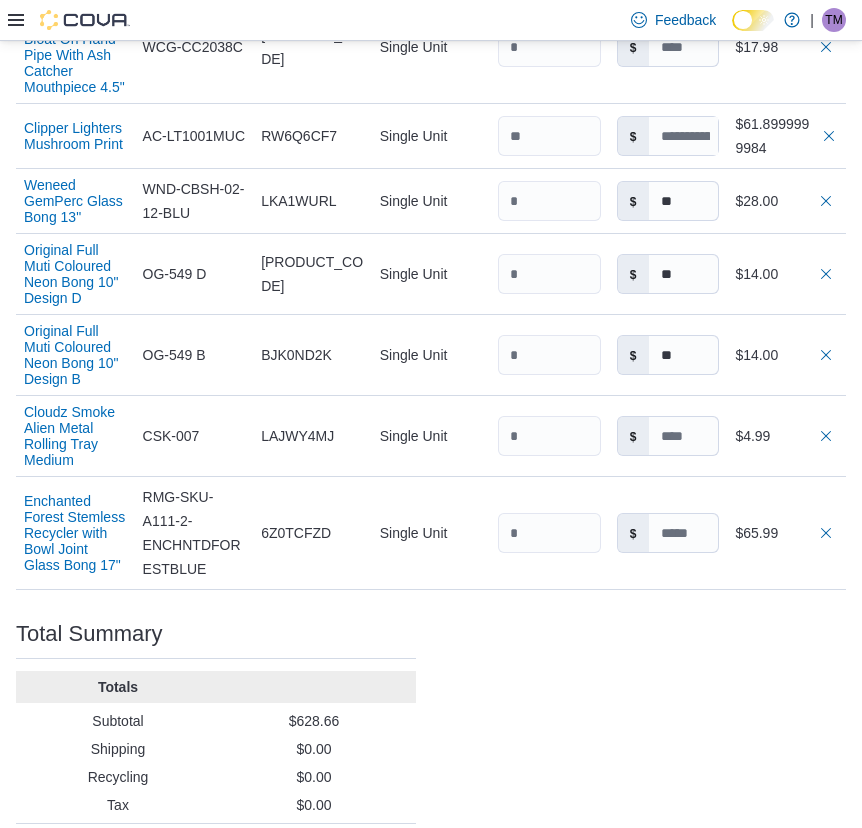 type on "*****" 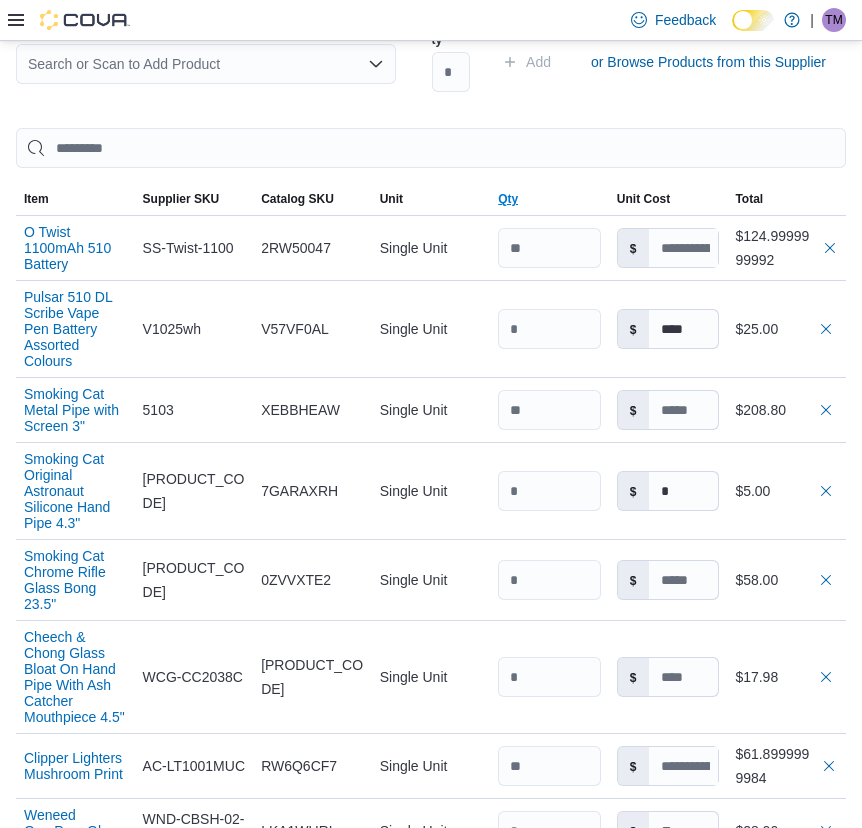 scroll, scrollTop: 397, scrollLeft: 0, axis: vertical 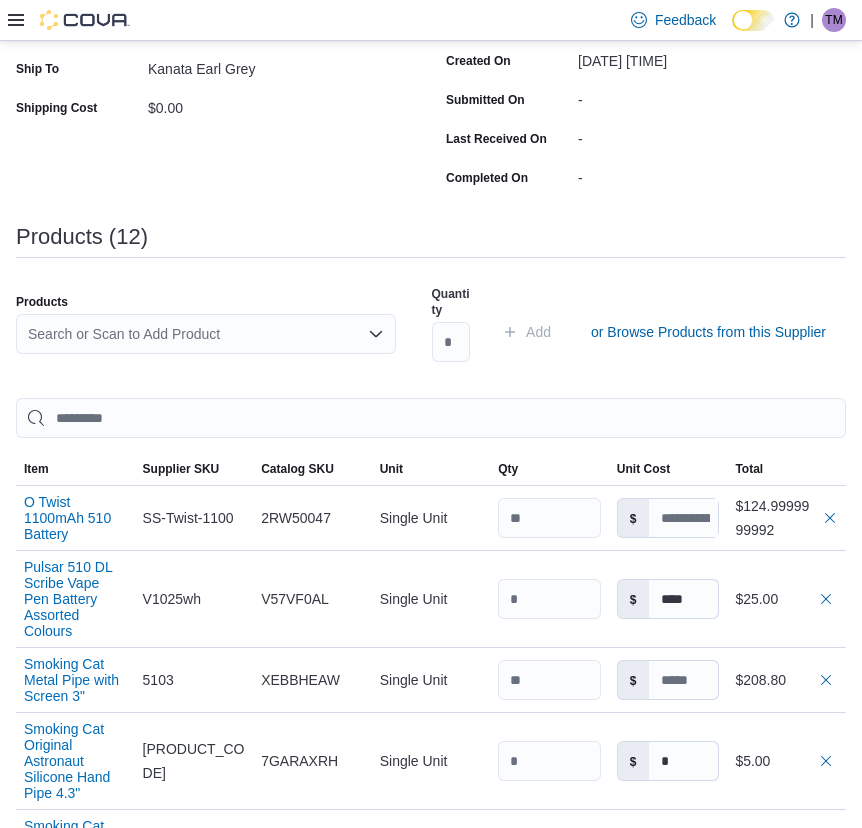 click on "Search or Scan to Add Product" at bounding box center [206, 334] 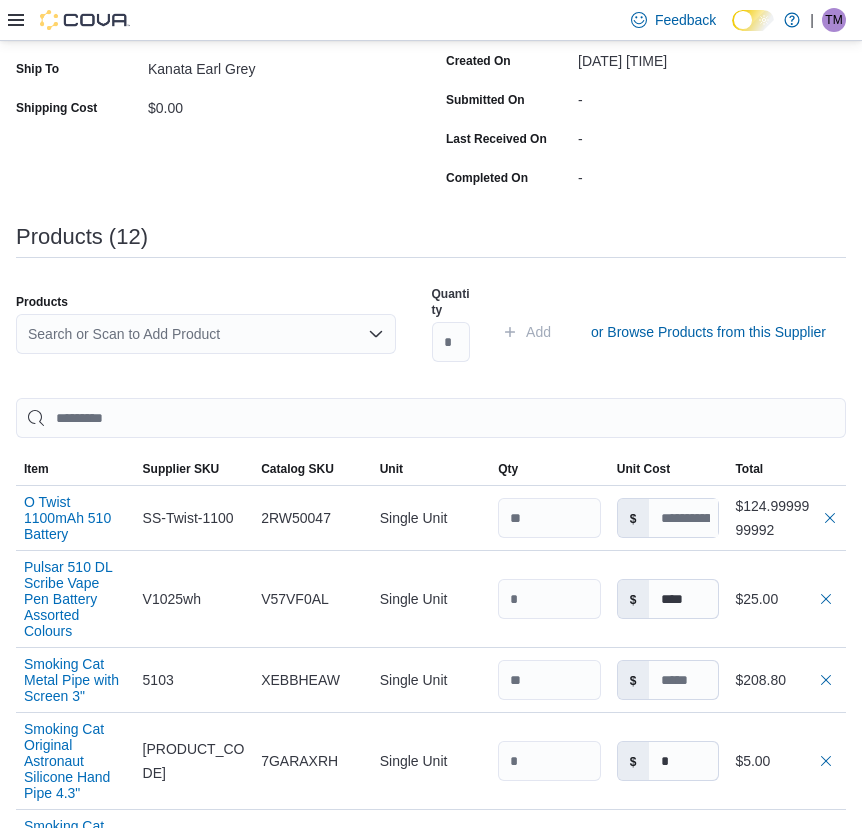 paste on "**********" 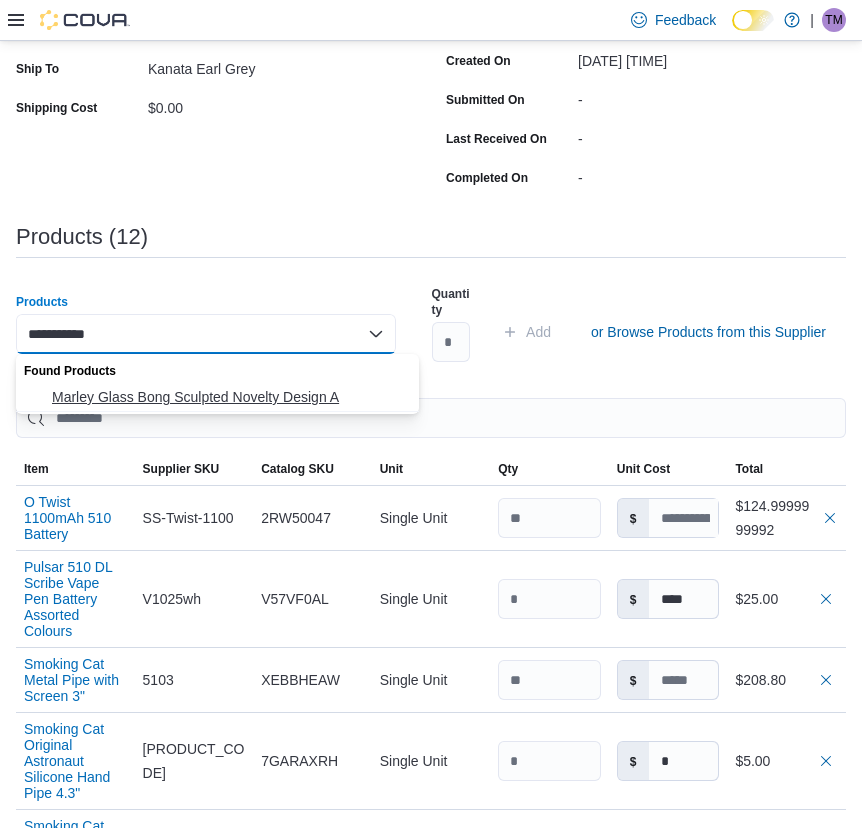 type on "**********" 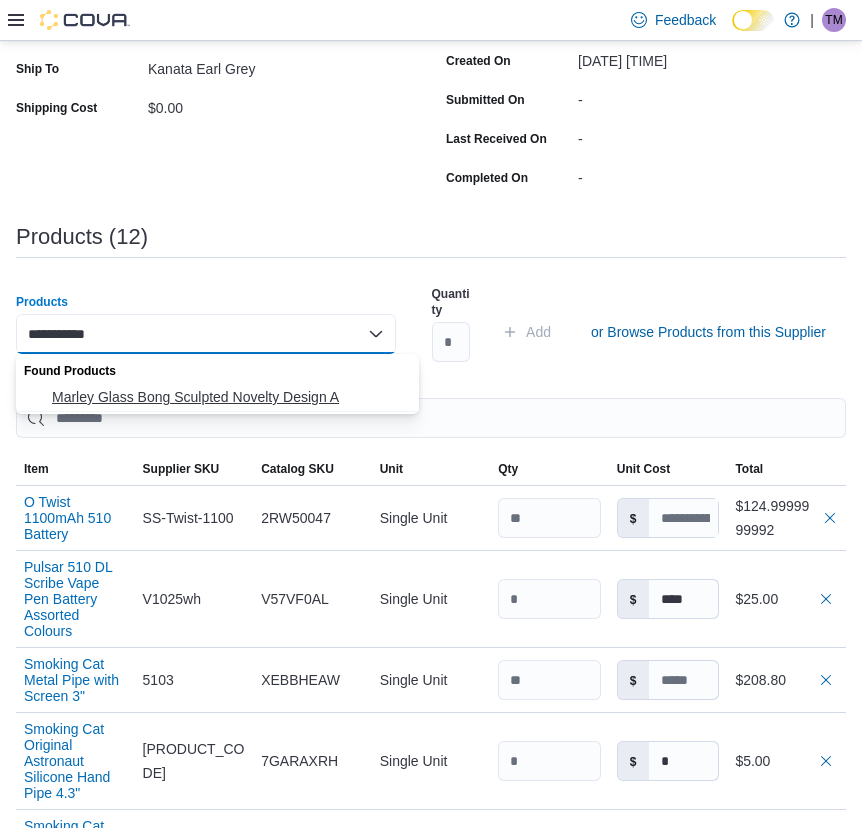 click on "Marley Glass Bong Sculpted Novelty Design A" at bounding box center [229, 397] 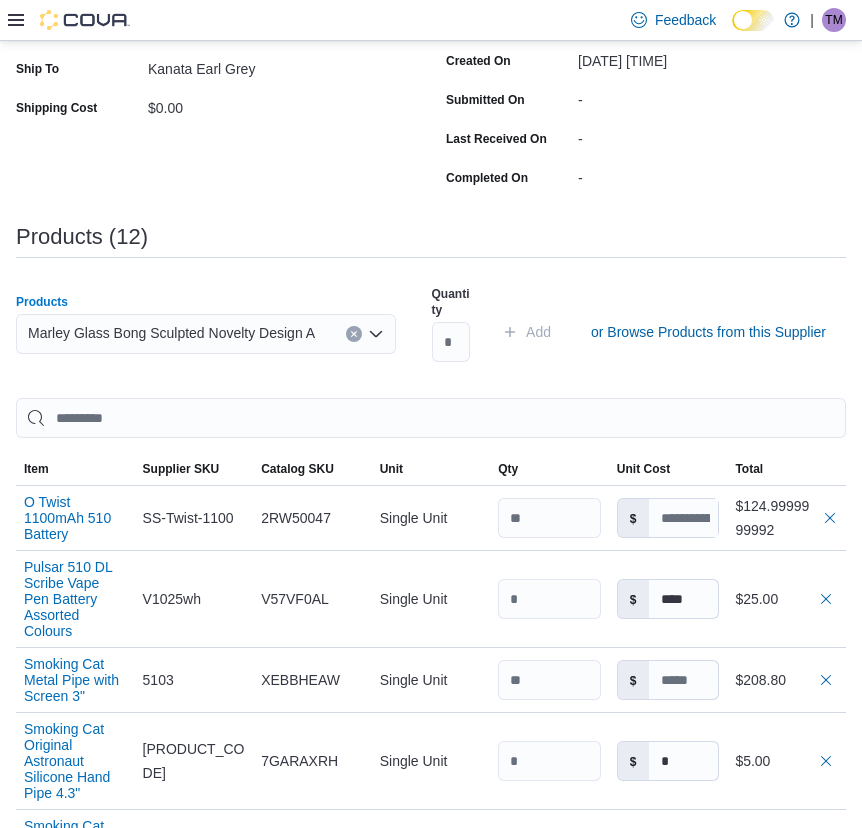 click on "Marley Glass Bong Sculpted Novelty Design A" at bounding box center [171, 333] 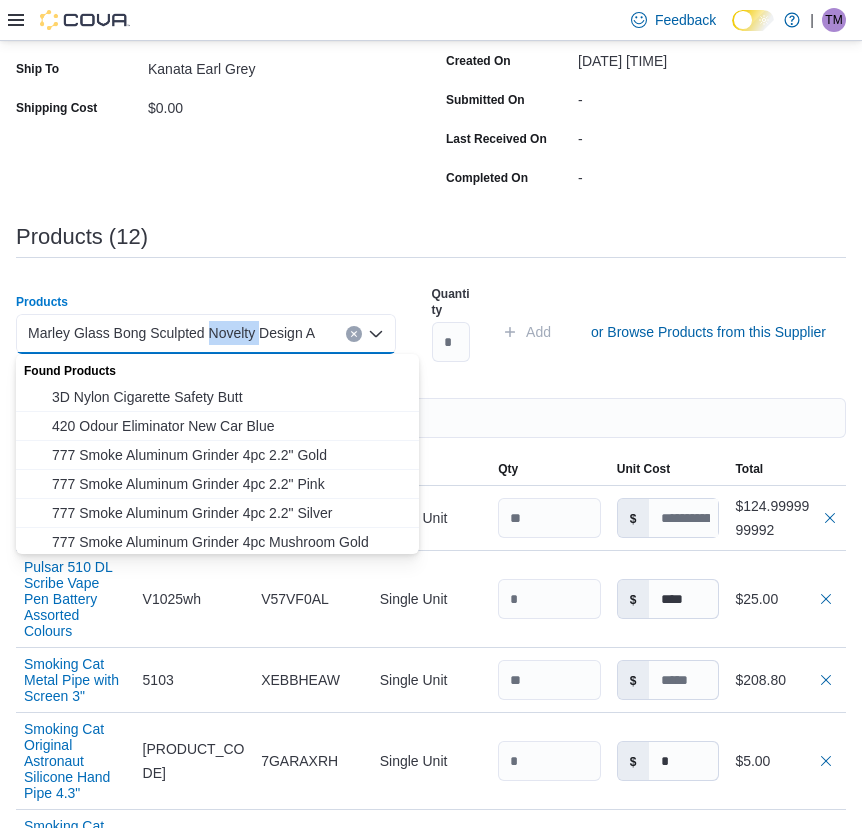 click on "Marley Glass Bong Sculpted Novelty Design A" at bounding box center (171, 333) 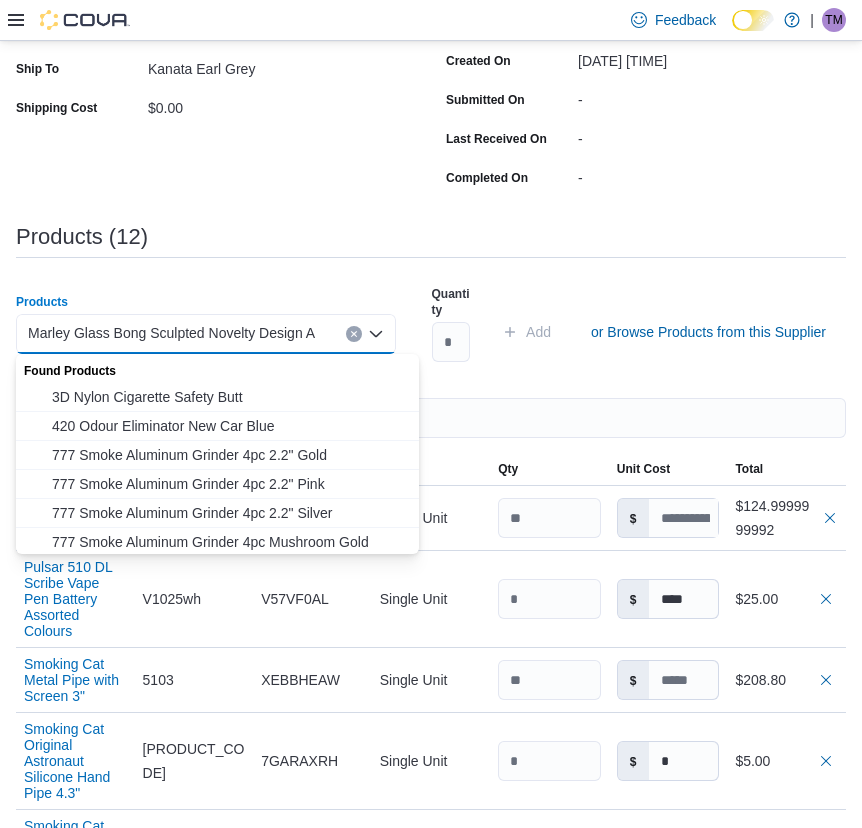 click on "Marley Glass Bong Sculpted Novelty Design A" at bounding box center [171, 333] 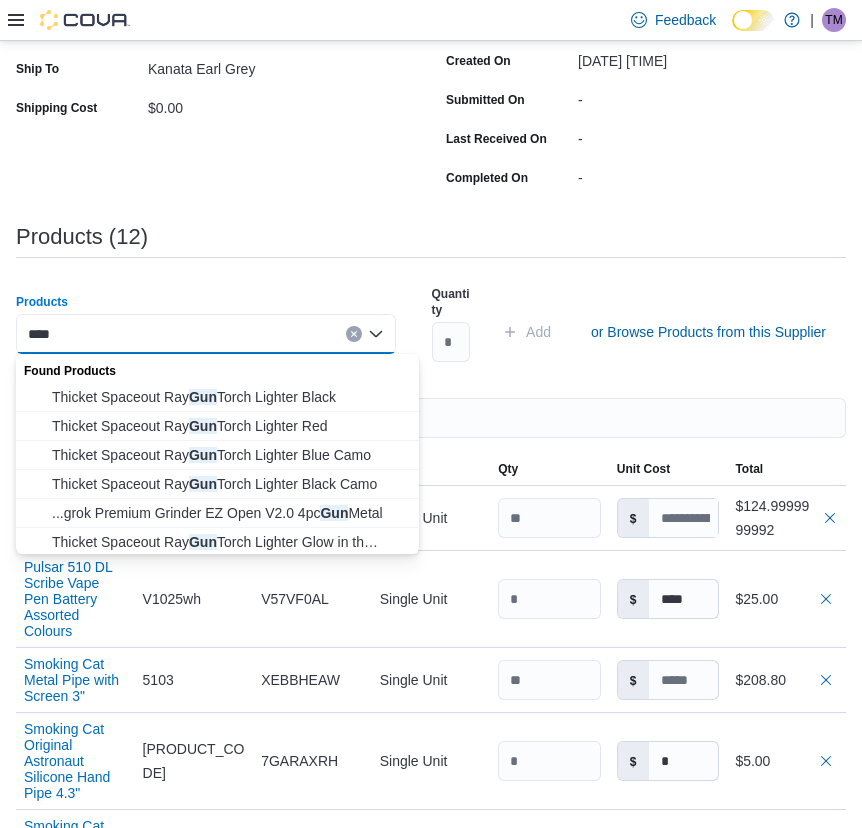 click on "*** Combo box. Selected. gun . Selected. Marley Glass Bong Sculpted Novelty Design A. Press Backspace to delete Marley Glass Bong Sculpted Novelty Design A. Combo box input. Search or Scan to Add Product. Type some text or, to display a list of choices, press Down Arrow. To exit the list of choices, press Escape." at bounding box center (206, 334) 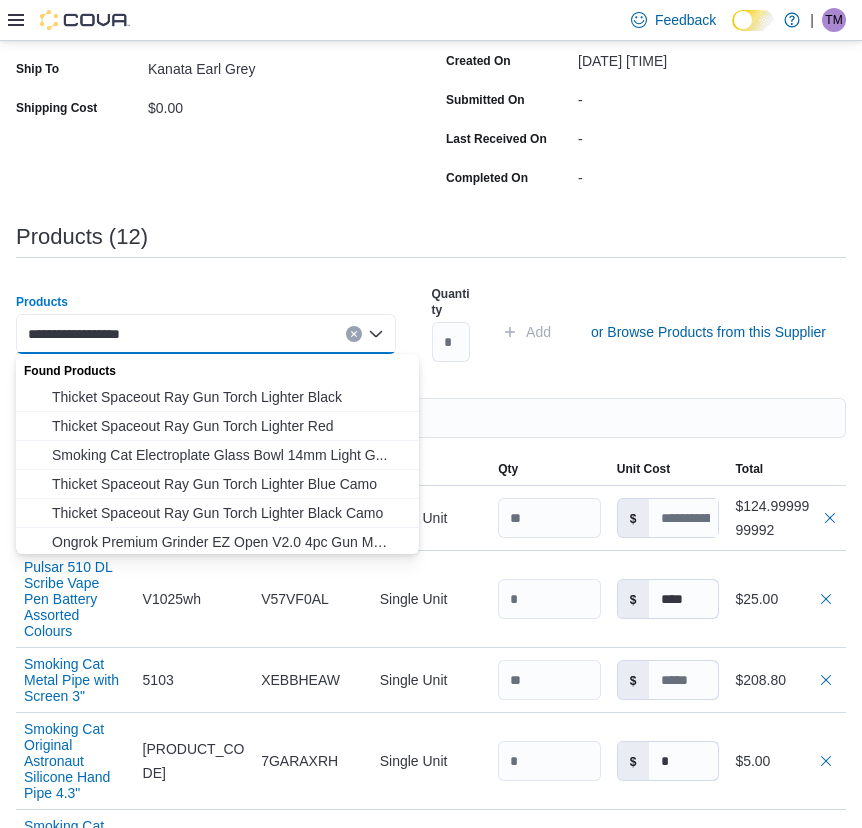 click on "**********" at bounding box center [206, 334] 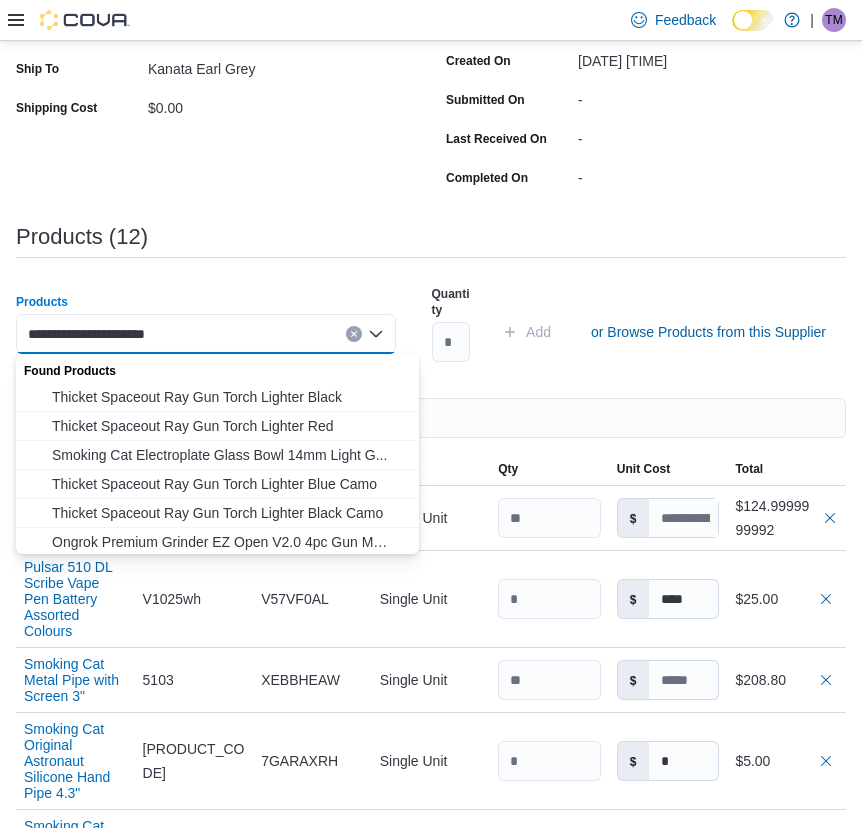 click on "**********" at bounding box center [99, 334] 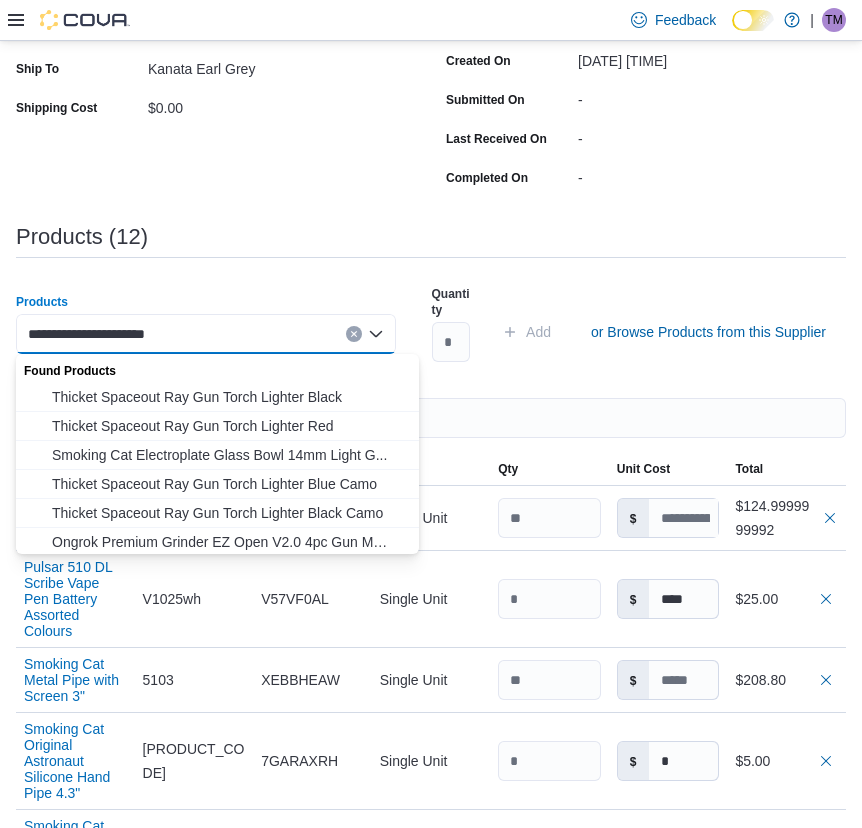 click on "**********" at bounding box center (99, 334) 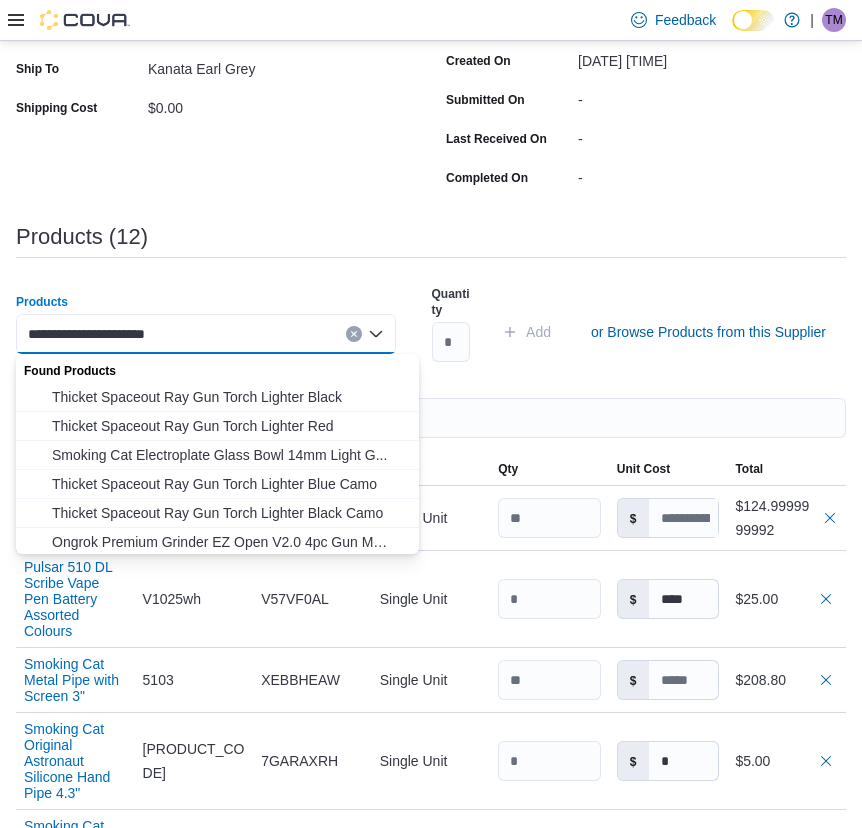 click on "**********" at bounding box center (99, 334) 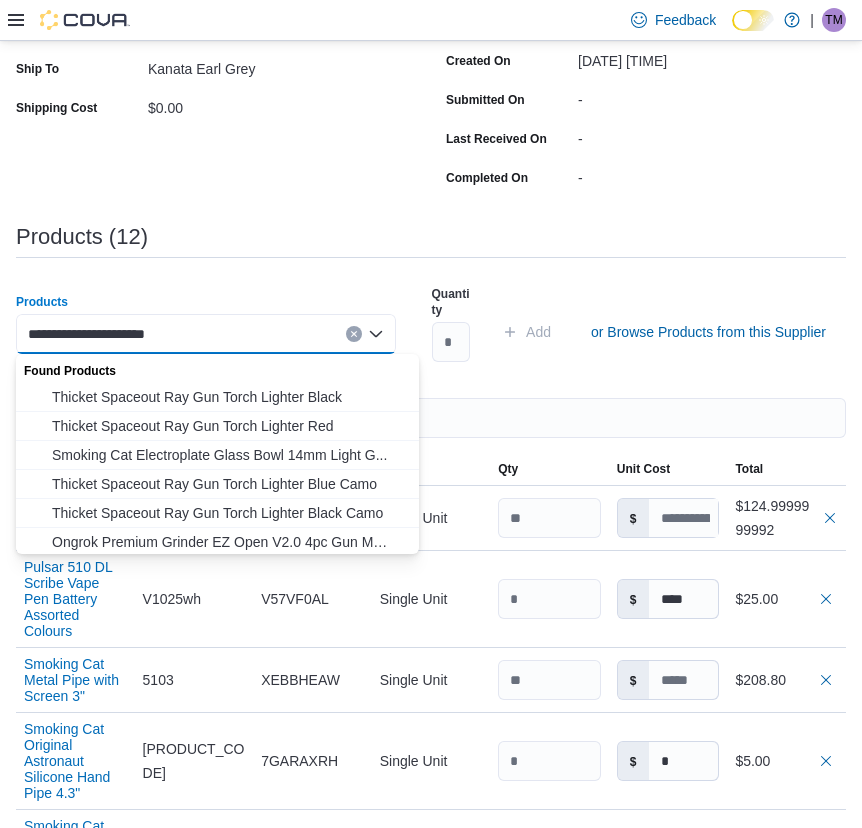 paste on "**********" 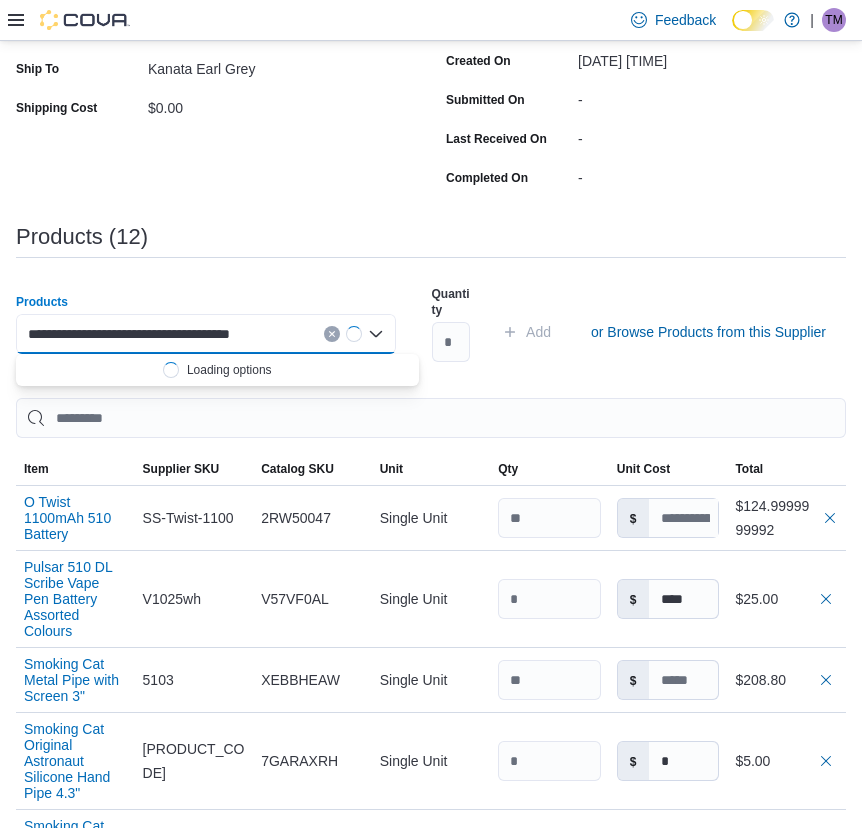 type on "**********" 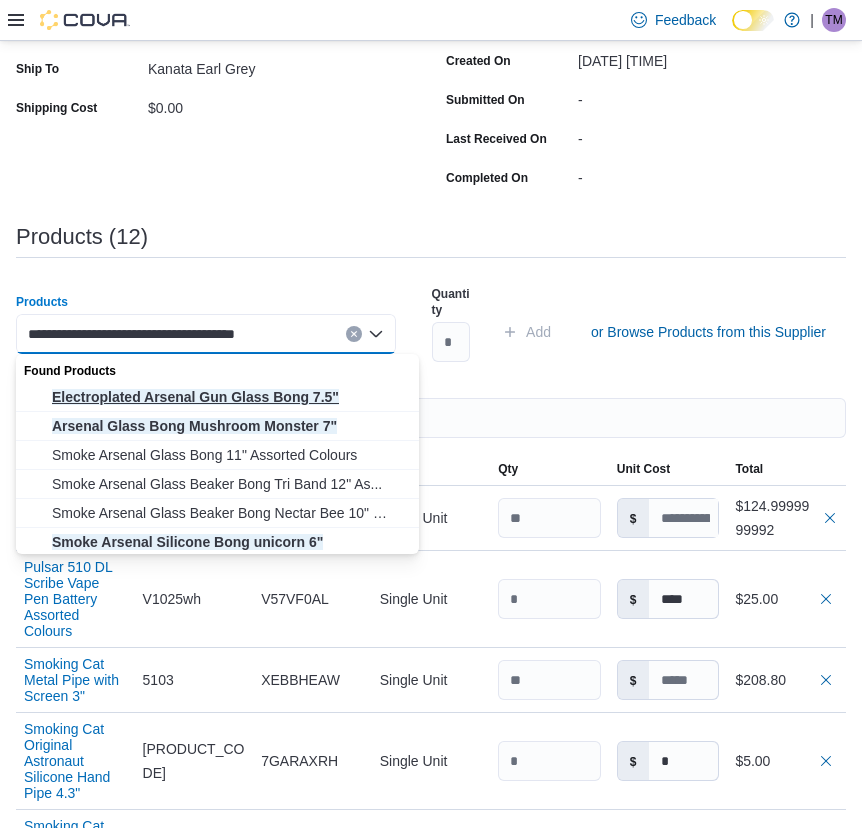 click on "Electroplated Arsenal Gun Glass Bong 7.5"" at bounding box center (229, 397) 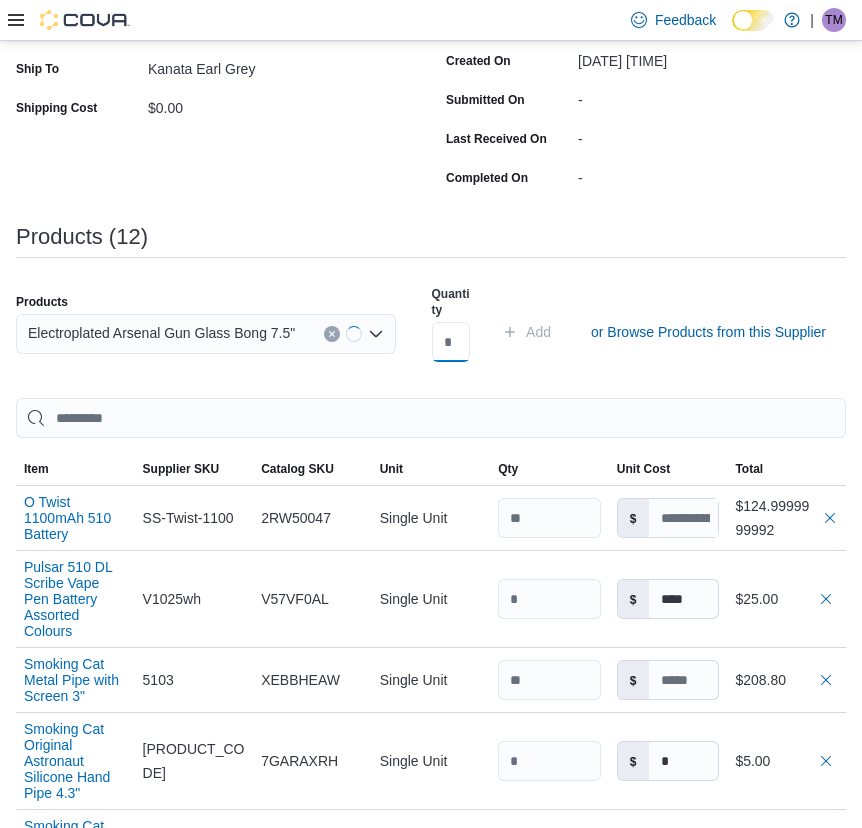 click at bounding box center [451, 342] 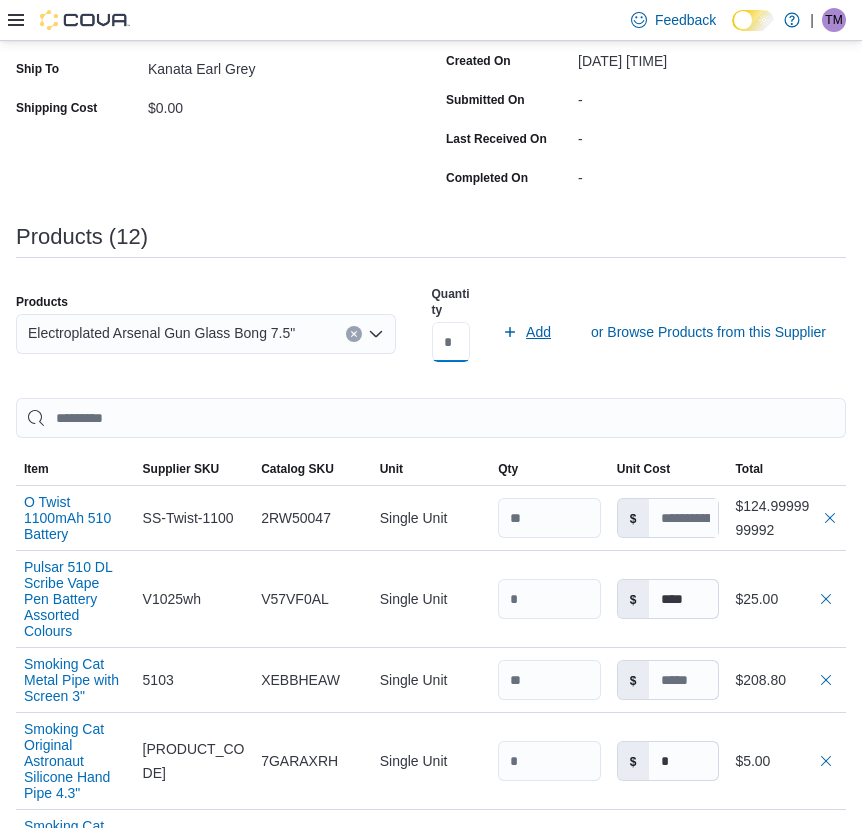 type on "*" 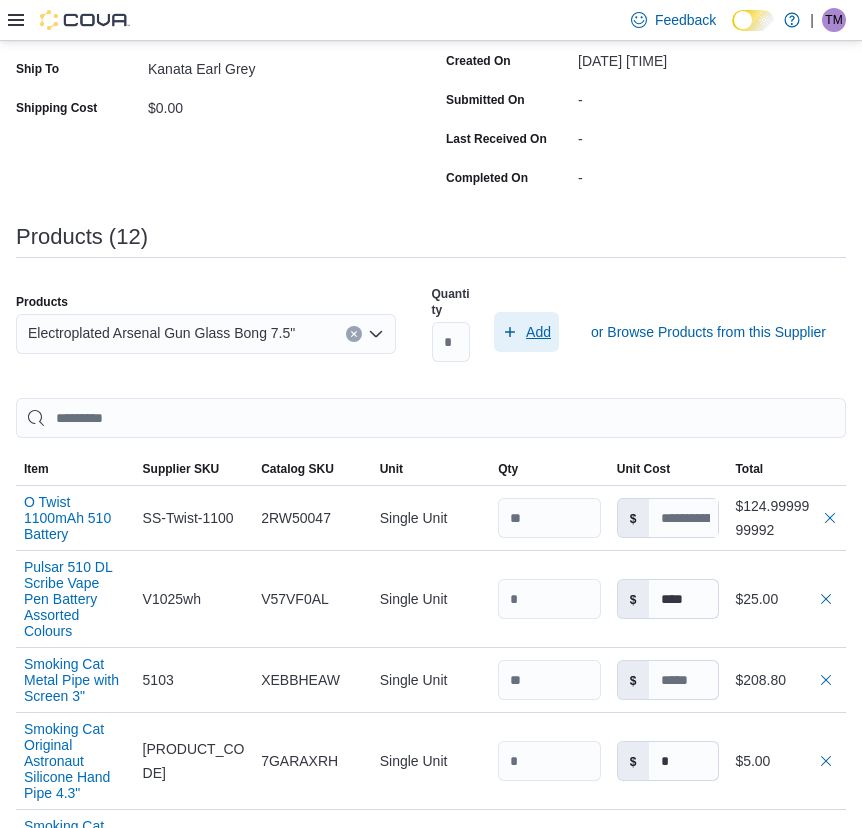 click on "Add" at bounding box center (538, 332) 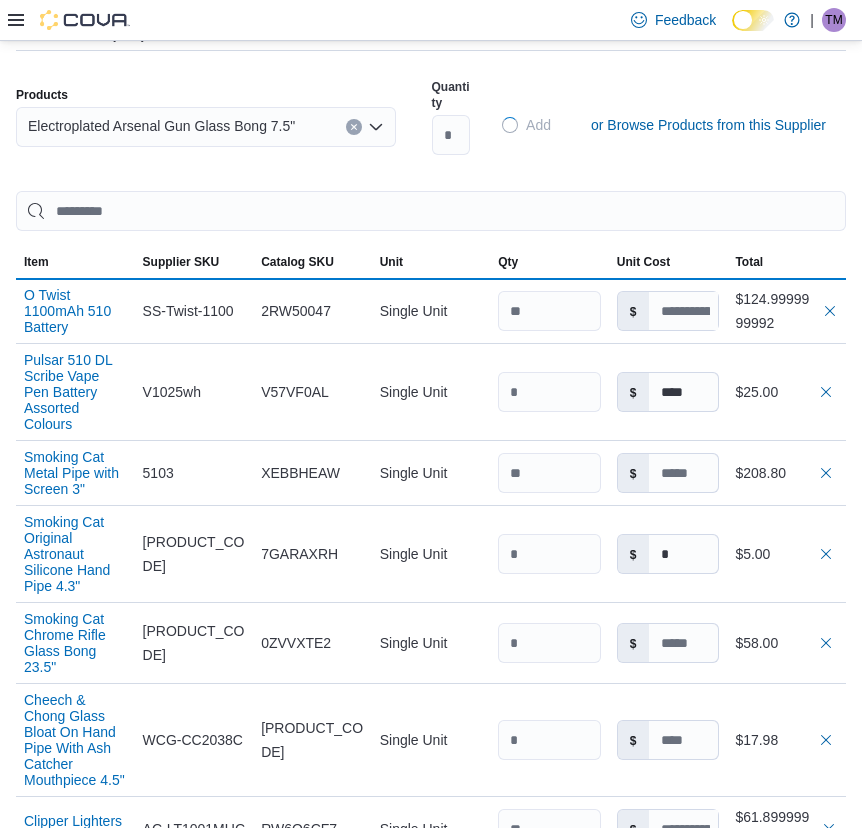 type 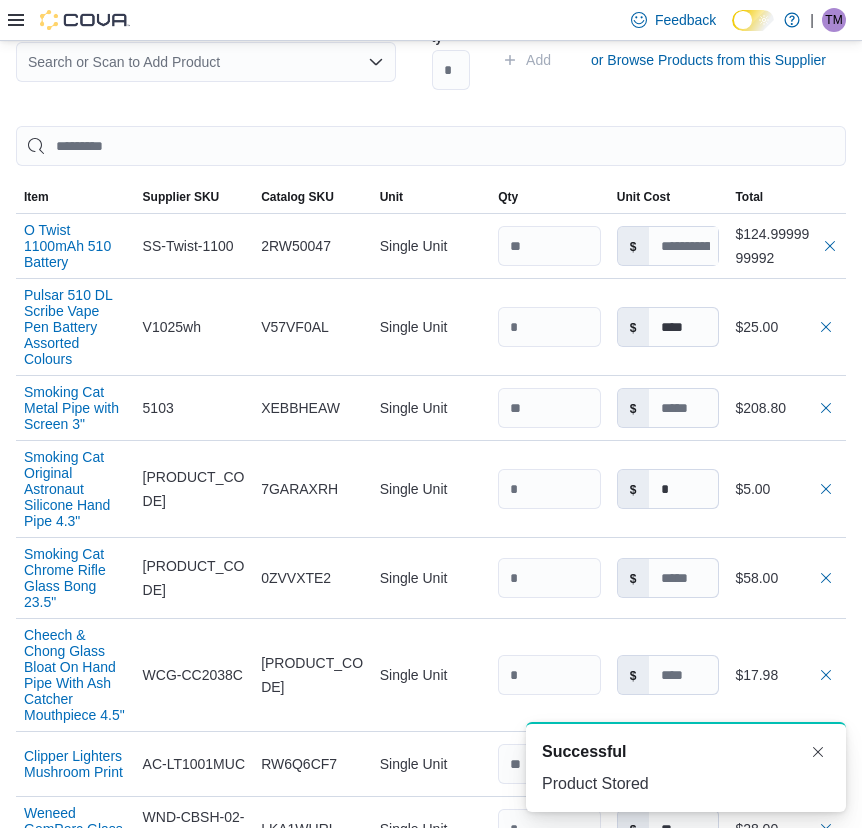 scroll, scrollTop: 1394, scrollLeft: 0, axis: vertical 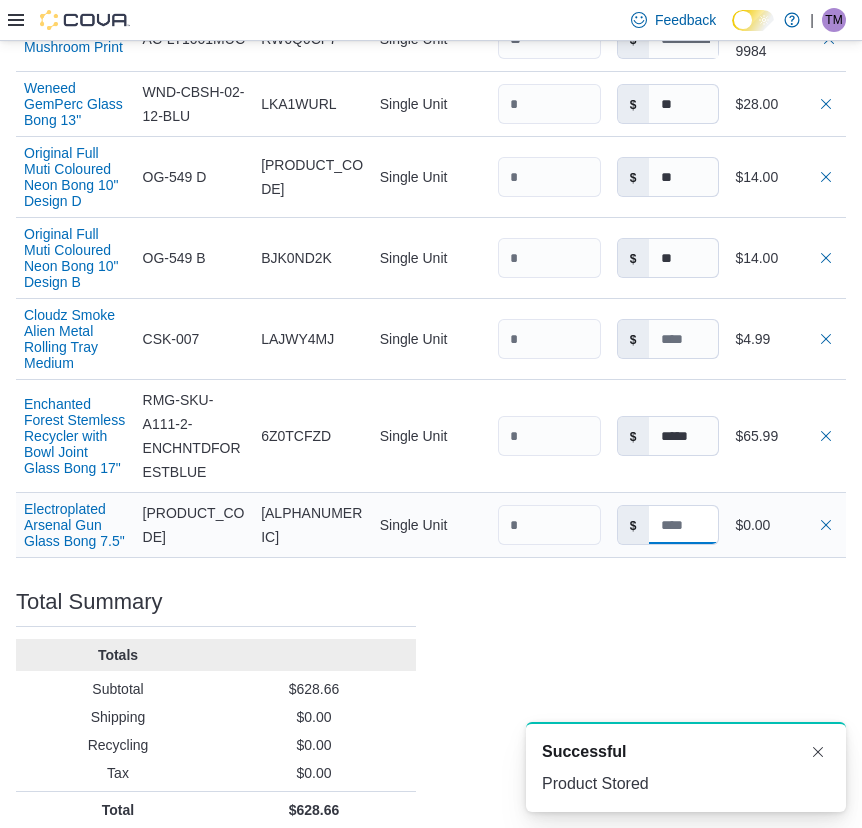 click at bounding box center [684, 525] 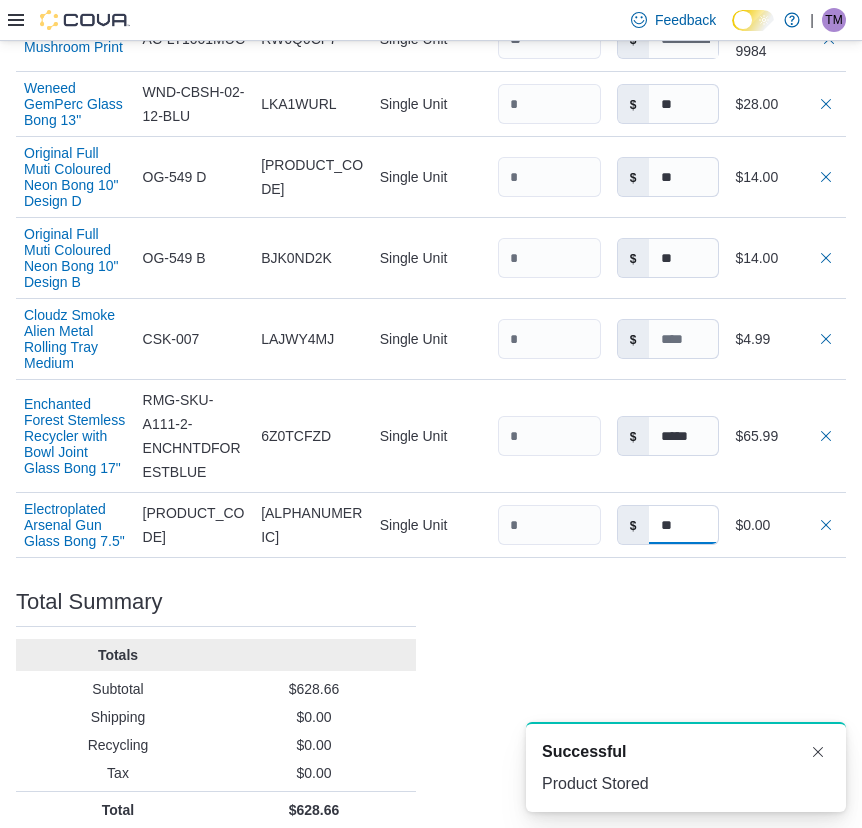 type on "**" 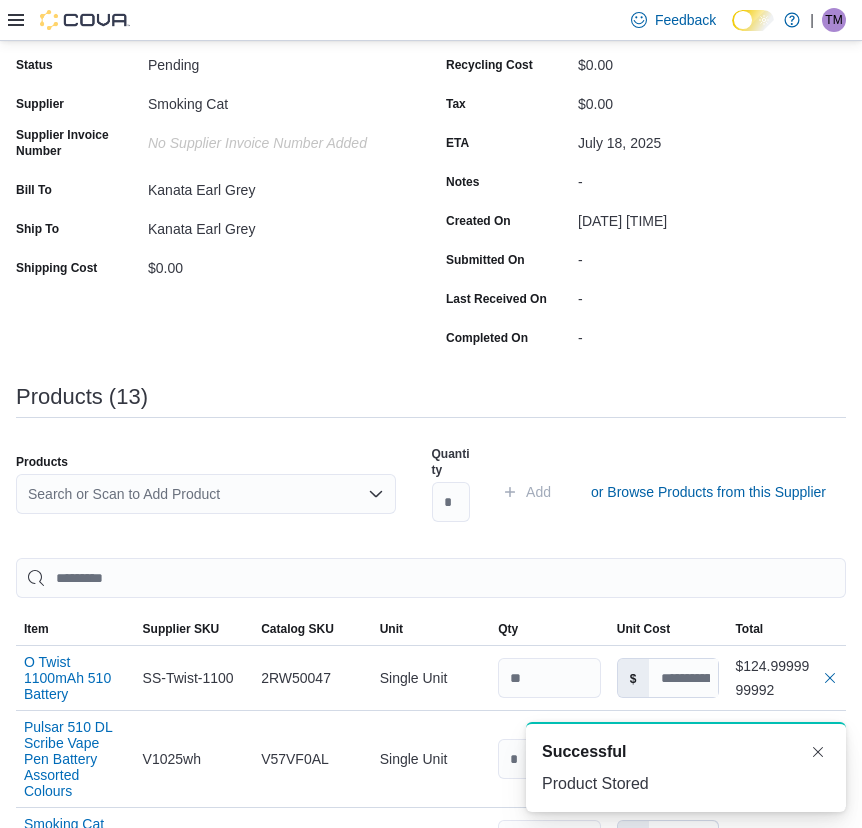 scroll, scrollTop: 194, scrollLeft: 0, axis: vertical 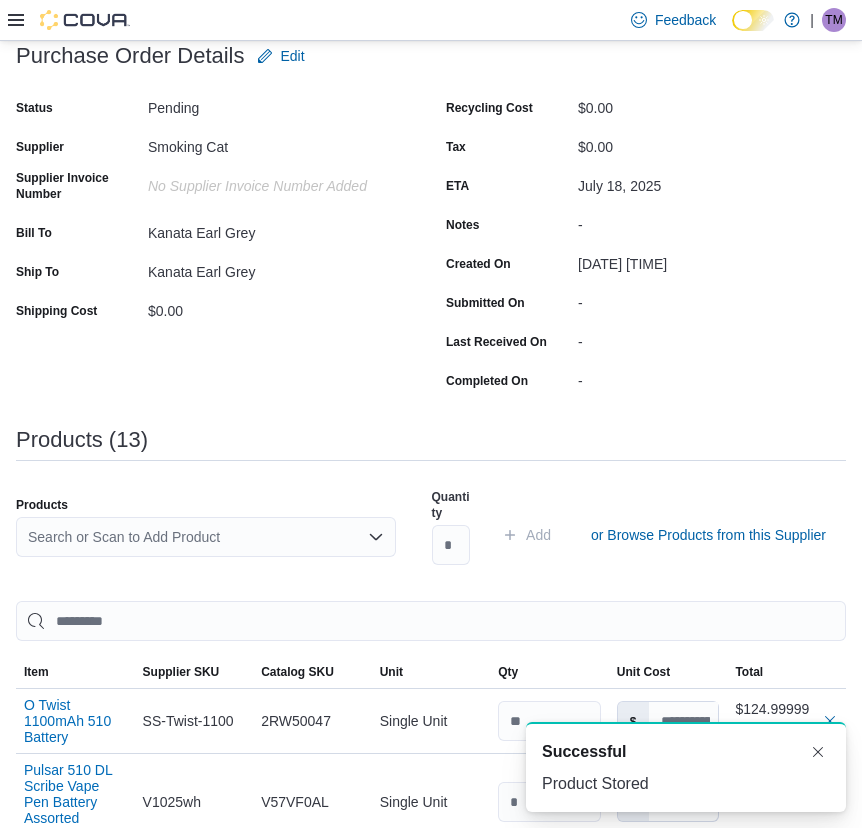 type on "**" 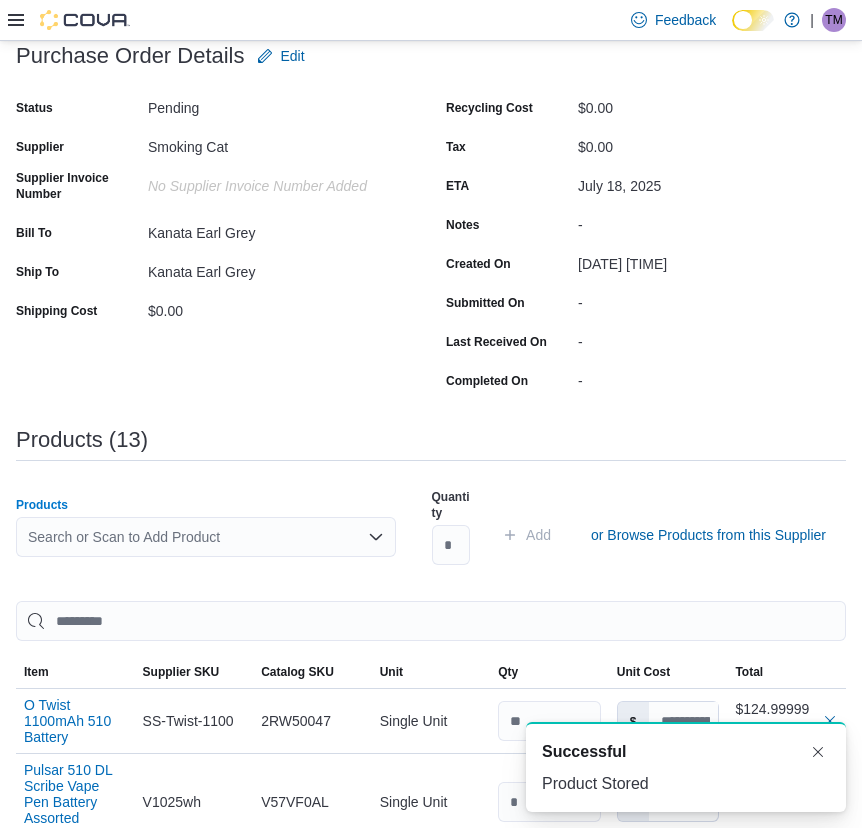 click on "Search or Scan to Add Product" at bounding box center [206, 537] 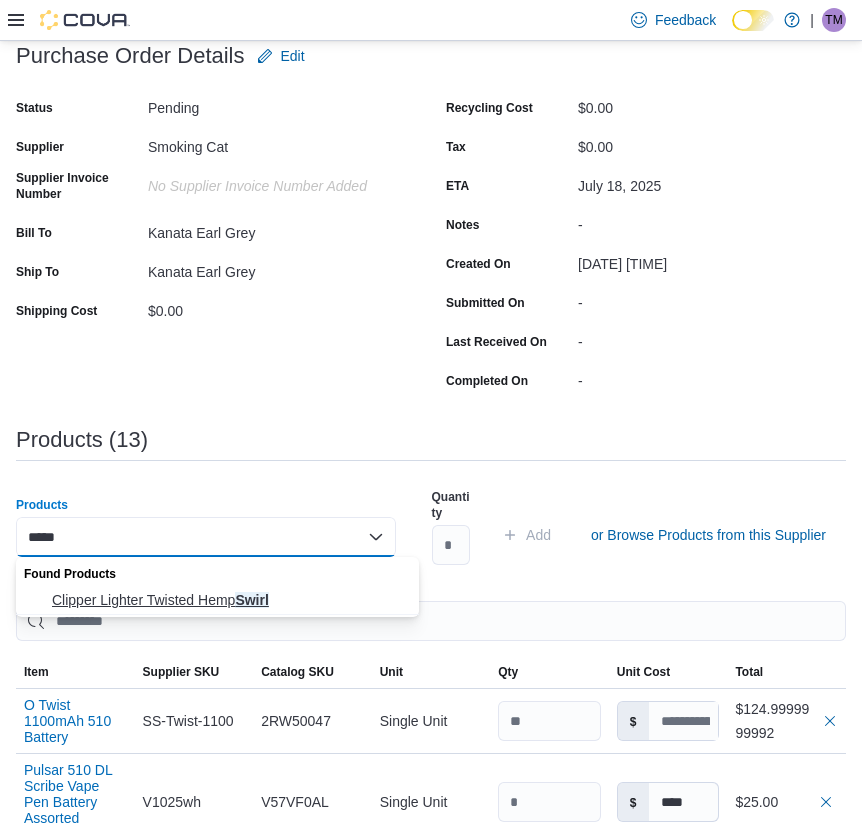 type on "**" 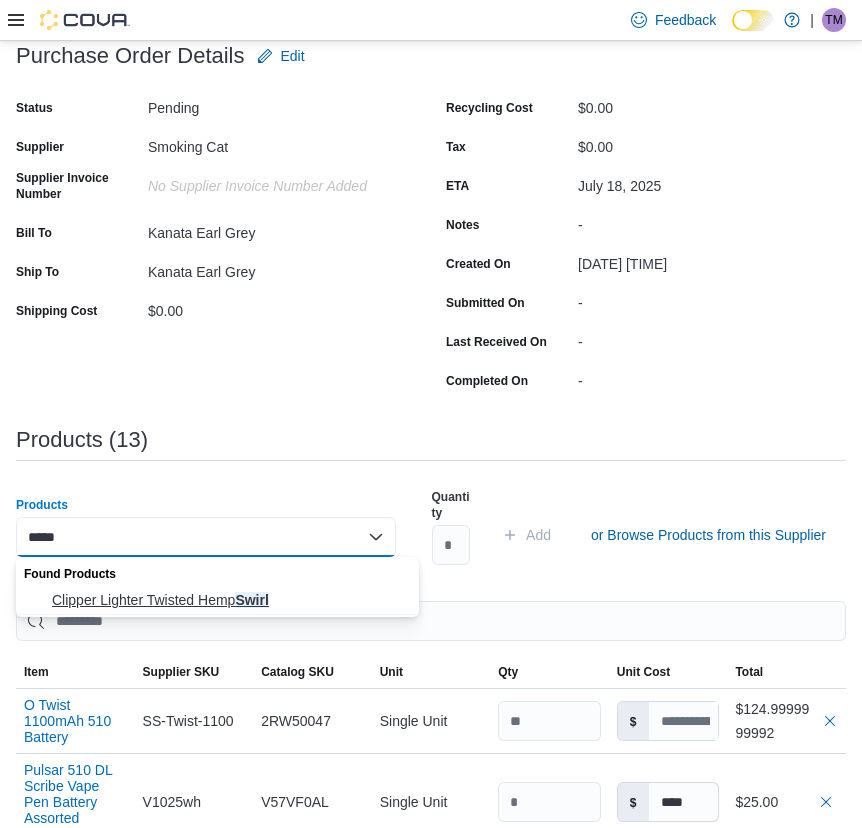 type on "*****" 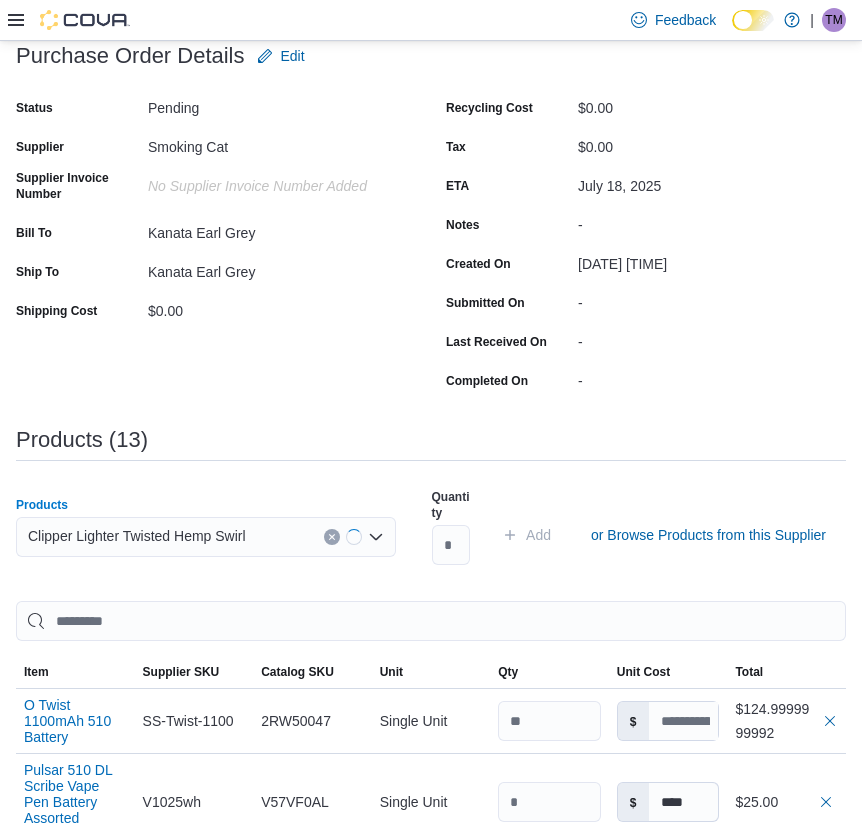 click on "Clipper Lighter Twisted Hemp Swirl" at bounding box center [206, 537] 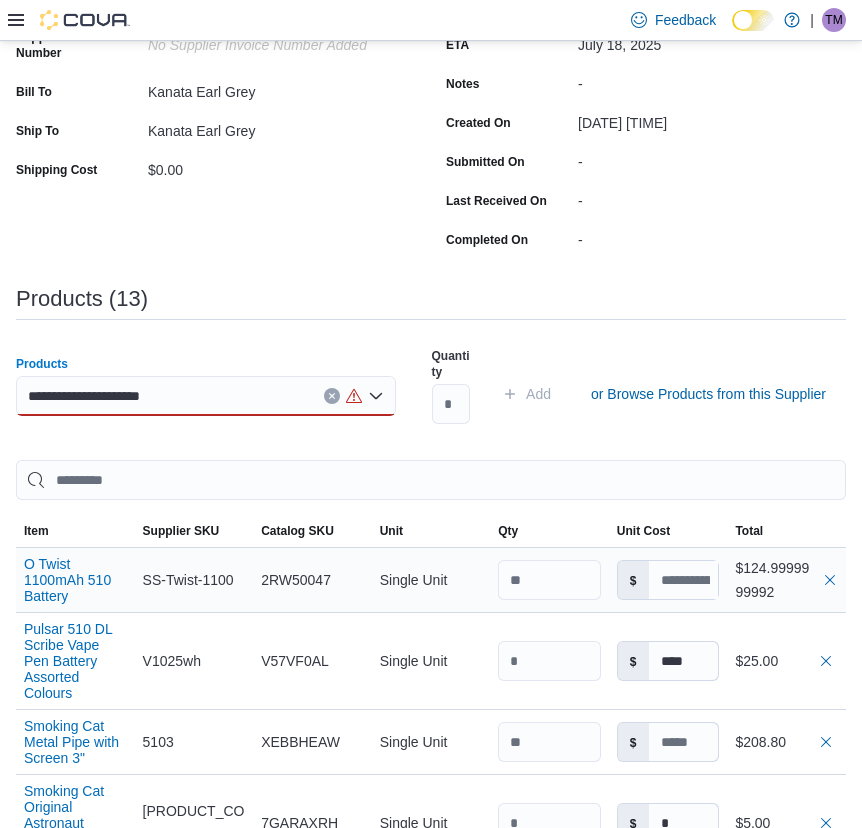 scroll, scrollTop: 344, scrollLeft: 0, axis: vertical 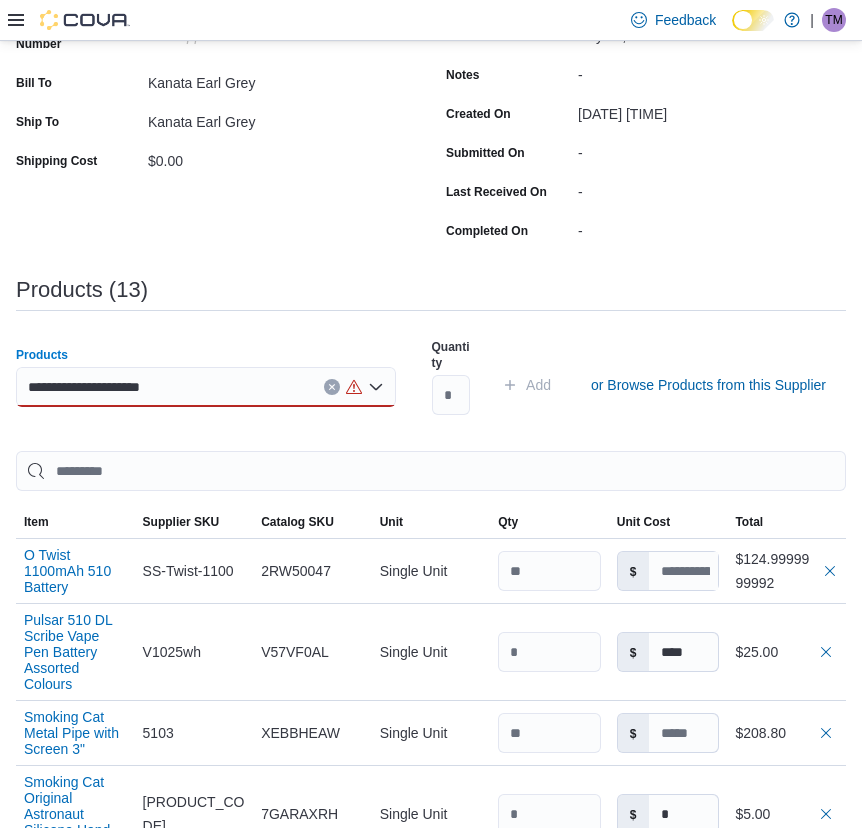 type on "**********" 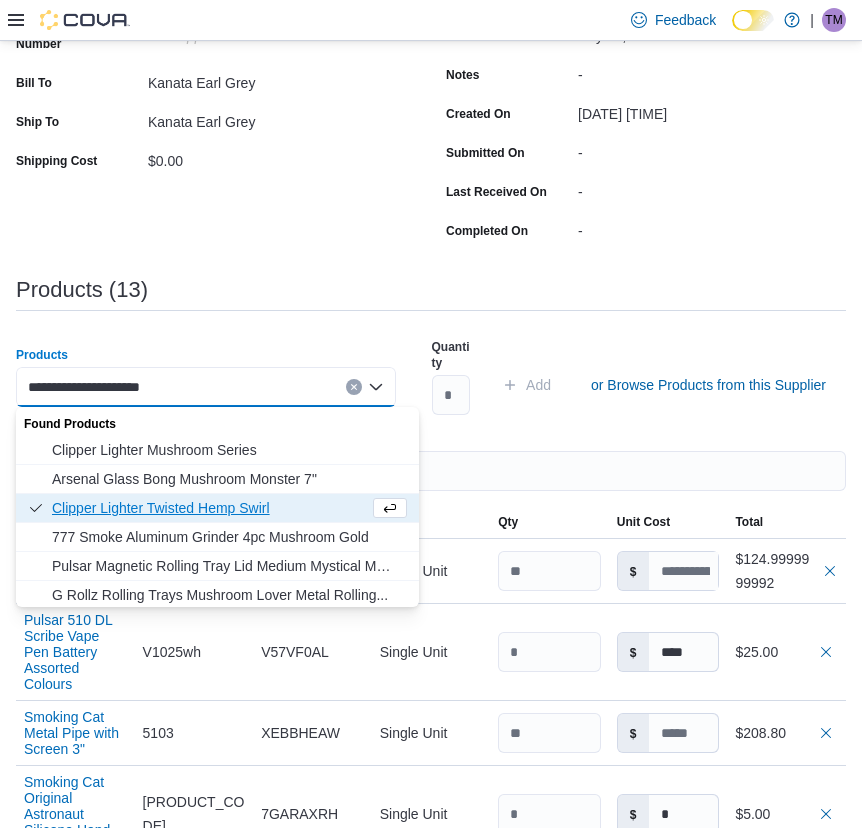 click on "**********" at bounding box center [206, 387] 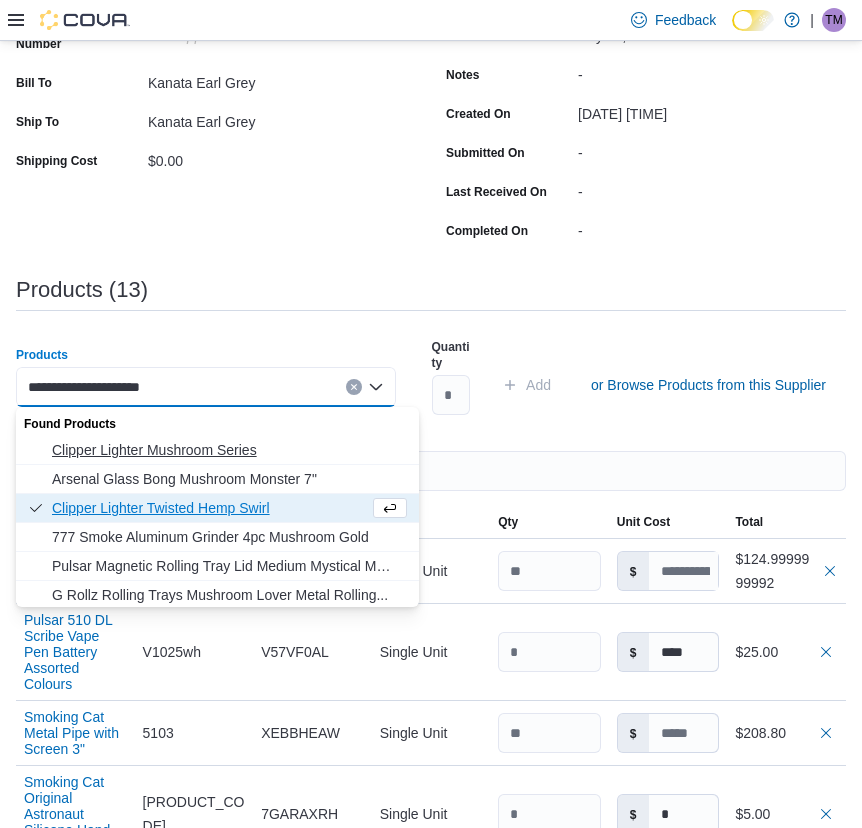 click on "Clipper Lighter Mushroom Series" at bounding box center [229, 450] 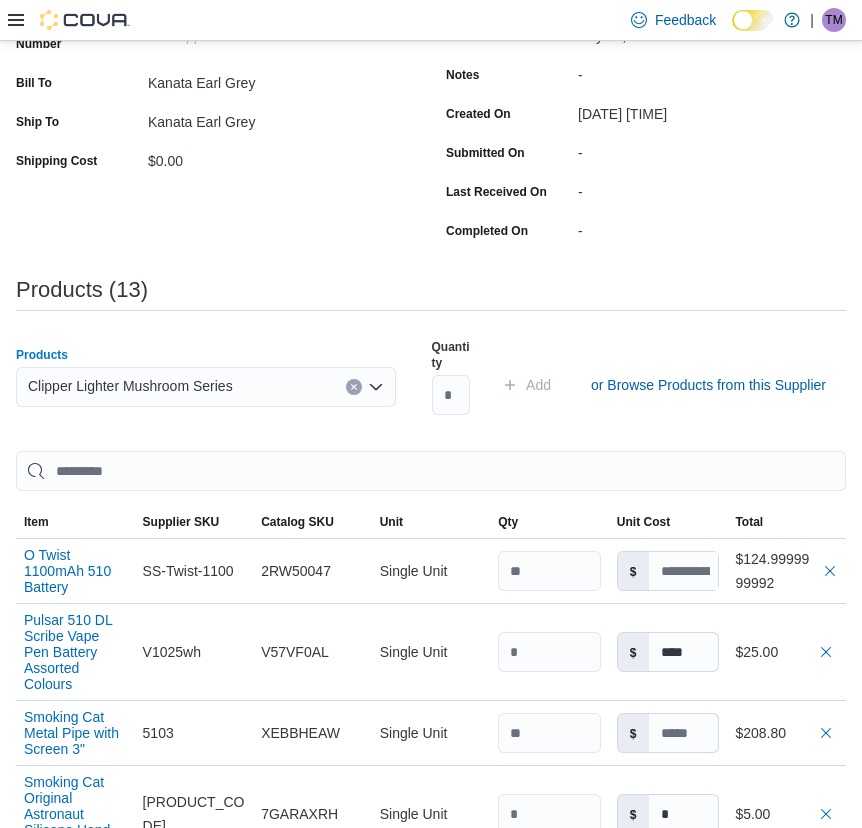 click on "Clipper Lighter Mushroom Series" at bounding box center [130, 386] 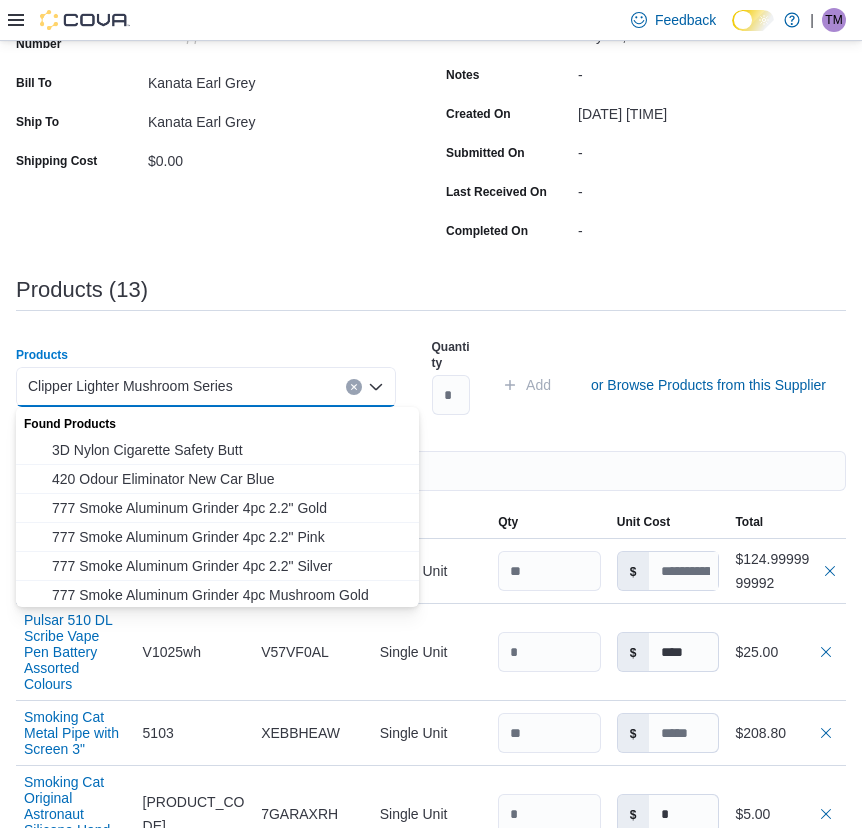 click on "Clipper Lighter Mushroom Series" at bounding box center (130, 386) 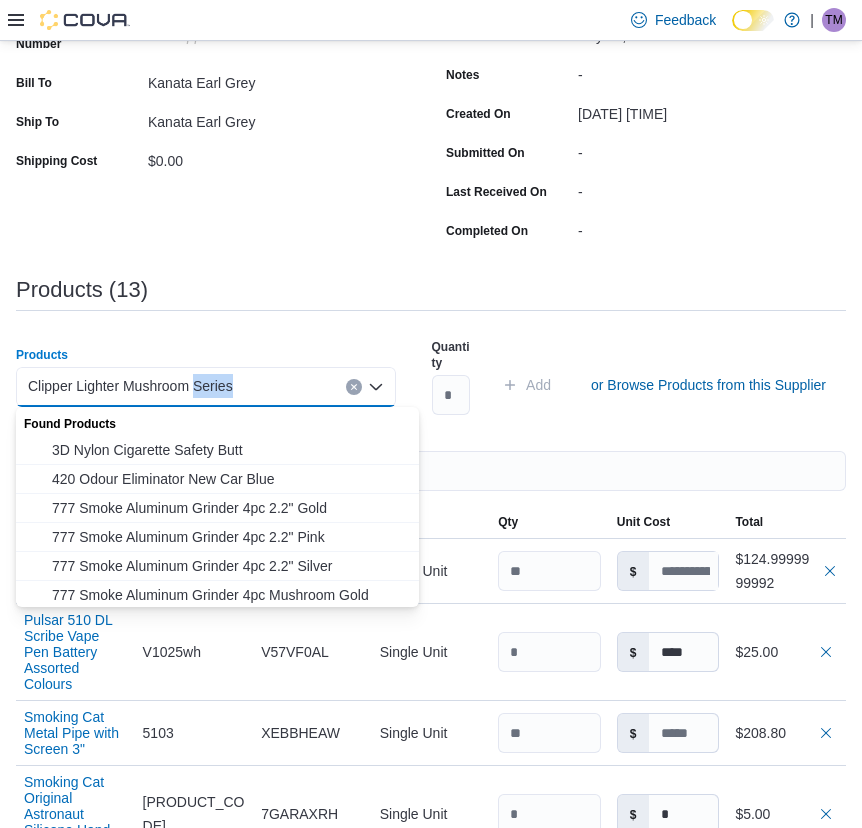 click on "Clipper Lighter Mushroom Series" at bounding box center (130, 386) 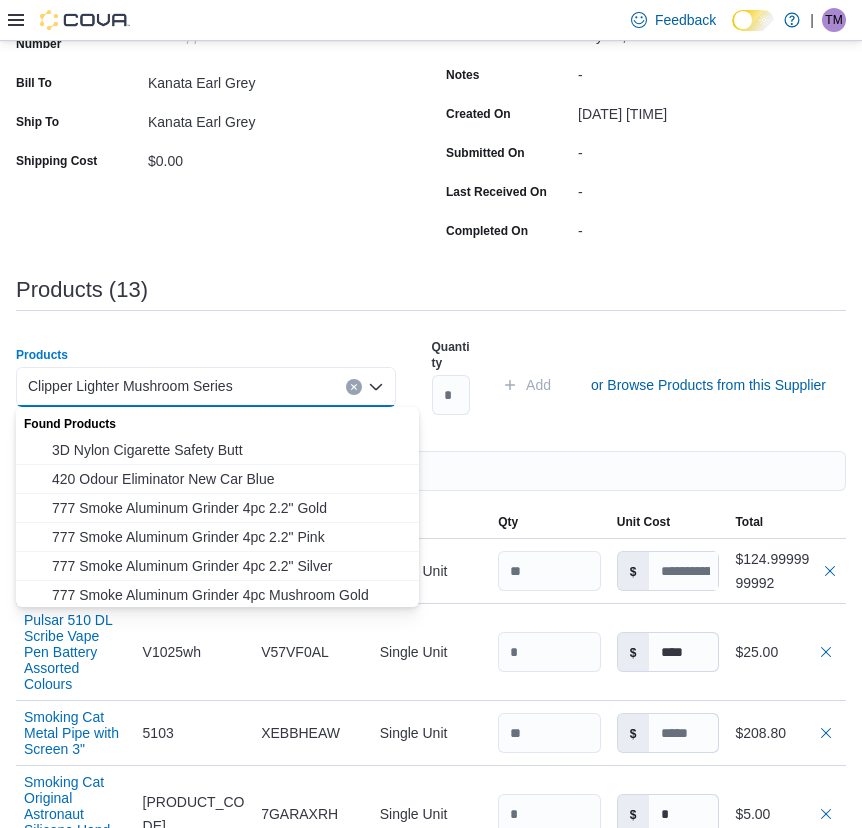 click on "Clipper Lighter Mushroom Series" at bounding box center (130, 386) 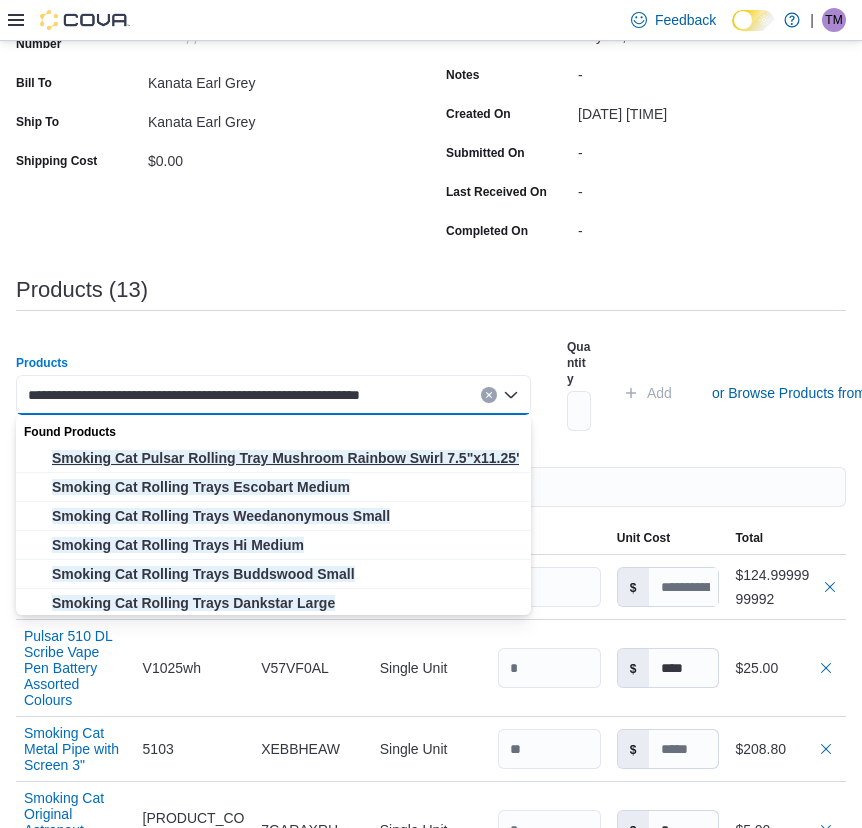 type on "**********" 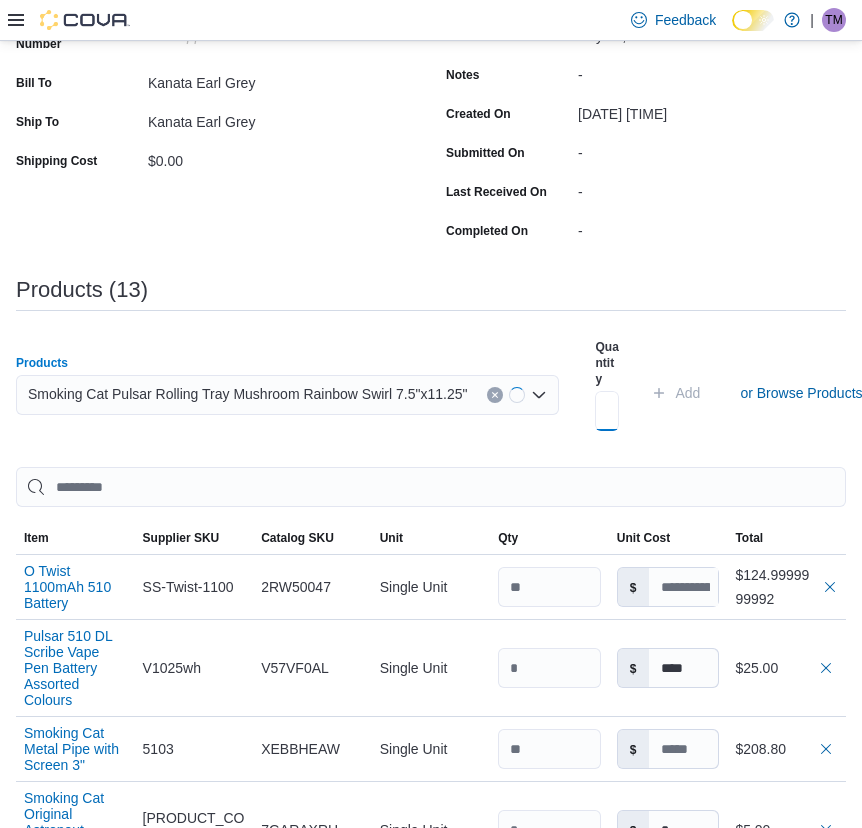 click at bounding box center [607, 411] 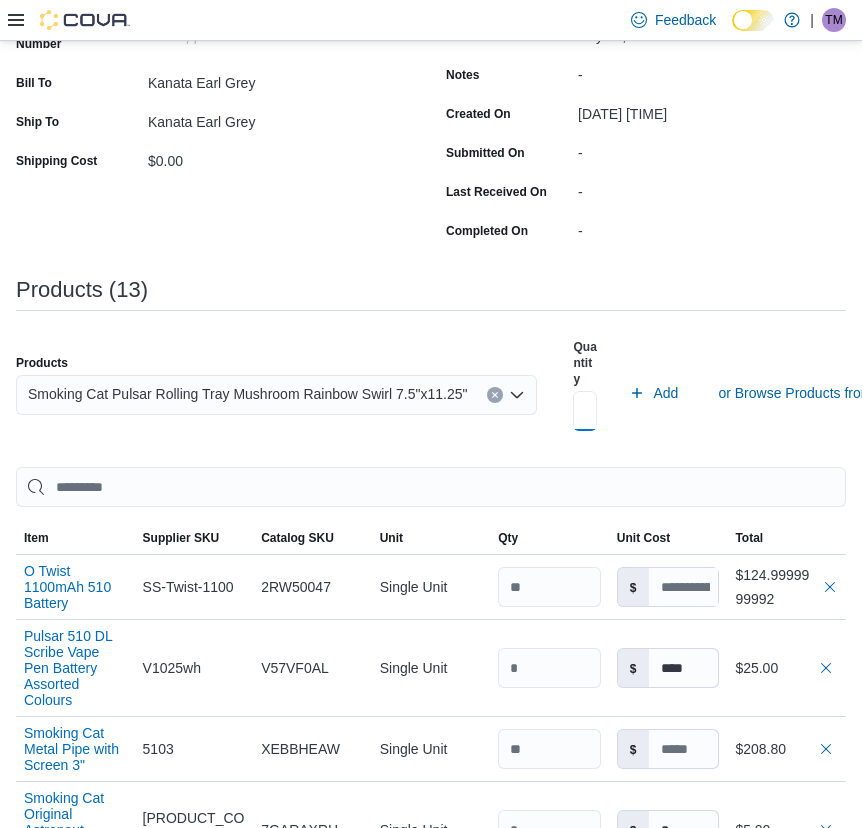 scroll, scrollTop: 0, scrollLeft: 5, axis: horizontal 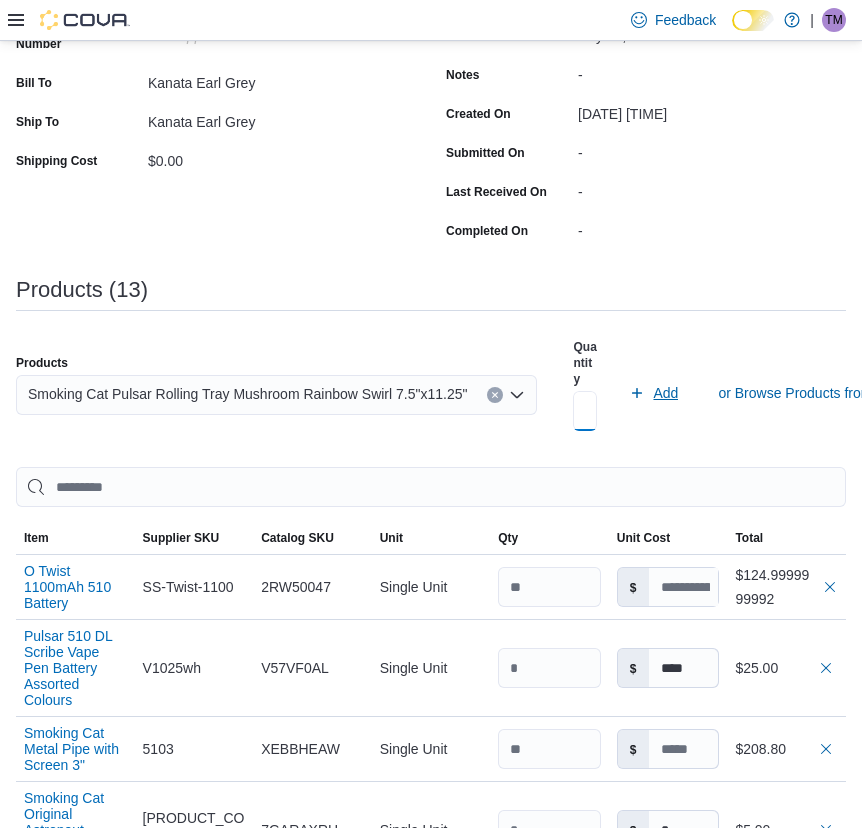 type on "*" 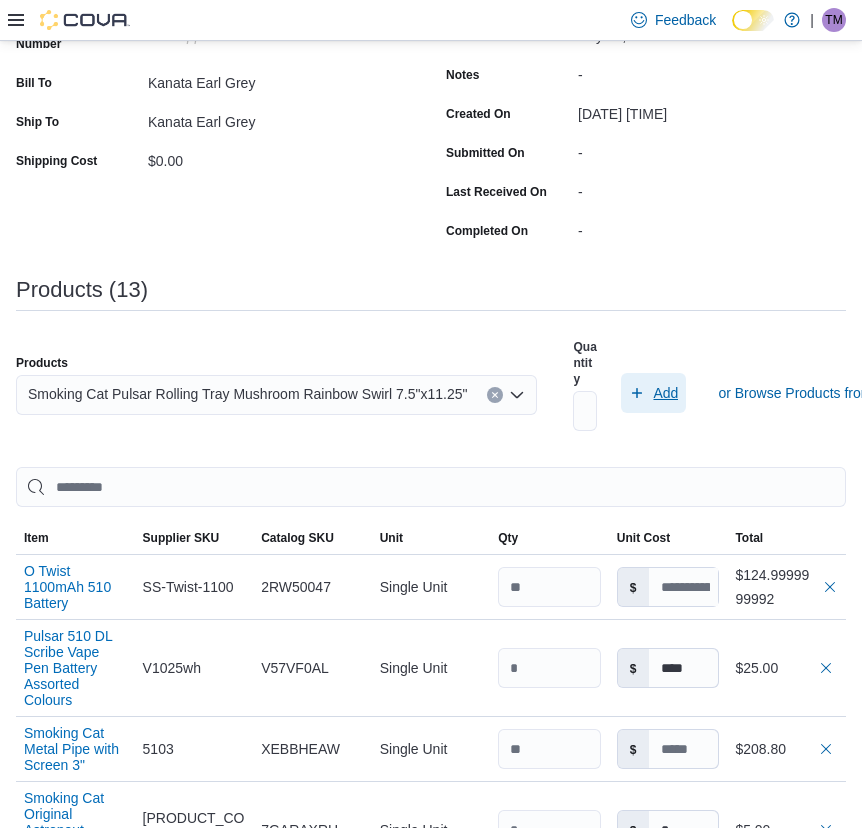 click on "Add" at bounding box center (653, 393) 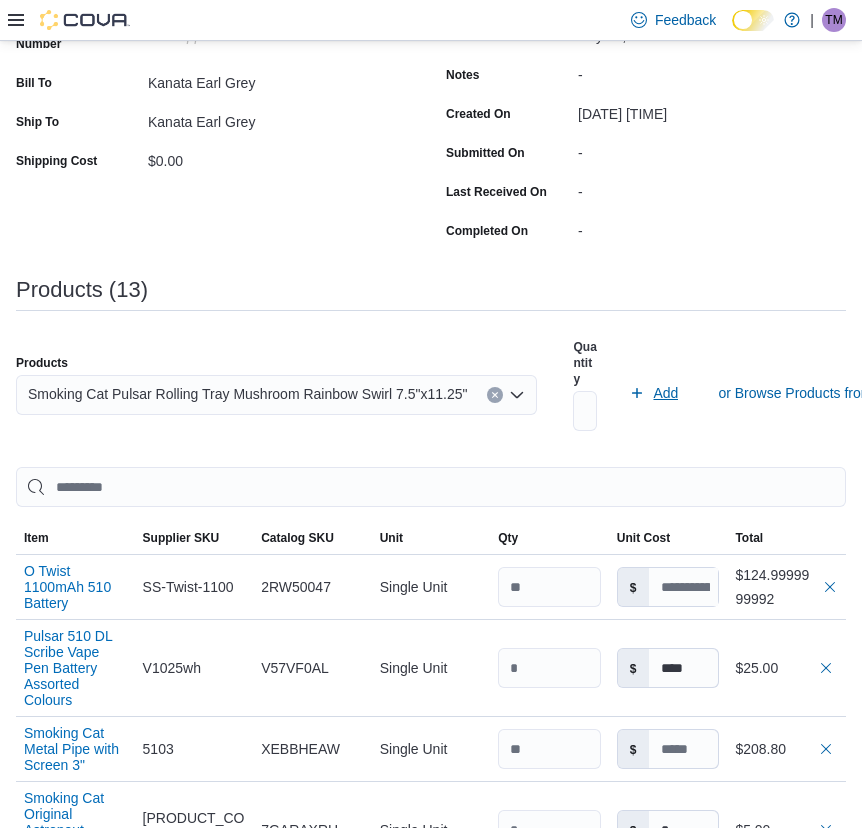 scroll, scrollTop: 0, scrollLeft: 0, axis: both 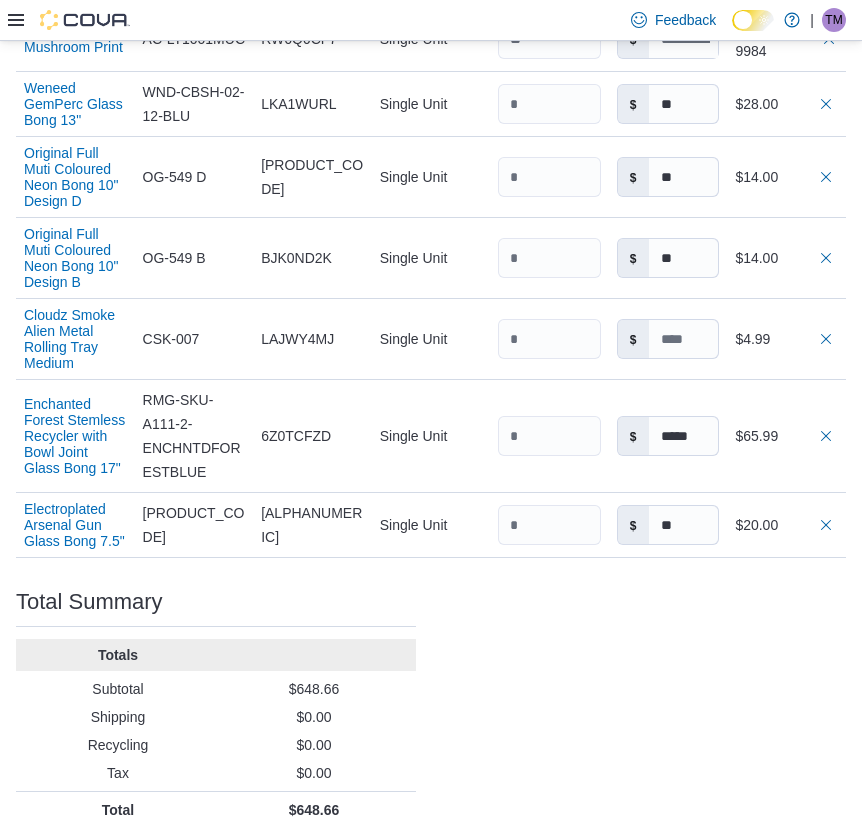 type 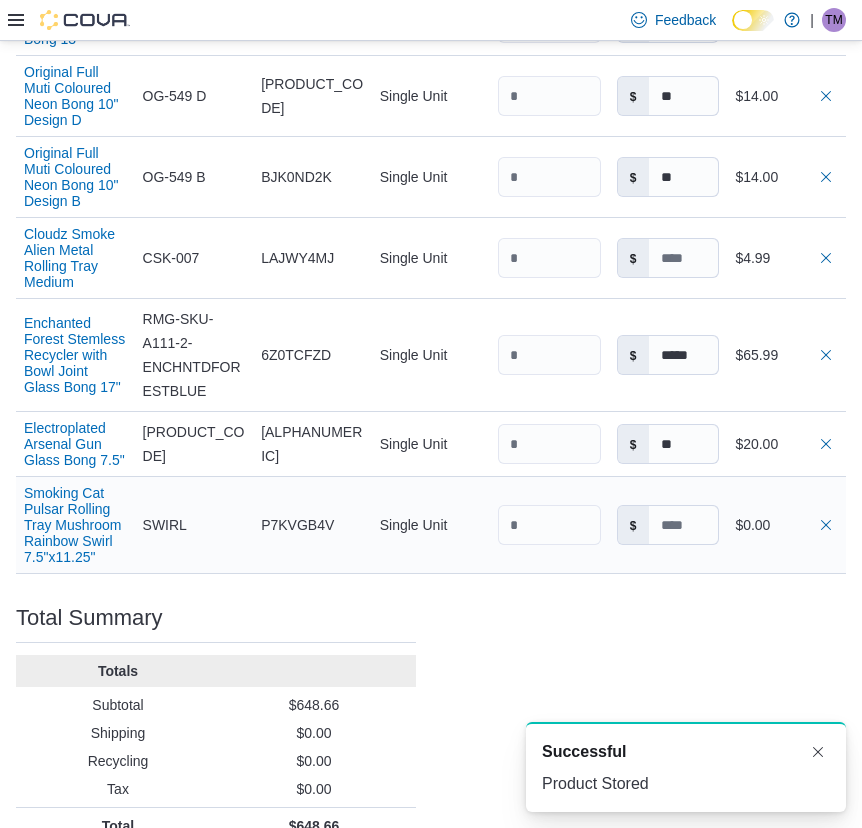 scroll, scrollTop: 0, scrollLeft: 0, axis: both 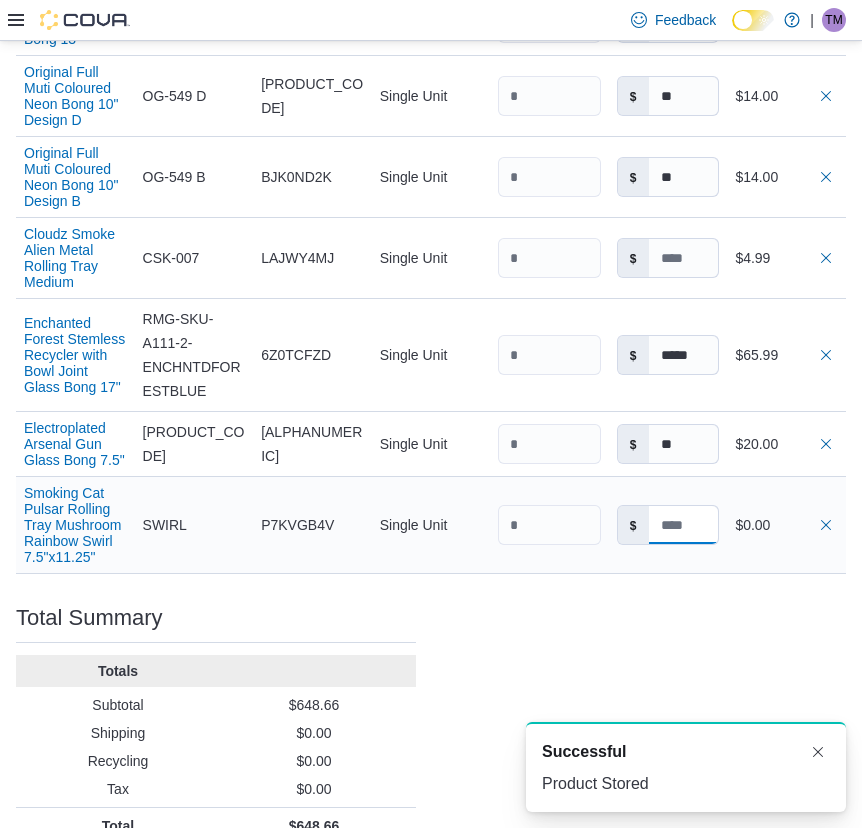 click at bounding box center [684, 525] 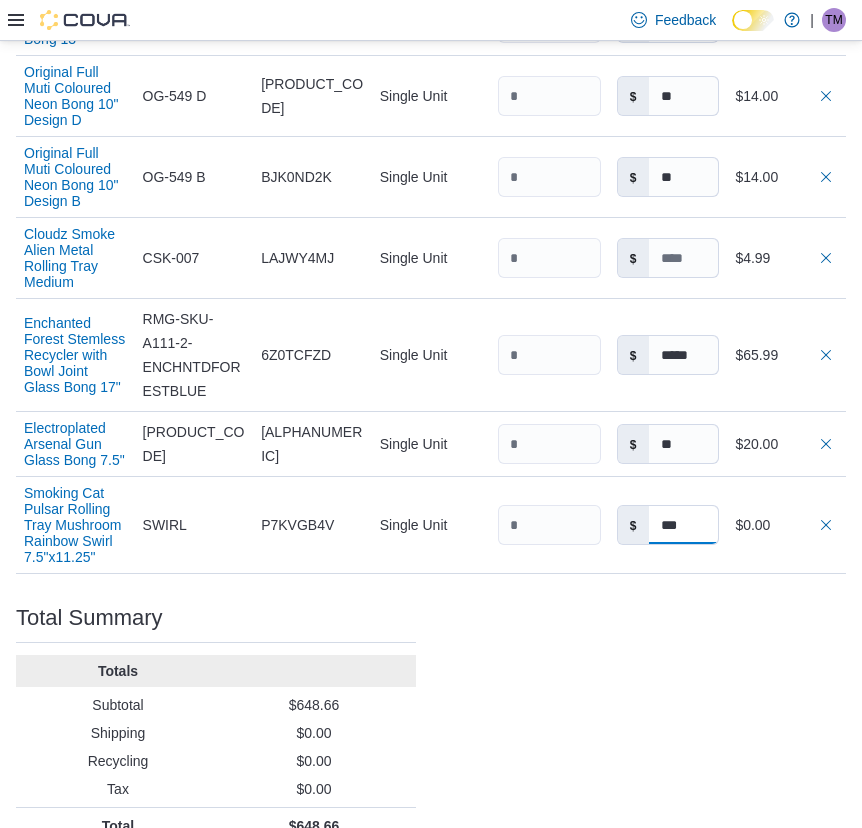 type on "***" 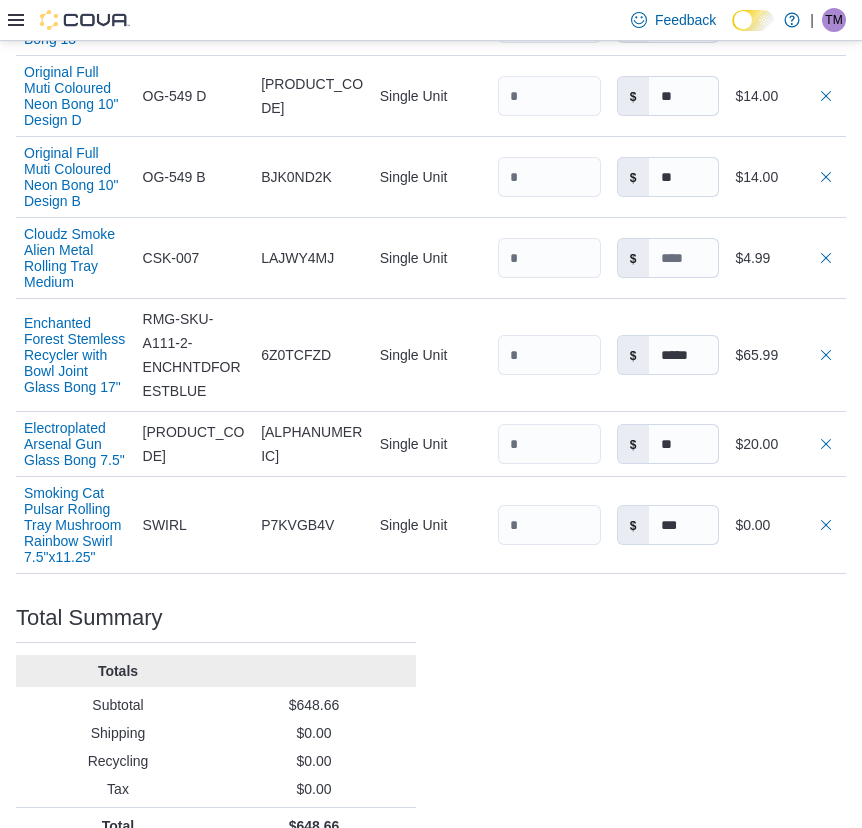 click on "Purchase Order: [PRODUCT_CODE] Feedback Purchase Order Details   Edit Status Pending Supplier Smoking Cat Supplier Invoice Number No Supplier Invoice Number added Bill To [PERSON] [LAST_NAME] Ship To [PERSON] [LAST_NAME] Shipping Cost $0.00 Recycling Cost $0.00 Tax $0.00 ETA [MONTH] 18, 2025 Notes - Created On [MONTH] 11, 2025 2:47 PM Submitted On - Last Received On - Completed On - Products (14)     Products Search or Scan to Add Product Quantity  Add or Browse Products from this Supplier Sorting EuiBasicTable with search callback Item Supplier SKU Catalog SKU Unit Qty Unit Cost Total O Twist 1100mAh 510 Battery Supplier SKU SS-Twist-1100 Catalog SKU 2RW50047 Unit Single Unit Qty Unit Cost $ Total $124.9999999992 Pulsar 510 DL Scribe Vape Pen Battery Assorted Colours Supplier SKU V1025wh Catalog SKU V57VF0AL Unit Single Unit Qty Unit Cost $ **** Total $25.00 Smoking Cat Metal Pipe with Screen 3" Supplier SKU 5103 Catalog SKU XEBBHEAW Unit Single Unit Qty Unit Cost $ Total $208.80 Supplier SKU SHP-371 ASSORTED Catalog SKU $" at bounding box center (431, -201) 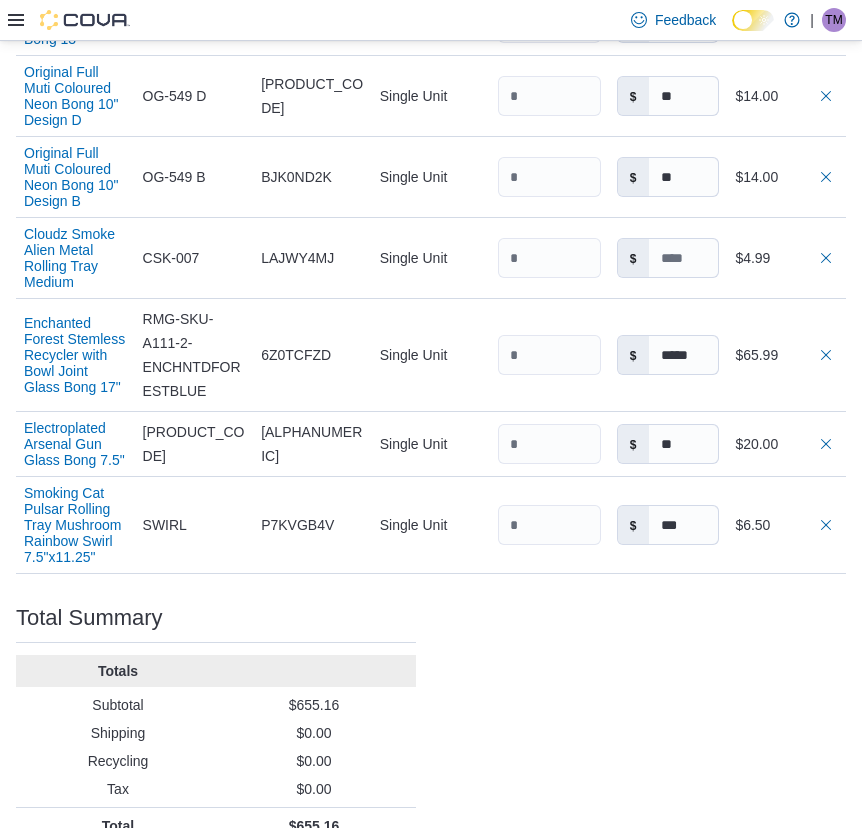 type 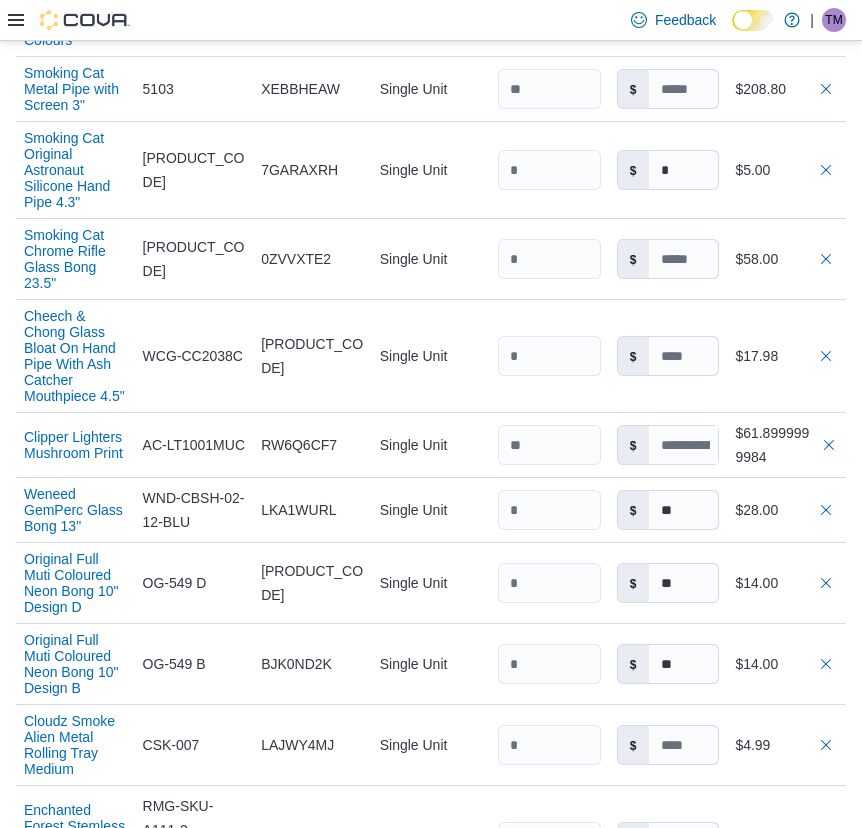 scroll, scrollTop: 575, scrollLeft: 0, axis: vertical 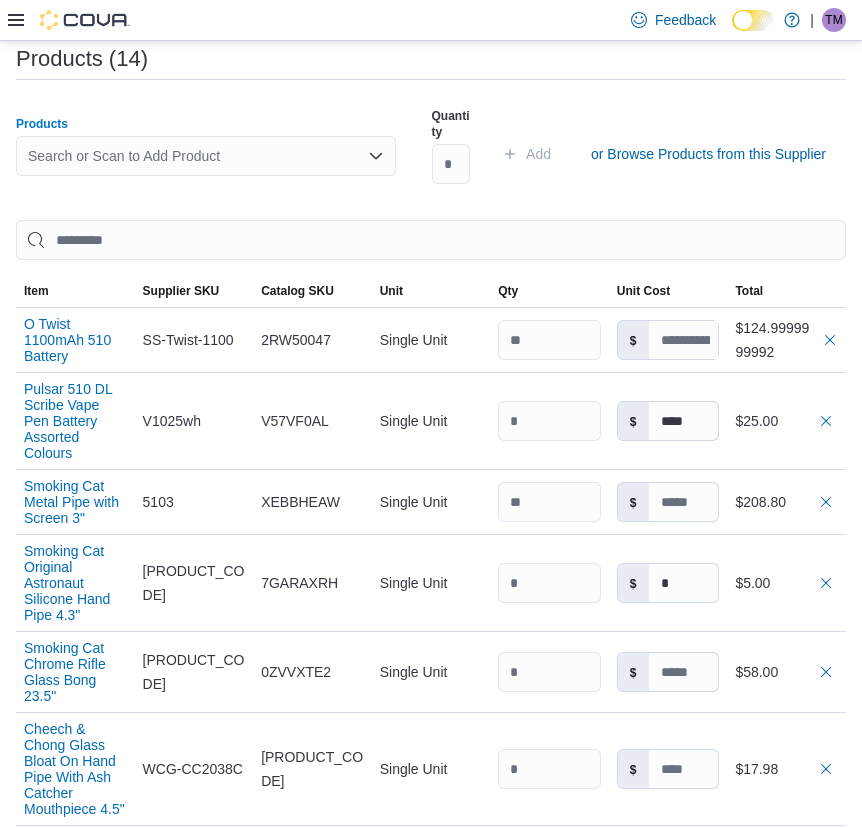 click on "Search or Scan to Add Product" at bounding box center (206, 156) 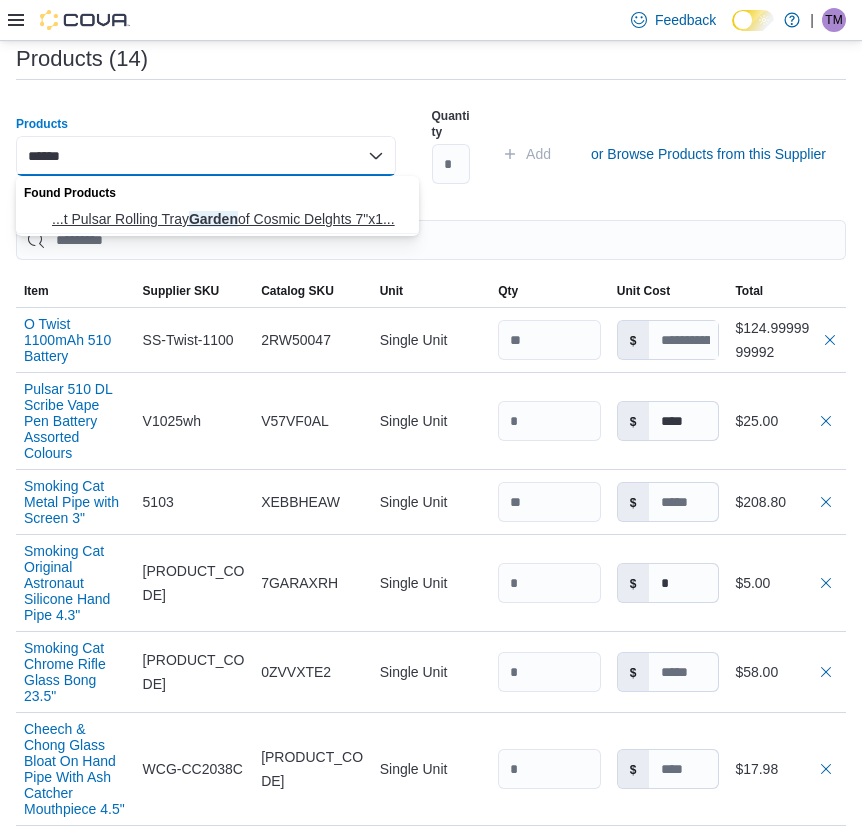 type on "******" 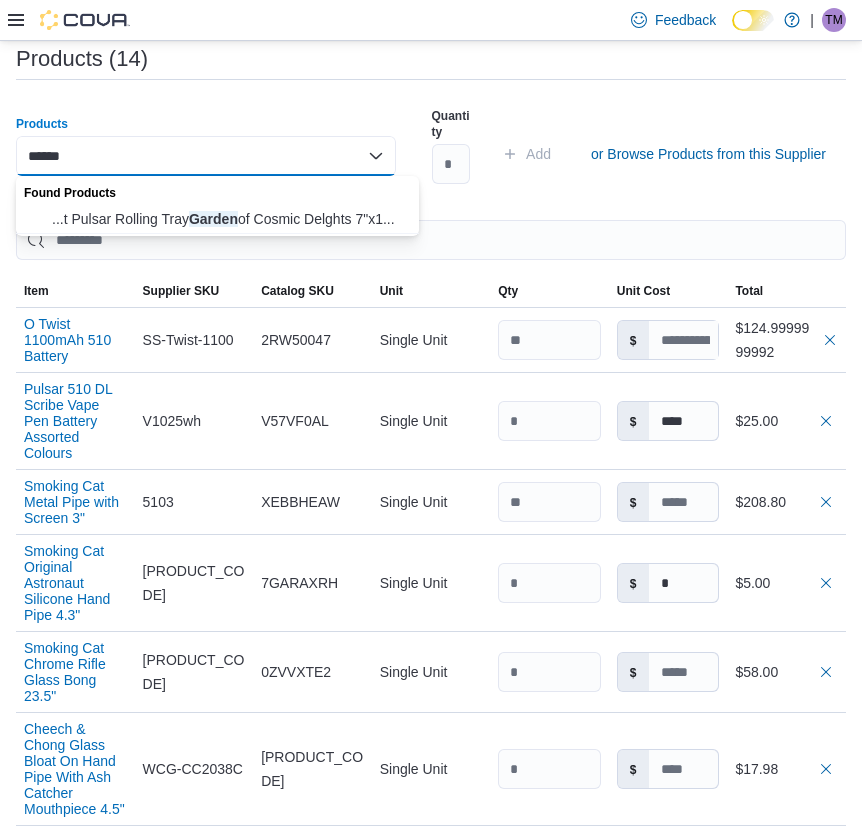 drag, startPoint x: 293, startPoint y: 221, endPoint x: 314, endPoint y: 199, distance: 30.413813 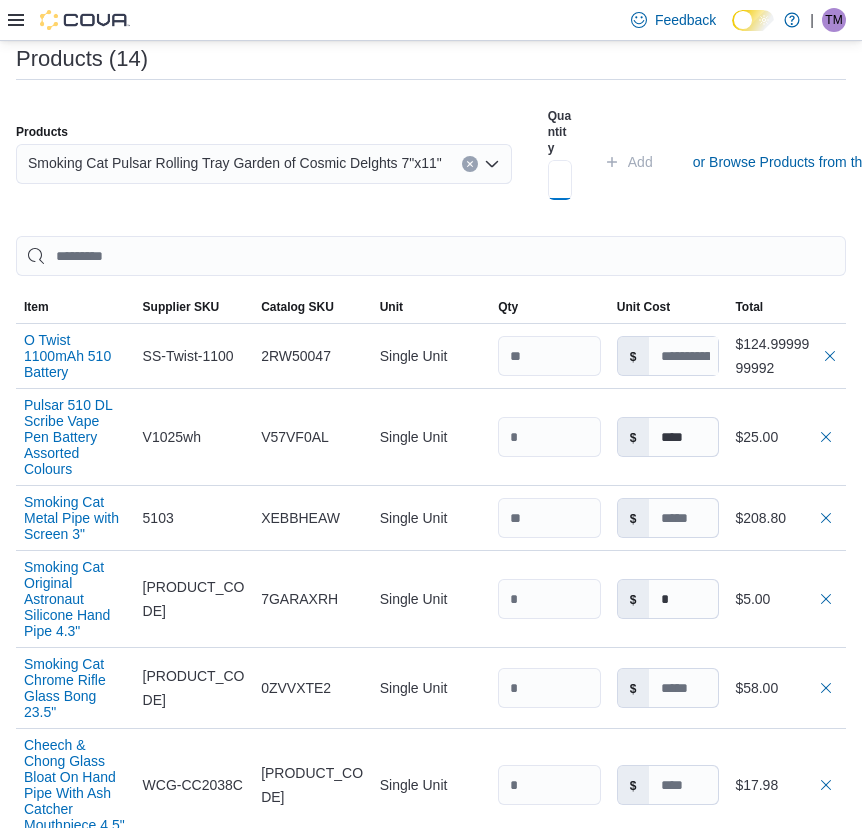 click at bounding box center [560, 180] 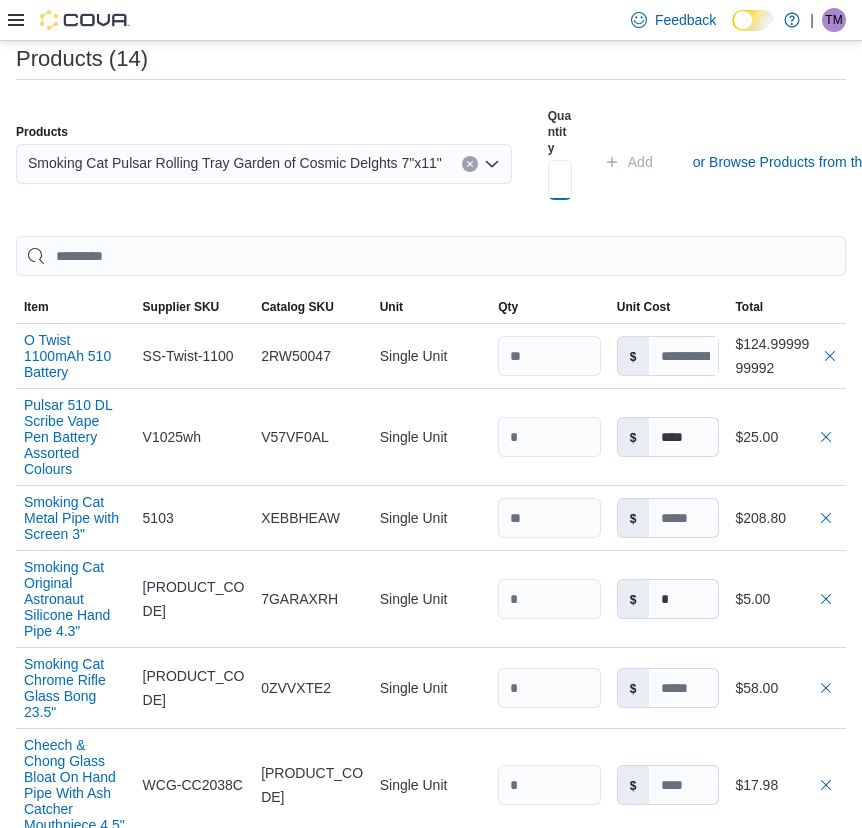 scroll, scrollTop: 0, scrollLeft: 5, axis: horizontal 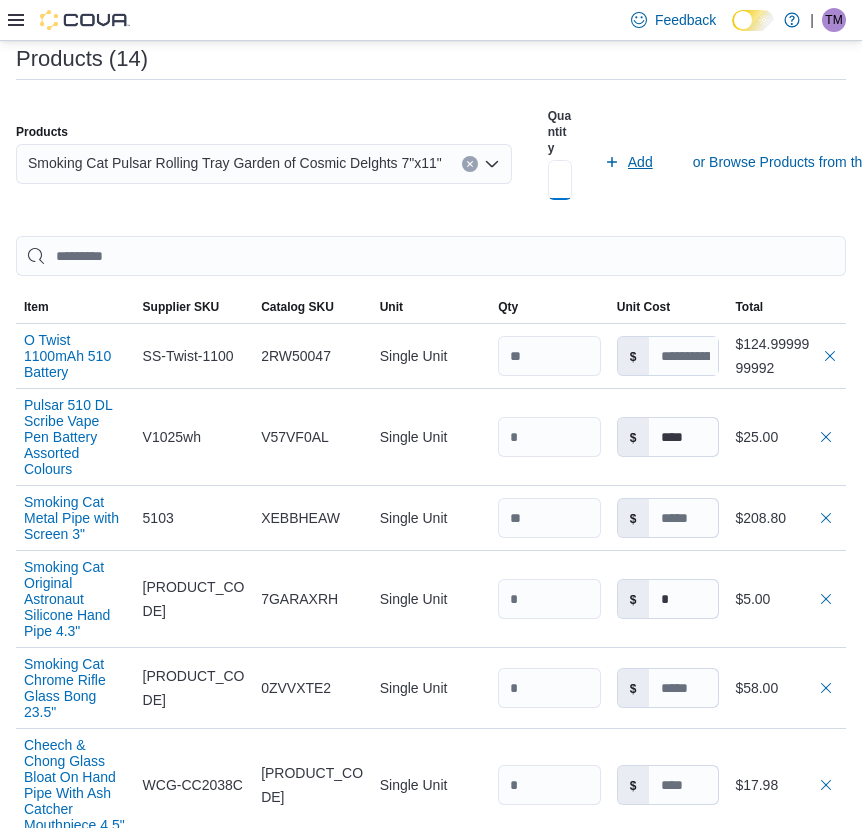 type on "*" 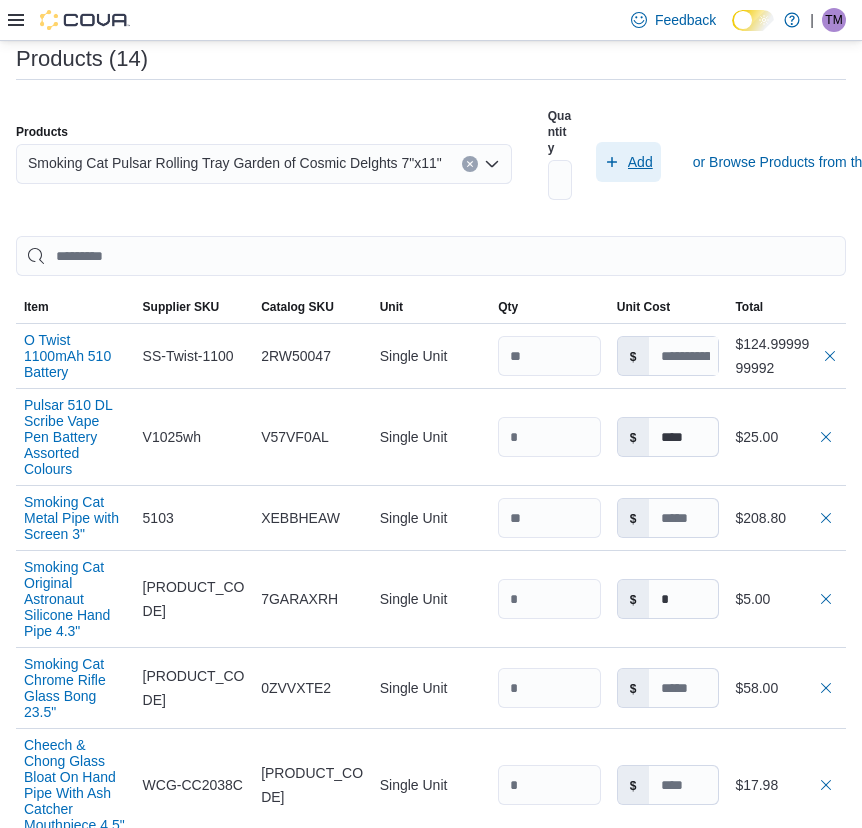 click on "Add" at bounding box center (640, 162) 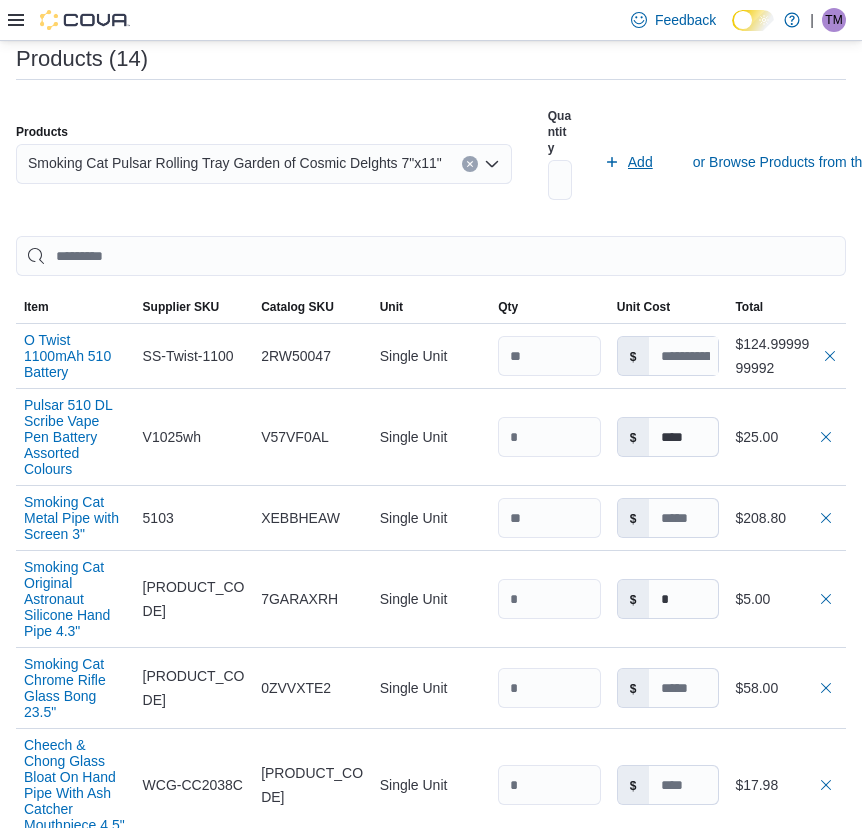 scroll, scrollTop: 0, scrollLeft: 0, axis: both 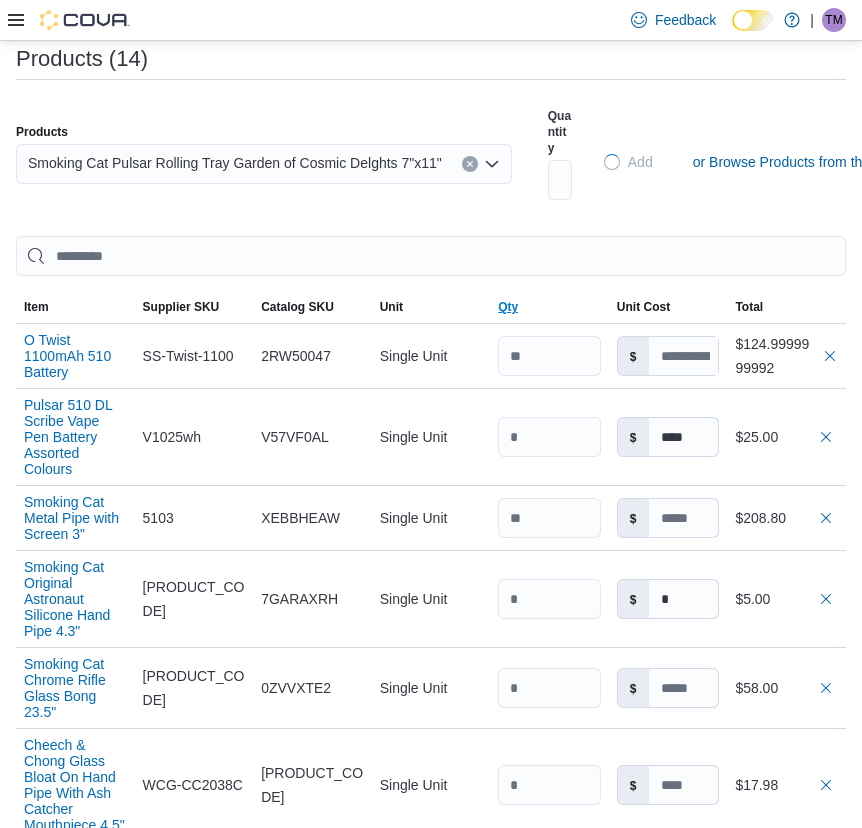 type on "***" 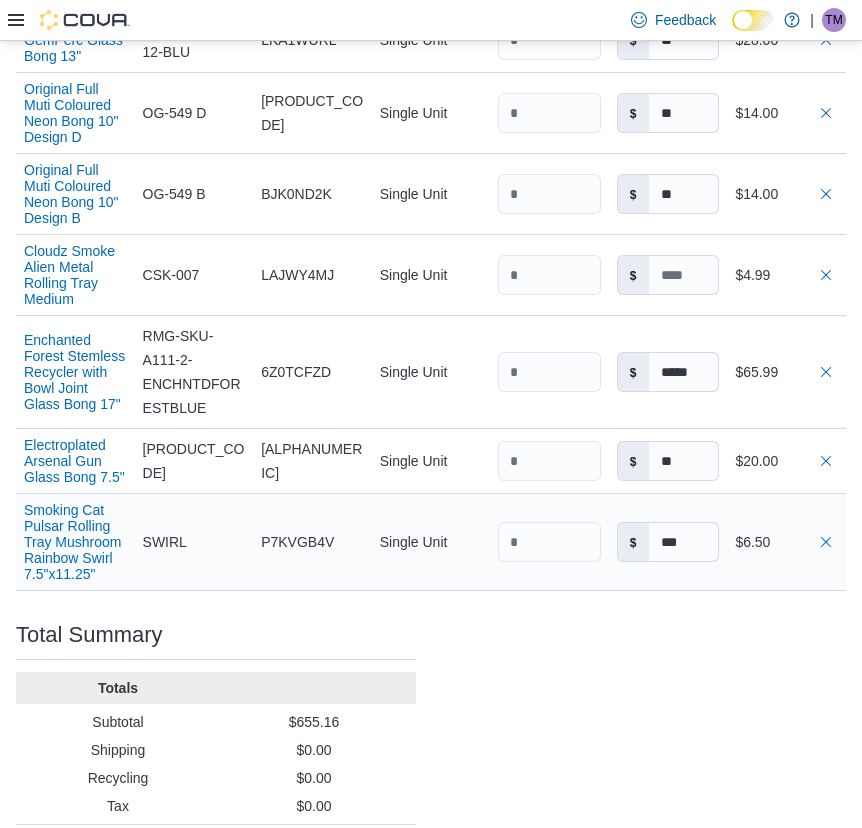 type 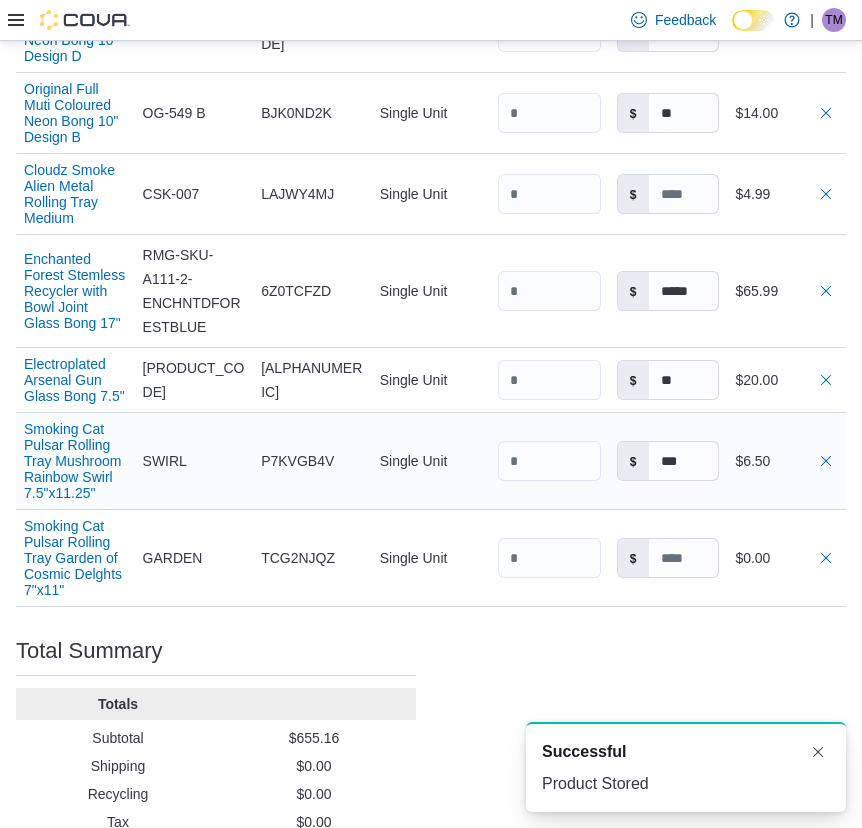 scroll, scrollTop: 1573, scrollLeft: 0, axis: vertical 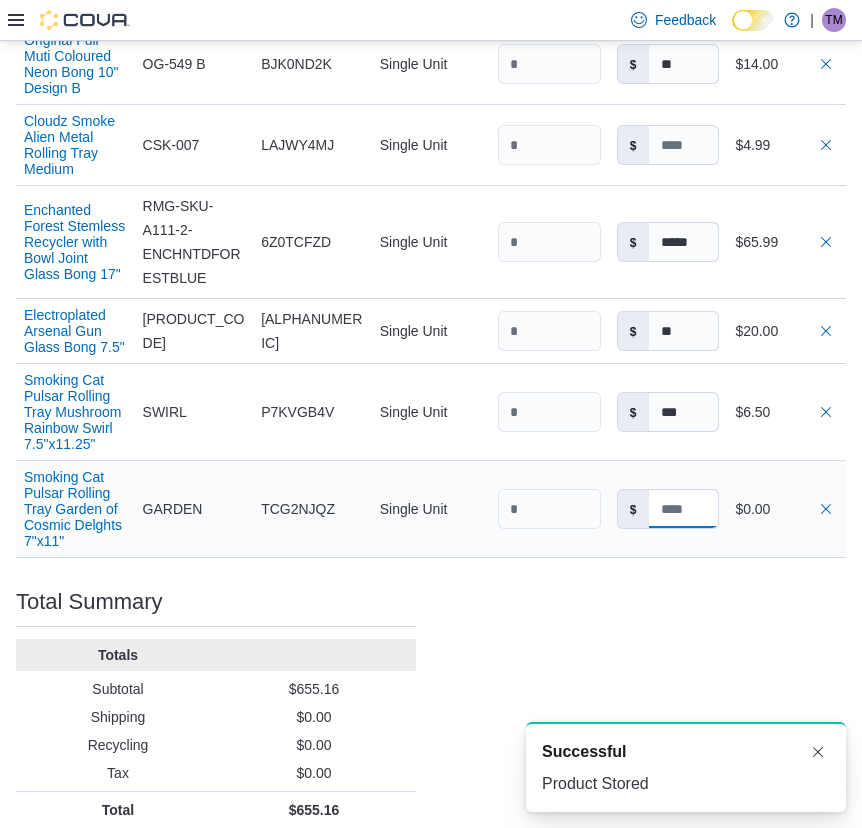 click at bounding box center (684, 509) 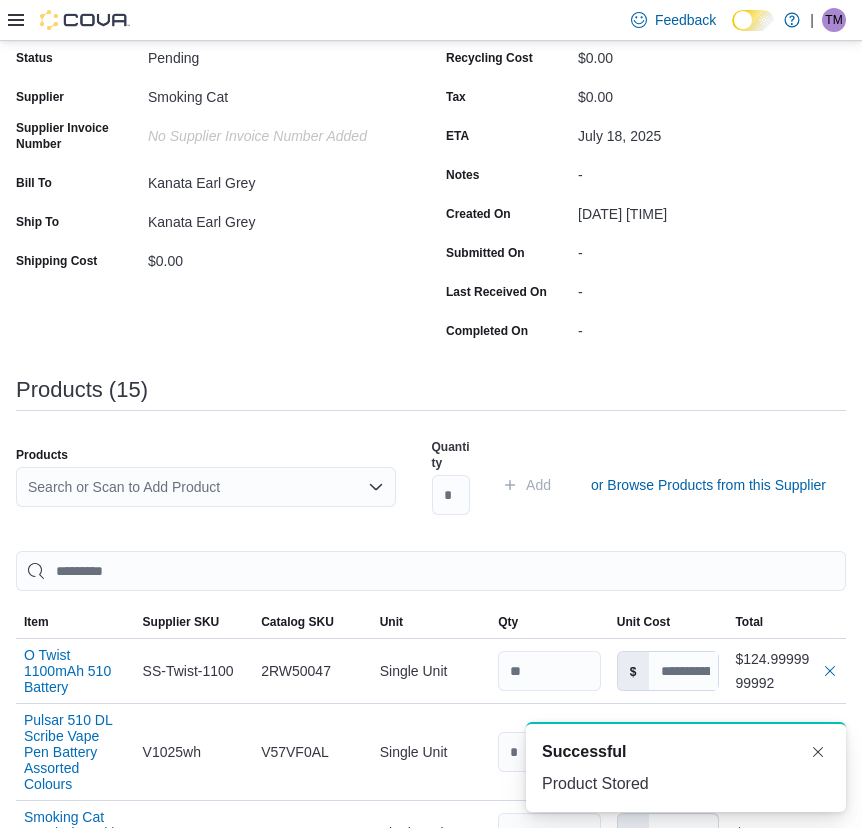 scroll, scrollTop: 238, scrollLeft: 0, axis: vertical 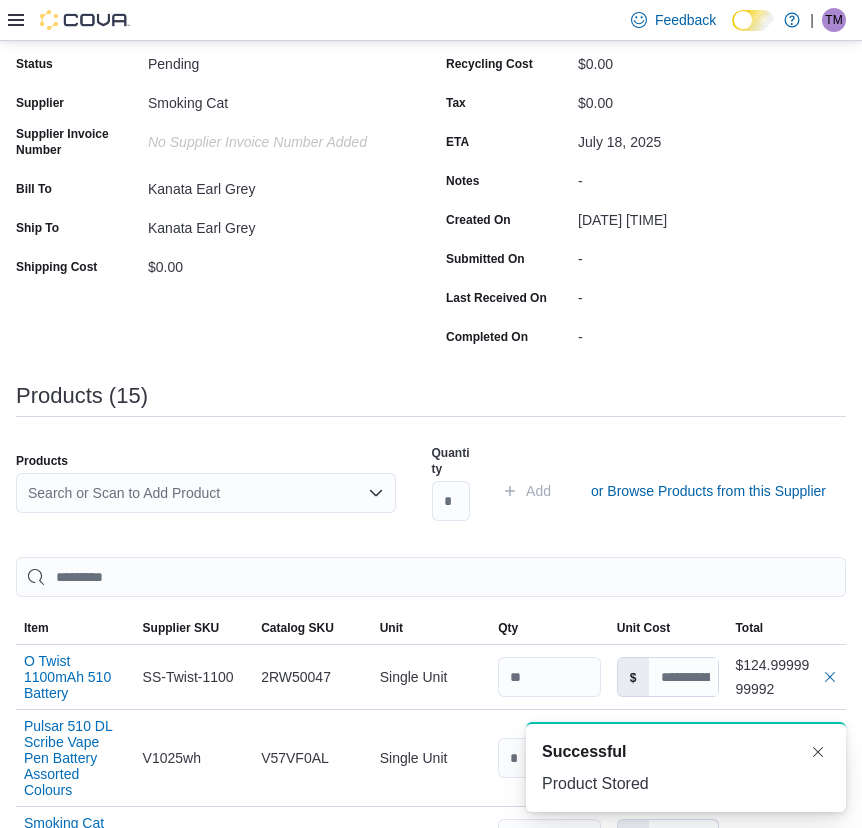 type on "*" 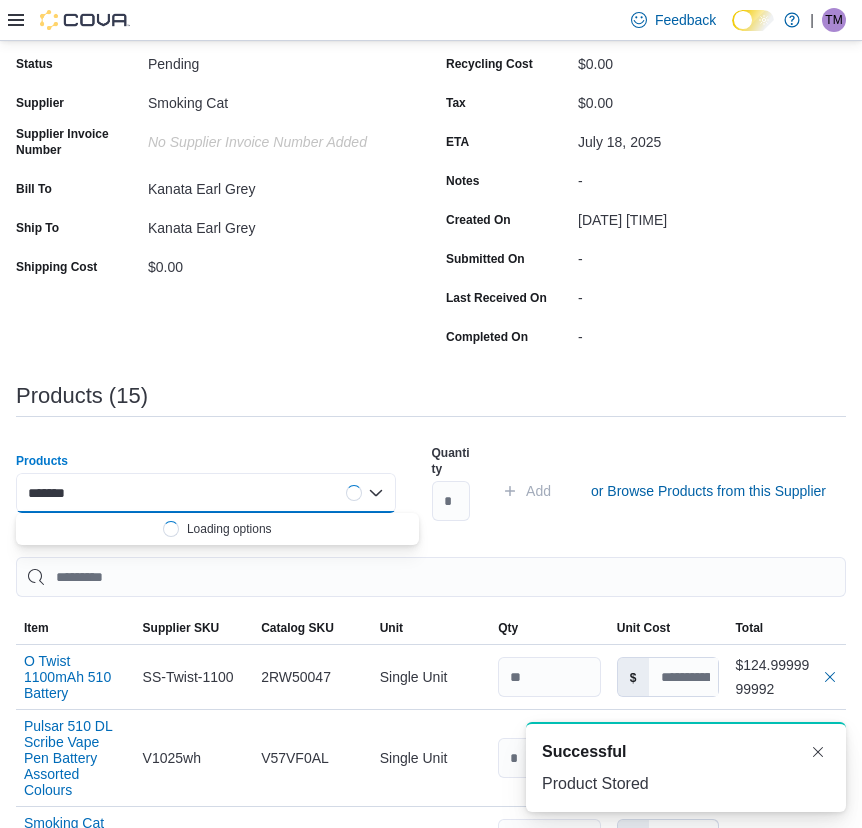 type 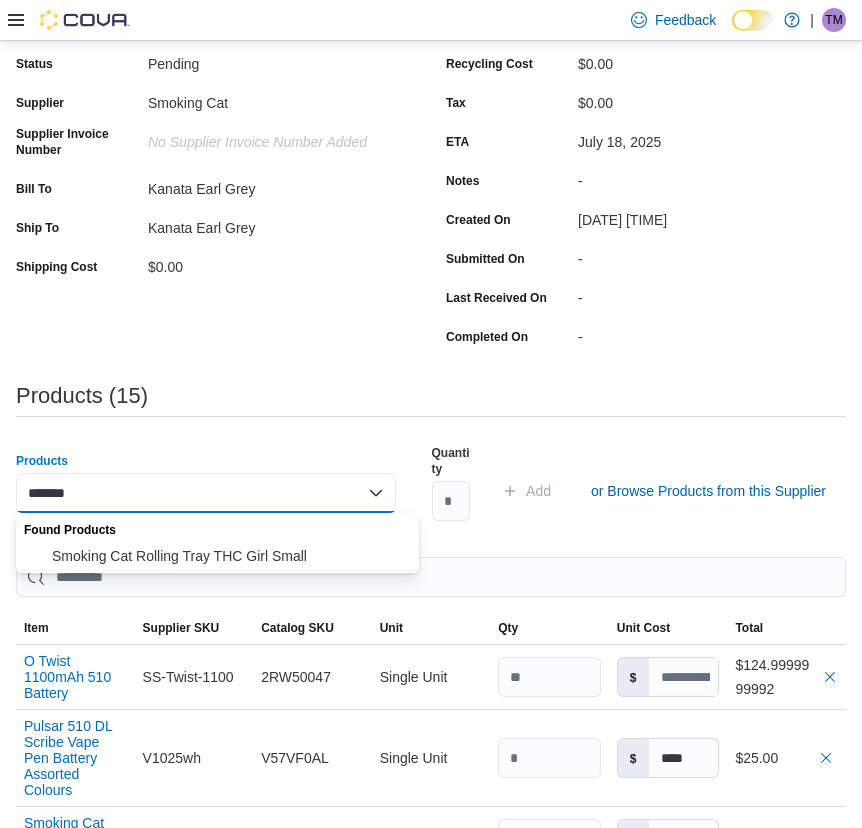 type on "*******" 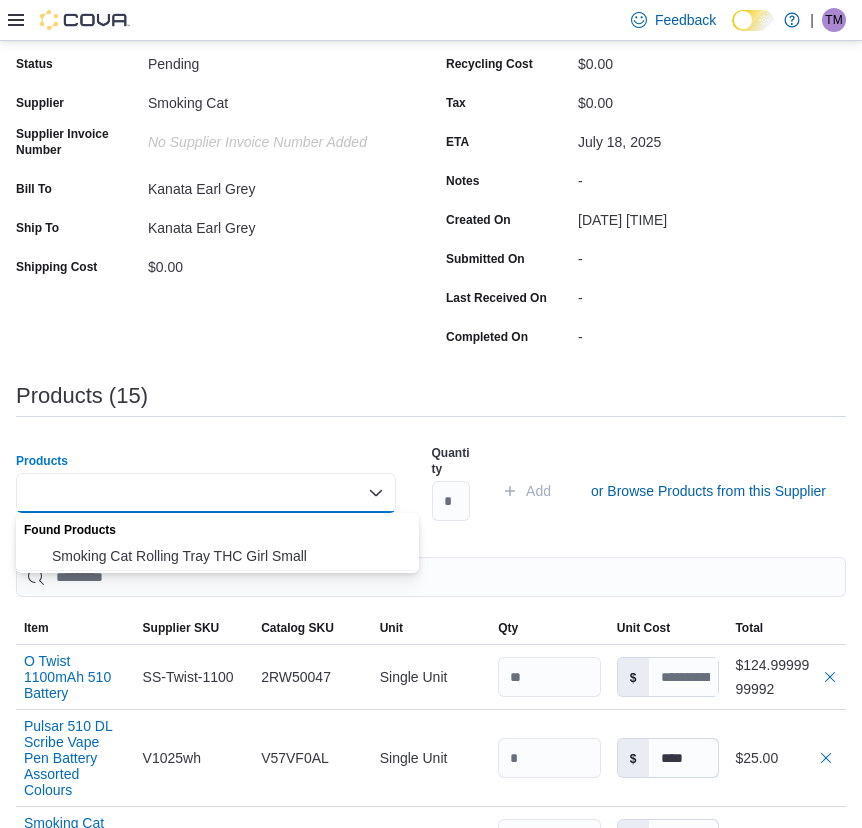 type on "*" 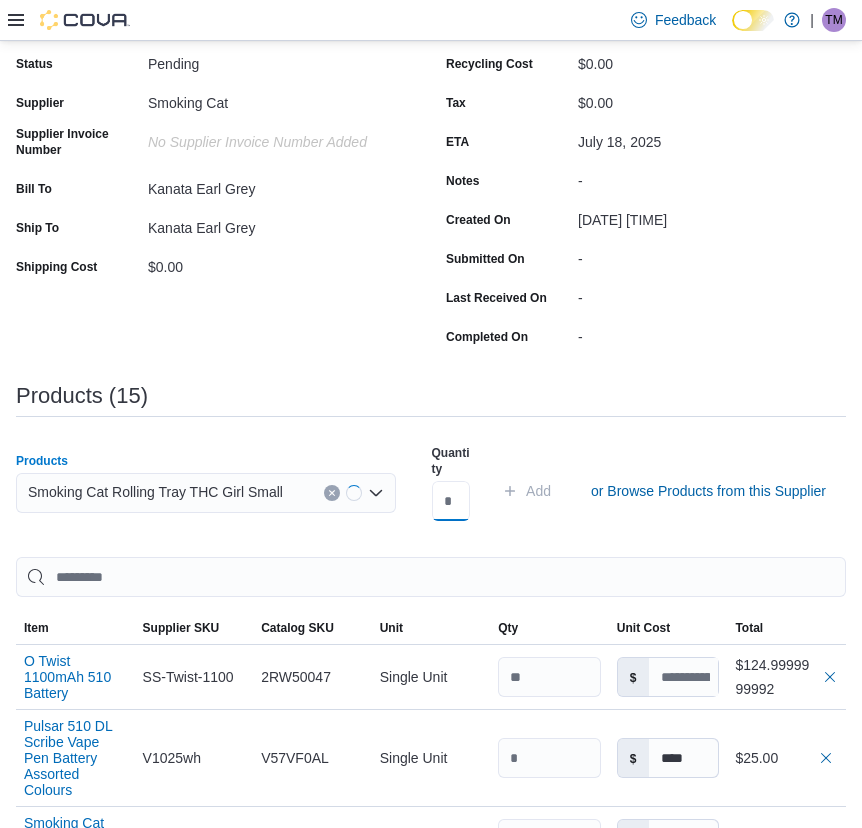 click at bounding box center (451, 501) 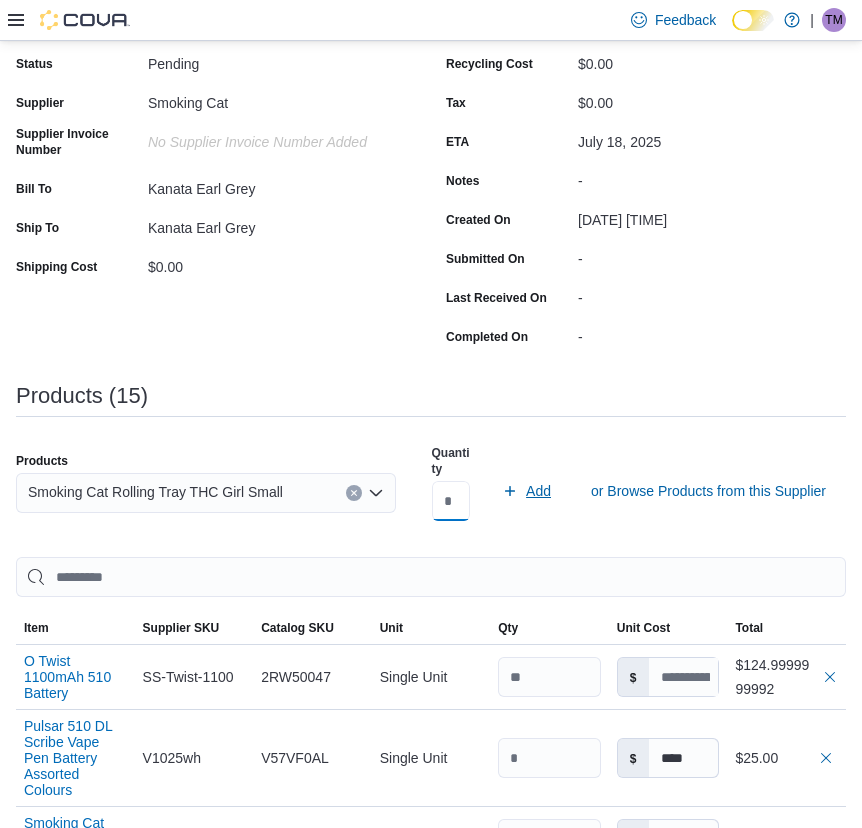 type on "*" 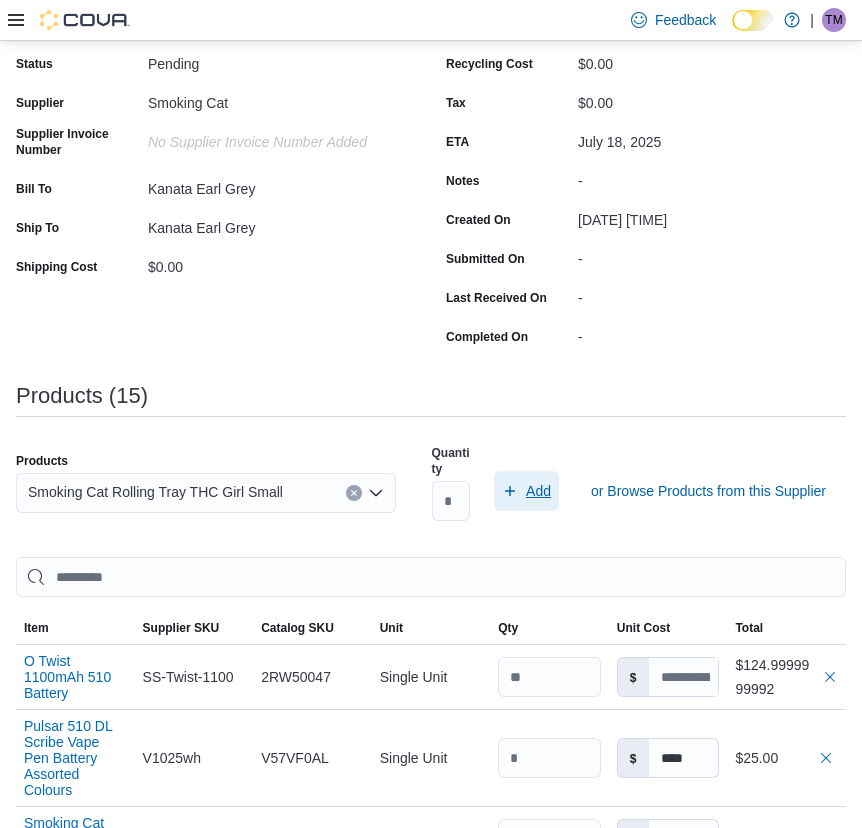 click 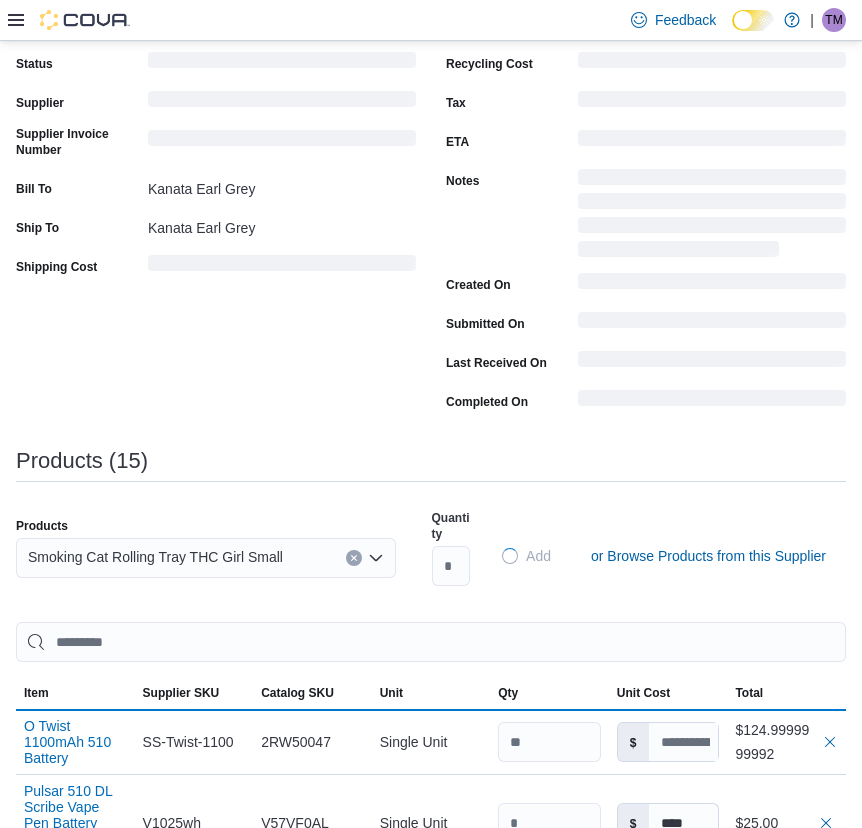 type 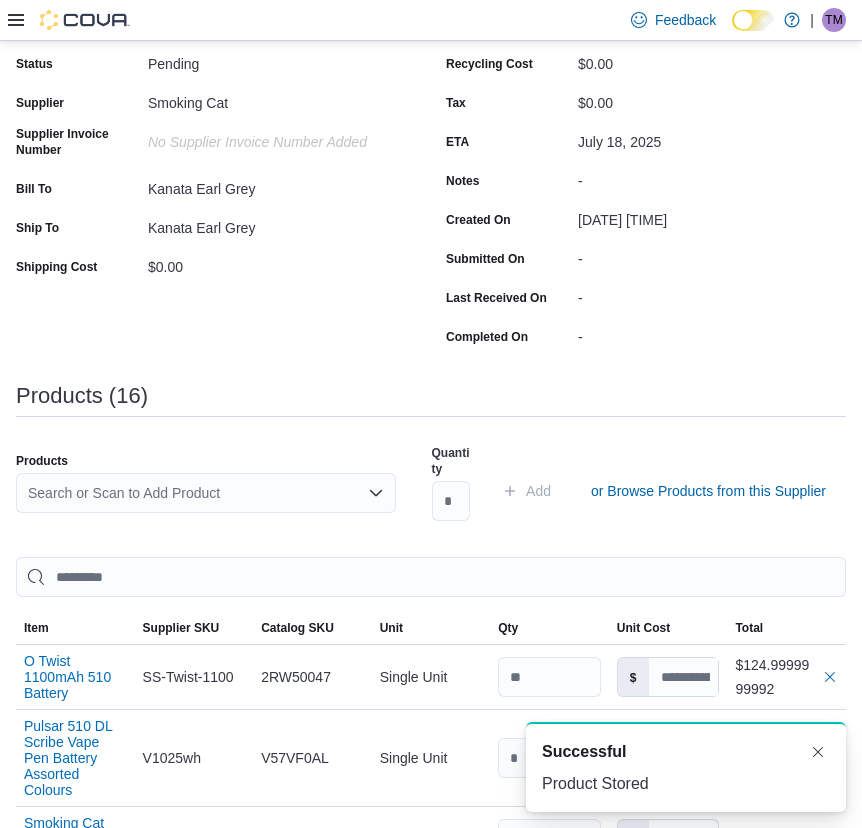 scroll, scrollTop: 0, scrollLeft: 0, axis: both 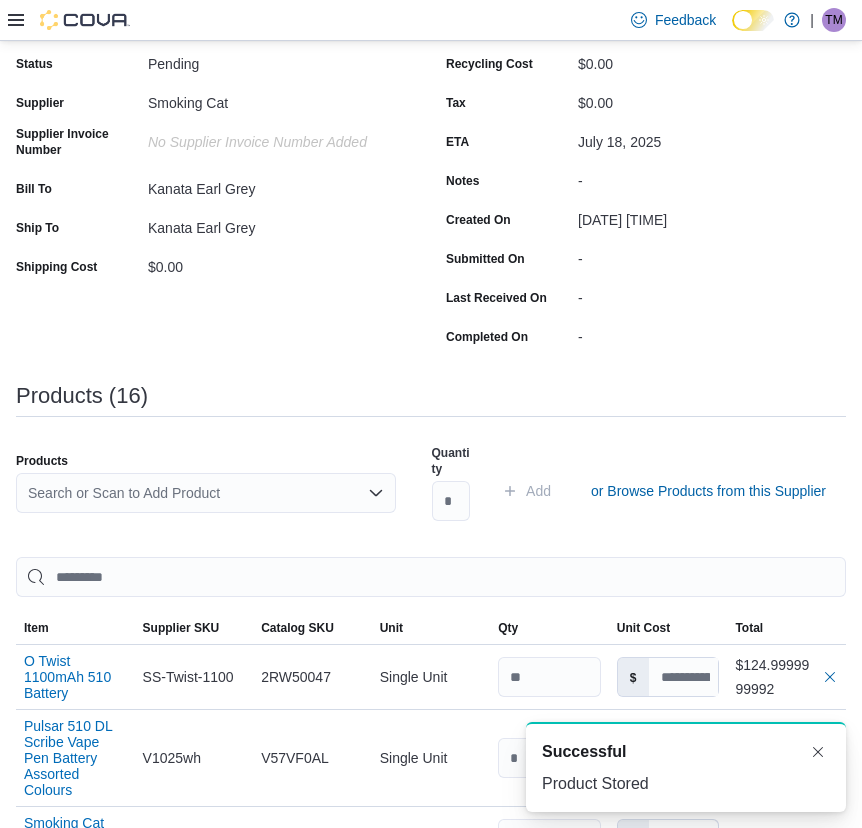 click on "Search or Scan to Add Product" at bounding box center [206, 493] 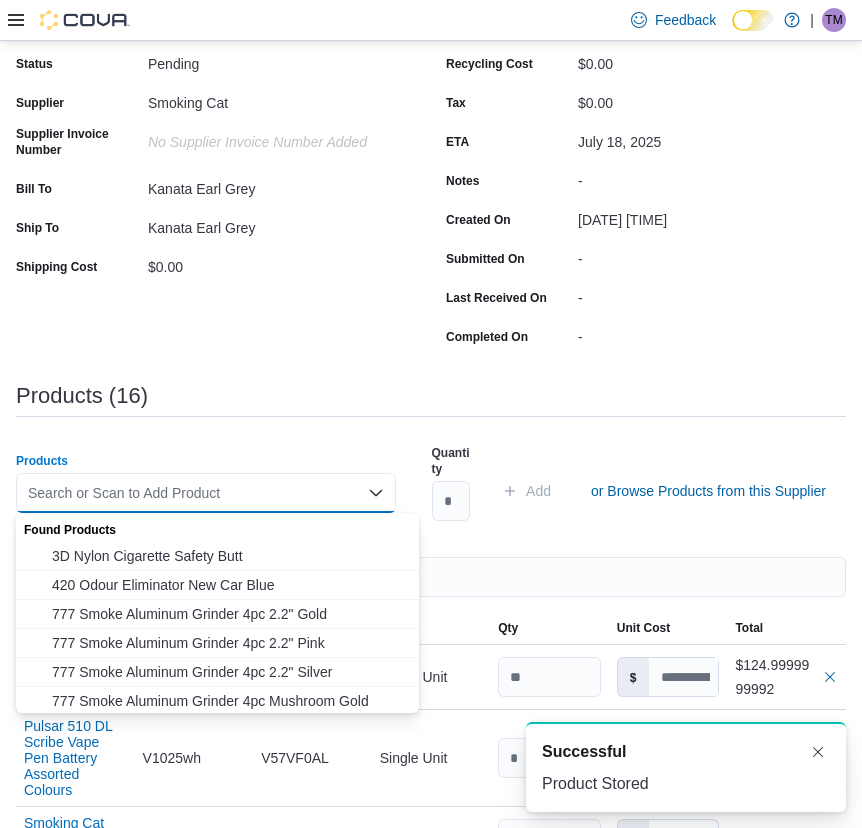 paste on "******" 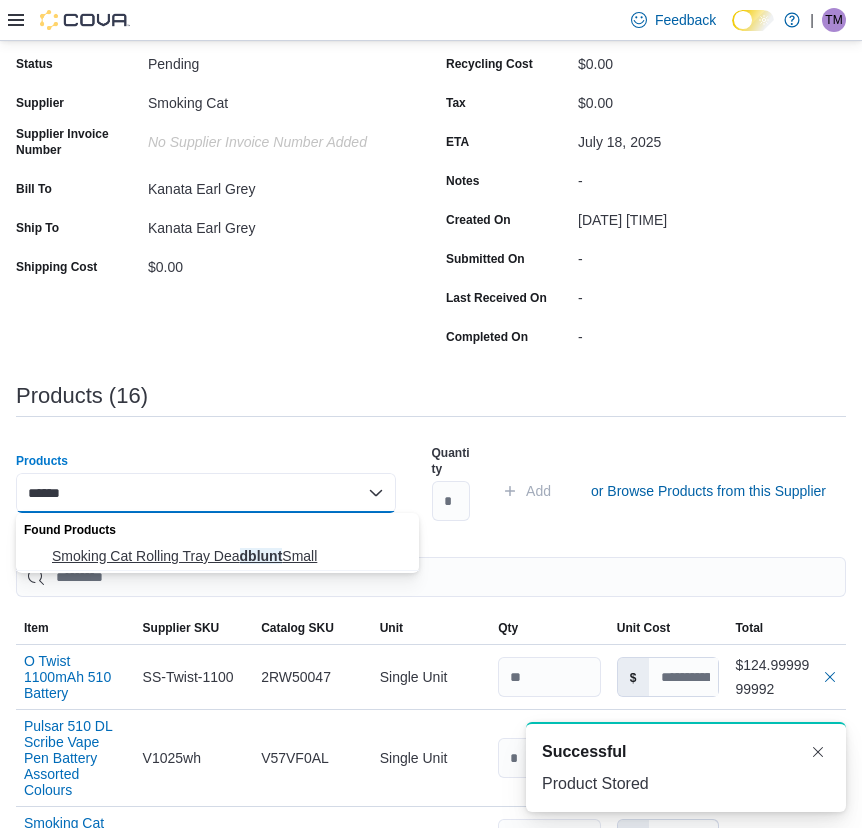 type on "******" 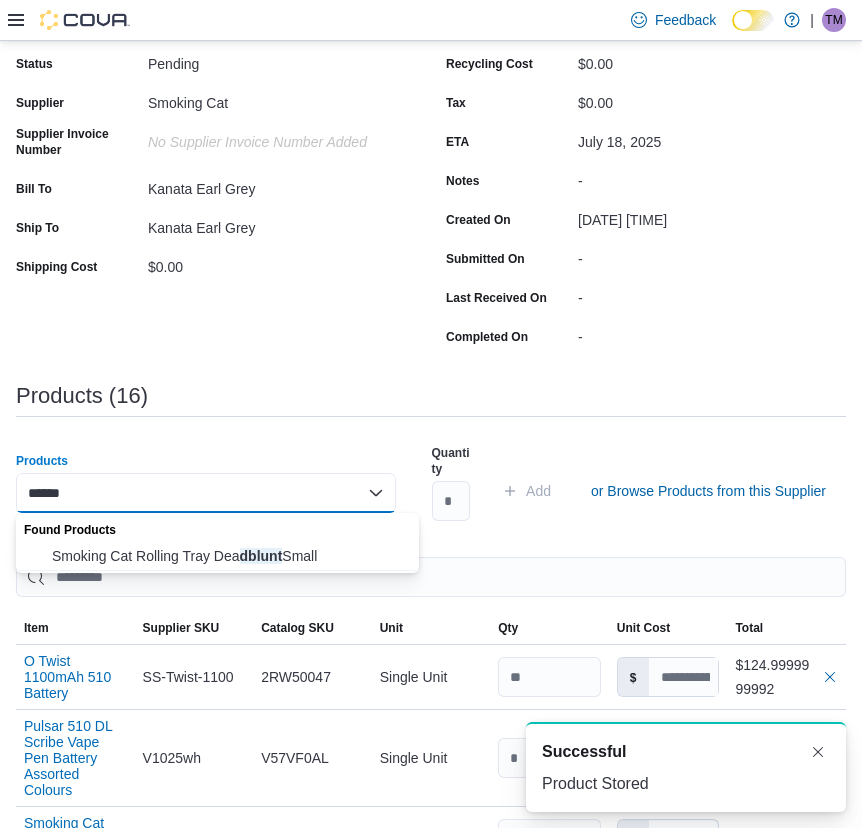 click on "Smoking Cat Rolling Tray Dea dblunt  Small" at bounding box center [229, 556] 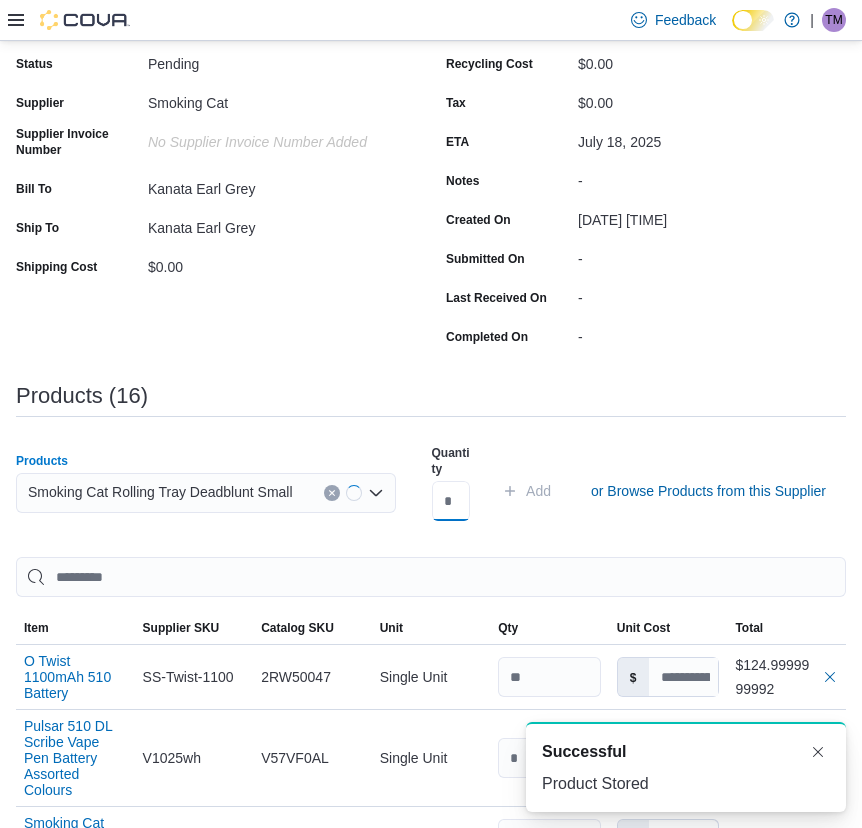 click at bounding box center [451, 501] 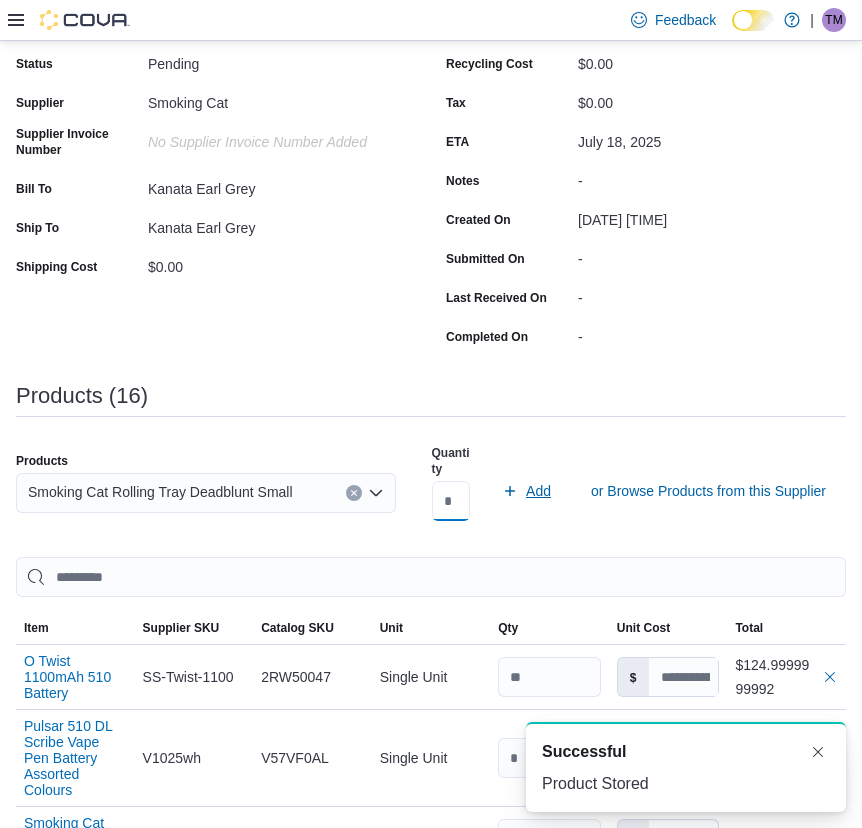 type on "*" 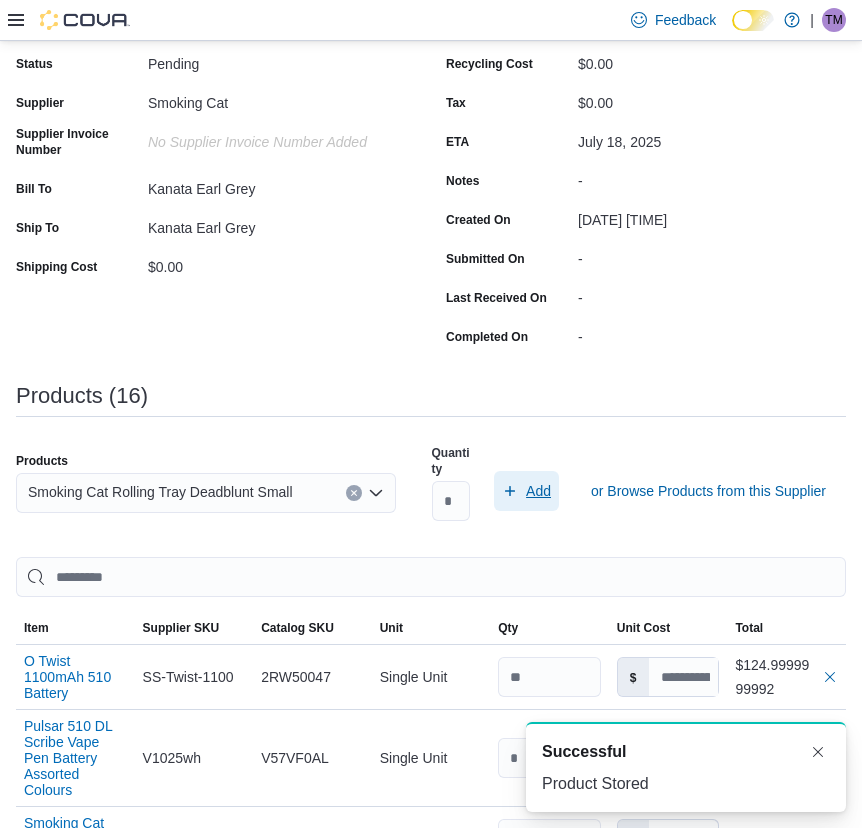 click 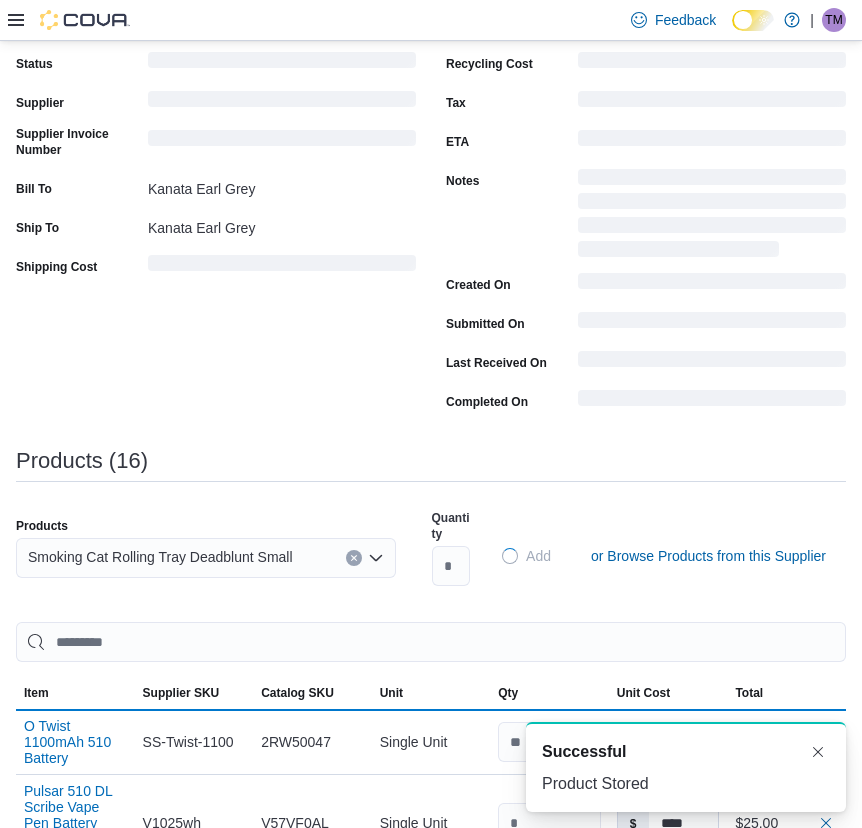 type 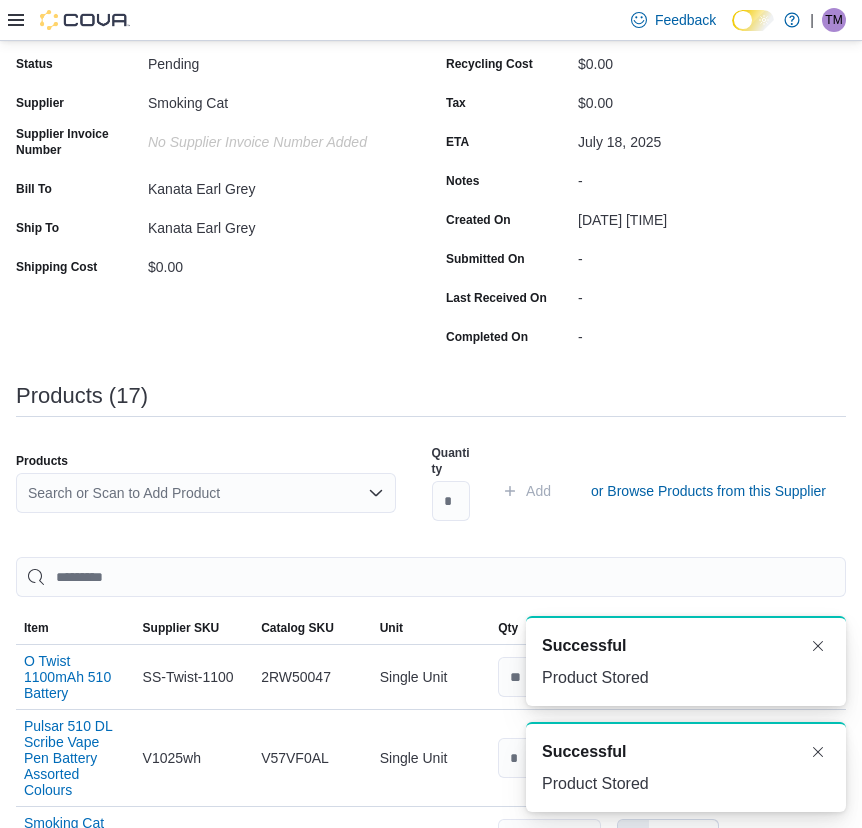 scroll, scrollTop: 0, scrollLeft: 0, axis: both 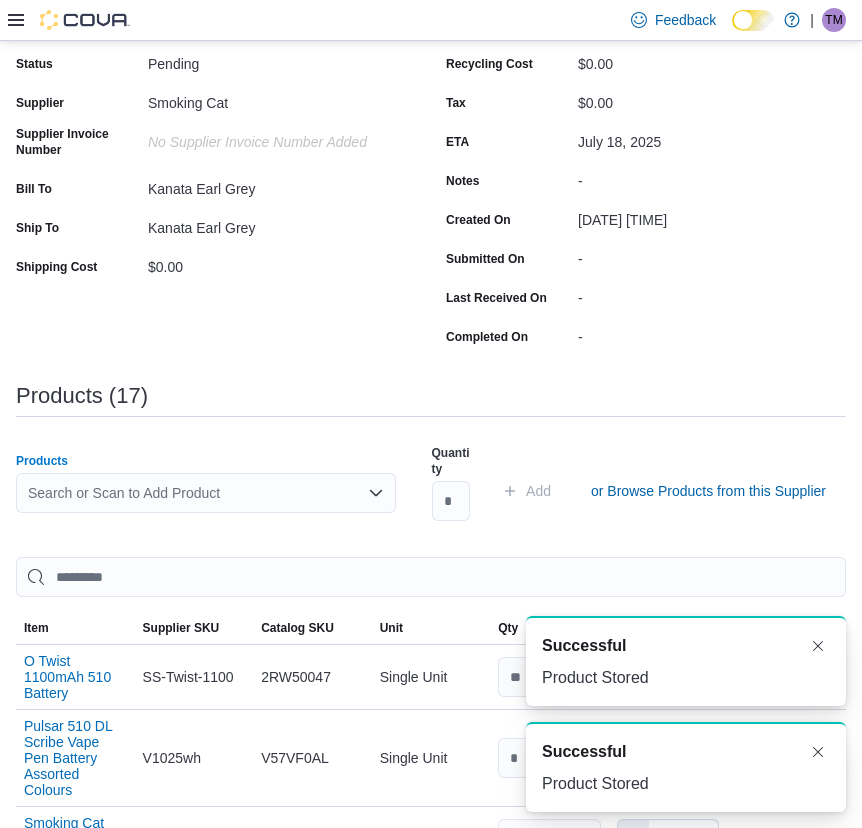 click on "Search or Scan to Add Product" at bounding box center (206, 493) 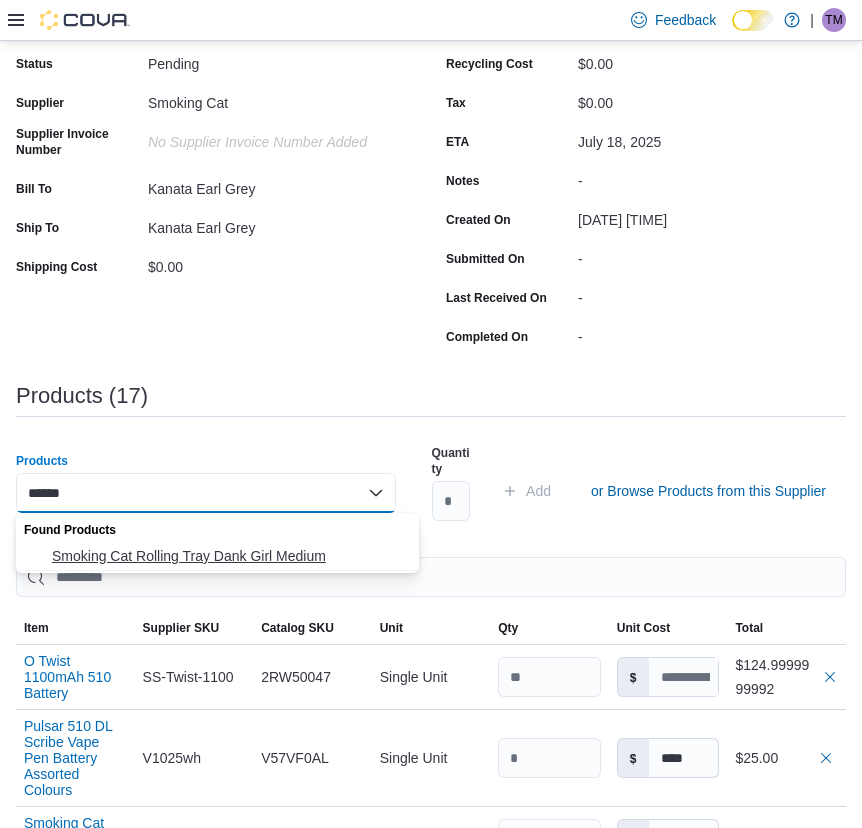 type on "******" 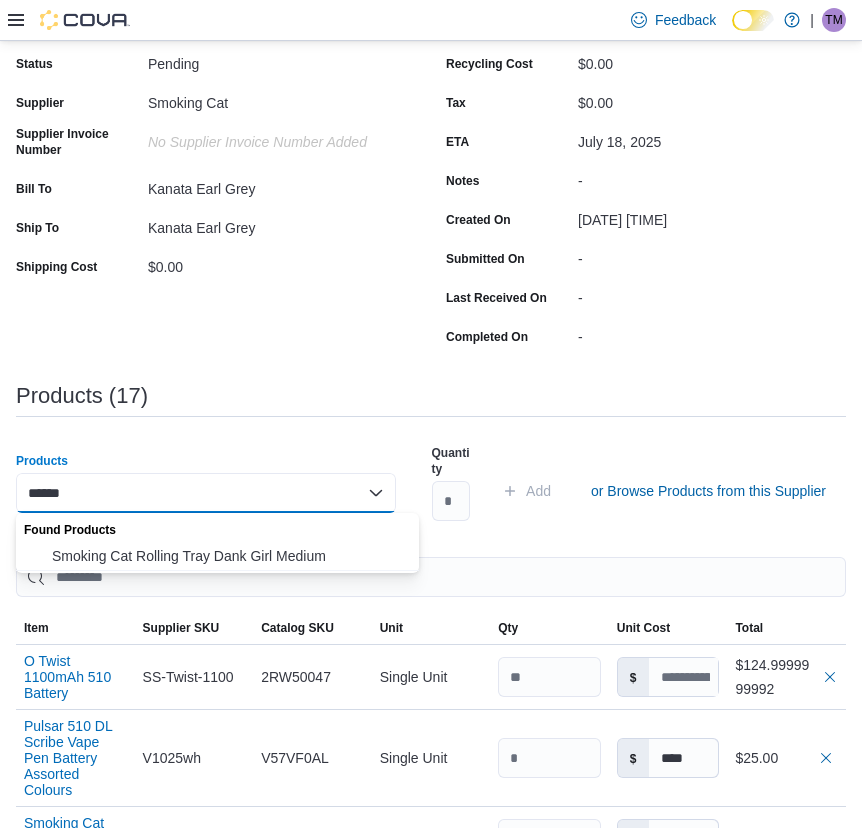 type 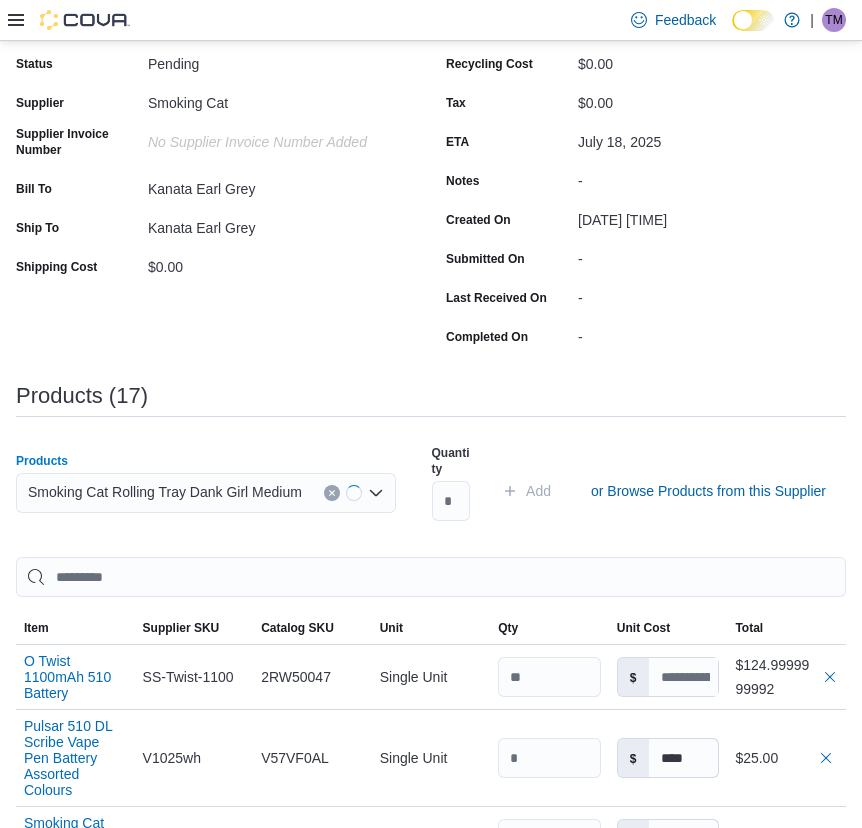 click on "Quantity  Add or Browse Products from this Supplier" at bounding box center [633, 491] 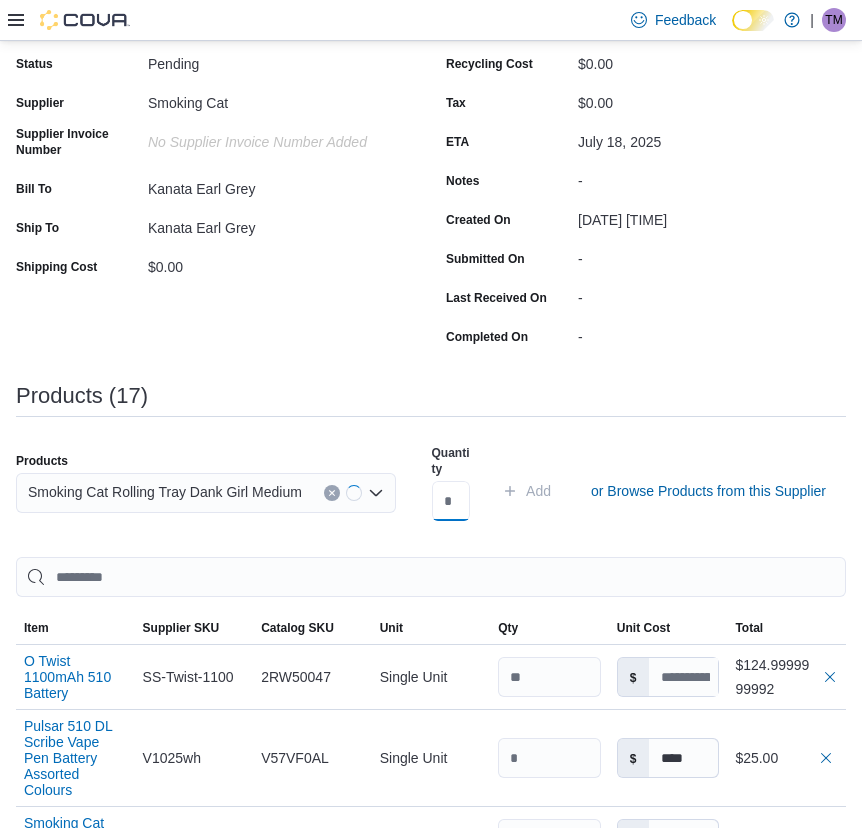 click at bounding box center (451, 501) 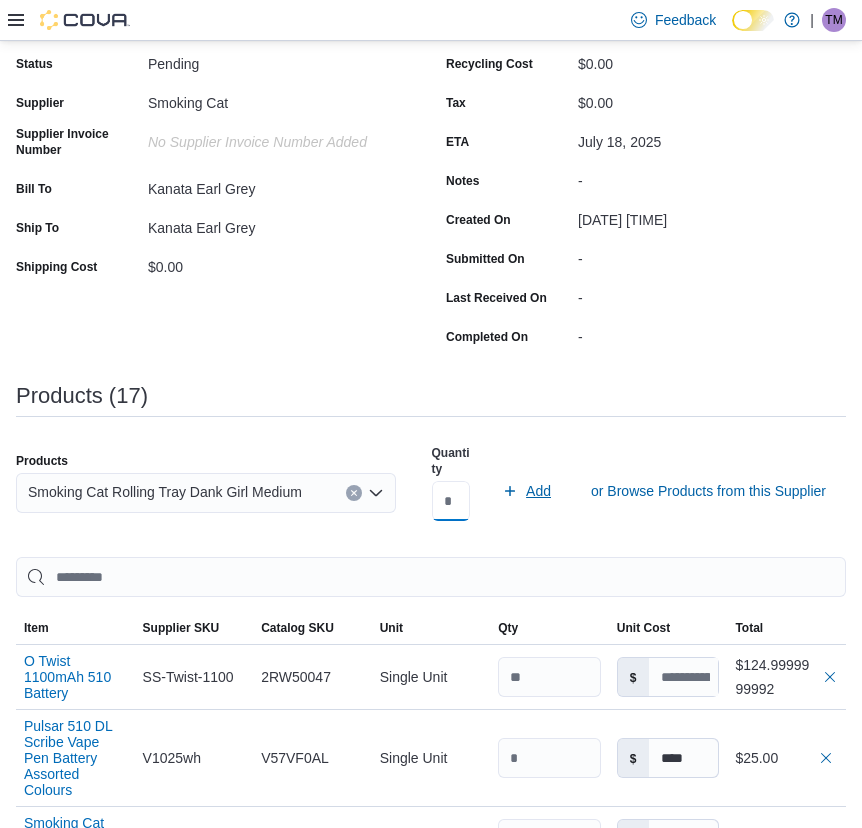 click on "*" at bounding box center [451, 501] 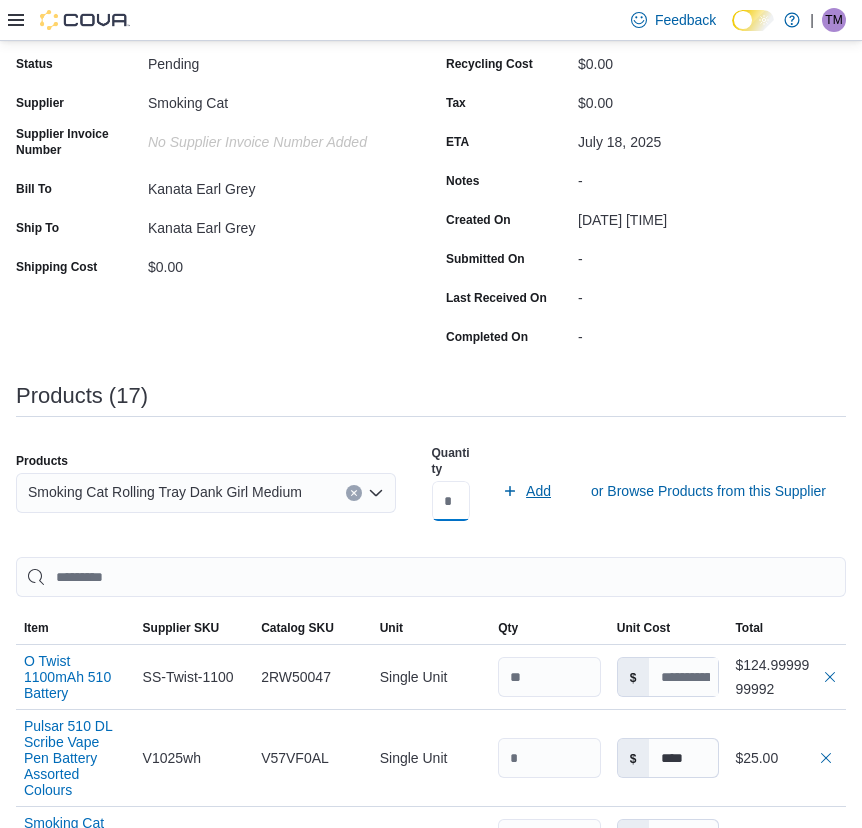 type on "*" 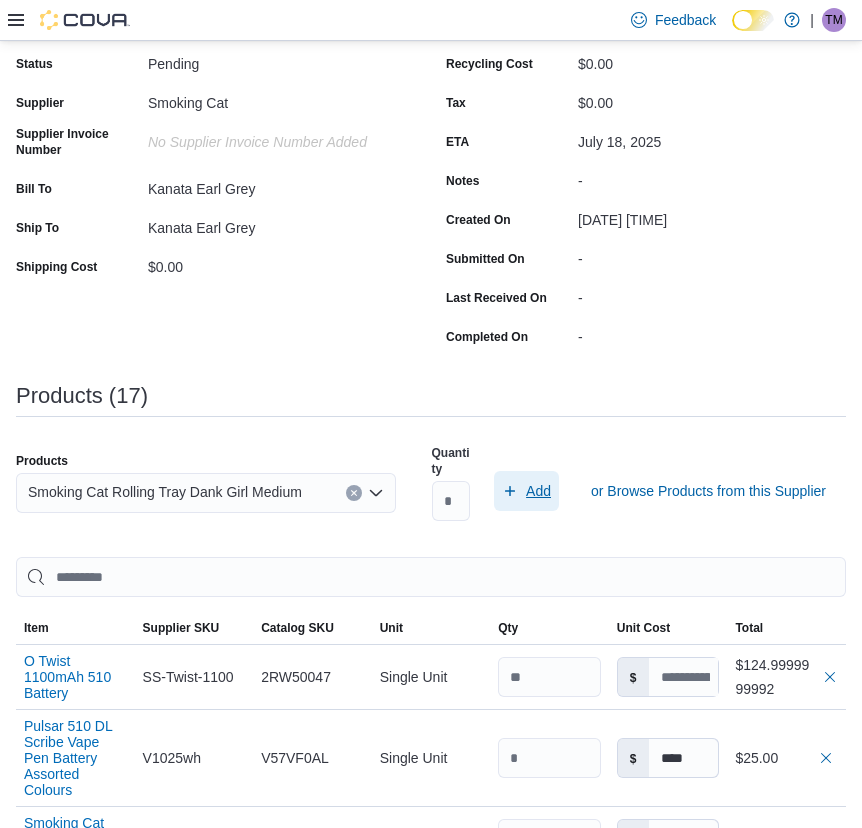 click 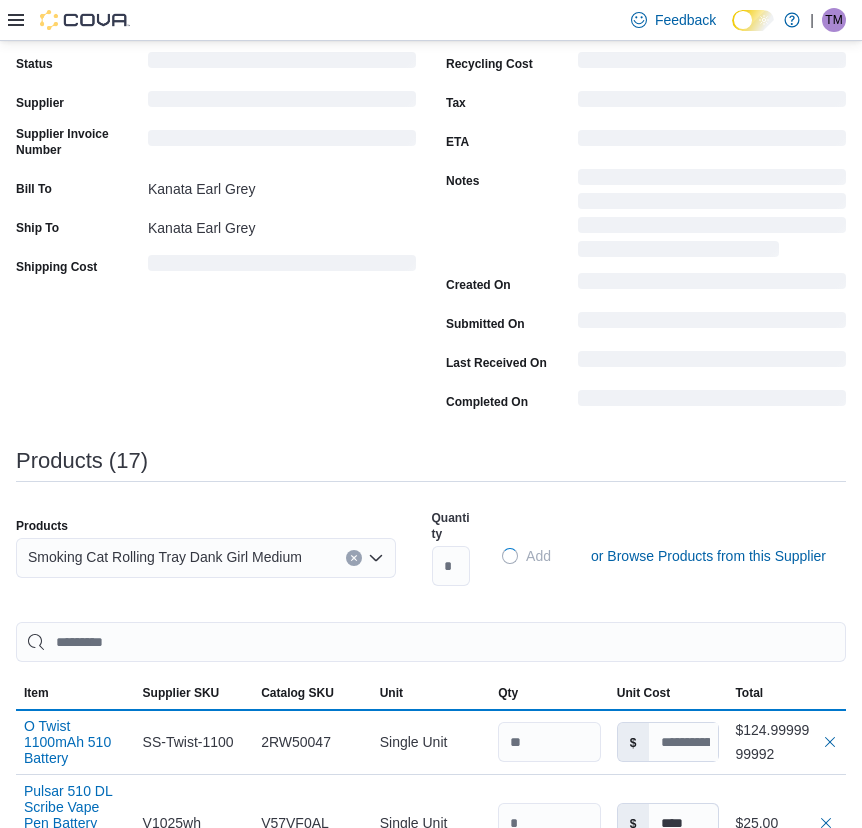 type 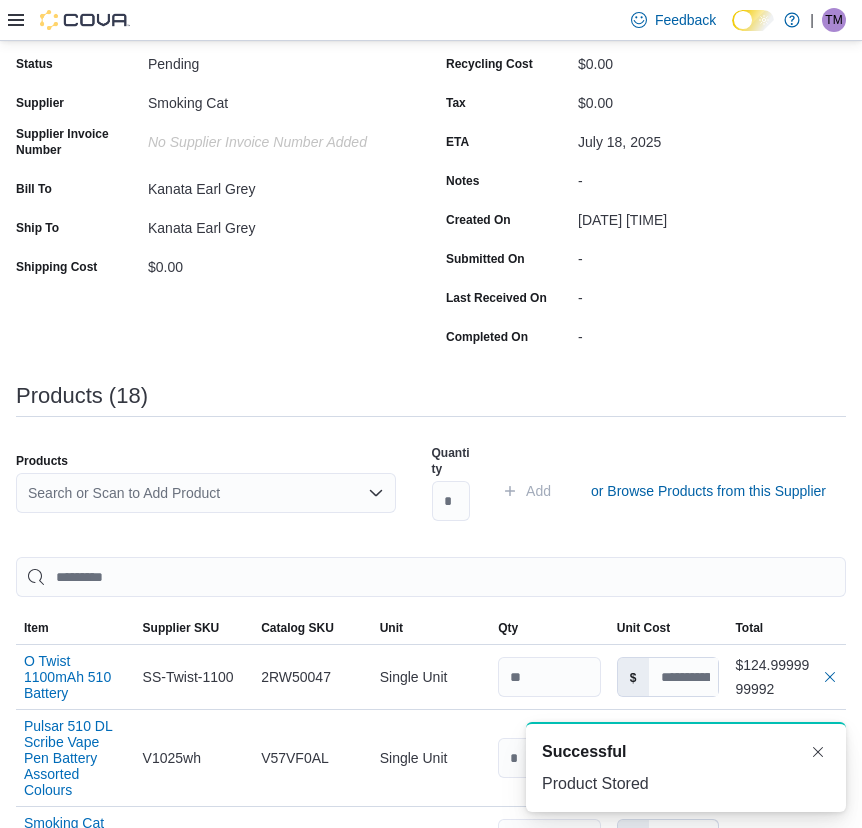 scroll, scrollTop: 0, scrollLeft: 0, axis: both 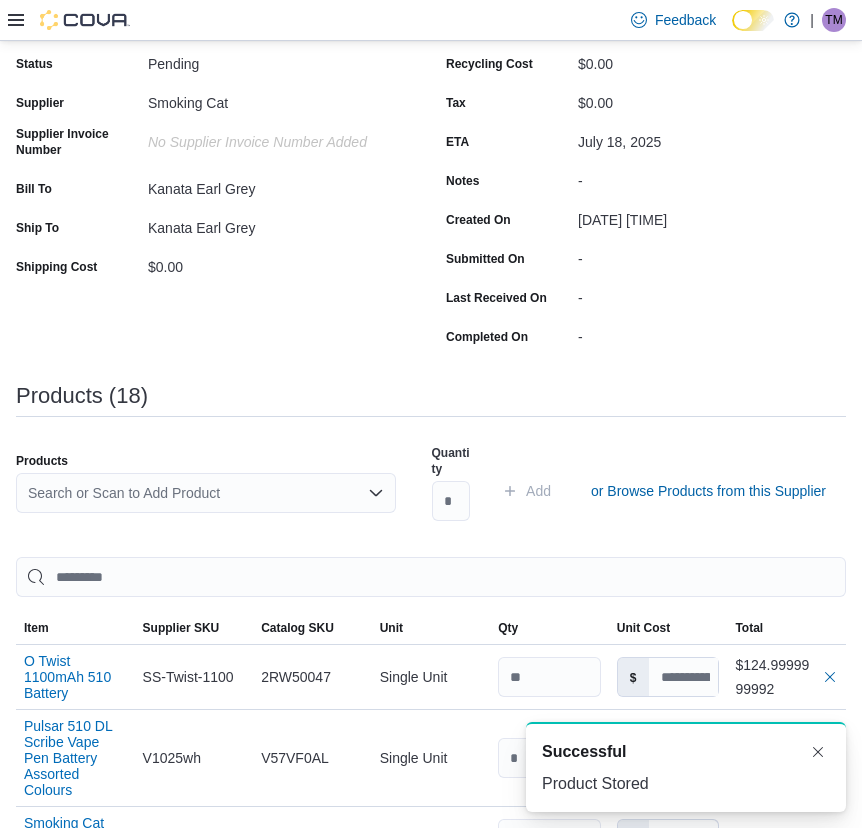 click on "Search or Scan to Add Product" at bounding box center [206, 493] 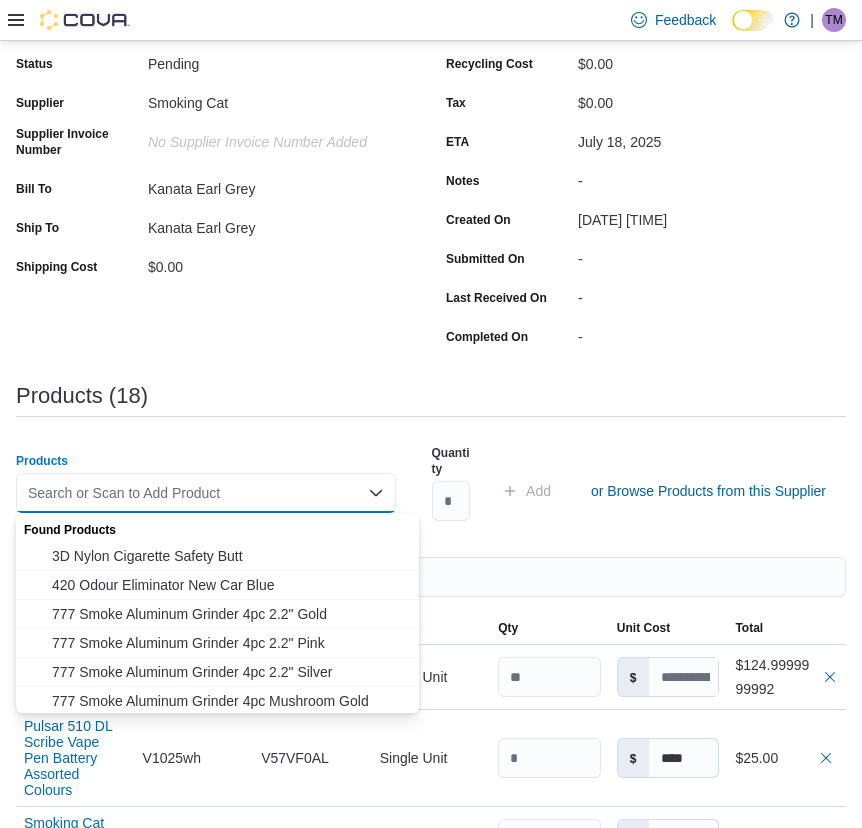 paste on "*******" 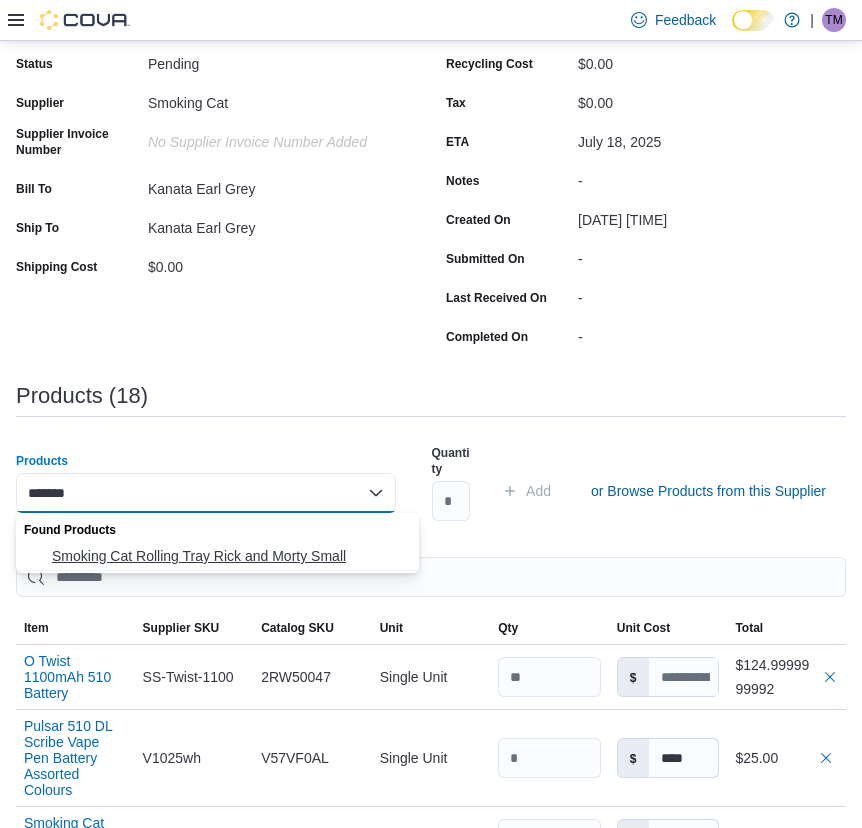type on "*******" 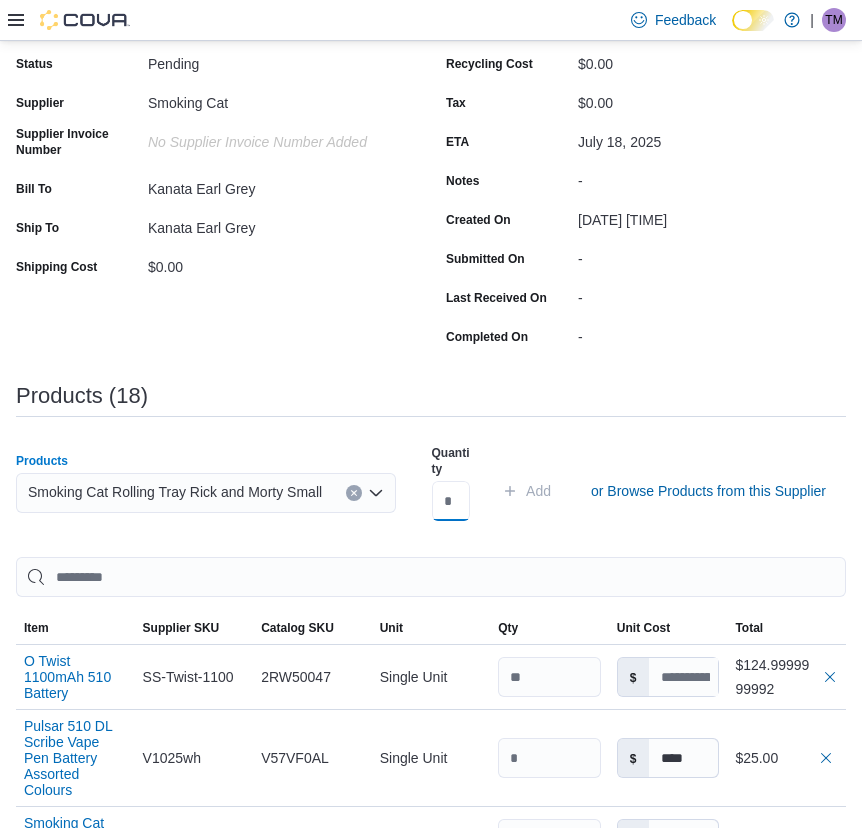 click at bounding box center (451, 501) 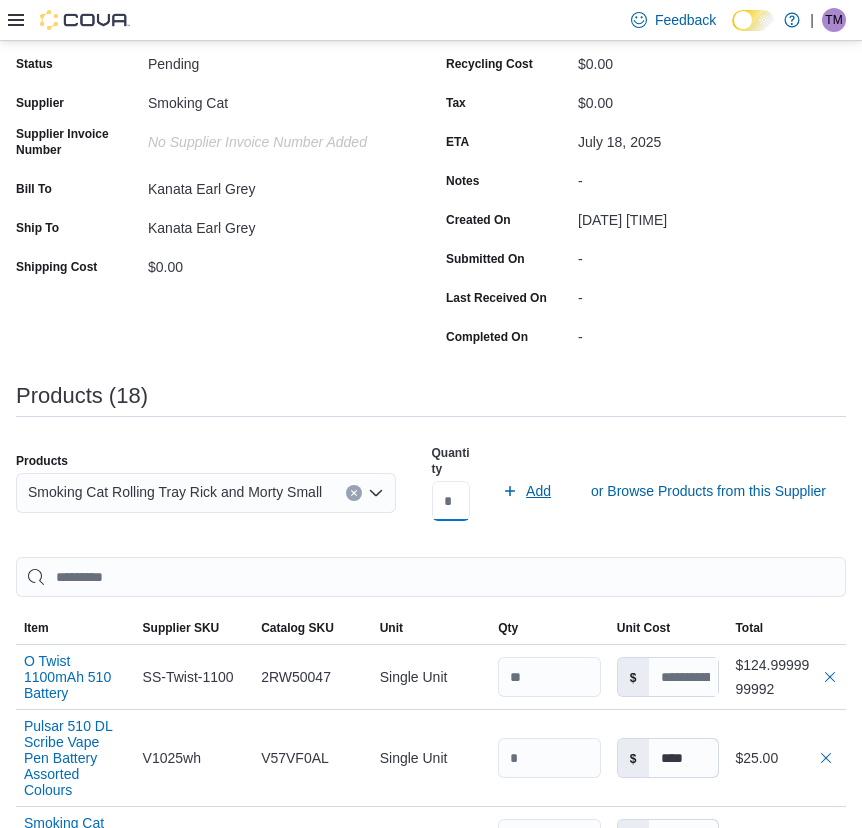 type on "*" 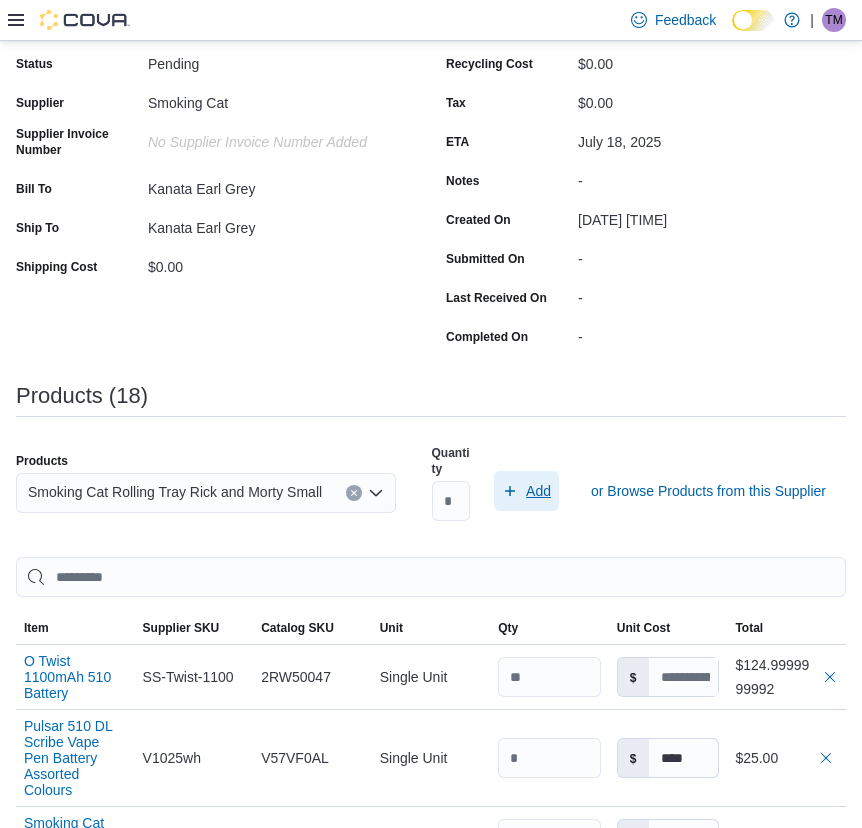 click on "Add" at bounding box center (538, 491) 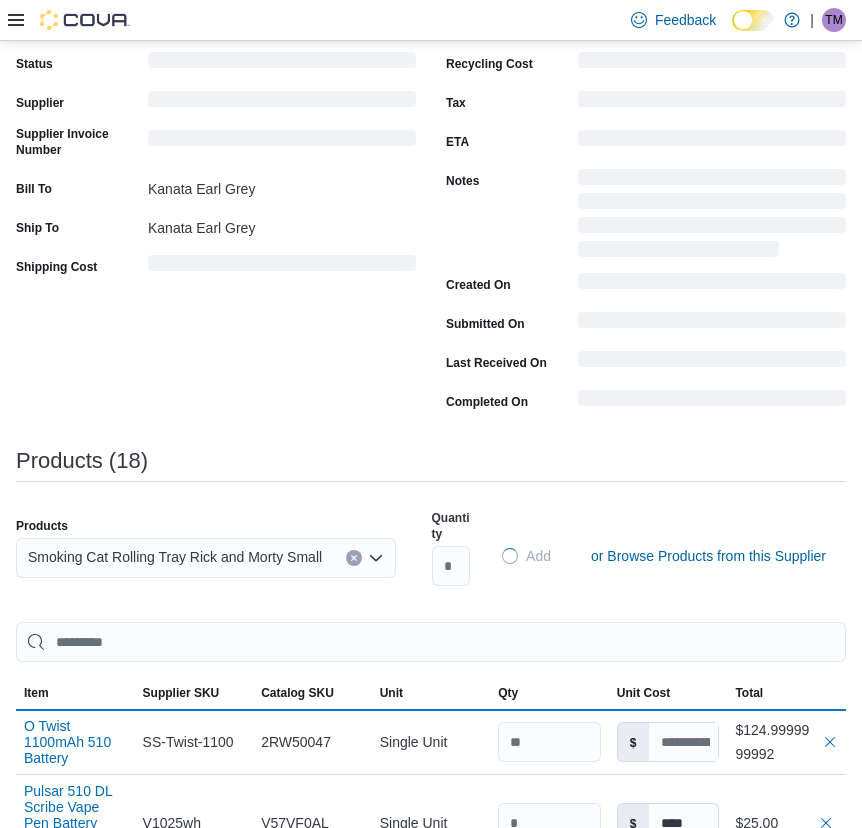 type 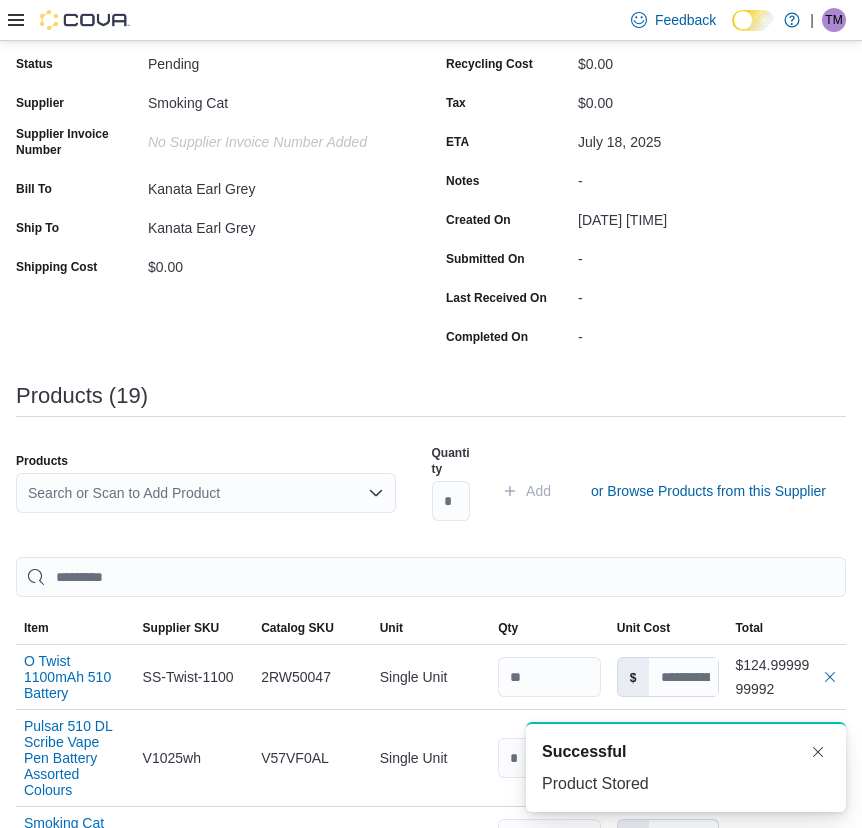 scroll, scrollTop: 0, scrollLeft: 0, axis: both 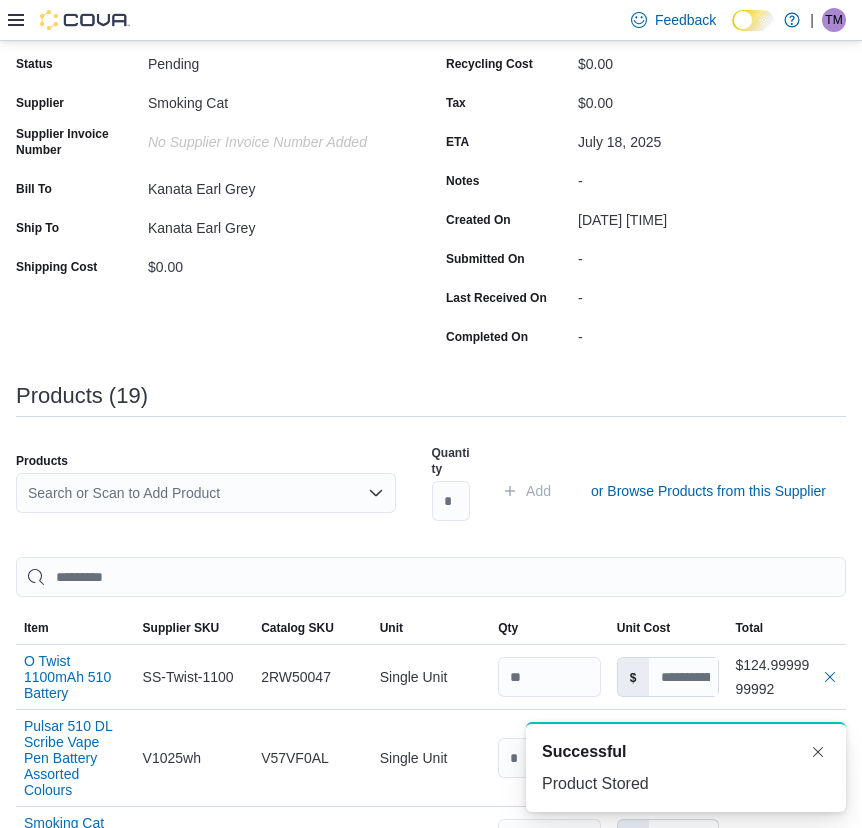 drag, startPoint x: 274, startPoint y: 481, endPoint x: 260, endPoint y: 494, distance: 19.104973 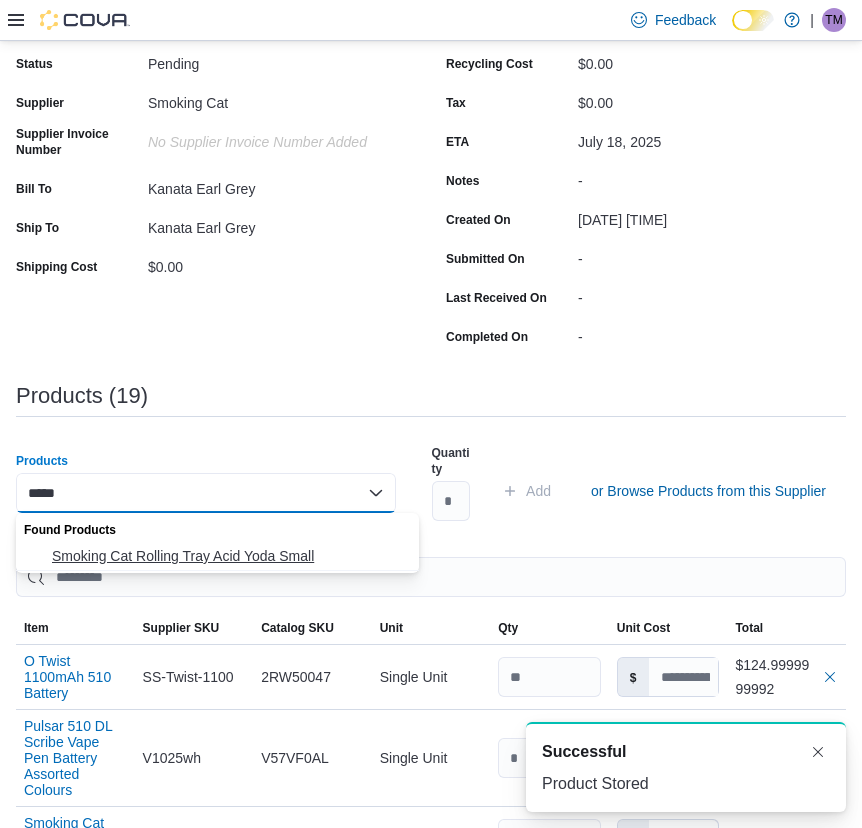 type on "*****" 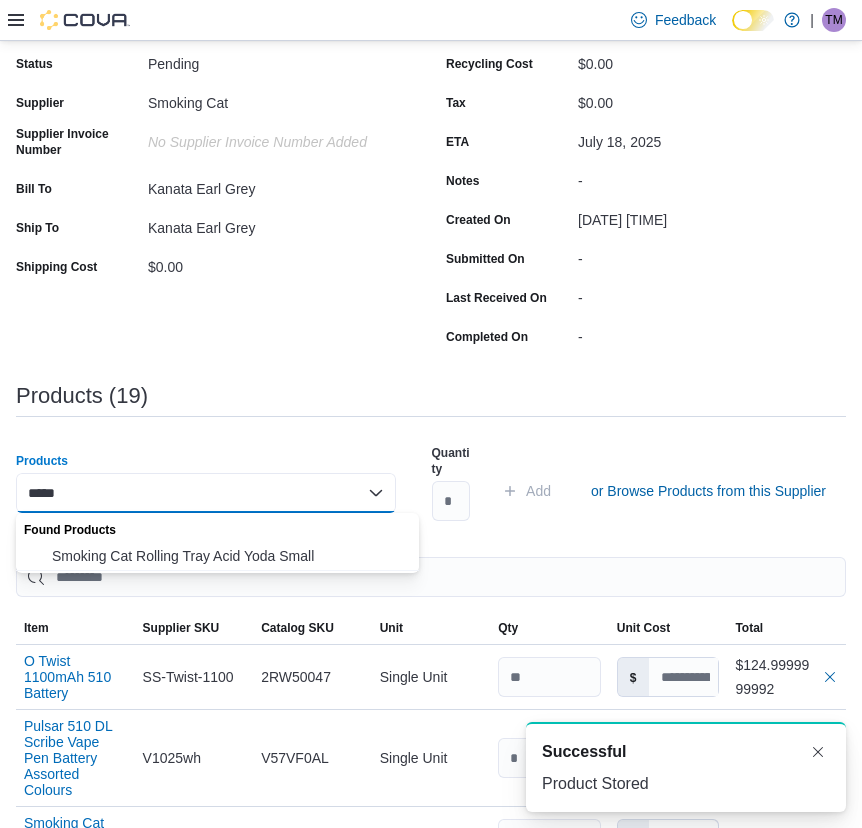 drag, startPoint x: 215, startPoint y: 541, endPoint x: 213, endPoint y: 552, distance: 11.18034 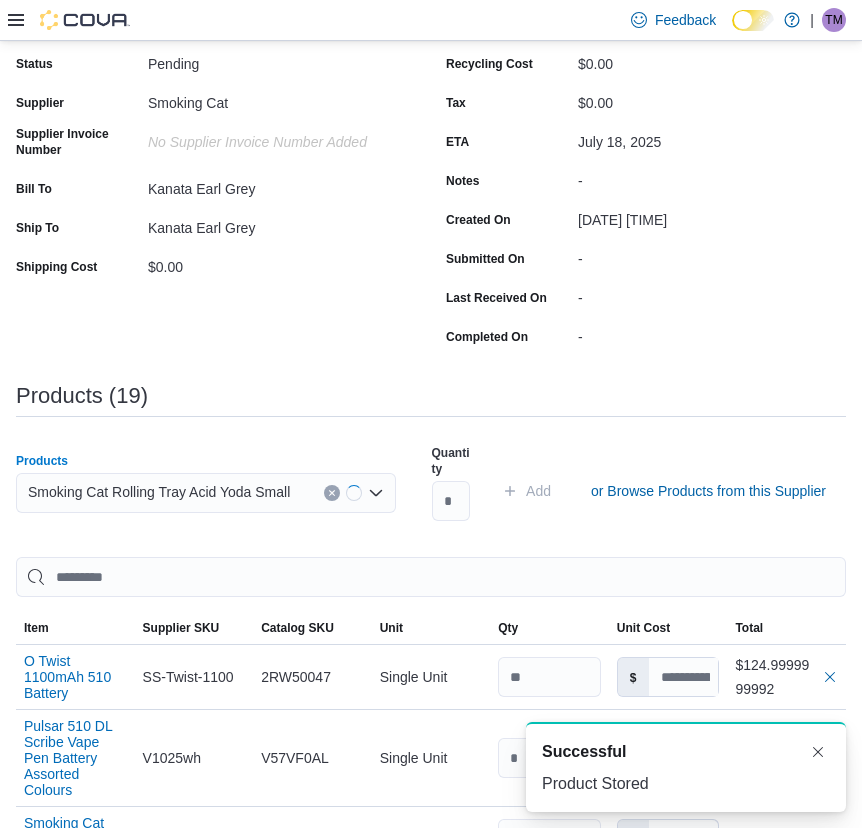 click on "Quantity  Add or Browse Products from this Supplier" at bounding box center [633, 491] 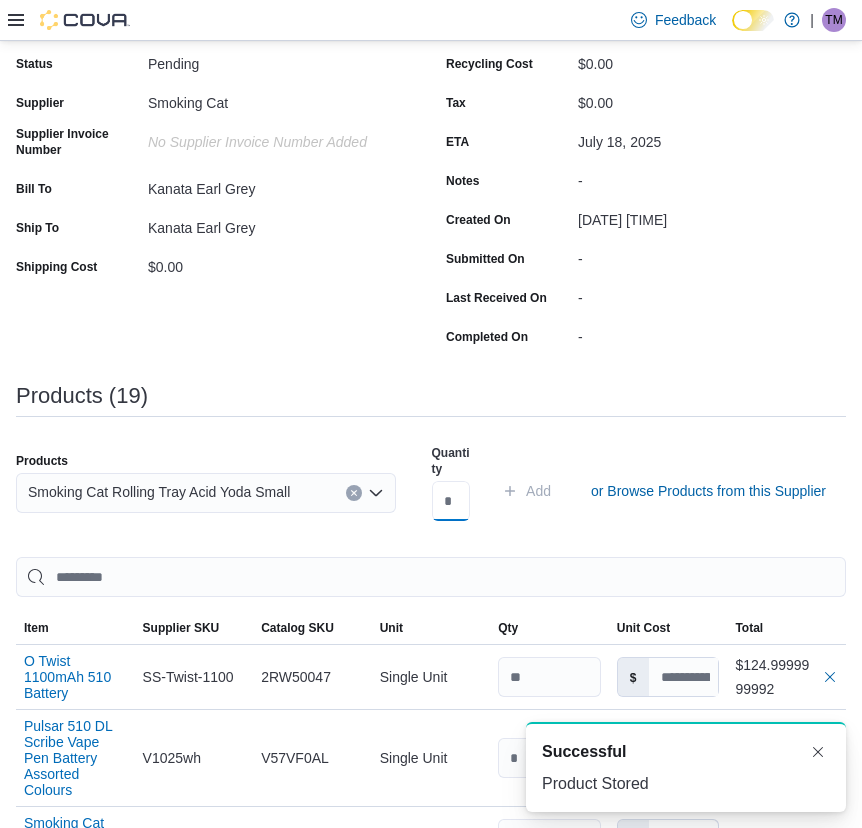 click at bounding box center (451, 501) 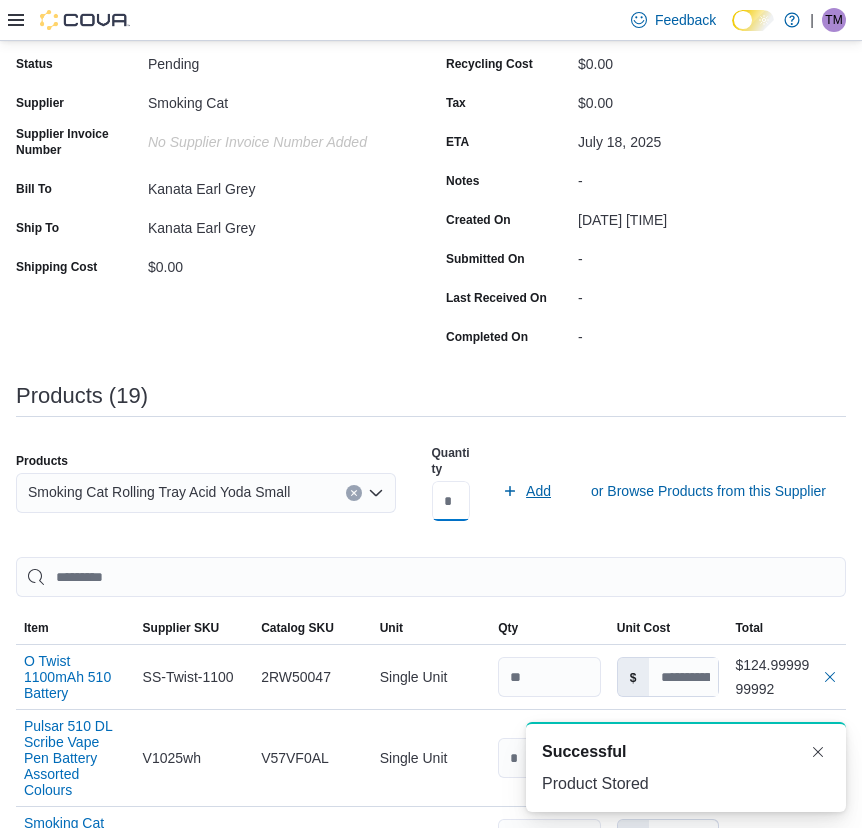 type on "*" 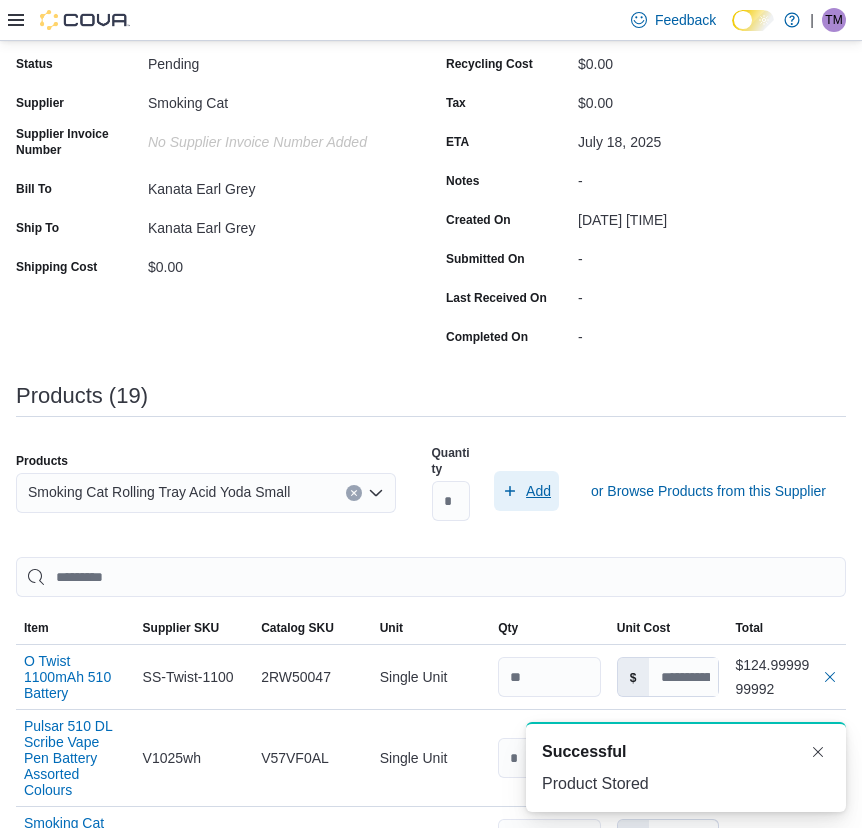 click on "Add" at bounding box center (526, 491) 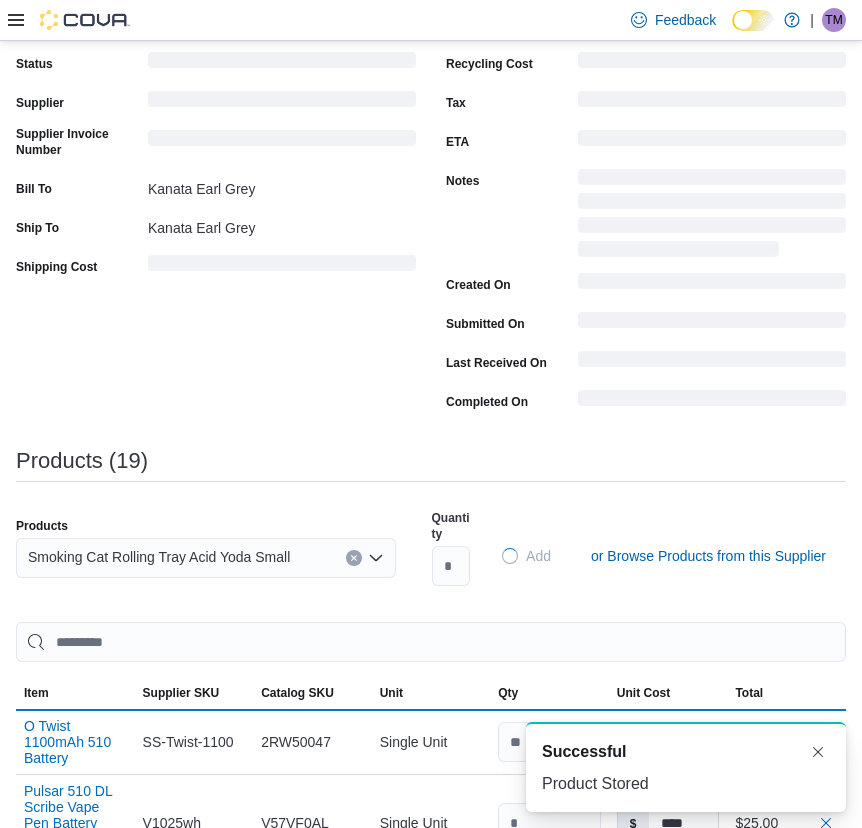 type 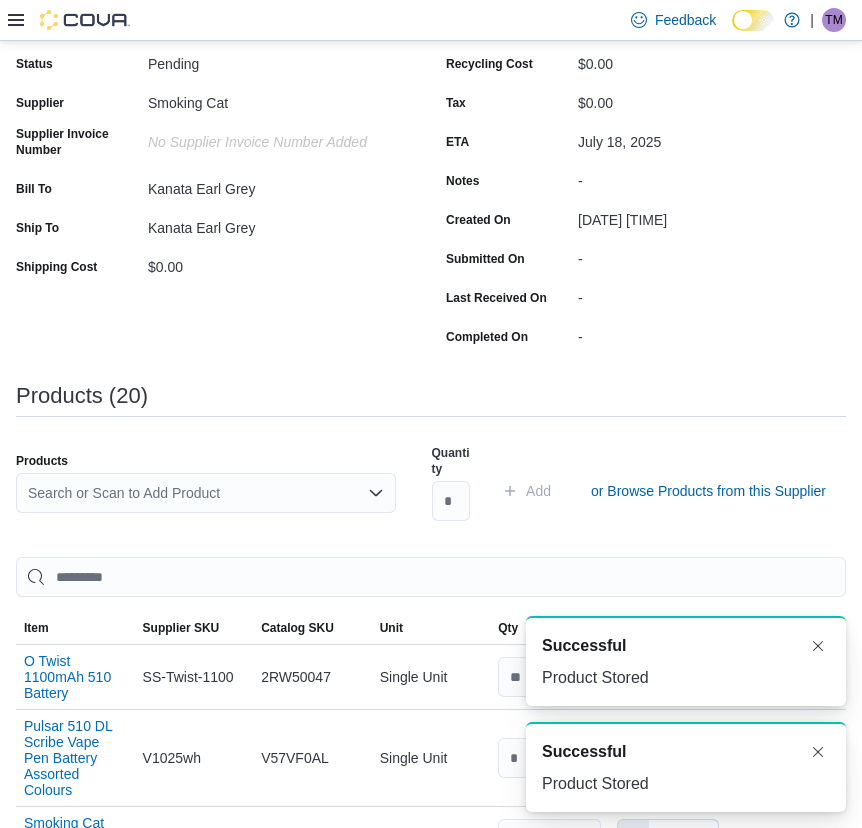 scroll, scrollTop: 0, scrollLeft: 0, axis: both 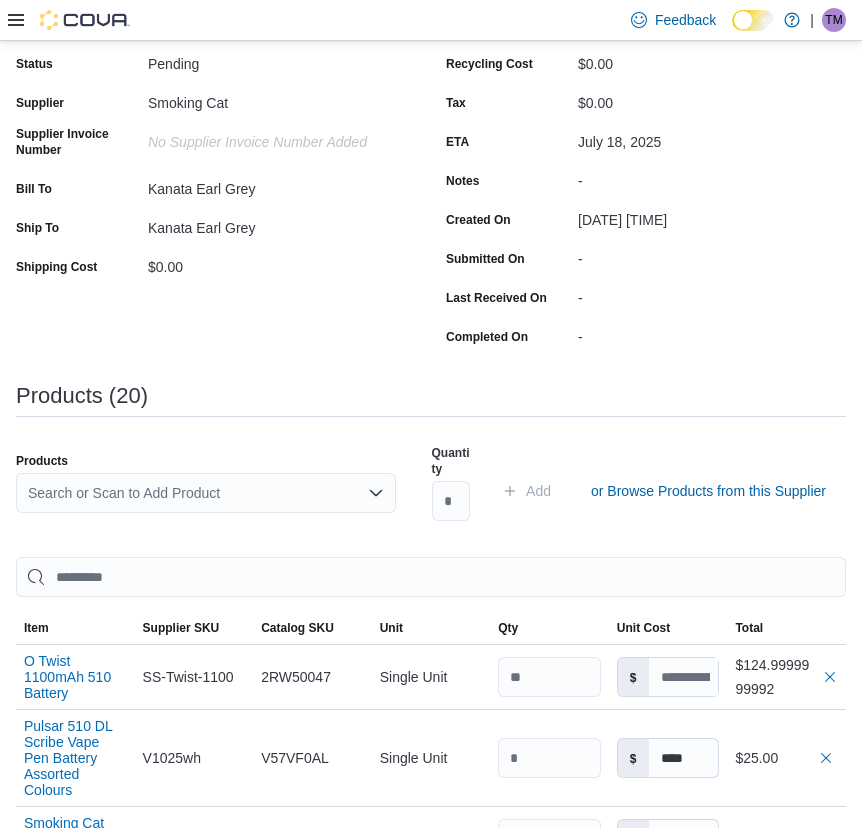 click on "Search or Scan to Add Product" at bounding box center [206, 493] 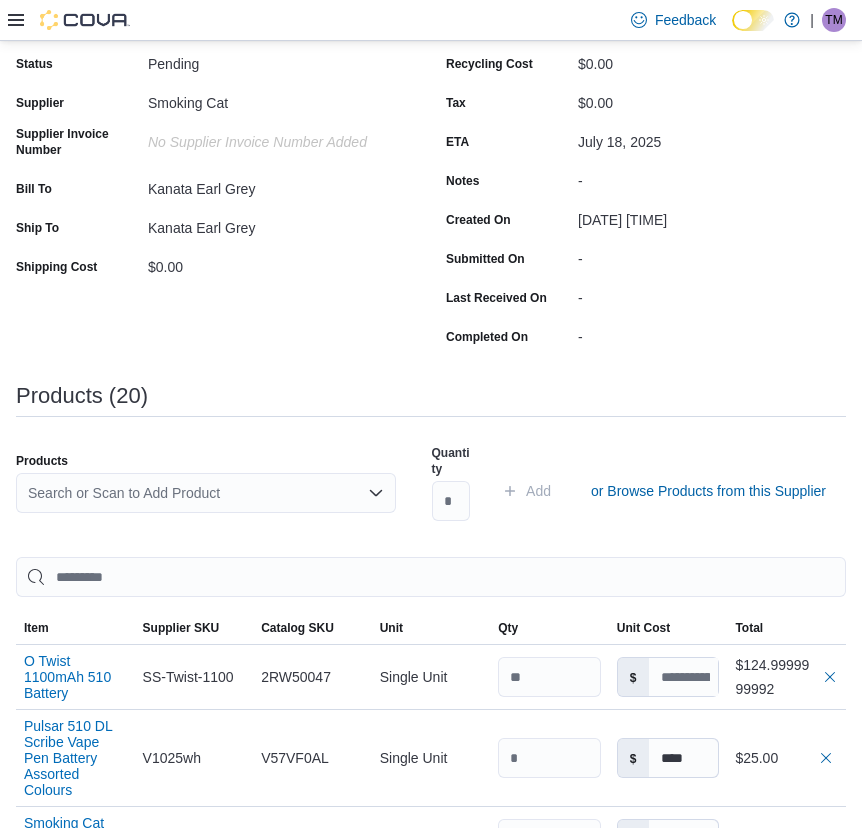 paste on "*****" 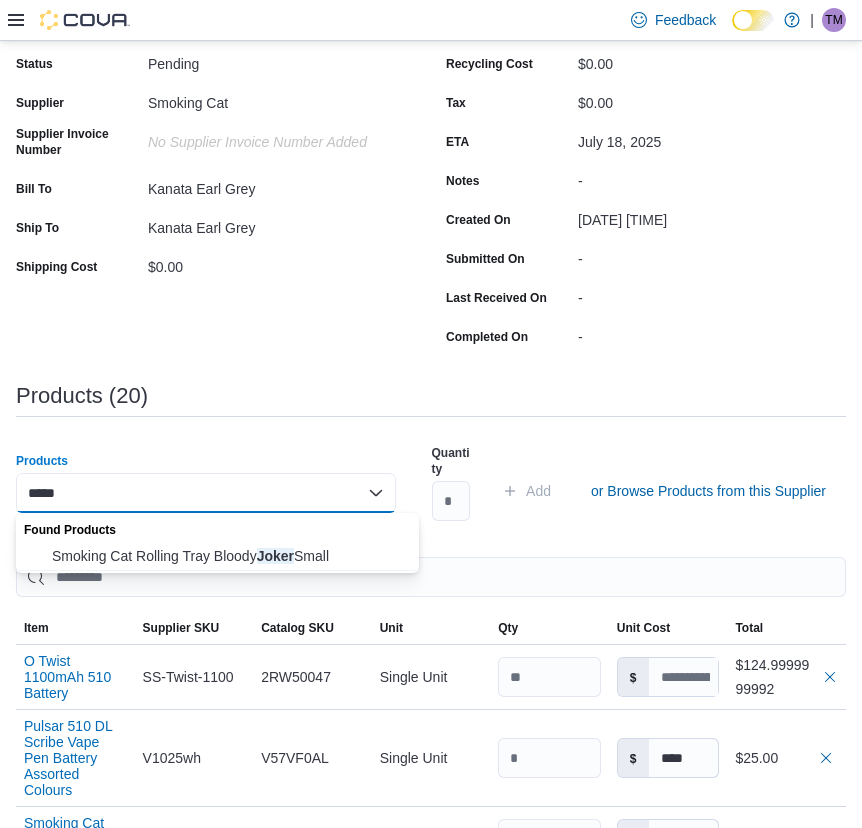 type on "*****" 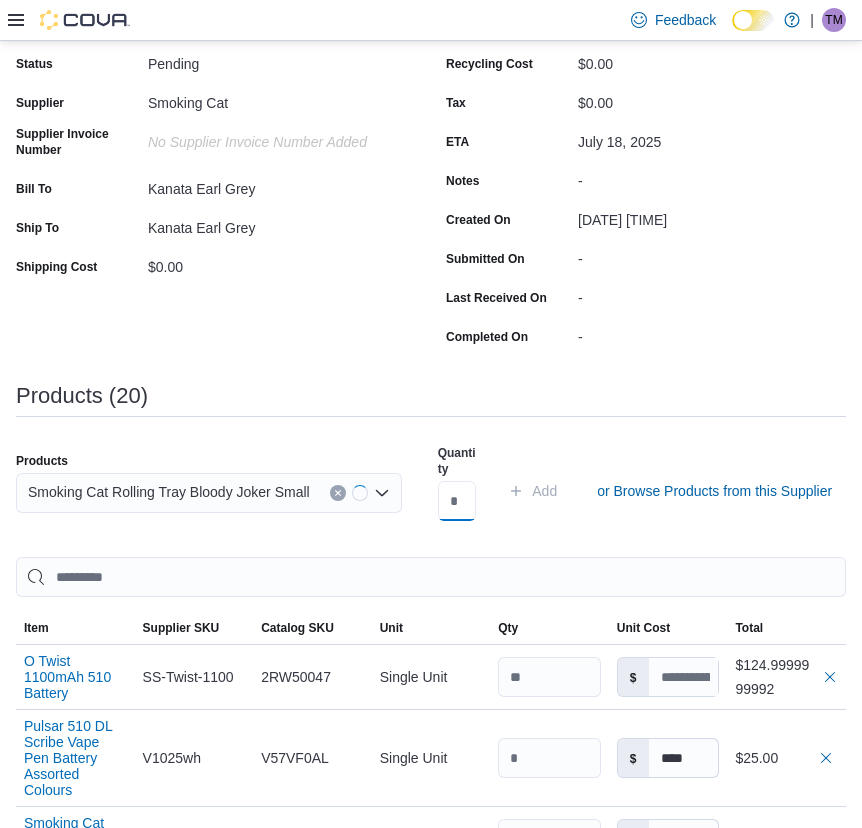 click at bounding box center (457, 501) 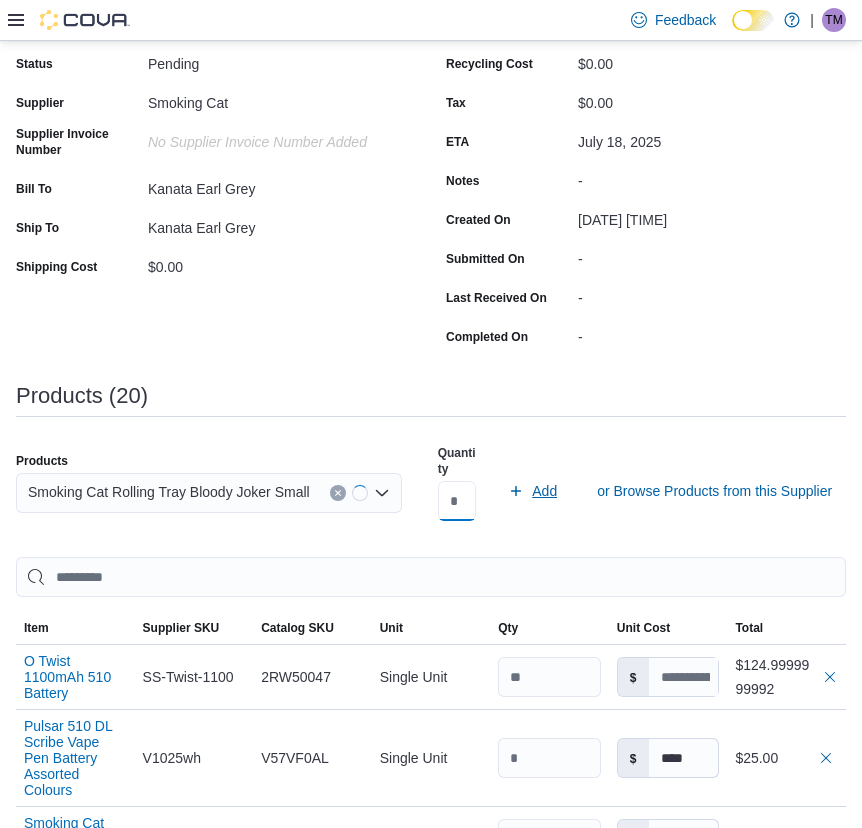 type on "*" 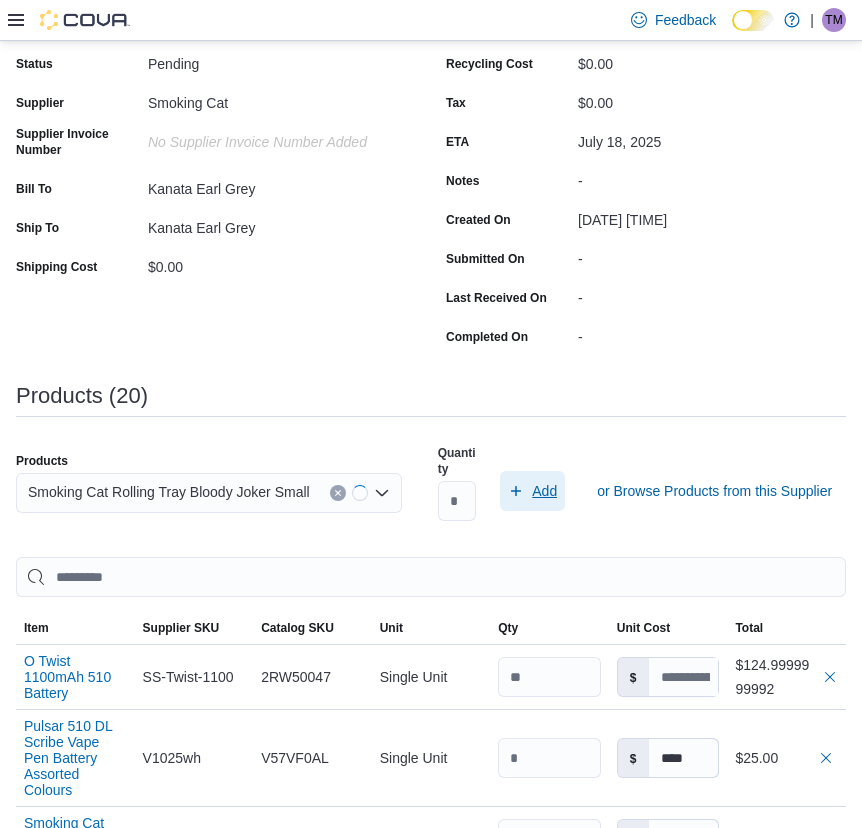 click on "Add" at bounding box center [532, 491] 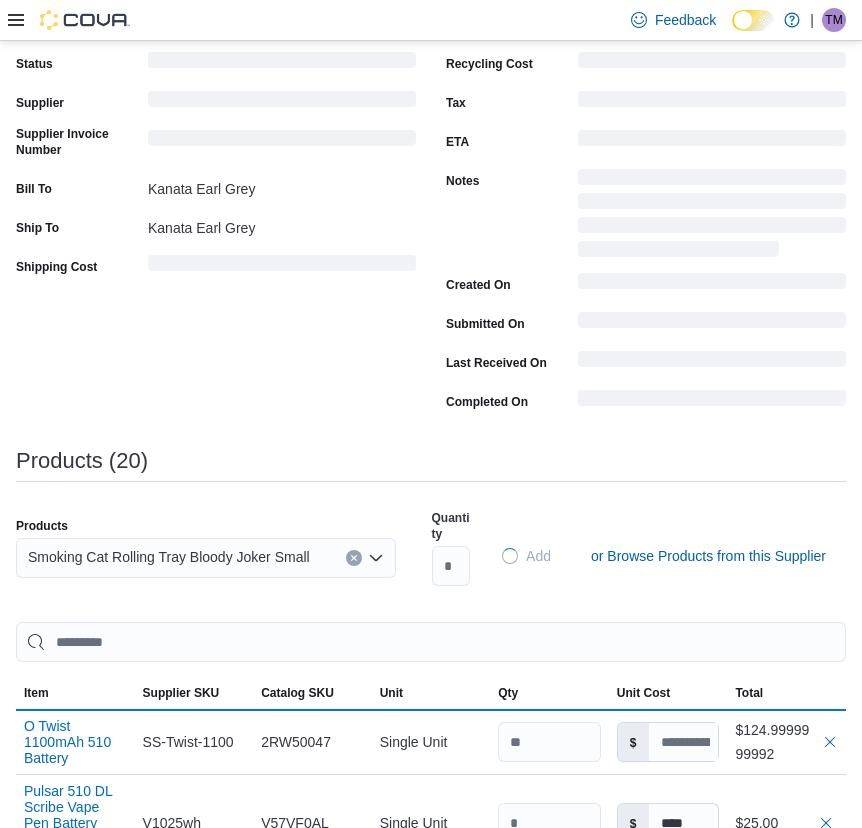 type 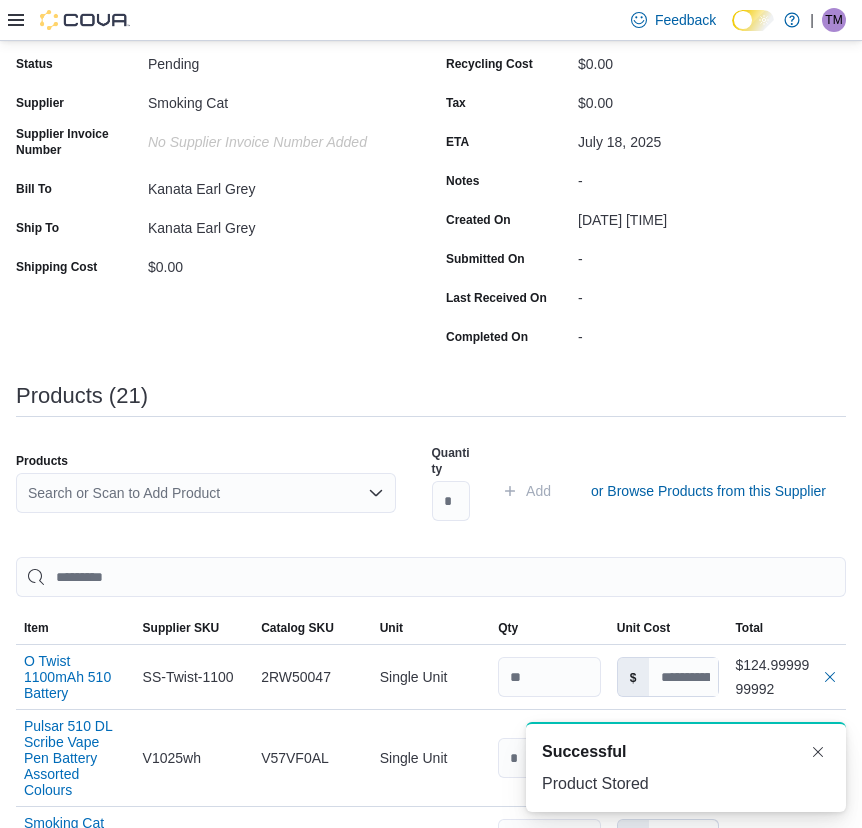 scroll, scrollTop: 0, scrollLeft: 0, axis: both 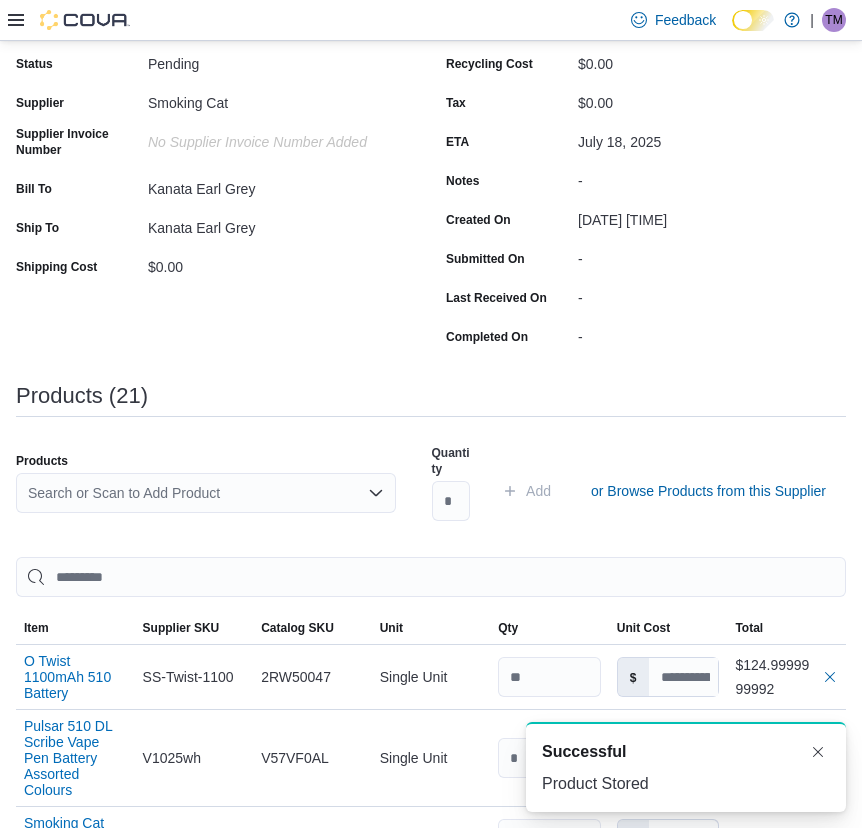 click on "Search or Scan to Add Product" at bounding box center (206, 493) 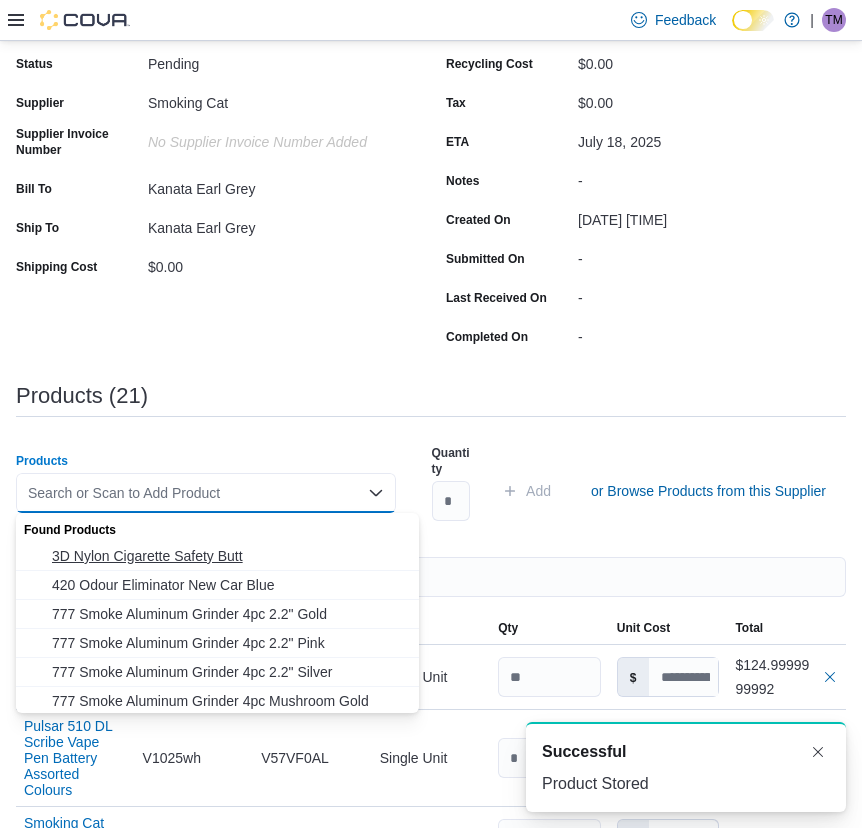 paste on "******" 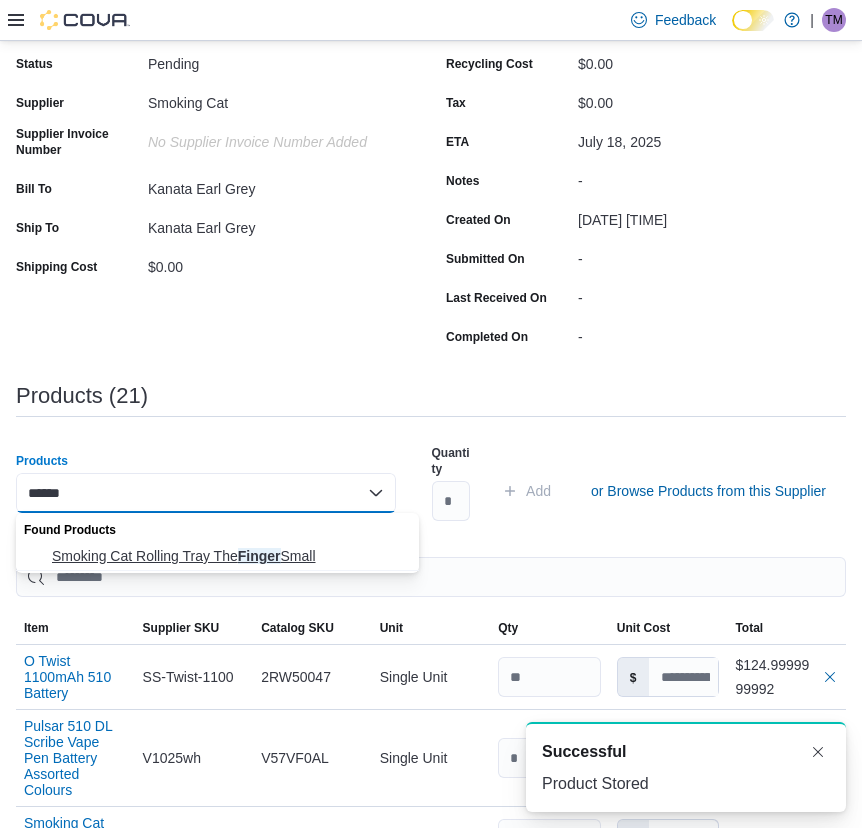 type on "******" 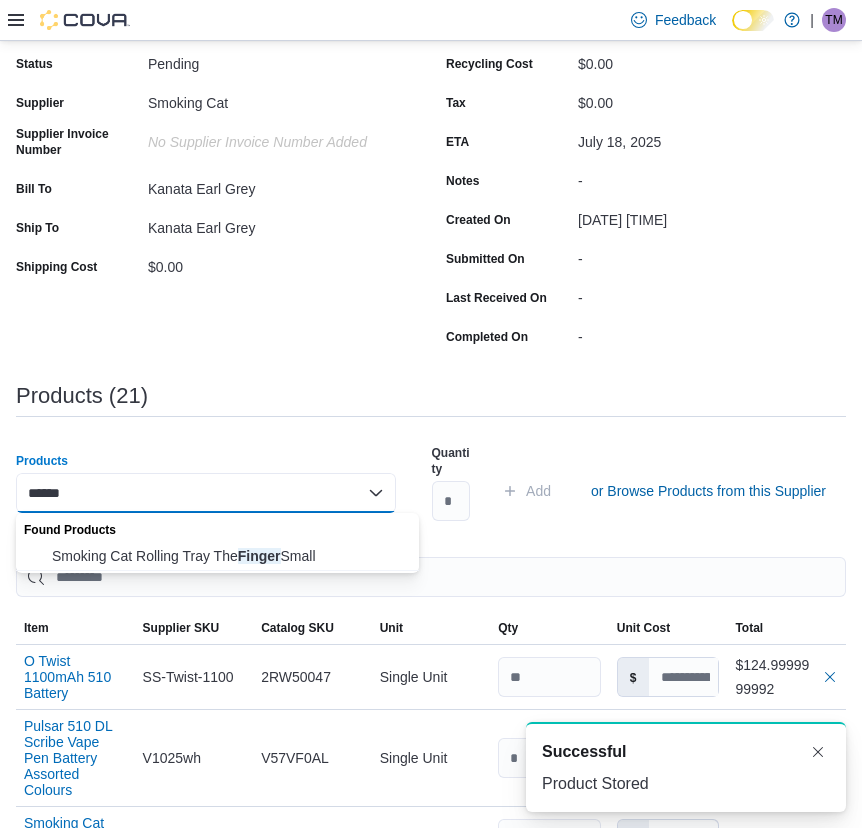 drag, startPoint x: 160, startPoint y: 550, endPoint x: 321, endPoint y: 511, distance: 165.65627 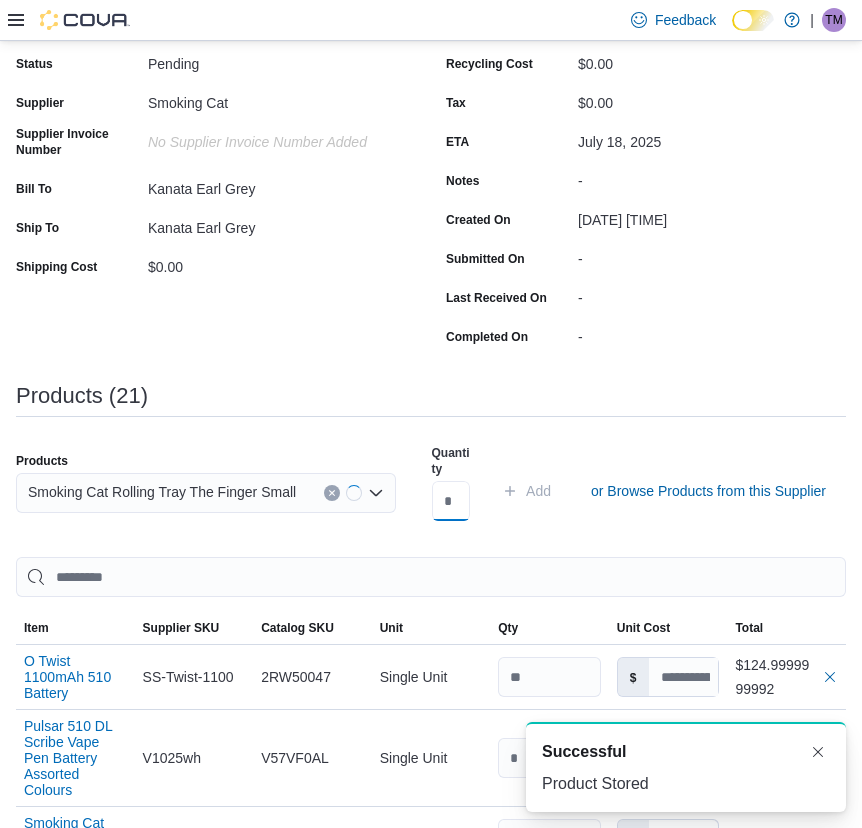 click at bounding box center (451, 501) 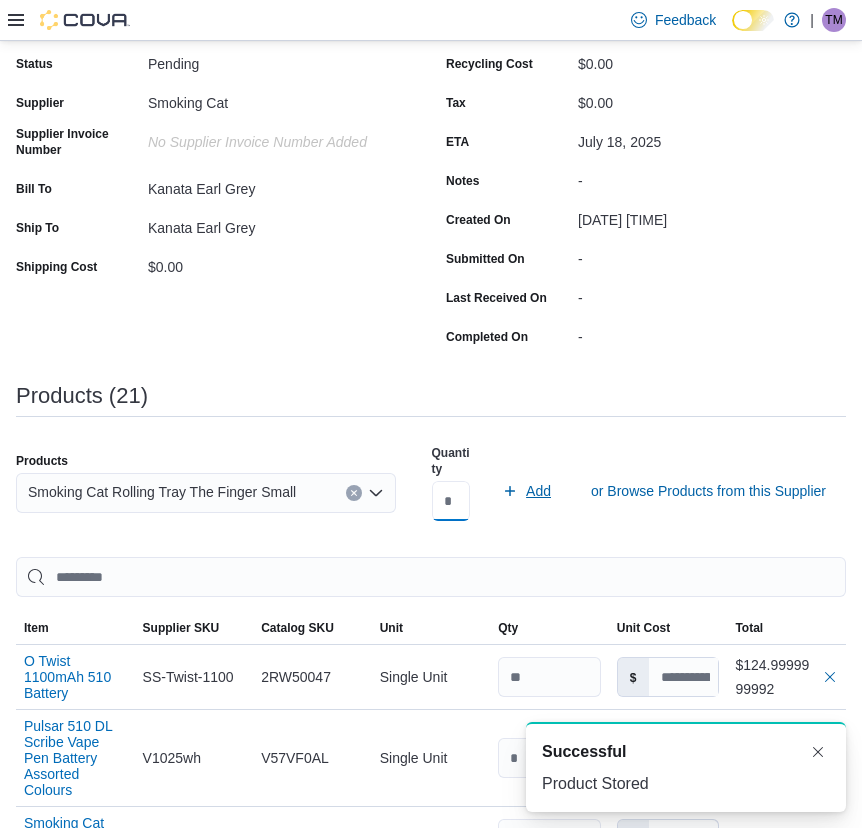 type on "*" 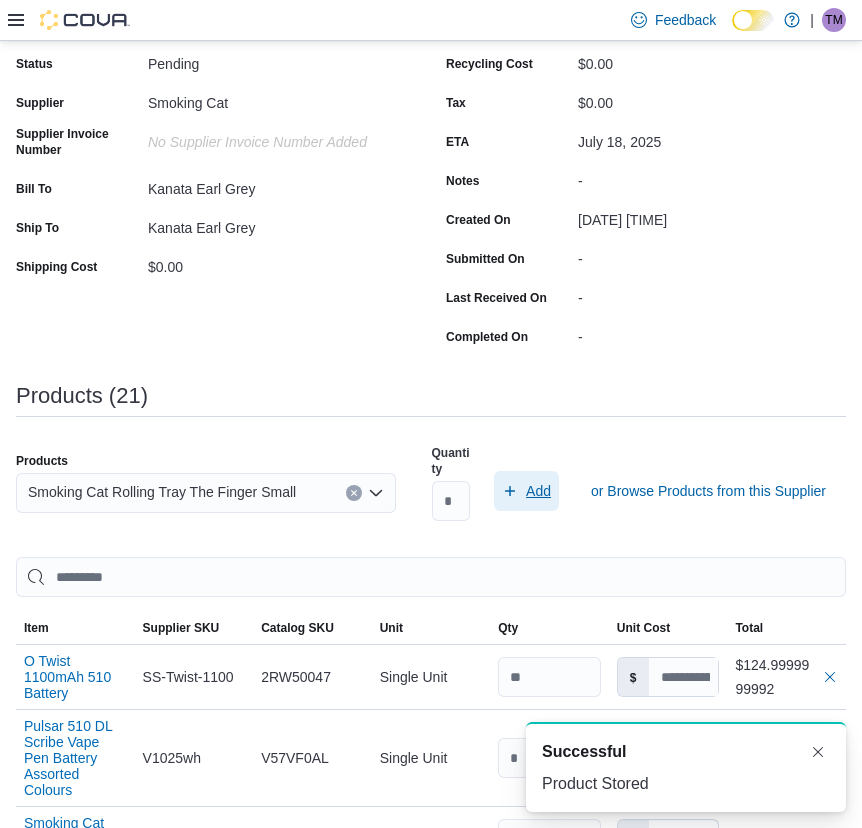 click on "Add" at bounding box center (526, 491) 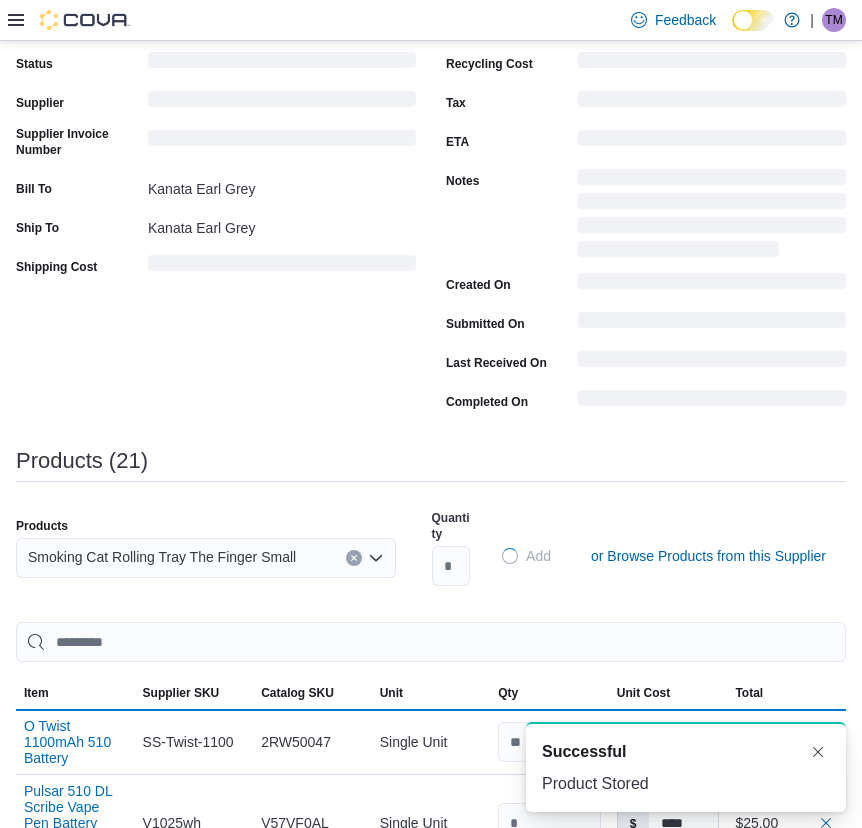 type 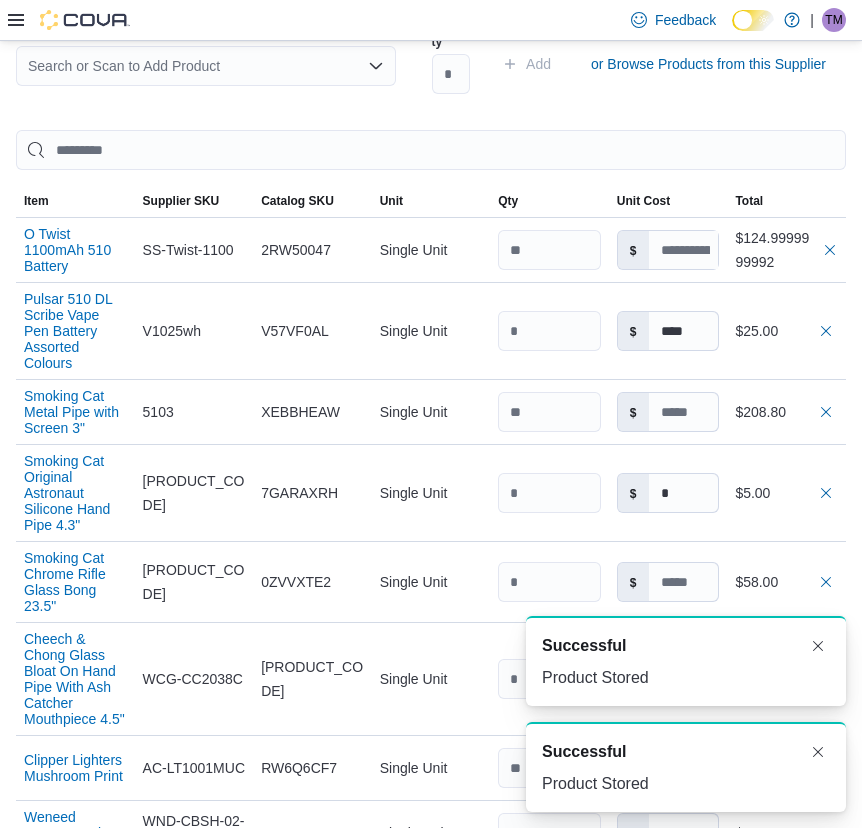 scroll, scrollTop: 1073, scrollLeft: 0, axis: vertical 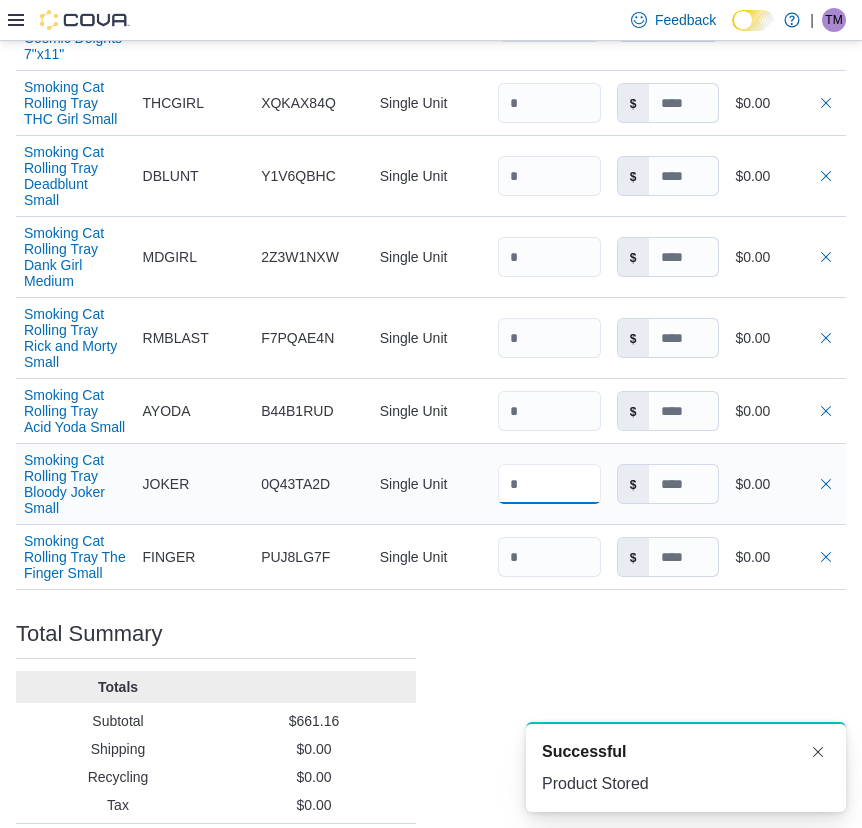 click at bounding box center [549, 484] 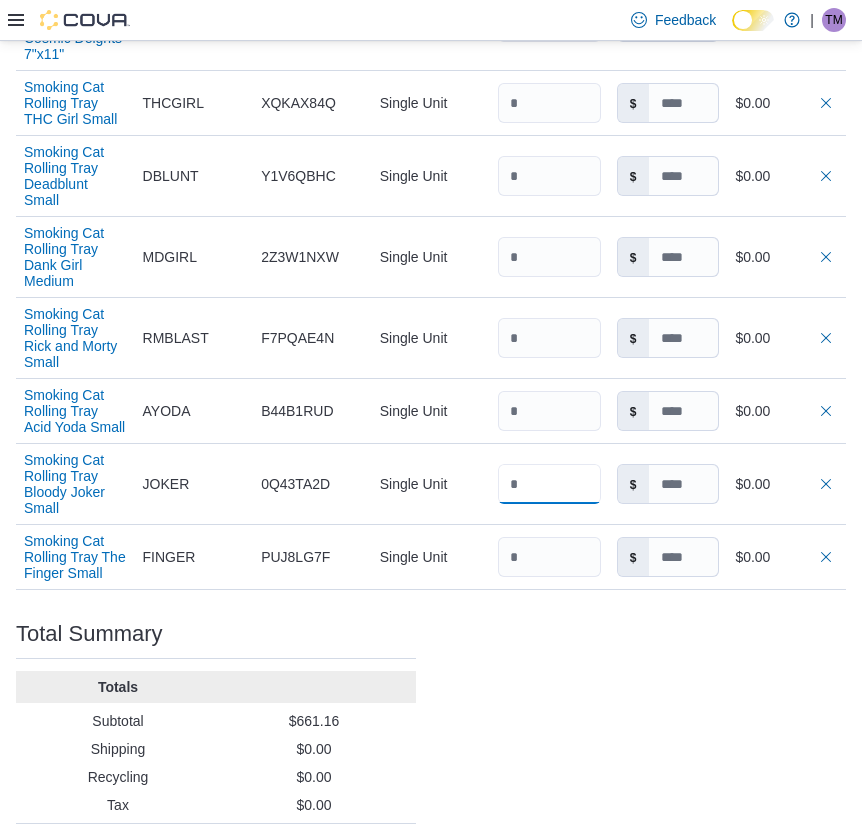 type on "*" 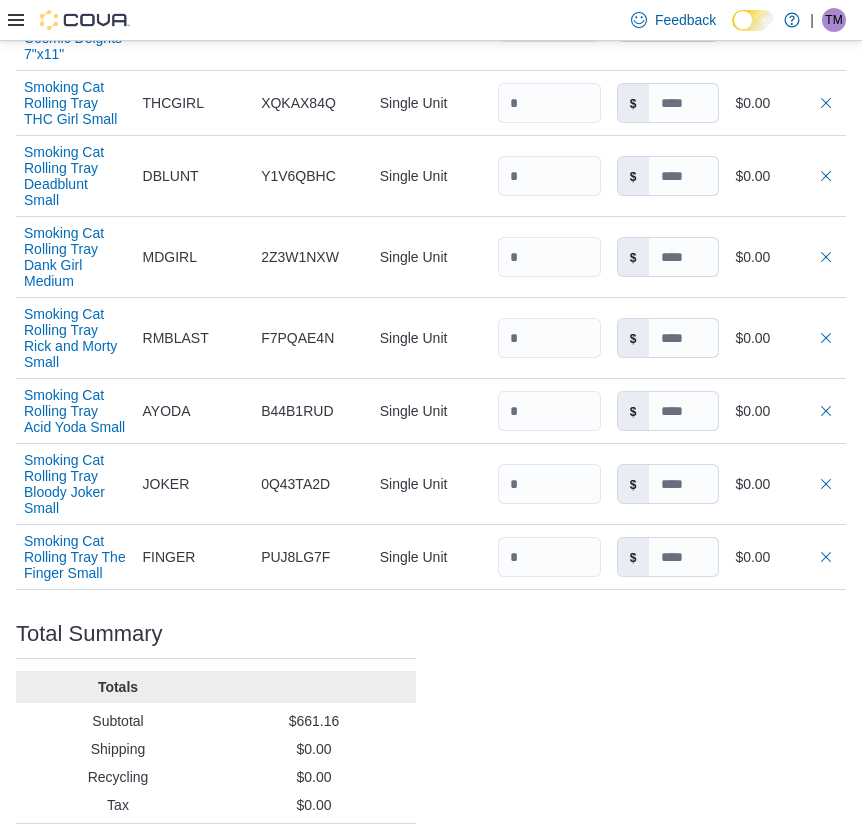 click on "Purchase Order: PO6FRF-13891 Feedback Purchase Order Details   Edit Status Pending Supplier Smoking Cat Supplier Invoice Number No Supplier Invoice Number added Bill To [PERSON] [LASTNAME] Ship To [PERSON] [LASTNAME] Shipping Cost $0.00 Recycling Cost $0.00 Tax $0.00 ETA [DATE] [YEAR] Notes - Created On [DATE] [YEAR] [TIME] Submitted On - Last Received On - Completed On - Products (22)     Products Search or Scan to Add Product Quantity  Add or Browse Products from this Supplier Sorting EuiBasicTable with search callback Item Supplier SKU Catalog SKU Unit Qty Unit Cost Total O Twist 1100mAh 510 Battery Supplier SKU SS-Twist-1100 Catalog SKU 2RW50047 Unit Single Unit Qty Unit Cost $ Total $124.9999999992 Pulsar 510 DL Scribe Vape Pen Battery Assorted Colours Supplier SKU V1025wh Catalog SKU V57VF0AL Unit Single Unit Qty Unit Cost $ **** Total $25.00 Smoking Cat Metal Pipe with Screen 3" Supplier SKU 5103 Catalog SKU XEBBHEAW Unit Single Unit Qty Unit Cost $ Total $208.80 Supplier SKU SHP-371 ASSORTED Catalog SKU $" at bounding box center [431, -493] 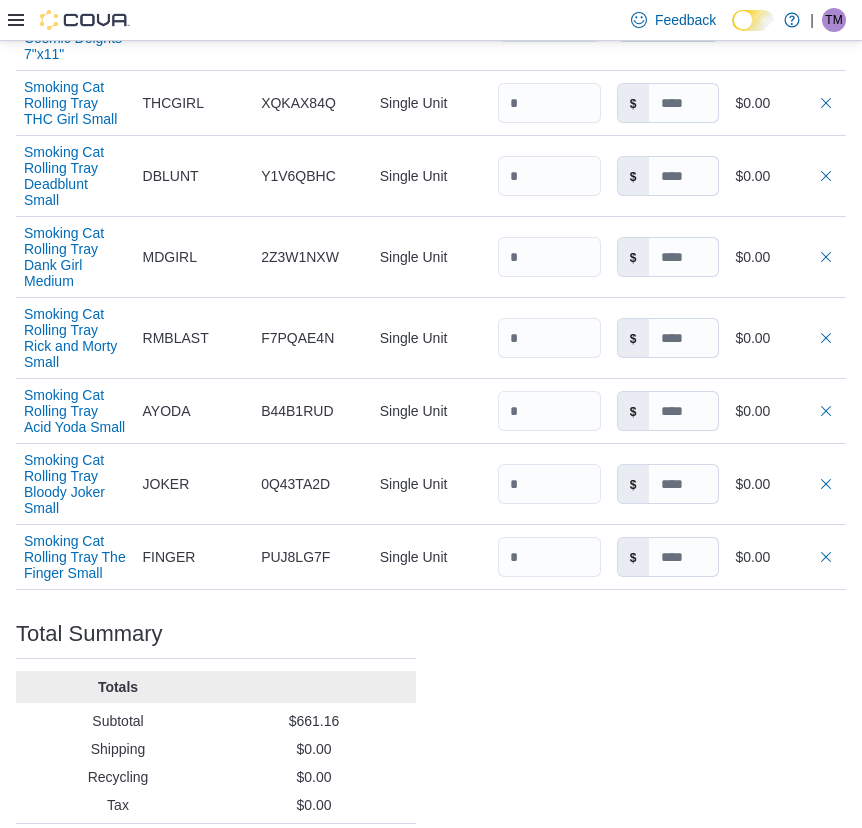 type 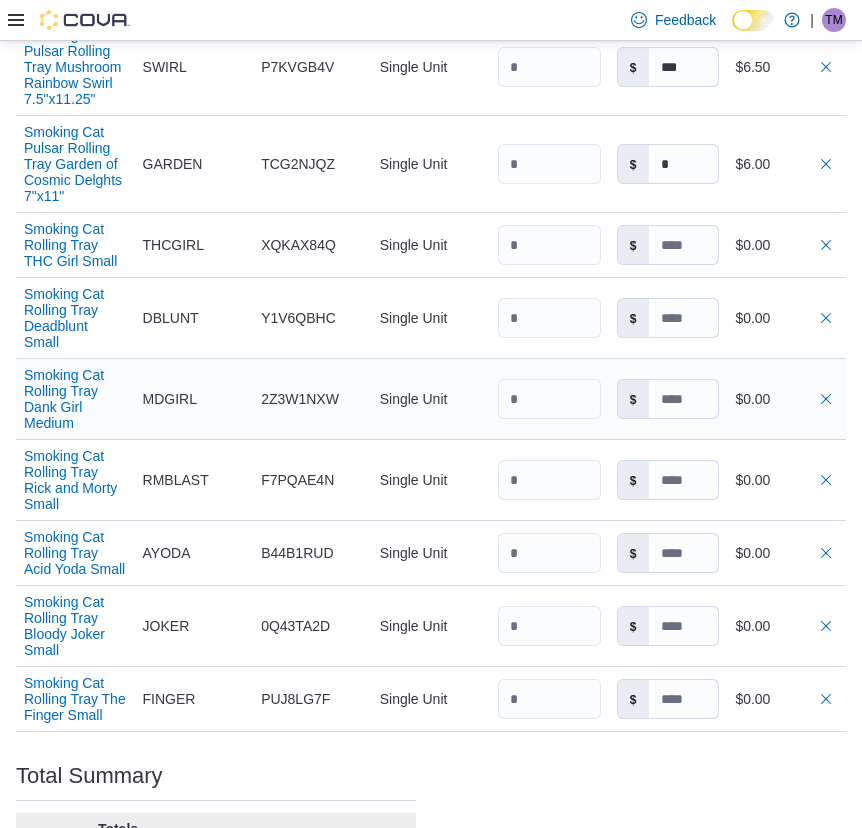 scroll, scrollTop: 1775, scrollLeft: 0, axis: vertical 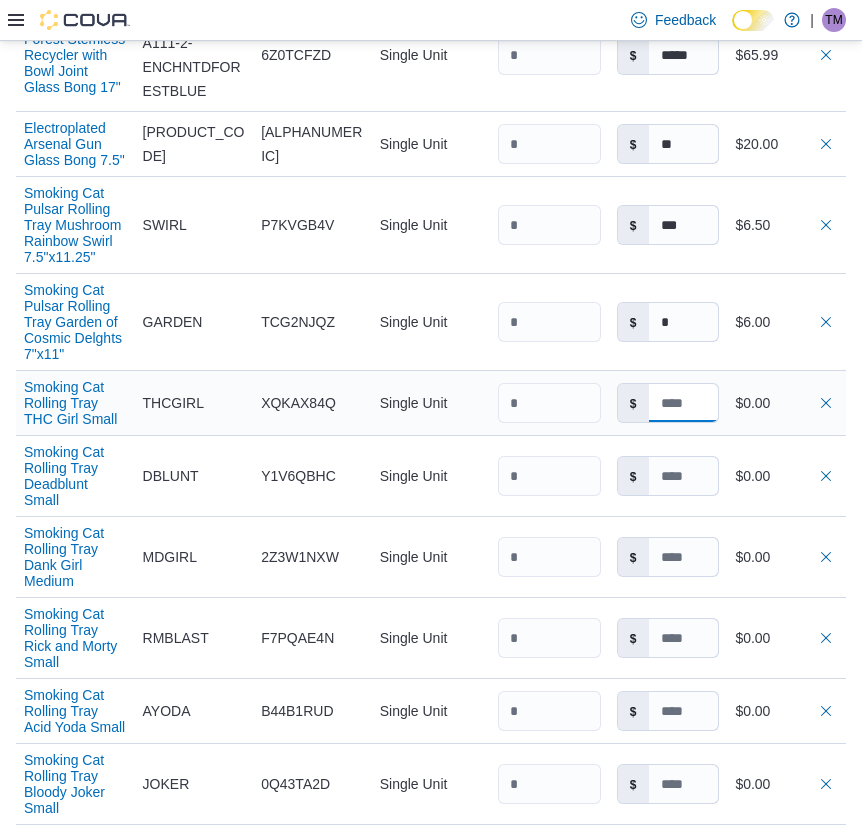 drag, startPoint x: 704, startPoint y: 384, endPoint x: 666, endPoint y: 381, distance: 38.118237 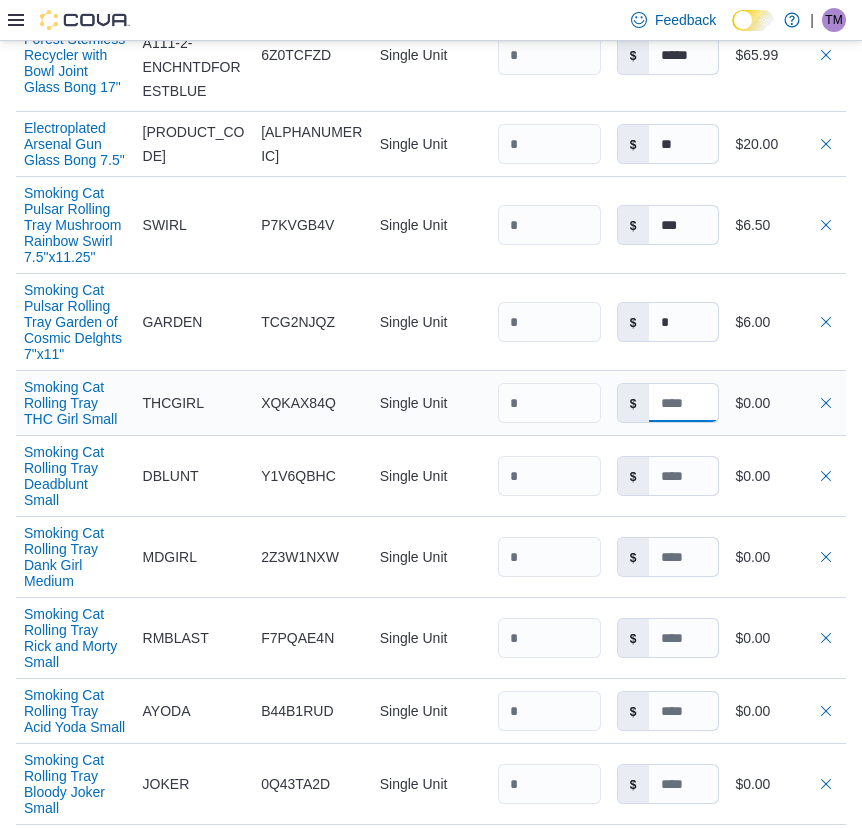 click at bounding box center [684, 403] 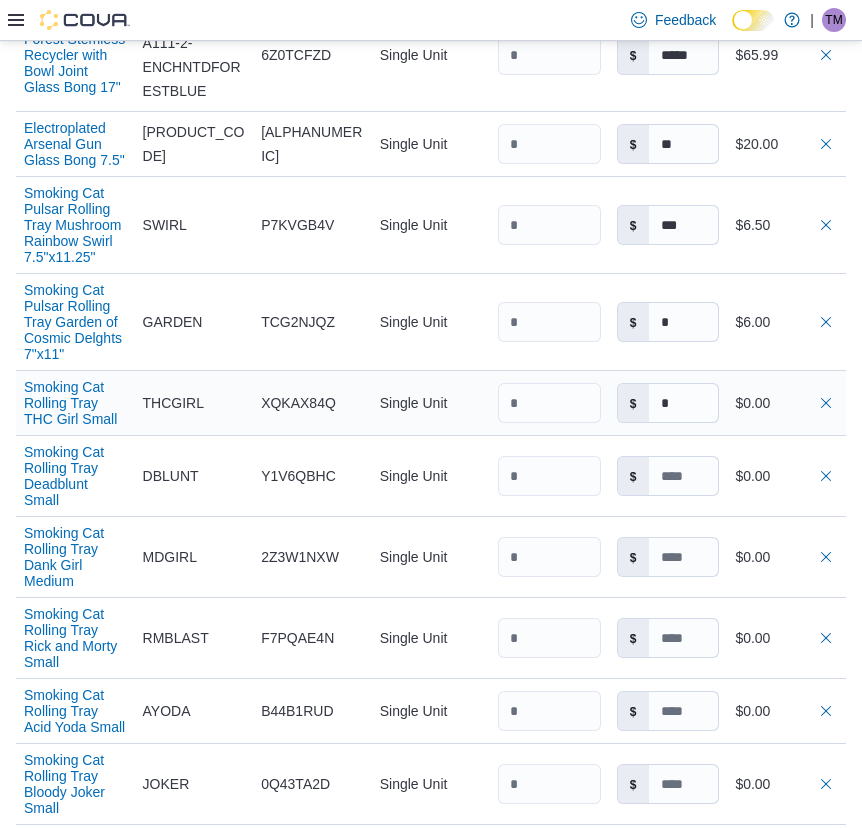 click on "Total $0.00" at bounding box center [786, 403] 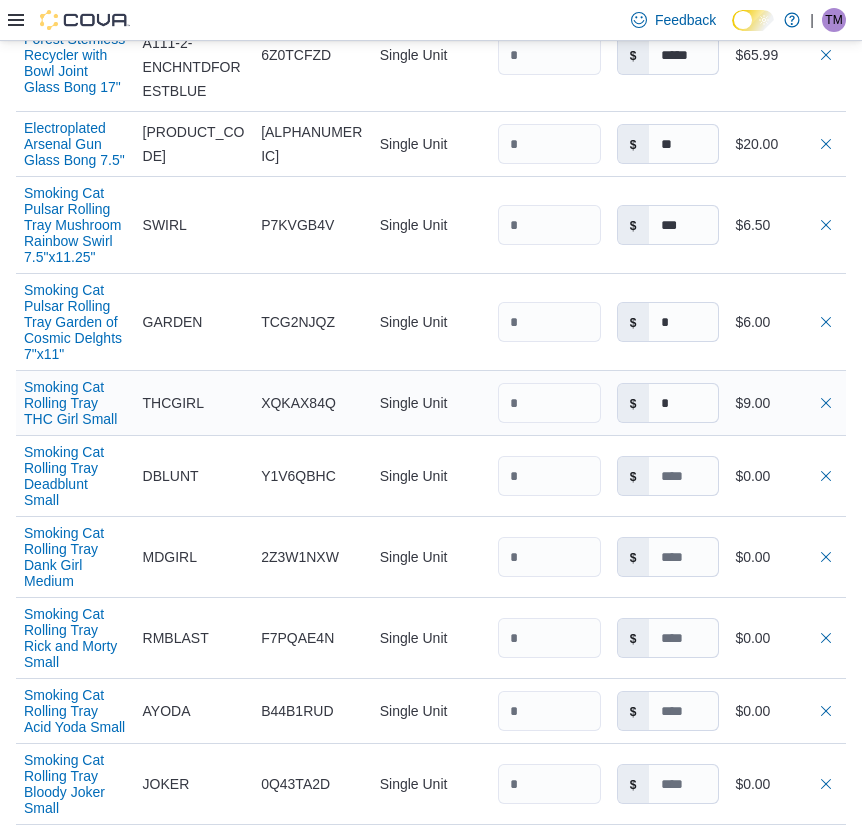 type 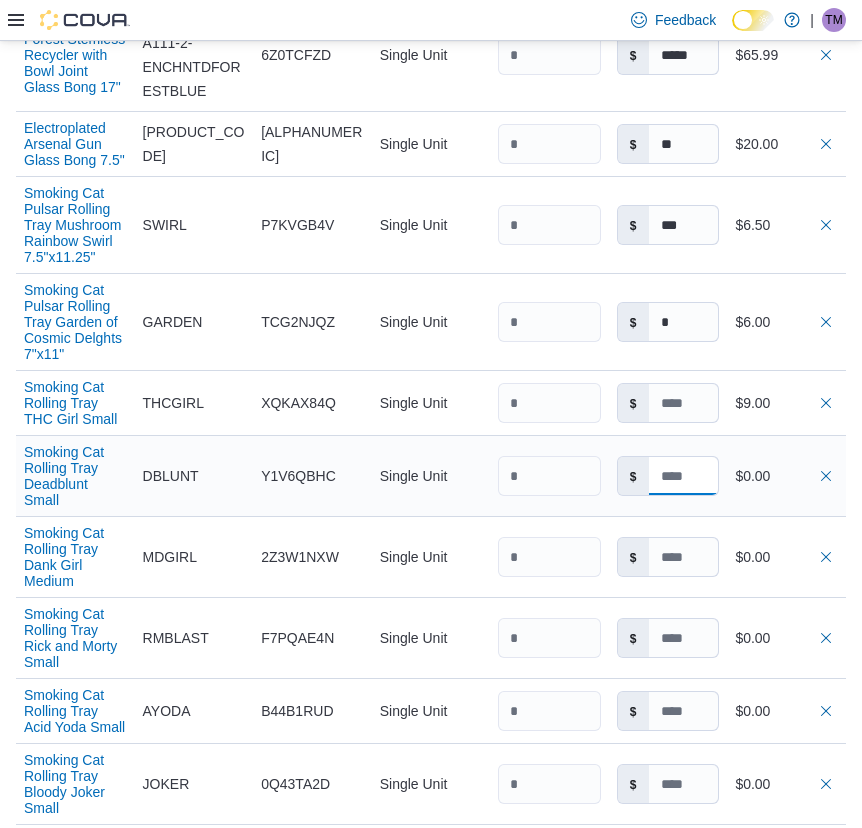 click at bounding box center (684, 476) 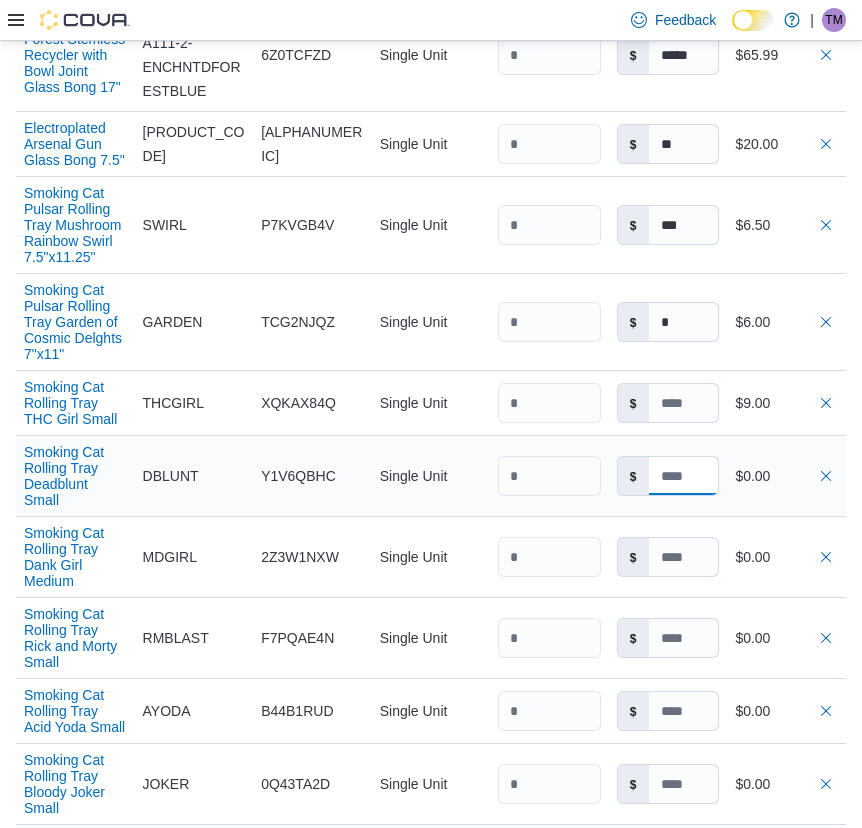 type on "*" 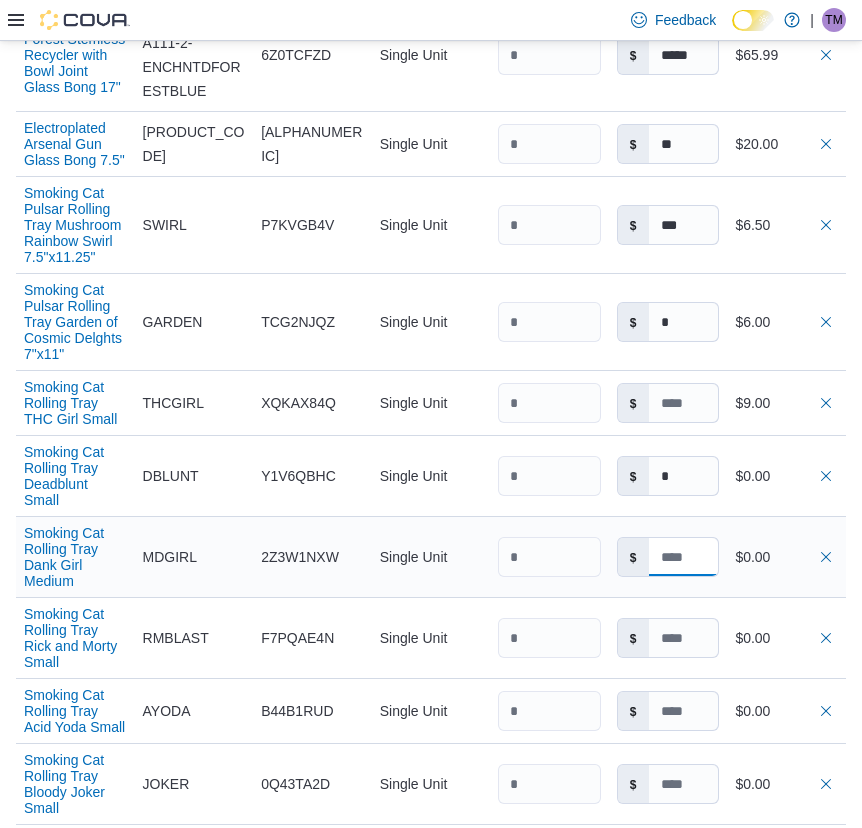 type on "*" 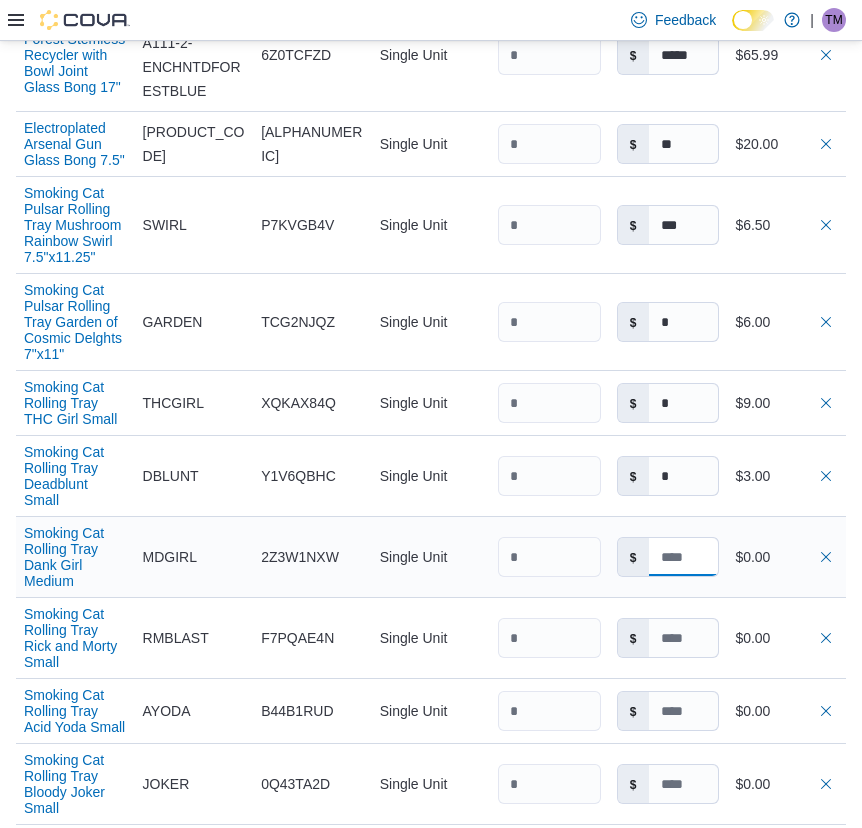 click at bounding box center (684, 557) 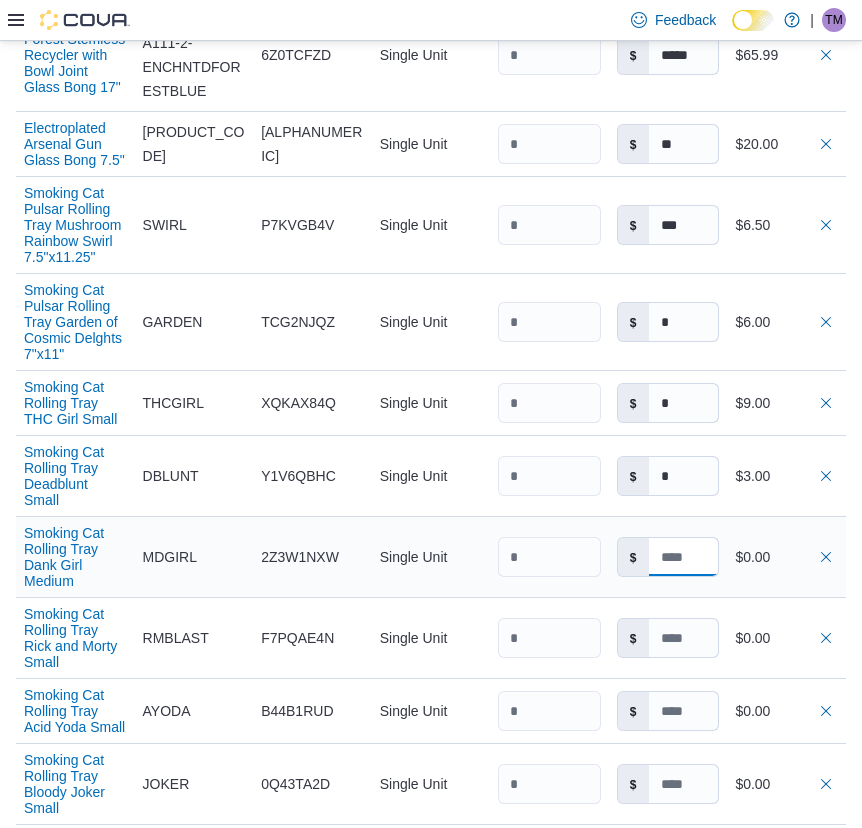 type 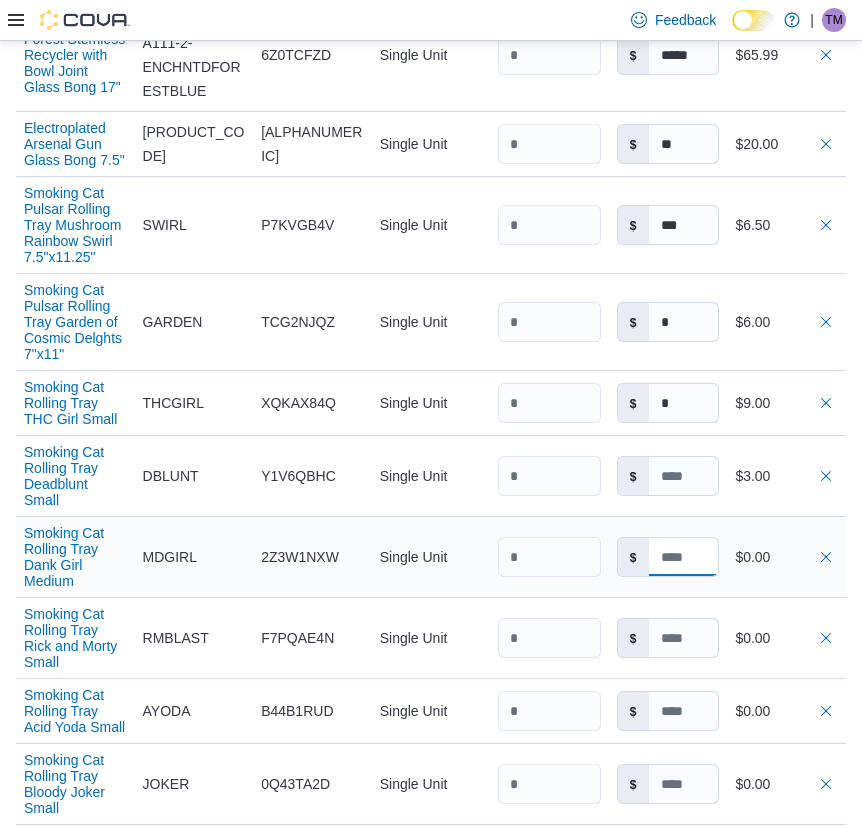 type on "*" 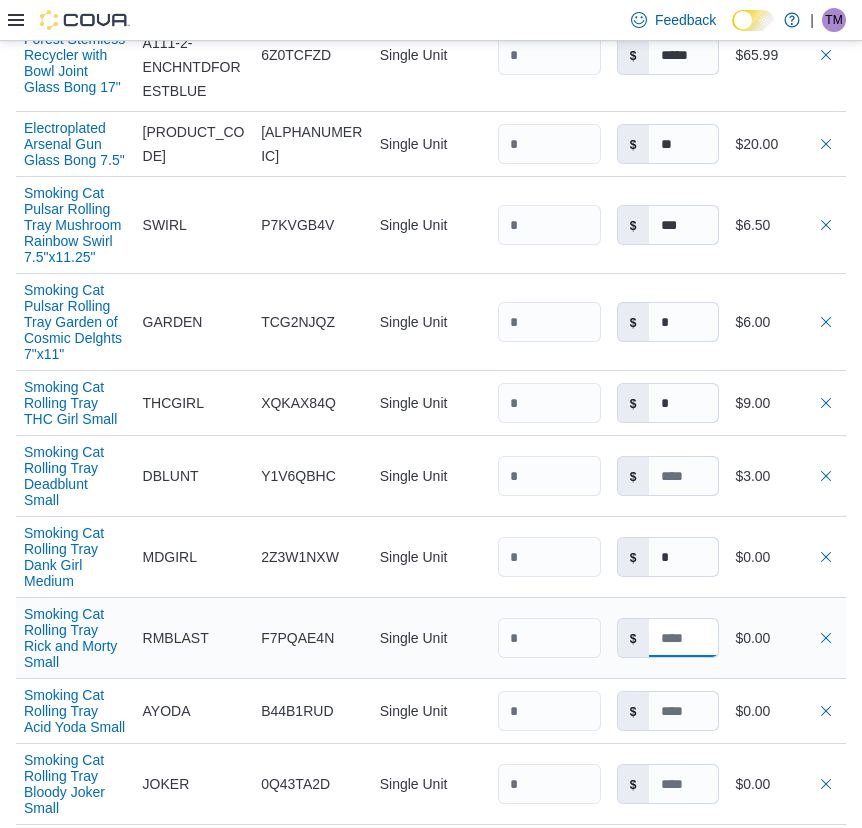 type on "*" 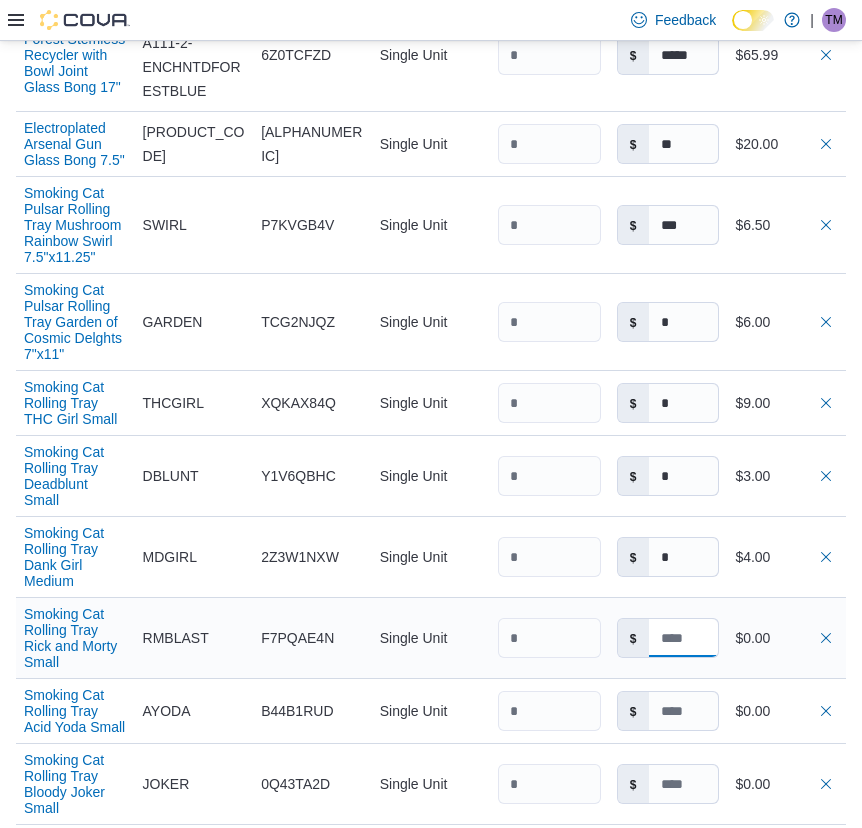 click at bounding box center [684, 638] 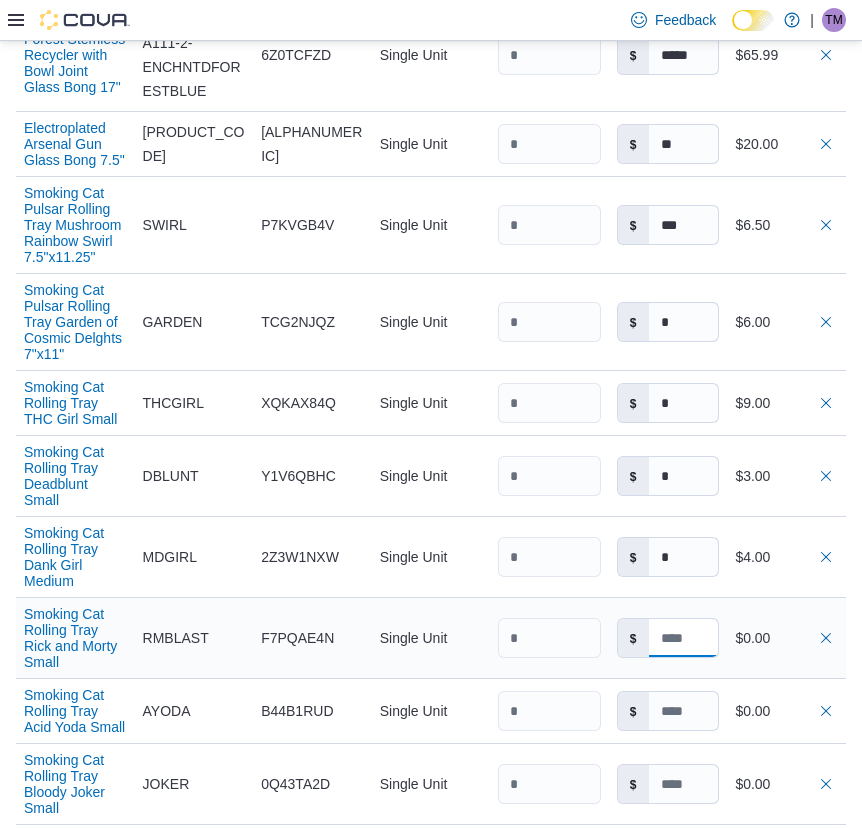 type on "*" 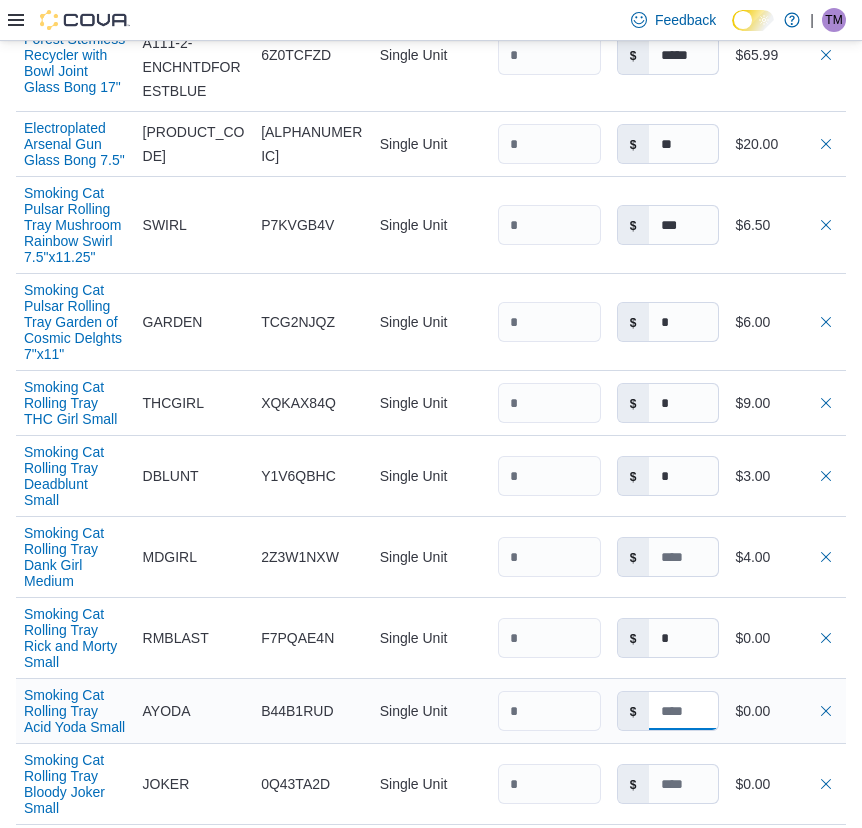 type on "*" 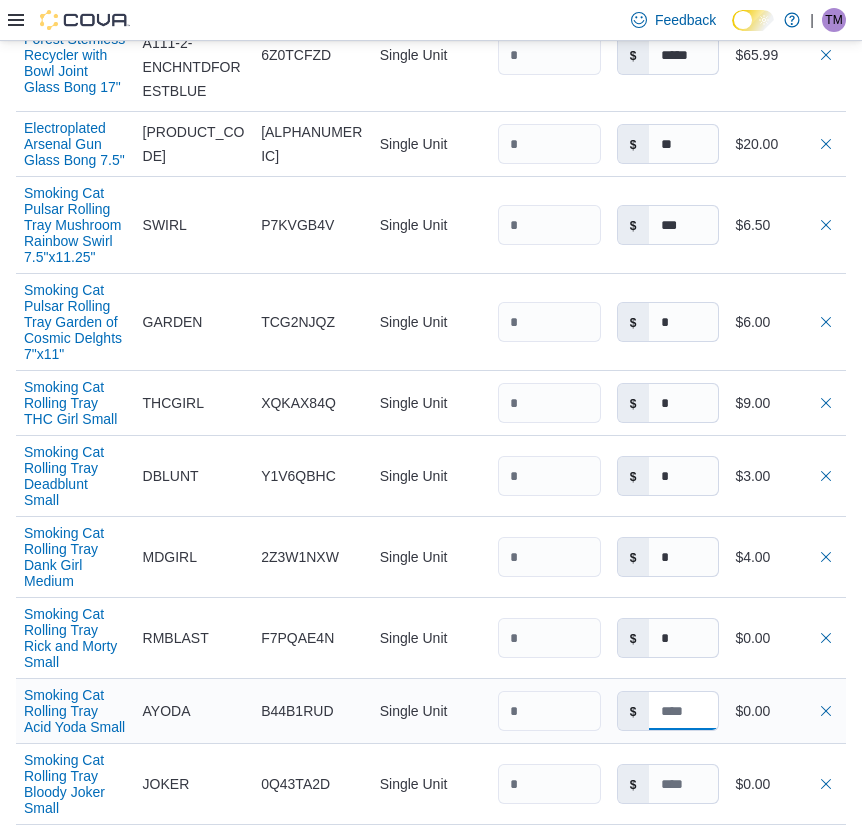 click at bounding box center (684, 711) 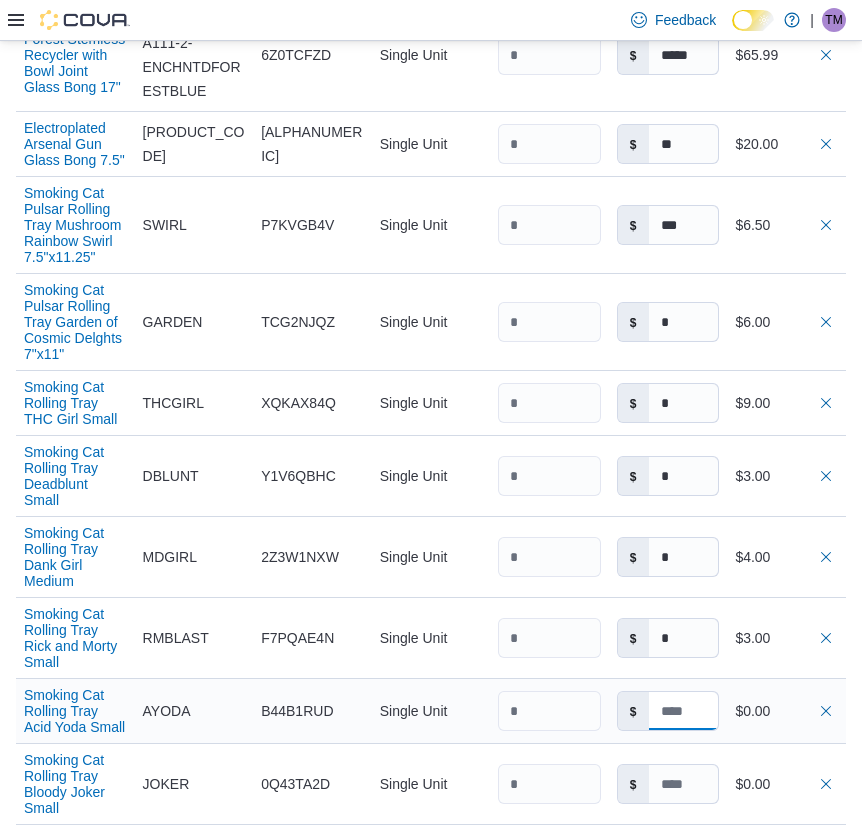 type on "*" 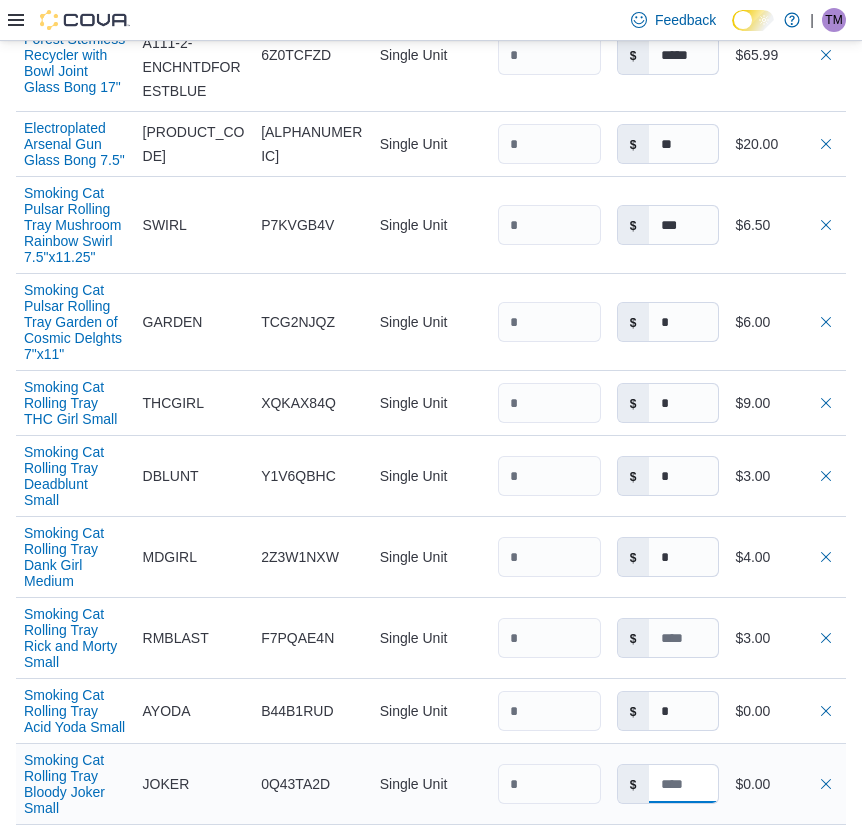 type on "*" 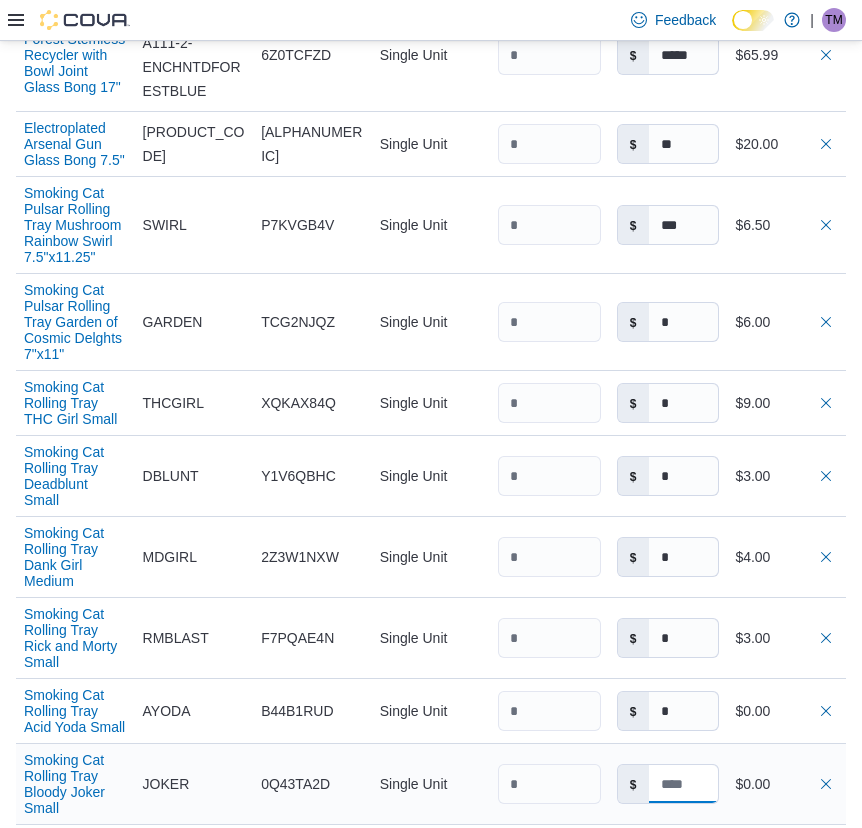 click at bounding box center [684, 784] 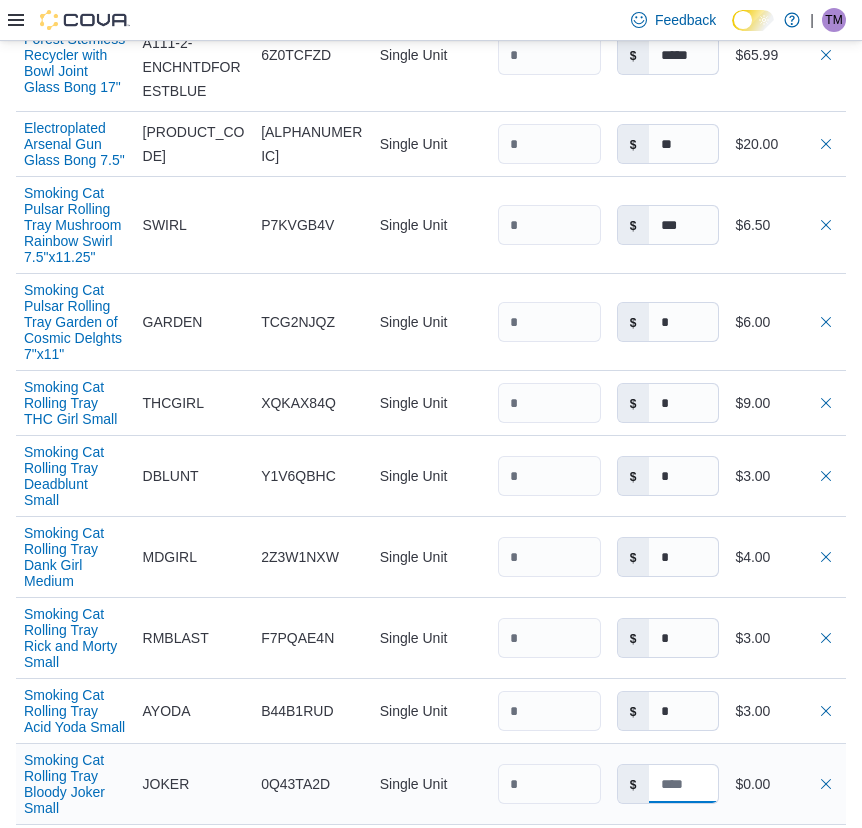type on "*" 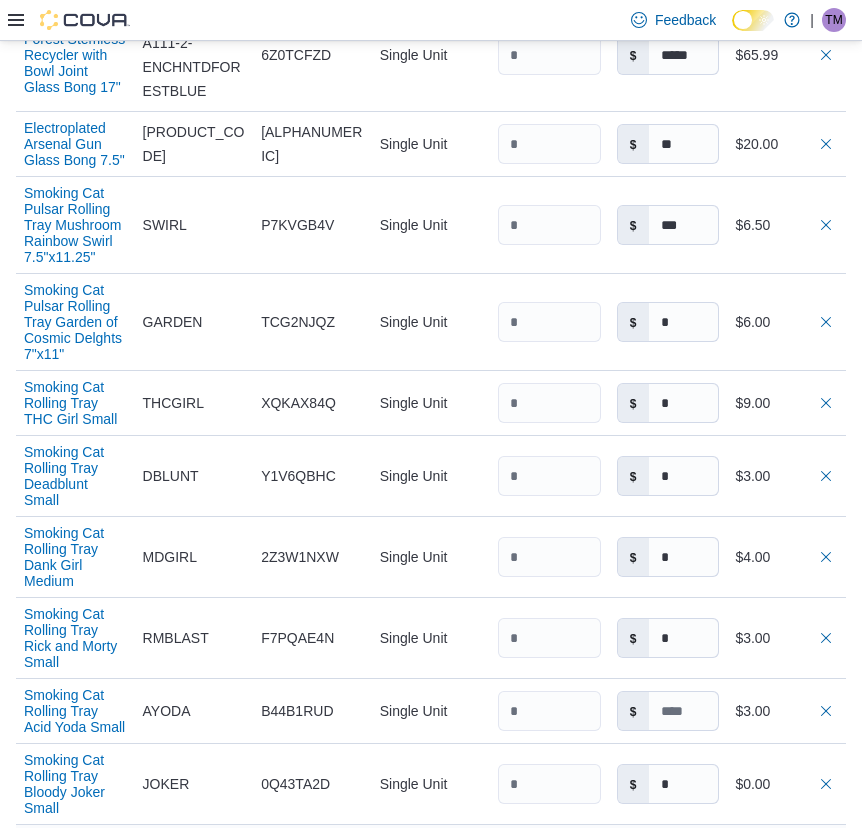 type on "*" 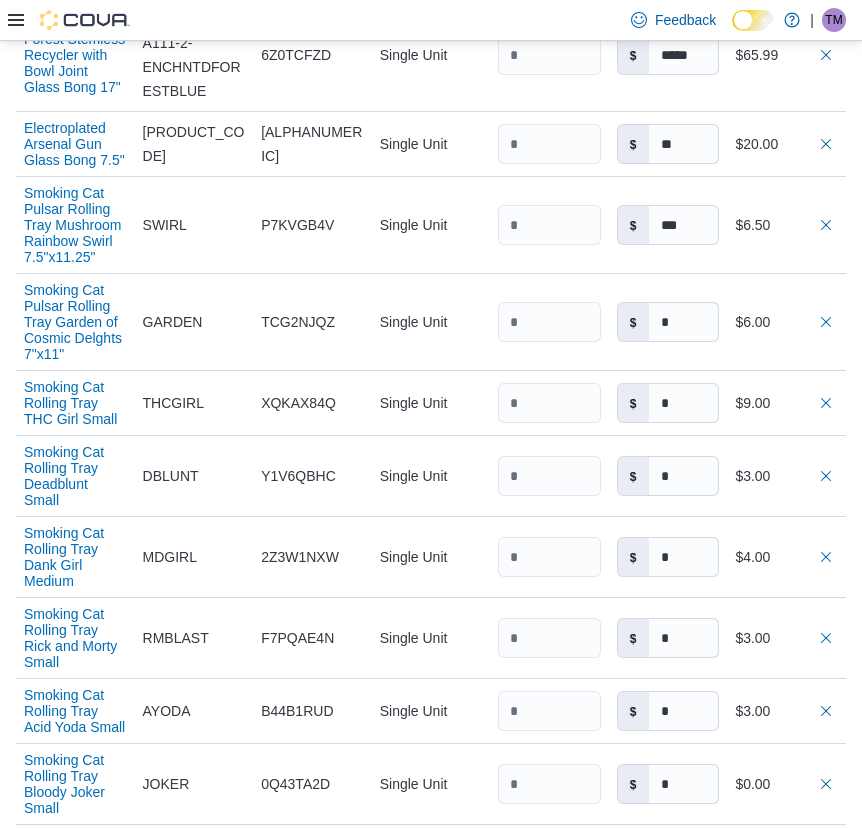click at bounding box center (684, 857) 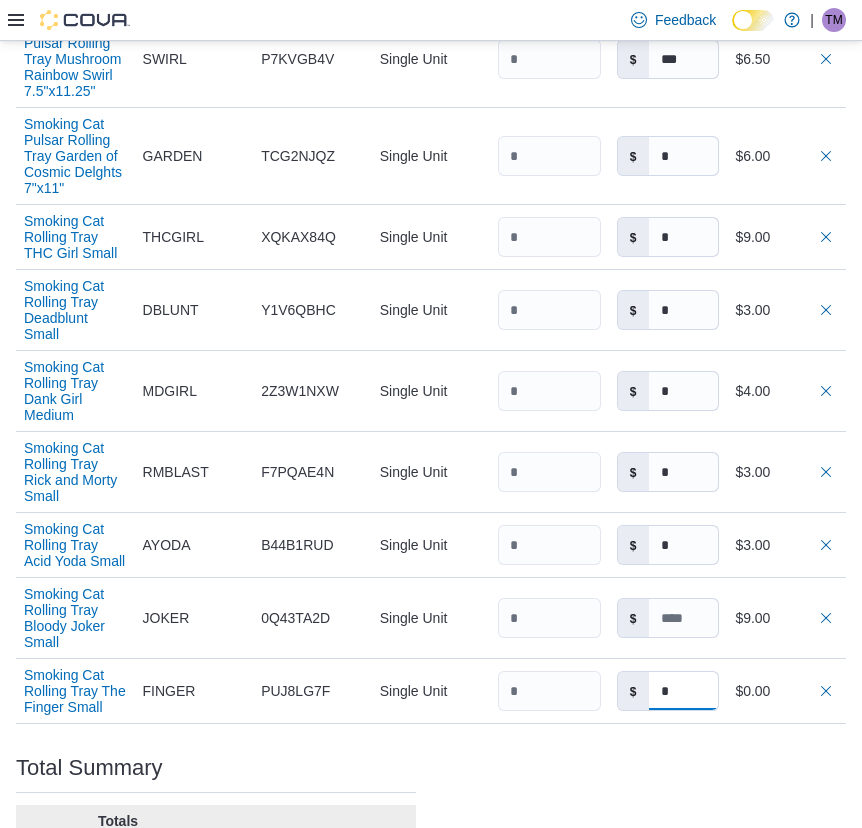 scroll, scrollTop: 2075, scrollLeft: 0, axis: vertical 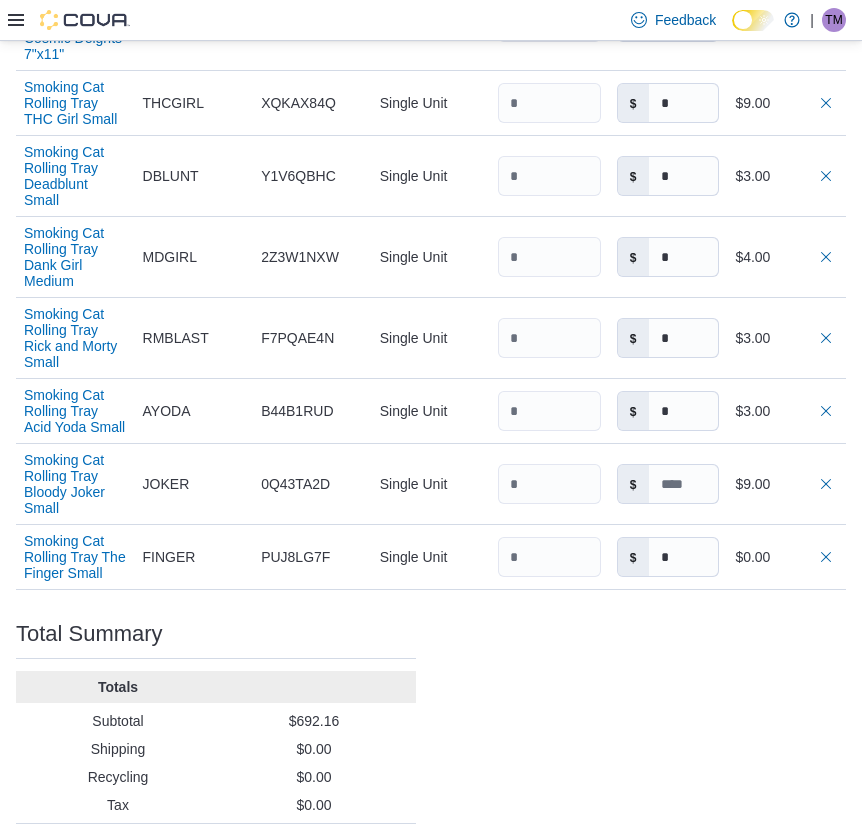 type on "*" 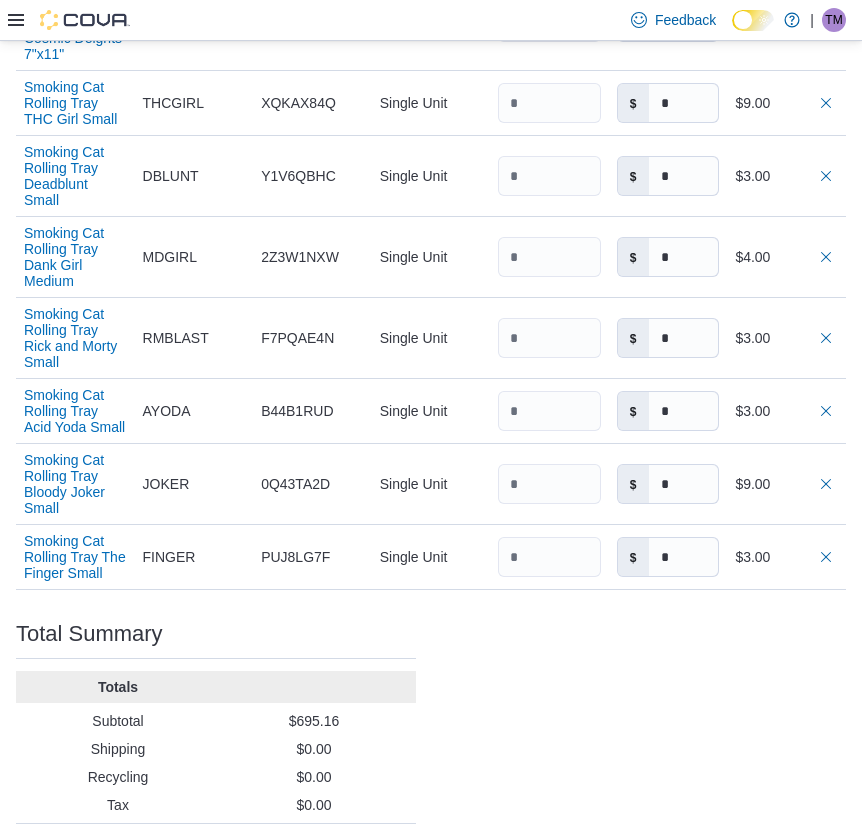 click on "Purchase Order: PO6FRF-13891 Feedback Purchase Order Details   Edit Status Pending Supplier Smoking Cat Supplier Invoice Number No Supplier Invoice Number added Bill To [FIRST] [LAST] Ship To [FIRST] [LAST] Shipping Cost $0.00 Recycling Cost $0.00 Tax $0.00 ETA [DATE] Notes - Created On [DATE] Submitted On - Last Received On - Completed On - Products (22)     Products Search or Scan to Add Product Quantity  Add or Browse Products from this Supplier Sorting Item Supplier SKU Catalog SKU Unit Qty Unit Cost Total O Twist 1100mAh 510 Battery Supplier SKU SS-Twist-1100 Catalog SKU 2RW50047 Unit Single Unit Qty Unit Cost $ Total $124.9999999992 Pulsar 510 DL Scribe Vape Pen Battery Assorted Colours Supplier SKU V1025wh Catalog SKU V57VF0AL Unit Single Unit Qty Unit Cost $ **** Total $25.00 Smoking Cat Metal Pipe with Screen 3" Supplier SKU 5103 Catalog SKU XEBBHEAW Unit Single Unit Qty Unit Cost $ Total $208.80 Smoking Cat Original Astronaut Silicone Hand Pipe 4.3" Supplier SKU Catalog SKU" at bounding box center [431, -493] 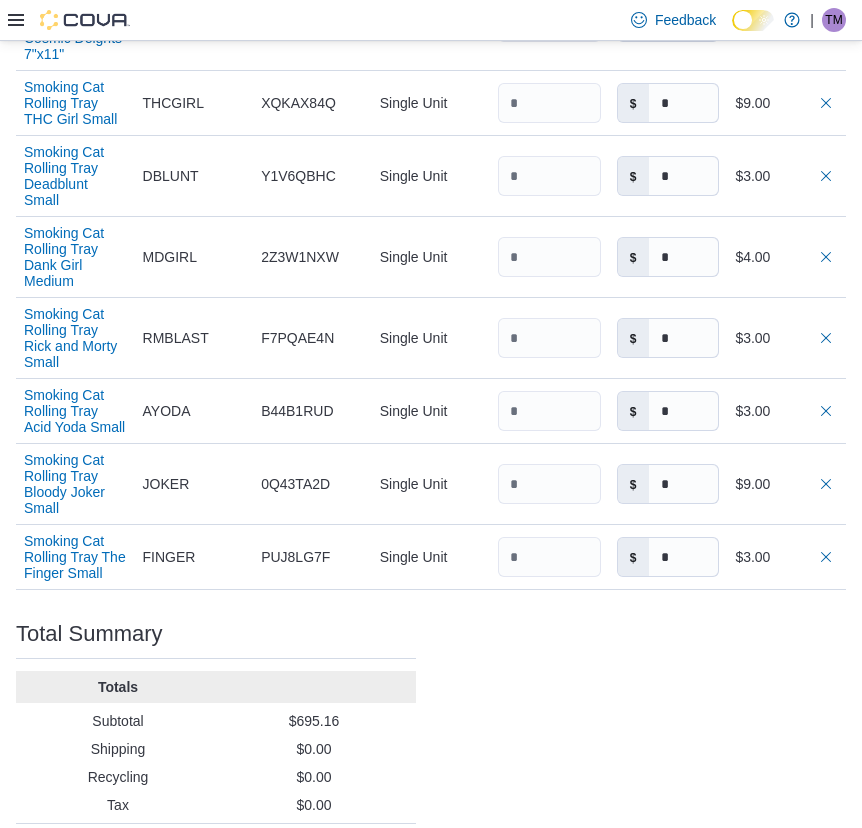 type 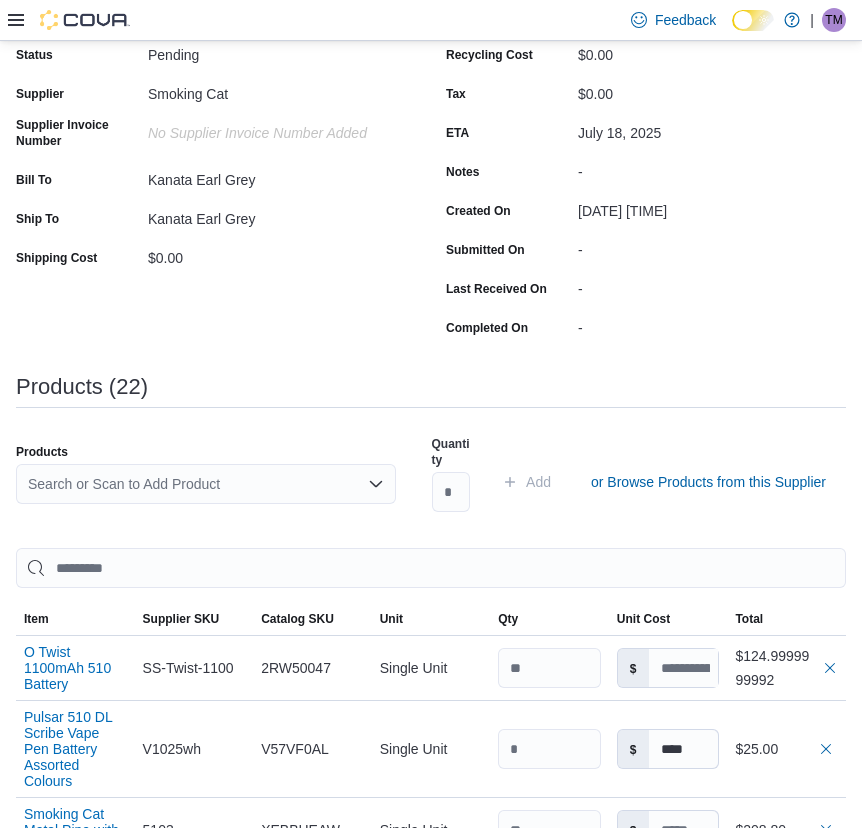 scroll, scrollTop: 450, scrollLeft: 0, axis: vertical 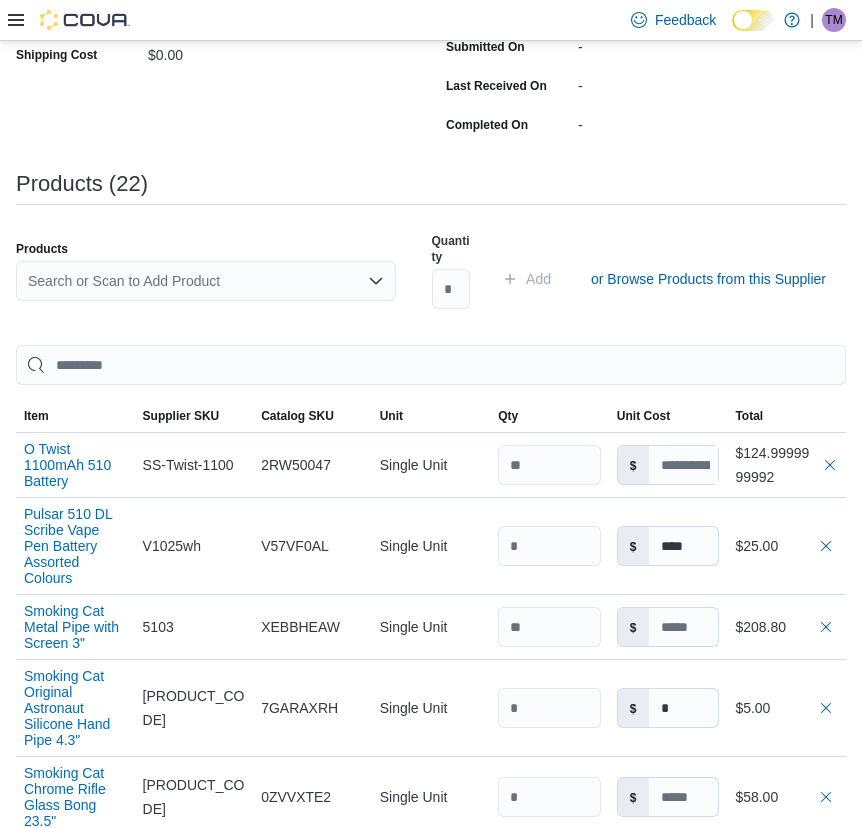 click on "Search or Scan to Add Product" at bounding box center (206, 281) 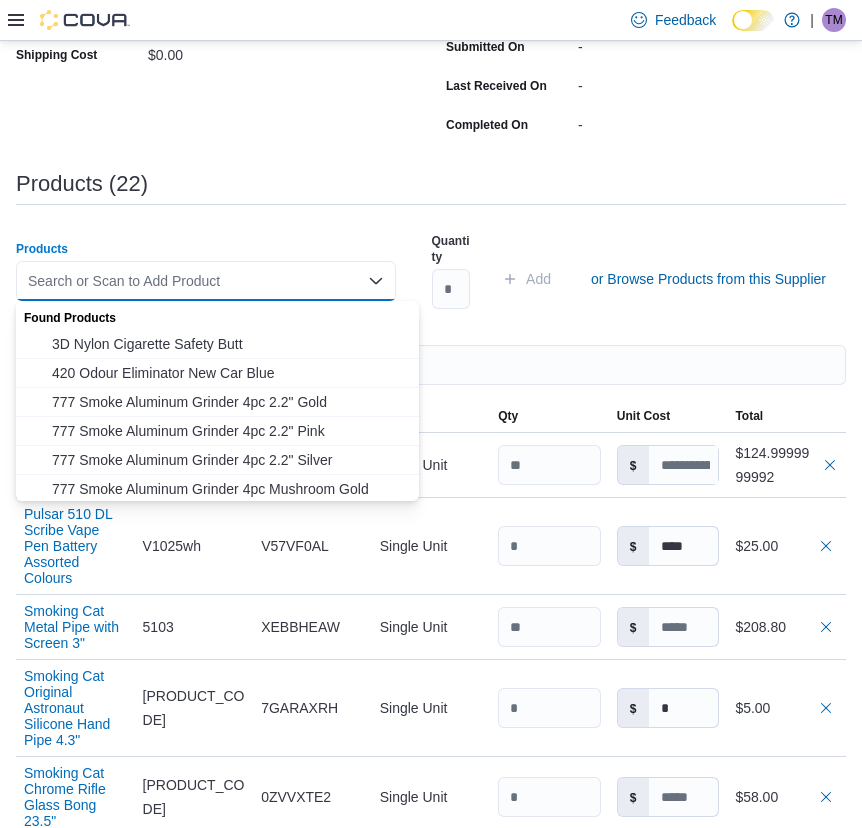 paste on "**********" 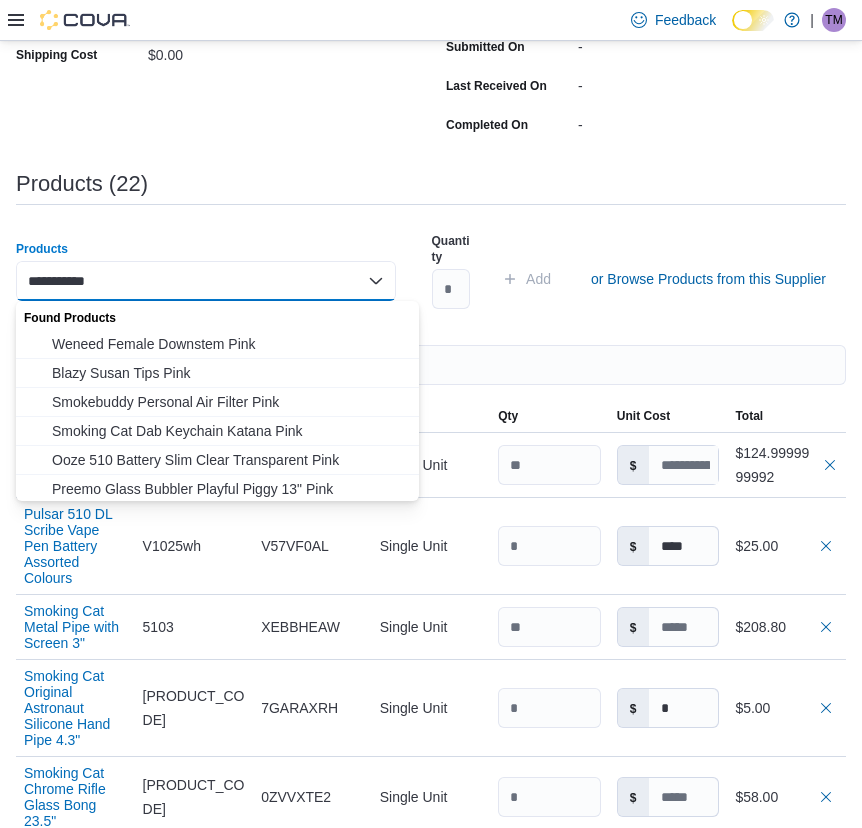 paste on "**********" 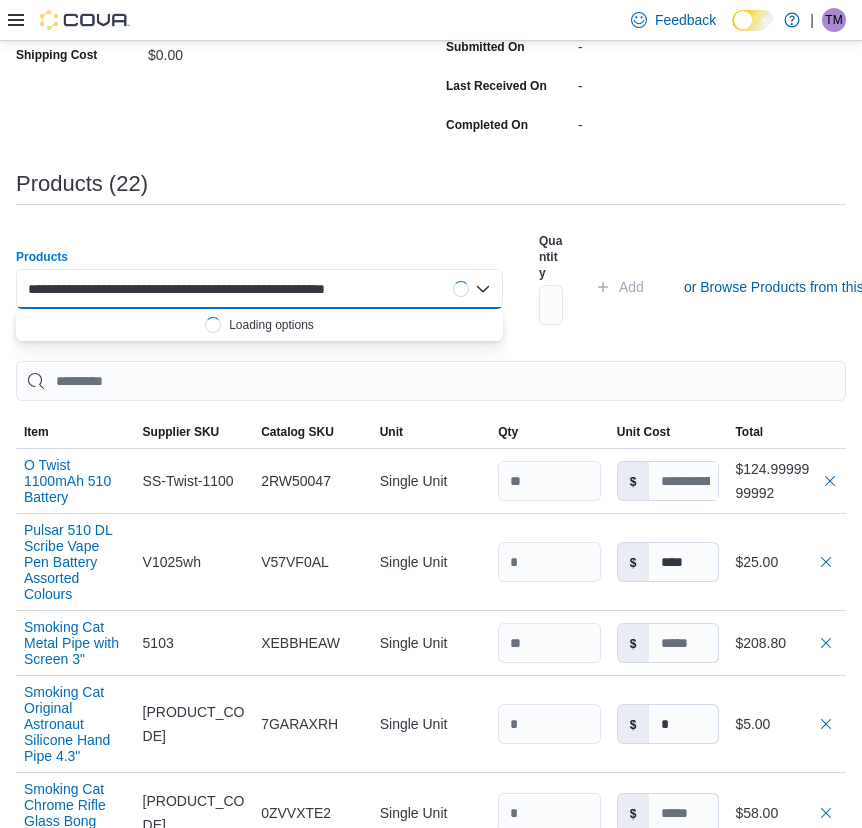 click on "**********" at bounding box center [235, 289] 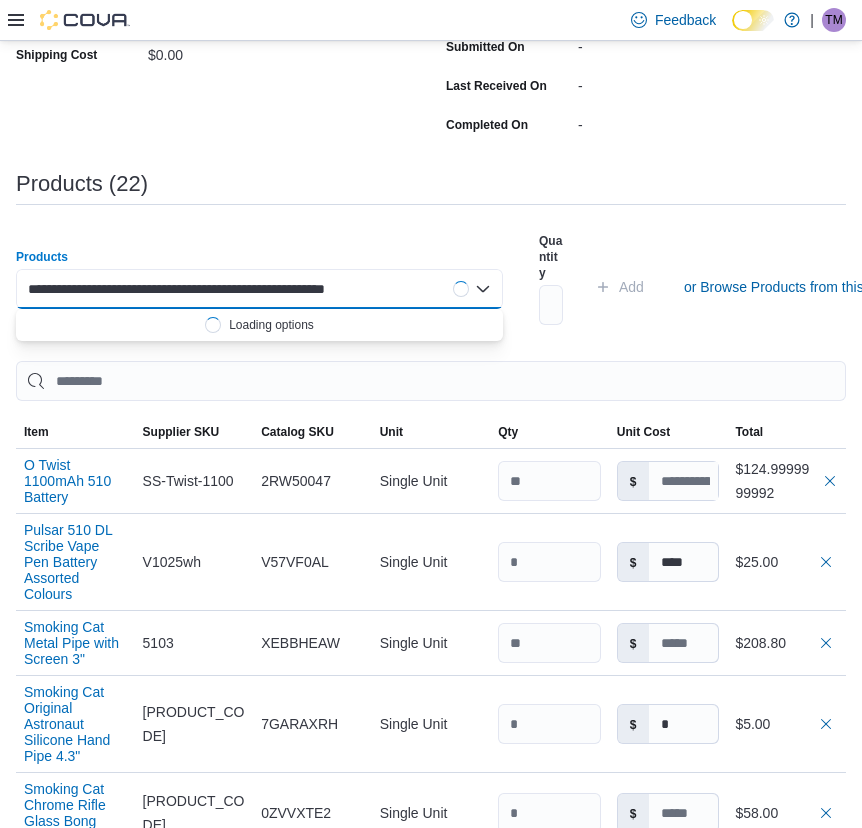 click on "**********" at bounding box center [235, 289] 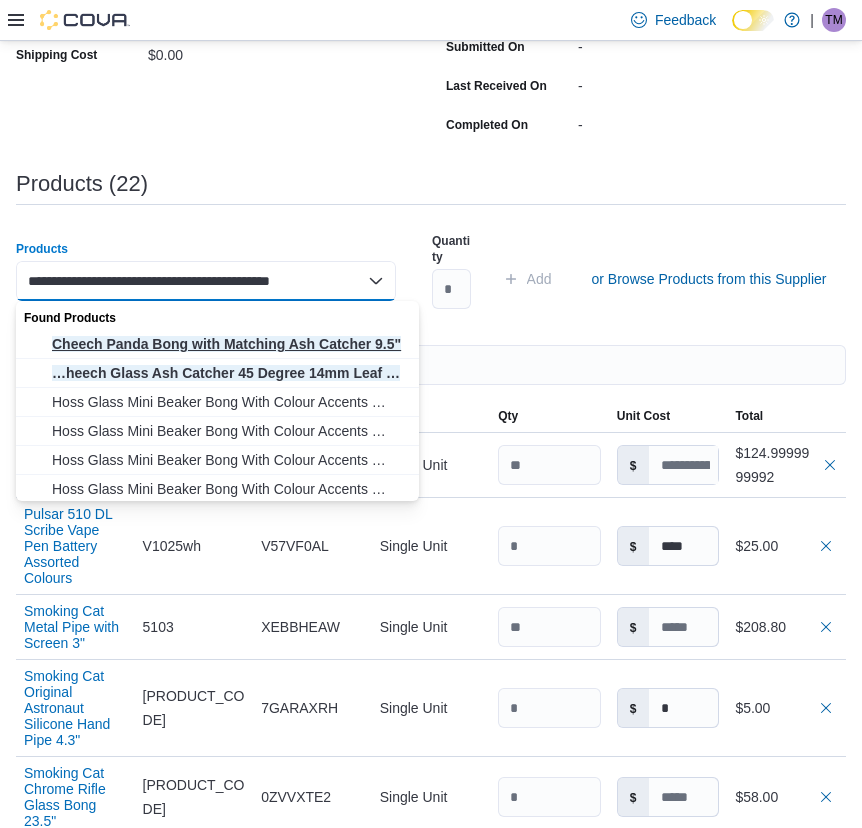 type on "**********" 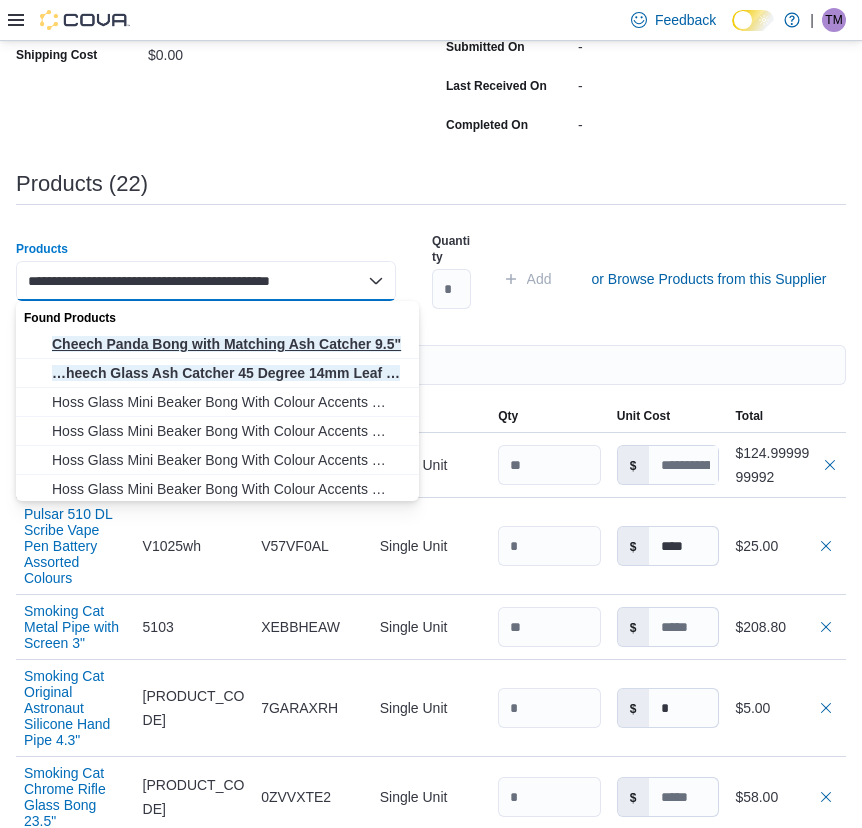 click on "Cheech Panda Bong with Matching Ash Catcher 9.5"" at bounding box center (229, 344) 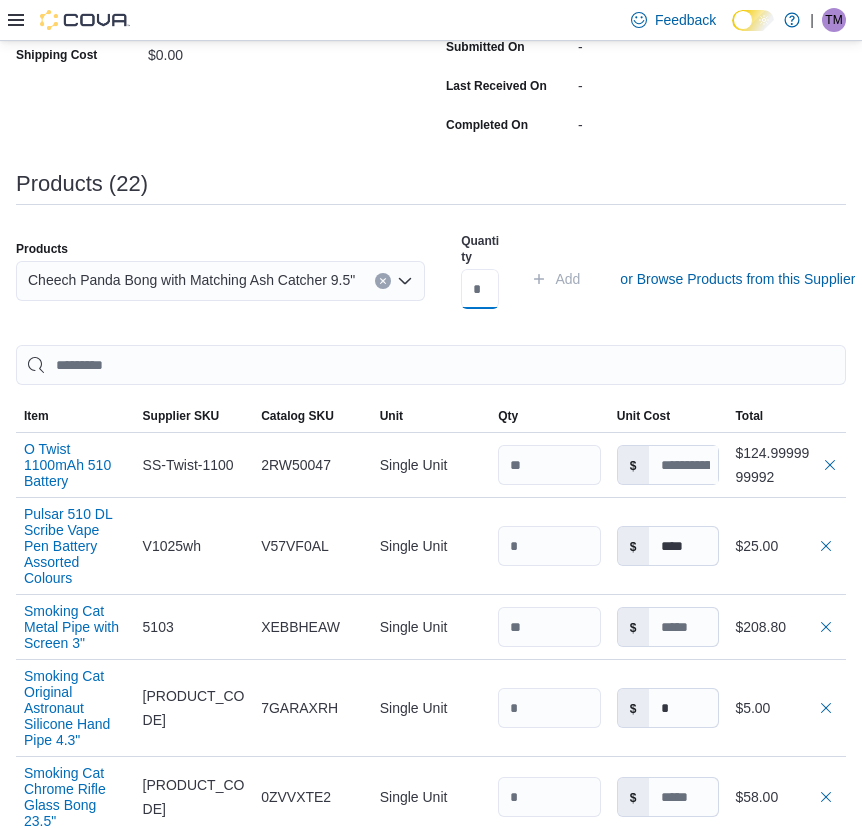 click at bounding box center [480, 289] 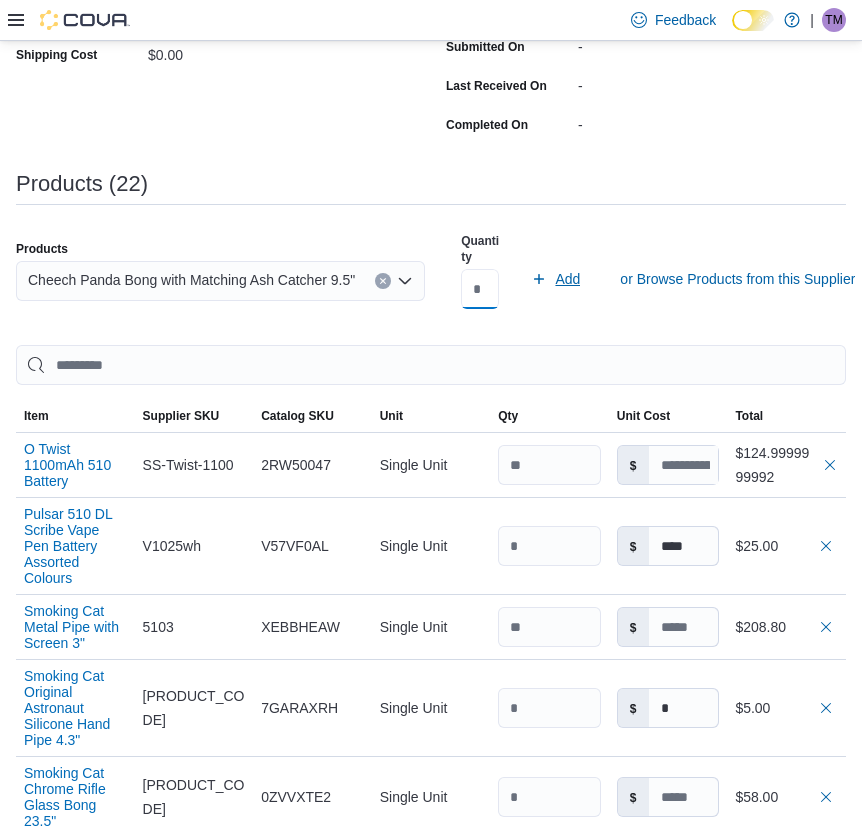 type on "*" 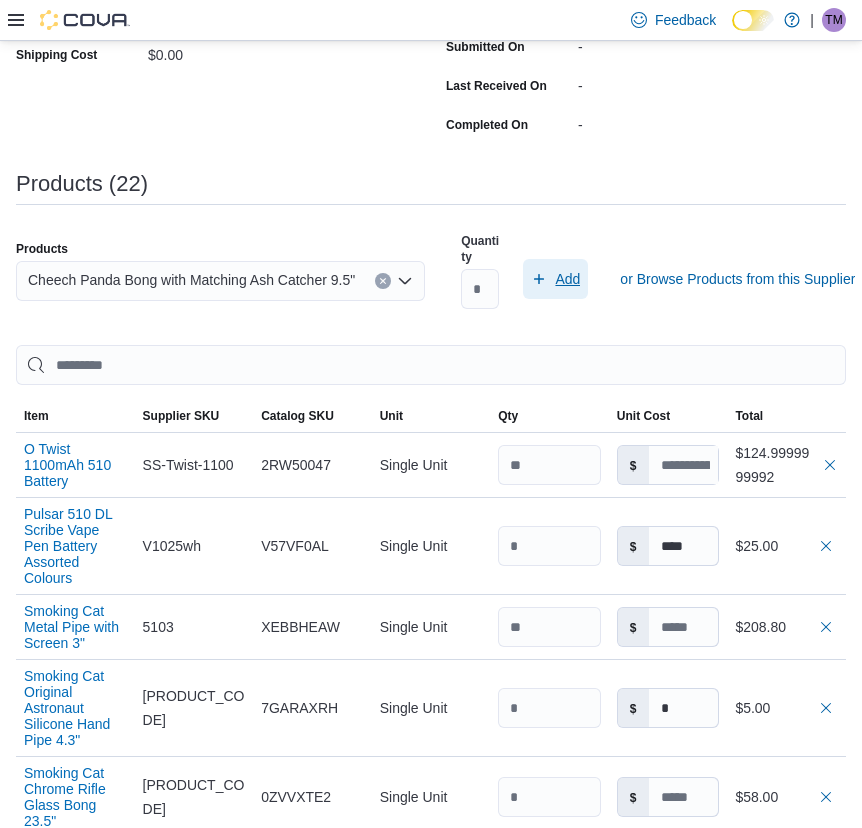 click on "Add" at bounding box center (555, 279) 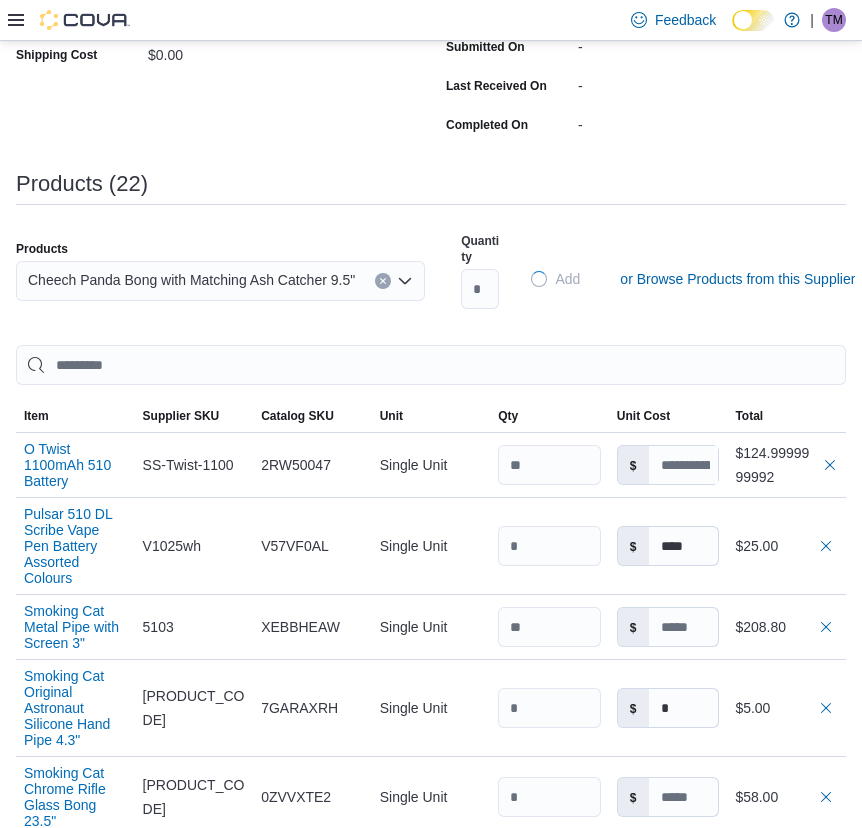 type on "*" 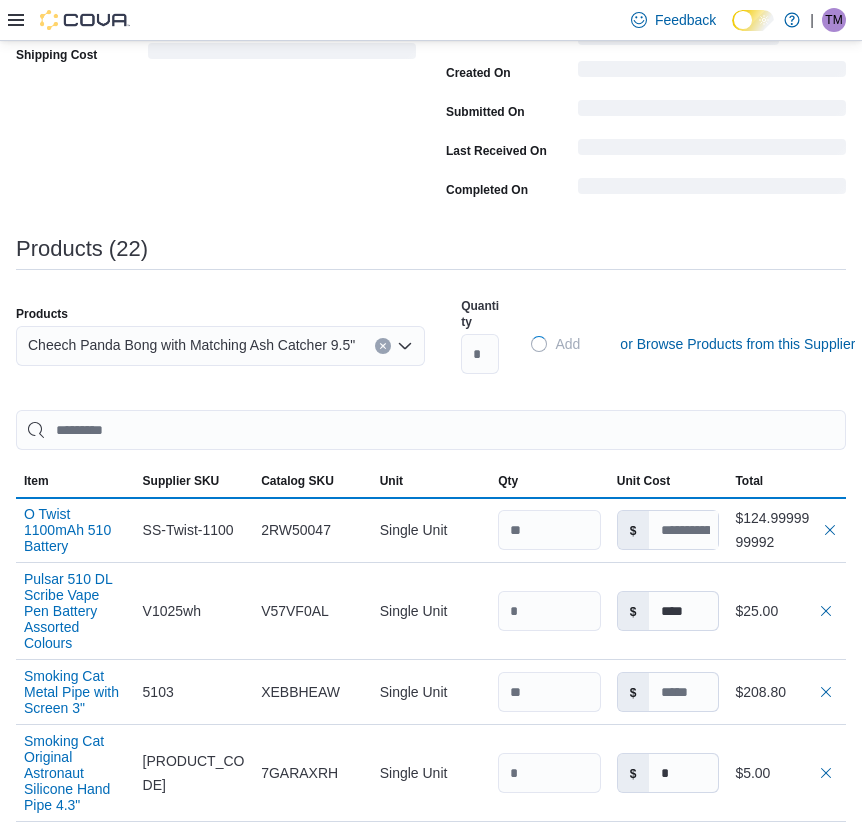 type 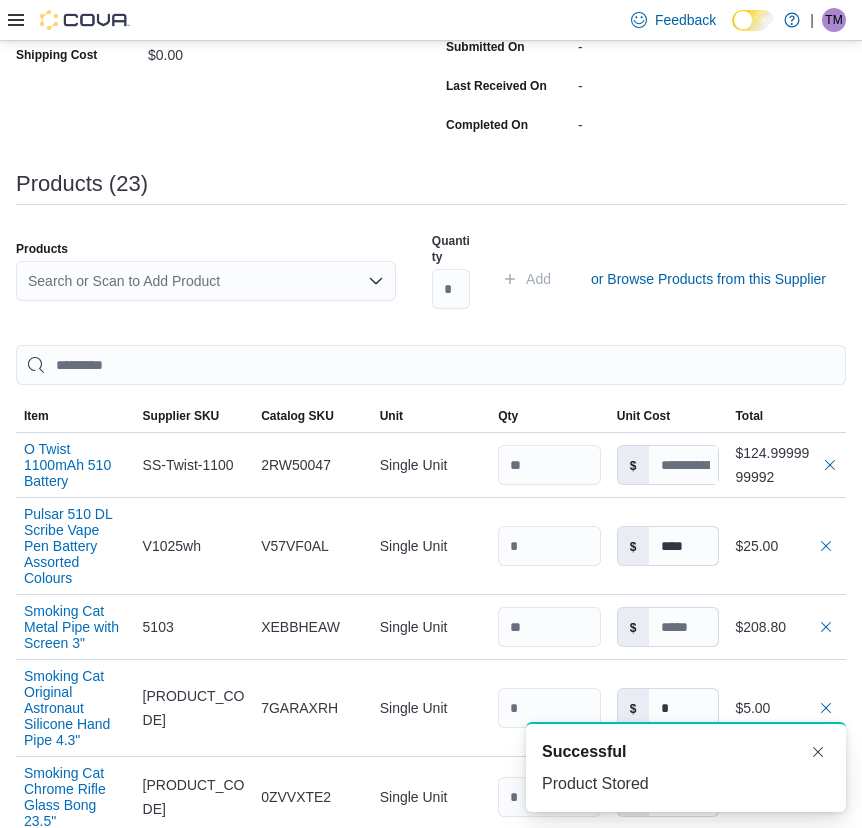 scroll, scrollTop: 0, scrollLeft: 0, axis: both 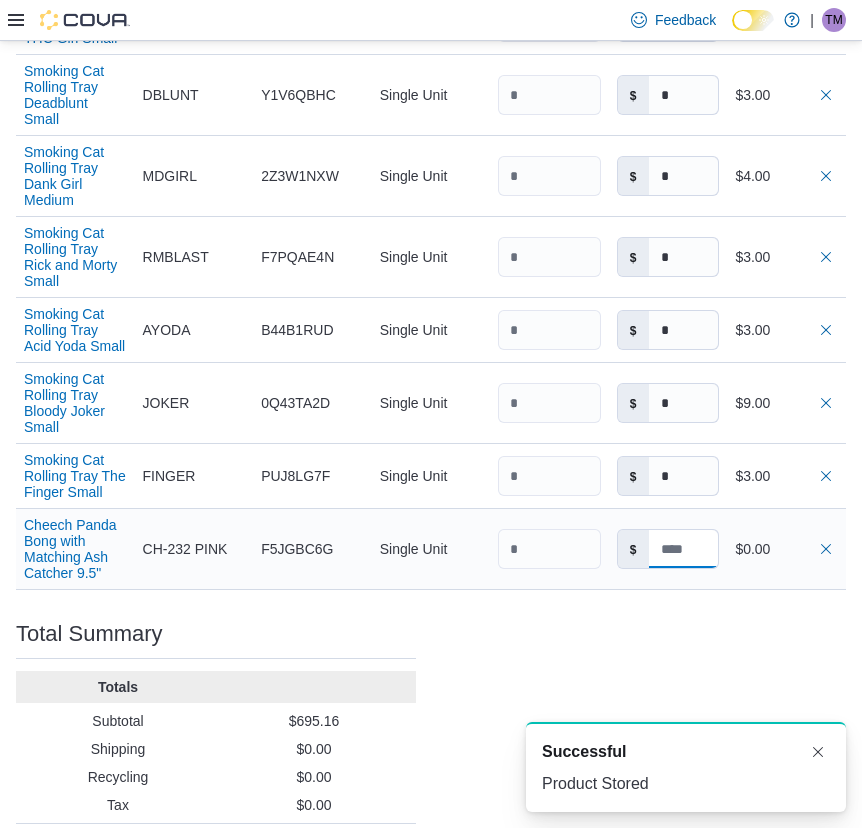 click at bounding box center (684, 549) 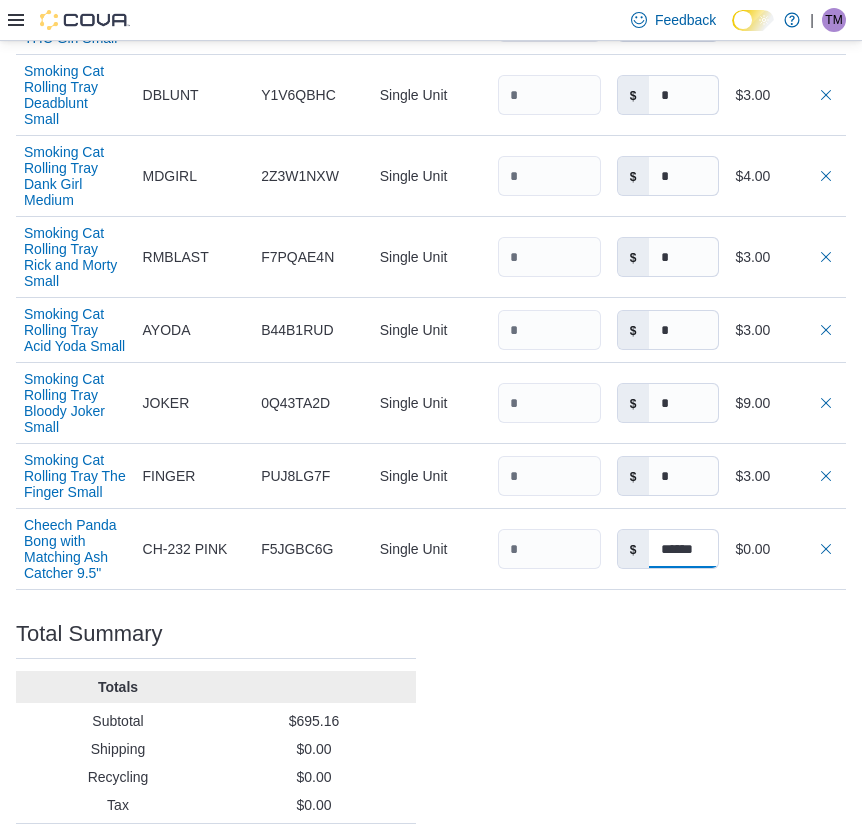 type on "******" 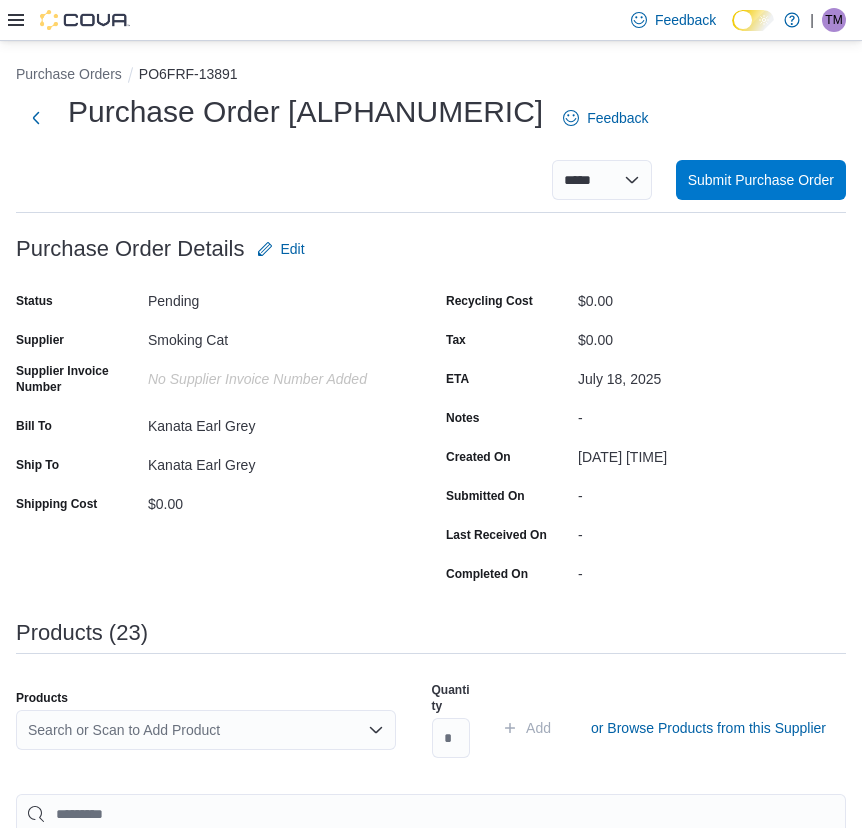 scroll, scrollTop: 0, scrollLeft: 0, axis: both 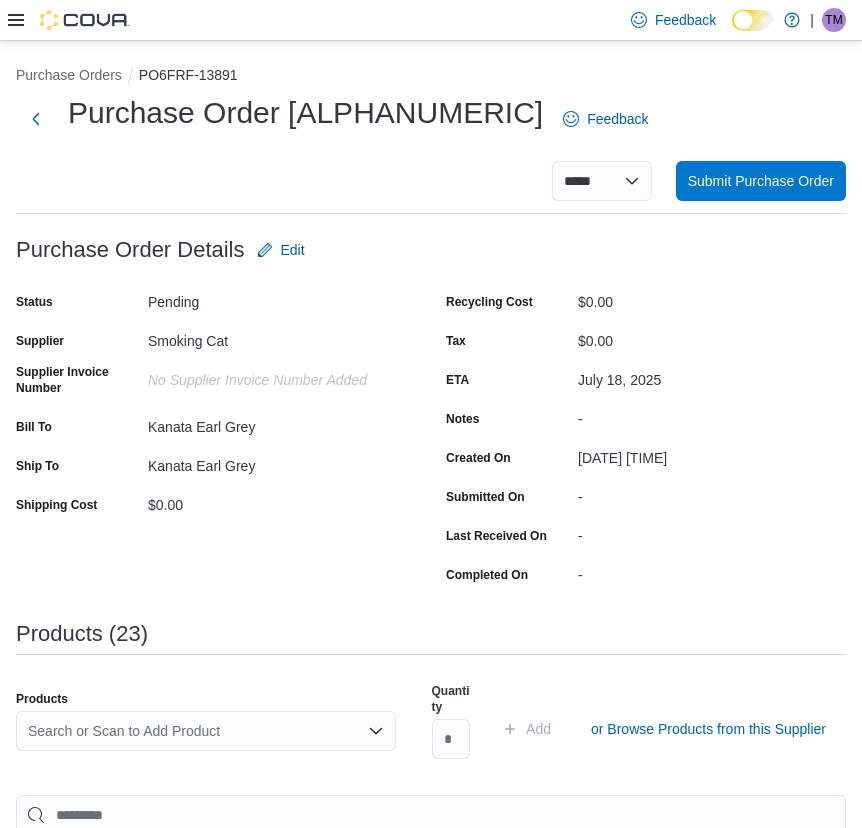 type on "******" 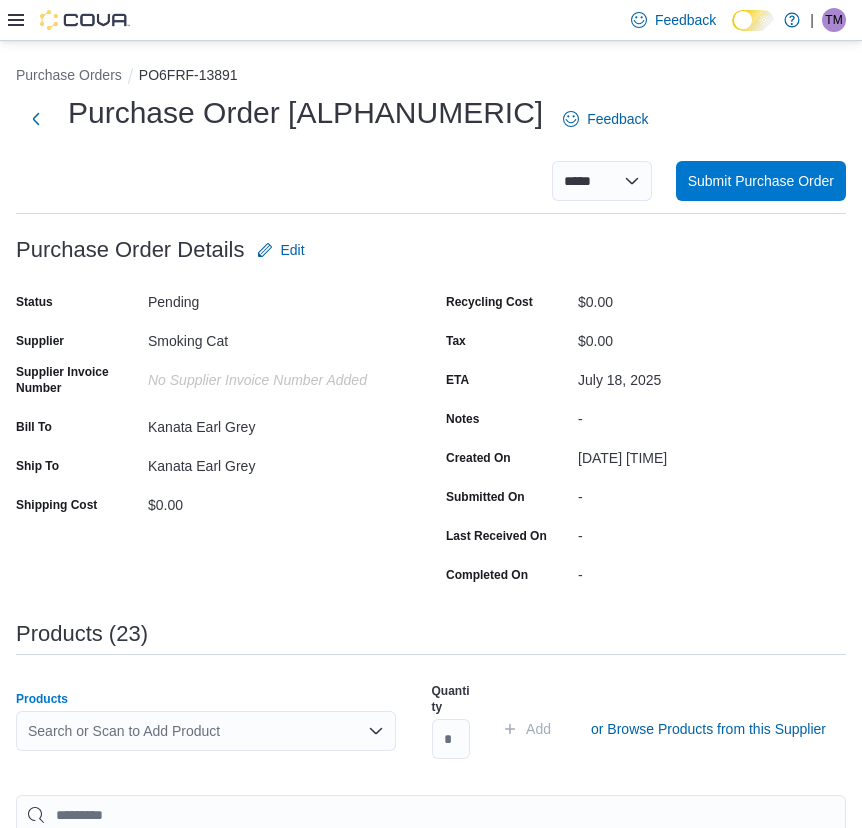 click on "Search or Scan to Add Product" at bounding box center [206, 731] 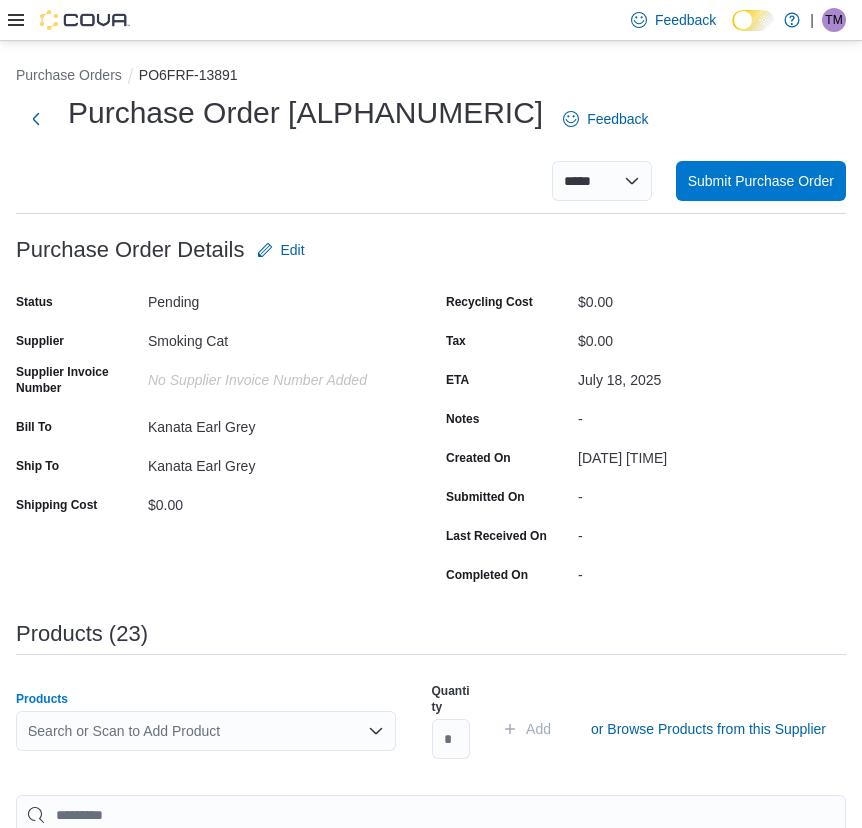 type 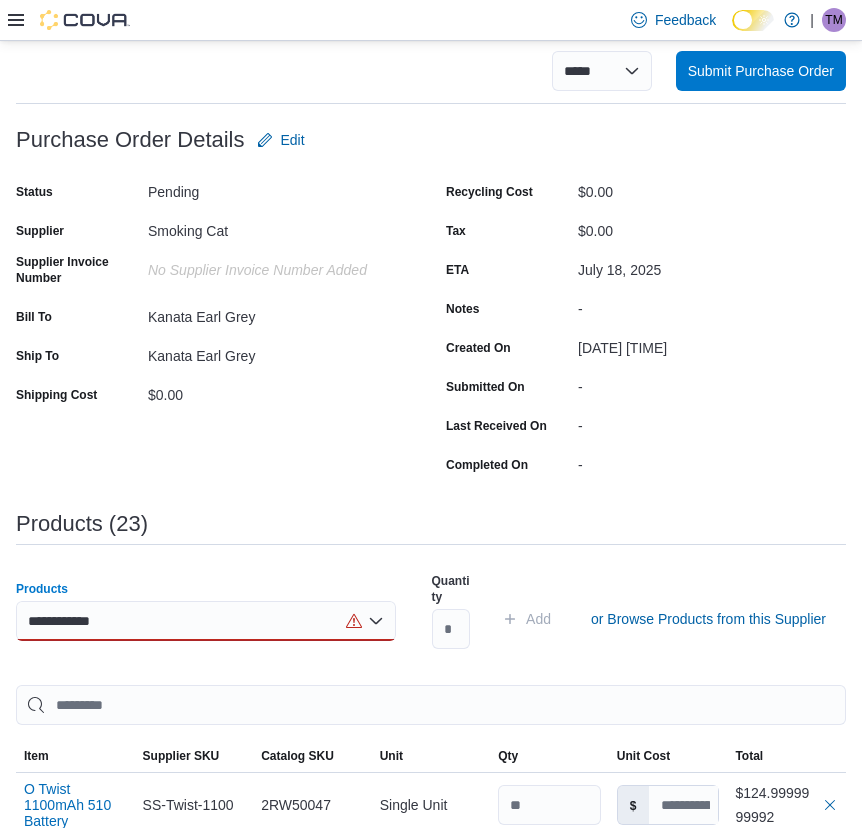 scroll, scrollTop: 300, scrollLeft: 0, axis: vertical 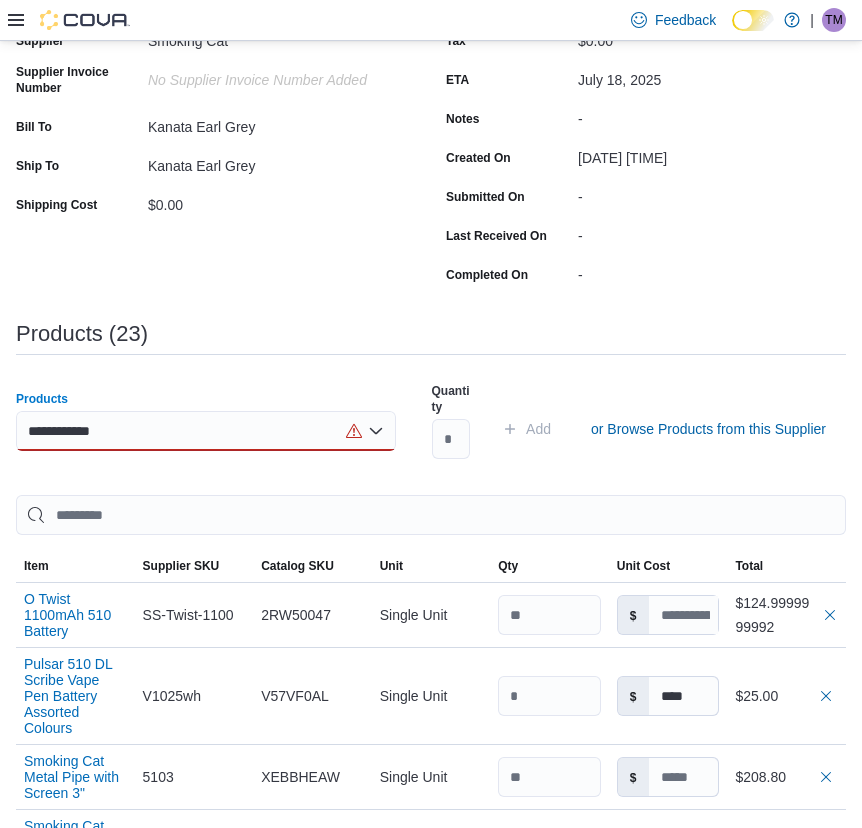type on "**********" 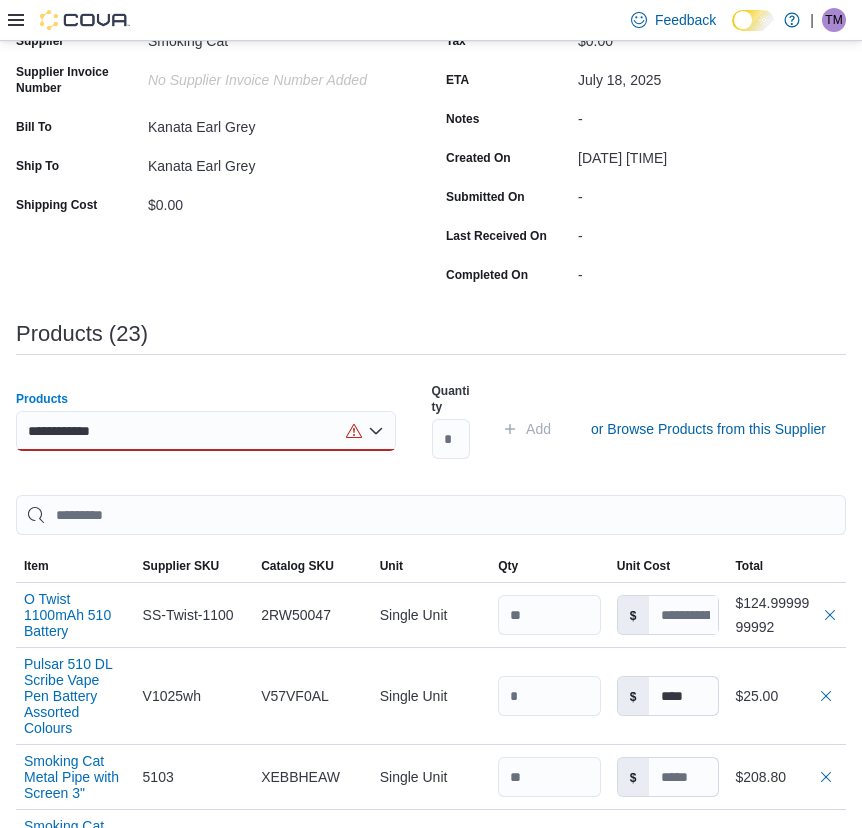 click on "**********" at bounding box center [206, 431] 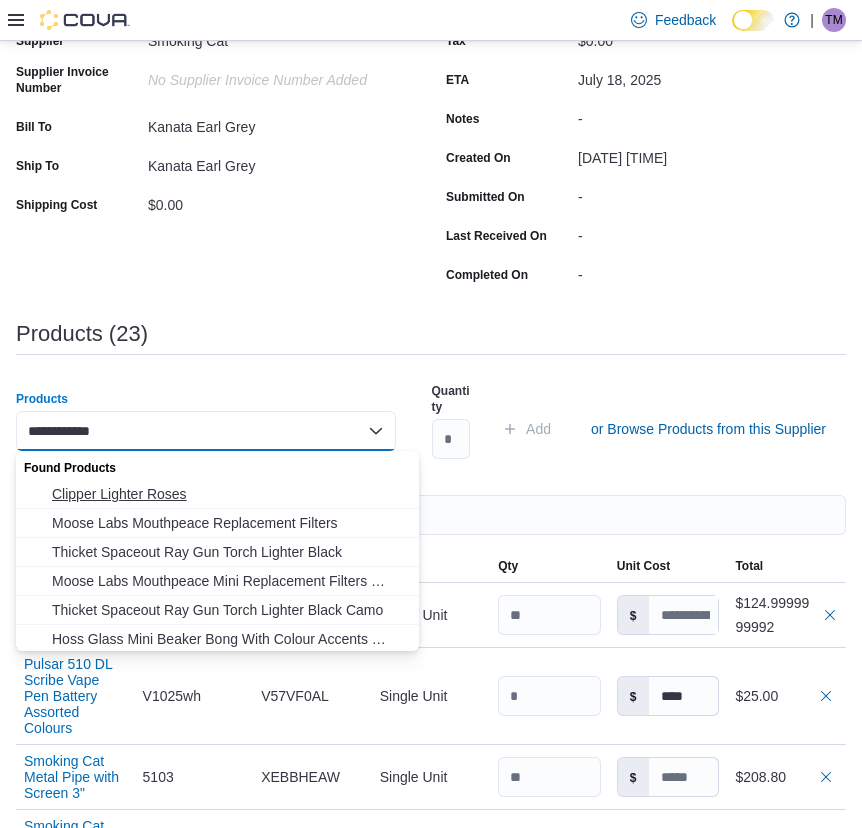 click on "Clipper Lighter Roses" at bounding box center [229, 494] 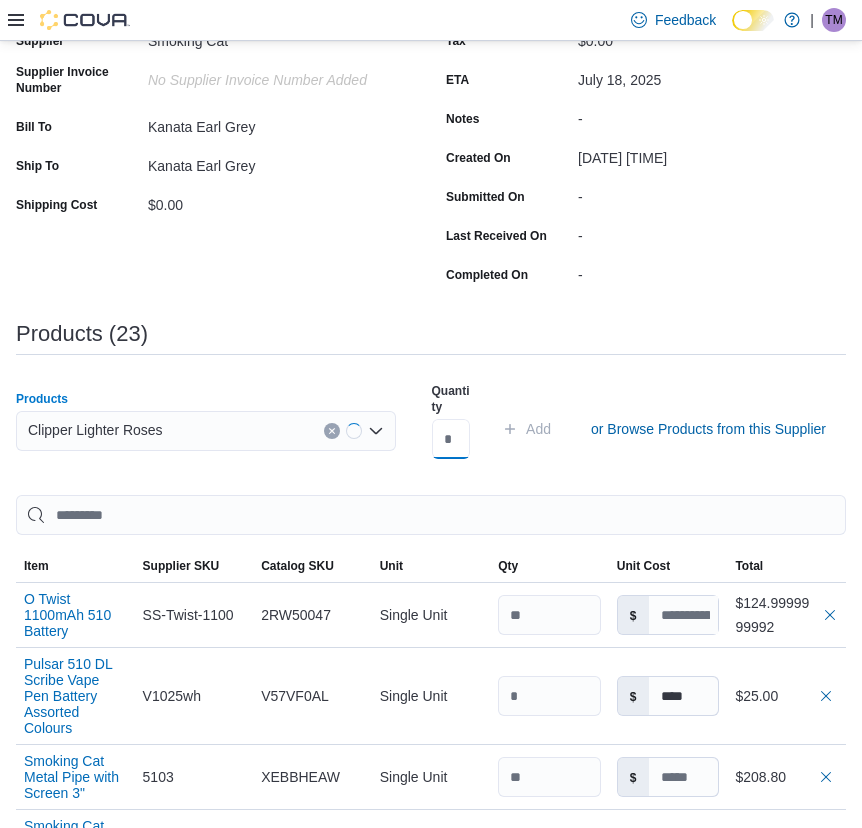 click at bounding box center [451, 439] 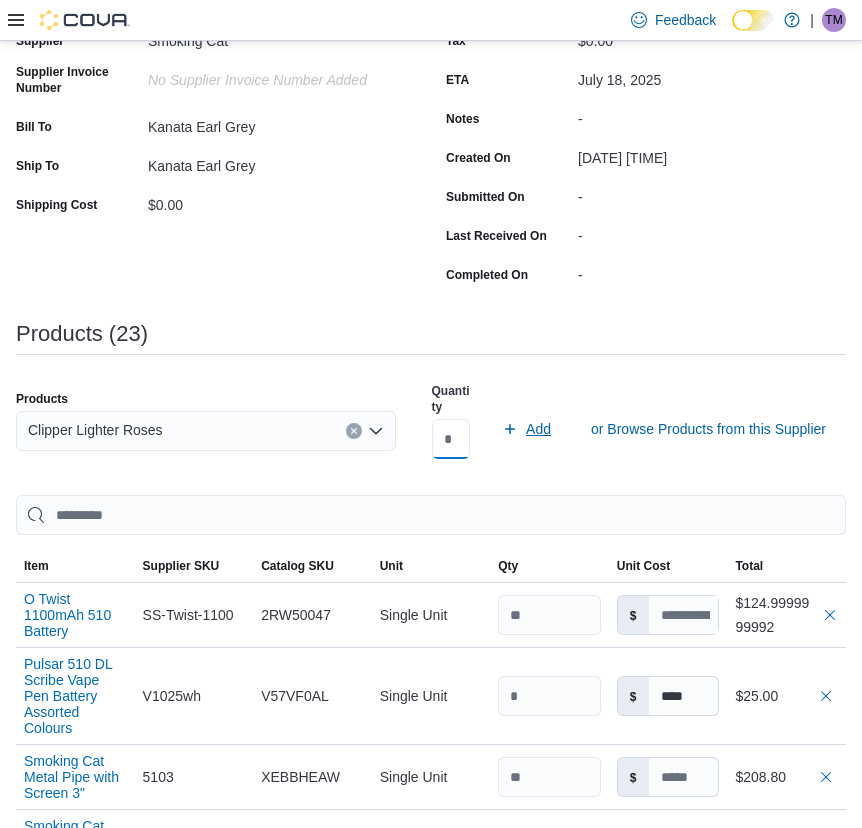 type on "**" 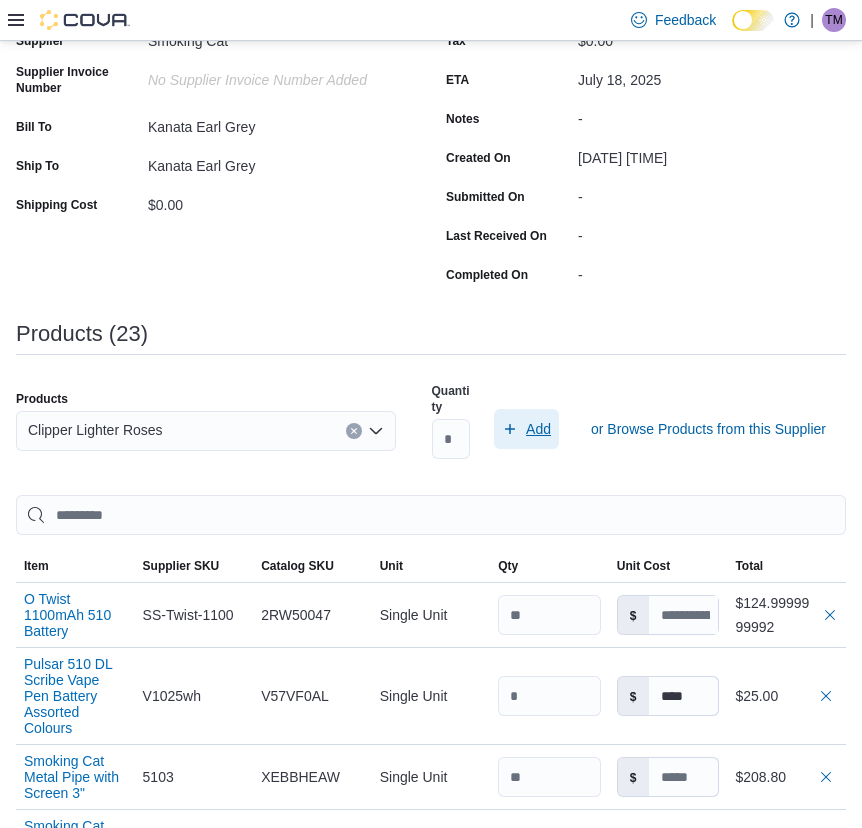 click on "Add" at bounding box center [526, 429] 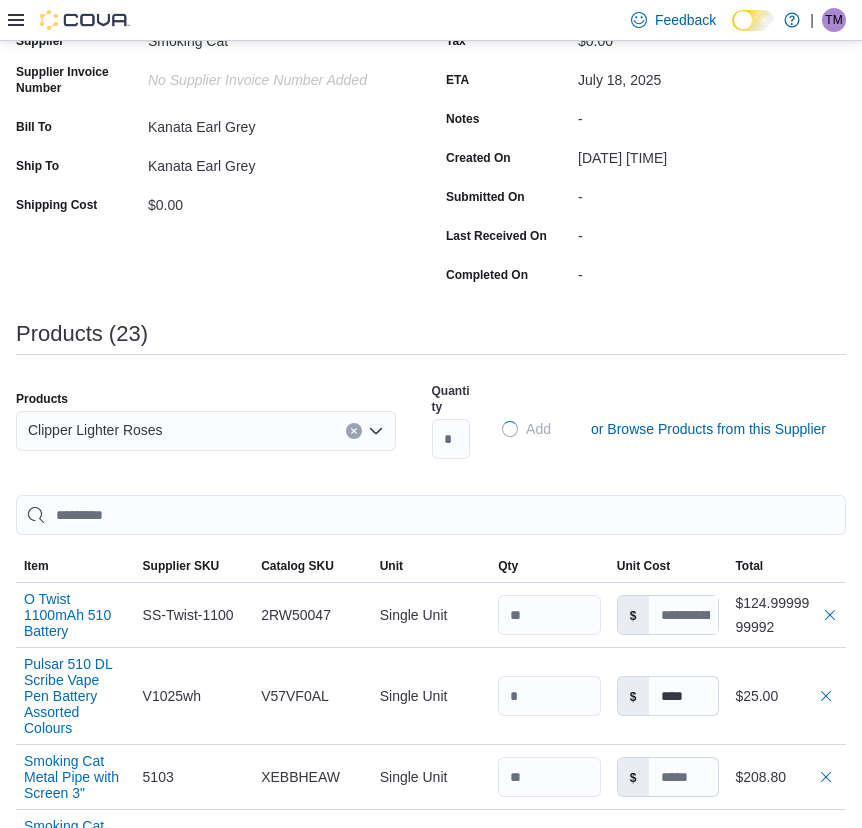 type on "******" 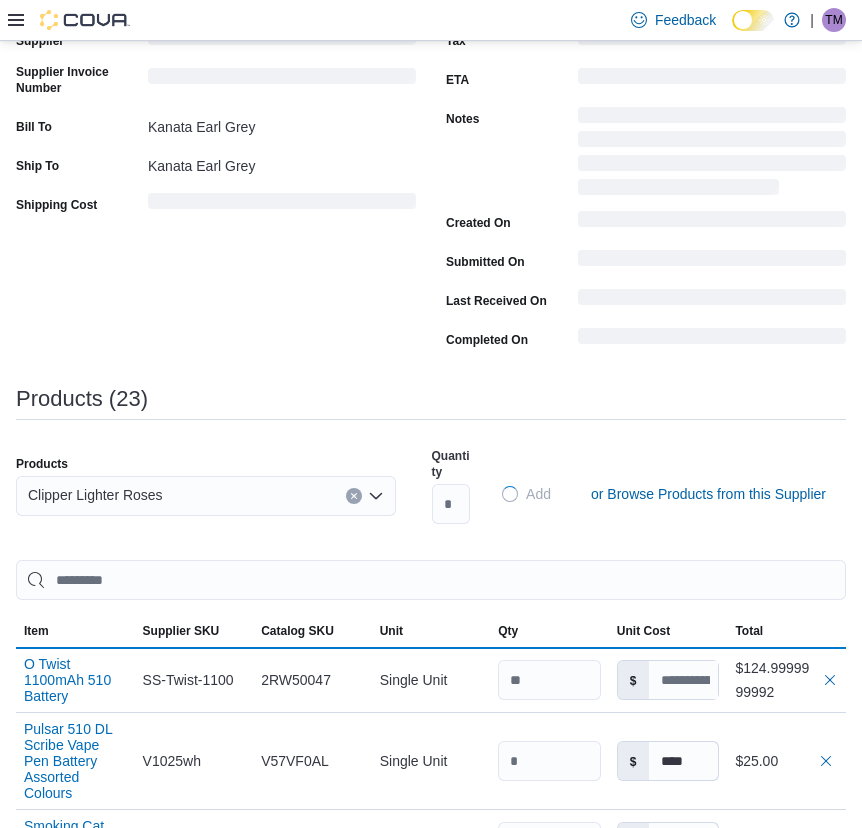 type 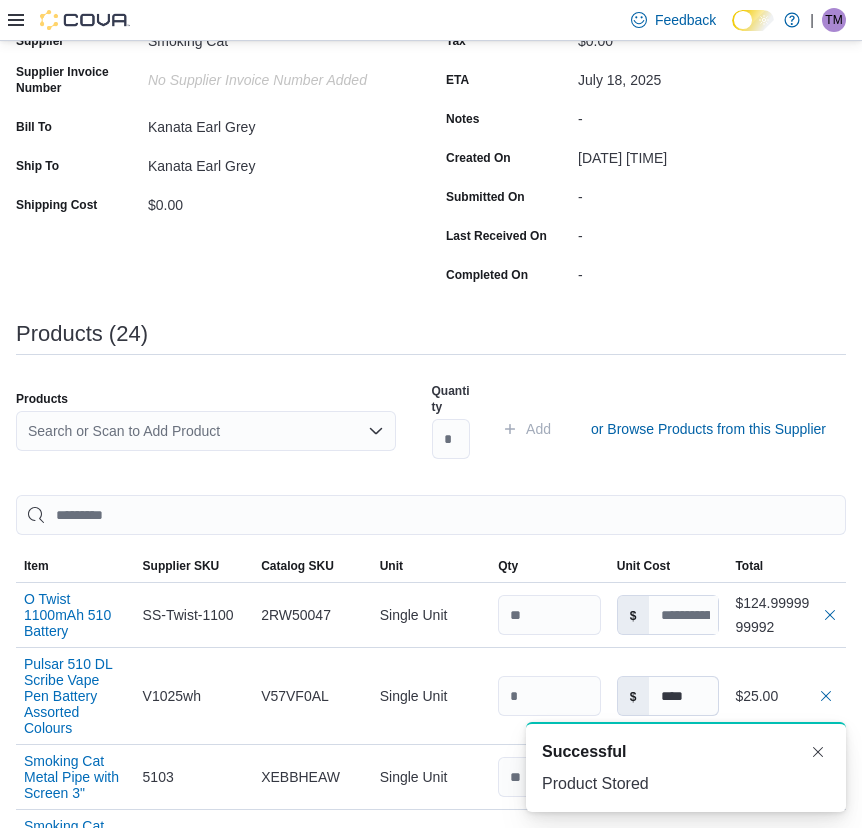 scroll, scrollTop: 0, scrollLeft: 0, axis: both 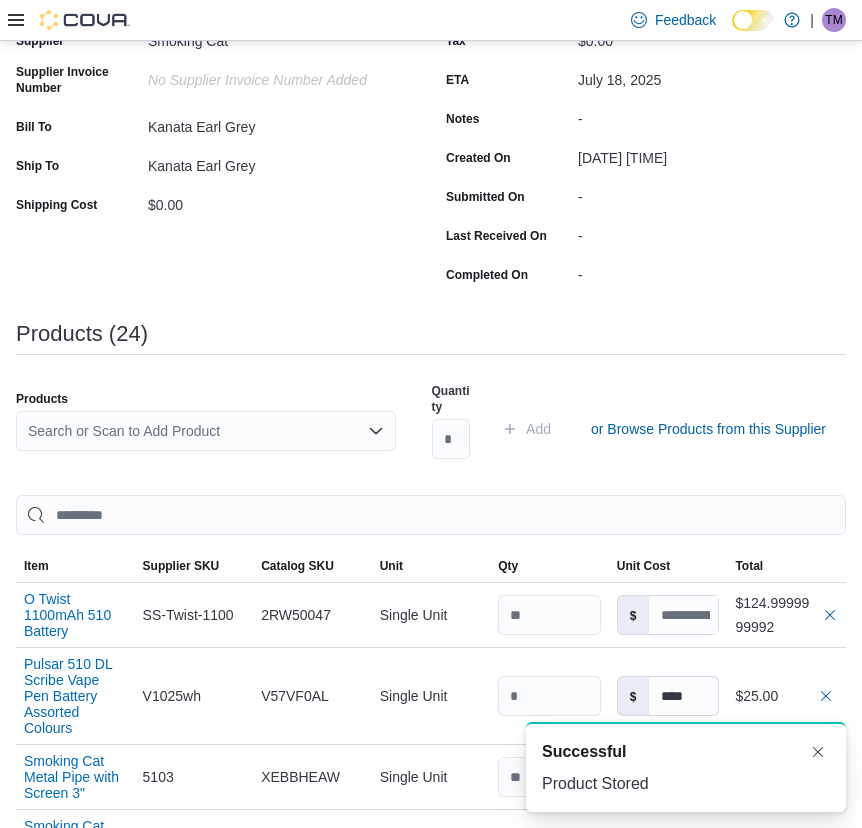 click on "Products" at bounding box center [206, 399] 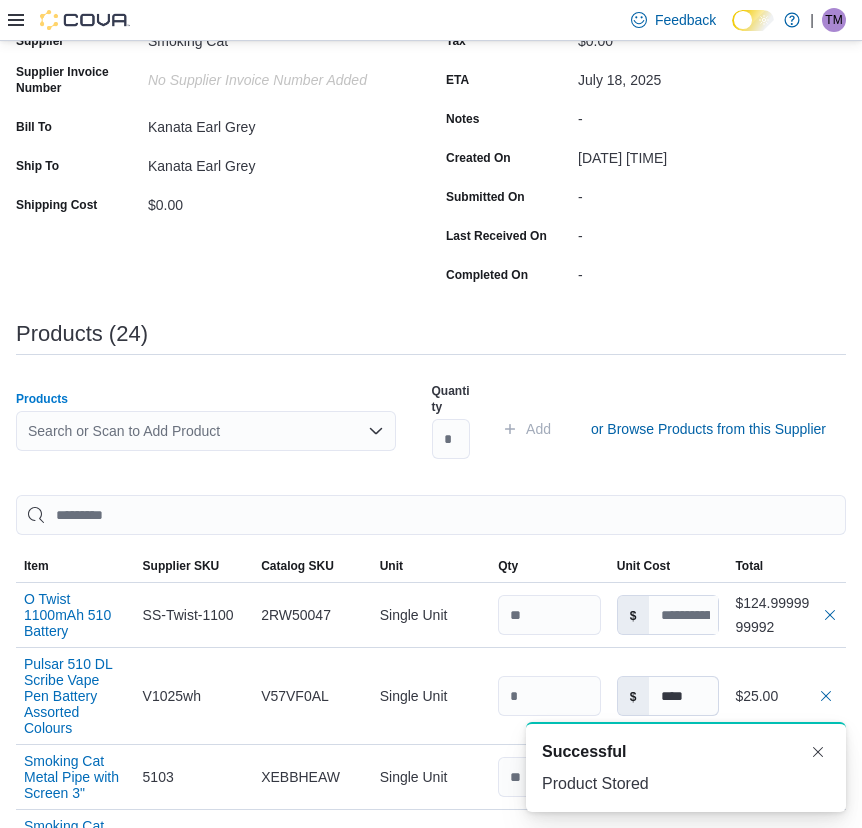 drag, startPoint x: 265, startPoint y: 431, endPoint x: 211, endPoint y: 437, distance: 54.33231 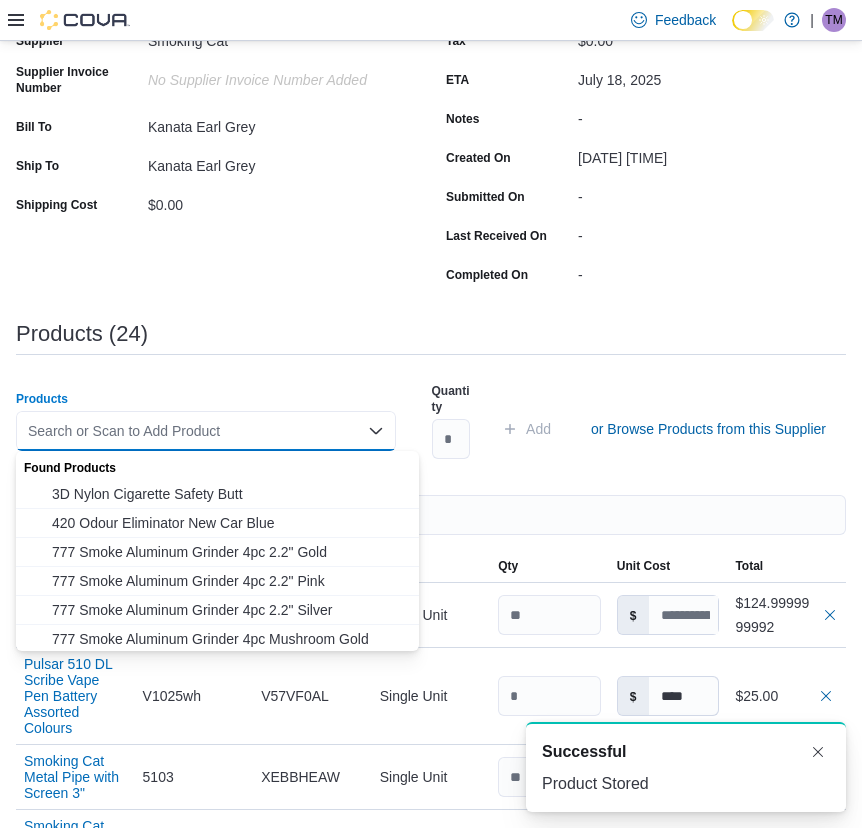 paste on "**********" 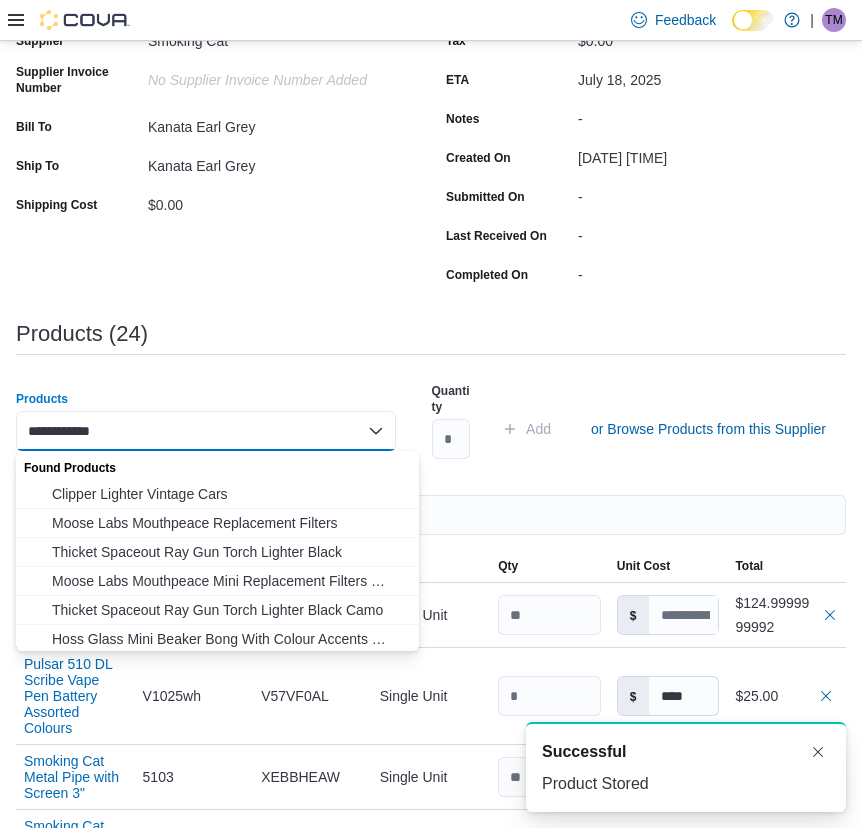 type on "**********" 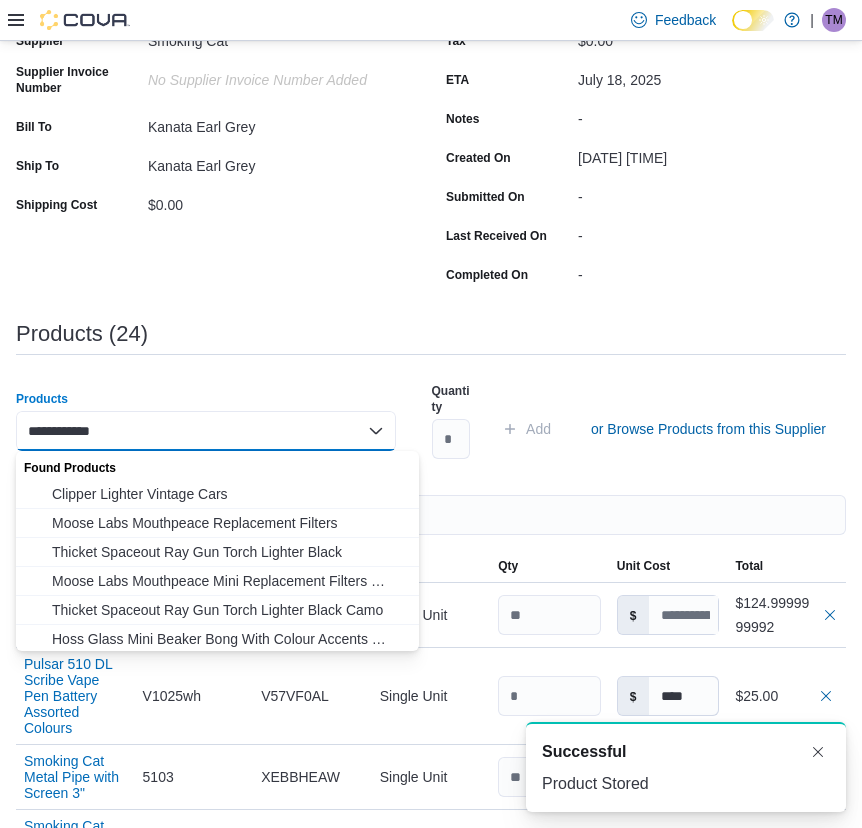 type 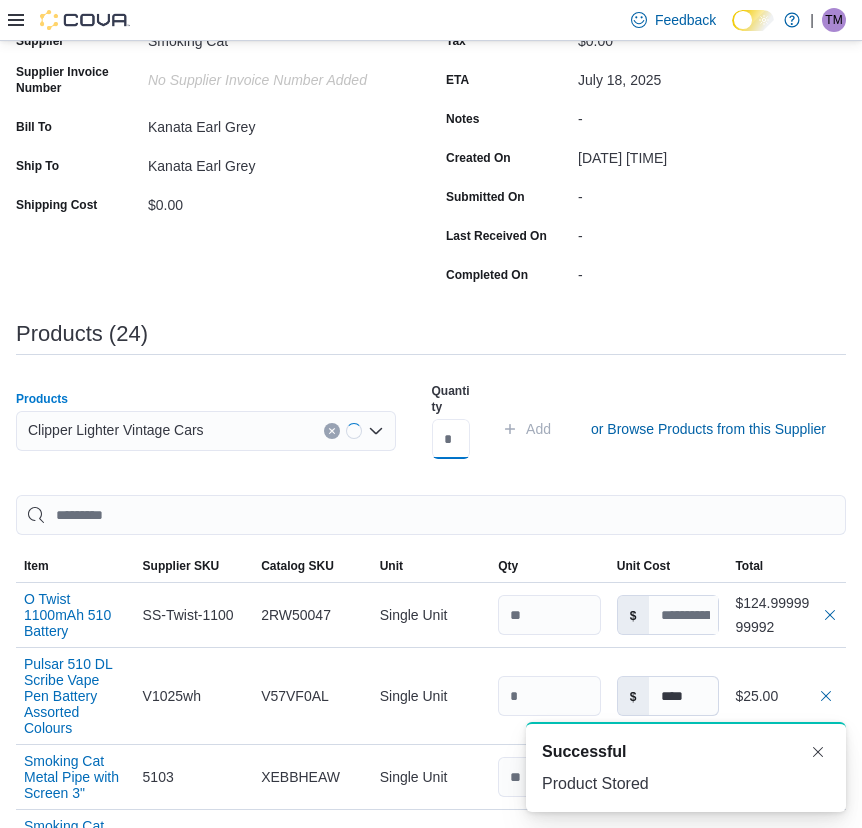 click at bounding box center (451, 439) 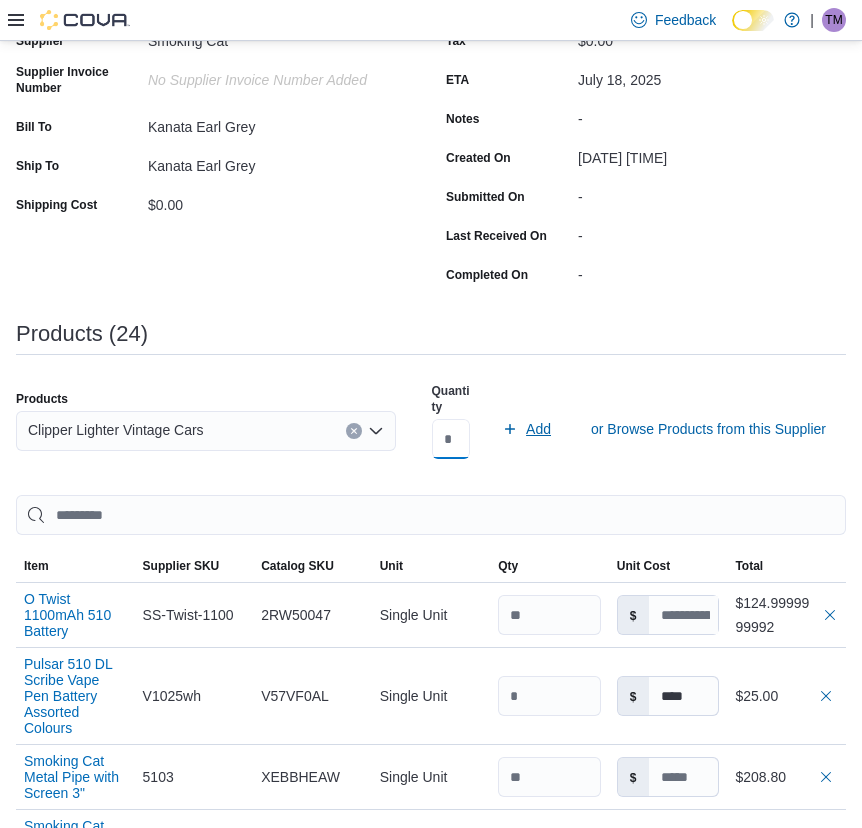 type on "**" 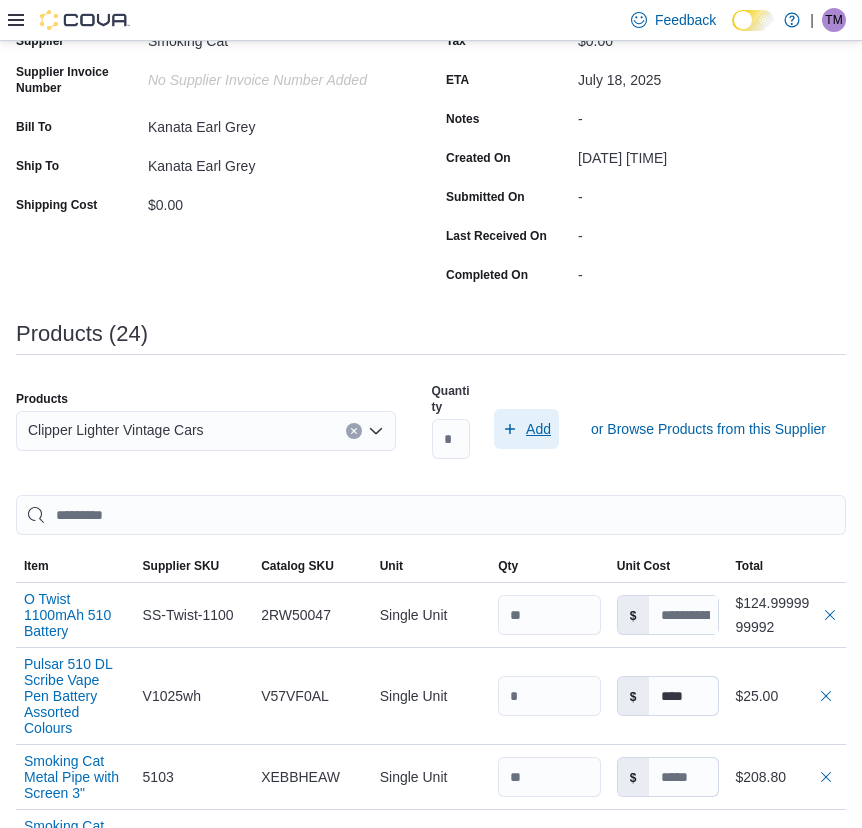 click on "Add" at bounding box center [526, 429] 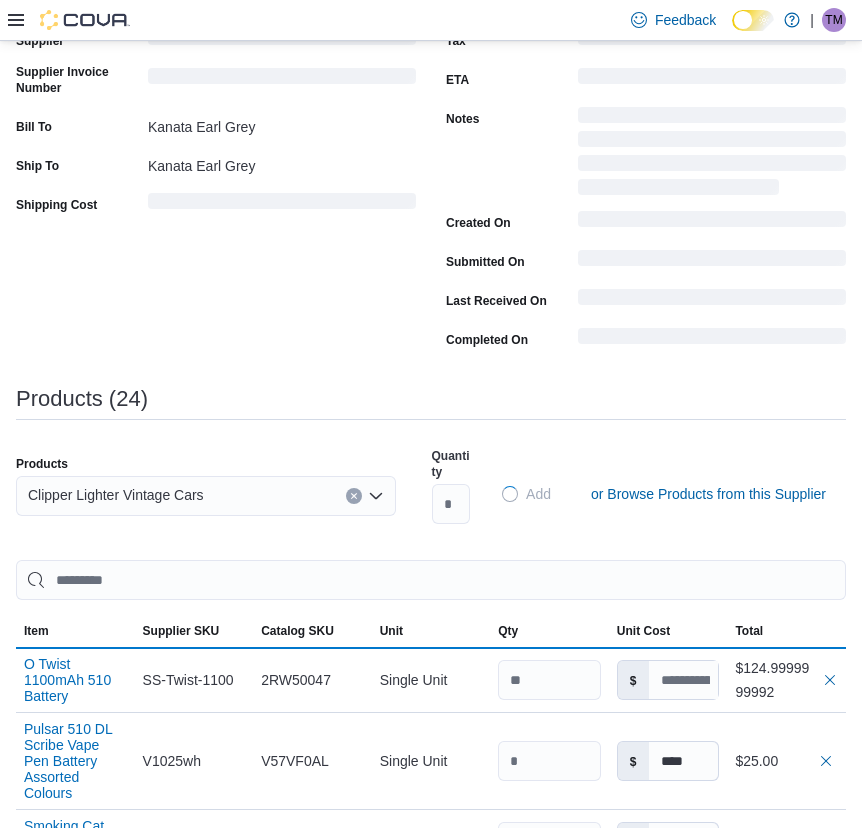 type 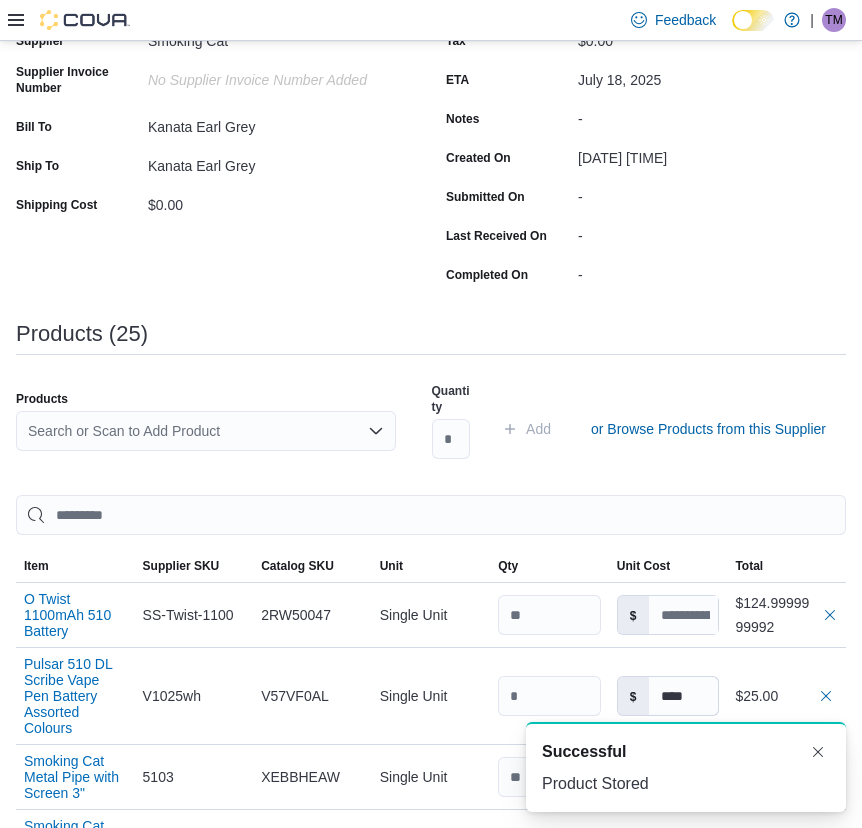 scroll, scrollTop: 0, scrollLeft: 0, axis: both 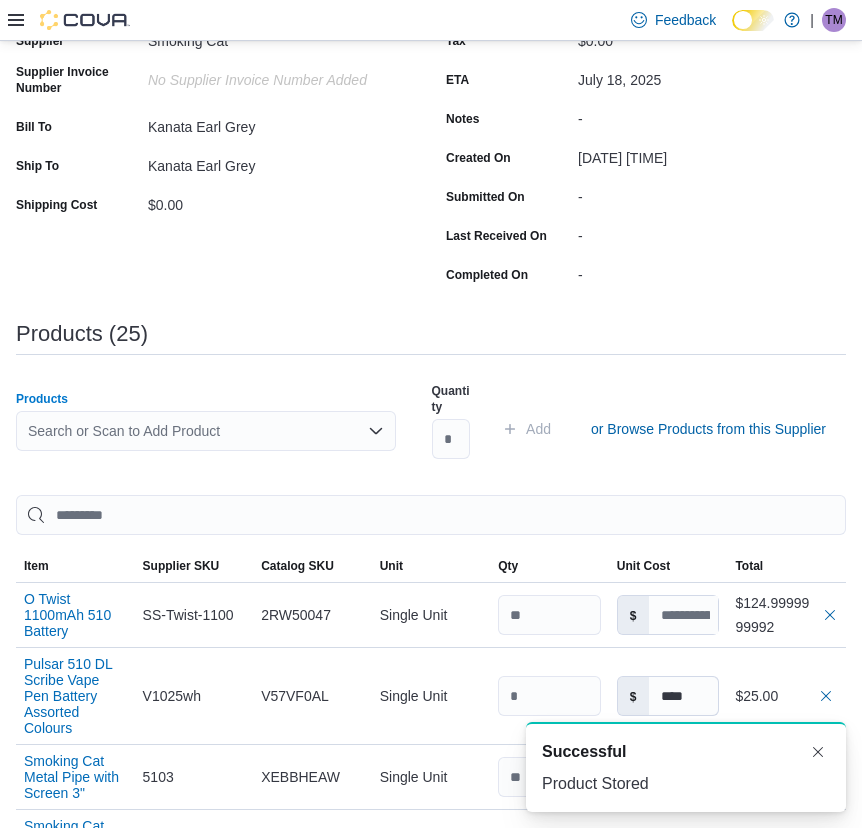 click on "Search or Scan to Add Product" at bounding box center (206, 431) 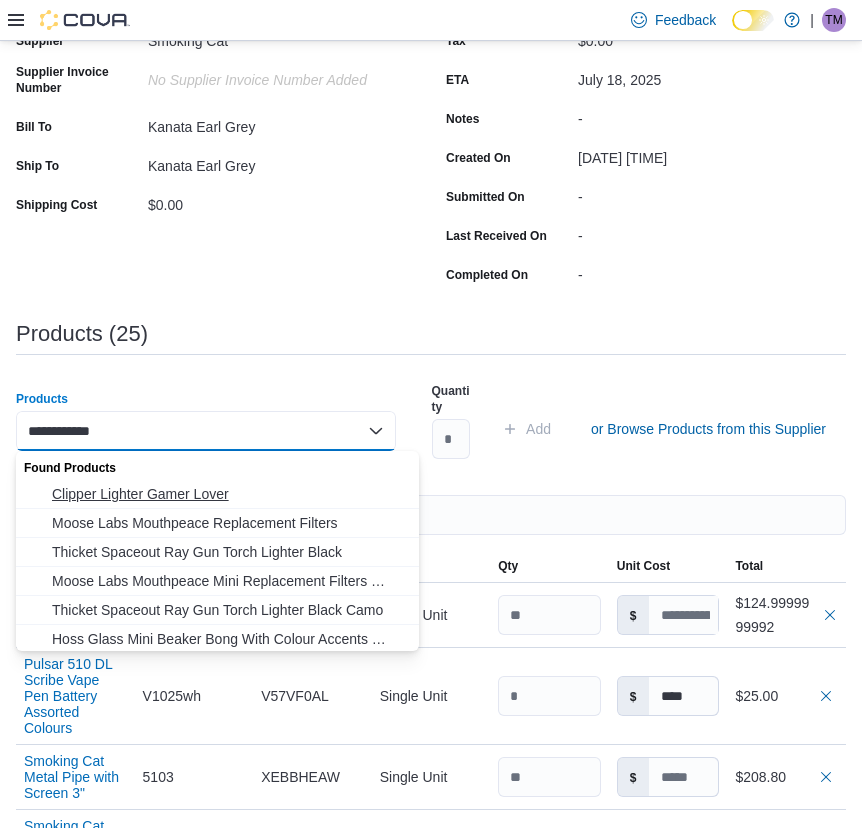 type on "**********" 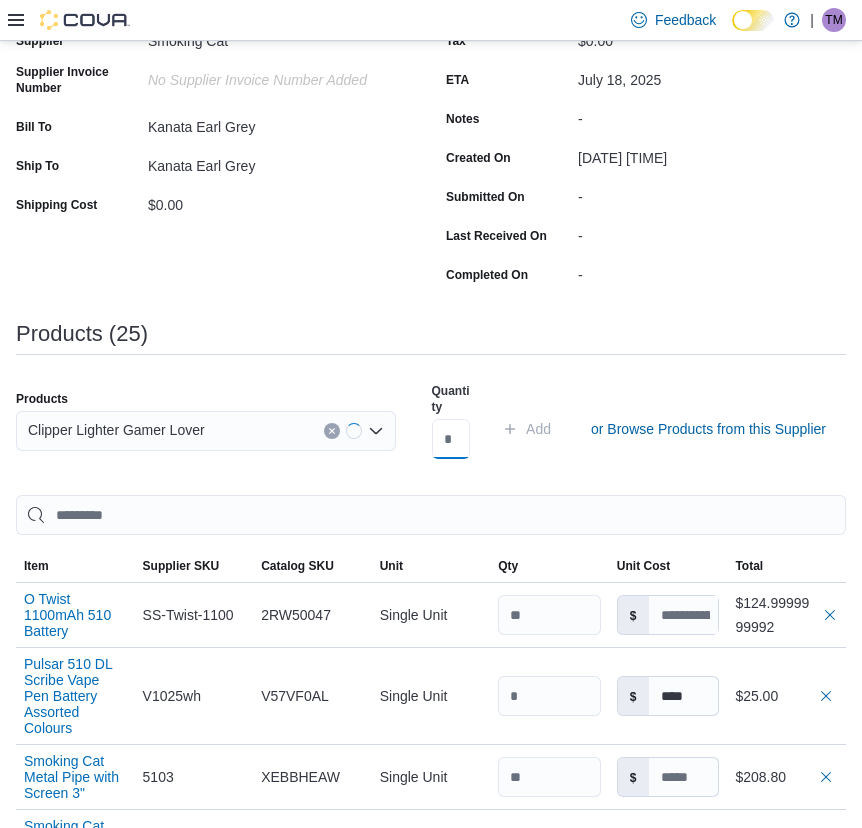 click at bounding box center (451, 439) 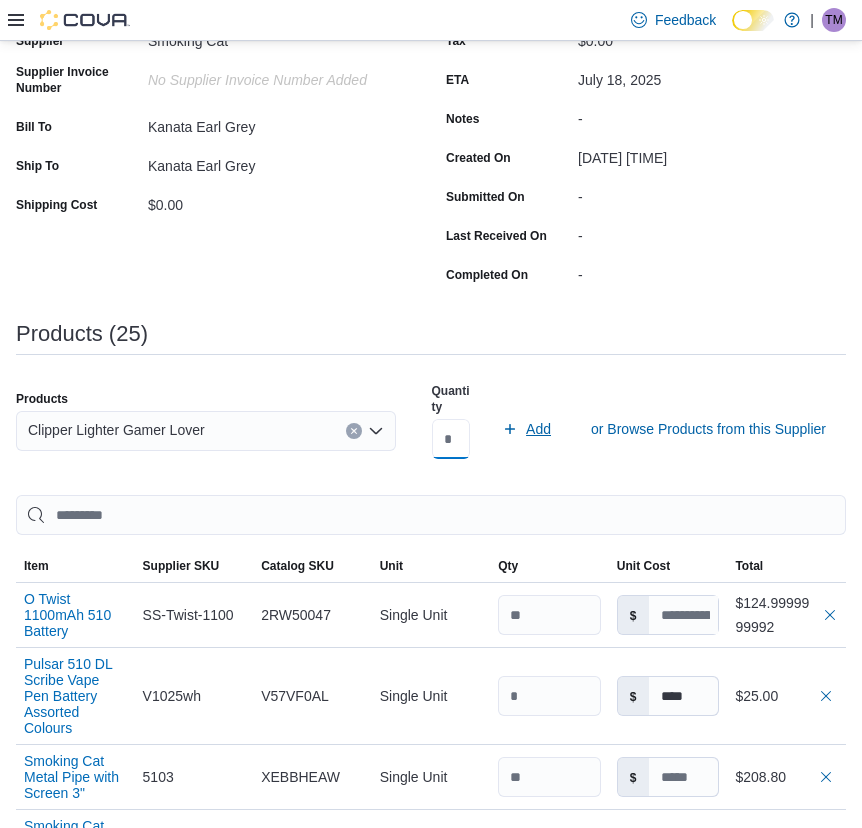 type on "**" 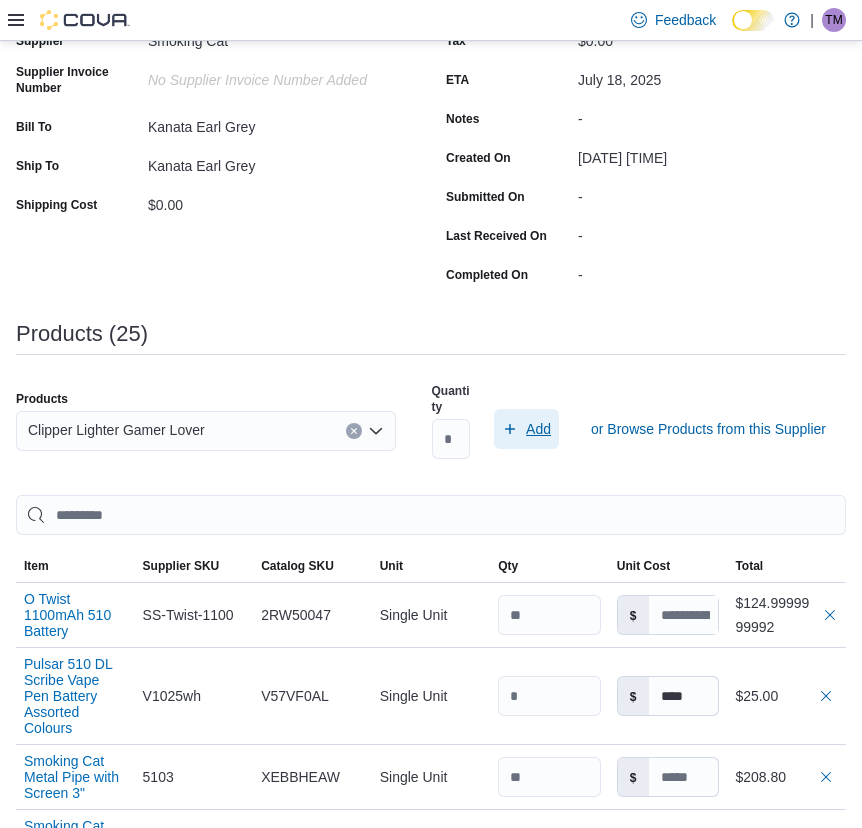 click on "Add" at bounding box center (526, 429) 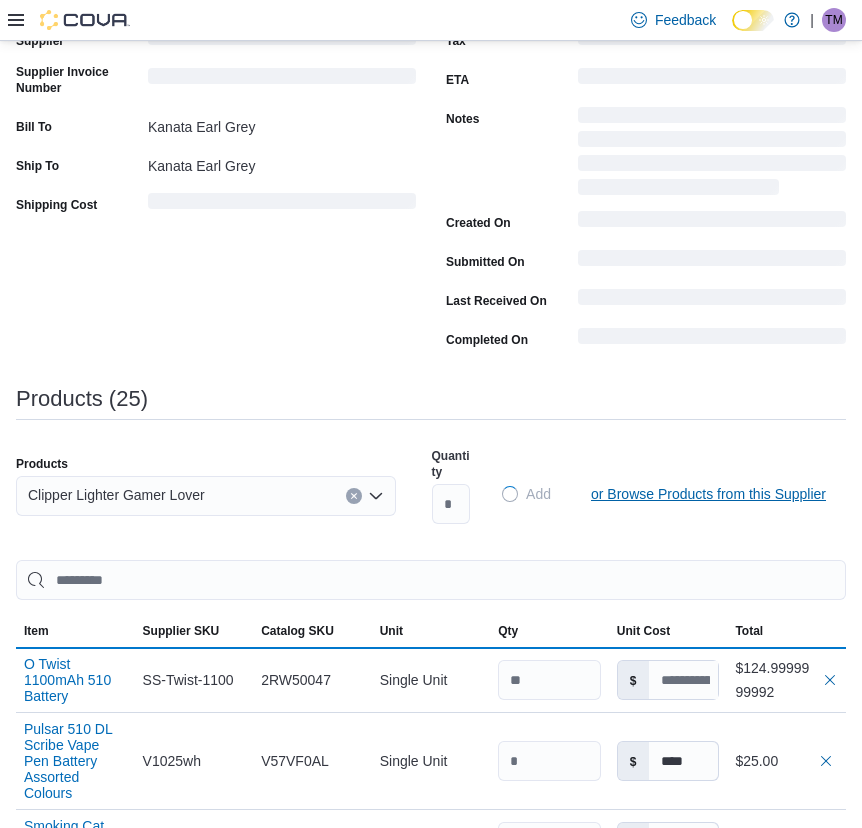 type 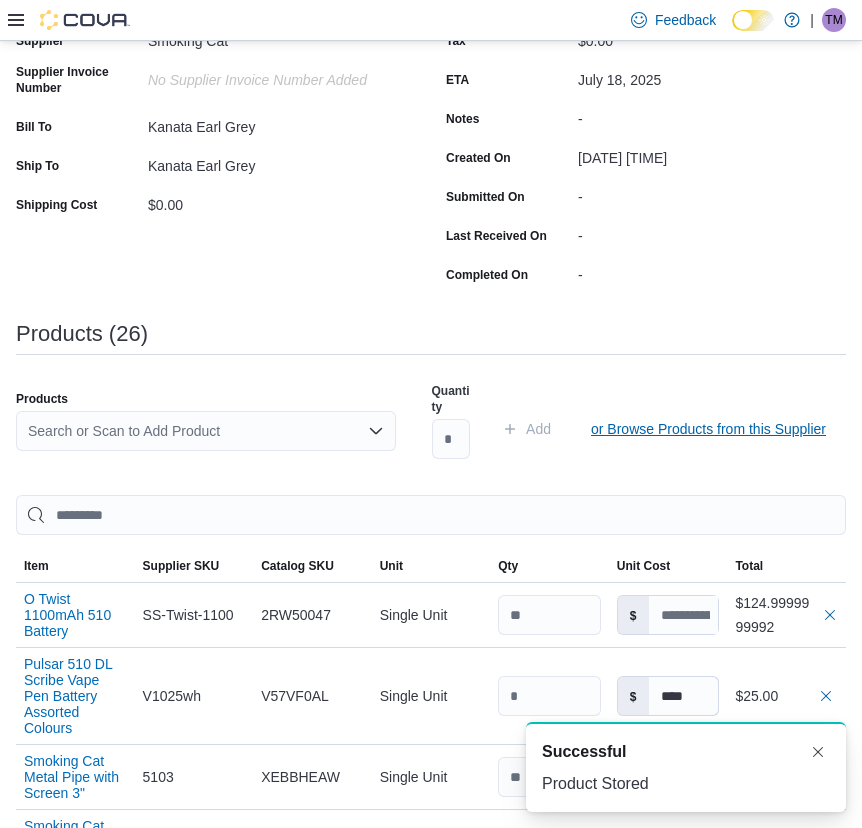 scroll, scrollTop: 0, scrollLeft: 0, axis: both 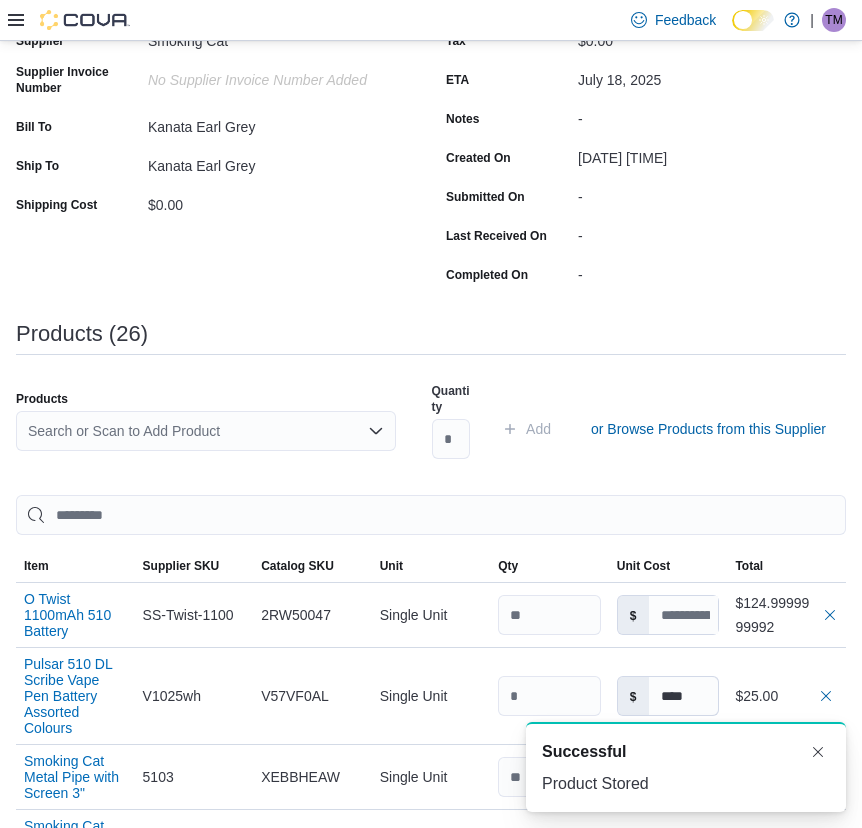 click on "Search or Scan to Add Product" at bounding box center [206, 431] 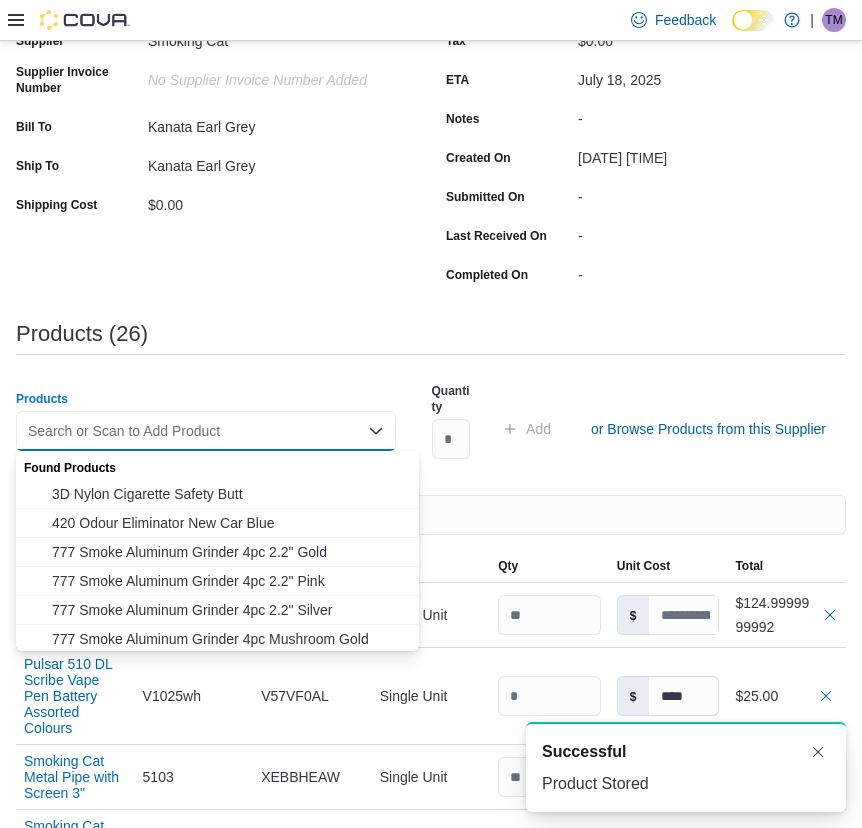 paste on "**********" 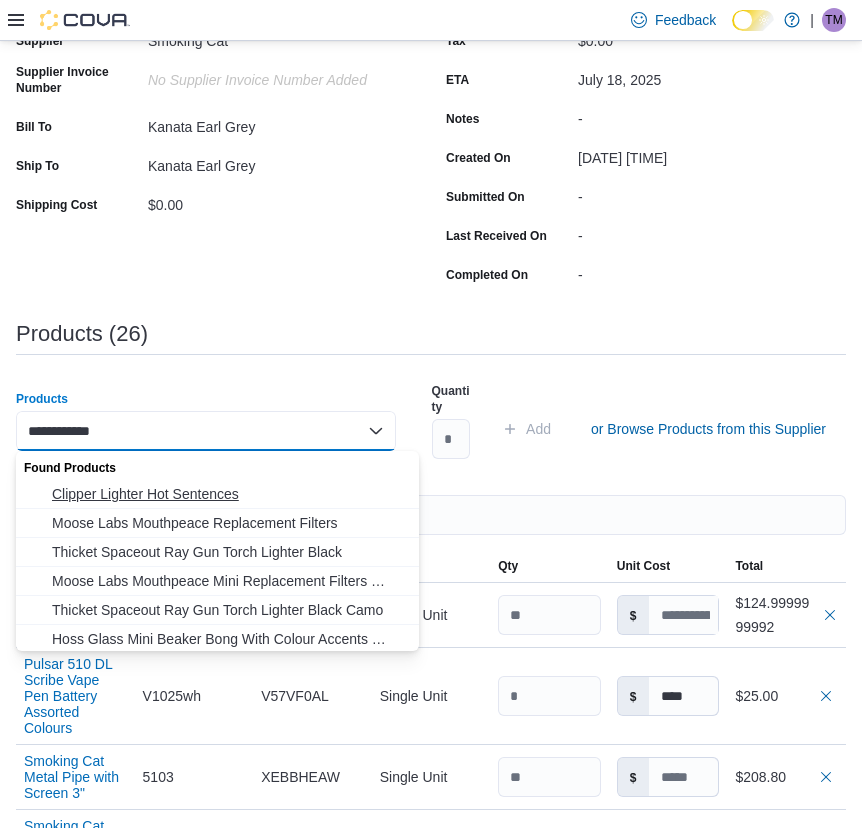 type on "**********" 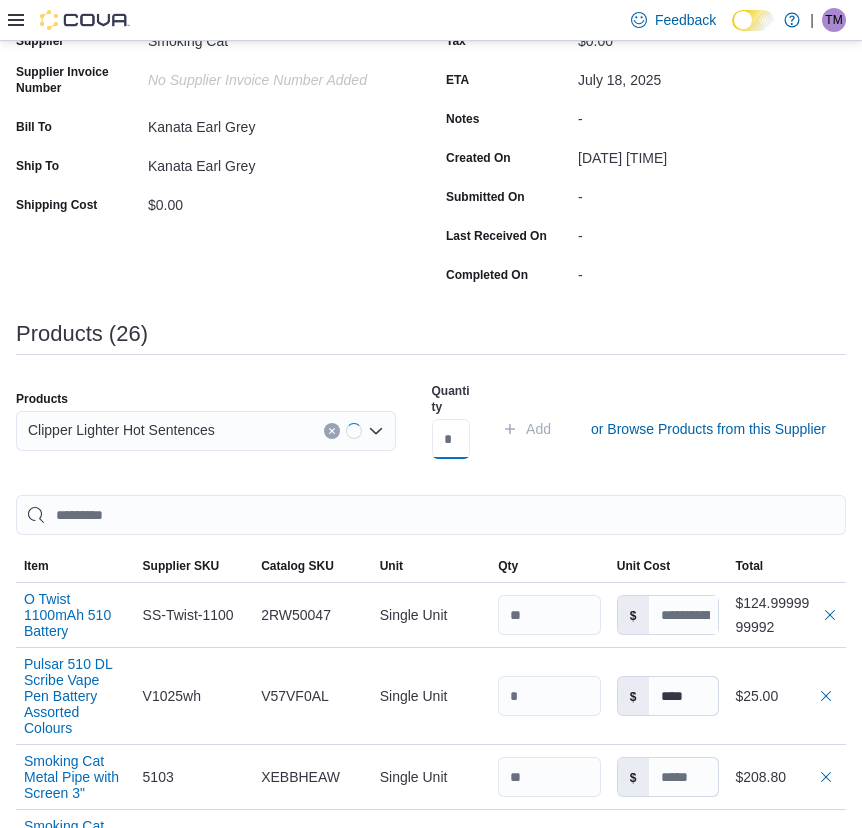 click at bounding box center [451, 439] 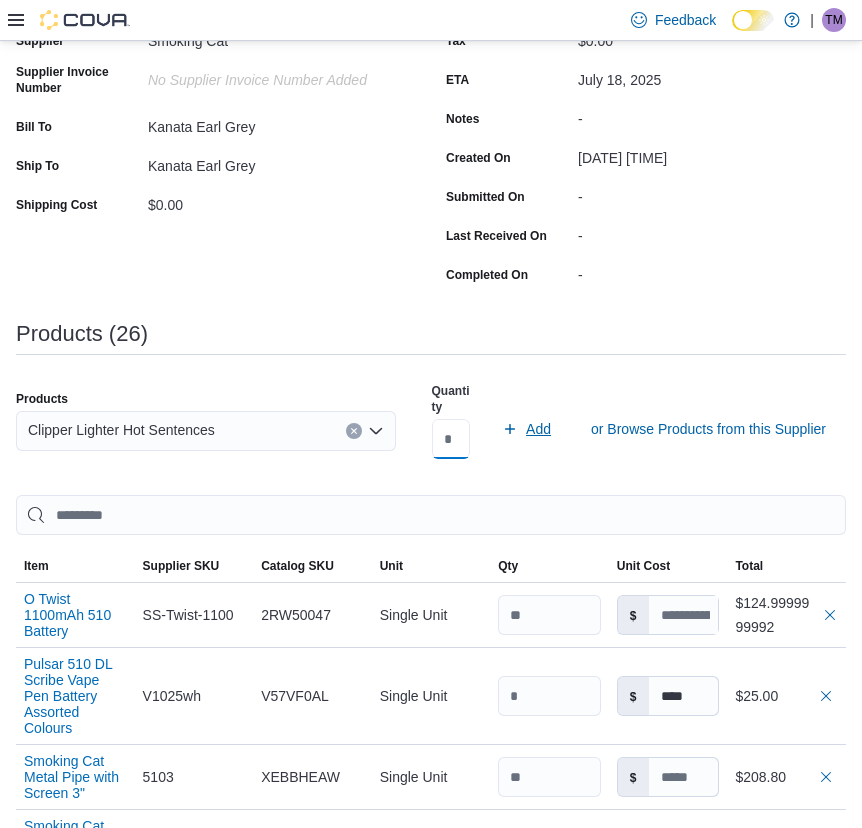 type on "**" 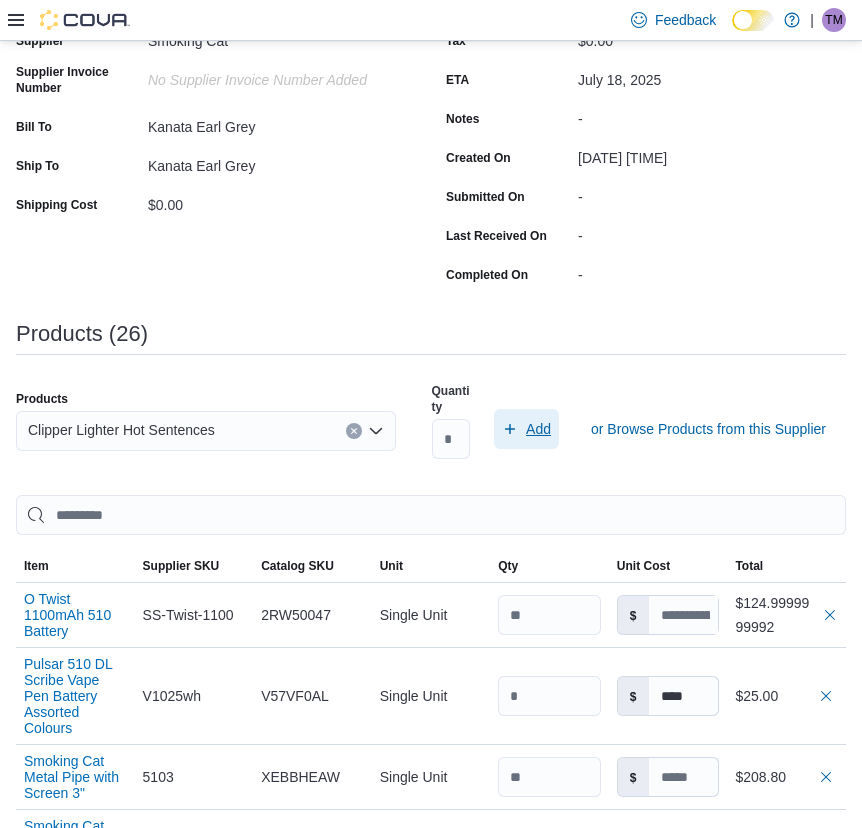 click on "Add" at bounding box center [526, 429] 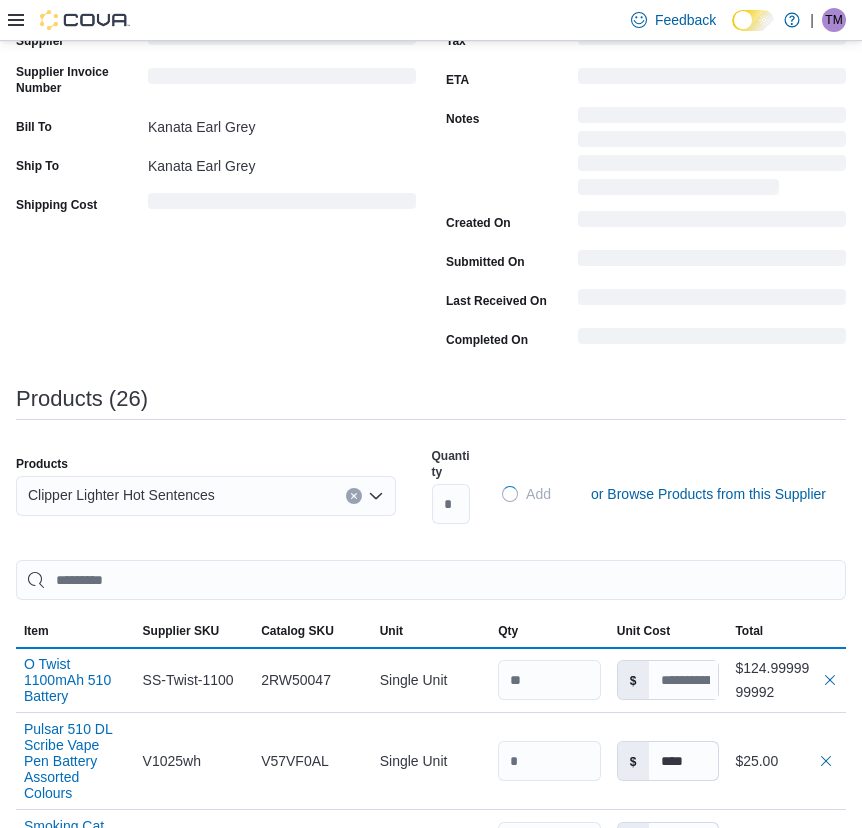 type 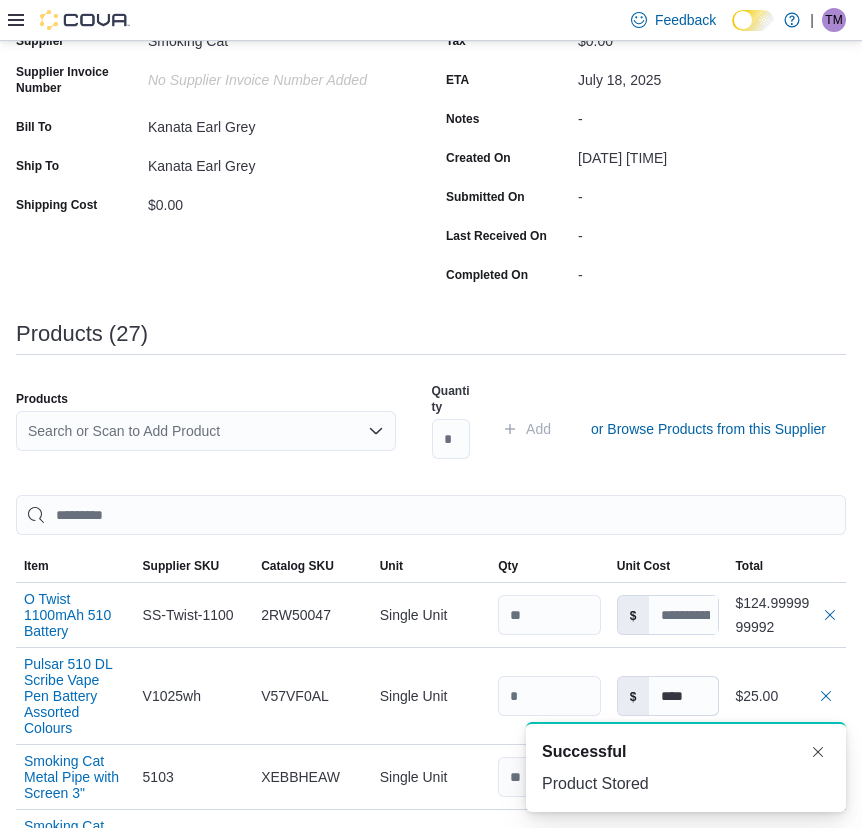 scroll, scrollTop: 0, scrollLeft: 0, axis: both 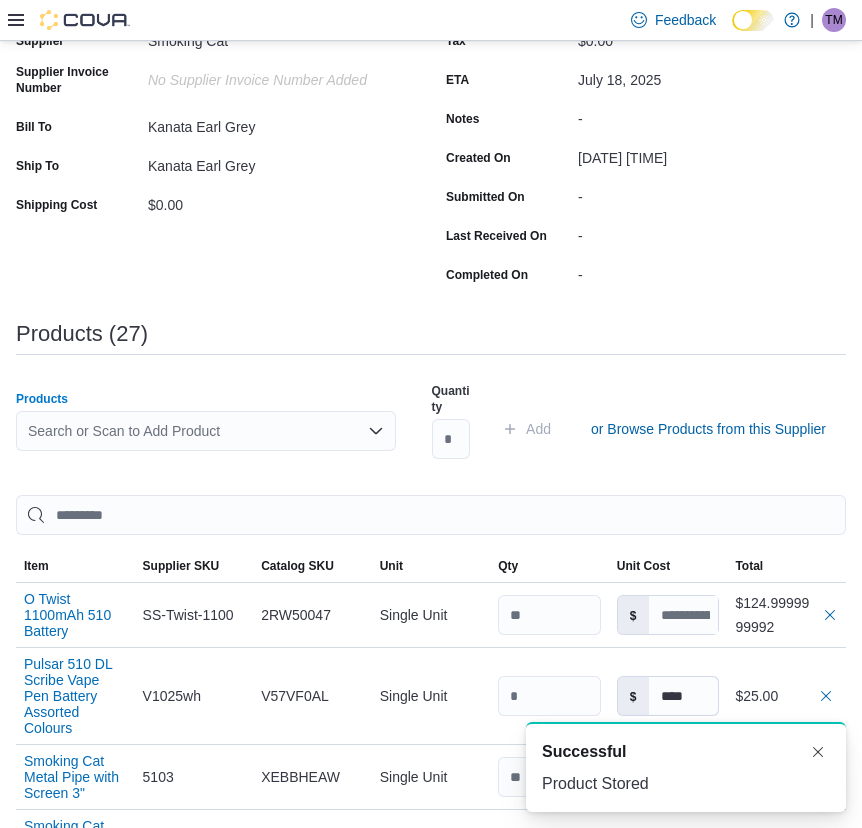 click on "Search or Scan to Add Product" at bounding box center [206, 431] 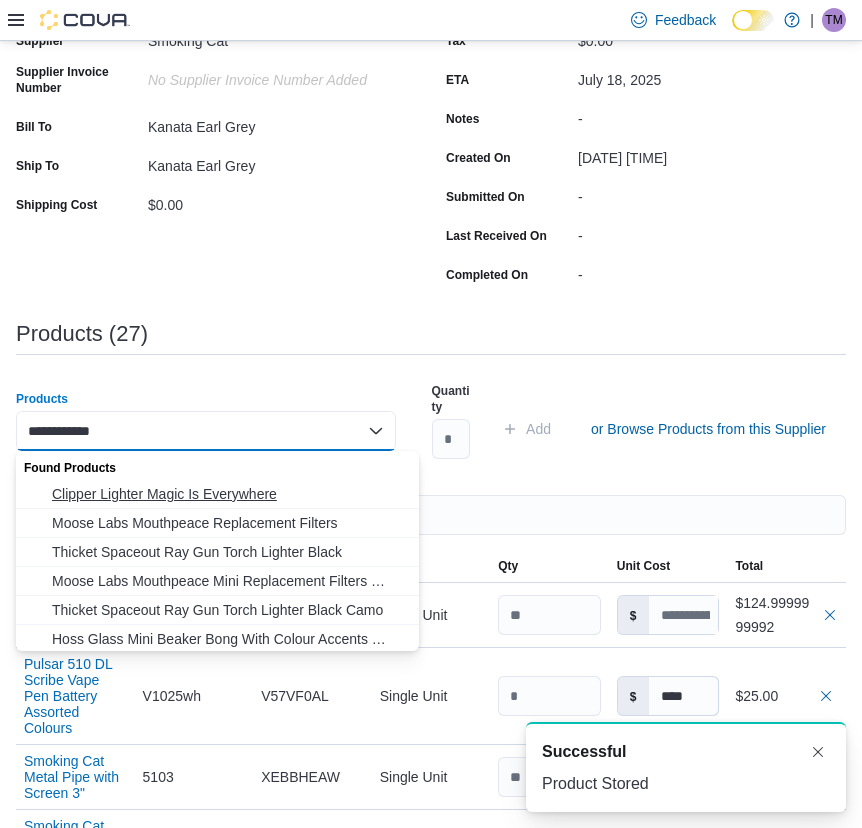 type on "**********" 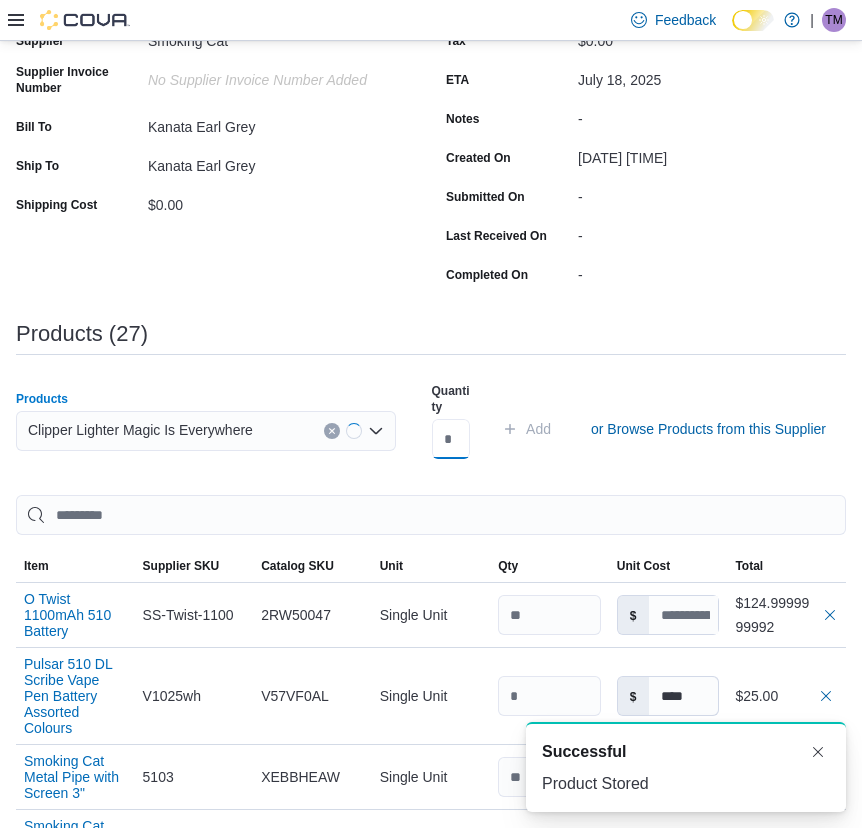 click at bounding box center (451, 439) 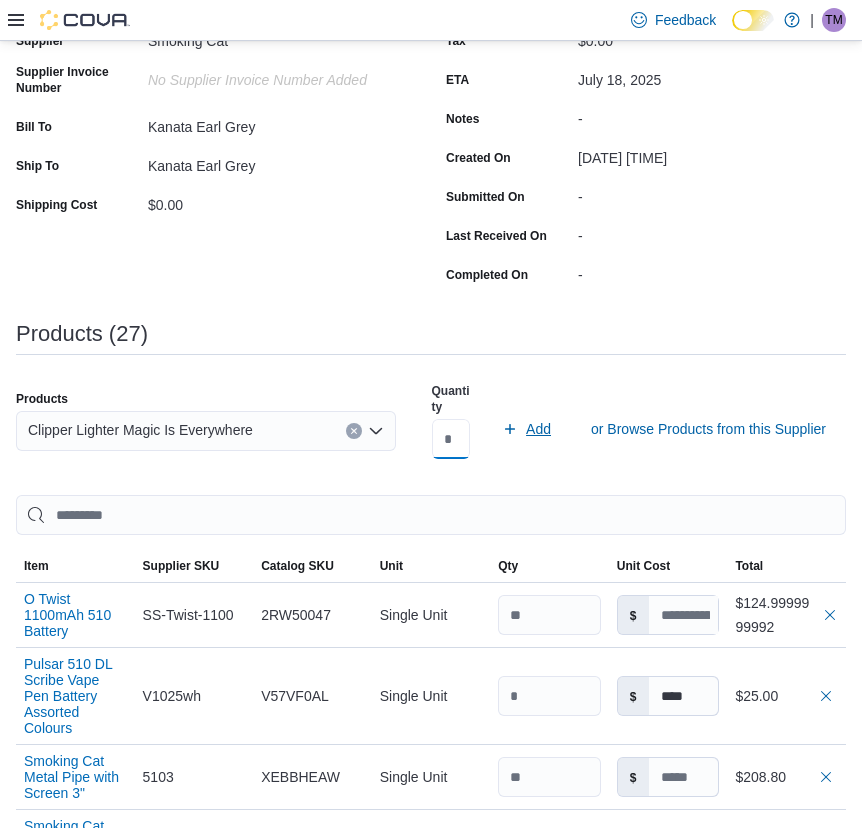type on "**" 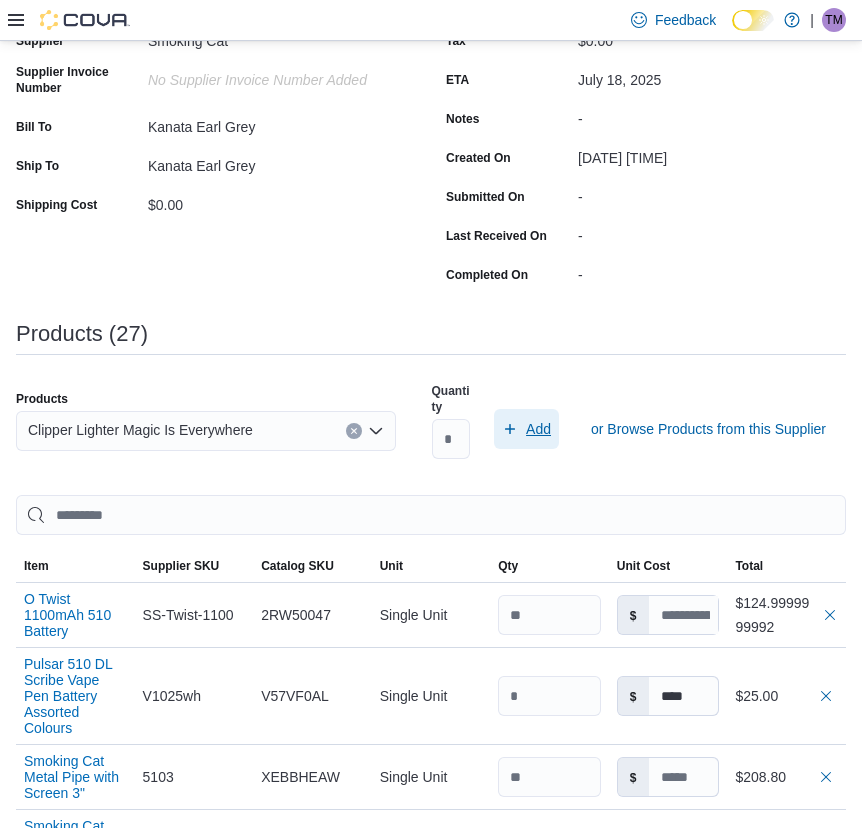 click 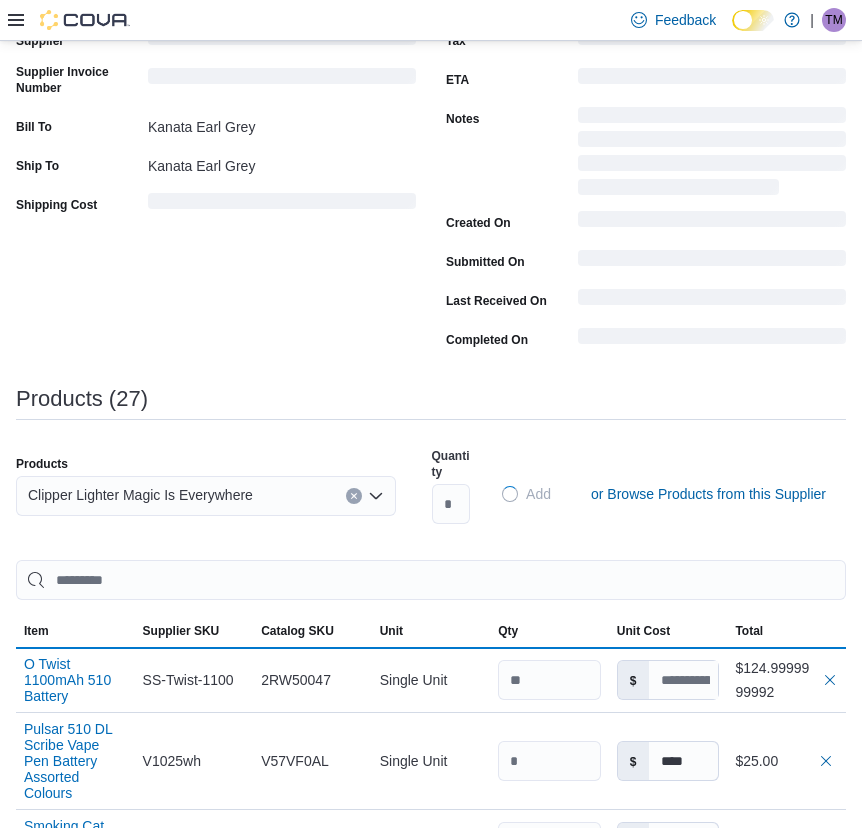 type 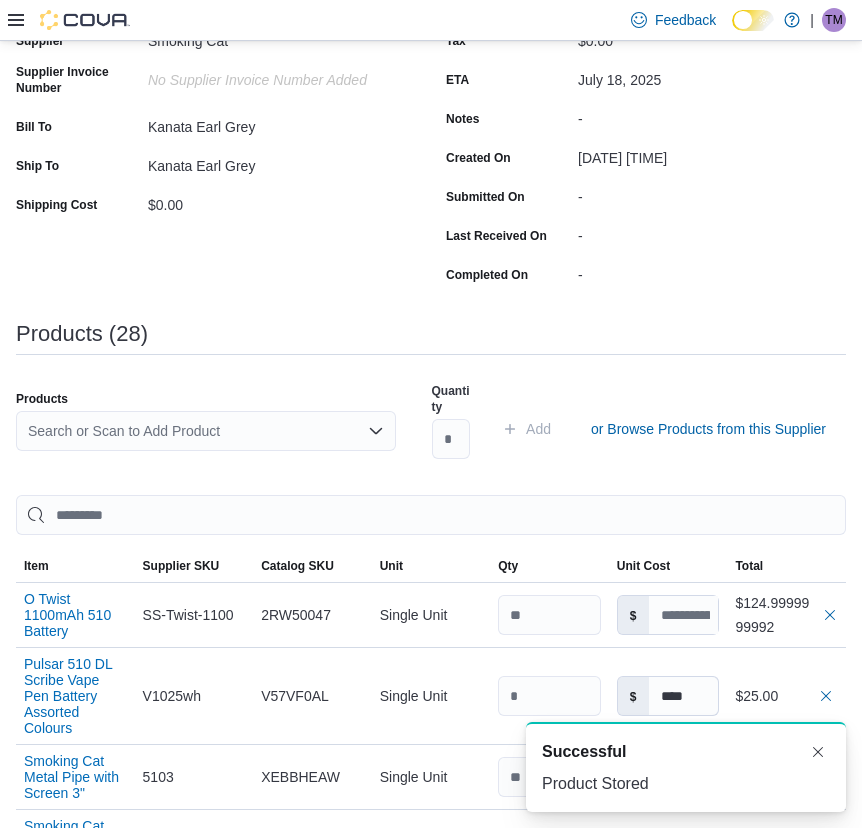 scroll, scrollTop: 0, scrollLeft: 0, axis: both 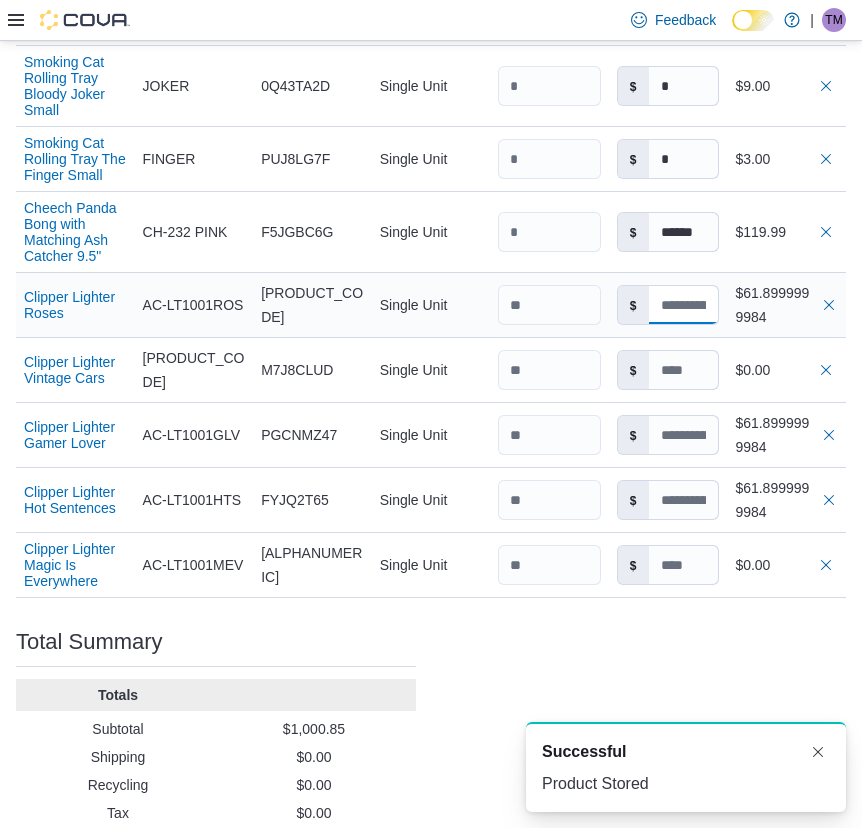 click at bounding box center [684, 305] 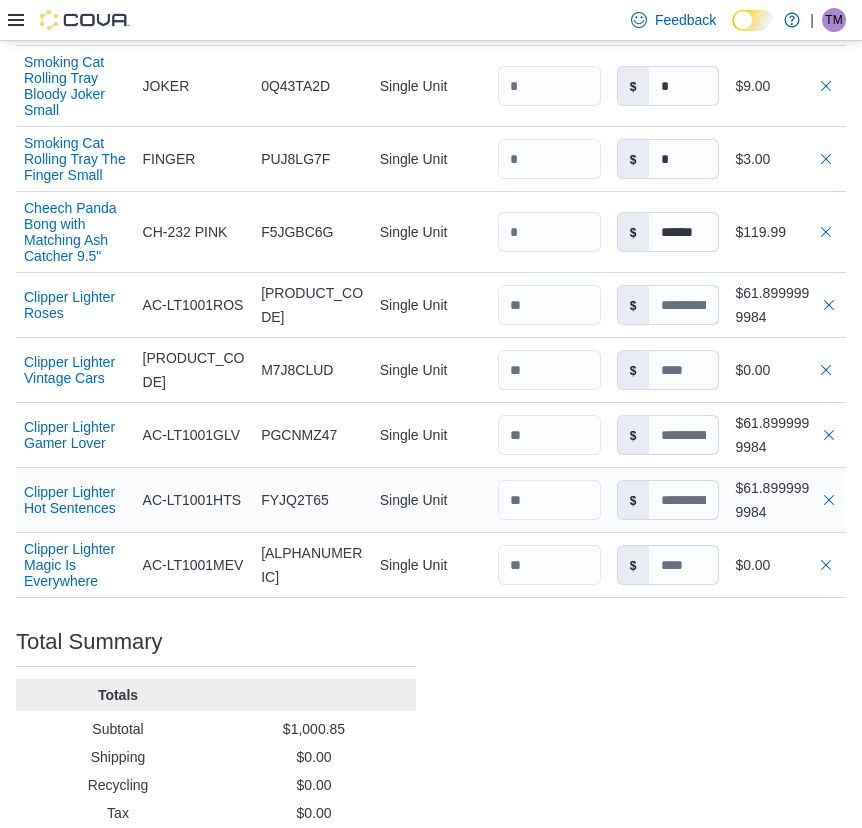 click on "Qty" at bounding box center [549, 500] 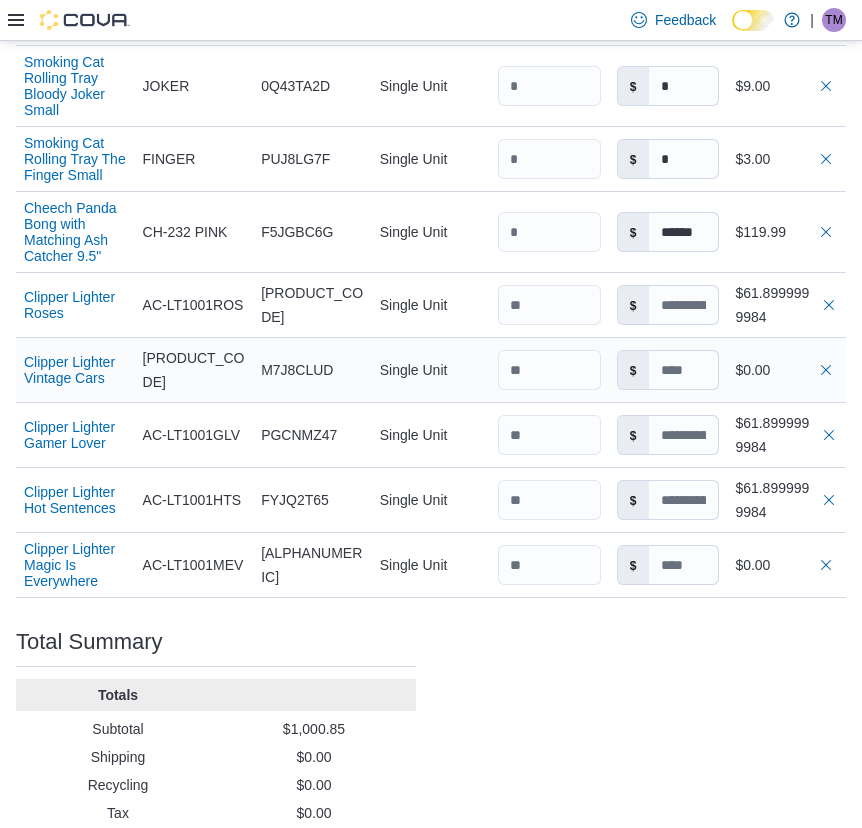 type 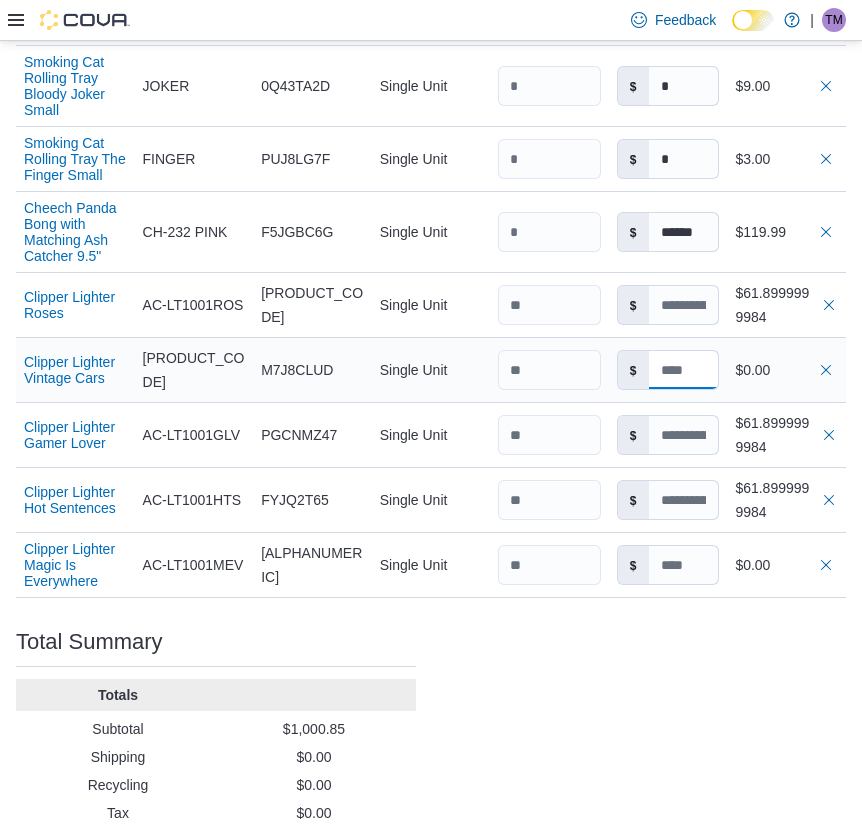 click at bounding box center (684, 370) 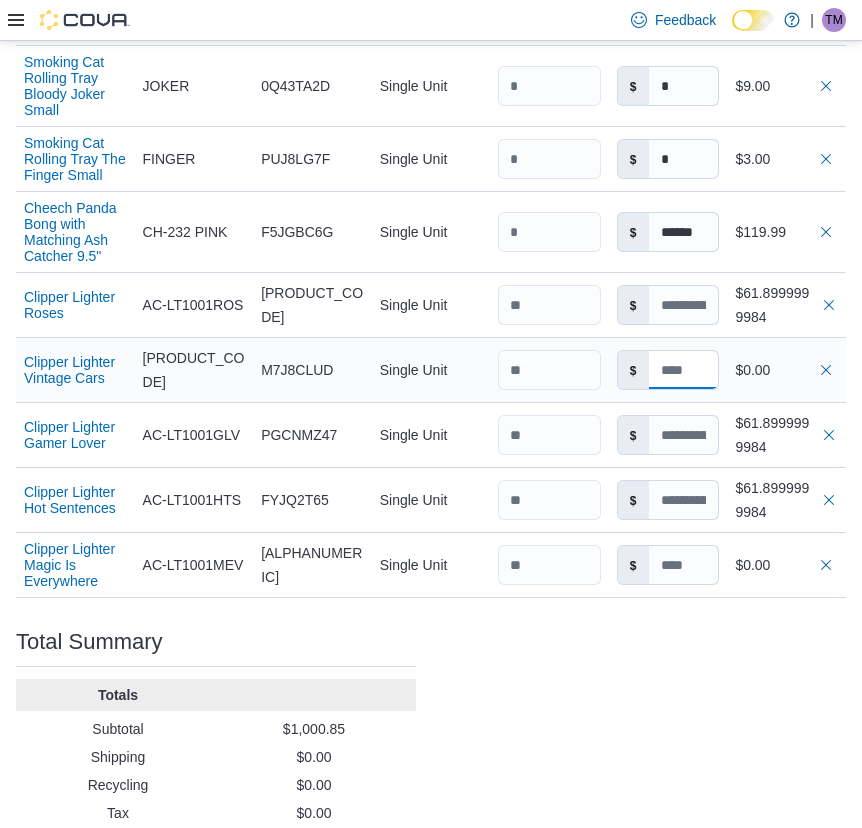 paste on "**********" 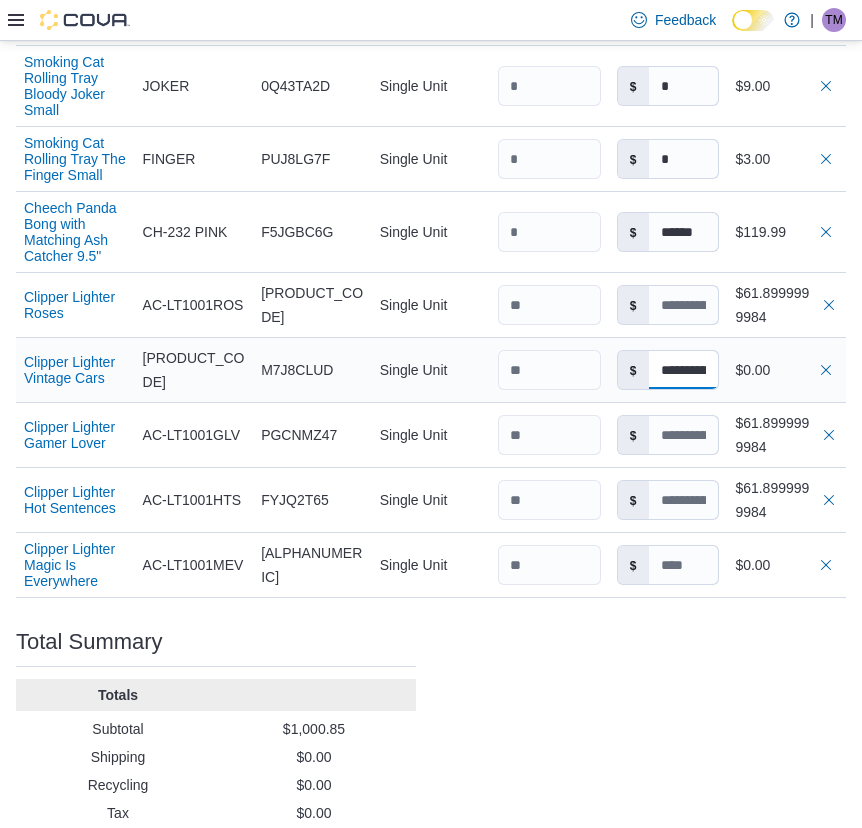 scroll, scrollTop: 0, scrollLeft: 75, axis: horizontal 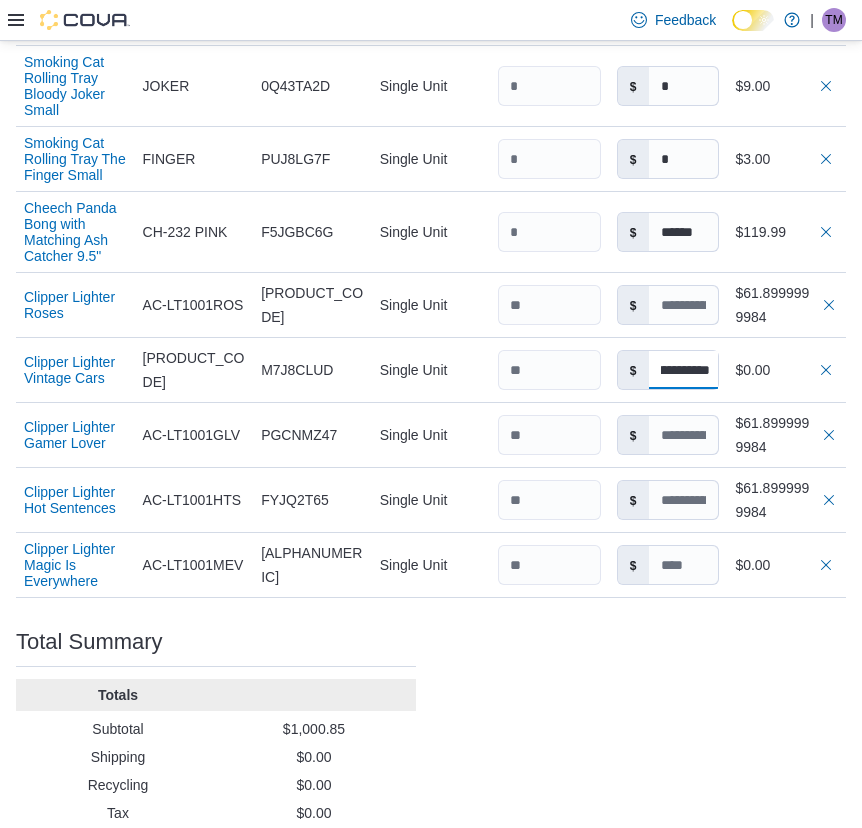 type on "**********" 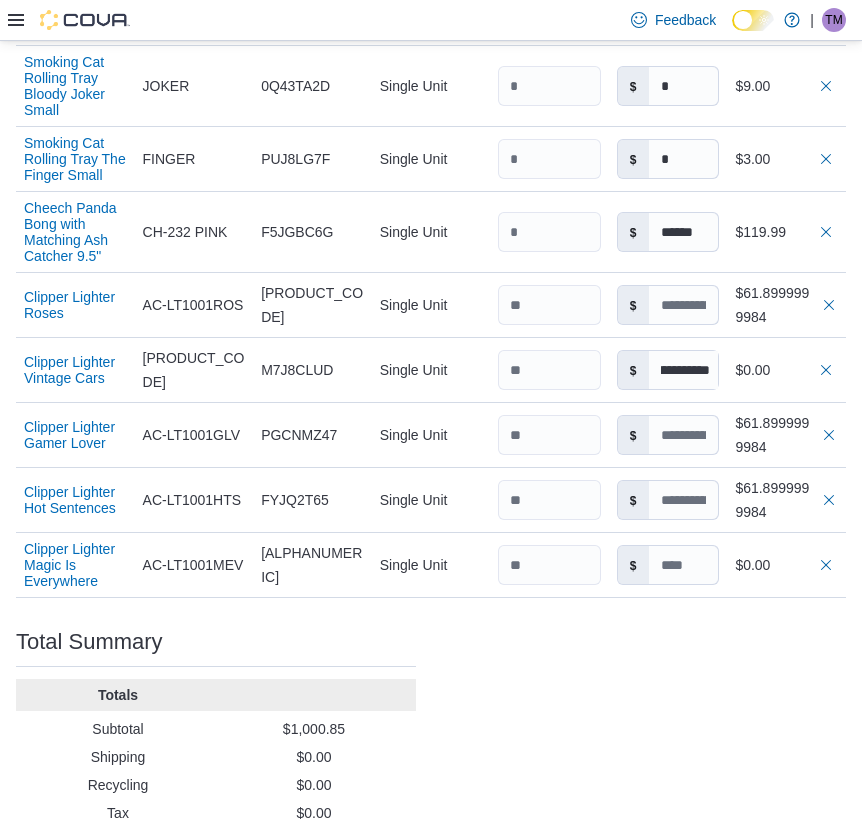 drag, startPoint x: 668, startPoint y: 631, endPoint x: 668, endPoint y: 620, distance: 11 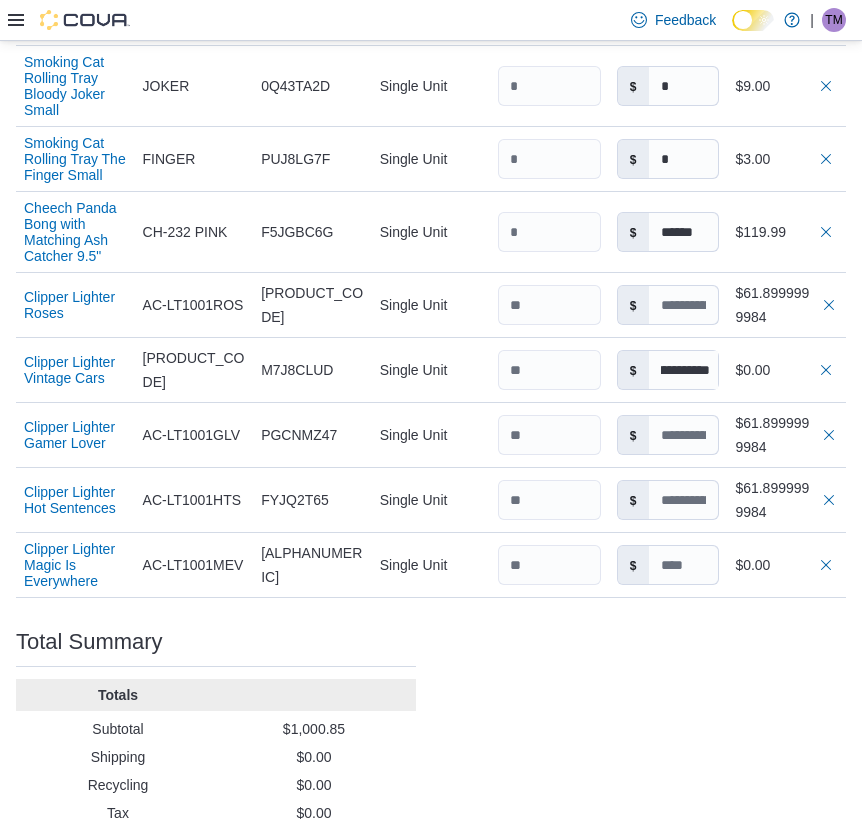 click on "Purchase Order: PO6FRF-13891 Feedback Purchase Order Details   Edit Status Pending Supplier Smoking Cat Supplier Invoice Number No Supplier Invoice Number added Bill To [FIRST] [LAST] Ship To [FIRST] [LAST] Shipping Cost $0.00 Recycling Cost $0.00 Tax $0.00 ETA [DATE] Notes - Created On [DATE] Submitted On - Last Received On - Completed On - Products (28)     Products Search or Scan to Add Product Quantity  Add or Browse Products from this Supplier Sorting EuiBasicTable with search callback Item Supplier SKU Catalog SKU Unit Qty Unit Cost Total O Twist 1100mAh 510 Battery Supplier SKU SS-Twist-1100 Catalog SKU 2RW50047 Unit Single Unit Qty Unit Cost $ Total $124.9999999992 Pulsar 510 DL Scribe Vape Pen Battery Assorted Colours Supplier SKU V1025wh Catalog SKU V57VF0AL Unit Single Unit Qty Unit Cost $ **** Total $25.00 Smoking Cat Metal Pipe with Screen 3" Supplier SKU 5103 Catalog SKU XEBBHEAW Unit Single Unit Qty Unit Cost $ Total $208.80 Supplier SKU SHP-371 ASSORTED Catalog SKU $" at bounding box center (431, -688) 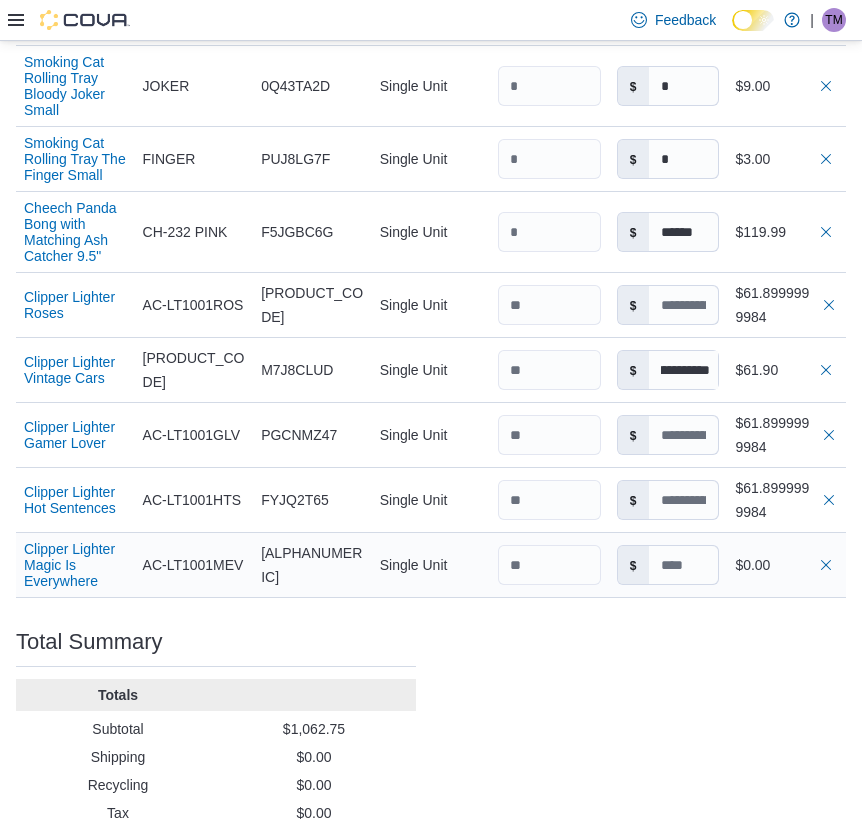 scroll, scrollTop: 0, scrollLeft: 0, axis: both 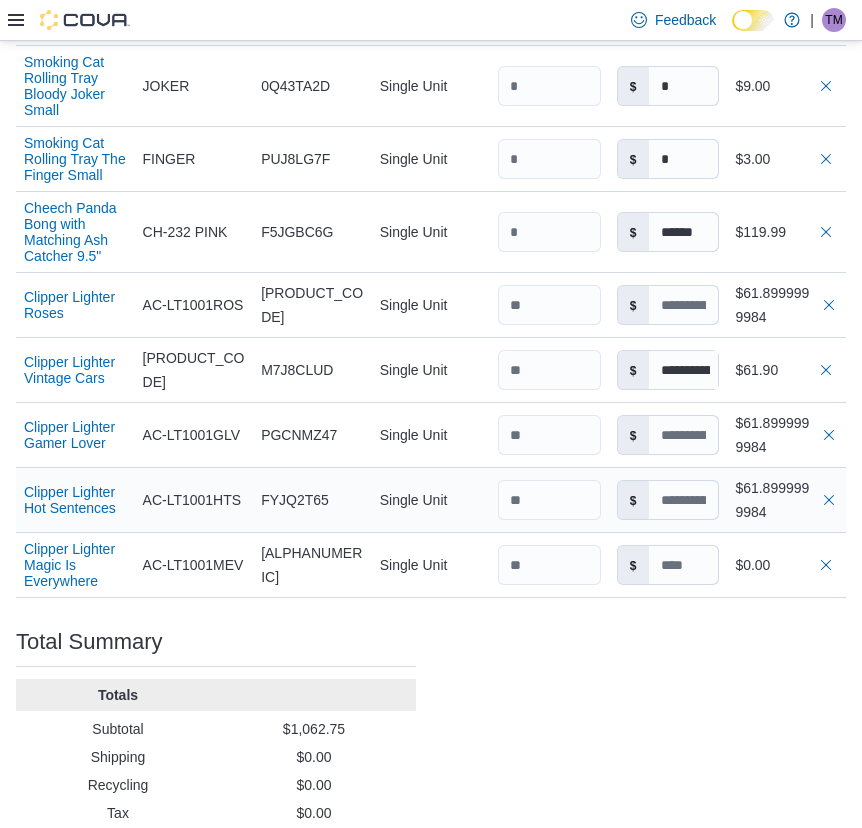 type 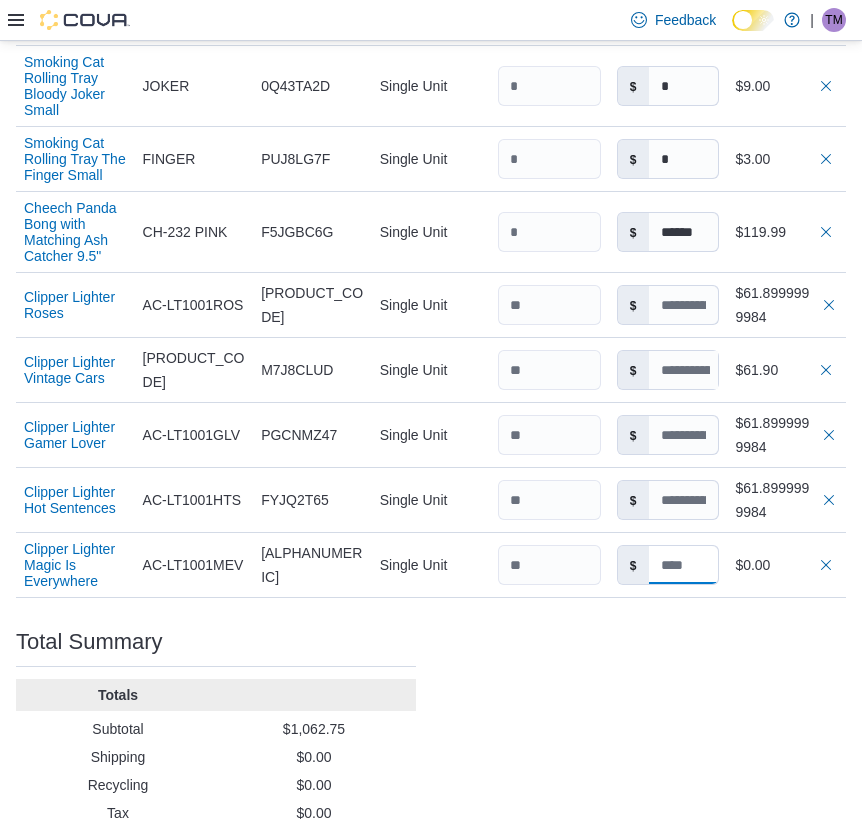 drag, startPoint x: 682, startPoint y: 506, endPoint x: 640, endPoint y: 624, distance: 125.25175 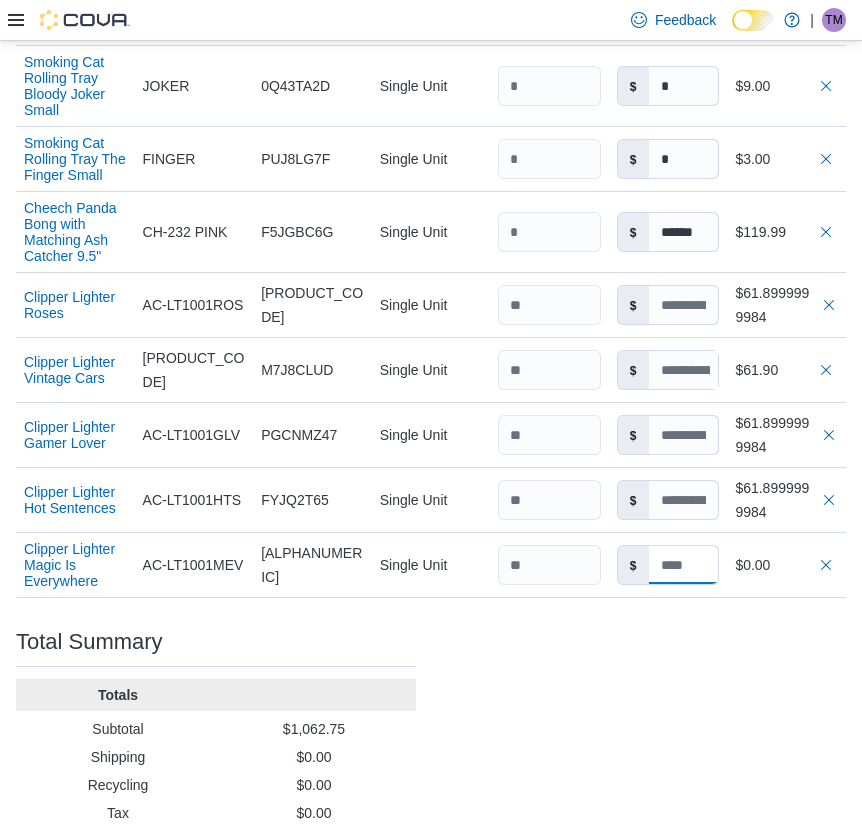 click at bounding box center (684, 565) 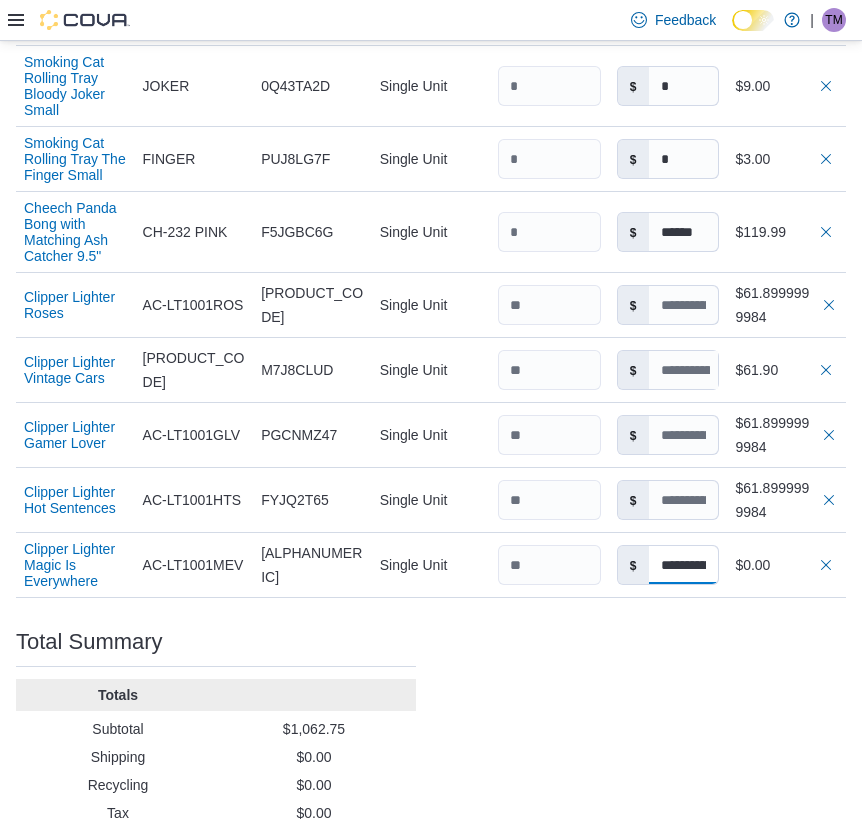 scroll, scrollTop: 0, scrollLeft: 75, axis: horizontal 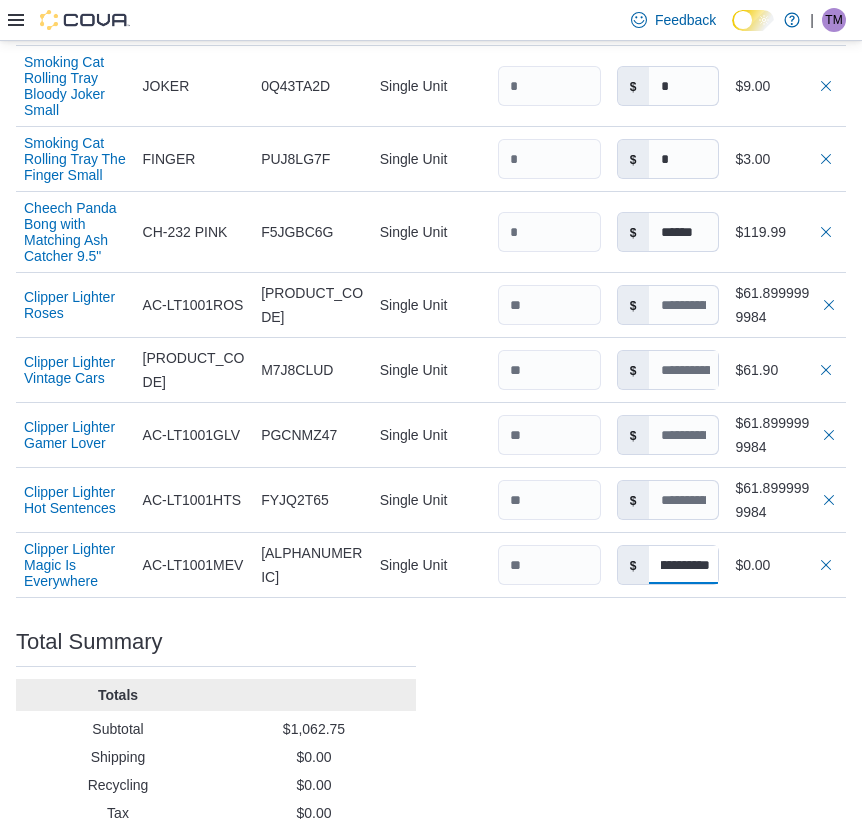 type on "**********" 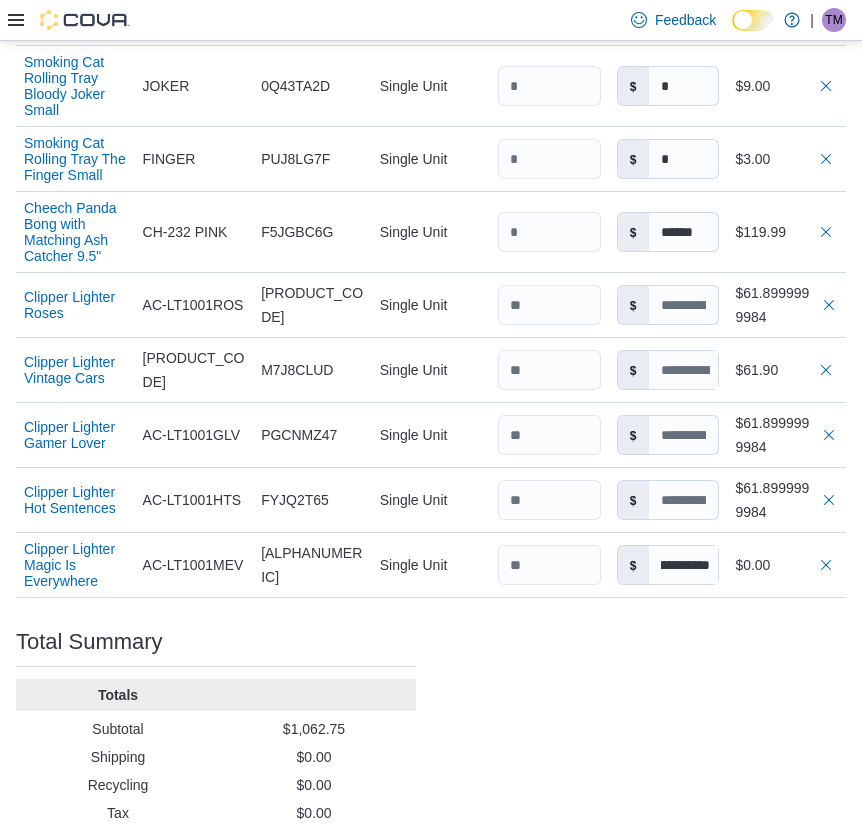 click on "Purchase Order: PO6FRF-13891 Feedback Purchase Order Details   Edit Status Pending Supplier Smoking Cat Supplier Invoice Number No Supplier Invoice Number added Bill To [FIRST] [LAST] Ship To [FIRST] [LAST] Shipping Cost $0.00 Recycling Cost $0.00 Tax $0.00 ETA [DATE] Notes - Created On [DATE] Submitted On - Last Received On - Completed On - Products (28)     Products Search or Scan to Add Product Quantity  Add or Browse Products from this Supplier Sorting EuiBasicTable with search callback Item Supplier SKU Catalog SKU Unit Qty Unit Cost Total O Twist 1100mAh 510 Battery Supplier SKU SS-Twist-1100 Catalog SKU 2RW50047 Unit Single Unit Qty Unit Cost $ Total $124.9999999992 Pulsar 510 DL Scribe Vape Pen Battery Assorted Colours Supplier SKU V1025wh Catalog SKU V57VF0AL Unit Single Unit Qty Unit Cost $ **** Total $25.00 Smoking Cat Metal Pipe with Screen 3" Supplier SKU 5103 Catalog SKU XEBBHEAW Unit Single Unit Qty Unit Cost $ Total $208.80 Supplier SKU SHP-371 ASSORTED Catalog SKU $" at bounding box center (431, -688) 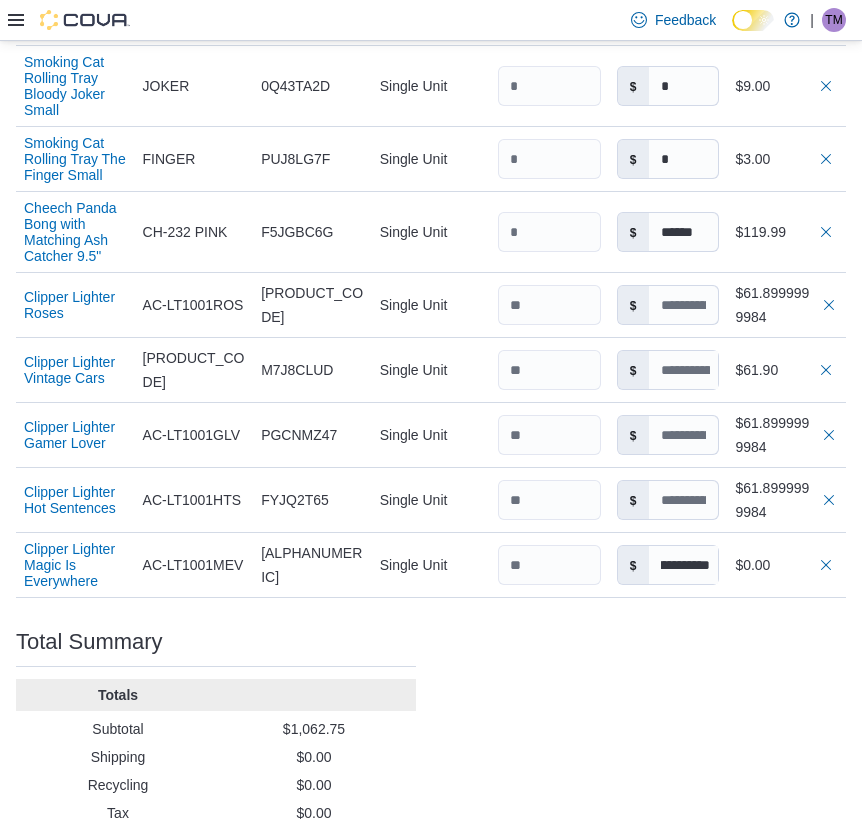 scroll, scrollTop: 0, scrollLeft: 0, axis: both 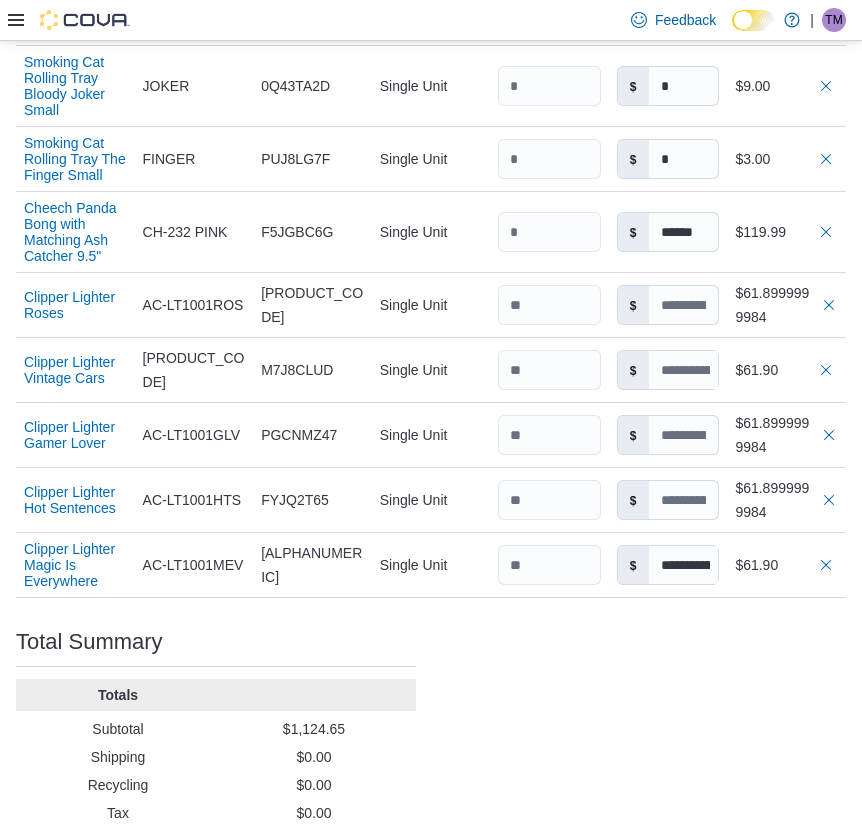 type 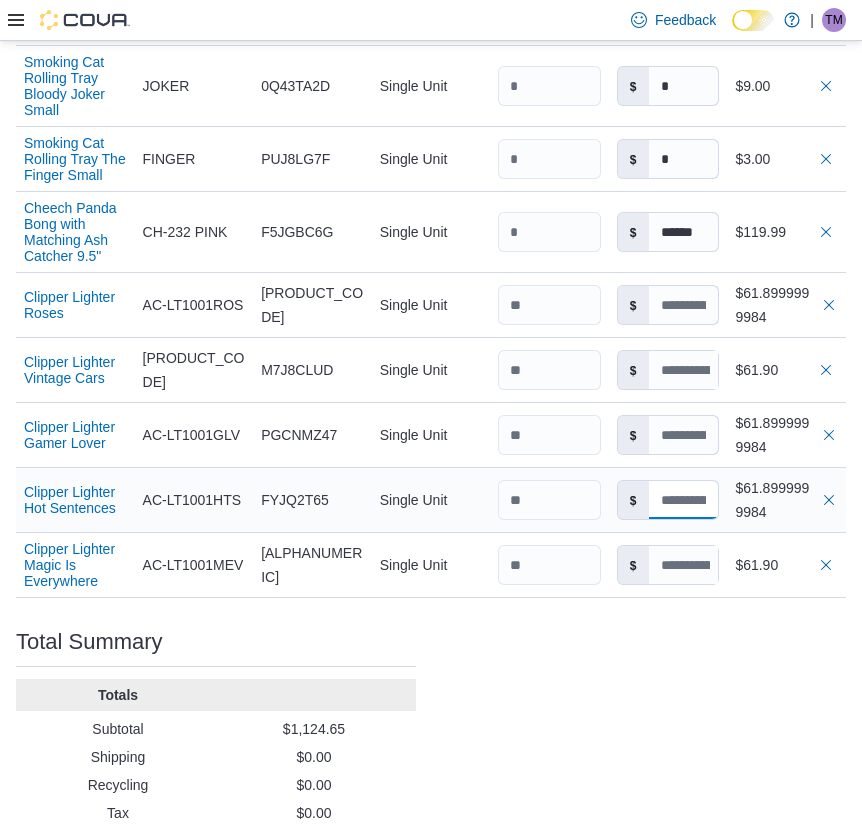 click at bounding box center (684, 500) 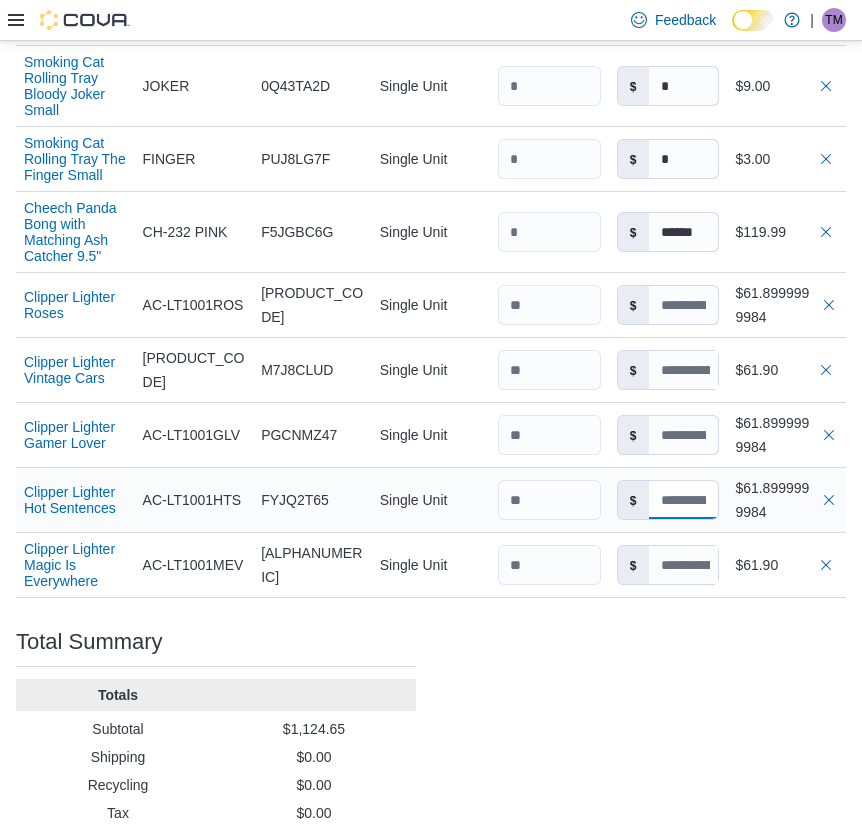 paste on "**********" 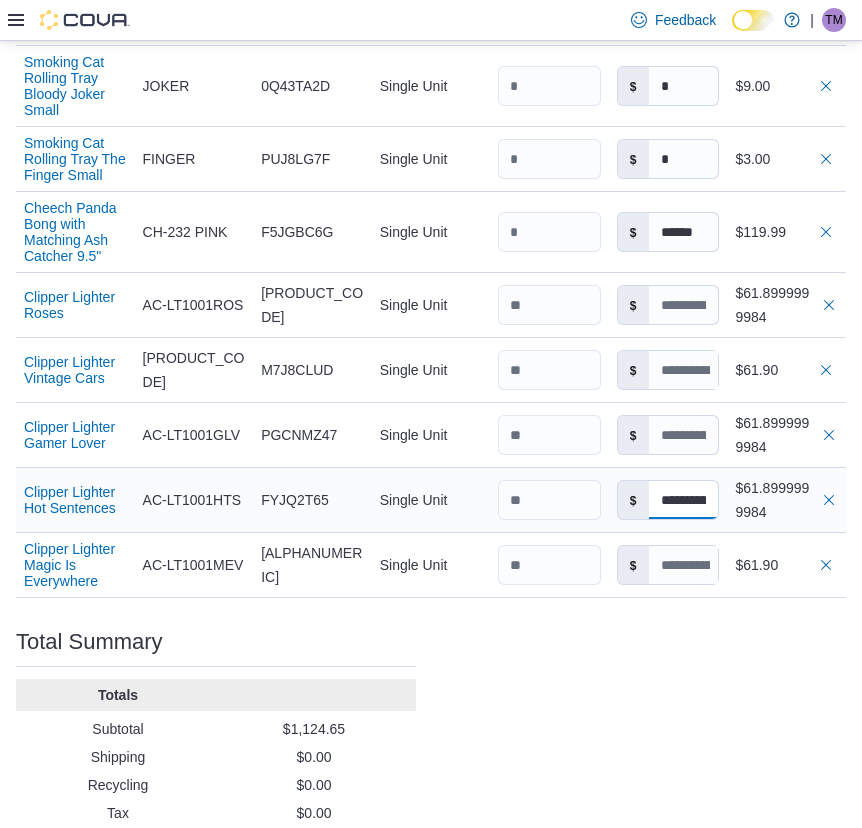 scroll, scrollTop: 0, scrollLeft: 75, axis: horizontal 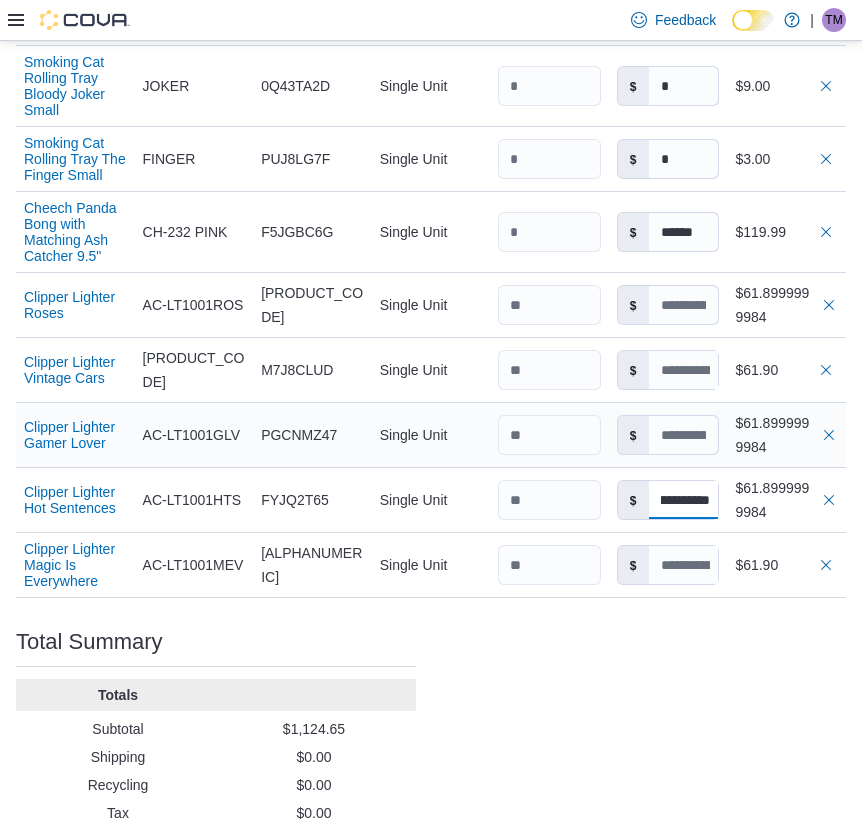 type on "**********" 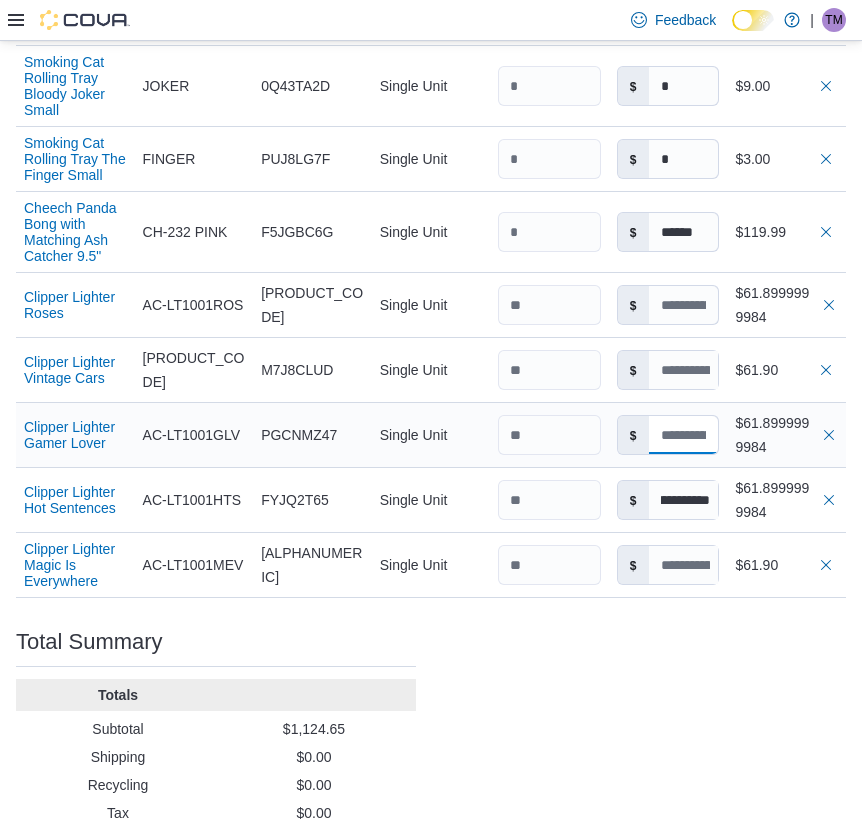 scroll, scrollTop: 2465, scrollLeft: 0, axis: vertical 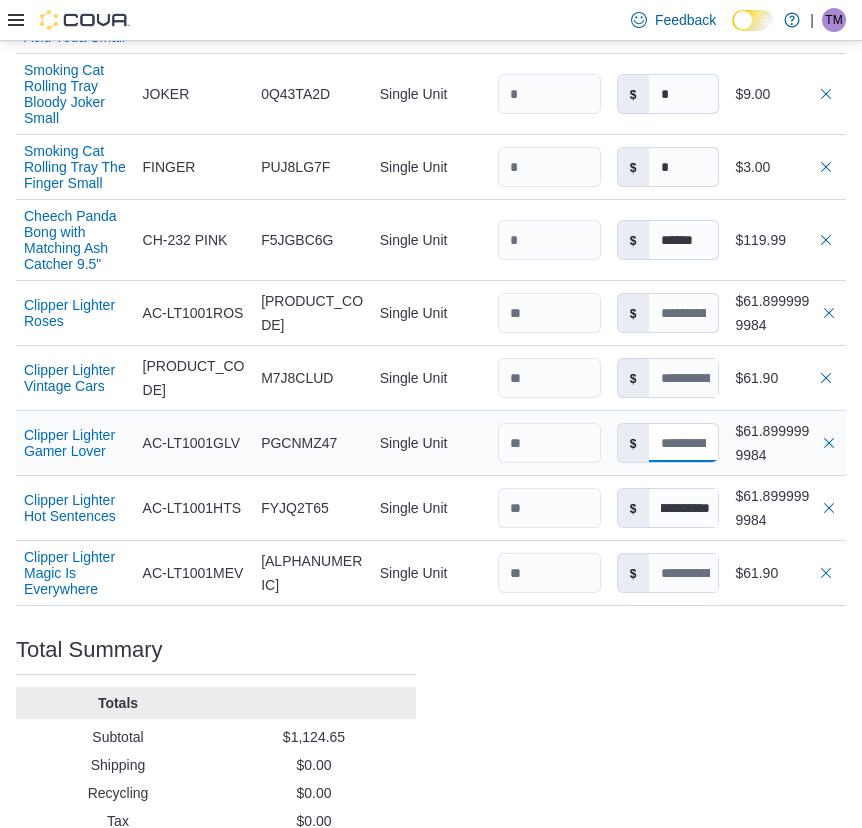 click at bounding box center (684, 443) 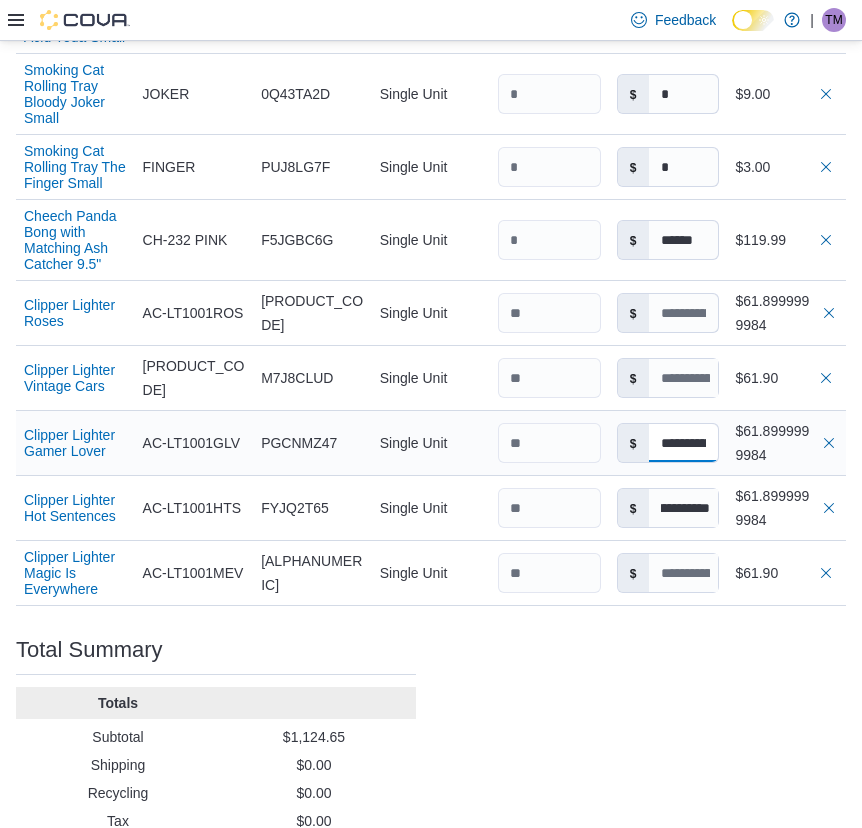 scroll, scrollTop: 0, scrollLeft: 0, axis: both 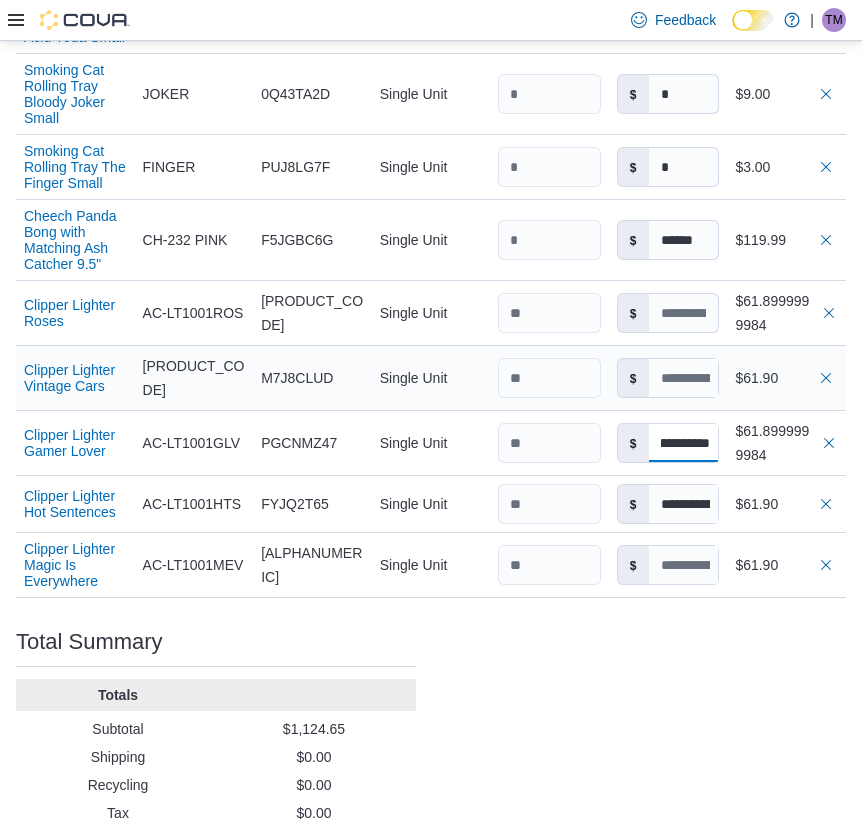 type 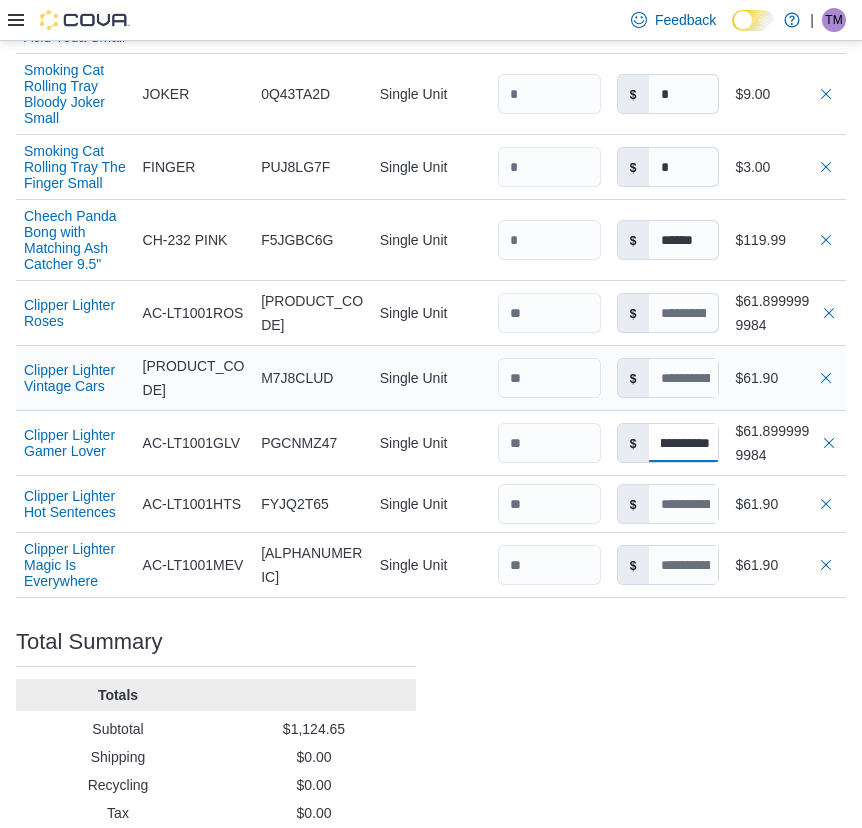 type on "**********" 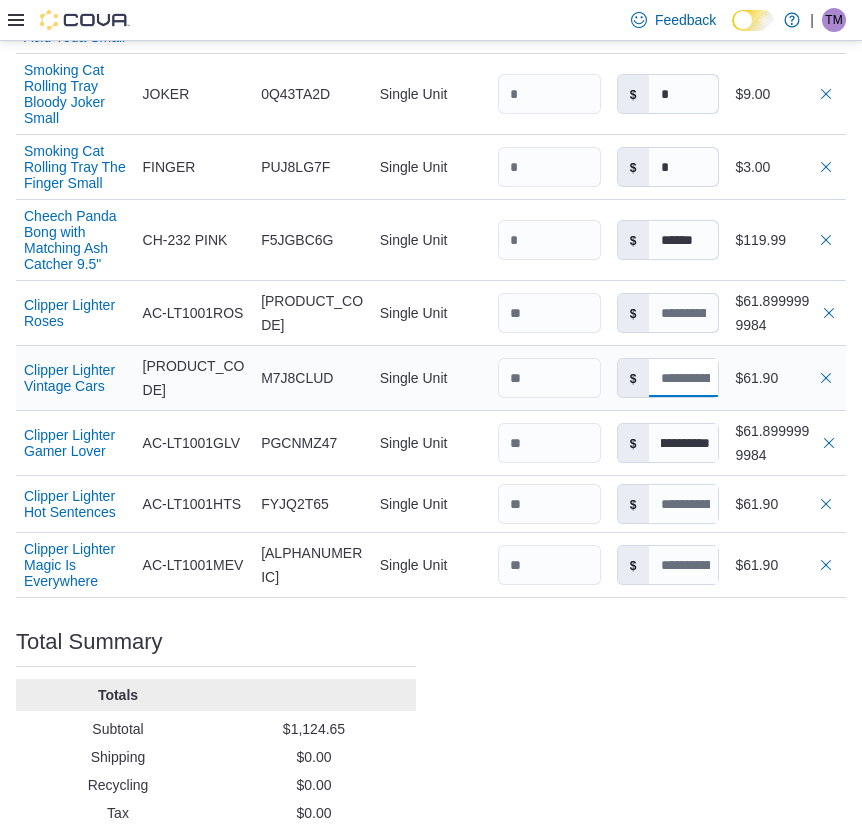 click at bounding box center (685, 378) 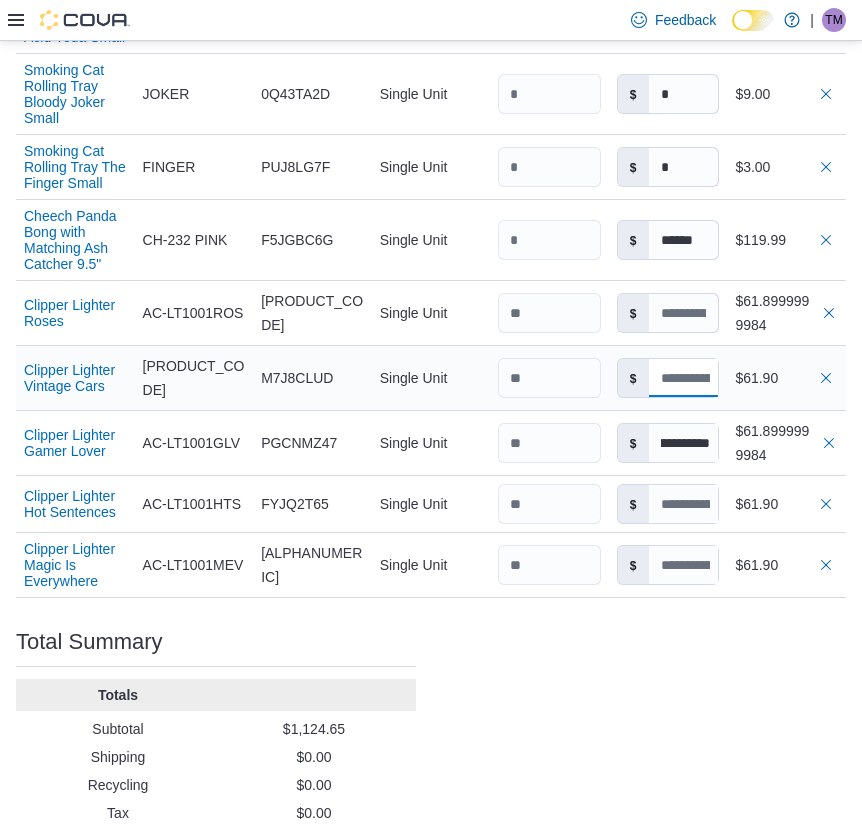 paste on "**********" 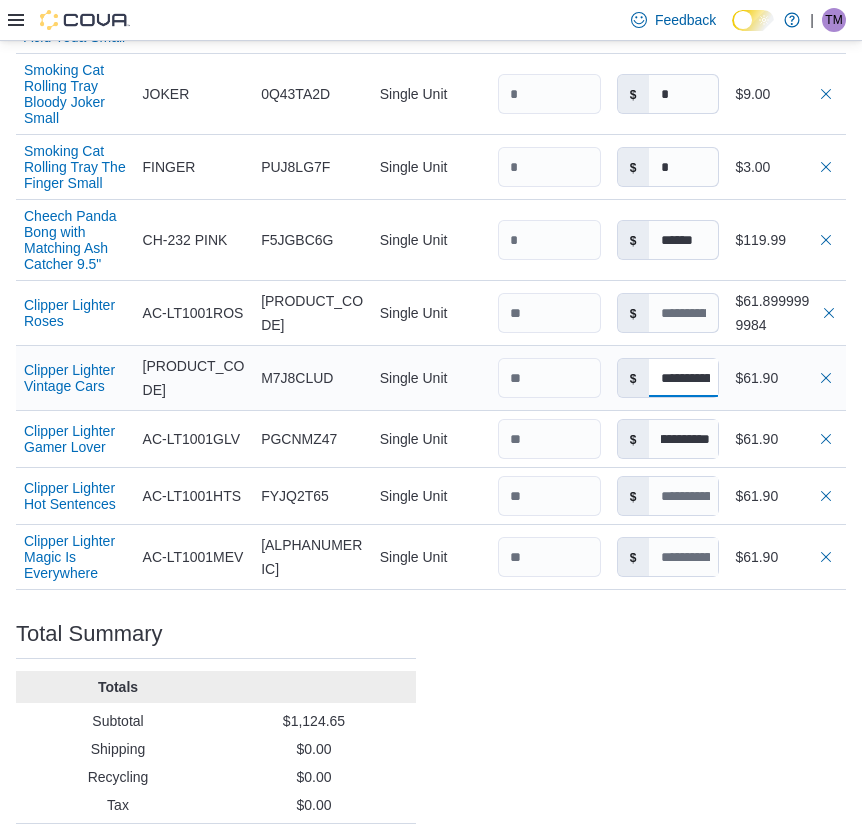 scroll, scrollTop: 0, scrollLeft: 0, axis: both 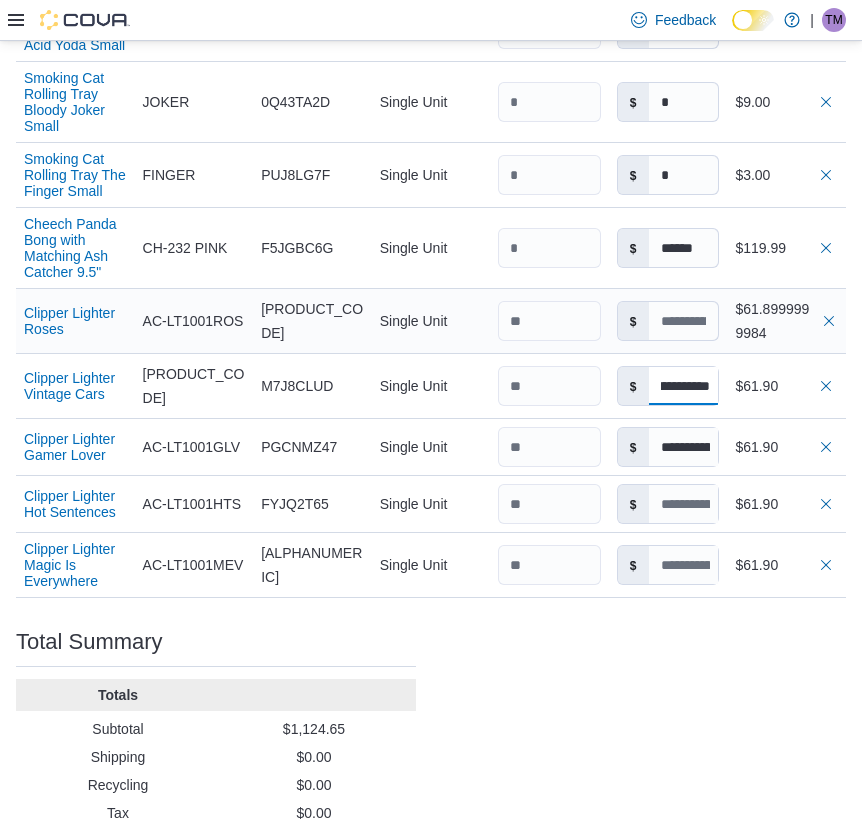 type 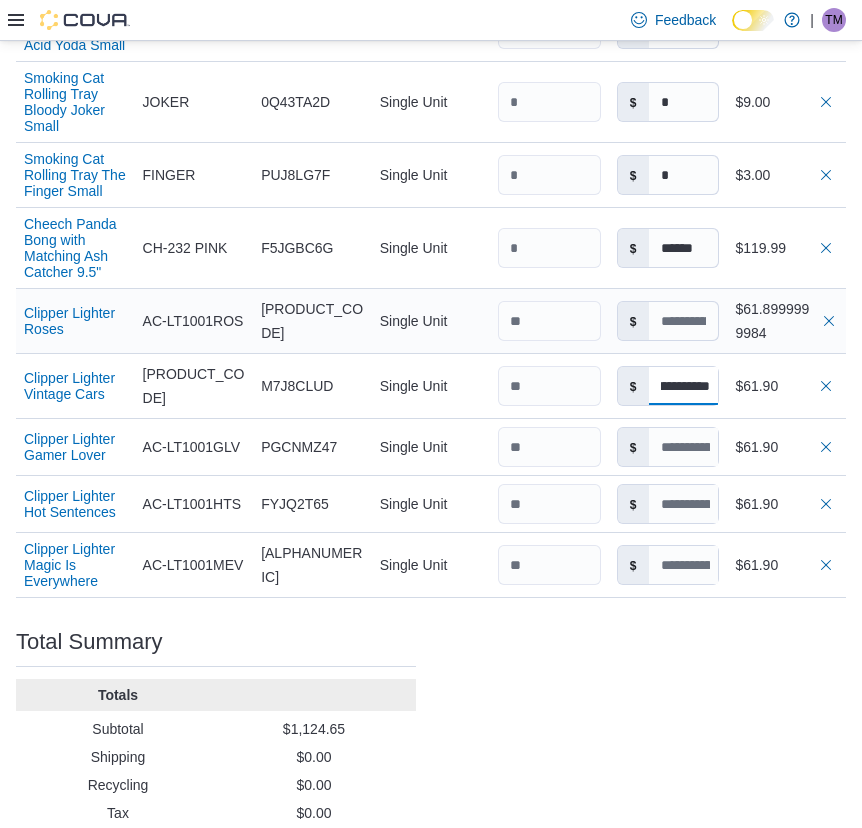type on "**********" 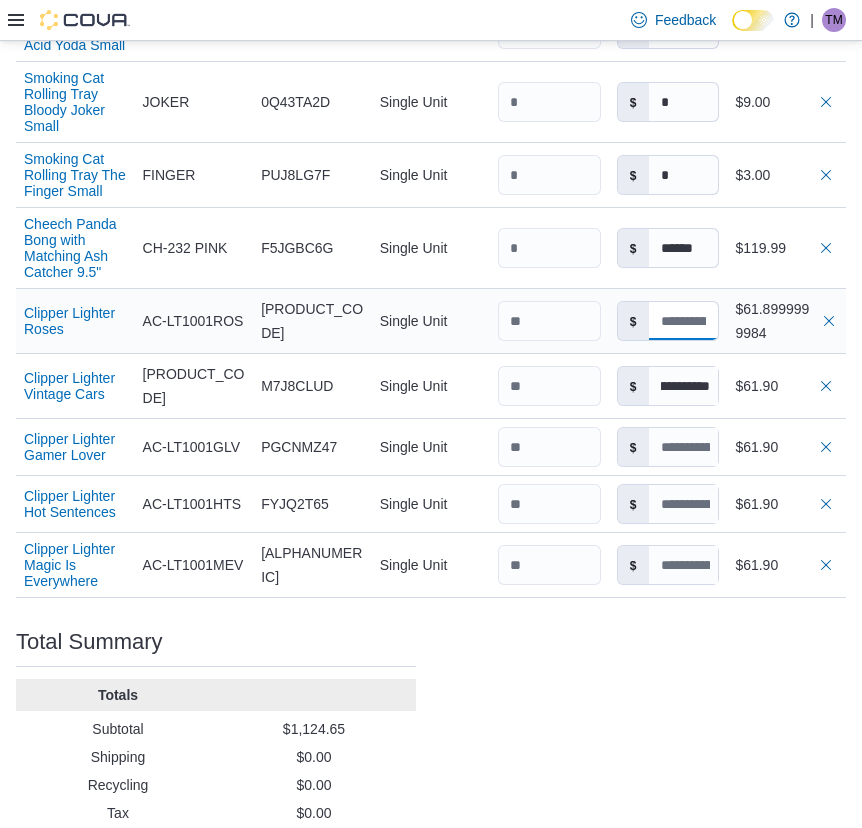 paste on "**********" 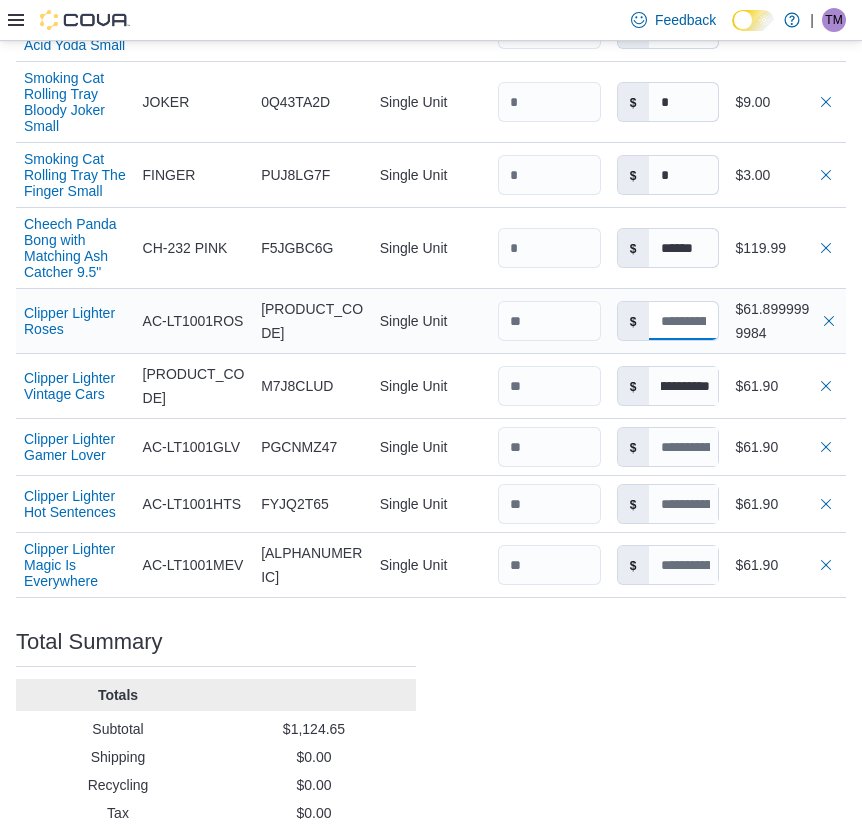 click at bounding box center (684, 321) 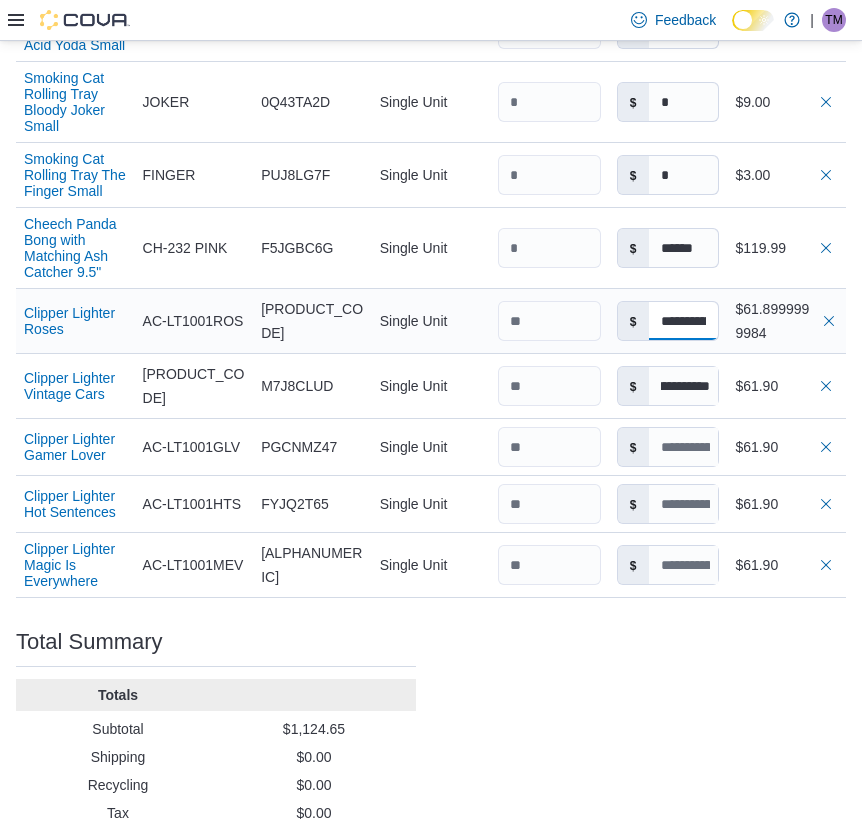 scroll, scrollTop: 0, scrollLeft: 0, axis: both 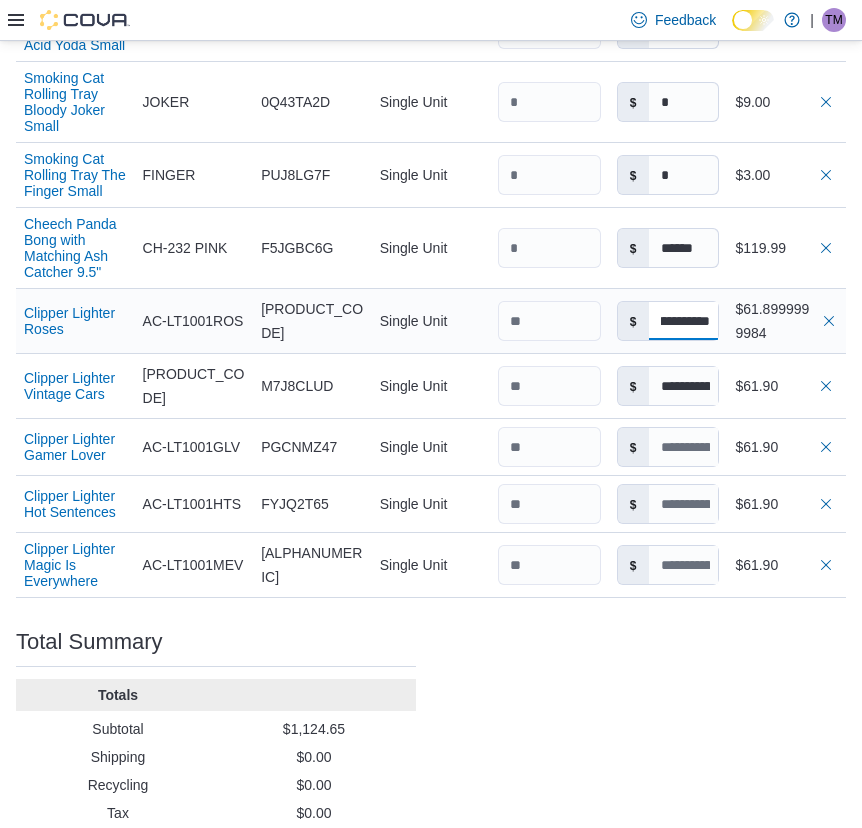 type 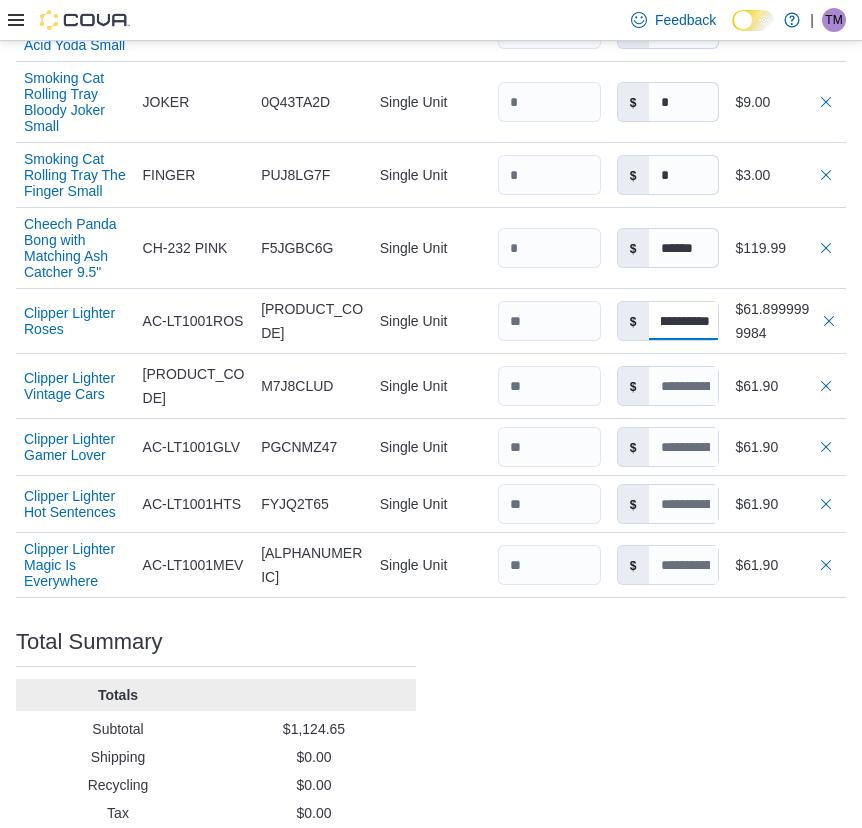 type on "**********" 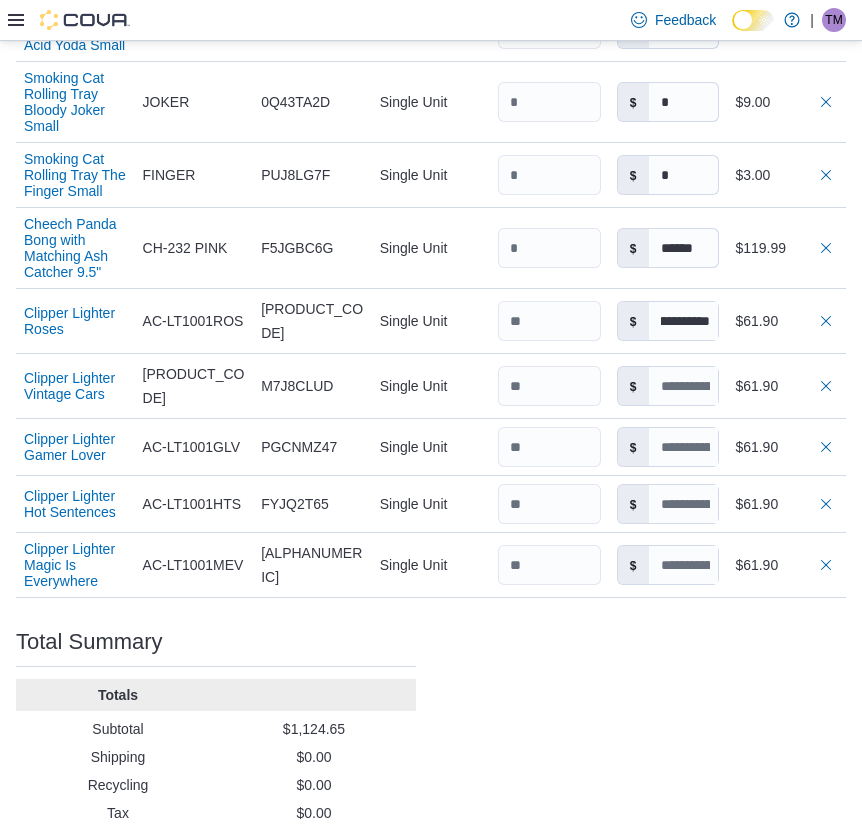 scroll, scrollTop: 2449, scrollLeft: 0, axis: vertical 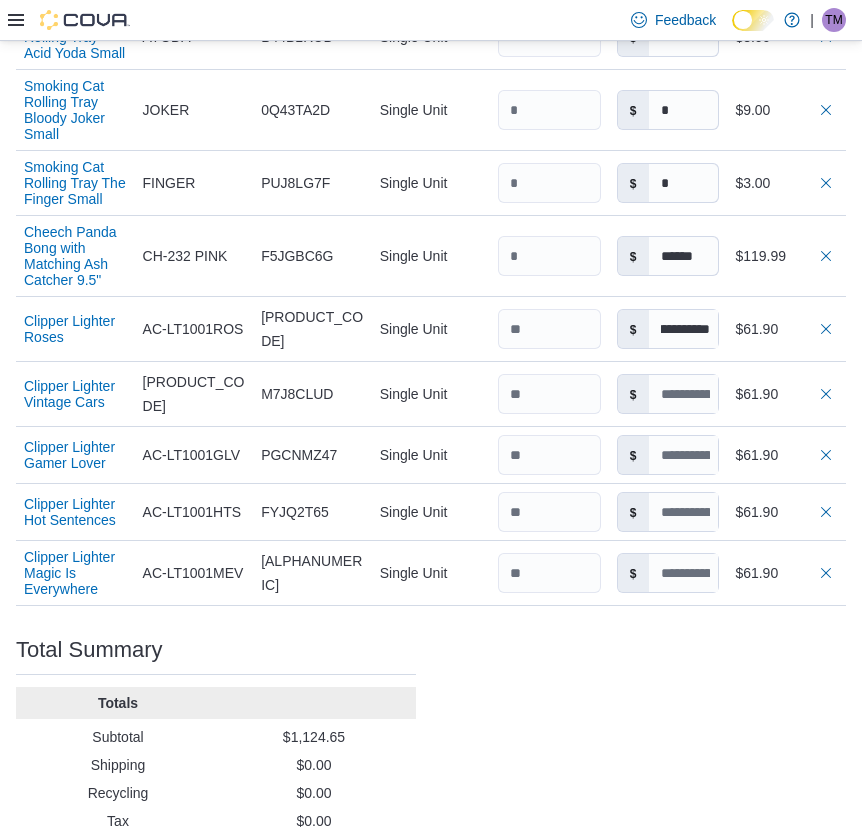 click on "Purchase Order: [ORDER_ID] Feedback Purchase Order Details   Edit Status Pending Supplier Smoking Cat Supplier Invoice Number No Supplier Invoice Number added Bill To [NAME] [LAST_NAME] Ship To [NAME] [LAST_NAME] Shipping Cost $0.00 Recycling Cost $0.00 Tax $0.00 ETA [DATE] [YEAR] [TIME] Notes - Created On [DATE] [YEAR] [TIME] Submitted On - Last Received On - Completed On - Products (28)     Products Search or Scan to Add Product Quantity  Add or Browse Products from this Supplier Sorting Item Supplier SKU Catalog SKU Unit Qty Unit Cost Total O Twist 1100mAh 510 Battery Supplier SKU SS-Twist-1100 Catalog SKU 2RW50047 Unit Single Unit Qty Unit Cost $ Total $124.9999999992 Pulsar 510 DL Scribe Vape Pen Battery Assorted Colours Supplier SKU V1025wh Catalog SKU V57VF0AL Unit Single Unit Qty Unit Cost $ **** Total $25.00 Smoking Cat Metal Pipe with Screen 3" Supplier SKU 5103 Catalog SKU XEBBHEAW Unit Single Unit Qty Unit Cost $ Total $208.80 Smoking Cat Original Astronaut Silicone Hand Pipe 4.3" Supplier SKU Catalog SKU" at bounding box center (431, -672) 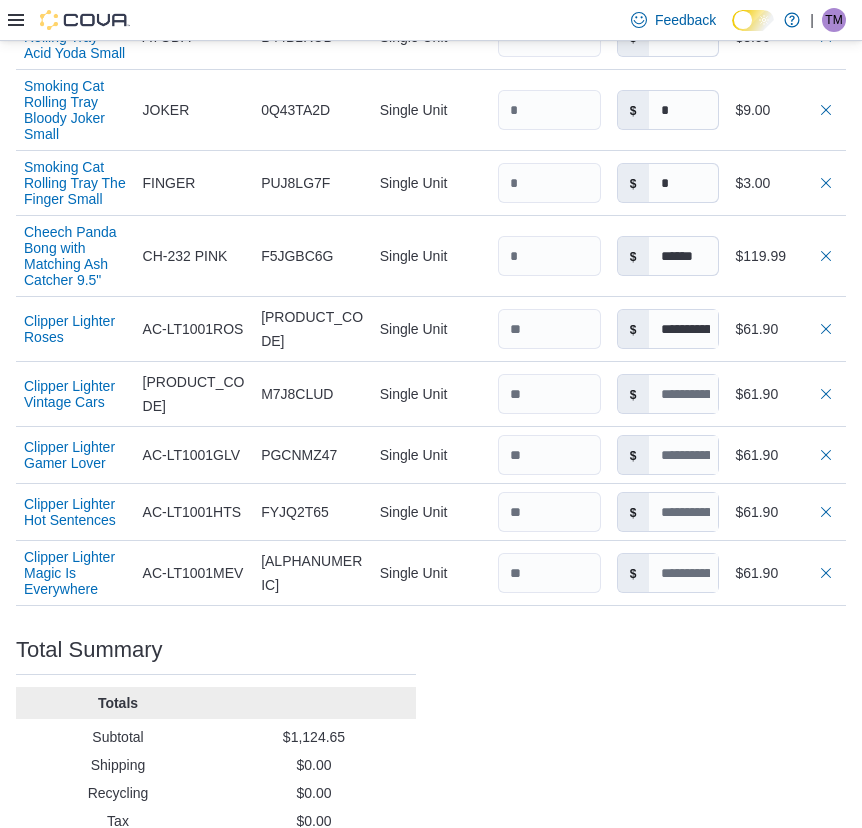 type 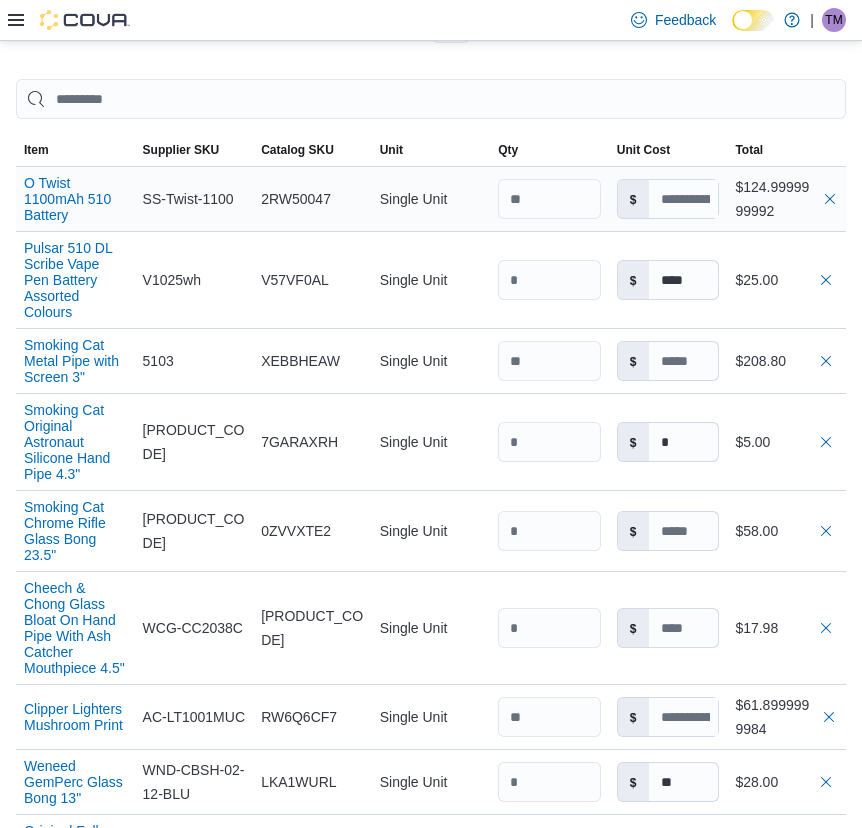 scroll, scrollTop: 949, scrollLeft: 0, axis: vertical 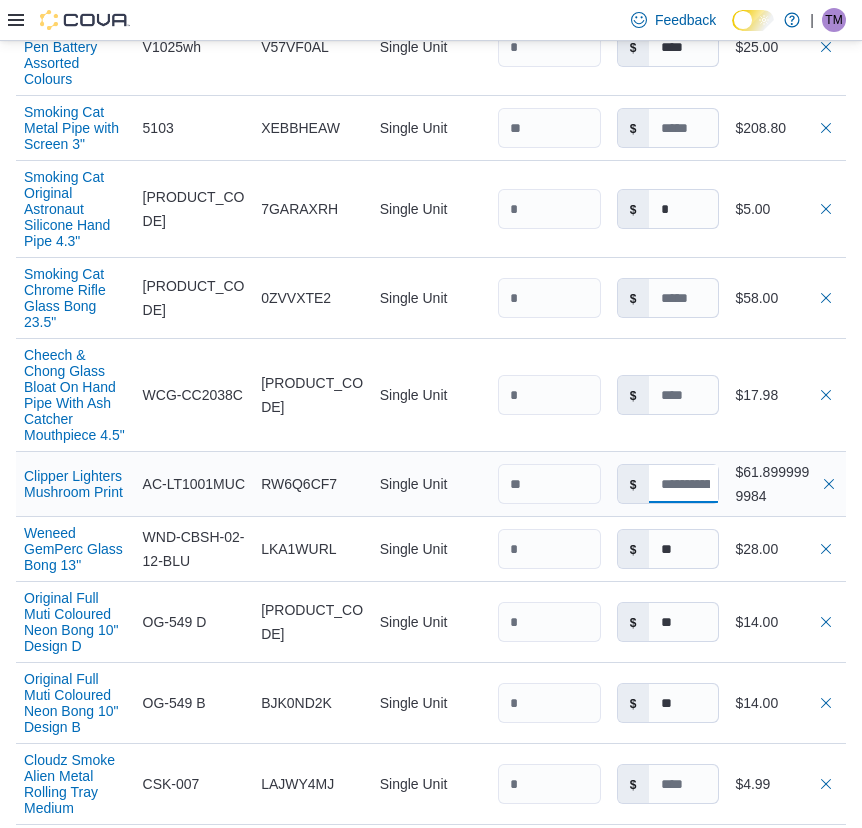click at bounding box center (685, 484) 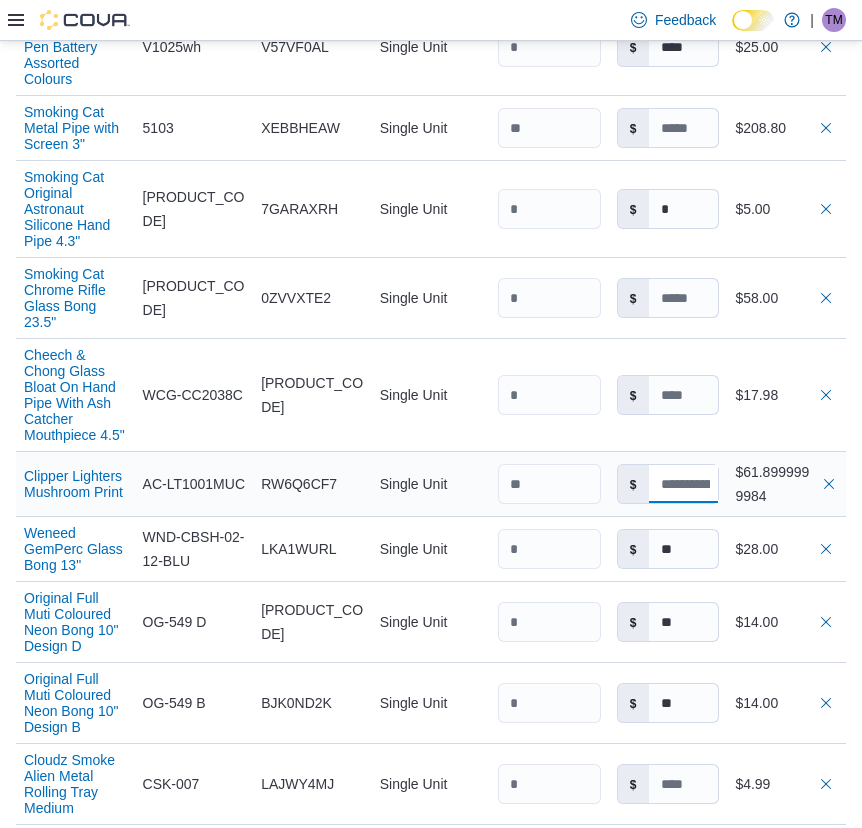 paste on "**********" 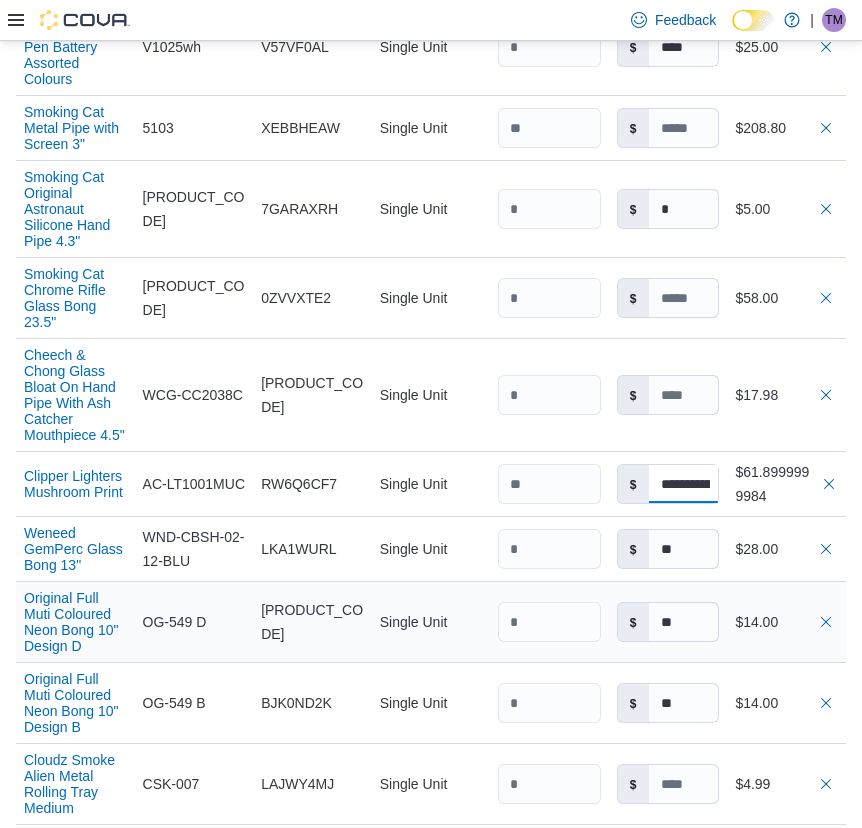 scroll, scrollTop: 0, scrollLeft: 75, axis: horizontal 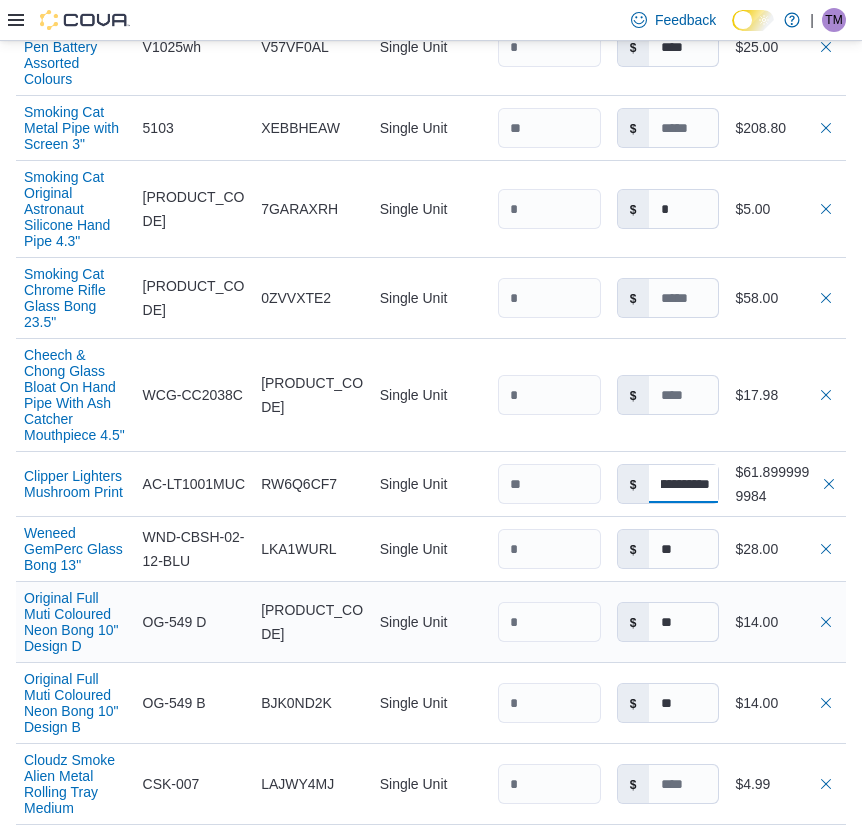 type on "**********" 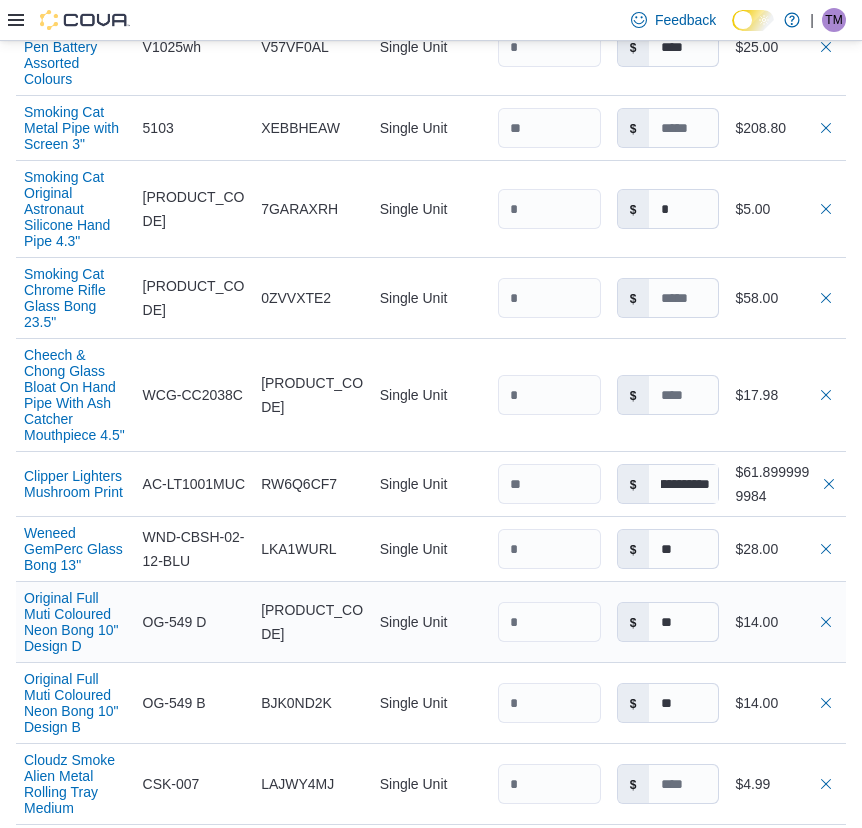click on "Unit Cost $ **" at bounding box center [668, 622] 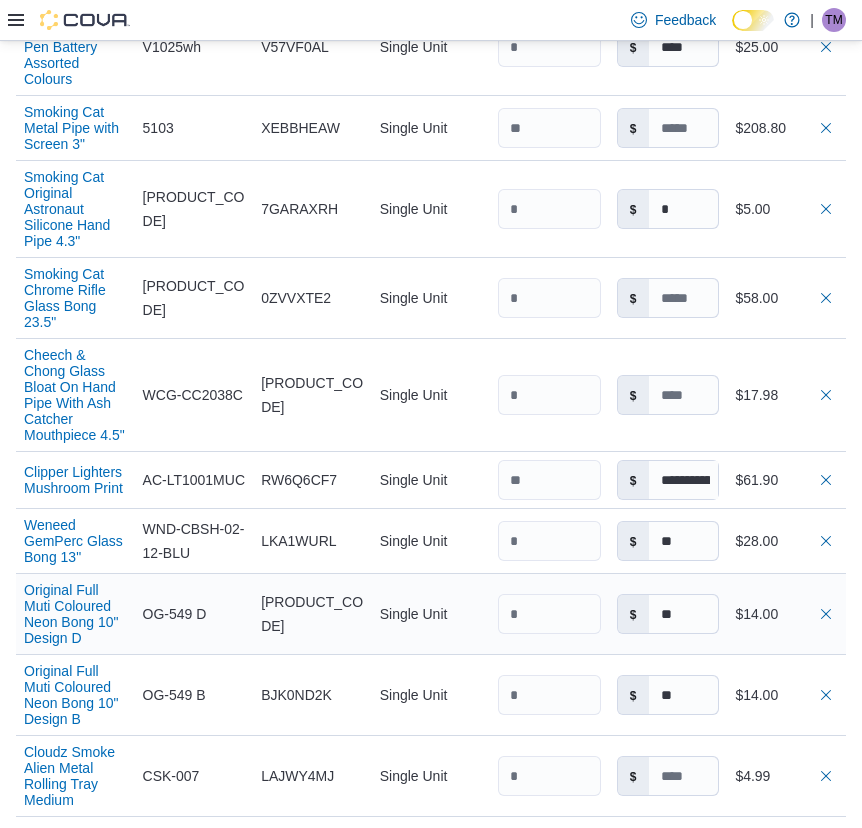 type 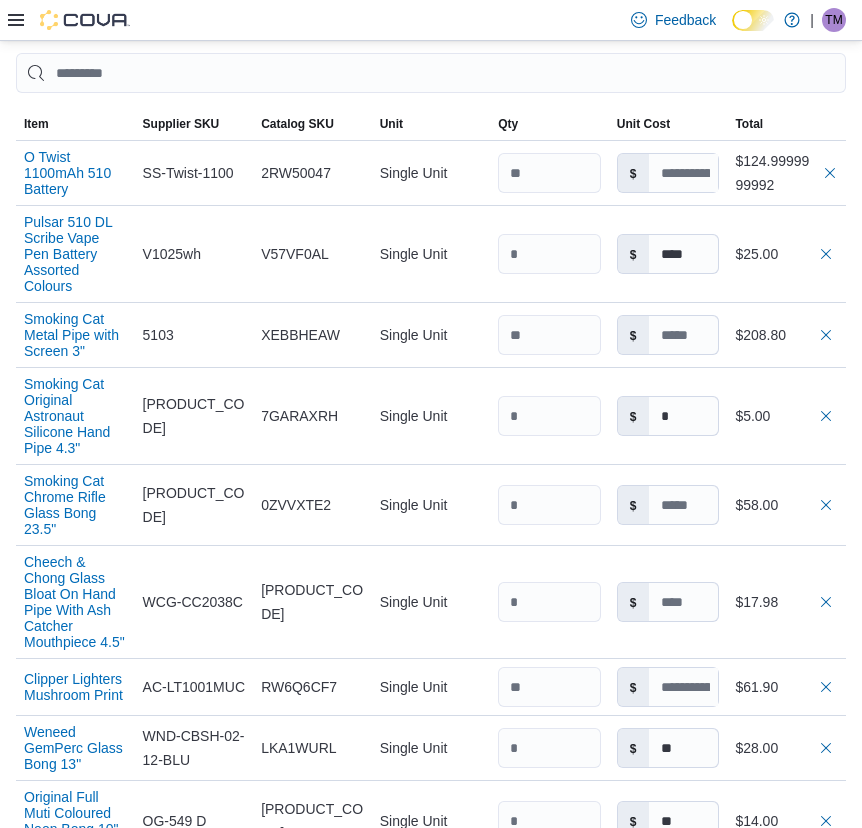 scroll, scrollTop: 491, scrollLeft: 0, axis: vertical 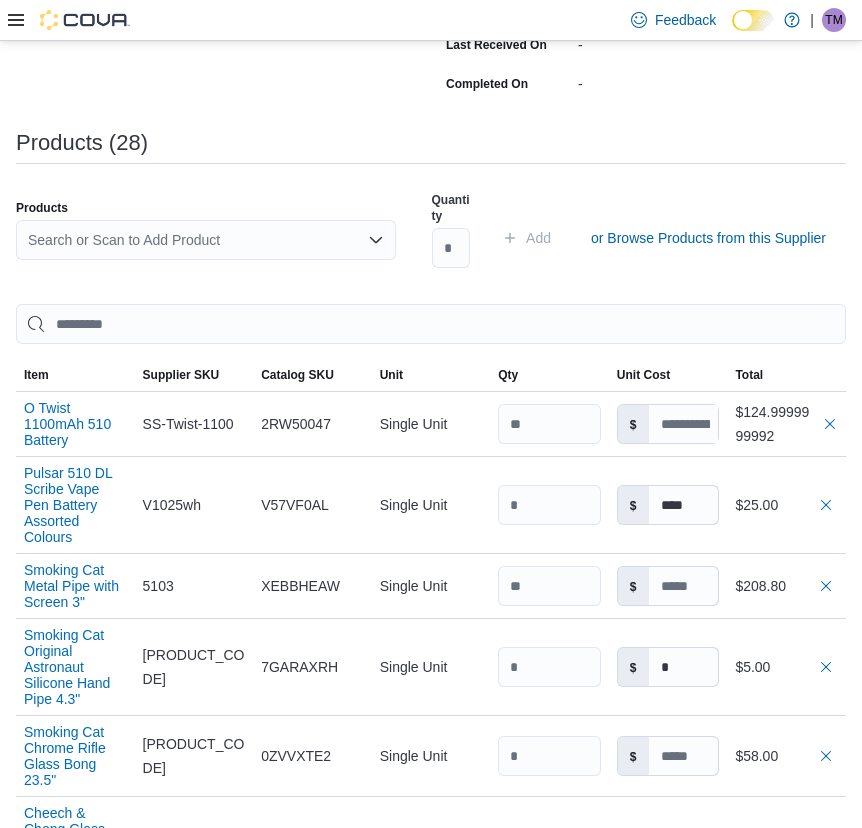 click on "Search or Scan to Add Product" at bounding box center [206, 240] 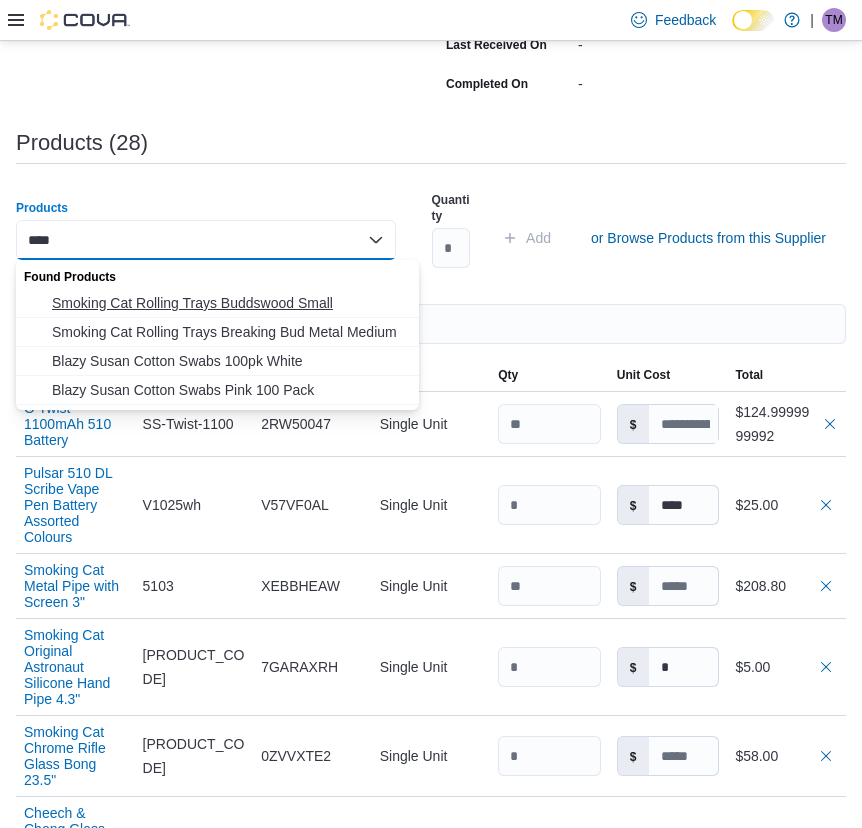 click on "Smoking Cat Rolling Trays Buddswood Small" at bounding box center [229, 303] 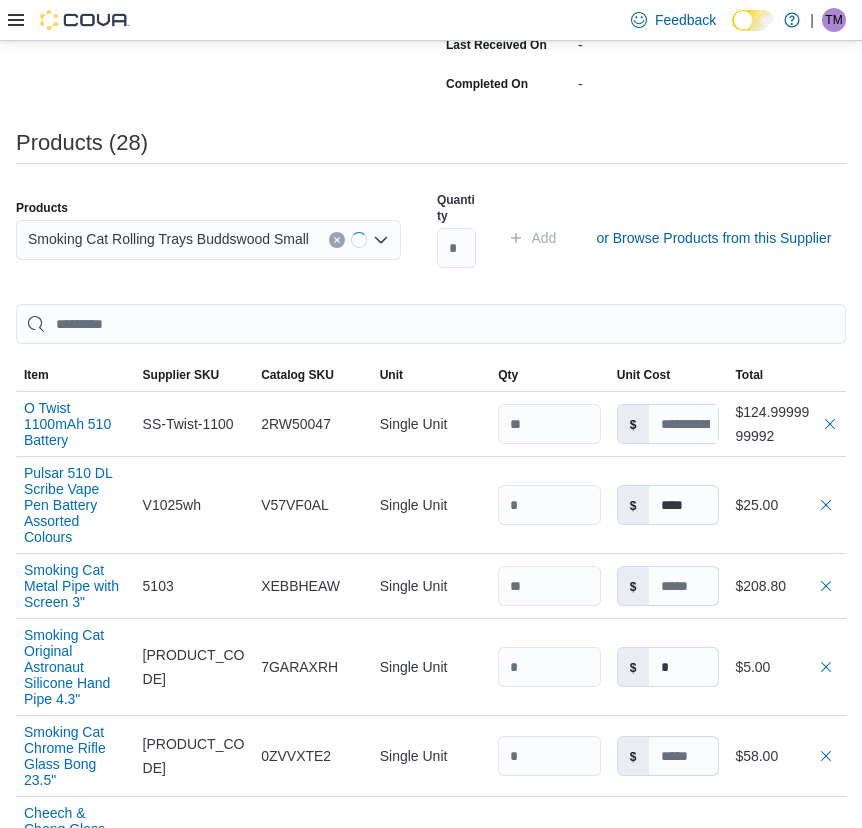 click on "Products Smoking Cat Rolling Trays Buddswood Small Quantity  Add or Browse Products from this Supplier Sorting EuiBasicTable with search callback Item Supplier SKU Catalog SKU Unit Qty Unit Cost Total O Twist 1100mAh 510 Battery Supplier SKU SS-Twist-1100 Catalog SKU 2RW50047 Unit Single Unit Qty Unit Cost $ Total $124.9999999992 Pulsar 510 DL Scribe Vape Pen Battery Assorted Colours Supplier SKU V1025wh Catalog SKU V57VF0AL Unit Single Unit Qty Unit Cost $ **** Total $25.00 Smoking Cat Metal Pipe with Screen 3" Supplier SKU 5103 Catalog SKU XEBBHEAW Unit Single Unit Qty Unit Cost $ Total $208.80 Smoking Cat Original Astronaut Silicone Hand Pipe 4.3" Supplier SKU SHP-371 ASSORTED Catalog SKU 7GARAXRH Unit Single Unit Qty Unit Cost $ * Total $5.00 Smoking Cat Chrome Rifle Glass Bong 23.5" Supplier SKU JJT-CBSH-02-15-W Catalog SKU 0ZVVXTE2 Unit Single Unit Qty Unit Cost $ Total $58.00 Cheech & Chong Glass Bloat On Hand Pipe With Ash Catcher Mouthpiece 4.5" Supplier SKU WCG-CC2038C Catalog SKU 7X353KMN Unit $" at bounding box center (431, 1368) 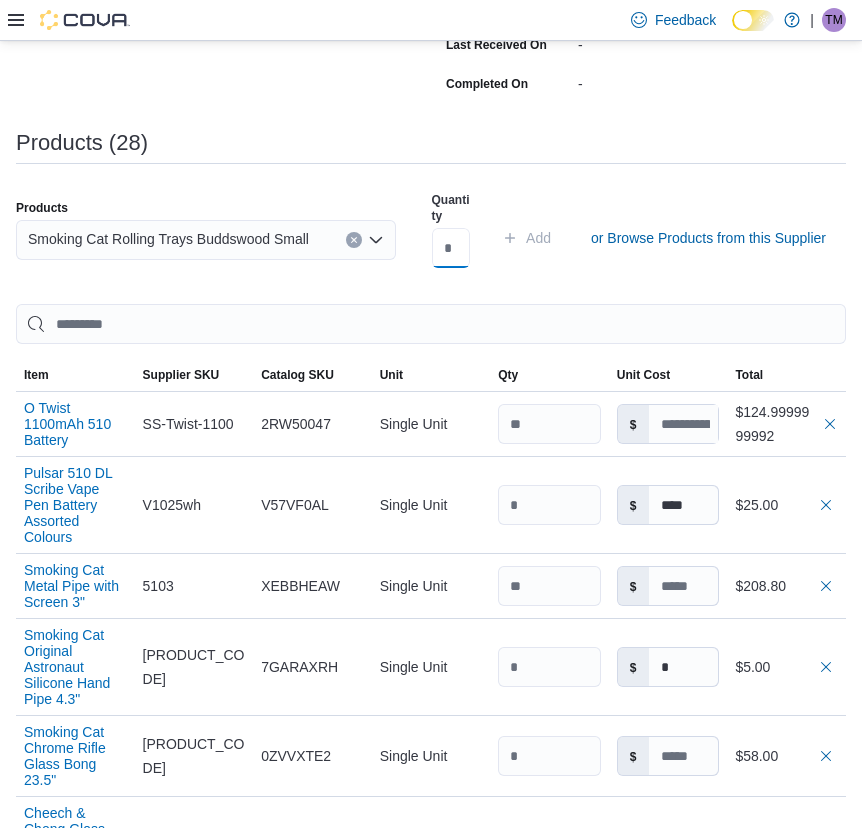 click at bounding box center [451, 248] 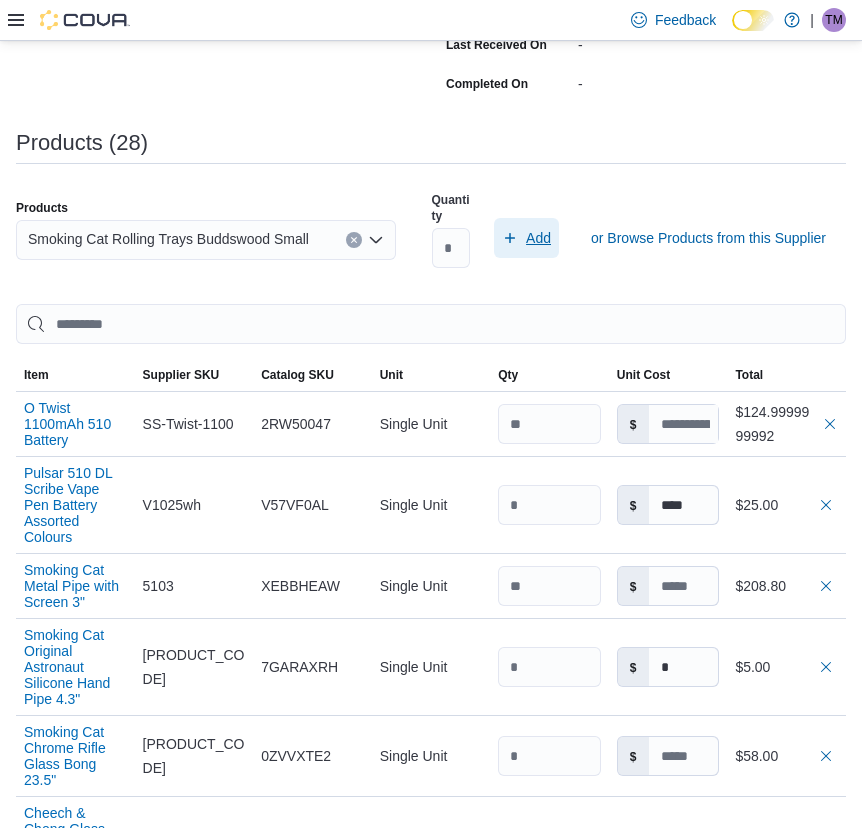 click on "Add" at bounding box center [538, 238] 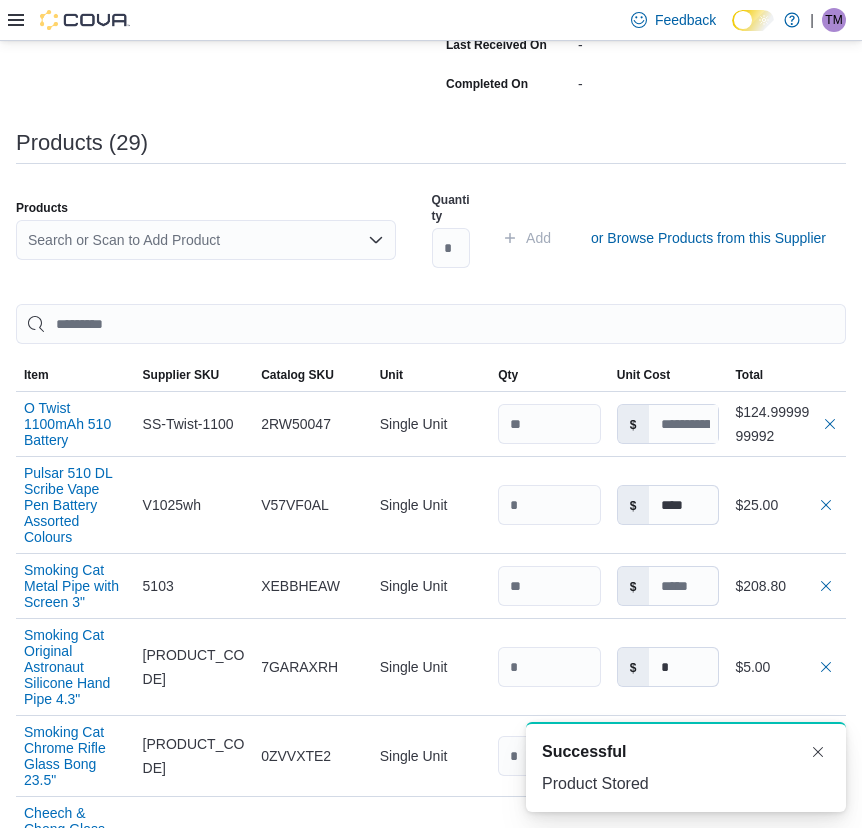 scroll, scrollTop: 0, scrollLeft: 0, axis: both 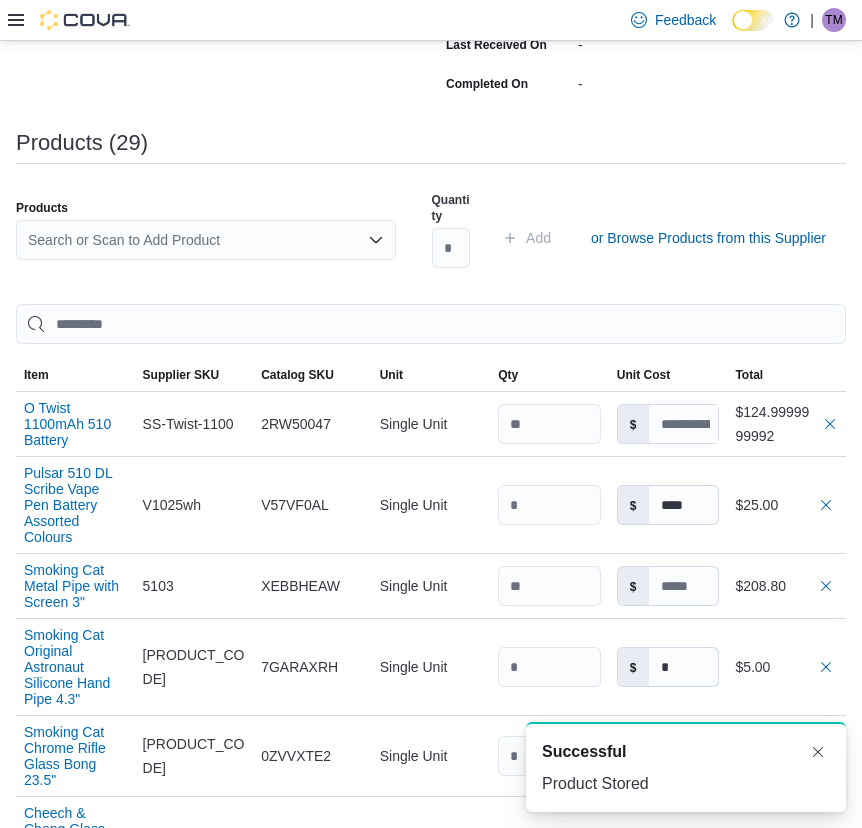 click on "Search or Scan to Add Product" at bounding box center (206, 240) 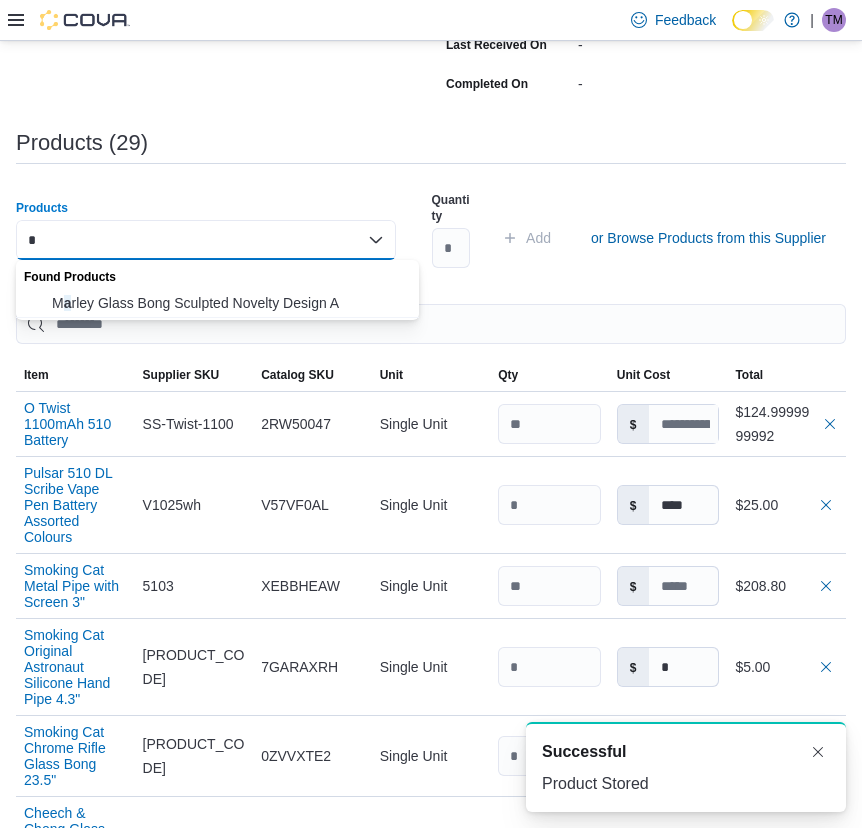 paste on "********" 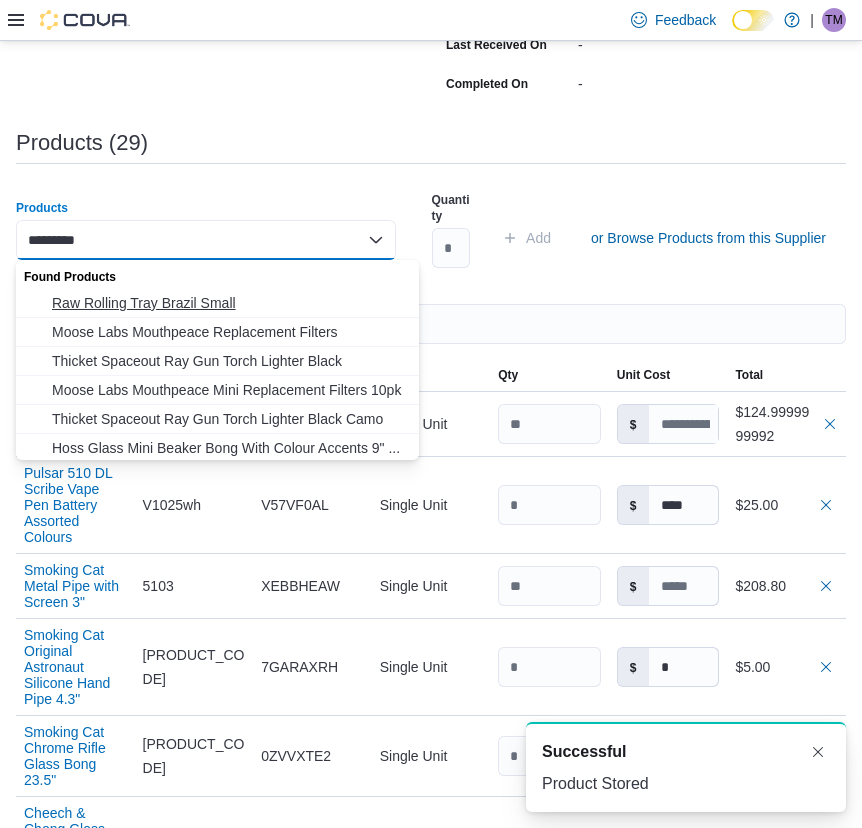 click on "Raw Rolling Tray Brazil Small" at bounding box center (229, 303) 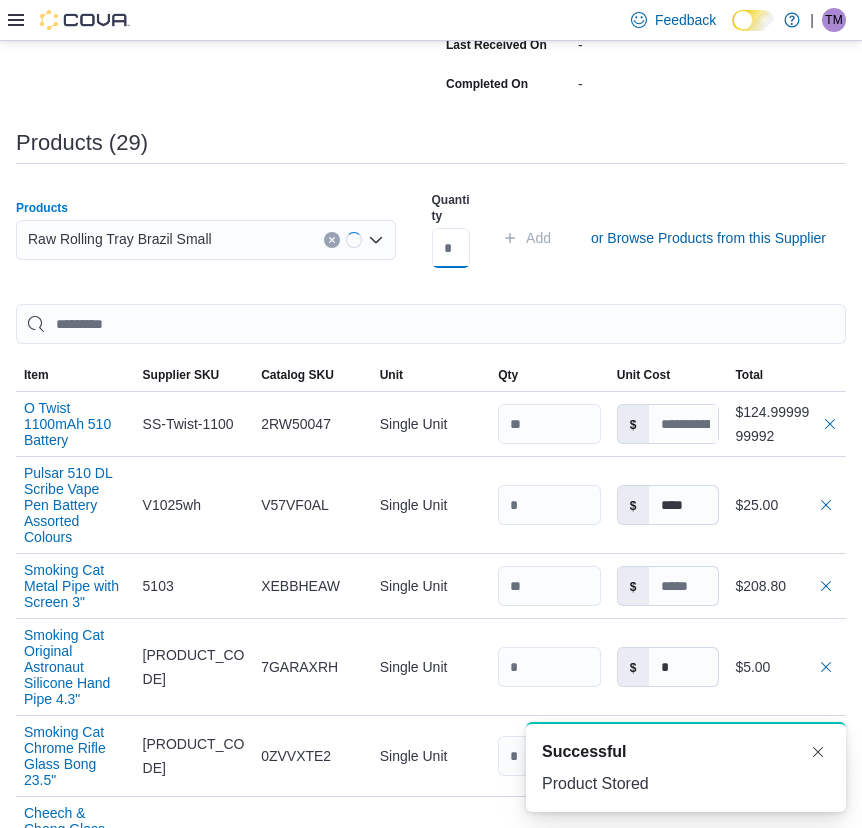 click at bounding box center [451, 248] 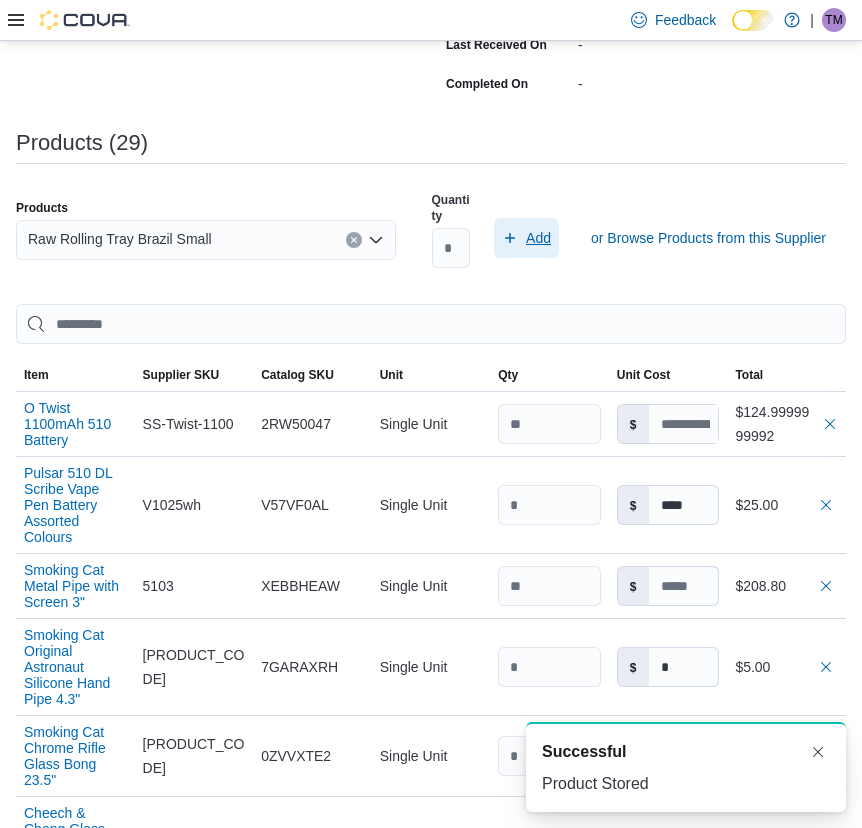 click on "Add" at bounding box center (526, 238) 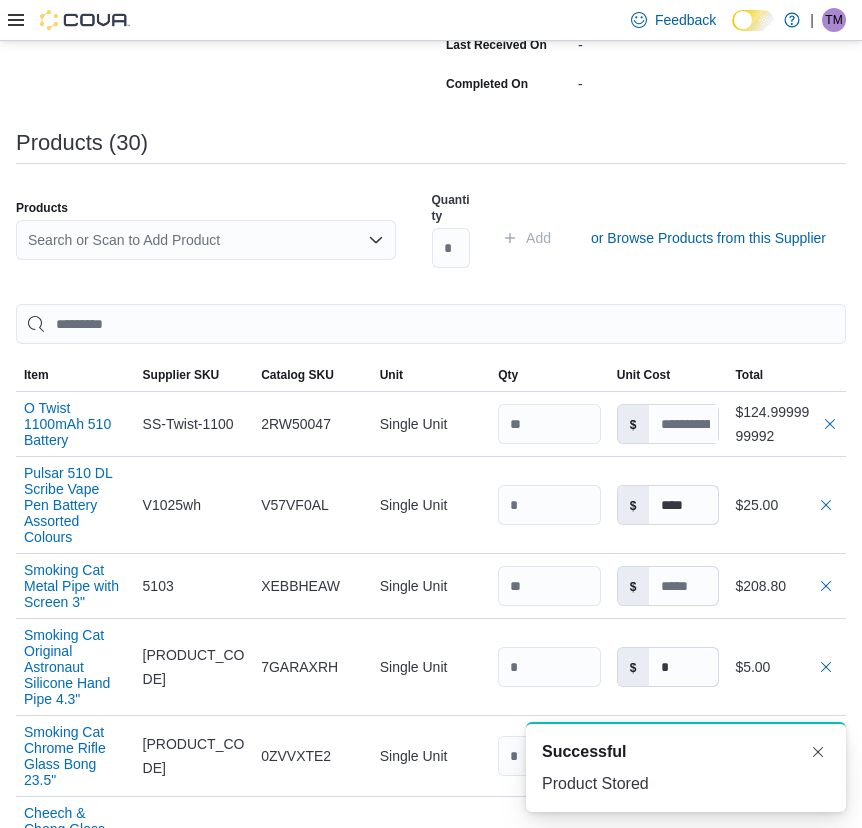 scroll, scrollTop: 0, scrollLeft: 0, axis: both 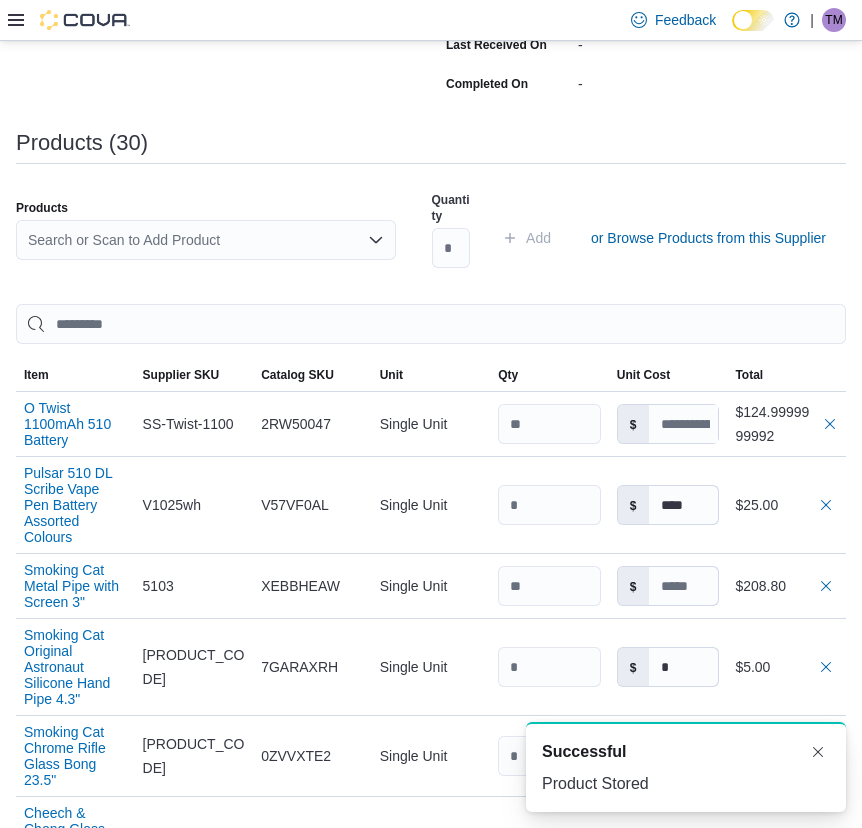 drag, startPoint x: 292, startPoint y: 217, endPoint x: 285, endPoint y: 234, distance: 18.384777 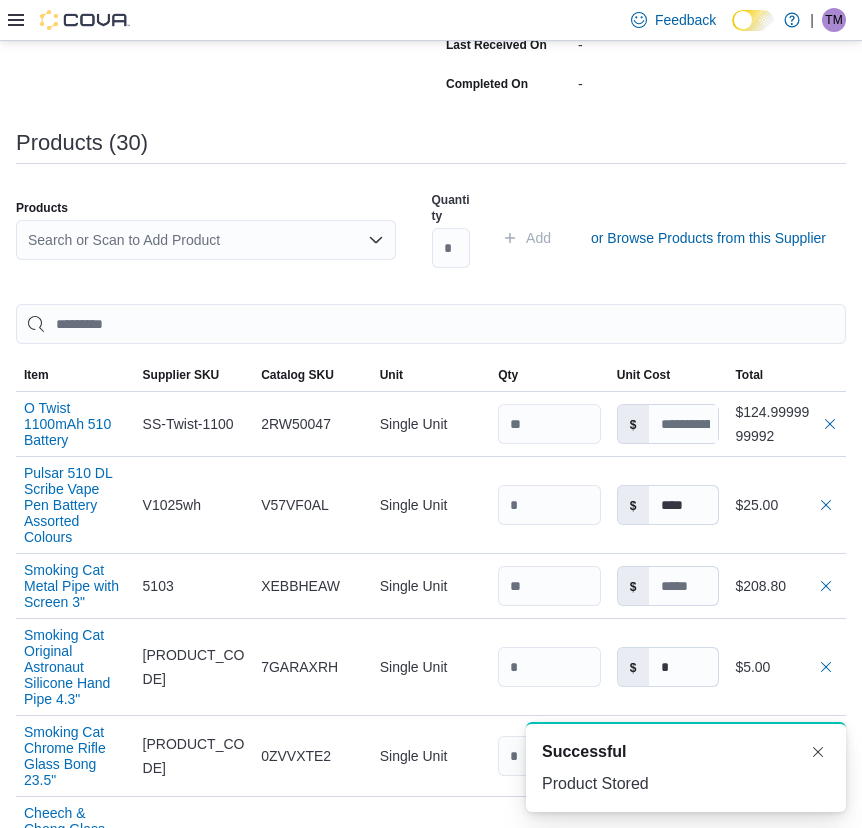 click on "Products Search or Scan to Add Product" at bounding box center (206, 238) 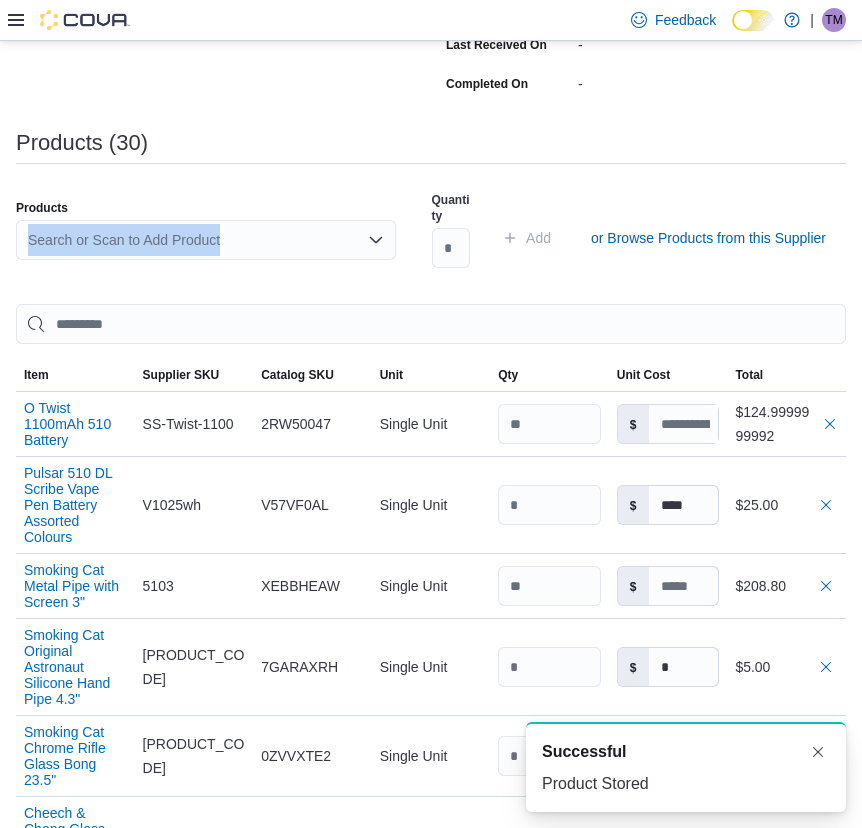 drag, startPoint x: 253, startPoint y: 237, endPoint x: 231, endPoint y: 239, distance: 22.090721 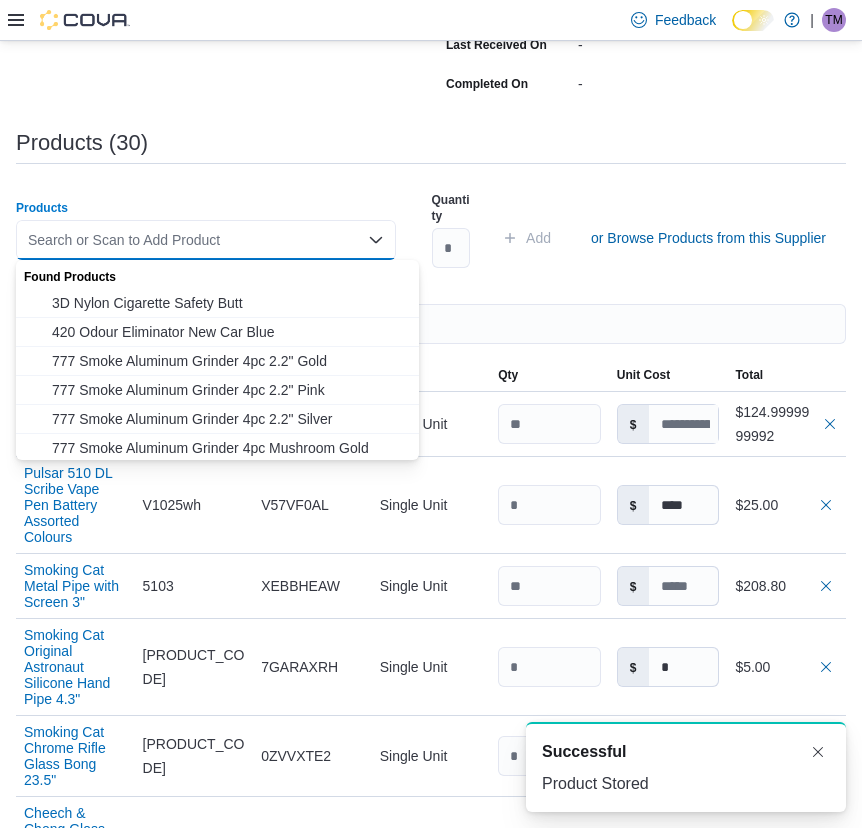 paste on "**********" 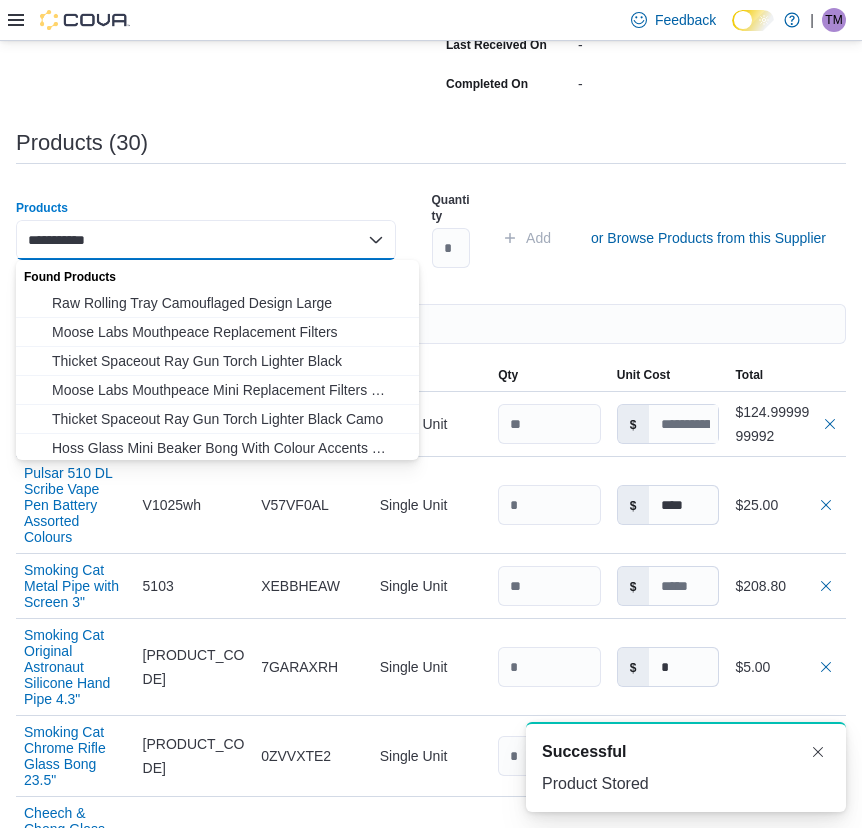 click on "Raw Rolling Tray Camouflaged Design Large" at bounding box center (229, 303) 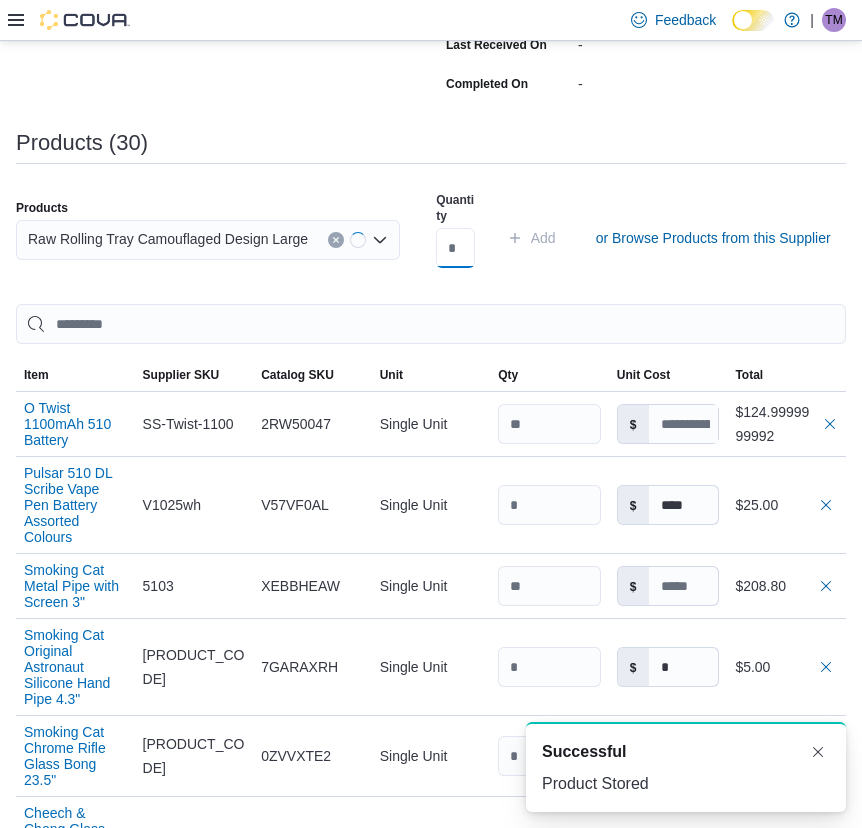 click at bounding box center [455, 248] 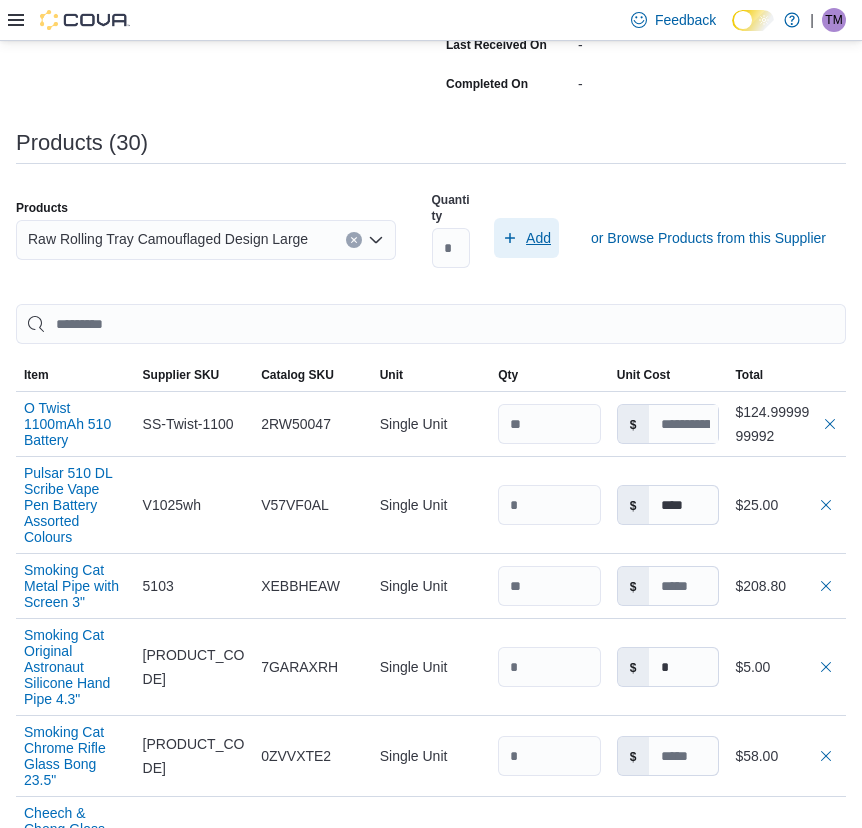drag, startPoint x: 565, startPoint y: 236, endPoint x: 424, endPoint y: 252, distance: 141.90489 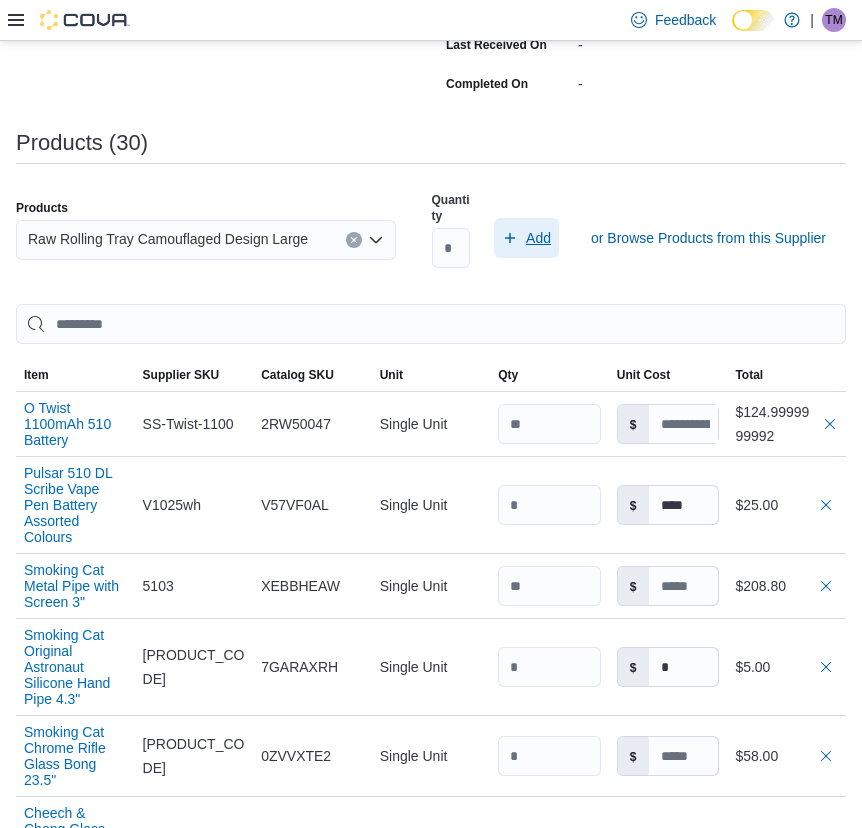click on "Quantity  * Add or Browse Products from this Supplier" at bounding box center [633, 238] 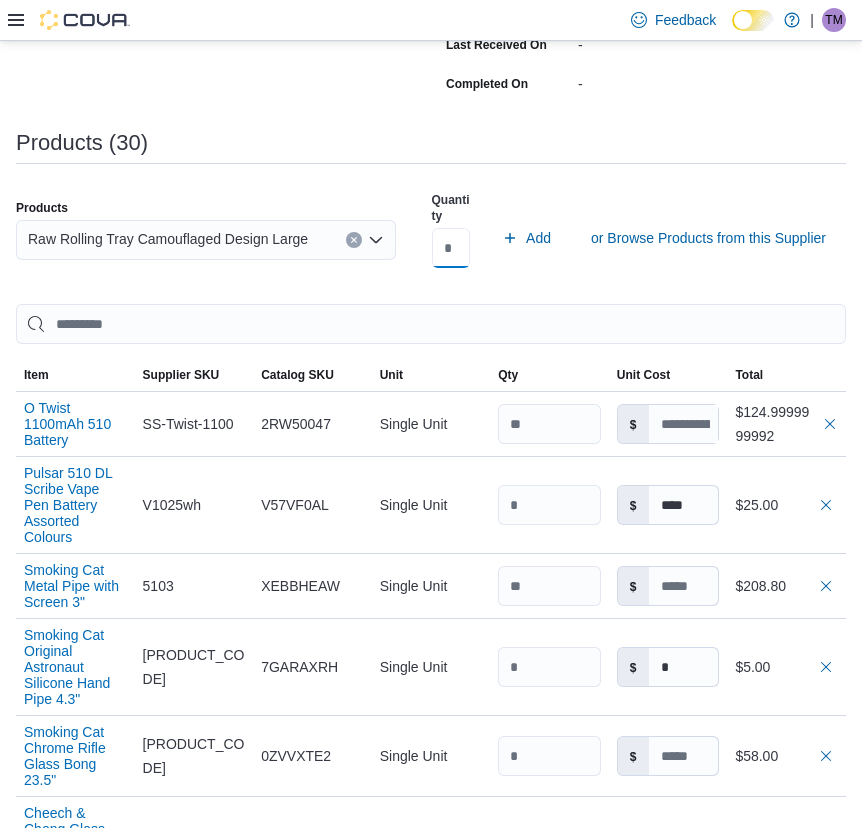 click on "*" at bounding box center [451, 248] 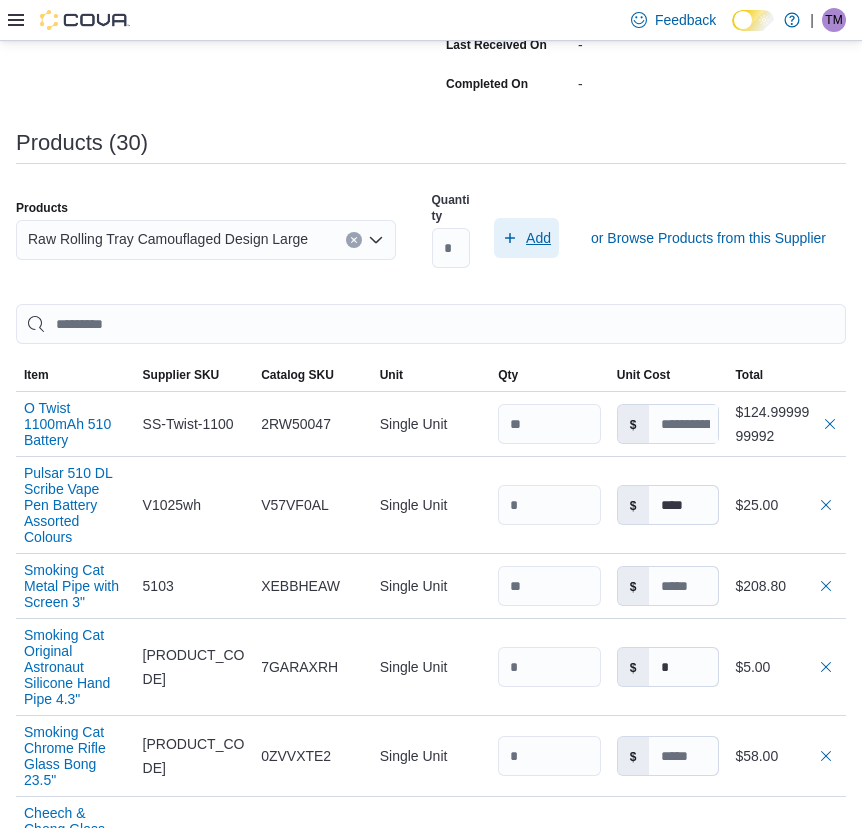 click on "Add" at bounding box center [538, 238] 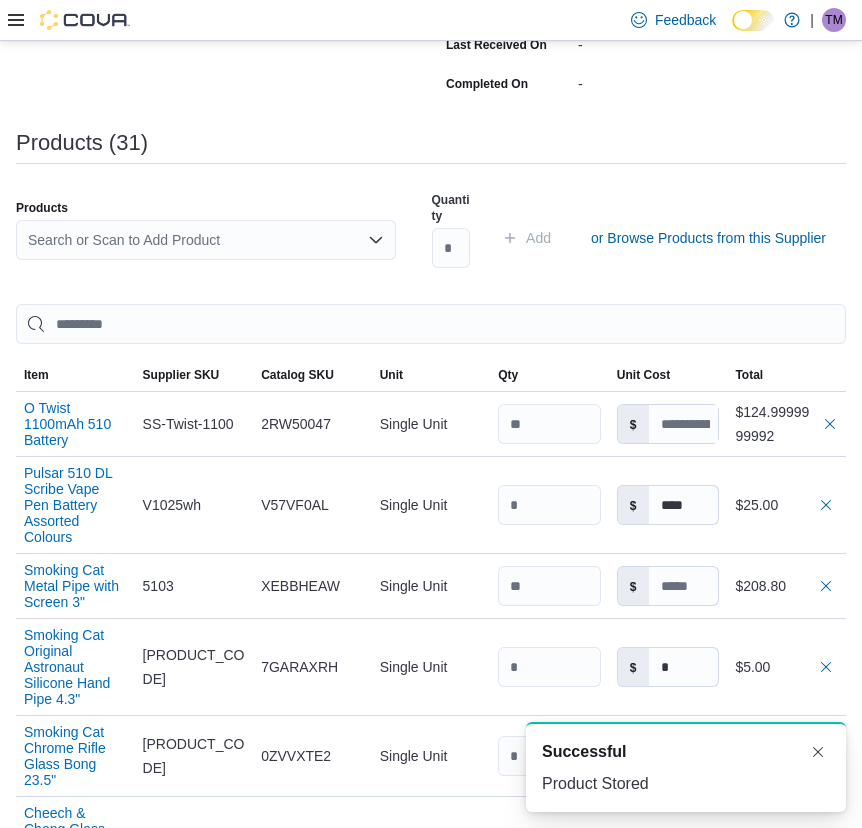 scroll, scrollTop: 1691, scrollLeft: 0, axis: vertical 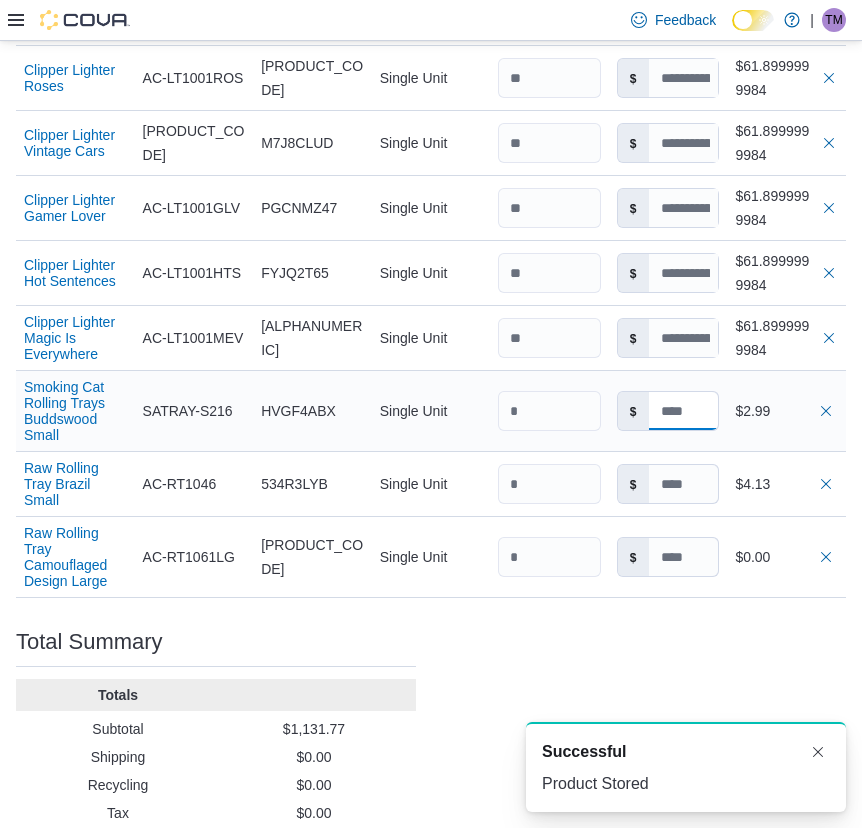 click at bounding box center [684, 411] 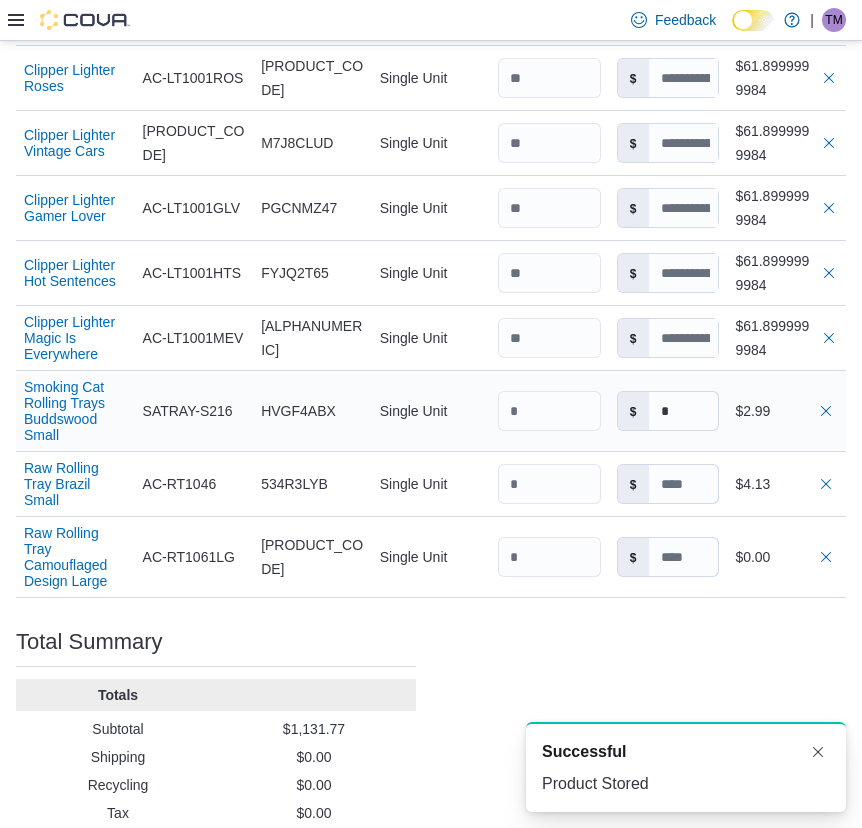 click on "Supplier SKU SATRAY-S216" at bounding box center [194, 411] 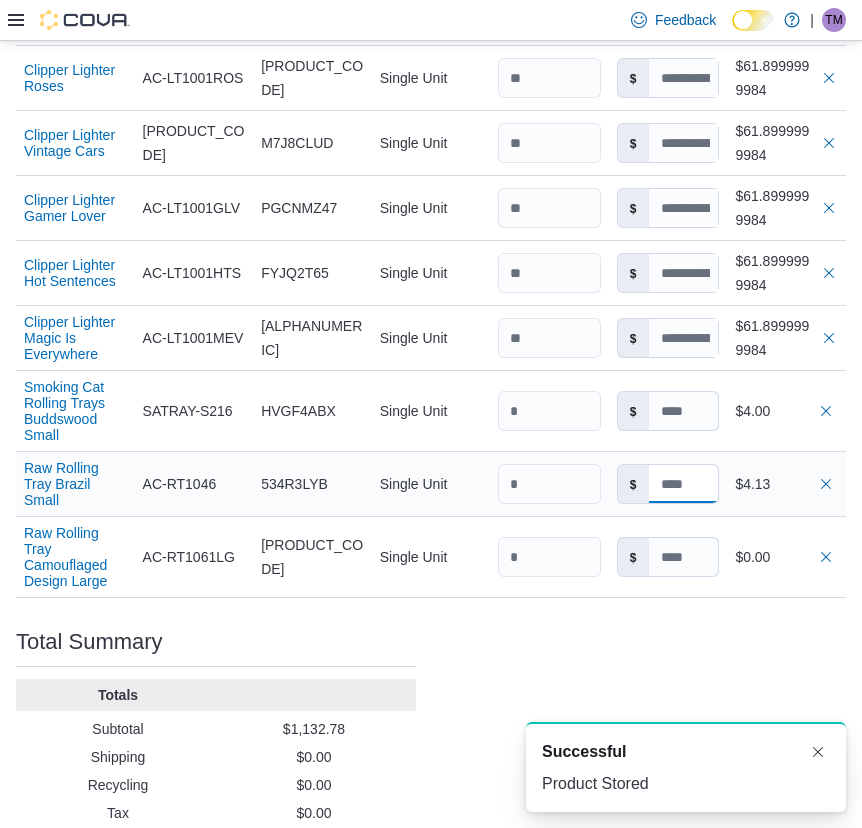 click at bounding box center (684, 484) 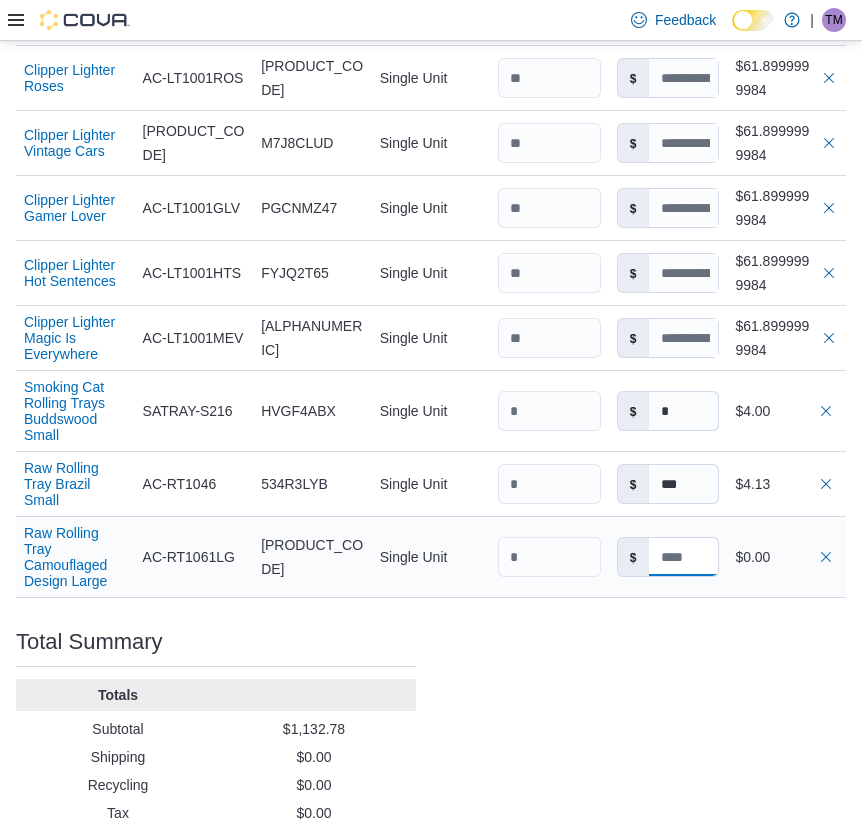 click at bounding box center (684, 557) 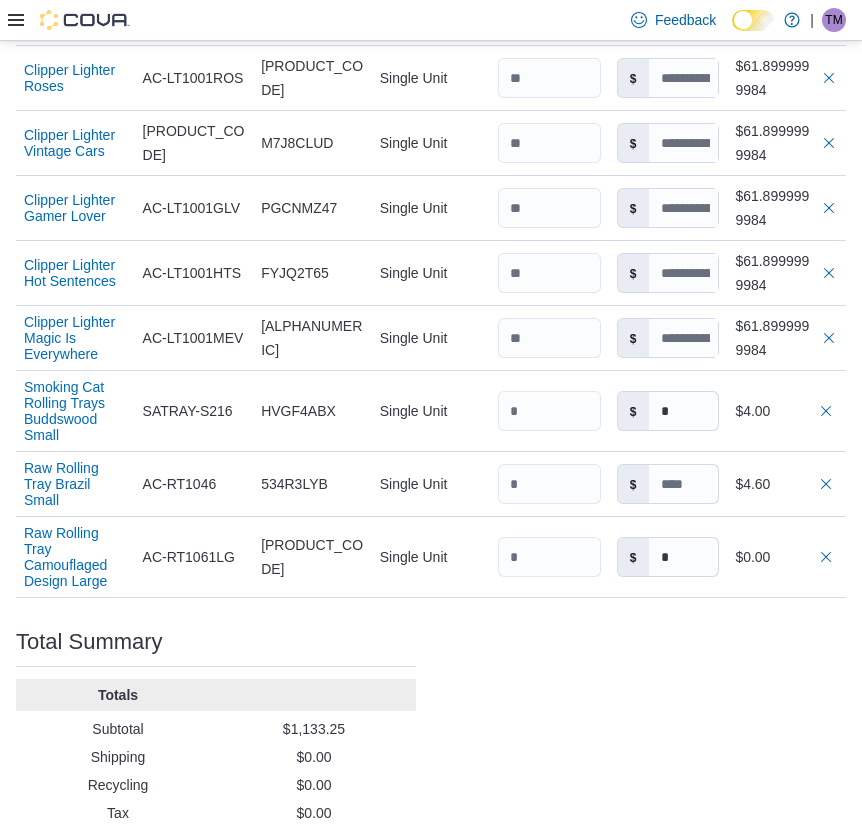 drag, startPoint x: 592, startPoint y: 620, endPoint x: 576, endPoint y: 566, distance: 56.32051 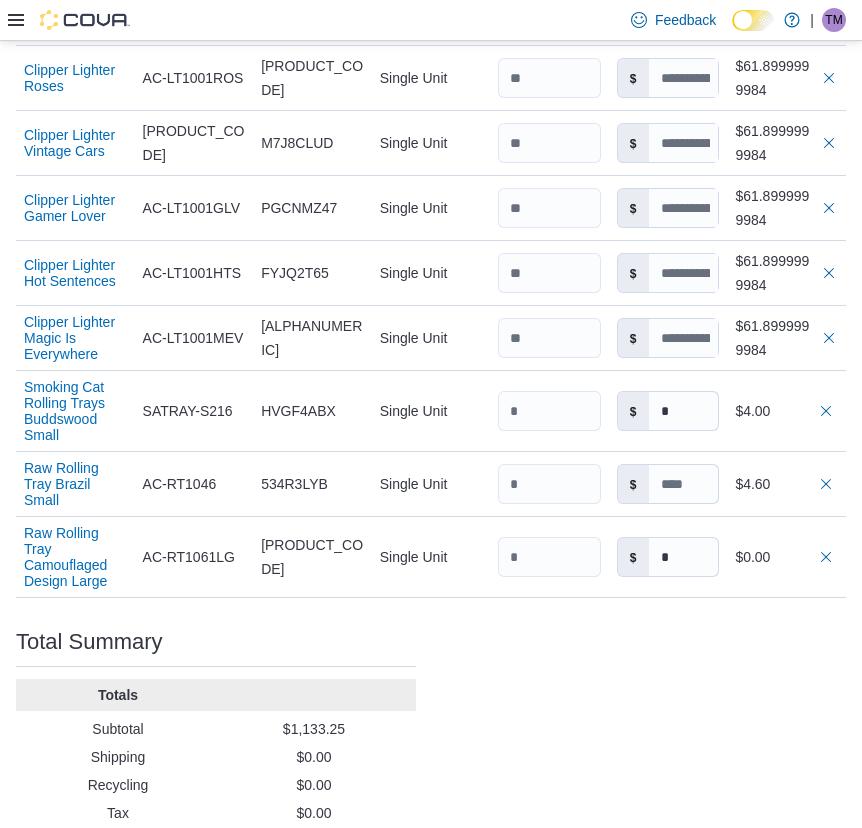 click on "Purchase Order: PO6FRF-13891 Feedback Purchase Order Details   Edit Status Pending Supplier Smoking Cat Supplier Invoice Number No Supplier Invoice Number added Bill To [PERSON] [LASTNAME] Ship To [PERSON] [LASTNAME] Shipping Cost $0.00 Recycling Cost $0.00 Tax $0.00 ETA [DATE] [YEAR] Notes - Created On [DATE] [YEAR] [TIME] Submitted On - Last Received On - Completed On - Products (31)     Products Search or Scan to Add Product Quantity  Add or Browse Products from this Supplier Sorting EuiBasicTable with search callback Item Supplier SKU Catalog SKU Unit Qty Unit Cost Total O Twist 1100mAh 510 Battery Supplier SKU SS-Twist-1100 Catalog SKU 2RW50047 Unit Single Unit Qty Unit Cost $ Total $124.9999999992 Pulsar 510 DL Scribe Vape Pen Battery Assorted Colours Supplier SKU V1025wh Catalog SKU V57VF0AL Unit Single Unit Qty Unit Cost $ **** Total $25.00 Smoking Cat Metal Pipe with Screen 3" Supplier SKU 5103 Catalog SKU XEBBHEAW Unit Single Unit Qty Unit Cost $ Total $208.80 Supplier SKU SHP-371 ASSORTED Catalog SKU $" at bounding box center [431, -801] 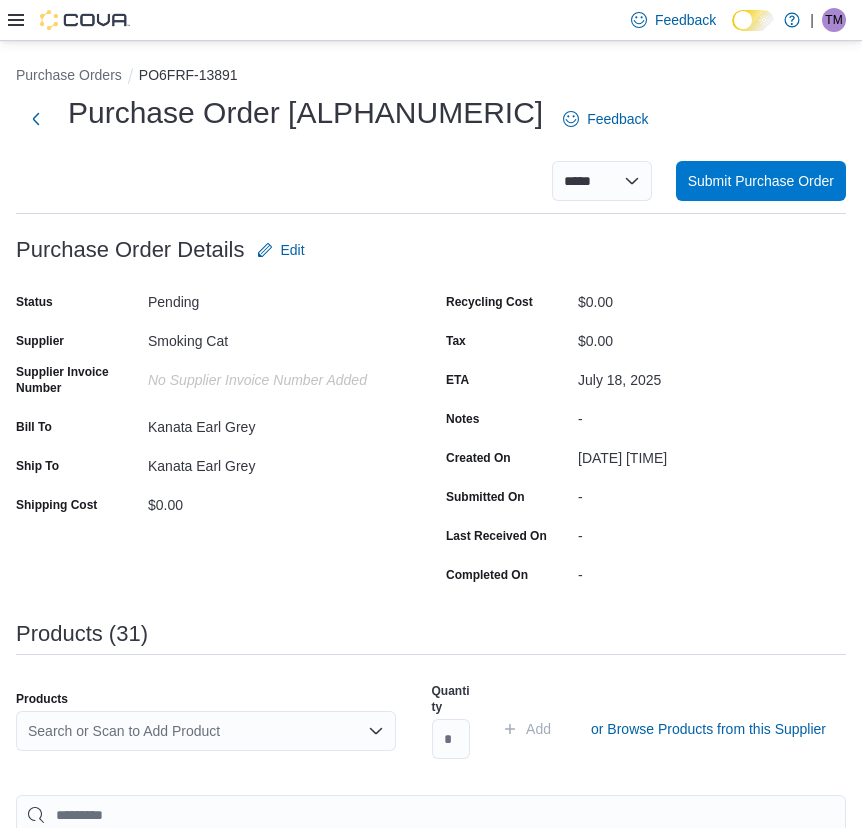 scroll, scrollTop: 150, scrollLeft: 0, axis: vertical 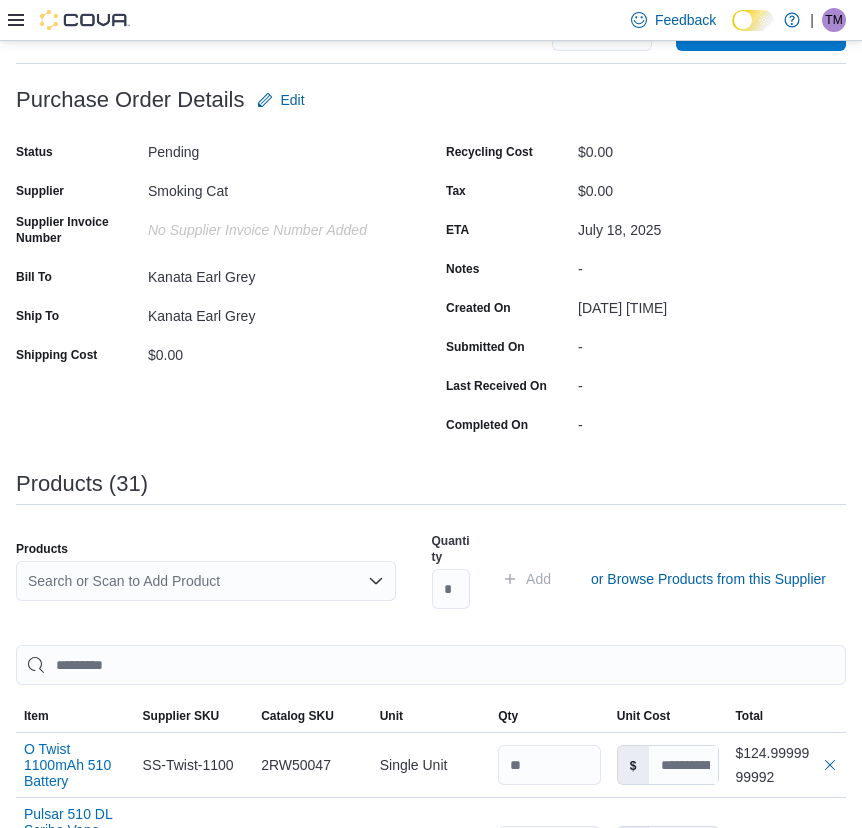 click on "Search or Scan to Add Product" at bounding box center [206, 581] 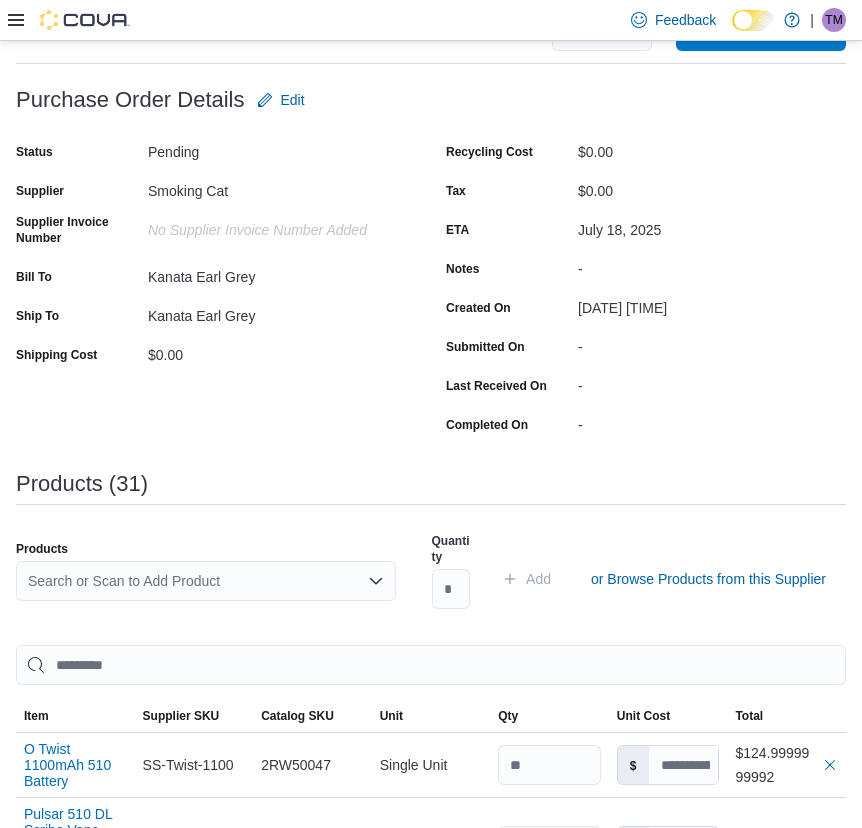 paste on "**********" 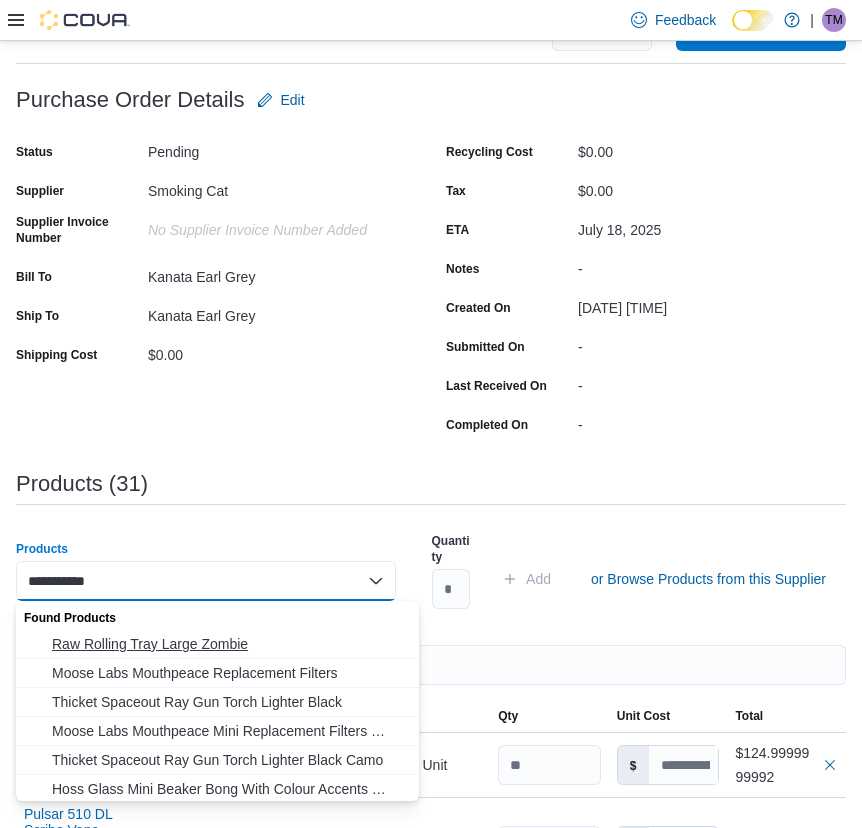 click on "Raw Rolling Tray Large Zombie" at bounding box center (229, 644) 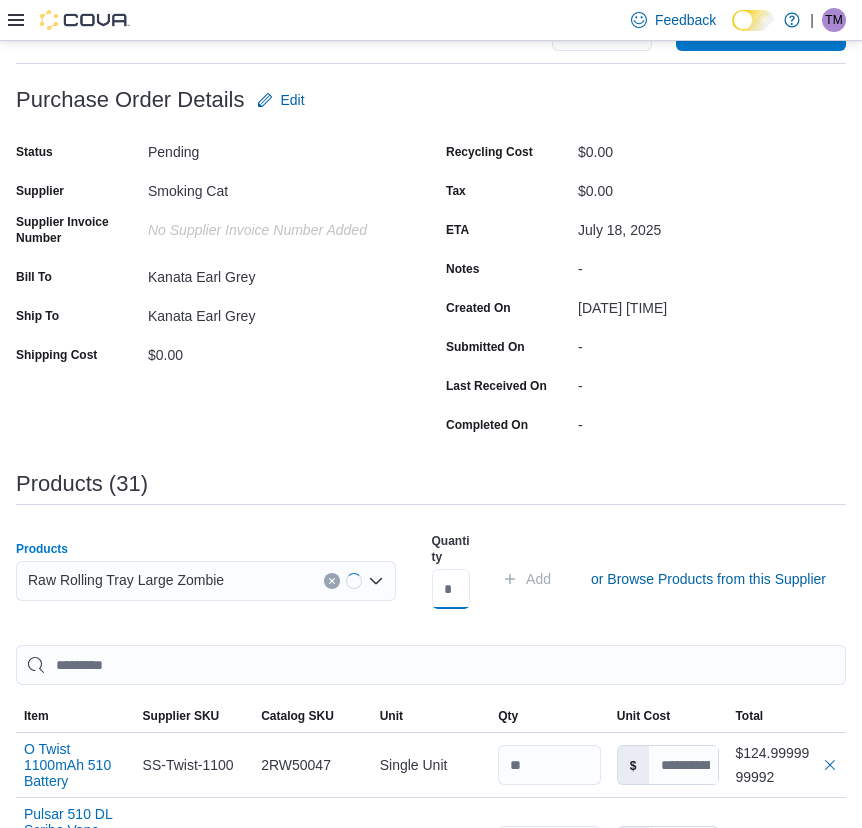 click at bounding box center (451, 589) 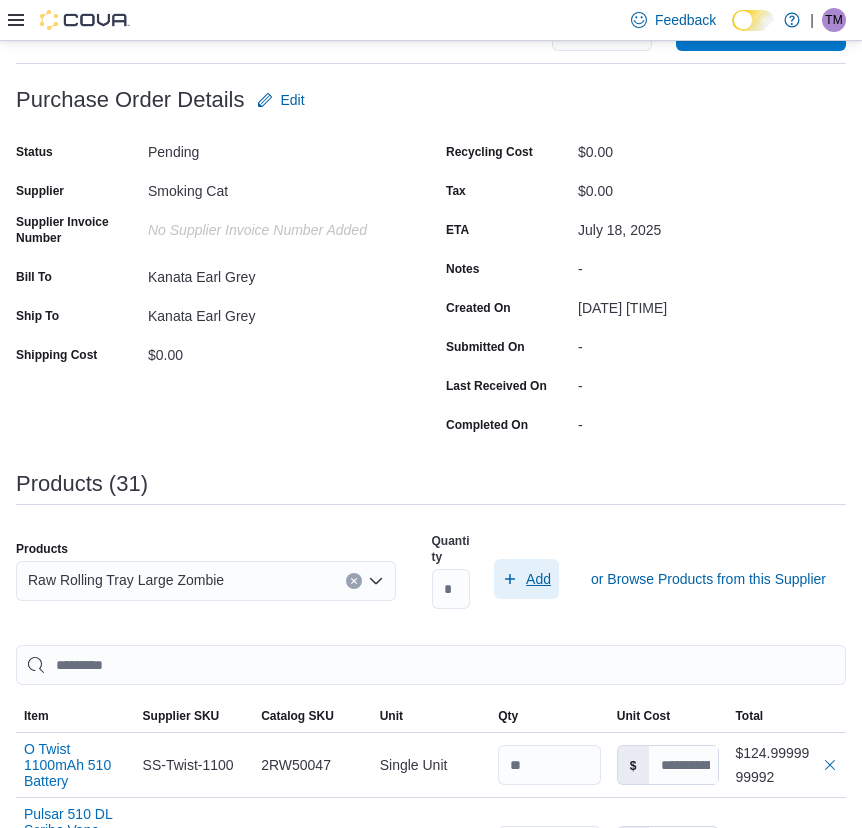 click 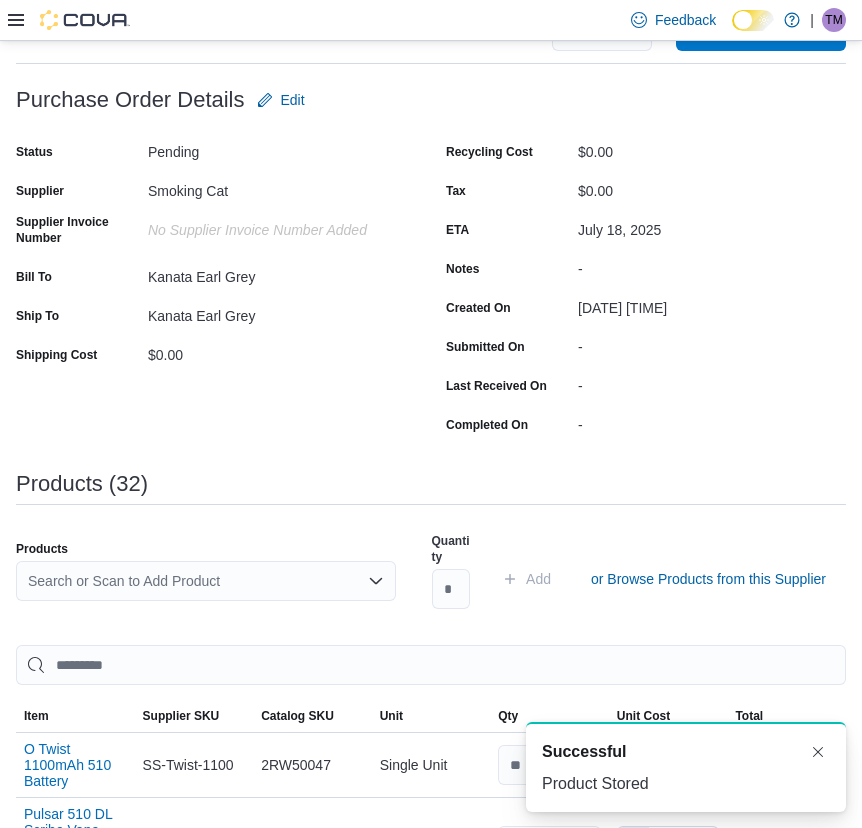 scroll, scrollTop: 0, scrollLeft: 0, axis: both 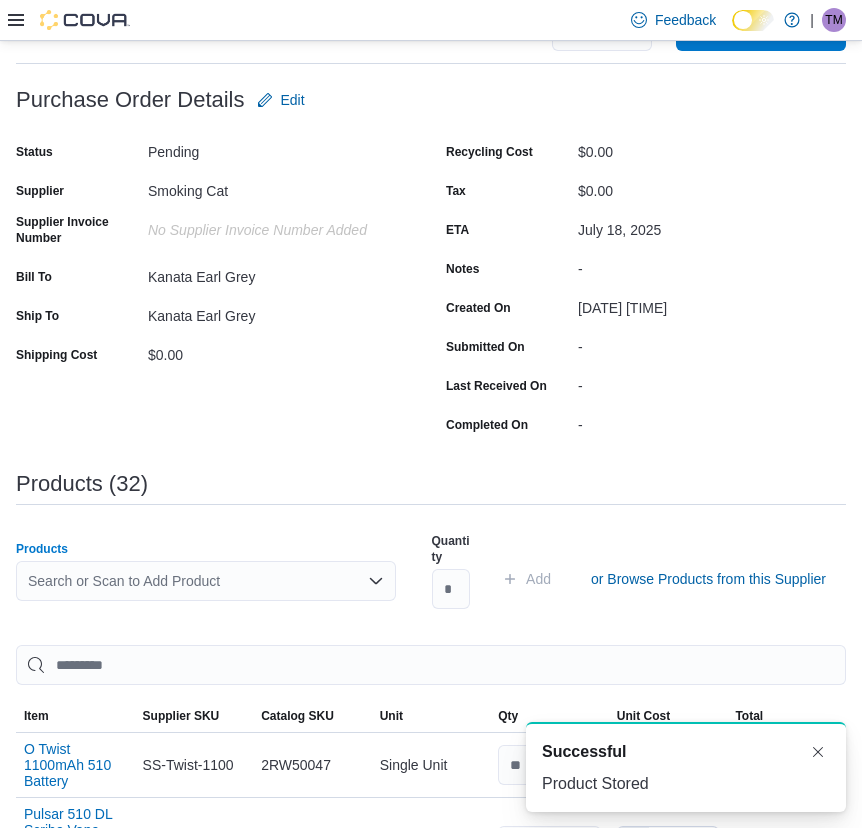 click on "Search or Scan to Add Product" at bounding box center [206, 581] 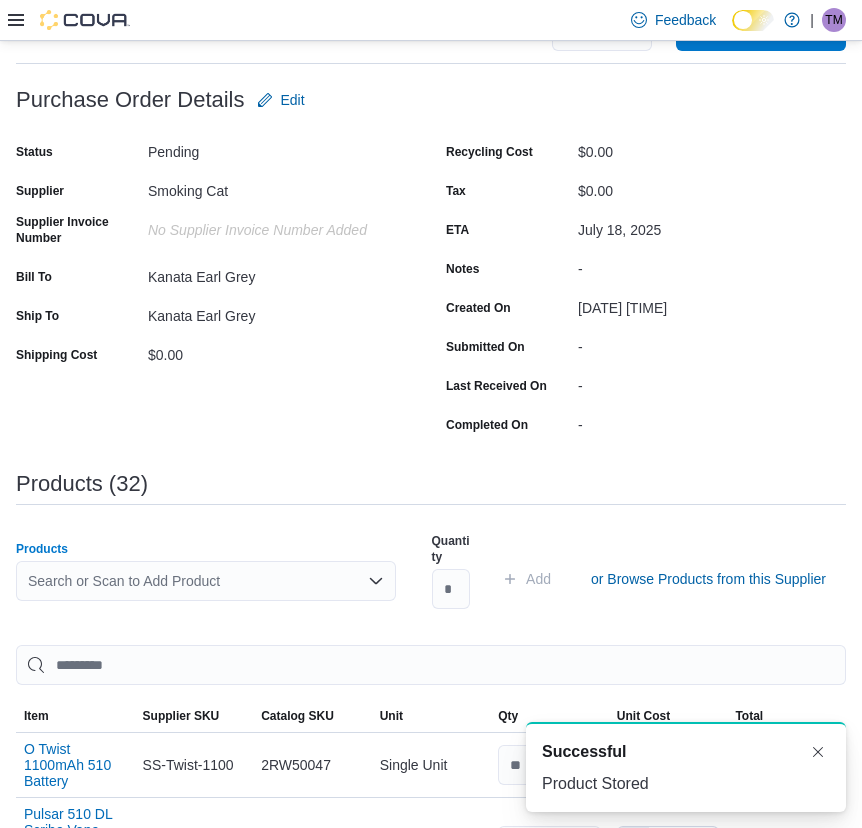 paste on "**********" 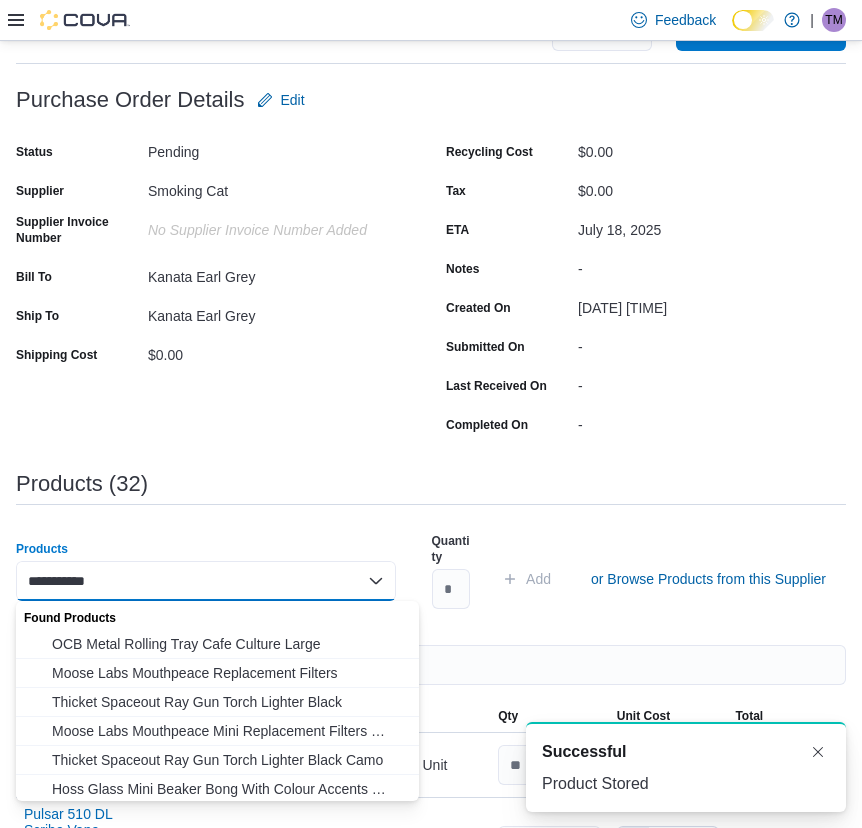 click on "OCB Metal Rolling Tray Cafe Culture Large" at bounding box center [229, 644] 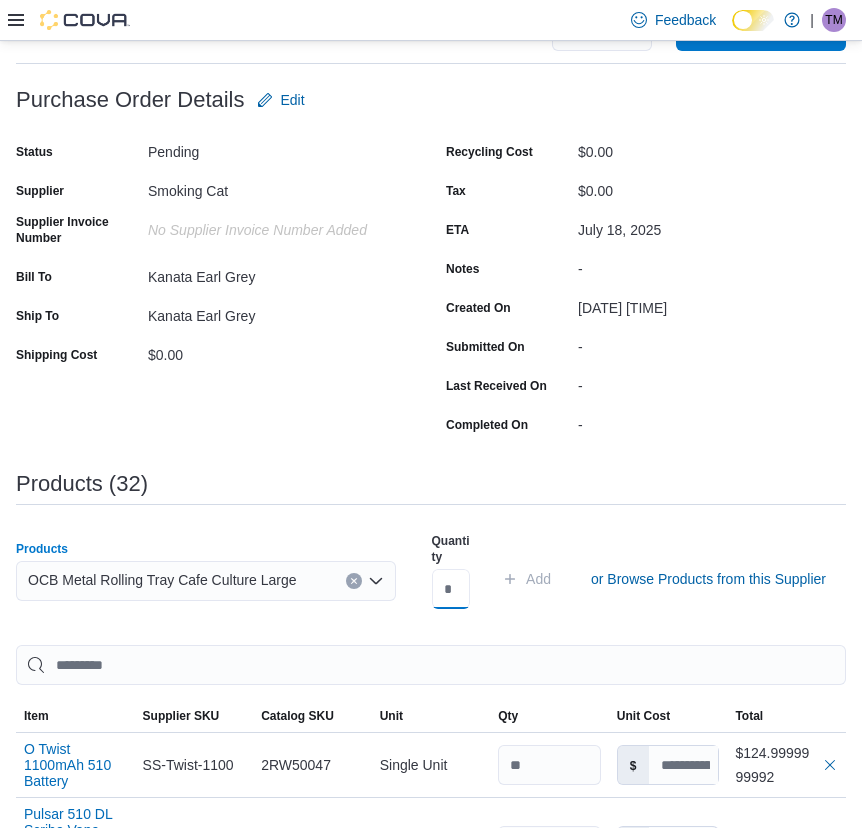 click at bounding box center (451, 589) 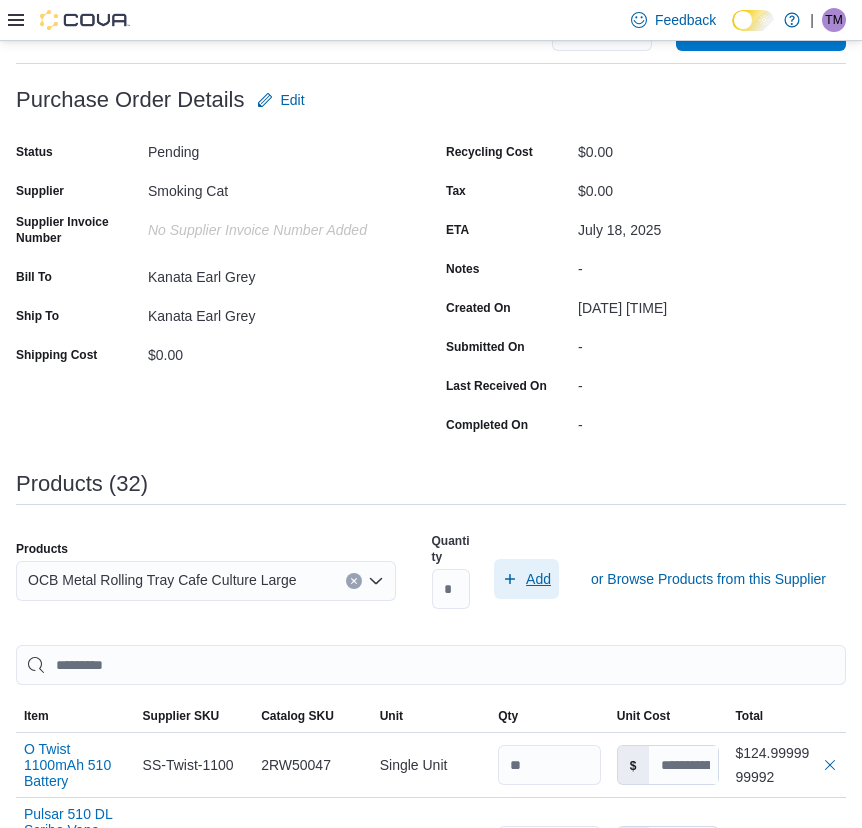 drag, startPoint x: 558, startPoint y: 578, endPoint x: 873, endPoint y: 573, distance: 315.03967 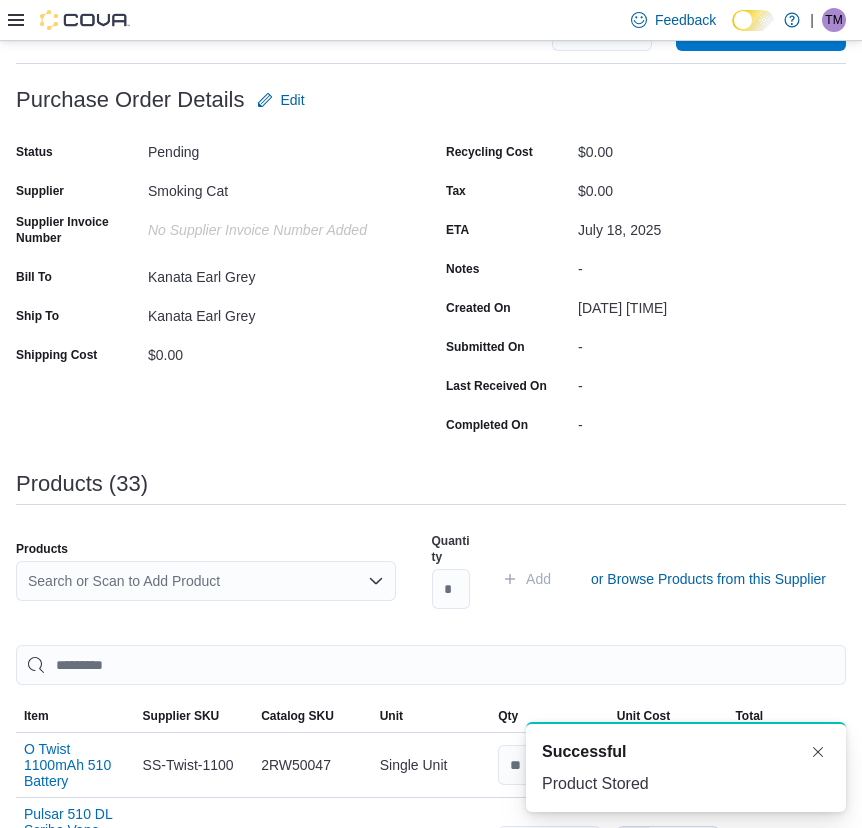 scroll, scrollTop: 0, scrollLeft: 0, axis: both 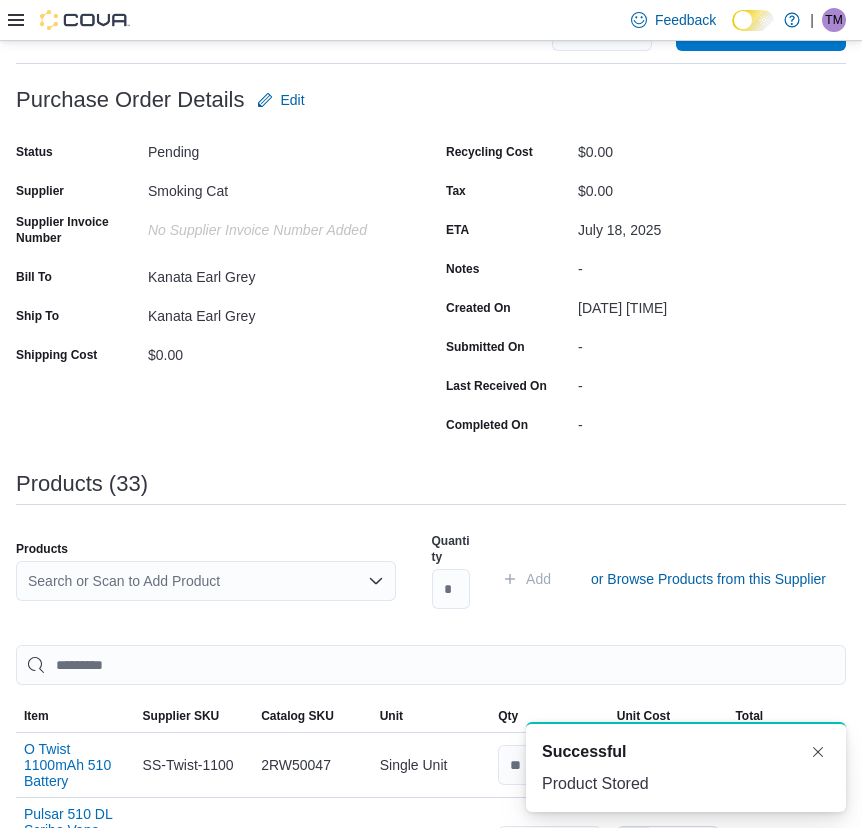 paste on "**********" 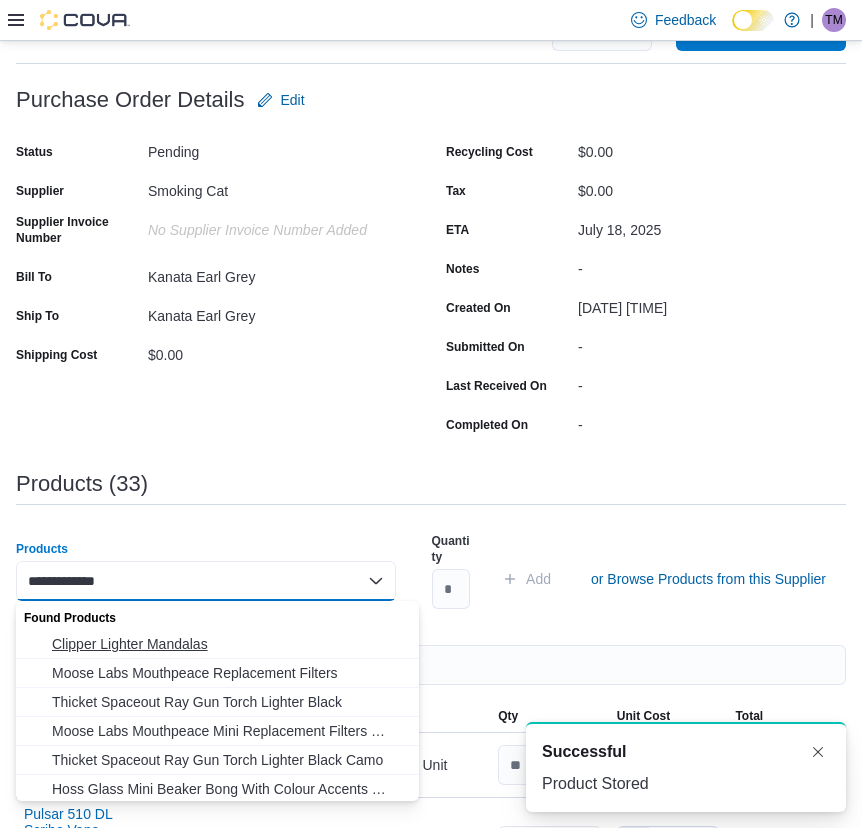 click on "Clipper Lighter Mandalas" at bounding box center (229, 644) 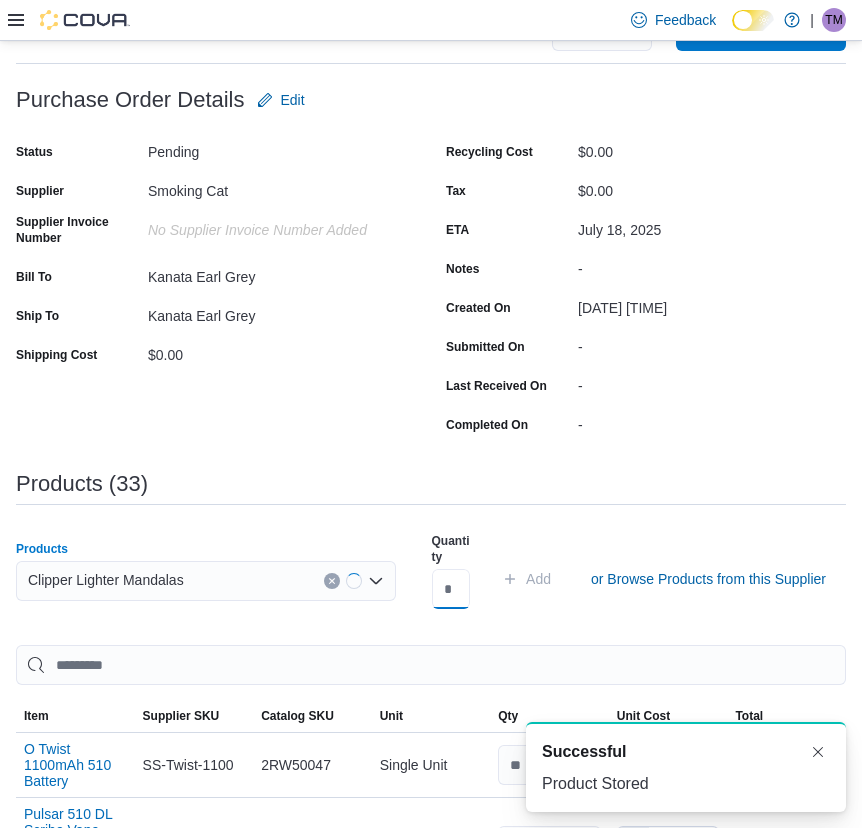 click at bounding box center [451, 589] 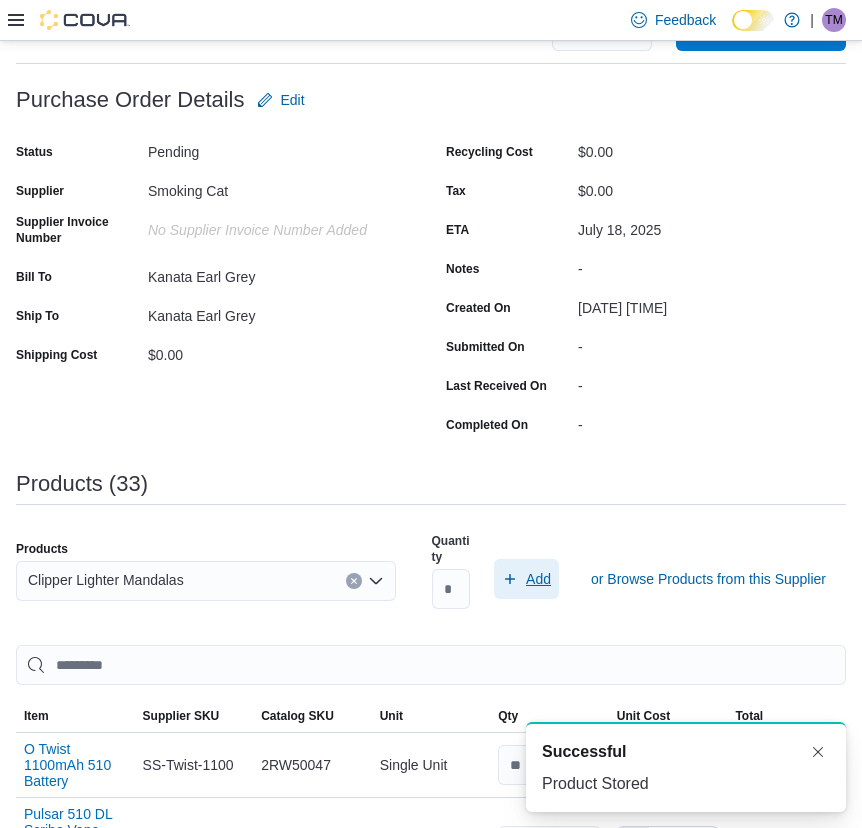 click on "Add" at bounding box center (526, 579) 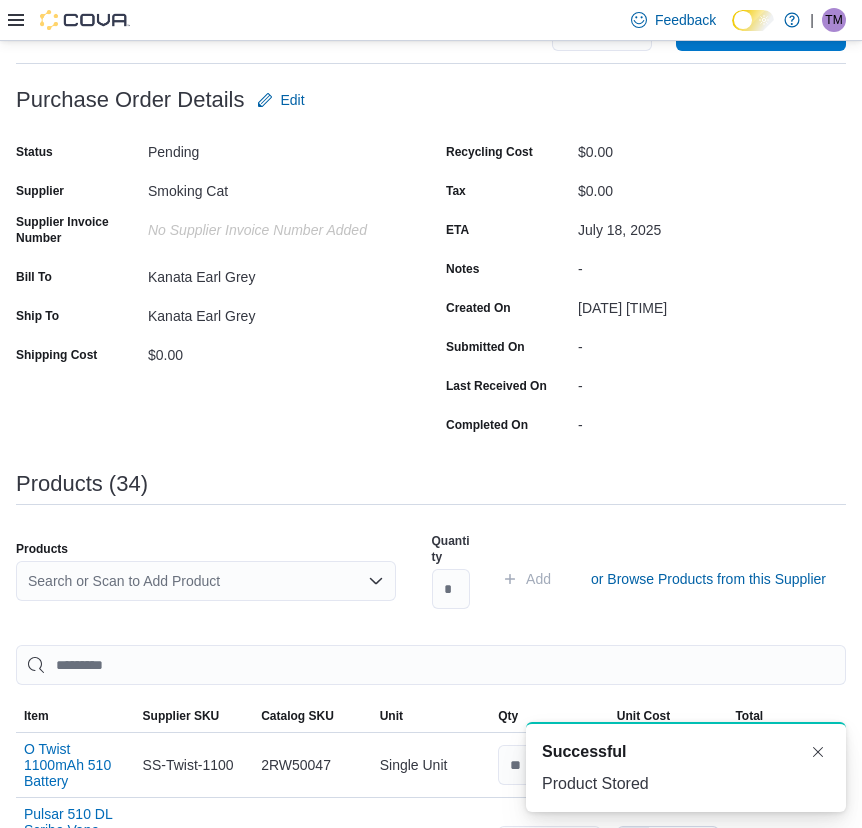 scroll, scrollTop: 0, scrollLeft: 0, axis: both 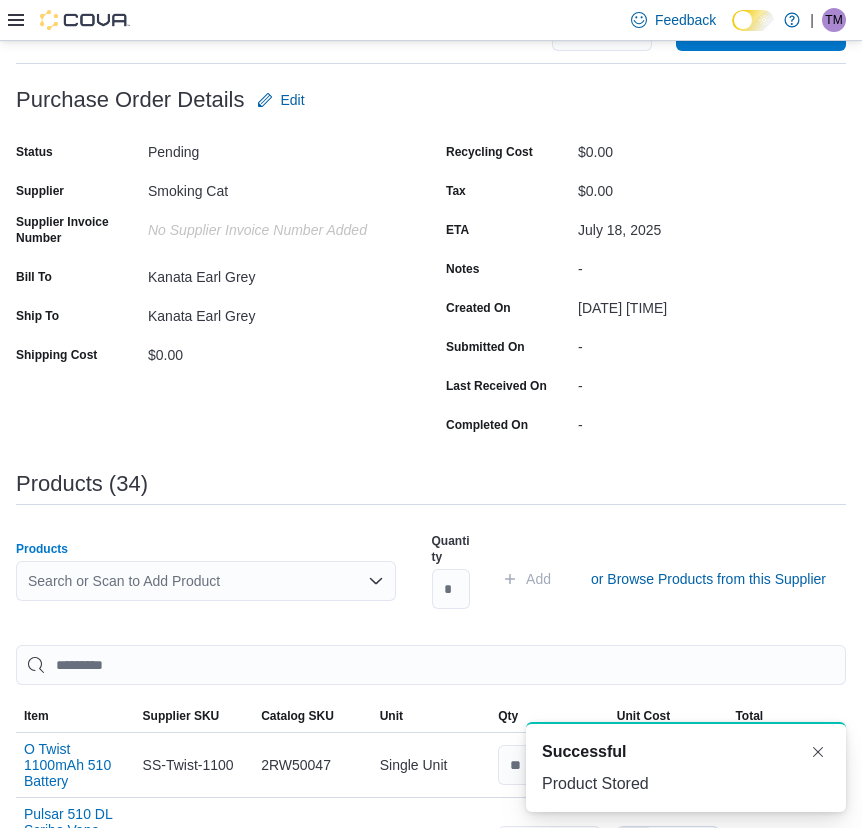 click on "Search or Scan to Add Product" at bounding box center (206, 581) 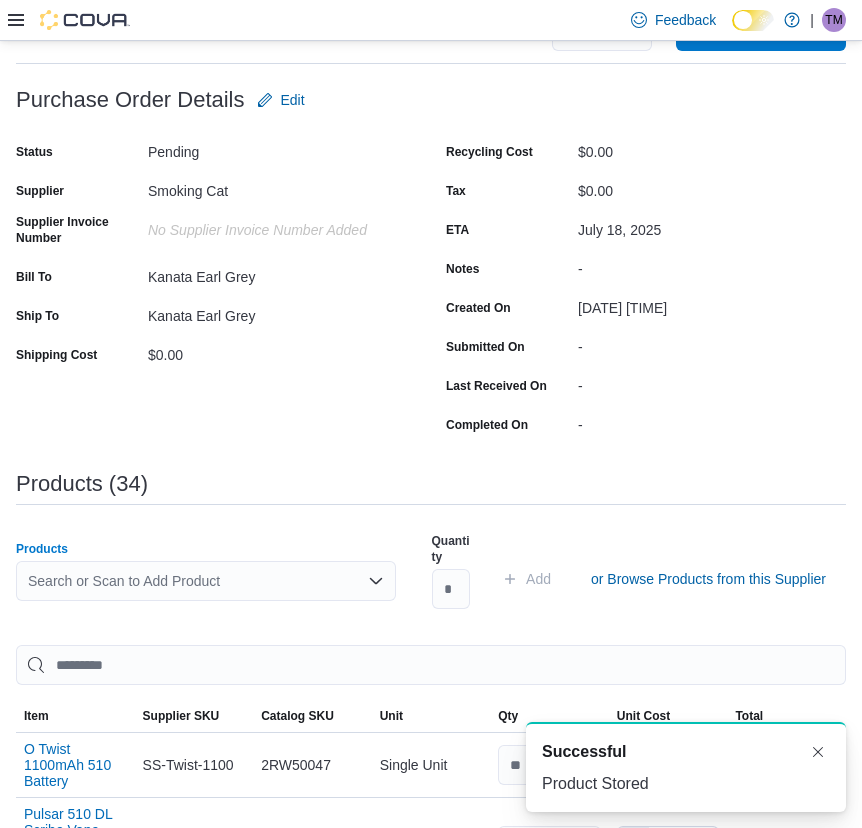 paste on "**********" 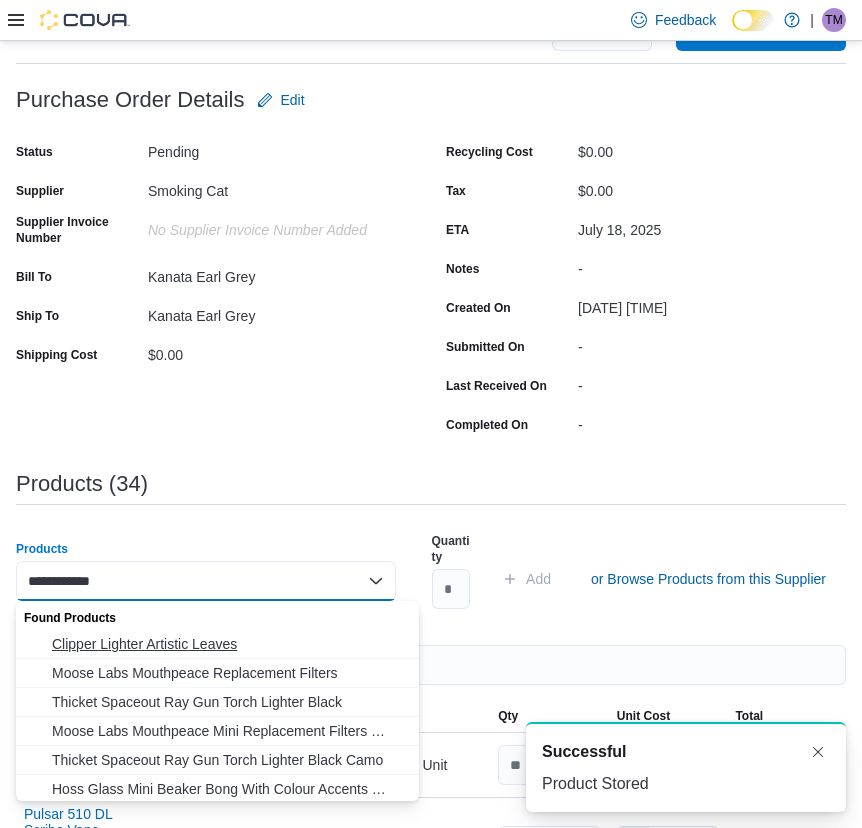 click on "Clipper Lighter Artistic Leaves" at bounding box center [229, 644] 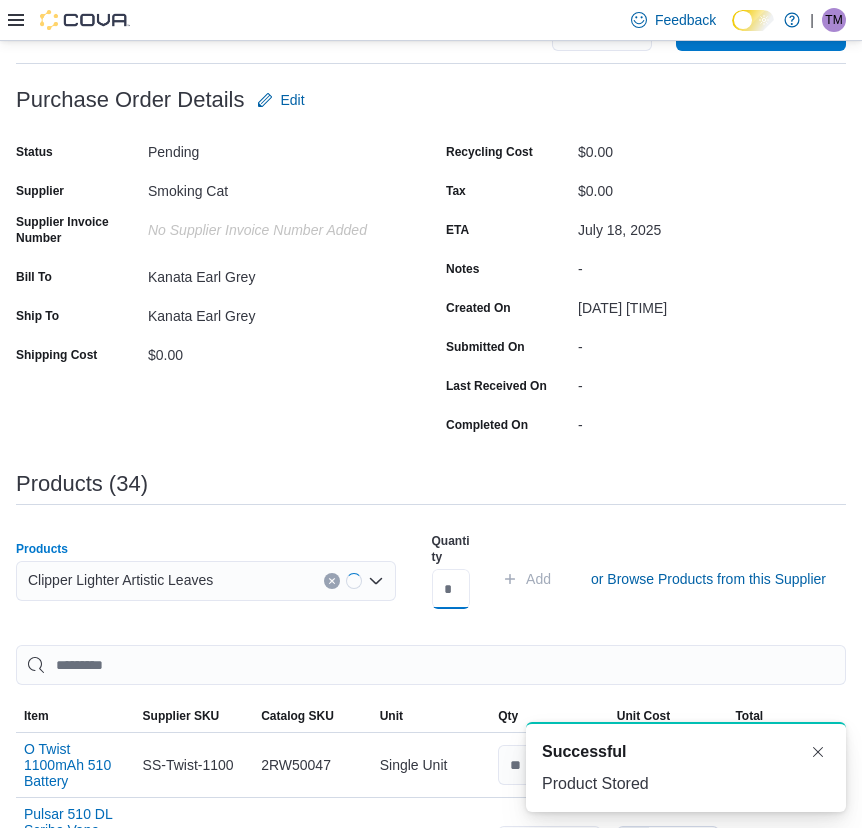 click at bounding box center (451, 589) 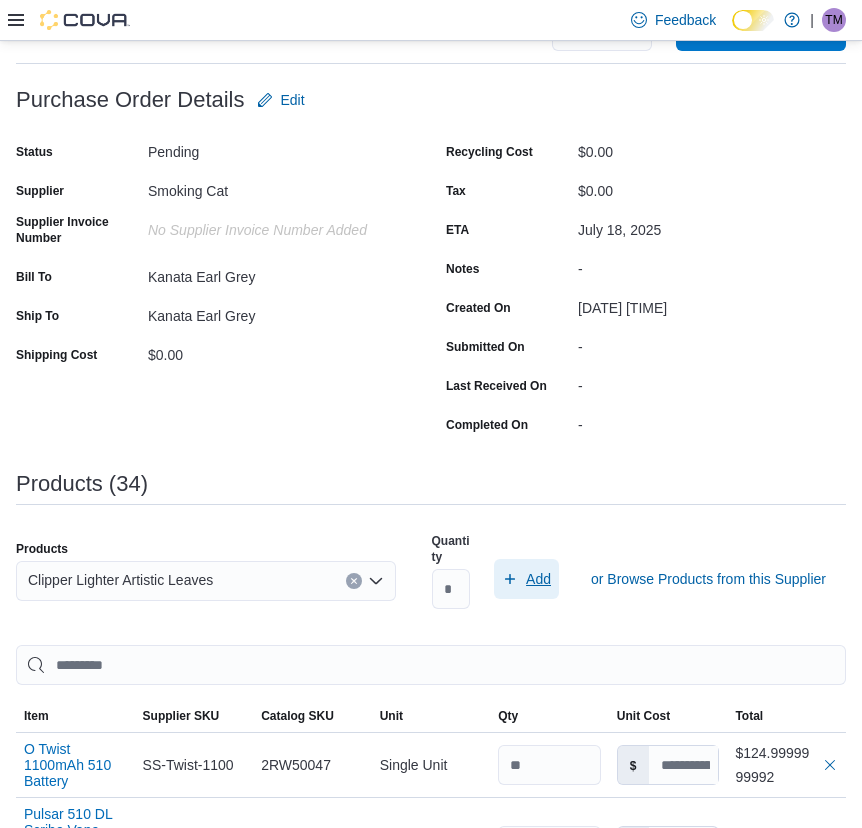 click on "Add" at bounding box center (538, 579) 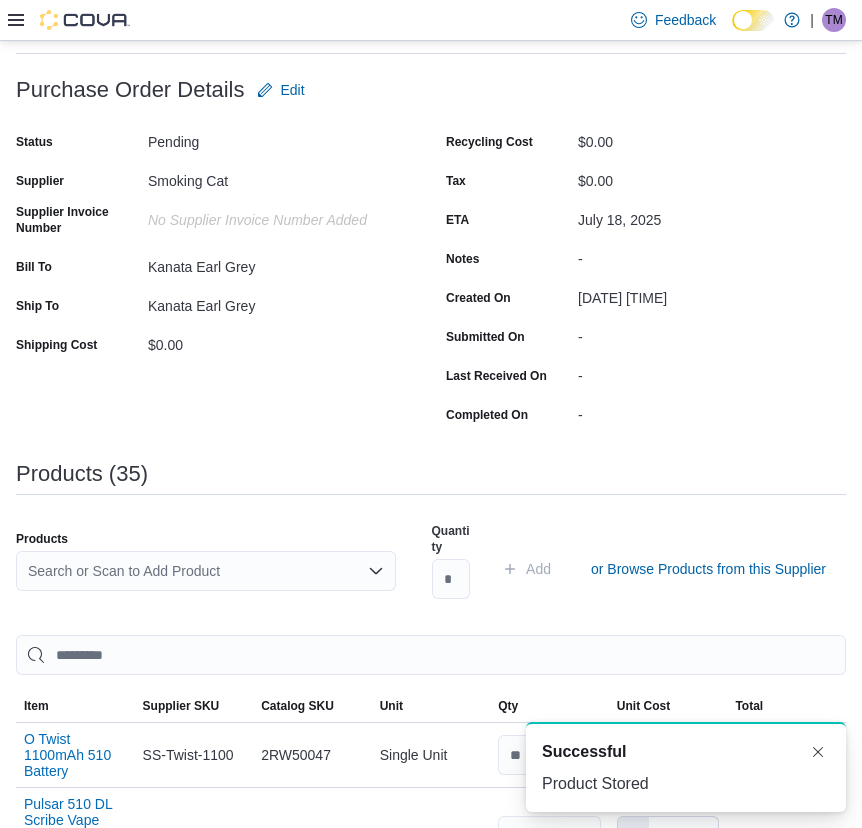 scroll, scrollTop: 1350, scrollLeft: 0, axis: vertical 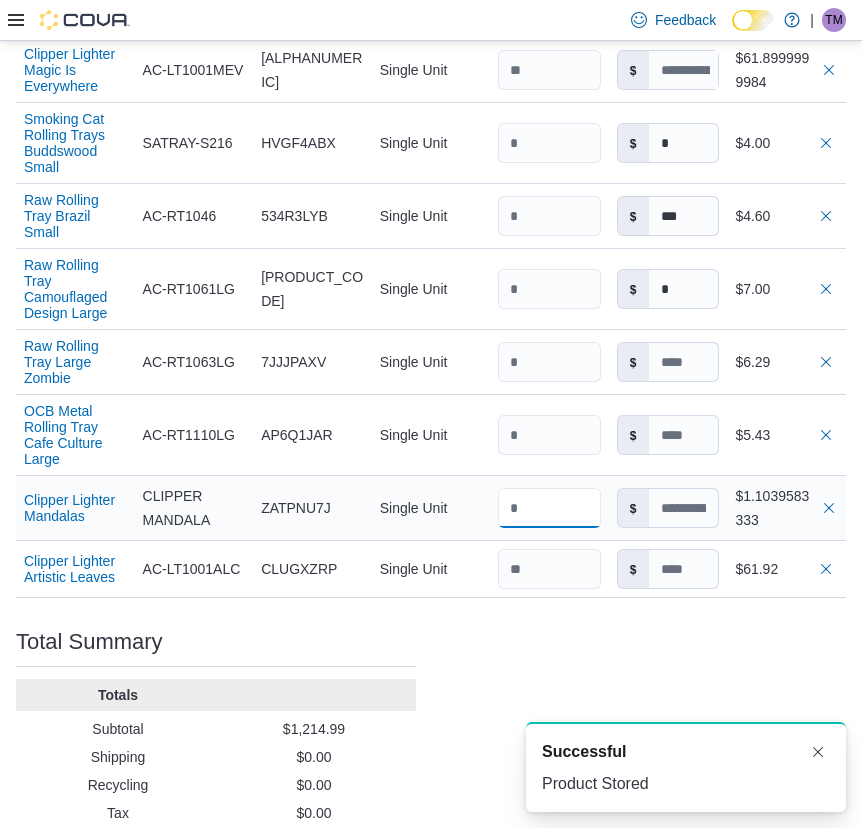 click at bounding box center (549, 508) 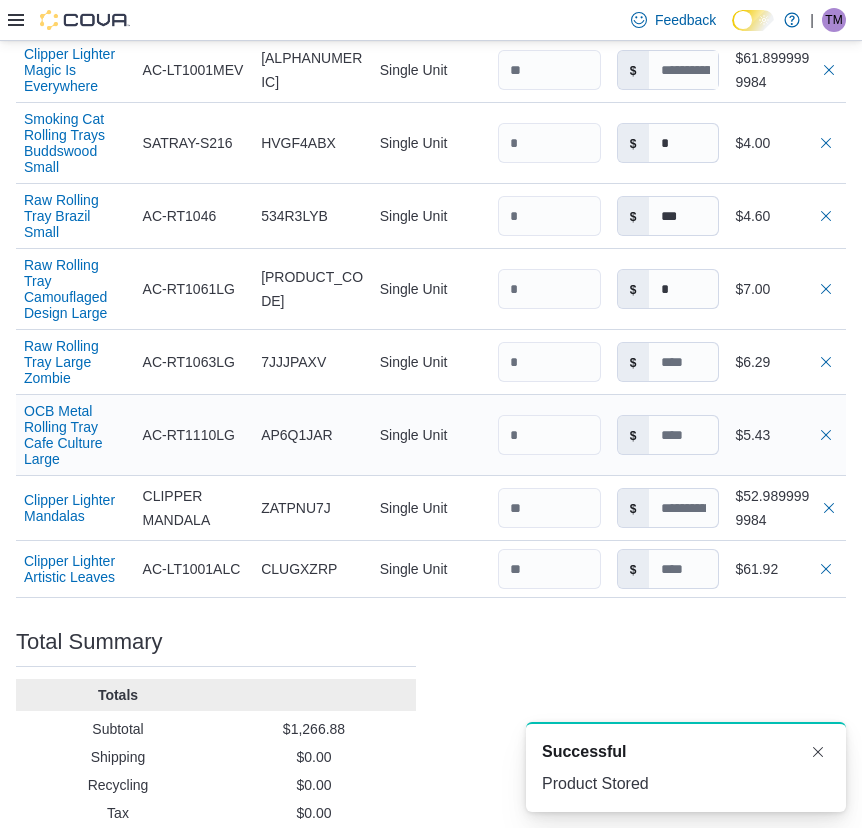 drag, startPoint x: 629, startPoint y: 583, endPoint x: 661, endPoint y: 390, distance: 195.63486 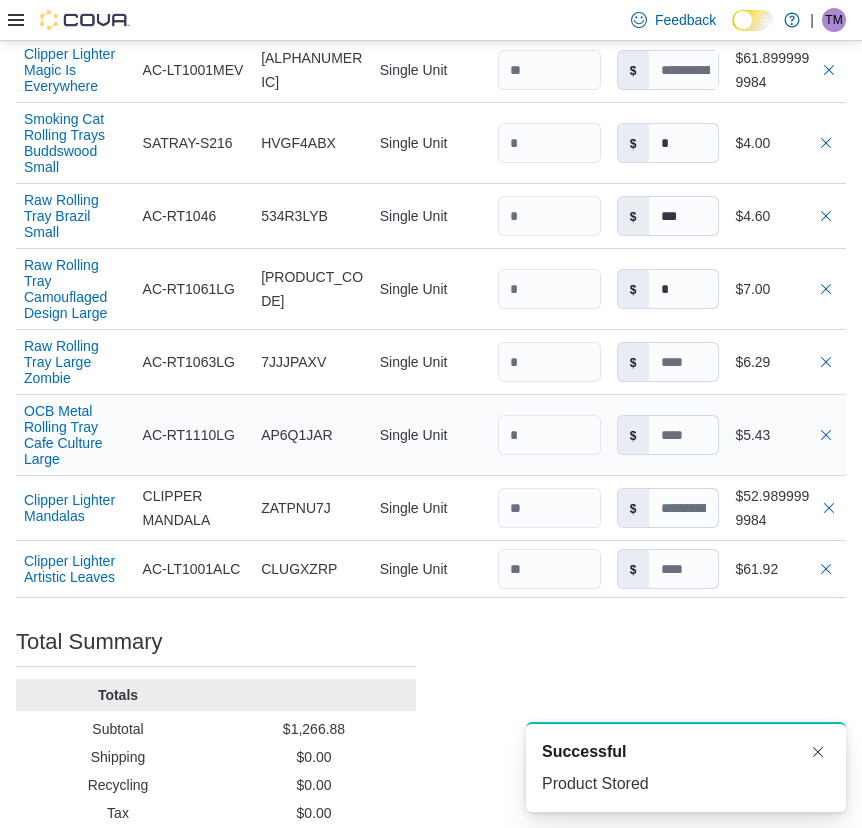 click on "Purchase Order: PO6FRF-13891 Feedback Purchase Order Details   Edit Status Pending Supplier Smoking Cat Supplier Invoice Number No Supplier Invoice Number added Bill To [LOCATION] [NAME] Ship To [LOCATION] [NAME] Shipping Cost $0.00 Recycling Cost $0.00 Tax $0.00 ETA [DATE] [TIME] Notes - Created On [DATE] [TIME] Submitted On - Last Received On - Completed On - Products (35)     Products Search or Scan to Add Product Quantity  Add or Browse Products from this Supplier Sorting Item Supplier SKU Catalog SKU Unit Qty Unit Cost Total O Twist 1100mAh 510 Battery Supplier SKU SS-Twist-1100 Catalog SKU 2RW50047 Unit Single Unit Qty Unit Cost $ Total $124.9999999992 Pulsar 510 DL Scribe Vape Pen Battery Assorted Colours Supplier SKU V1025wh Catalog SKU V57VF0AL Unit Single Unit Qty Unit Cost $ **** Total $25.00 Smoking Cat Metal Pipe with Screen 3" Supplier SKU 5103 Catalog SKU XEBBHEAW Unit Single Unit Qty Unit Cost $ Total $208.80 Smoking Cat Original Astronaut Silicone Hand Pipe 4.3" Supplier SKU Catalog SKU" at bounding box center (431, -935) 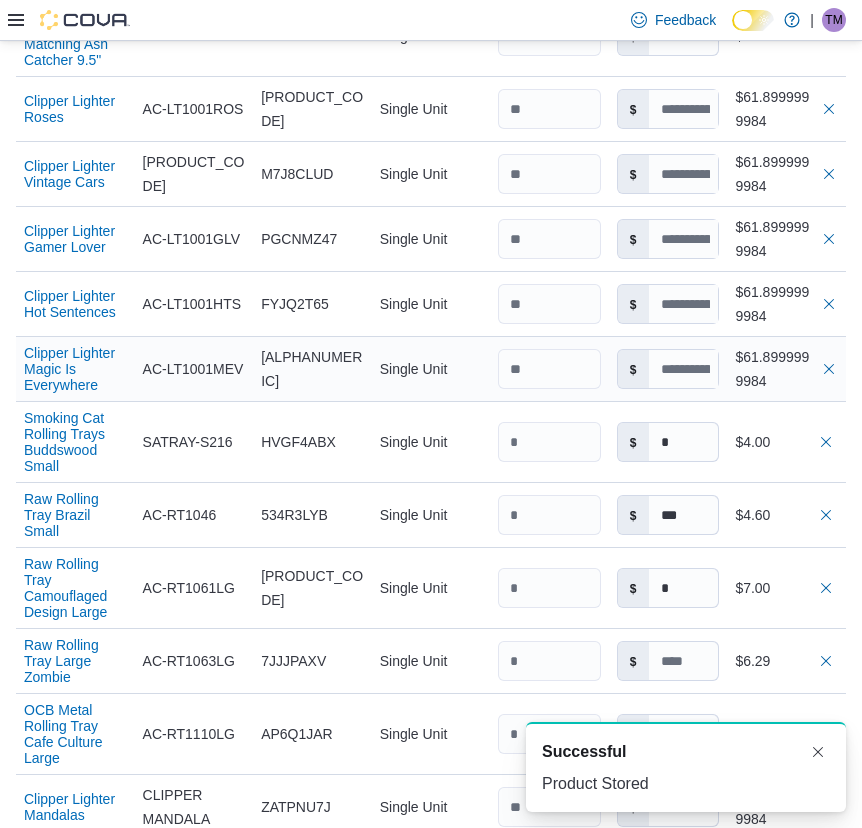 scroll, scrollTop: 2668, scrollLeft: 0, axis: vertical 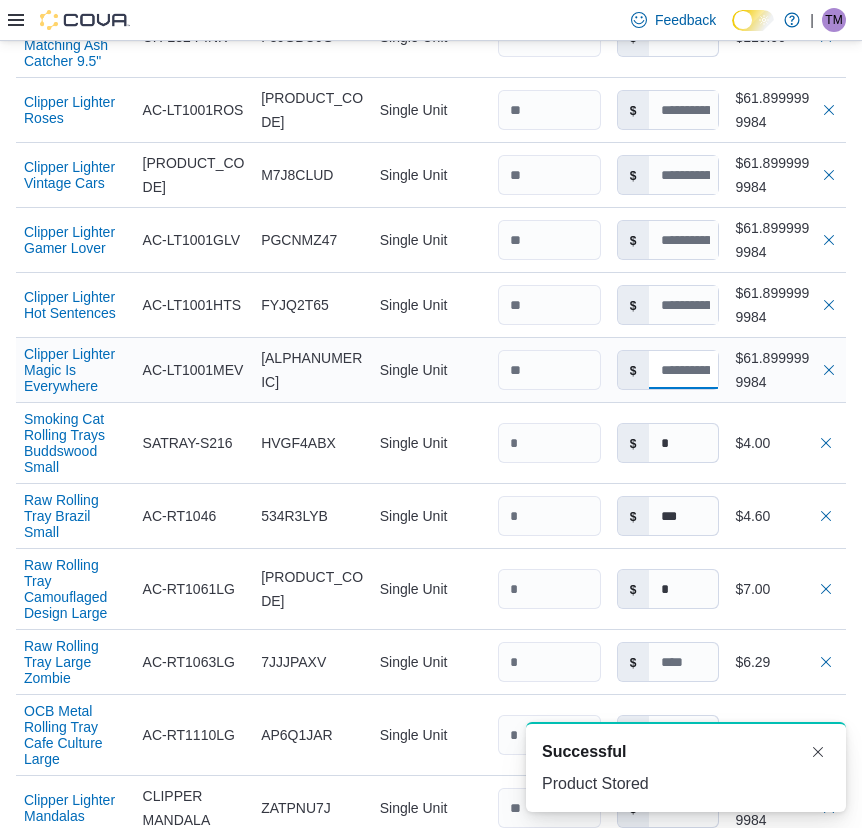 click at bounding box center [685, 370] 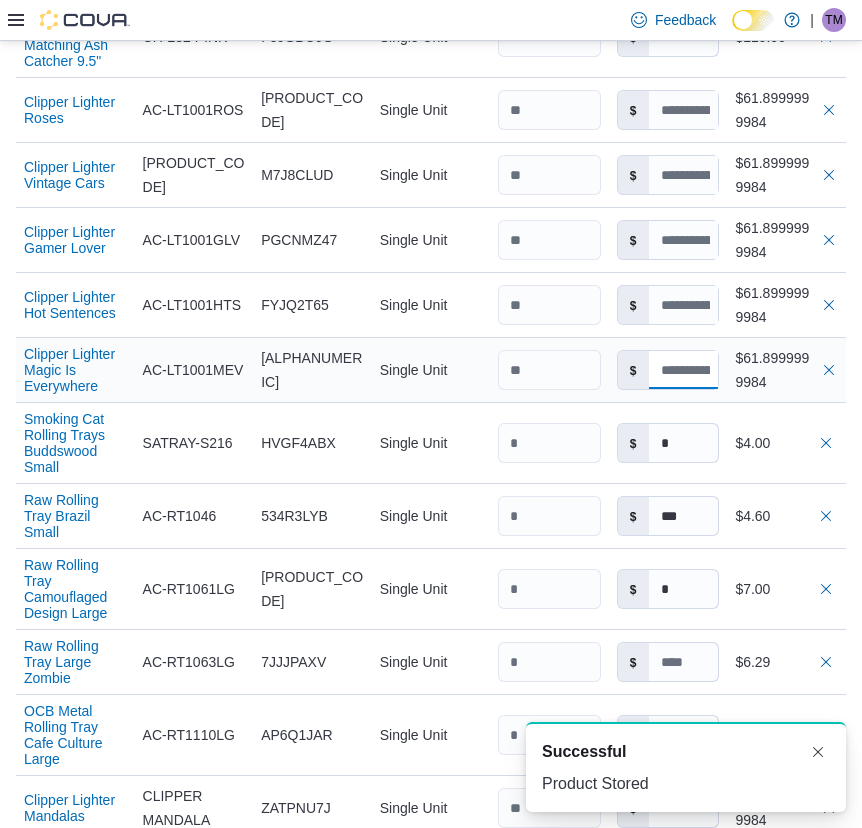 click at bounding box center [685, 370] 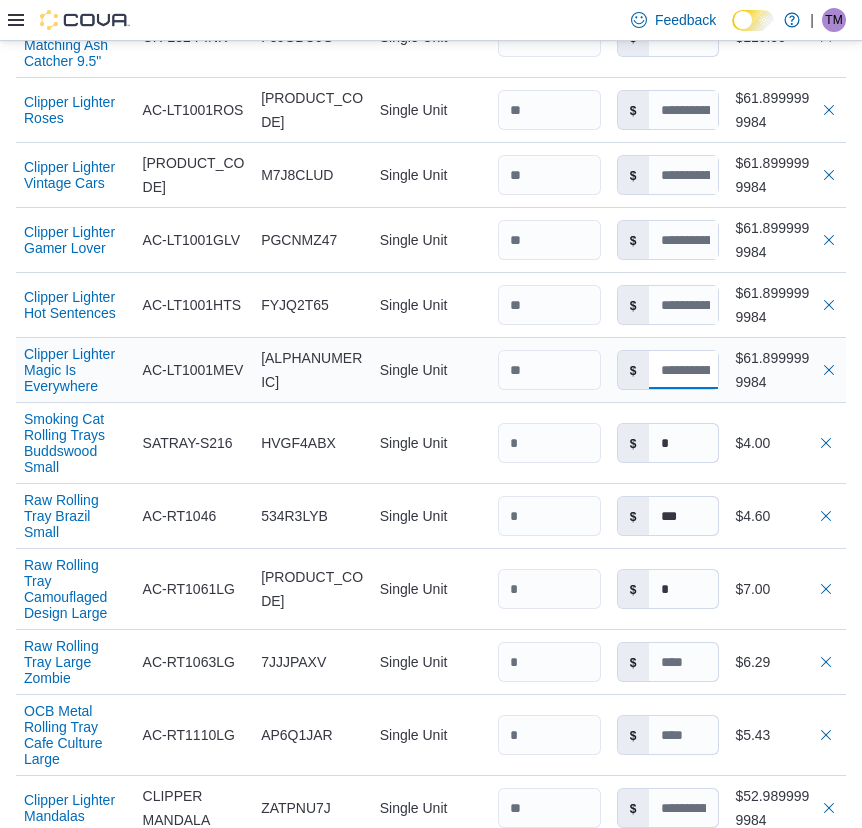click at bounding box center (685, 370) 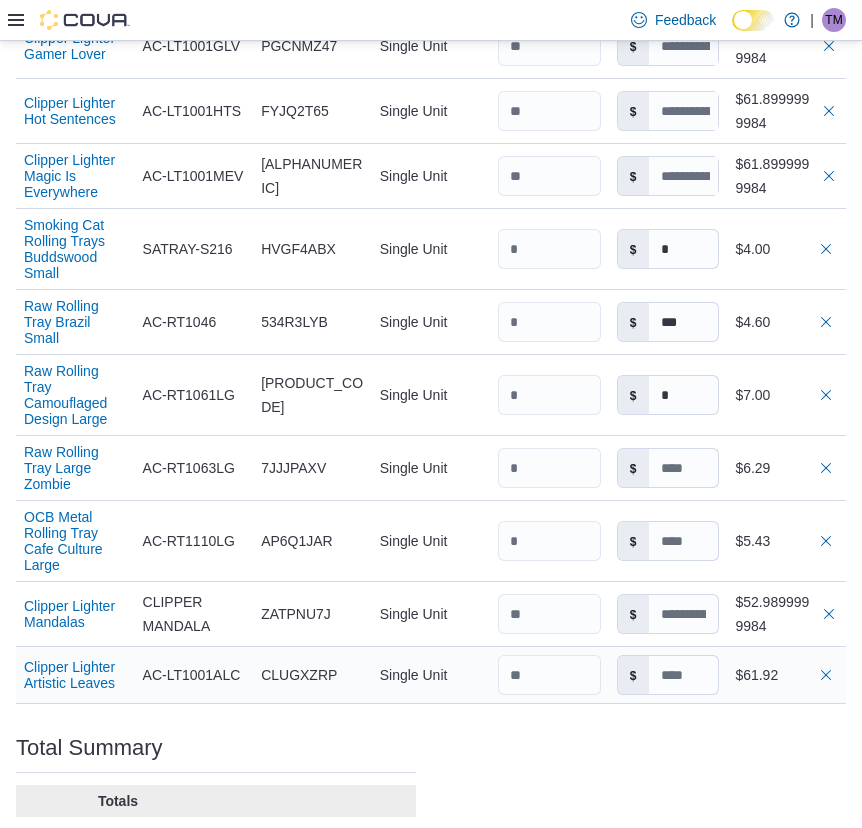 scroll, scrollTop: 2968, scrollLeft: 0, axis: vertical 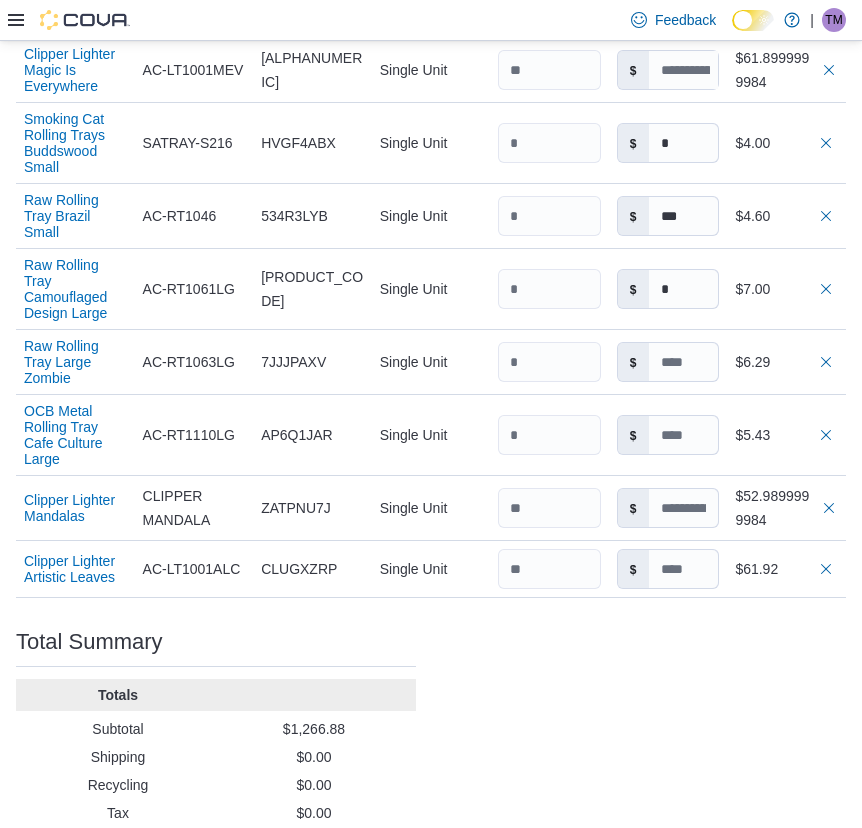 click on "Purchase Order: PO6FRF-13891 Feedback Purchase Order Details   Edit Status Pending Supplier Smoking Cat Supplier Invoice Number No Supplier Invoice Number added Bill To [LOCATION] [NAME] Ship To [LOCATION] [NAME] Shipping Cost $0.00 Recycling Cost $0.00 Tax $0.00 ETA [DATE] [TIME] Notes - Created On [DATE] [TIME] Submitted On - Last Received On - Completed On - Products (35)     Products Search or Scan to Add Product Quantity  Add or Browse Products from this Supplier Sorting EuiBasicTable with search callback Item Supplier SKU Catalog SKU Unit Qty Unit Cost Total O Twist 1100mAh 510 Battery Supplier SKU SS-Twist-1100 Catalog SKU 2RW50047 Unit Single Unit Qty Unit Cost $ Total $124.9999999992 Pulsar 510 DL Scribe Vape Pen Battery Assorted Colours Supplier SKU V1025wh Catalog SKU V57VF0AL Unit Single Unit Qty Unit Cost $ **** Total $25.00 Smoking Cat Metal Pipe with Screen 3" Supplier SKU 5103 Catalog SKU XEBBHEAW Unit Single Unit Qty Unit Cost $ Total $208.80 Supplier SKU SHP-371 ASSORTED Catalog SKU $" at bounding box center (431, -935) 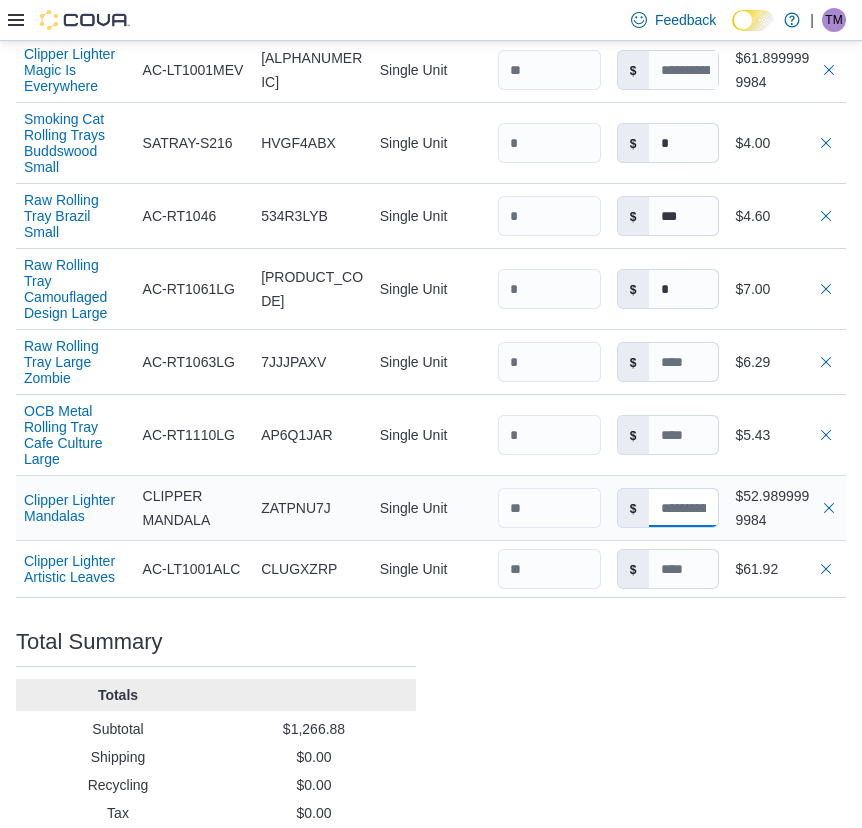 click at bounding box center (684, 508) 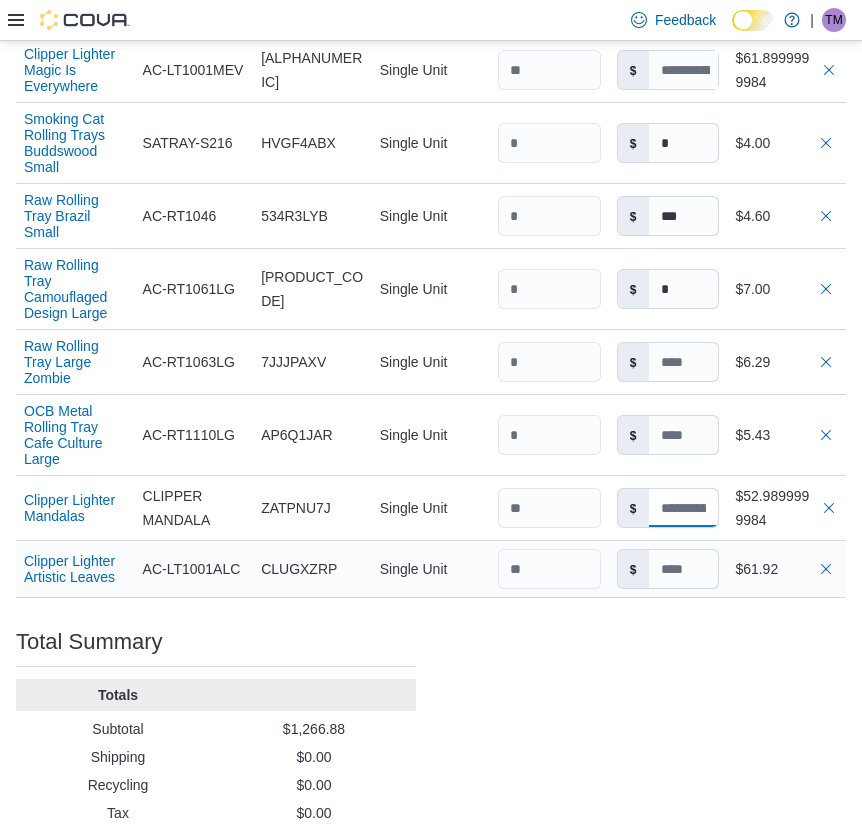 paste on "**********" 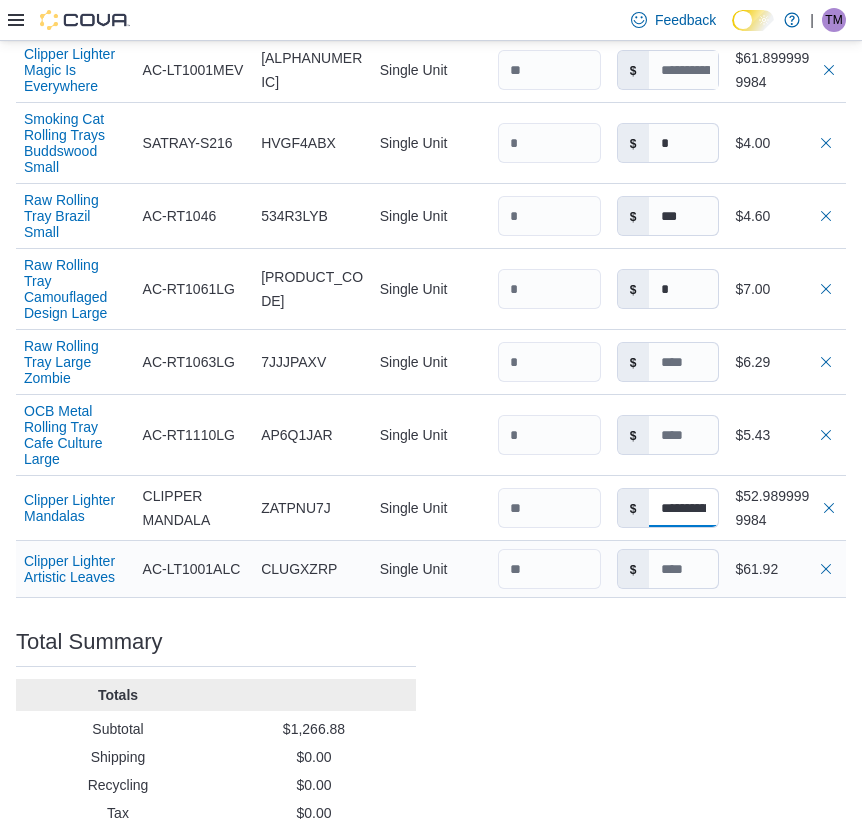 scroll, scrollTop: 0, scrollLeft: 75, axis: horizontal 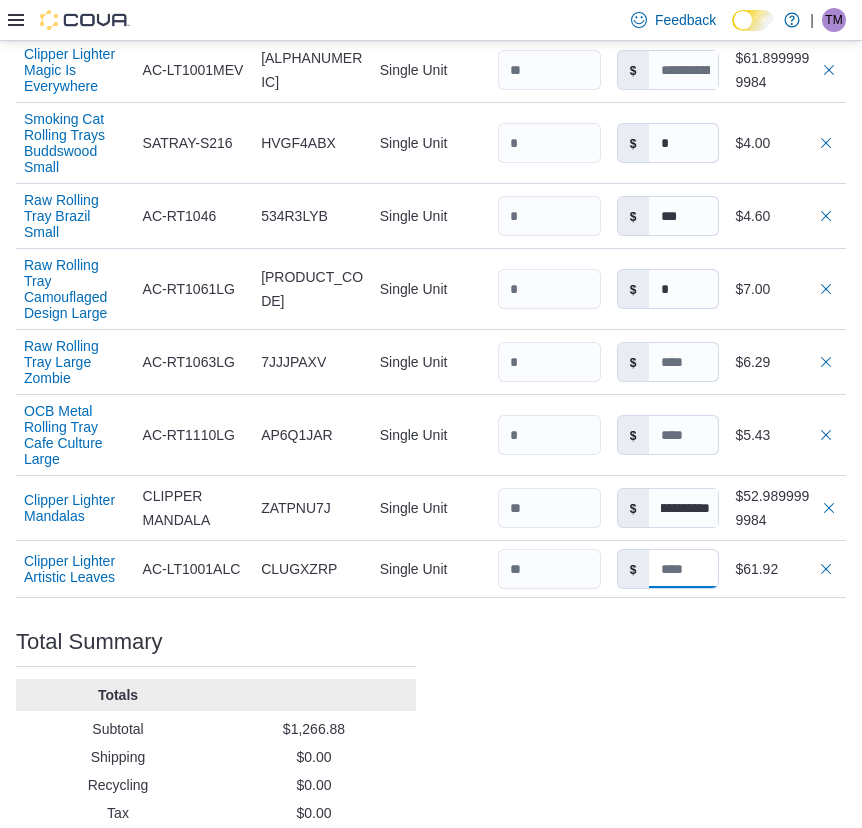 drag, startPoint x: 700, startPoint y: 519, endPoint x: 696, endPoint y: 563, distance: 44.181442 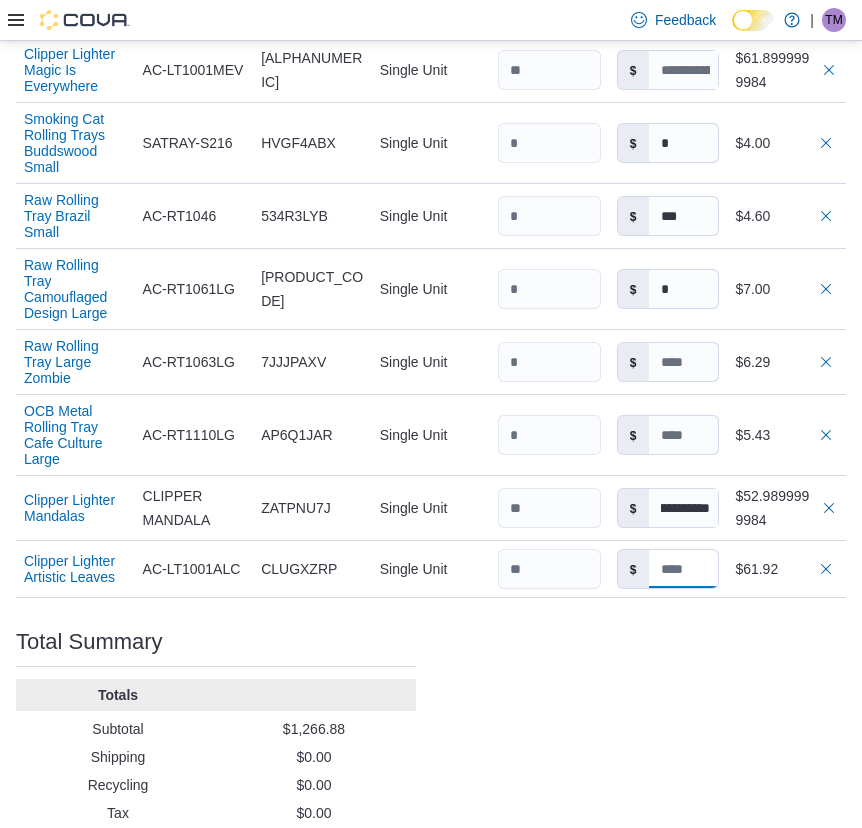 click at bounding box center (684, 569) 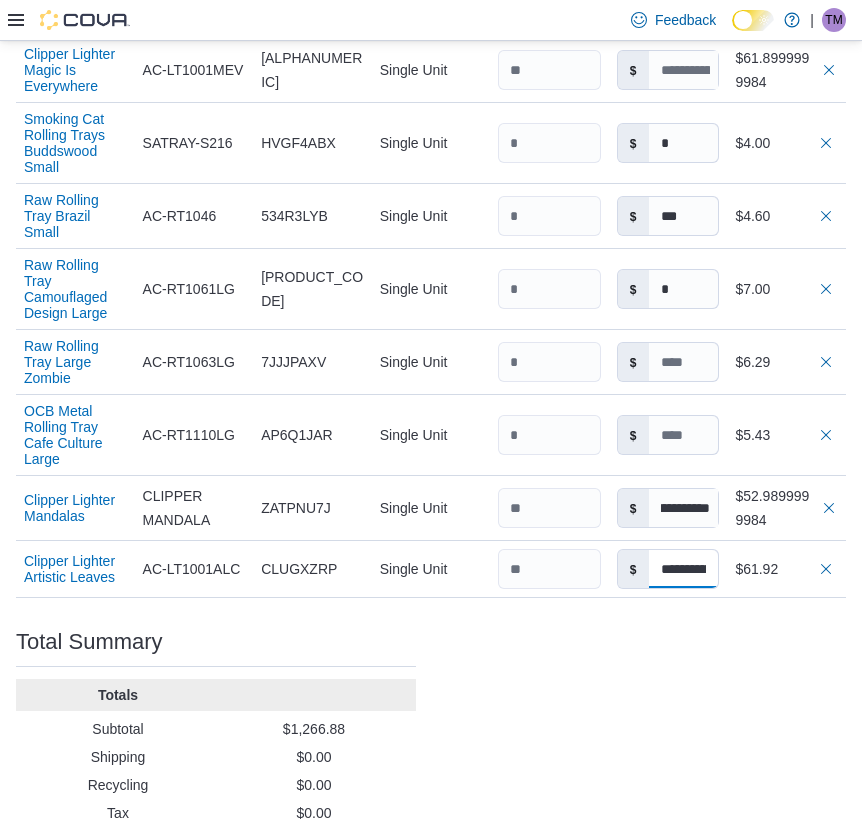 scroll, scrollTop: 0, scrollLeft: 0, axis: both 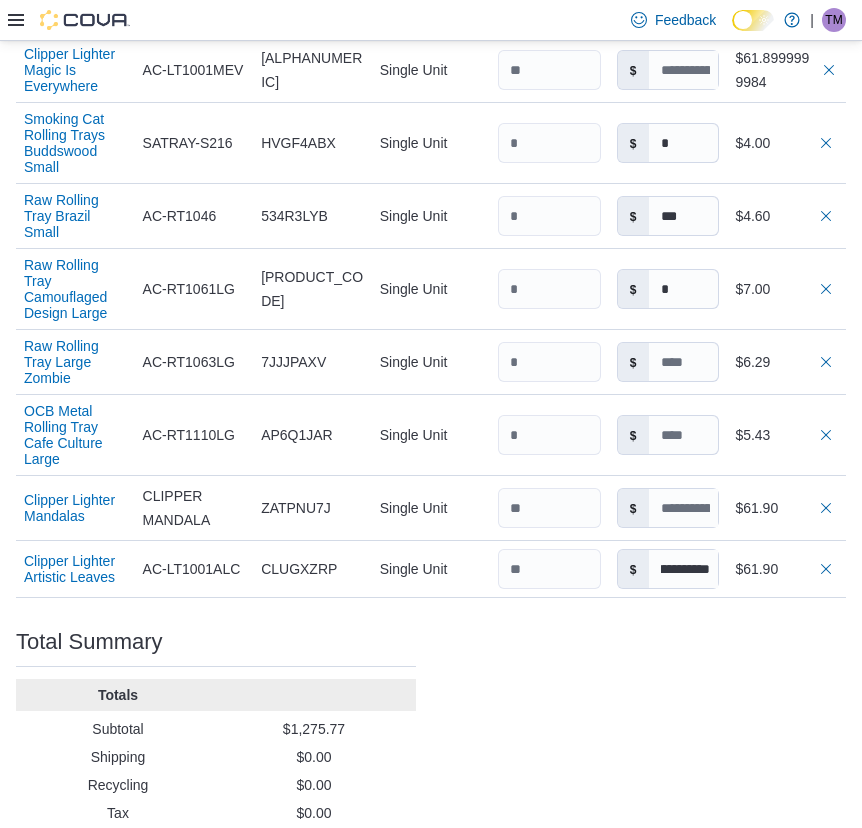 click on "Purchase Order: PO6FRF-13891 Feedback Purchase Order Details   Edit Status Pending Supplier Smoking Cat Supplier Invoice Number No Supplier Invoice Number added Bill To [LOCATION] [NAME] Ship To [LOCATION] [NAME] Shipping Cost $0.00 Recycling Cost $0.00 Tax $0.00 ETA [DATE] [TIME] Notes - Created On [DATE] [TIME] Submitted On - Last Received On - Completed On - Products (35)     Products Search or Scan to Add Product Quantity  Add or Browse Products from this Supplier Sorting Item Supplier SKU Catalog SKU Unit Qty Unit Cost Total O Twist 1100mAh 510 Battery Supplier SKU SS-Twist-1100 Catalog SKU 2RW50047 Unit Single Unit Qty Unit Cost $ Total $124.9999999992 Pulsar 510 DL Scribe Vape Pen Battery Assorted Colours Supplier SKU V1025wh Catalog SKU V57VF0AL Unit Single Unit Qty Unit Cost $ **** Total $25.00 Smoking Cat Metal Pipe with Screen 3" Supplier SKU 5103 Catalog SKU XEBBHEAW Unit Single Unit Qty Unit Cost $ Total $208.80 Smoking Cat Original Astronaut Silicone Hand Pipe 4.3" Supplier SKU Catalog SKU" at bounding box center (431, -935) 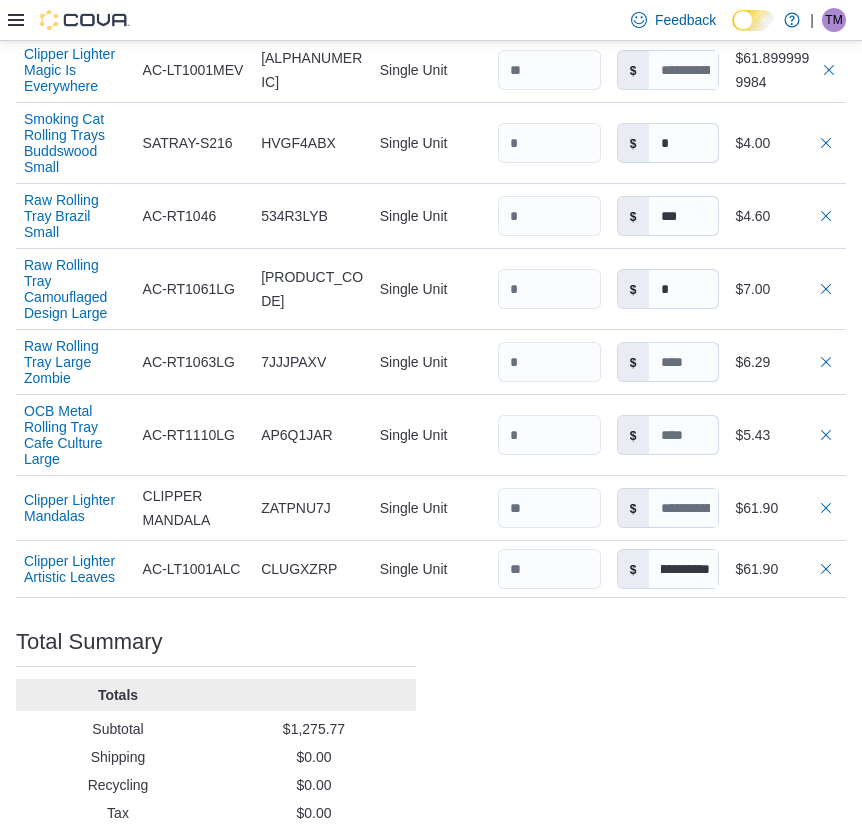 scroll, scrollTop: 0, scrollLeft: 0, axis: both 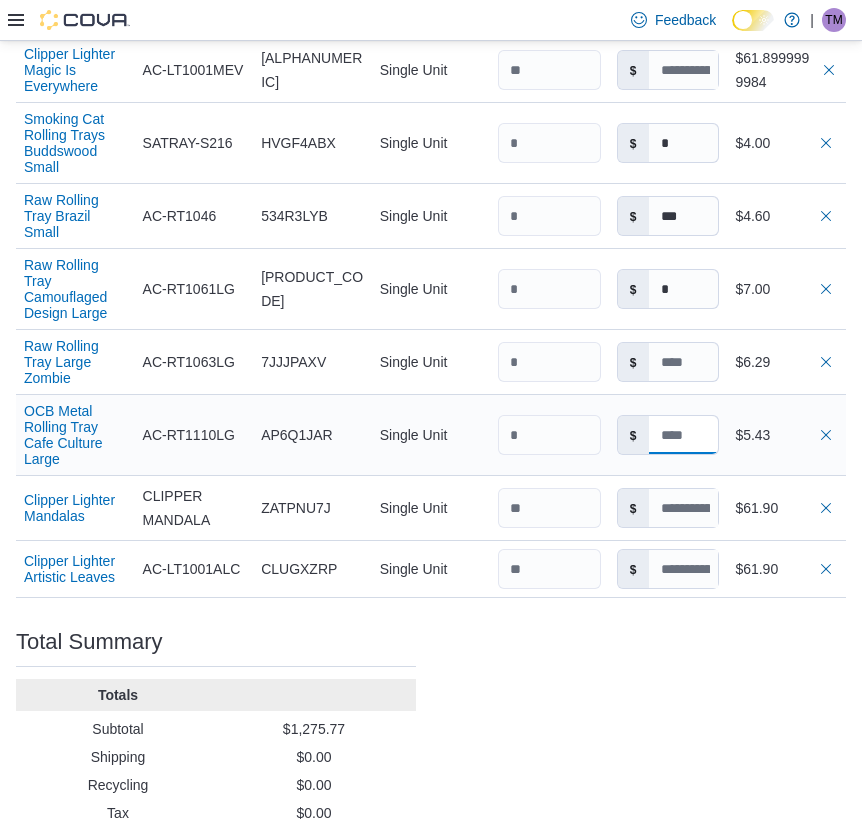 click at bounding box center [684, 435] 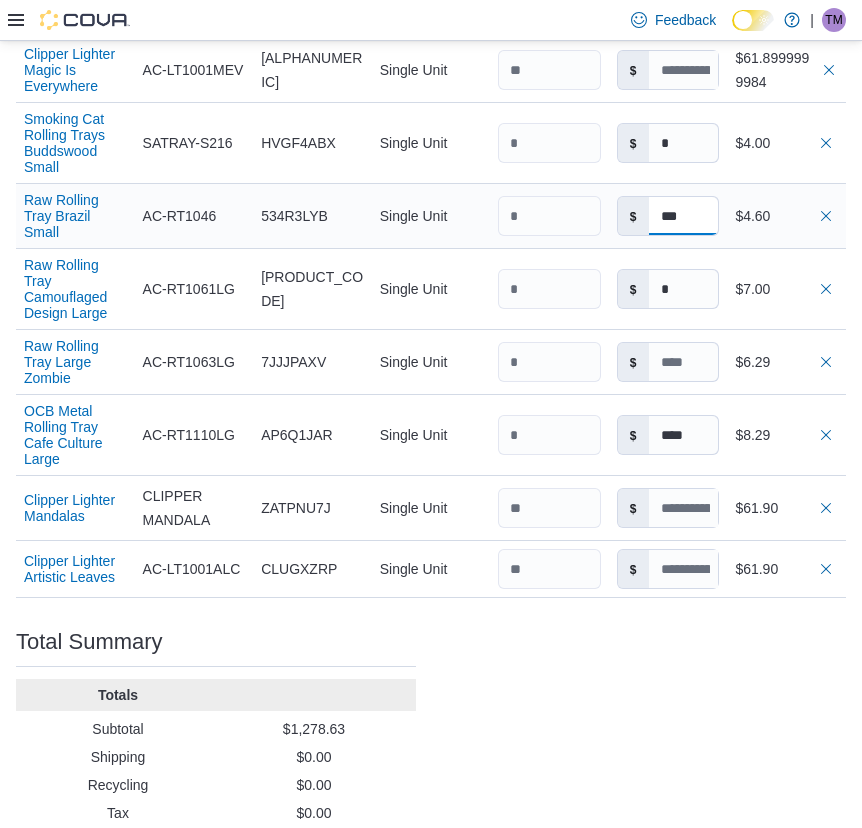 click on "***" at bounding box center [684, 216] 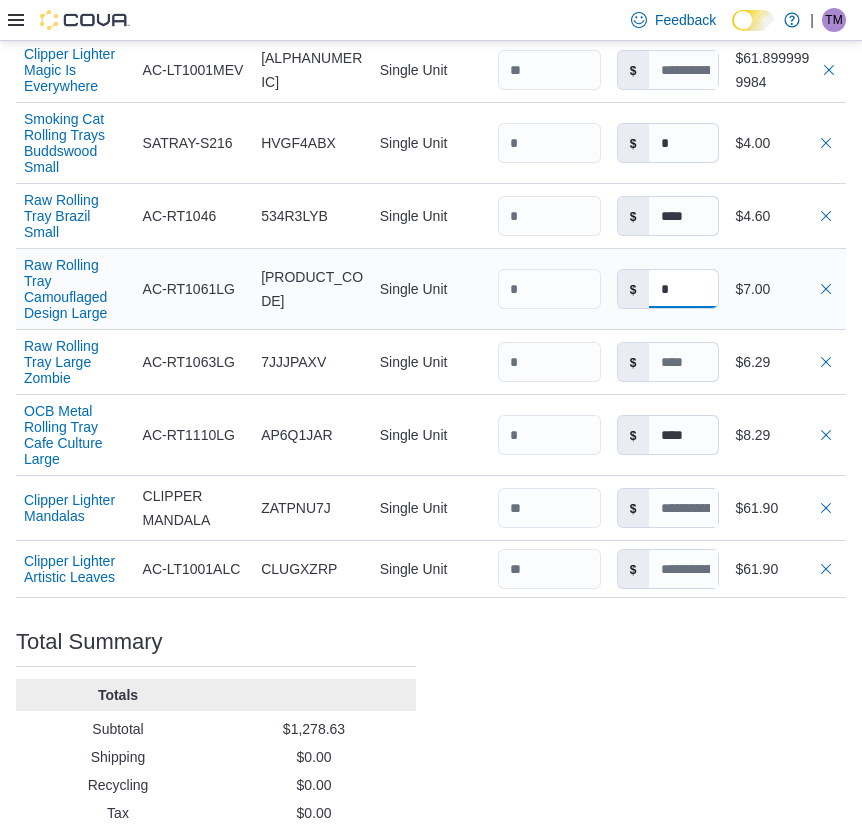 click on "*" at bounding box center [684, 289] 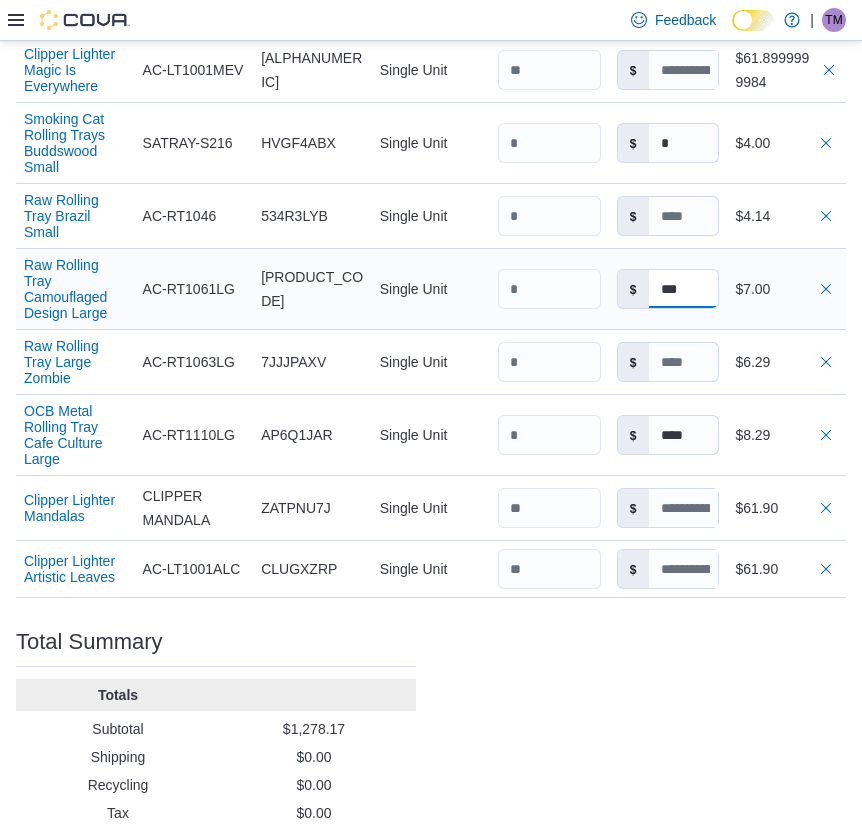drag, startPoint x: 721, startPoint y: 249, endPoint x: 647, endPoint y: 244, distance: 74.168724 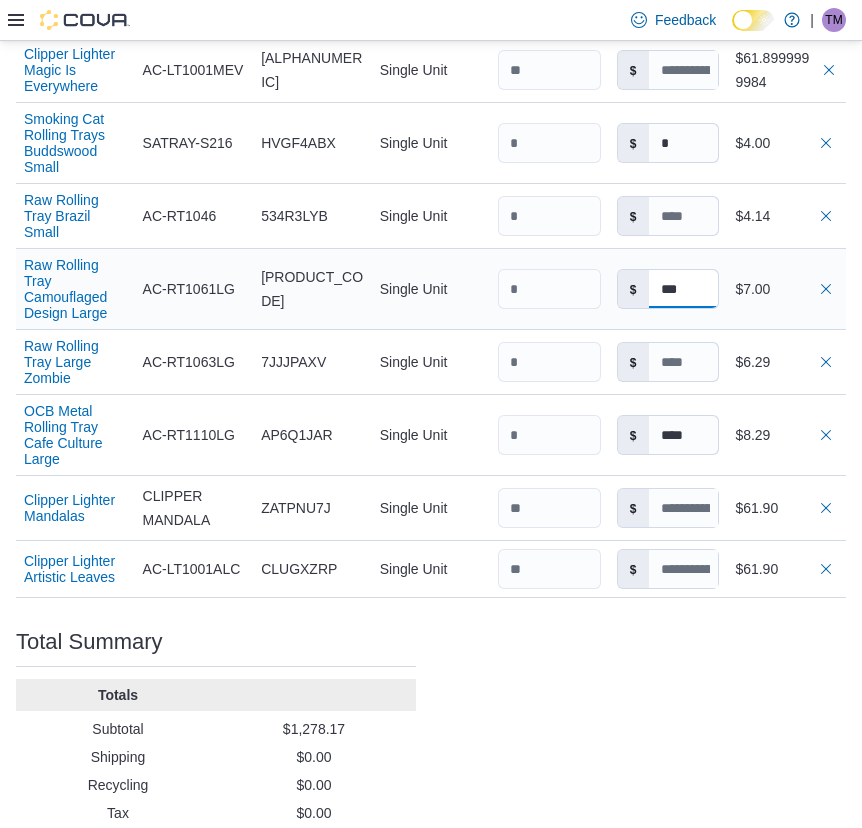 click on "$ ***" at bounding box center (668, 289) 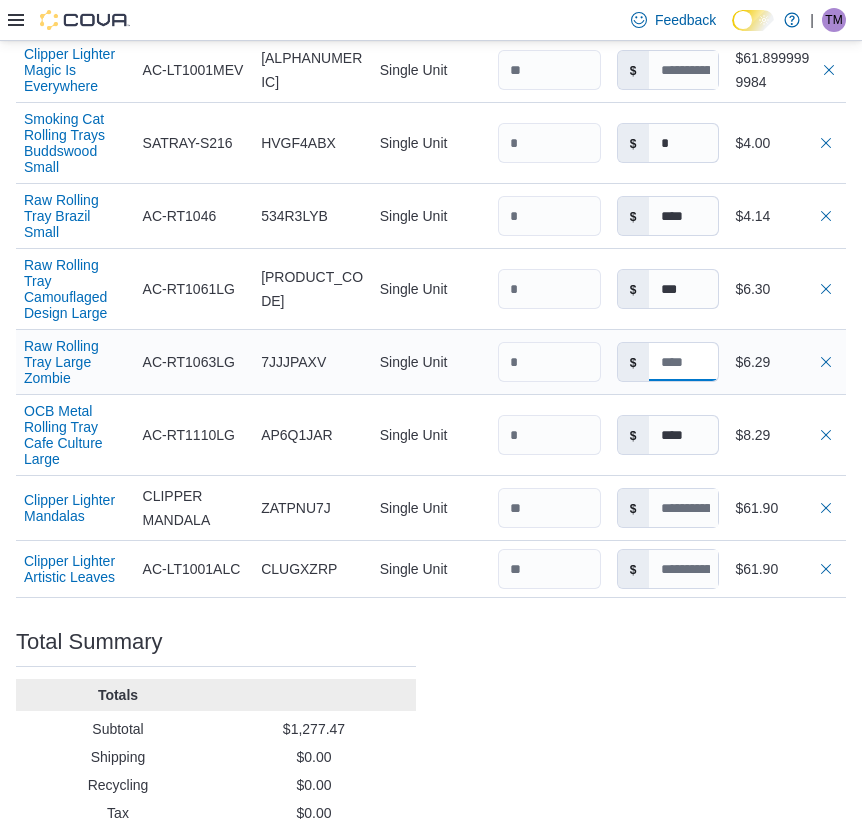 click at bounding box center [684, 362] 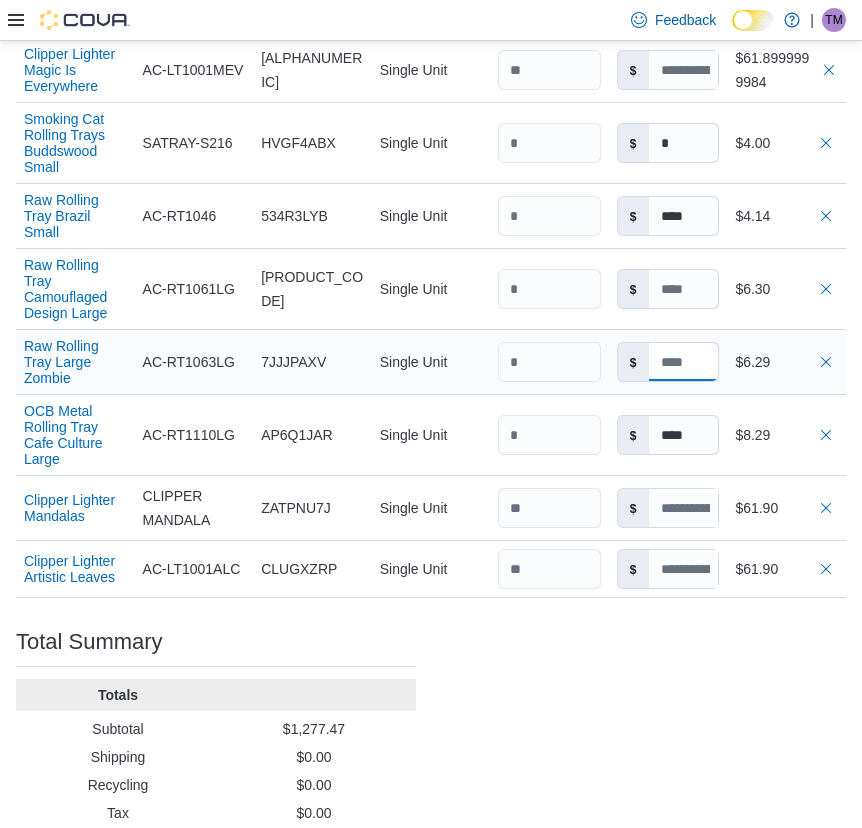 click at bounding box center [684, 362] 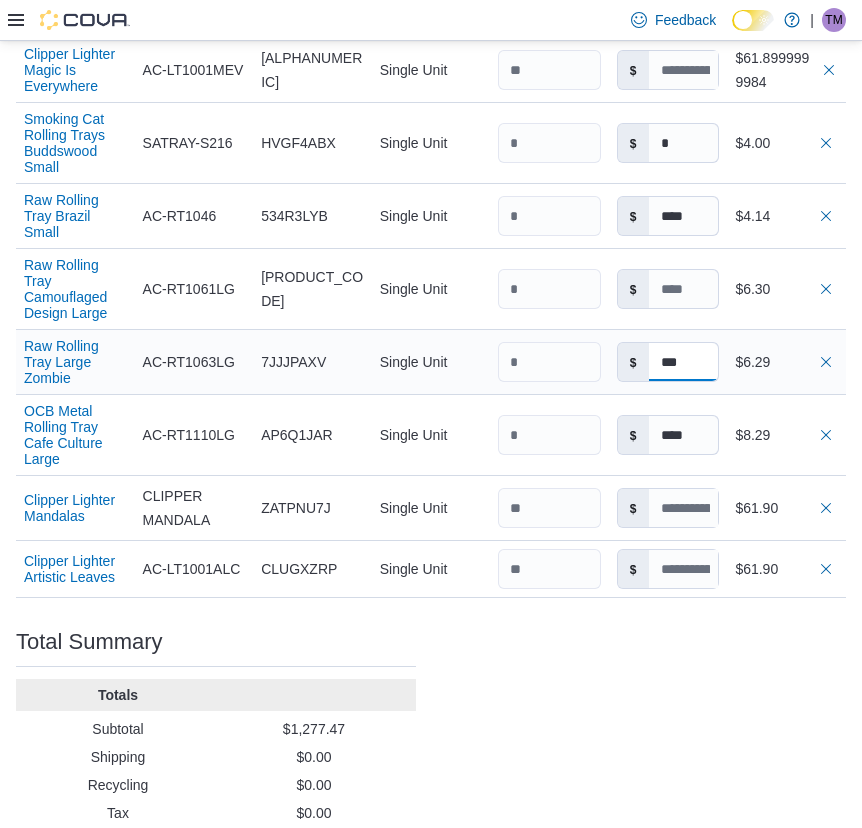 click on "***" at bounding box center [684, 362] 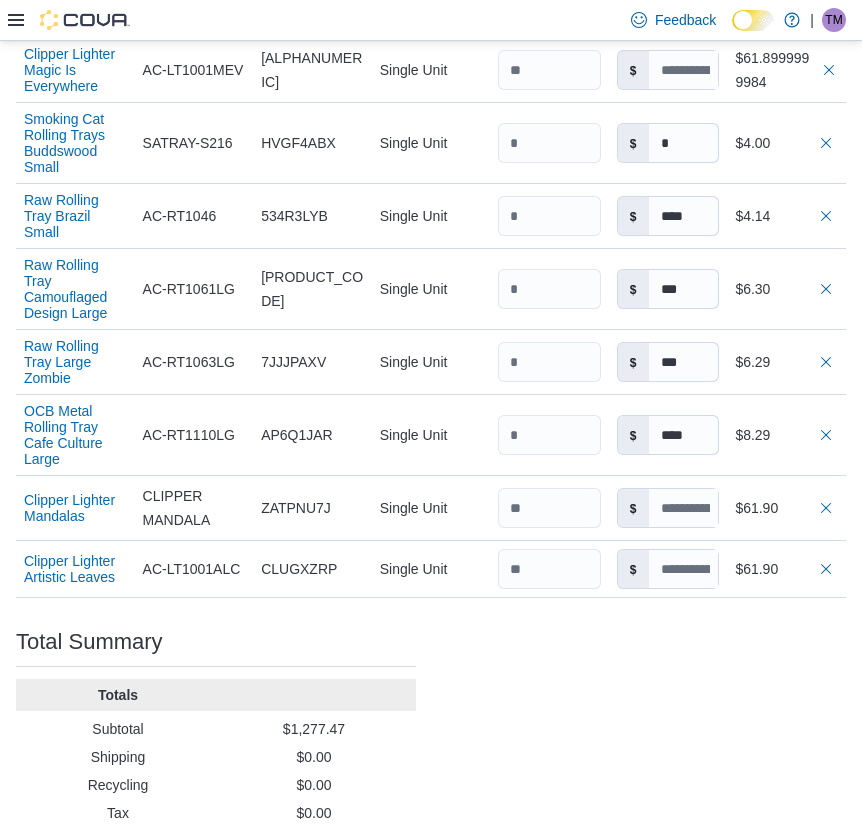 click on "Purchase Order: PO6FRF-13891 Feedback Purchase Order Details   Edit Status Pending Supplier Smoking Cat Supplier Invoice Number No Supplier Invoice Number added Bill To [LOCATION] [NAME] Ship To [LOCATION] [NAME] Shipping Cost $0.00 Recycling Cost $0.00 Tax $0.00 ETA [DATE] [TIME] Notes - Created On [DATE] [TIME] Submitted On - Last Received On - Completed On - Products (35)     Products Search or Scan to Add Product Quantity  Add or Browse Products from this Supplier Sorting EuiBasicTable with search callback Item Supplier SKU Catalog SKU Unit Qty Unit Cost Total O Twist 1100mAh 510 Battery Supplier SKU SS-Twist-1100 Catalog SKU 2RW50047 Unit Single Unit Qty Unit Cost $ Total $124.9999999992 Pulsar 510 DL Scribe Vape Pen Battery Assorted Colours Supplier SKU V1025wh Catalog SKU V57VF0AL Unit Single Unit Qty Unit Cost $ **** Total $25.00 Smoking Cat Metal Pipe with Screen 3" Supplier SKU 5103 Catalog SKU XEBBHEAW Unit Single Unit Qty Unit Cost $ Total $208.80 Supplier SKU SHP-371 ASSORTED Catalog SKU $" at bounding box center (431, -935) 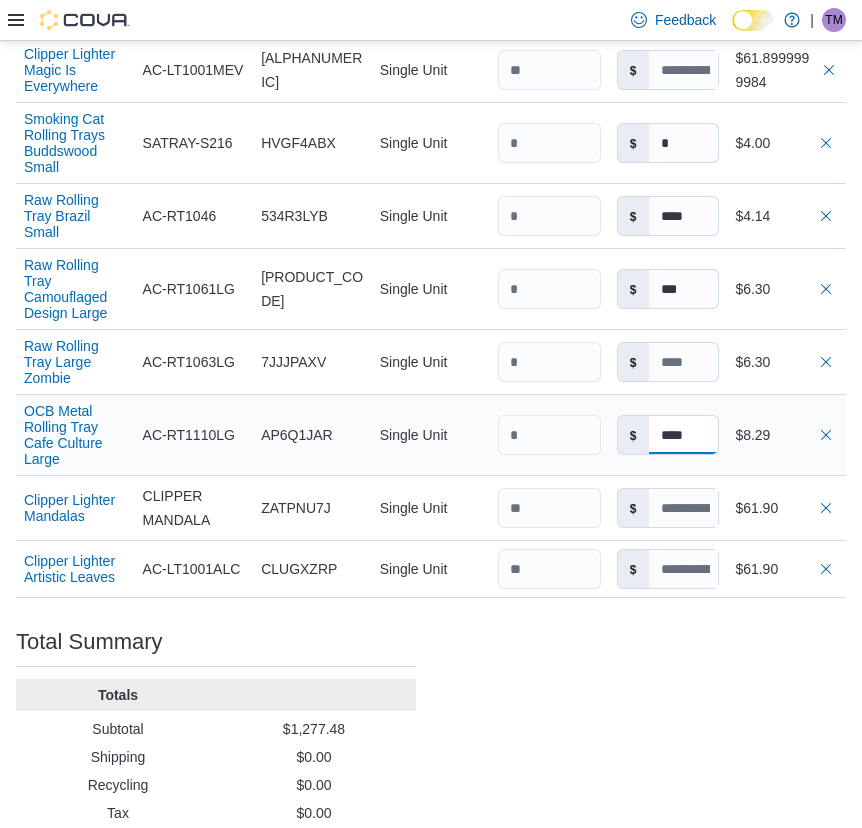 drag, startPoint x: 710, startPoint y: 383, endPoint x: 642, endPoint y: 385, distance: 68.0294 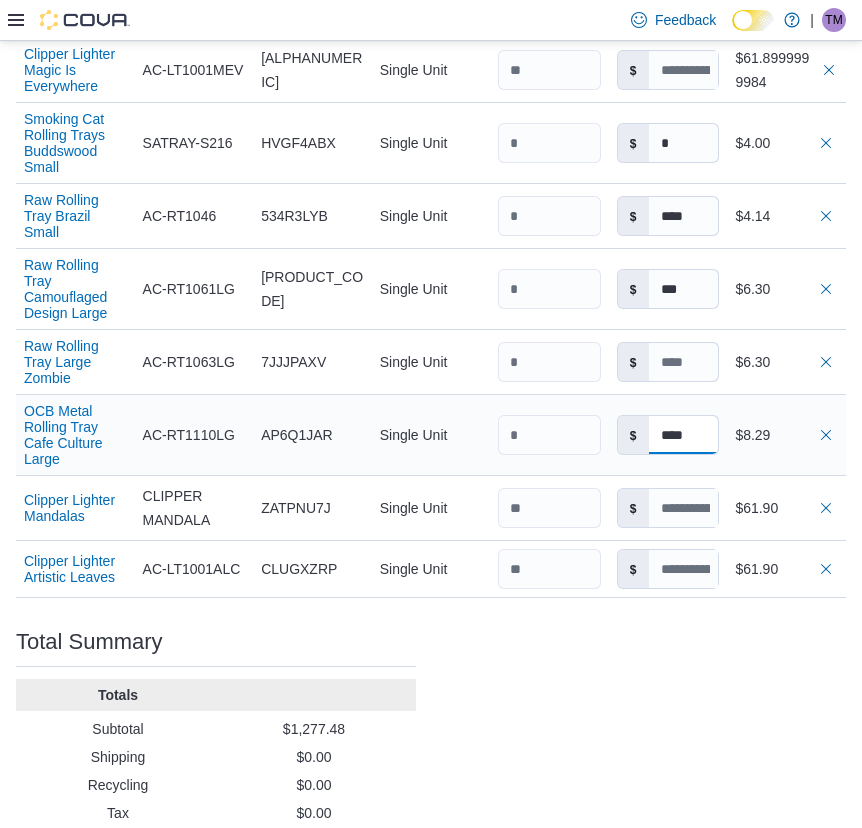 click on "$ ****" at bounding box center (668, 435) 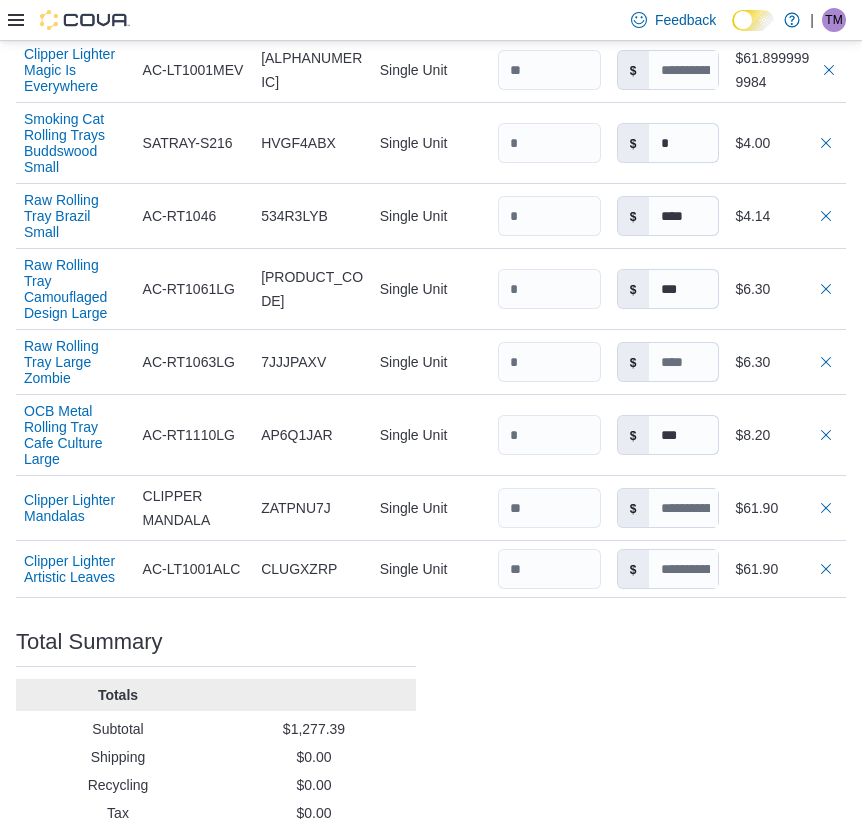 click on "Purchase Order: PO6FRF-13891 Feedback Purchase Order Details   Edit Status Pending Supplier Smoking Cat Supplier Invoice Number No Supplier Invoice Number added Bill To [LOCATION] [NAME] Ship To [LOCATION] [NAME] Shipping Cost $0.00 Recycling Cost $0.00 Tax $0.00 ETA [DATE] [TIME] Notes - Created On [DATE] [TIME] Submitted On - Last Received On - Completed On - Products (35)     Products Search or Scan to Add Product Quantity  Add or Browse Products from this Supplier Sorting Item Supplier SKU Catalog SKU Unit Qty Unit Cost Total O Twist 1100mAh 510 Battery Supplier SKU SS-Twist-1100 Catalog SKU 2RW50047 Unit Single Unit Qty Unit Cost $ Total $124.9999999992 Pulsar 510 DL Scribe Vape Pen Battery Assorted Colours Supplier SKU V1025wh Catalog SKU V57VF0AL Unit Single Unit Qty Unit Cost $ **** Total $25.00 Smoking Cat Metal Pipe with Screen 3" Supplier SKU 5103 Catalog SKU XEBBHEAW Unit Single Unit Qty Unit Cost $ Total $208.80 Smoking Cat Original Astronaut Silicone Hand Pipe 4.3" Supplier SKU Catalog SKU" at bounding box center (431, -935) 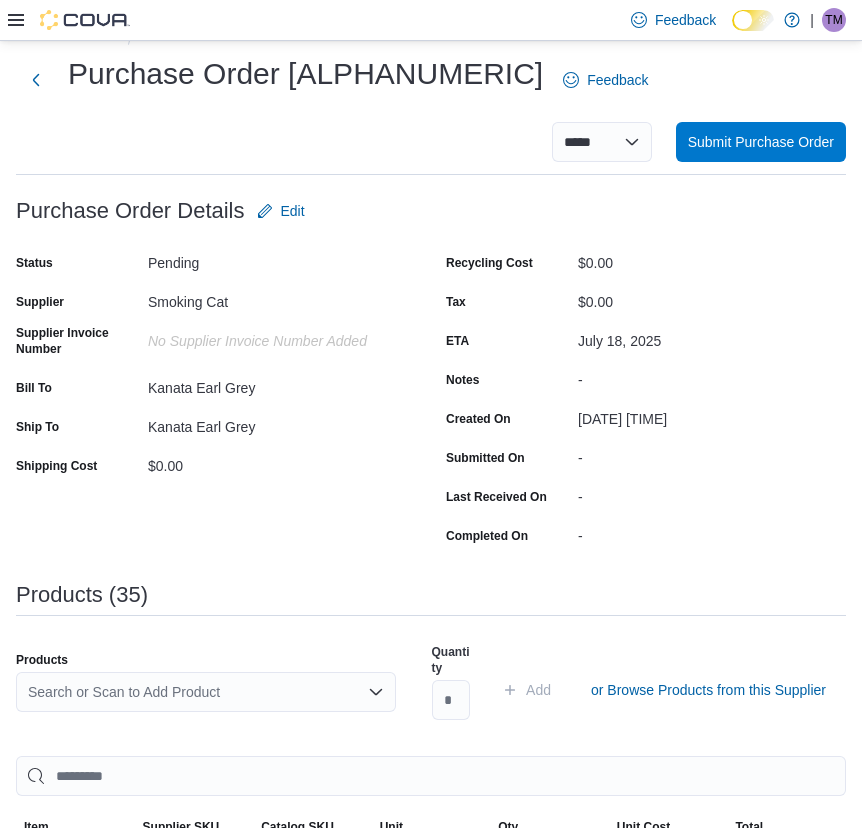 scroll, scrollTop: 0, scrollLeft: 0, axis: both 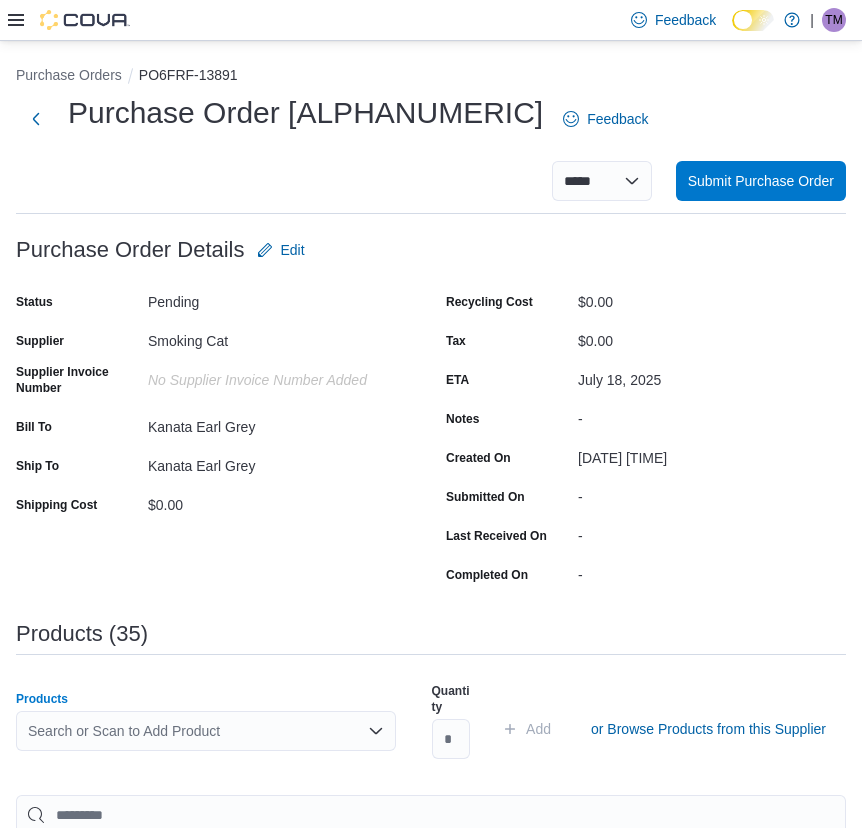 click on "Search or Scan to Add Product" at bounding box center (206, 731) 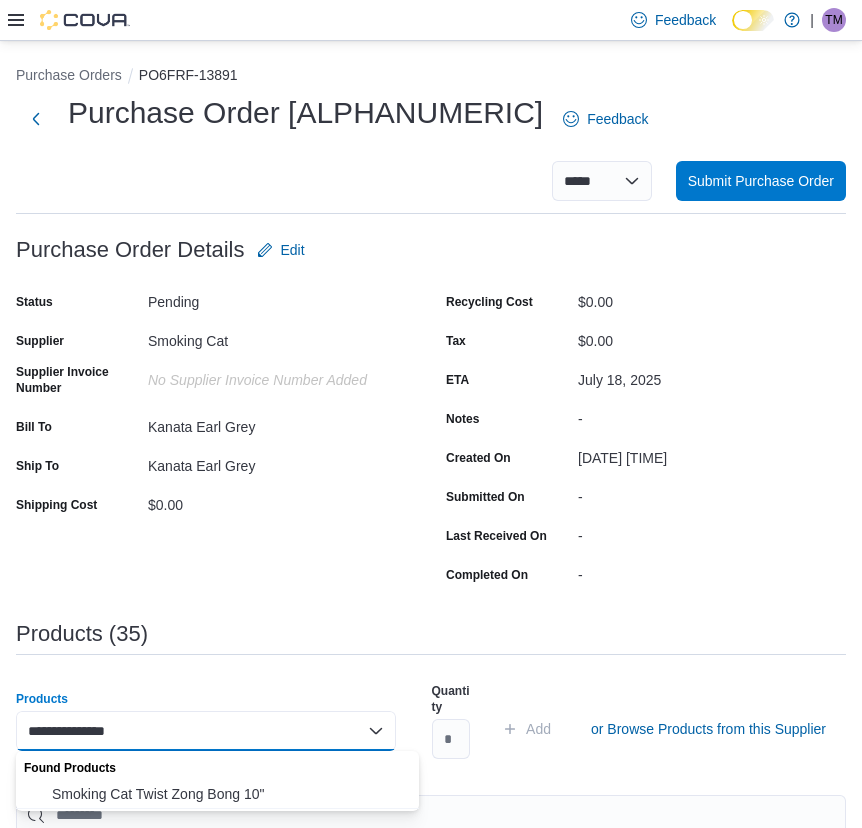 click on "Smoking Cat Twist Zong Bong 10"" at bounding box center (229, 794) 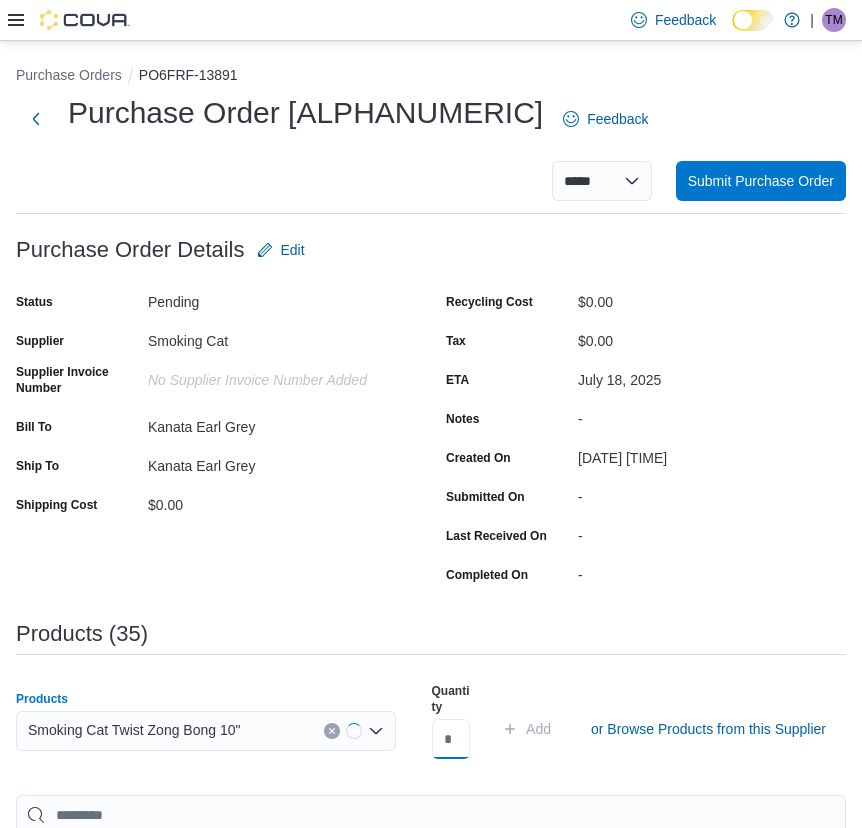 click at bounding box center (451, 739) 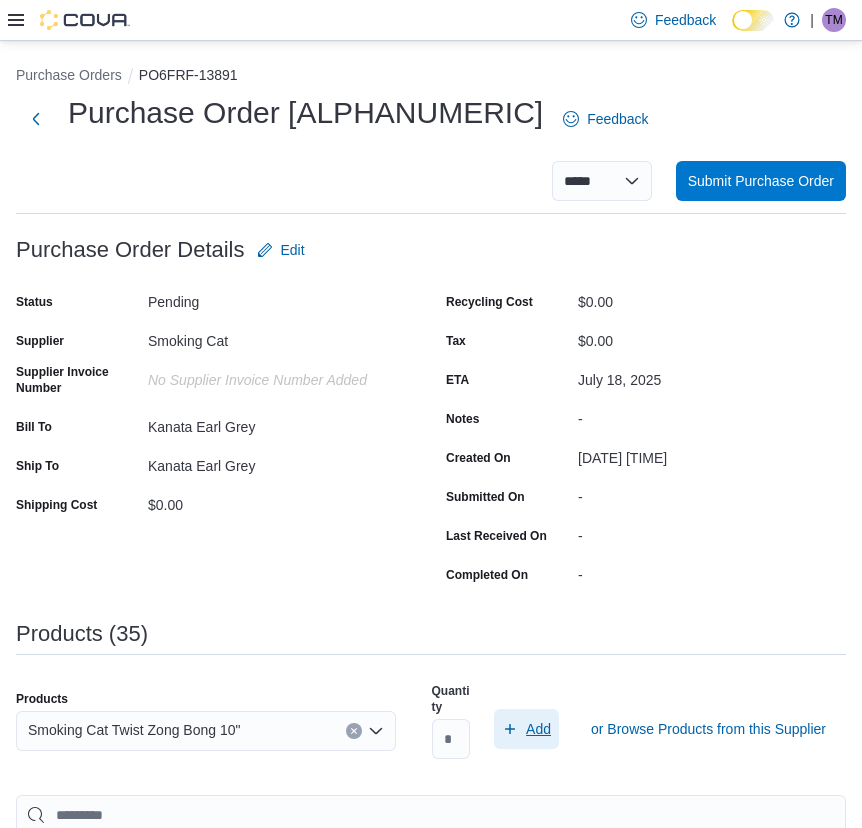 click 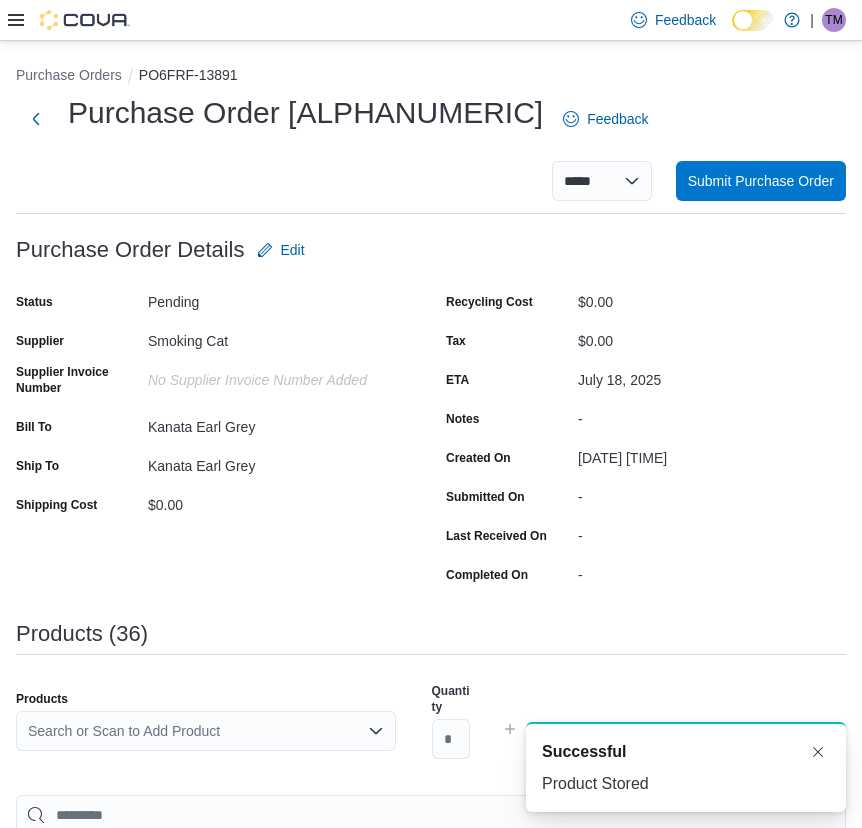 scroll, scrollTop: 0, scrollLeft: 0, axis: both 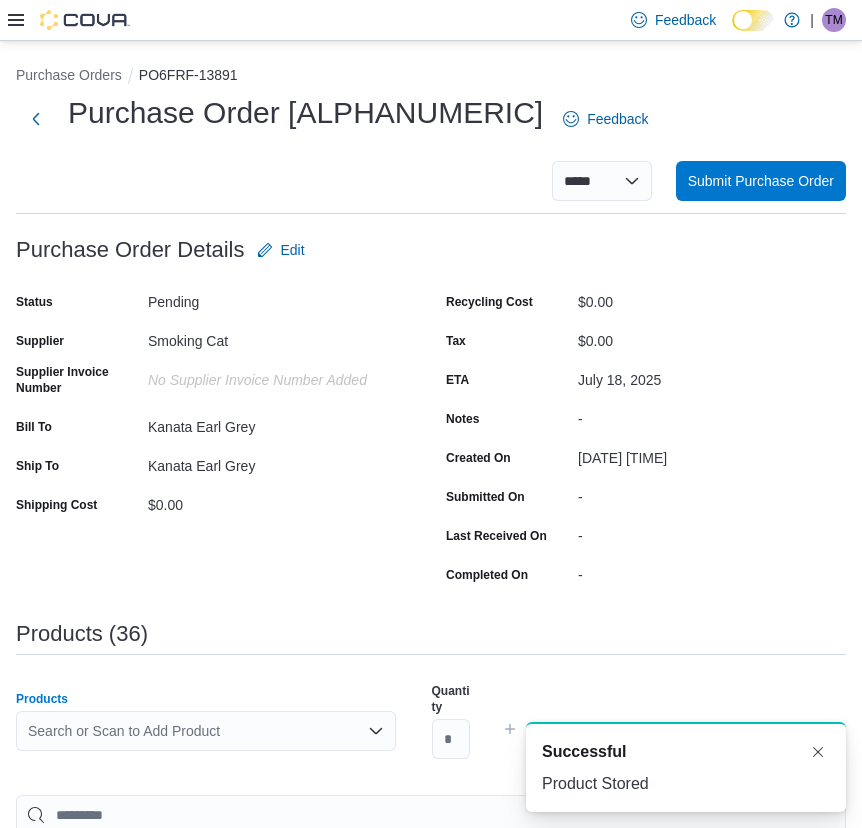 click on "Search or Scan to Add Product" at bounding box center (206, 731) 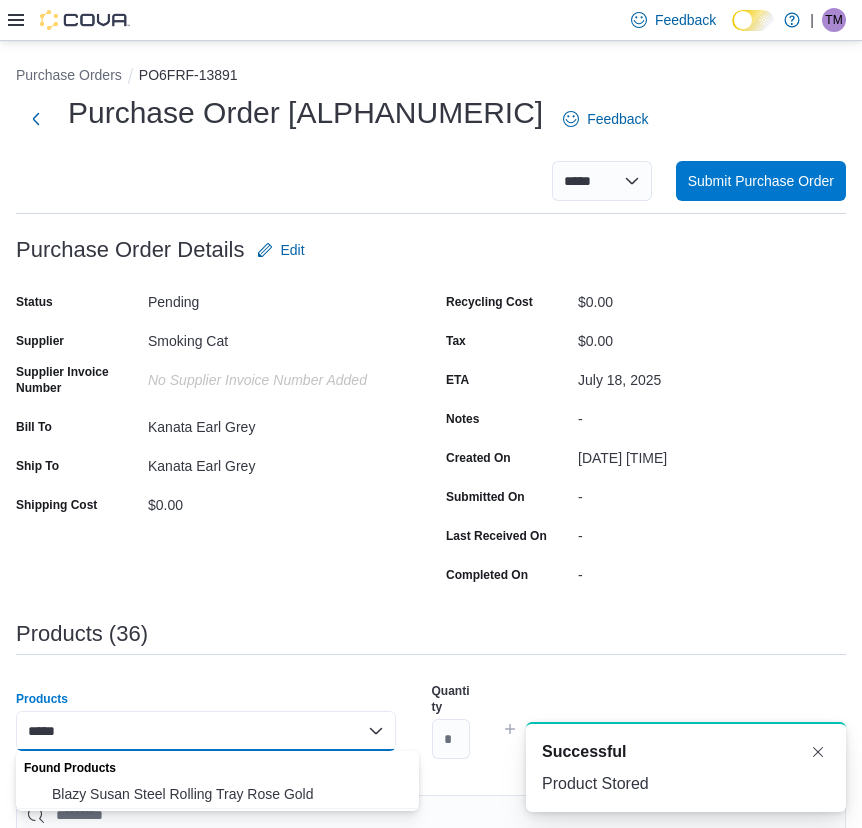 drag, startPoint x: 162, startPoint y: 799, endPoint x: 207, endPoint y: 788, distance: 46.32494 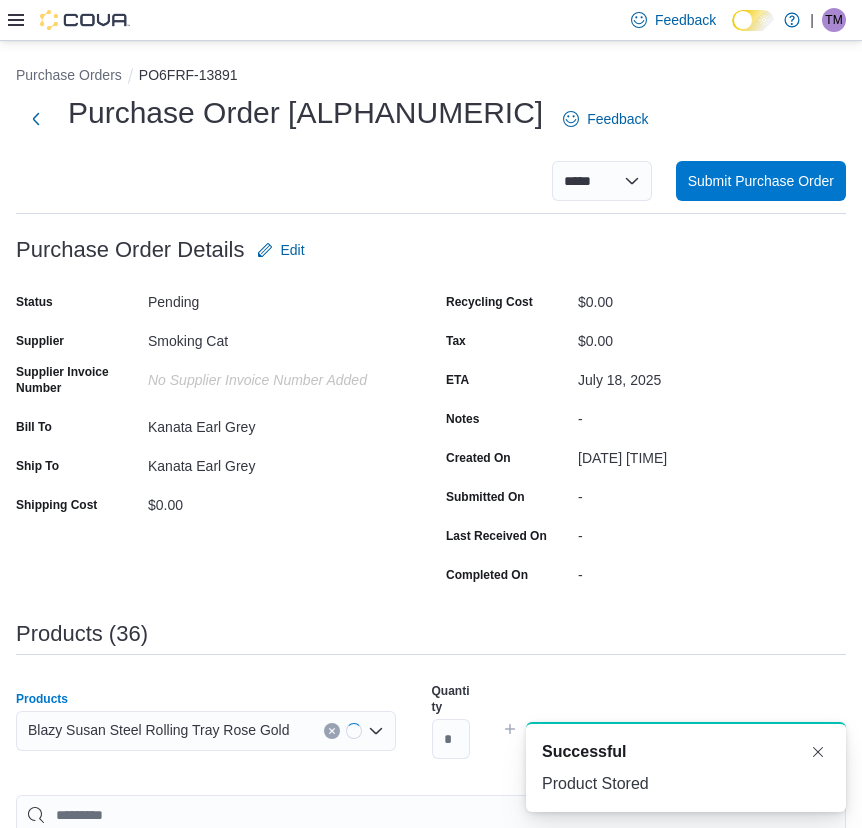 drag, startPoint x: 519, startPoint y: 725, endPoint x: 494, endPoint y: 726, distance: 25.019993 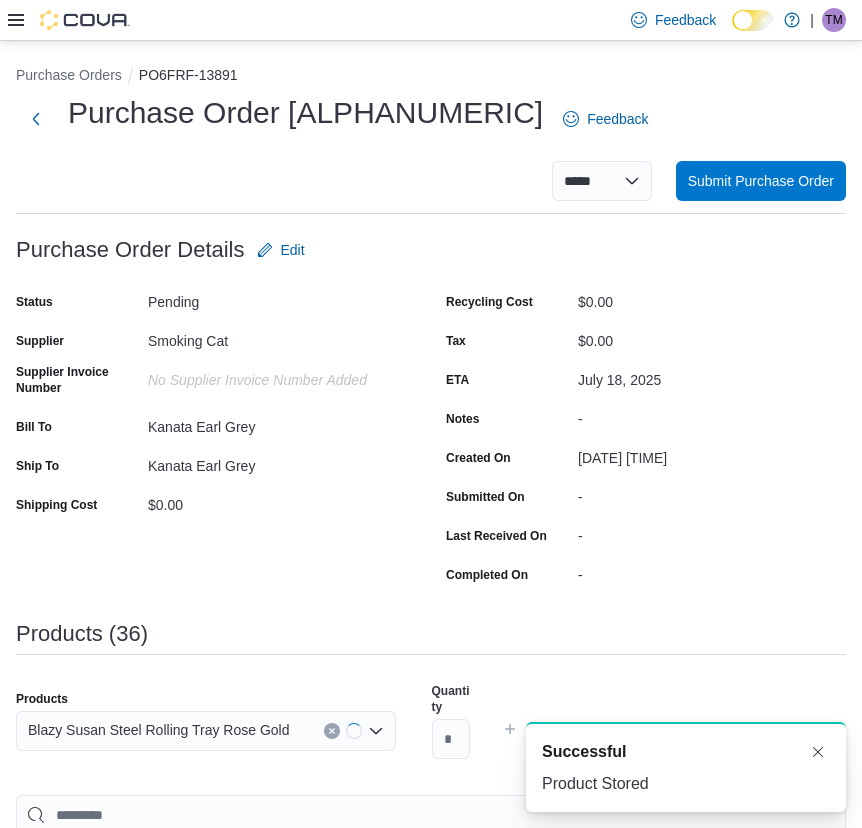 click on "A new notification appears Successful Product Stored" at bounding box center [662, 767] 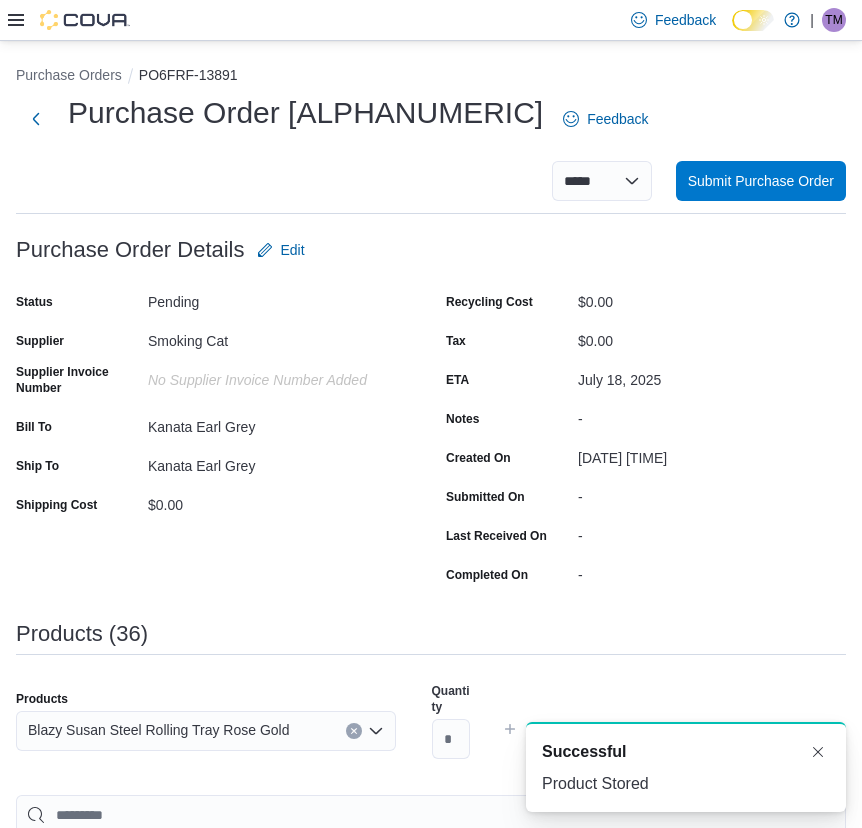 click on "A new notification appears Successful Product Stored" at bounding box center (662, 767) 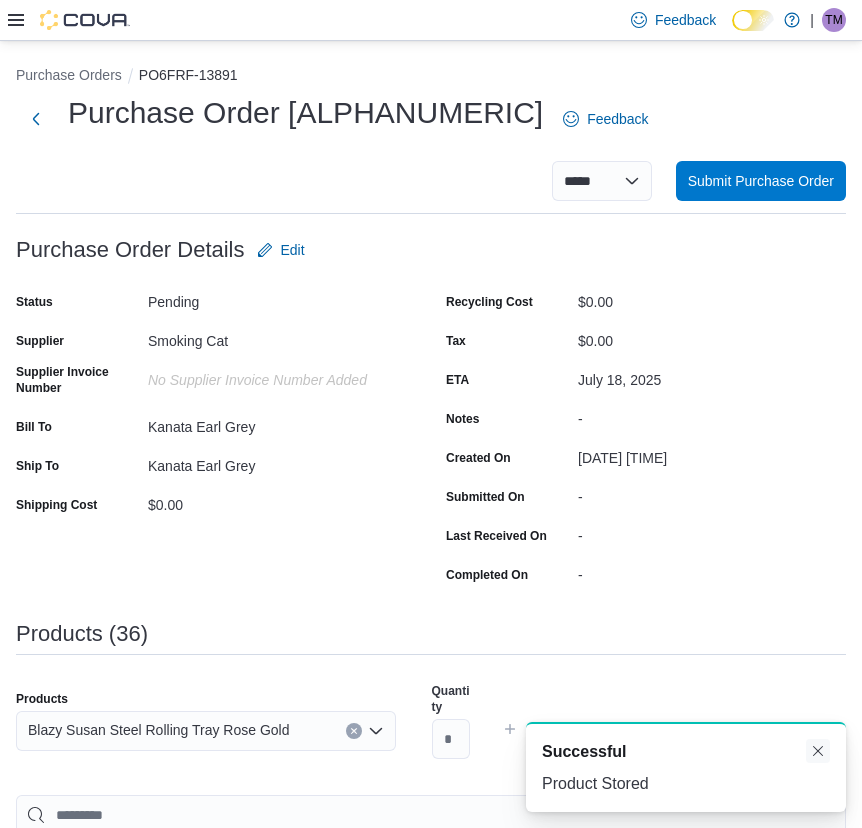click at bounding box center (818, 751) 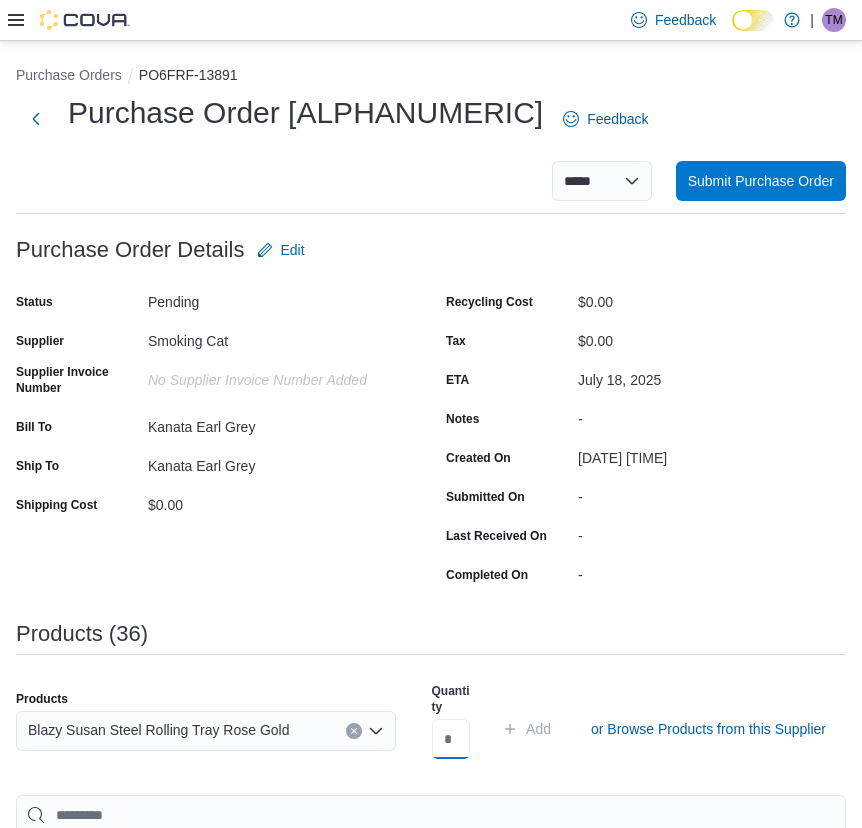 drag, startPoint x: 458, startPoint y: 756, endPoint x: 467, endPoint y: 748, distance: 12.0415945 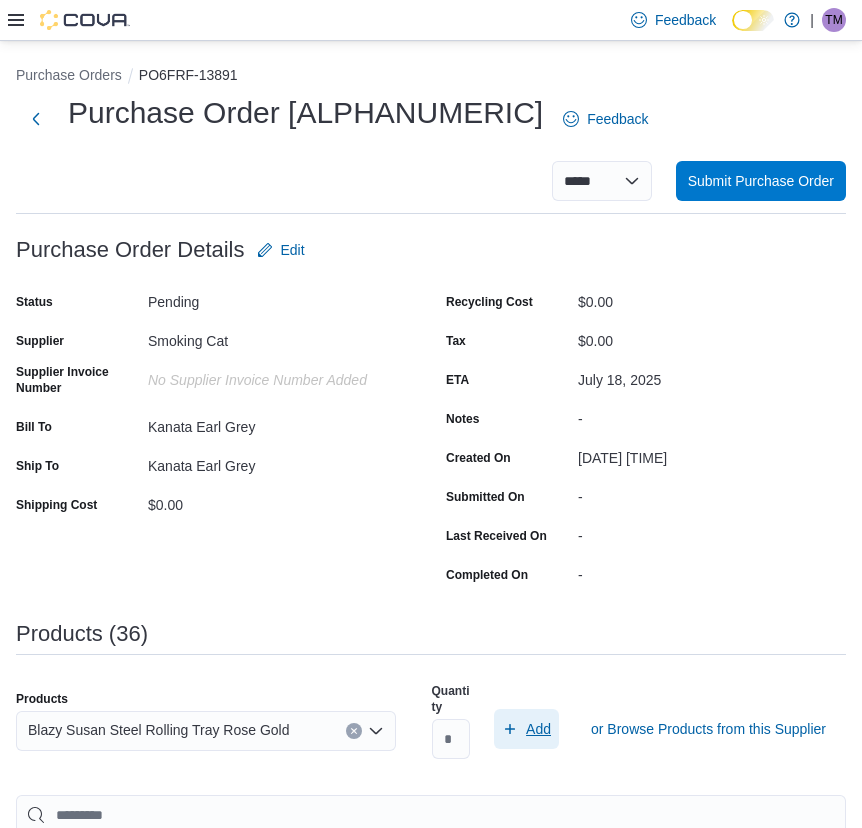 click on "Add" at bounding box center (526, 729) 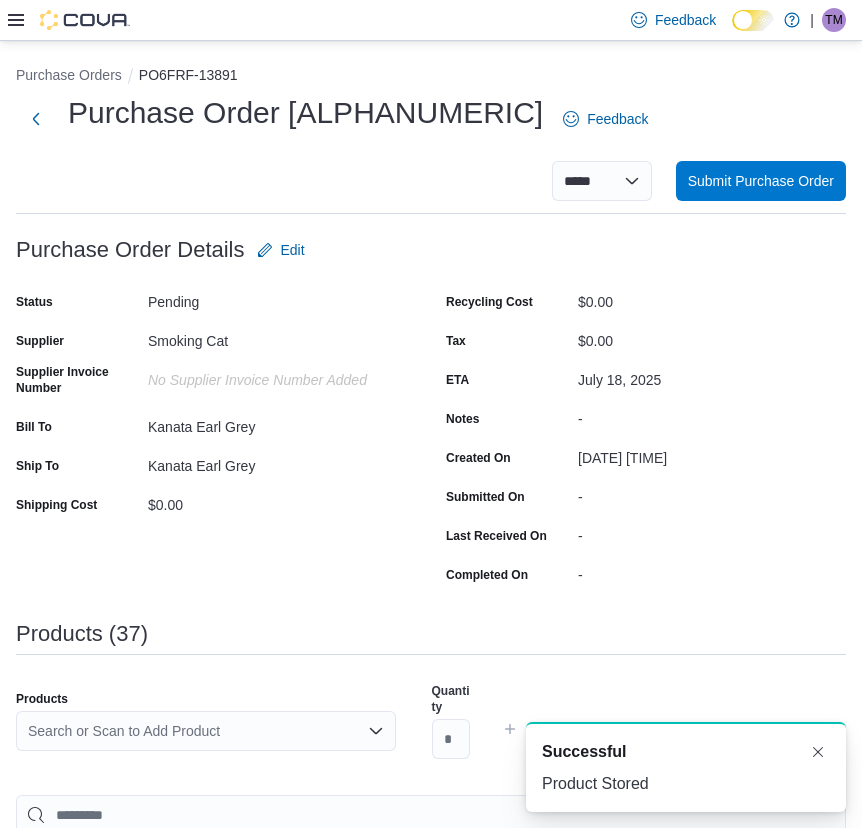 drag, startPoint x: 343, startPoint y: 738, endPoint x: 331, endPoint y: 738, distance: 12 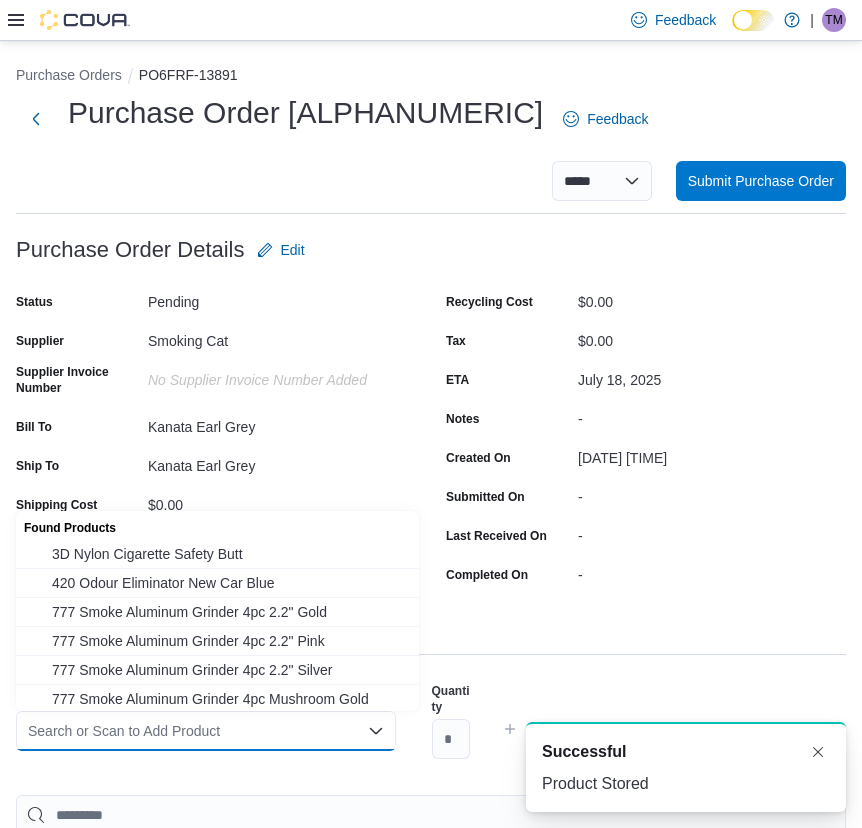 paste on "********" 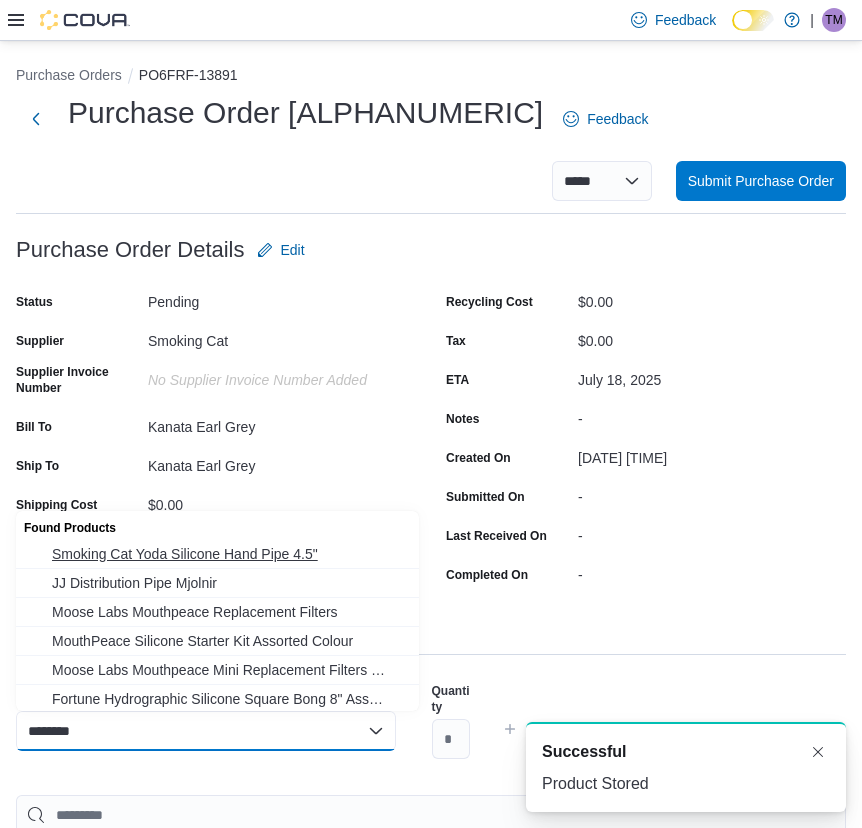 click on "Smoking Cat Yoda Silicone Hand Pipe 4.5"" at bounding box center [229, 554] 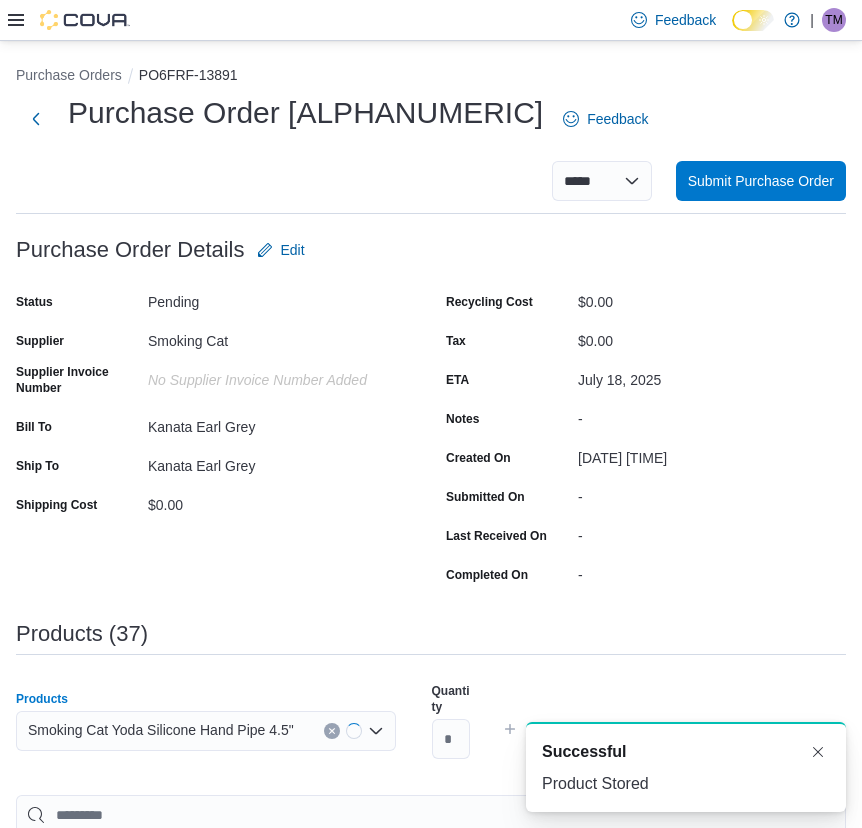 click on "A new notification appears Successful Product Stored" at bounding box center (662, 767) 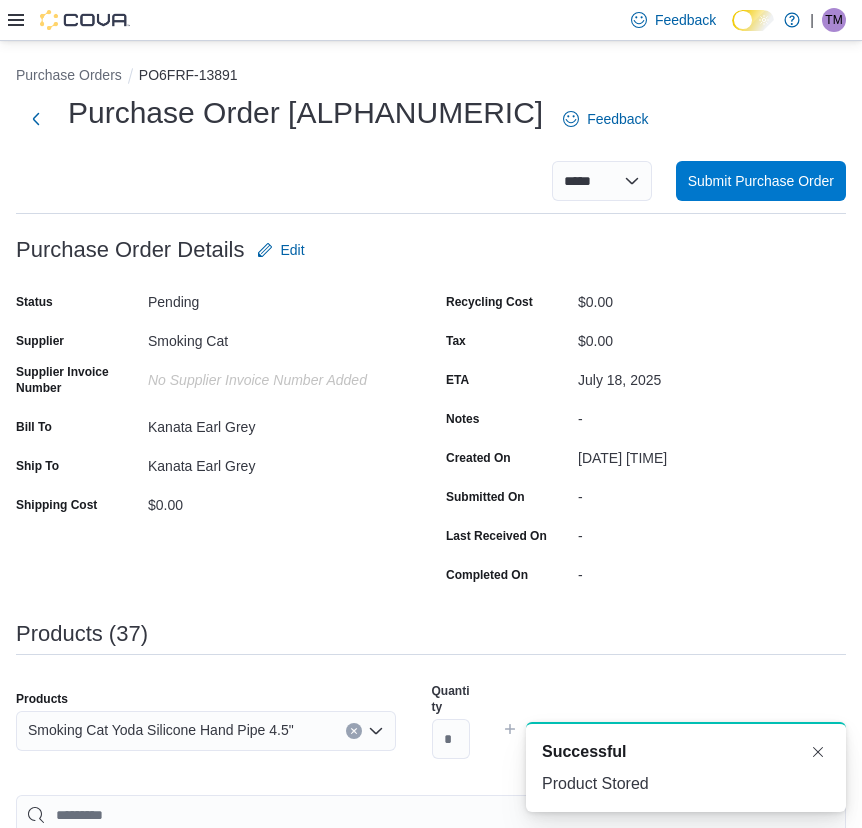 click on "A new notification appears Successful Product Stored" at bounding box center [662, 767] 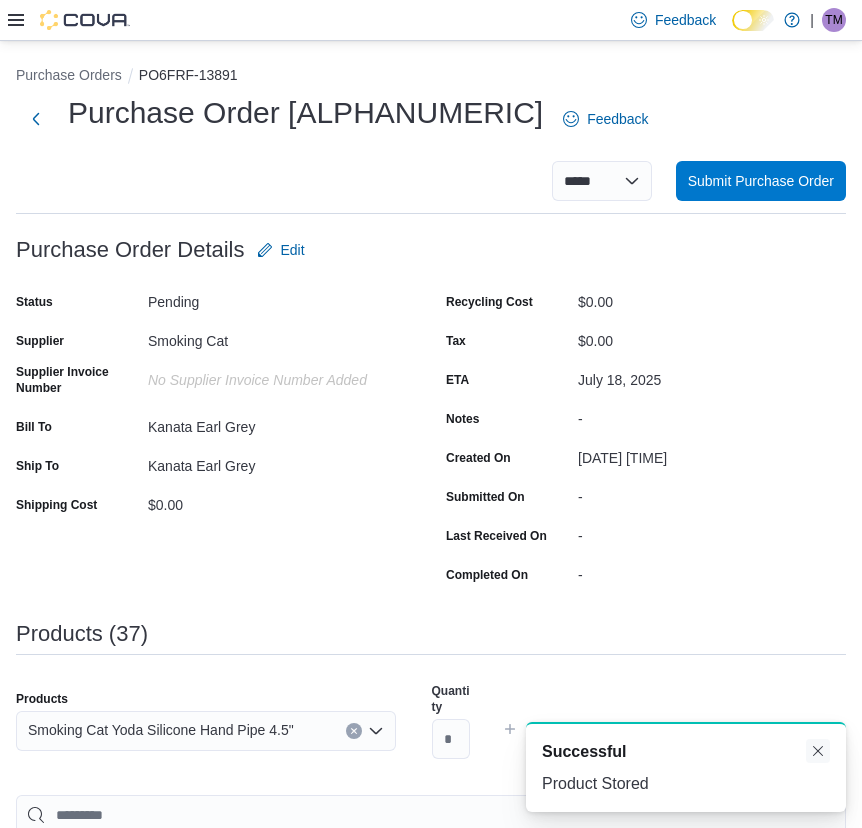 click at bounding box center (818, 751) 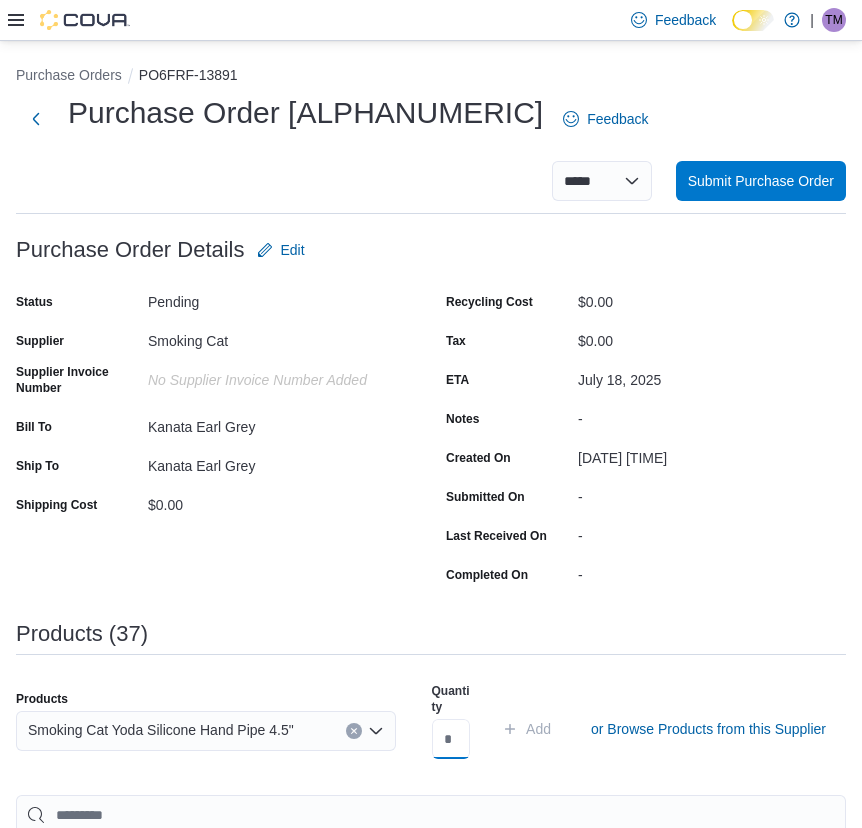 click at bounding box center [451, 739] 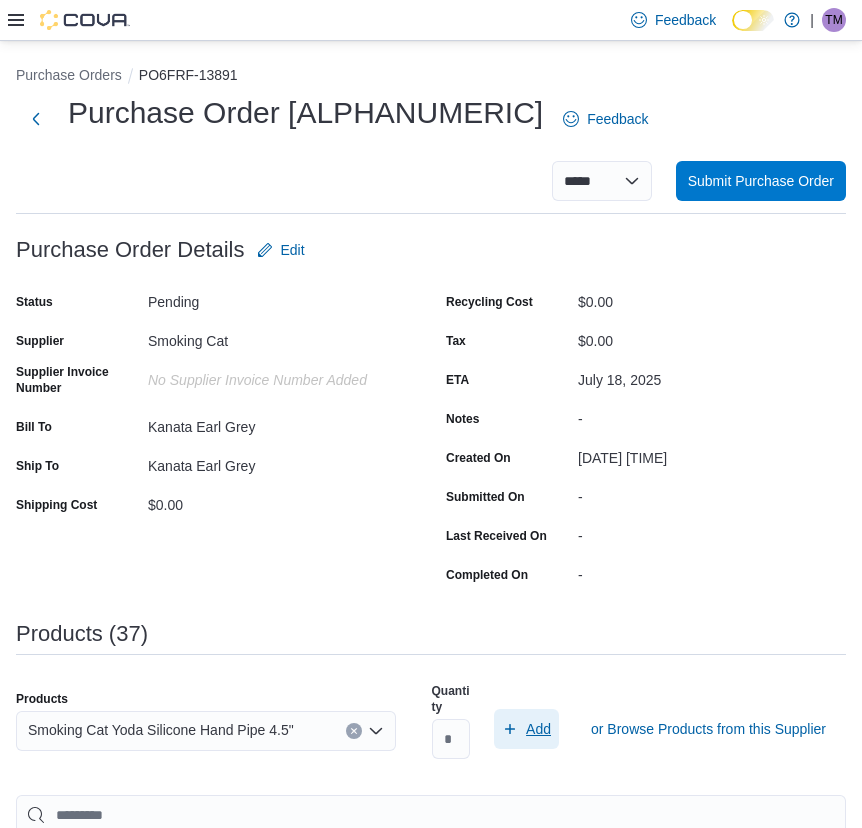 click on "Add" at bounding box center [538, 729] 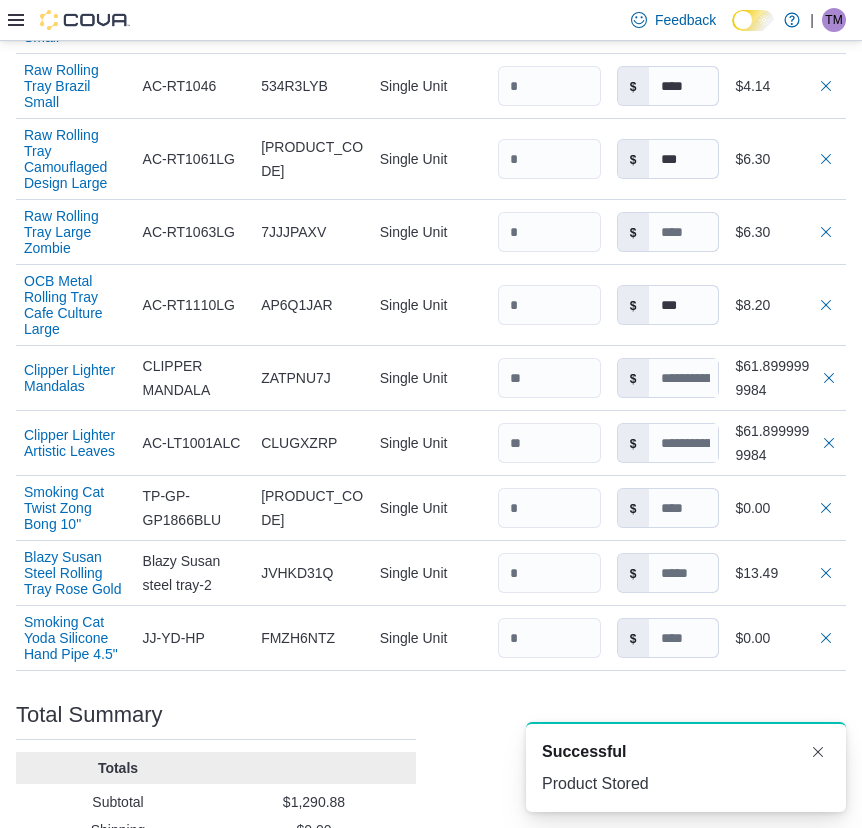scroll, scrollTop: 3171, scrollLeft: 0, axis: vertical 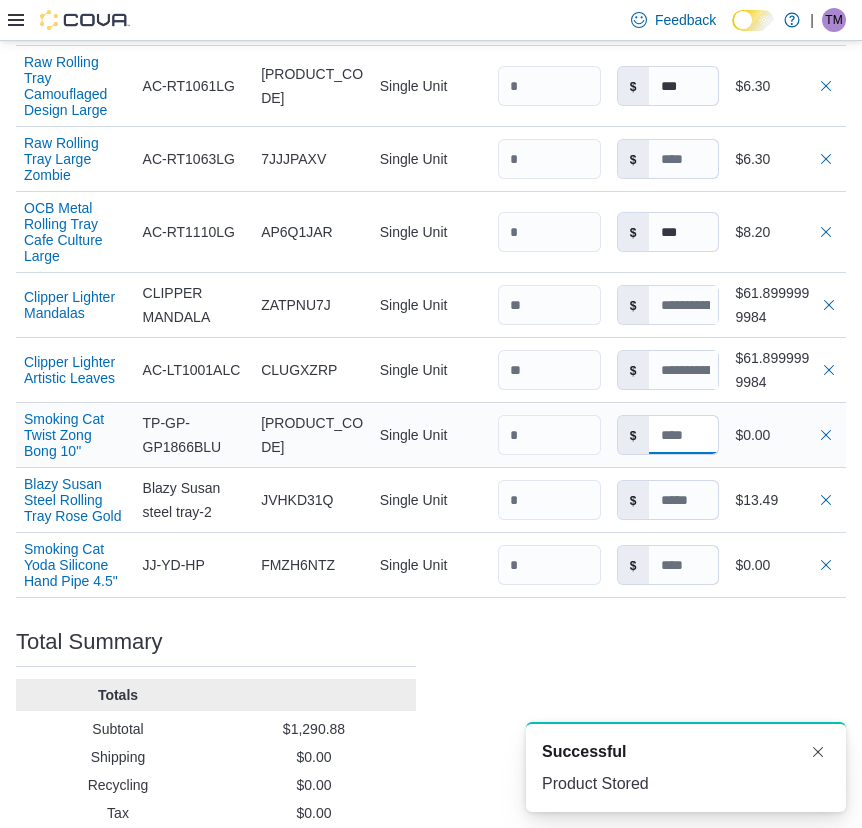 click at bounding box center [684, 435] 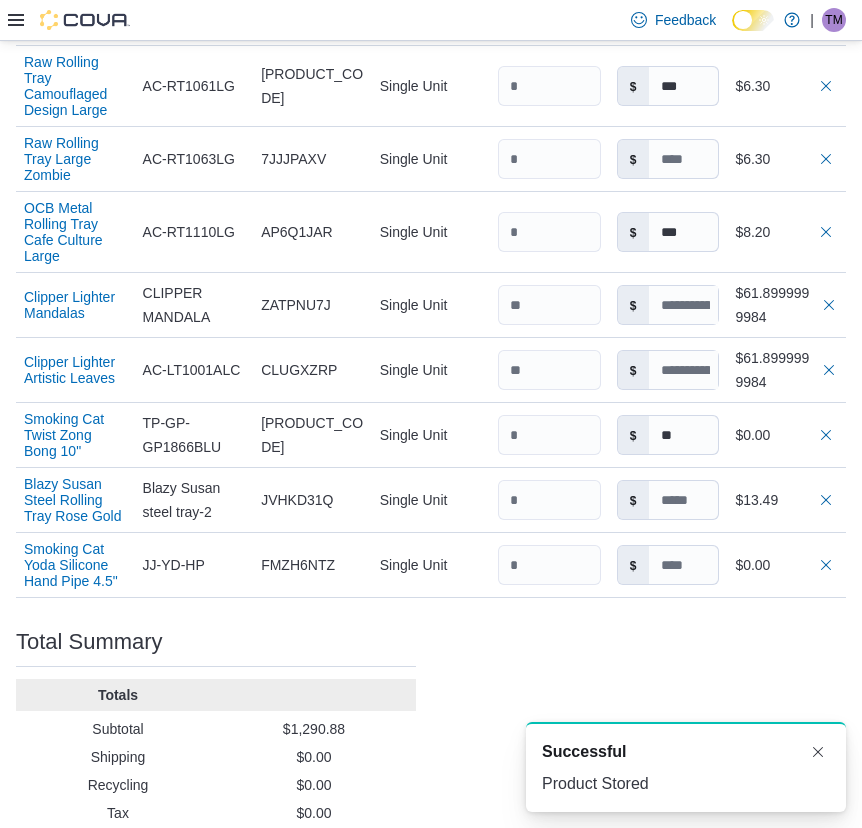 click on "Total Summary" at bounding box center [216, 642] 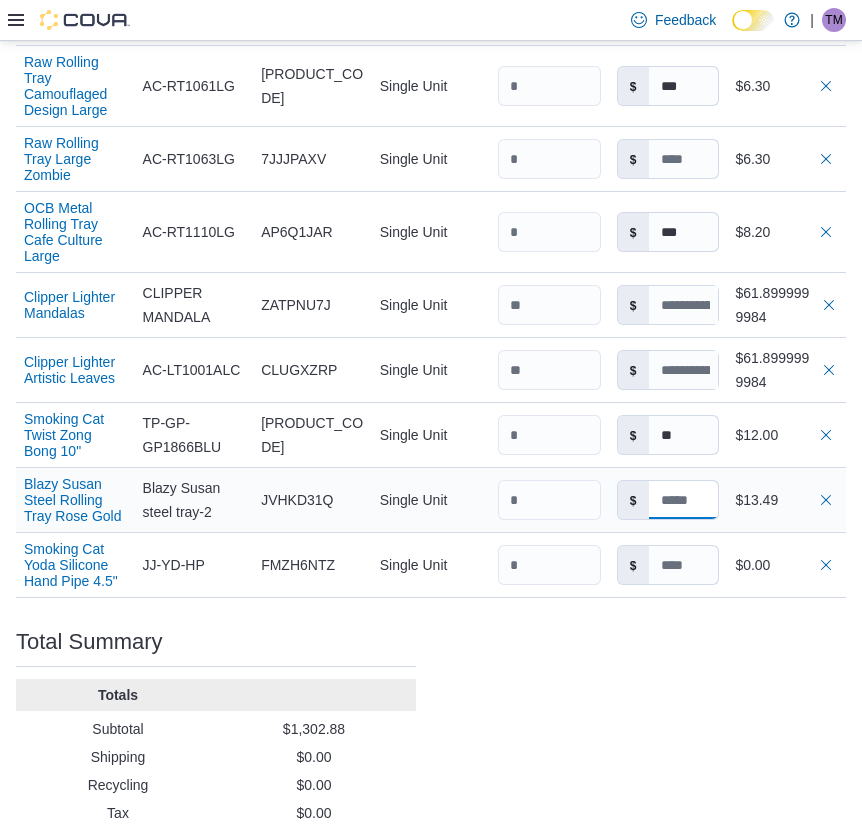 click at bounding box center (684, 500) 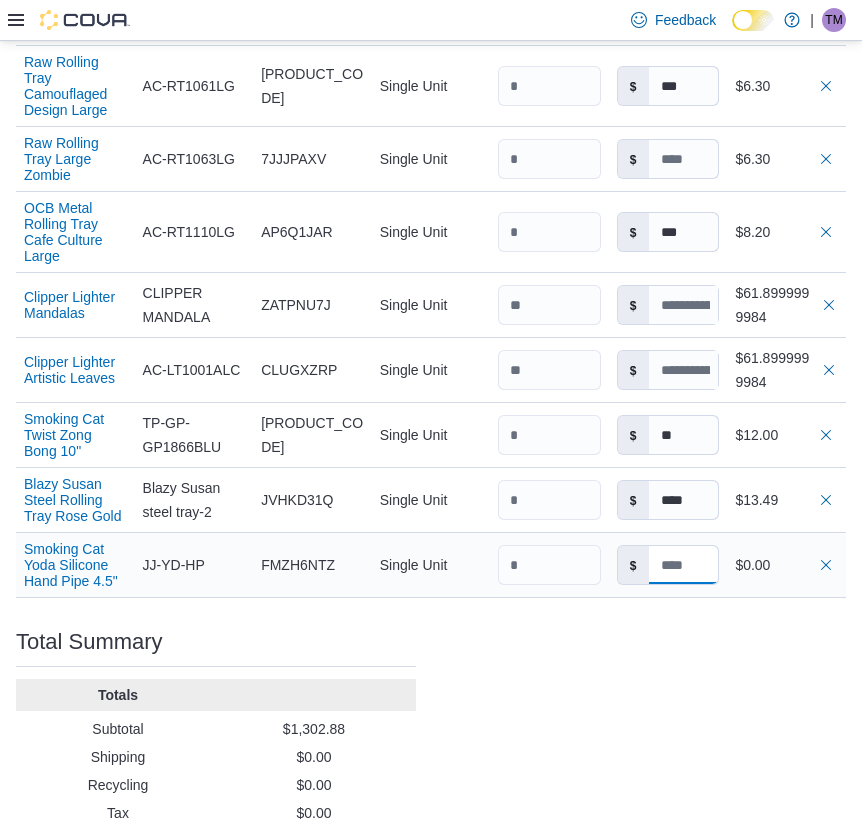click at bounding box center (684, 565) 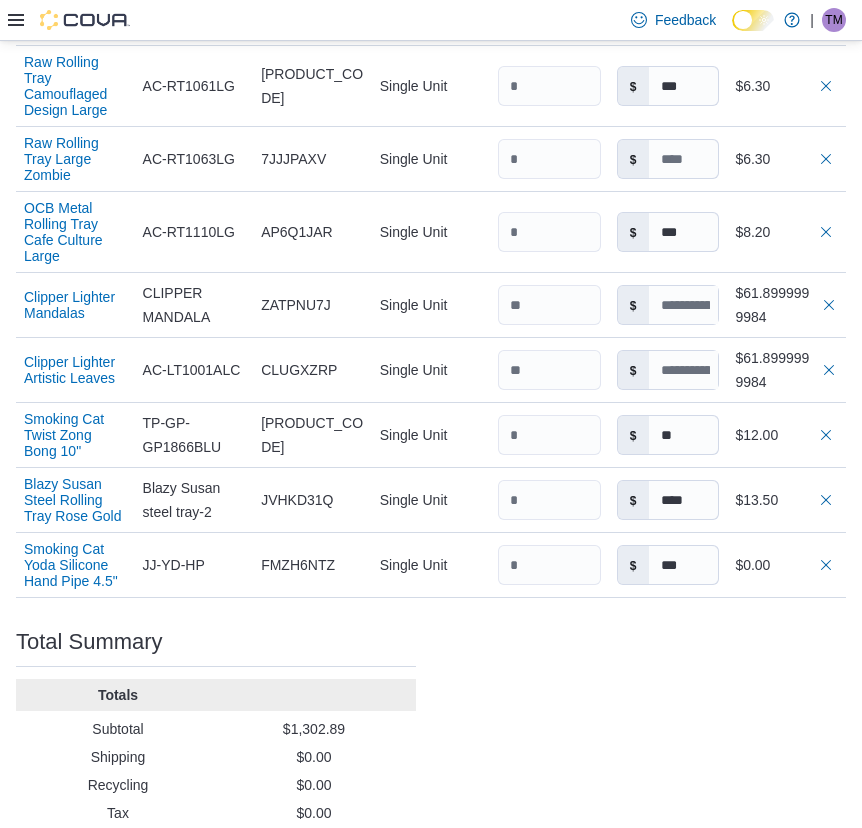 drag, startPoint x: 680, startPoint y: 785, endPoint x: 824, endPoint y: 747, distance: 148.92952 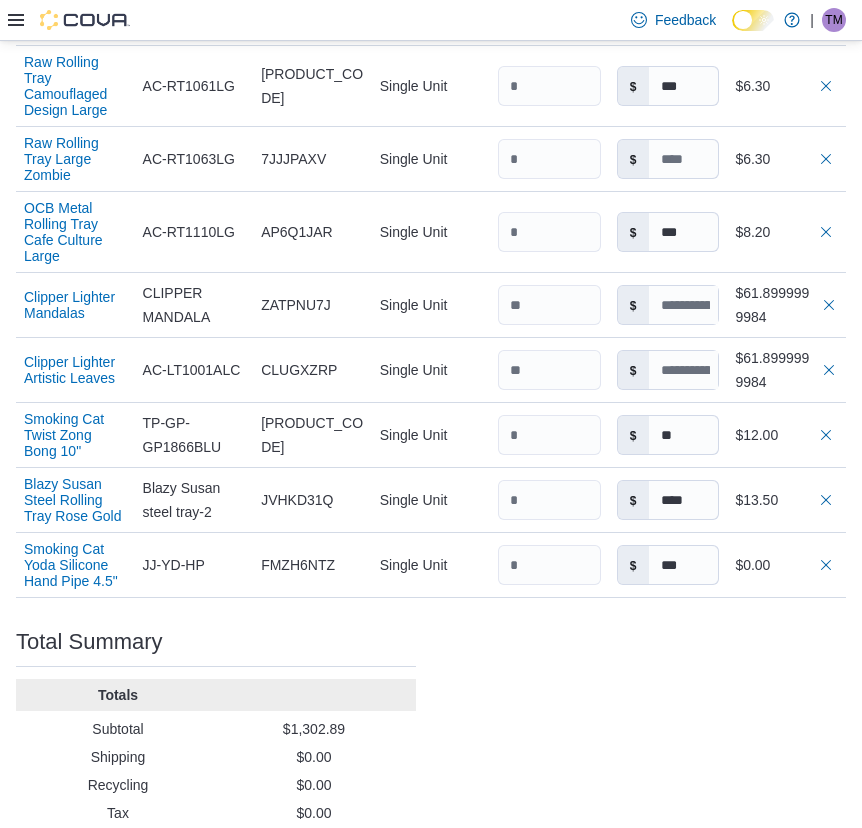 click on "Purchase Order: [PRODUCT_CODE] Feedback Purchase Order Details   Edit Status Pending Supplier Smoking Cat Supplier Invoice Number No Supplier Invoice Number added Bill To [PERSON] [LAST_NAME] Ship To [PERSON] [LAST_NAME] Shipping Cost $0.00 Recycling Cost $0.00 Tax $0.00 ETA [MONTH] 18, 2025 Notes - Created On [MONTH] 11, 2025 2:47 PM Submitted On - Last Received On - Completed On - Products (38)     Products Search or Scan to Add Product Quantity  Add or Browse Products from this Supplier Sorting EuiBasicTable with search callback Item Supplier SKU Catalog SKU Unit Qty Unit Cost Total O Twist 1100mAh 510 Battery Supplier SKU SS-Twist-1100 Catalog SKU 2RW50047 Unit Single Unit Qty Unit Cost $ Total $124.9999999992 Pulsar 510 DL Scribe Vape Pen Battery Assorted Colours Supplier SKU V1025wh Catalog SKU V57VF0AL Unit Single Unit Qty Unit Cost $ **** Total $25.00 Smoking Cat Metal Pipe with Screen 3" Supplier SKU 5103 Catalog SKU XEBBHEAW Unit Single Unit Qty Unit Cost $ Total $208.80 Supplier SKU SHP-371 ASSORTED Catalog SKU $" at bounding box center [431, -1037] 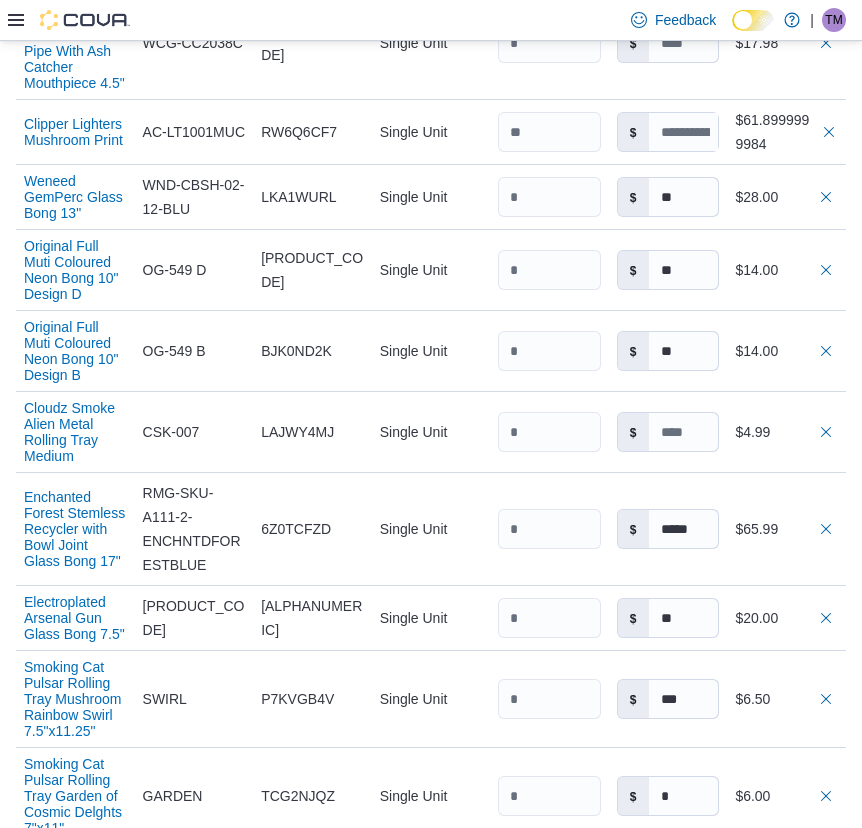 scroll, scrollTop: 471, scrollLeft: 0, axis: vertical 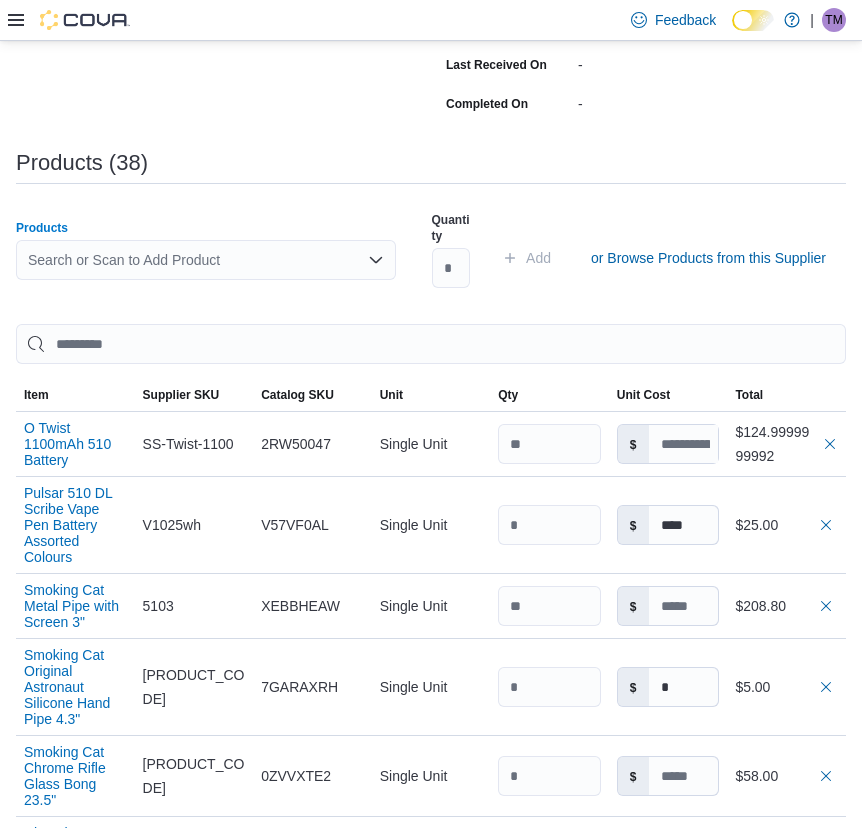click on "Search or Scan to Add Product" at bounding box center [206, 260] 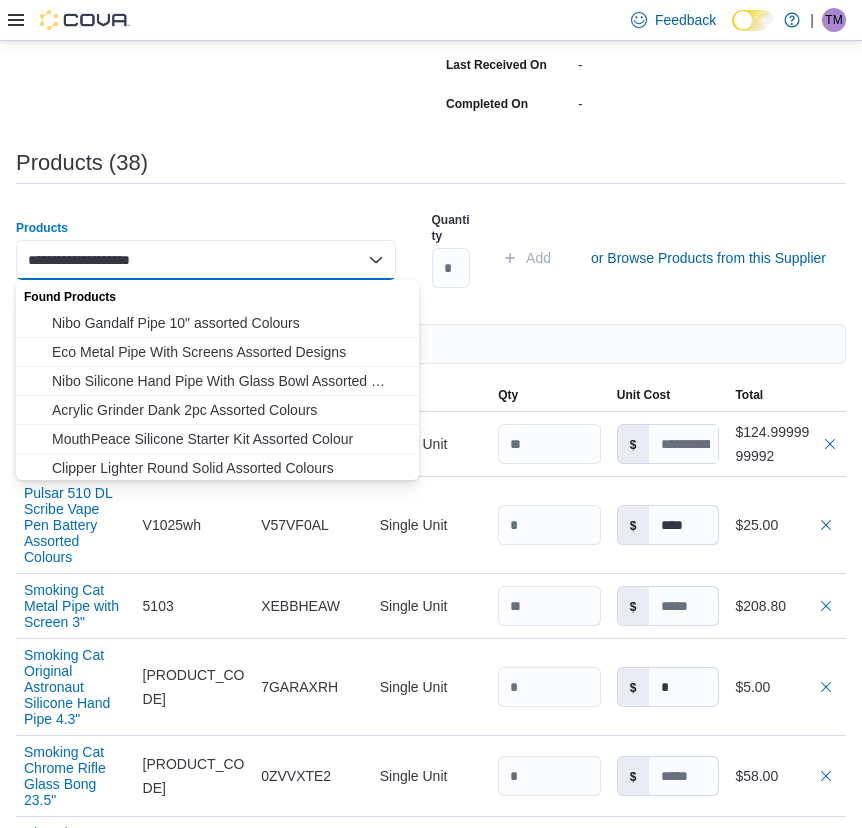 click on "**********" at bounding box center (206, 260) 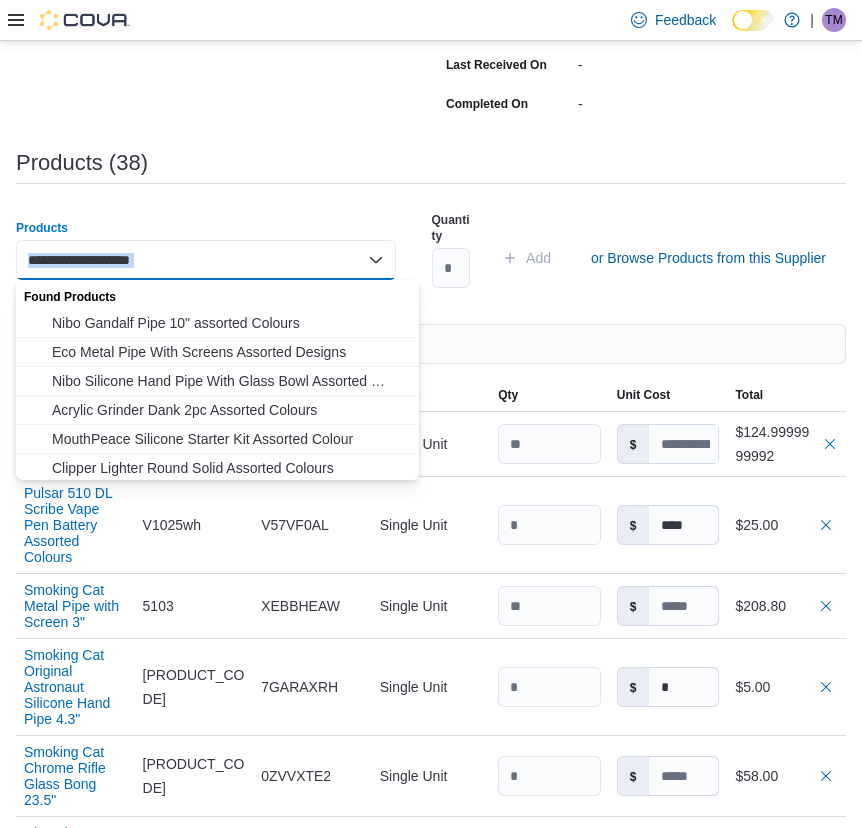 click on "**********" at bounding box center [206, 260] 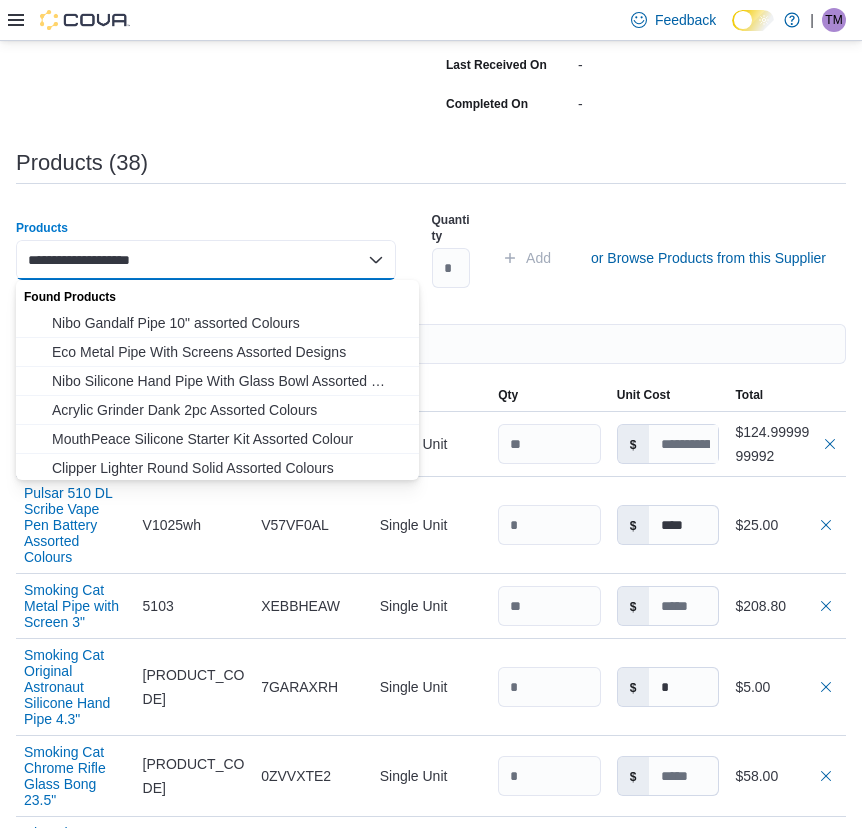 click on "**********" at bounding box center [111, 260] 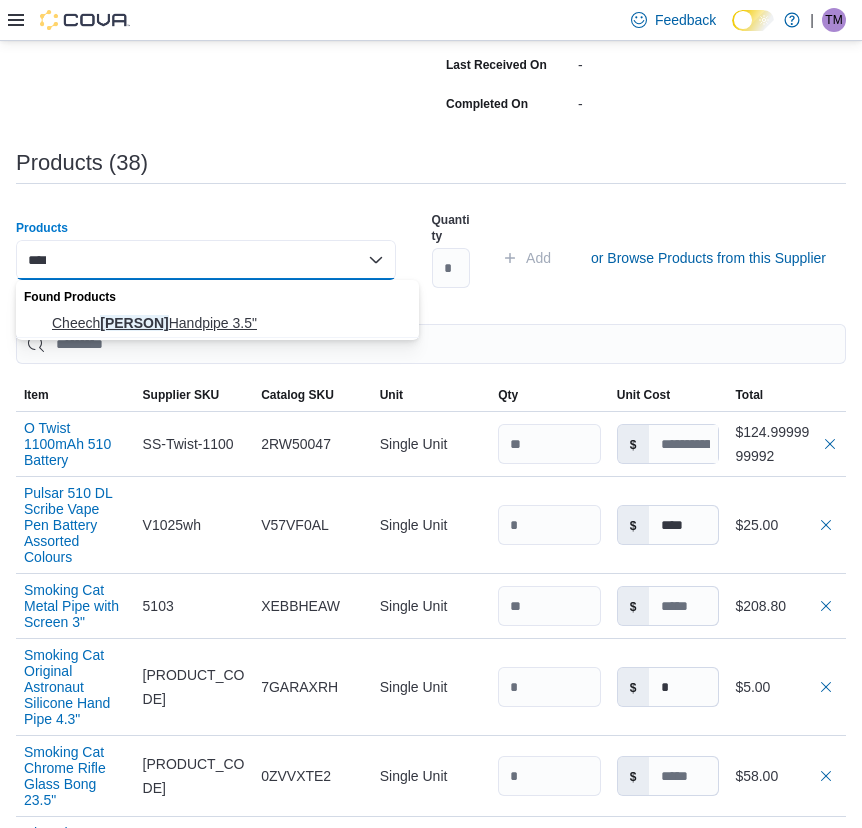 click on "Cheech  Frit  Handpipe 3.5"" at bounding box center [229, 323] 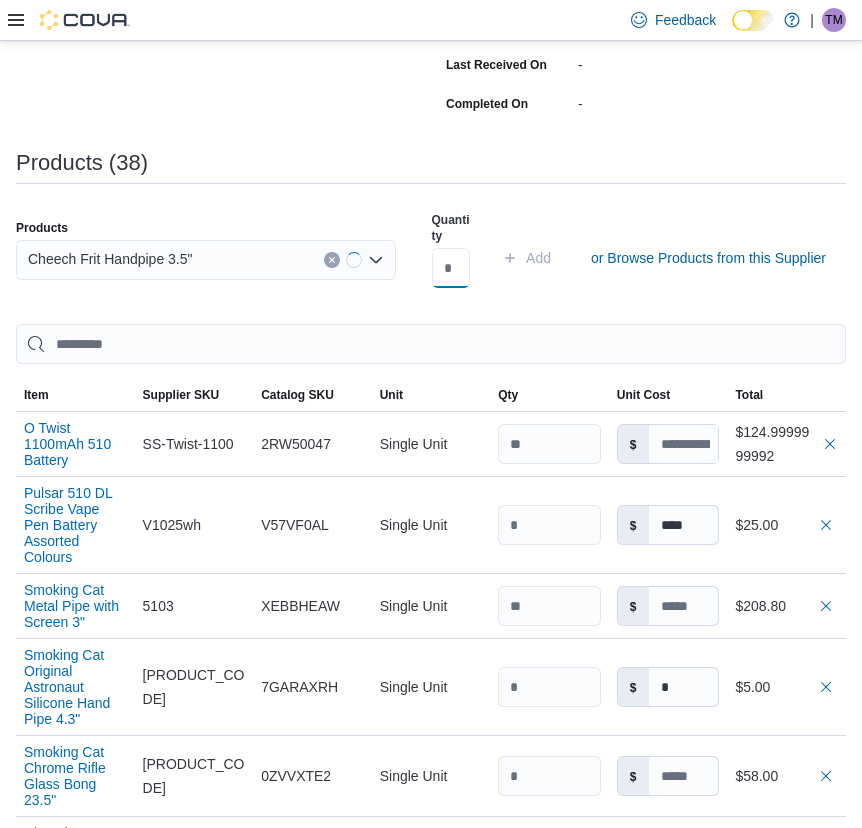 click at bounding box center (451, 268) 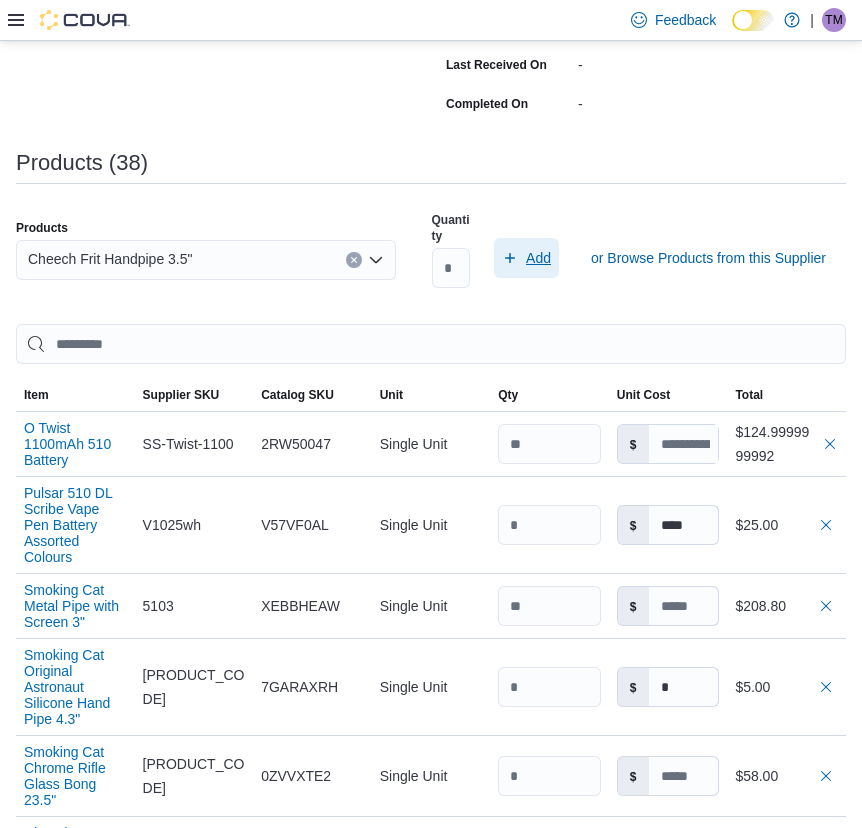 click on "Add" at bounding box center (538, 258) 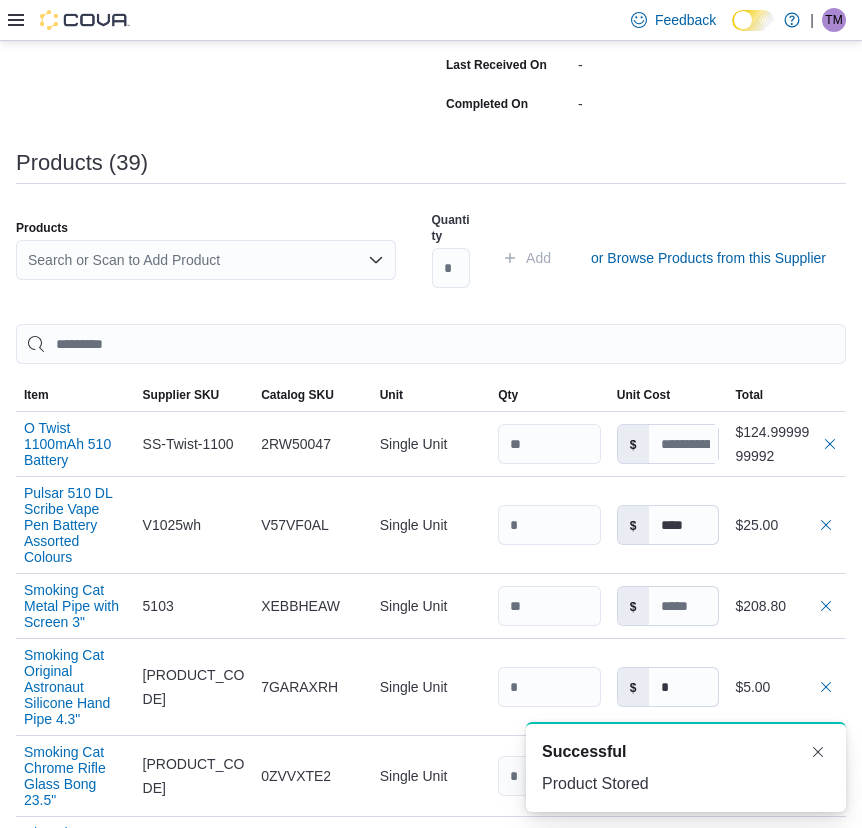scroll, scrollTop: 0, scrollLeft: 0, axis: both 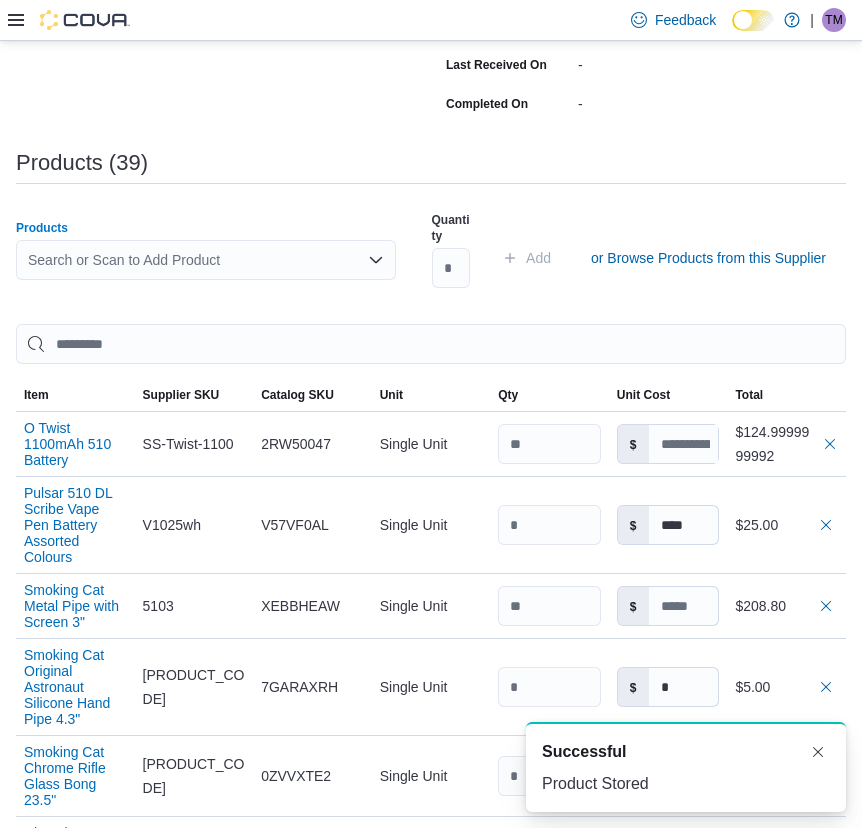 click on "Search or Scan to Add Product" at bounding box center [206, 260] 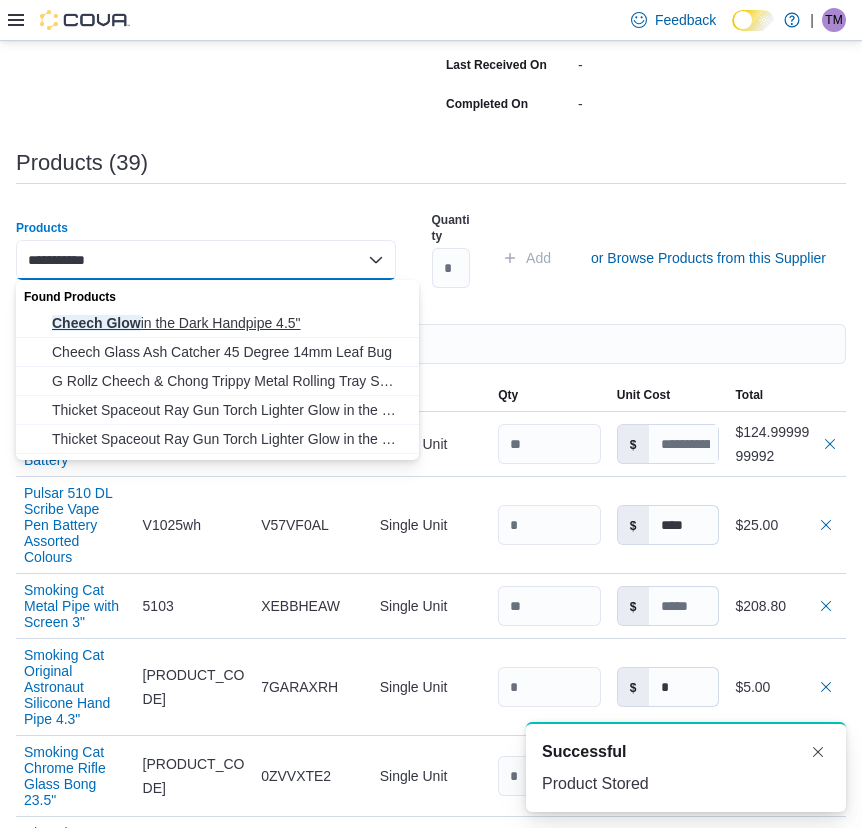 click on "Cheech Glow  in the Dark Handpipe 4.5"" at bounding box center [229, 323] 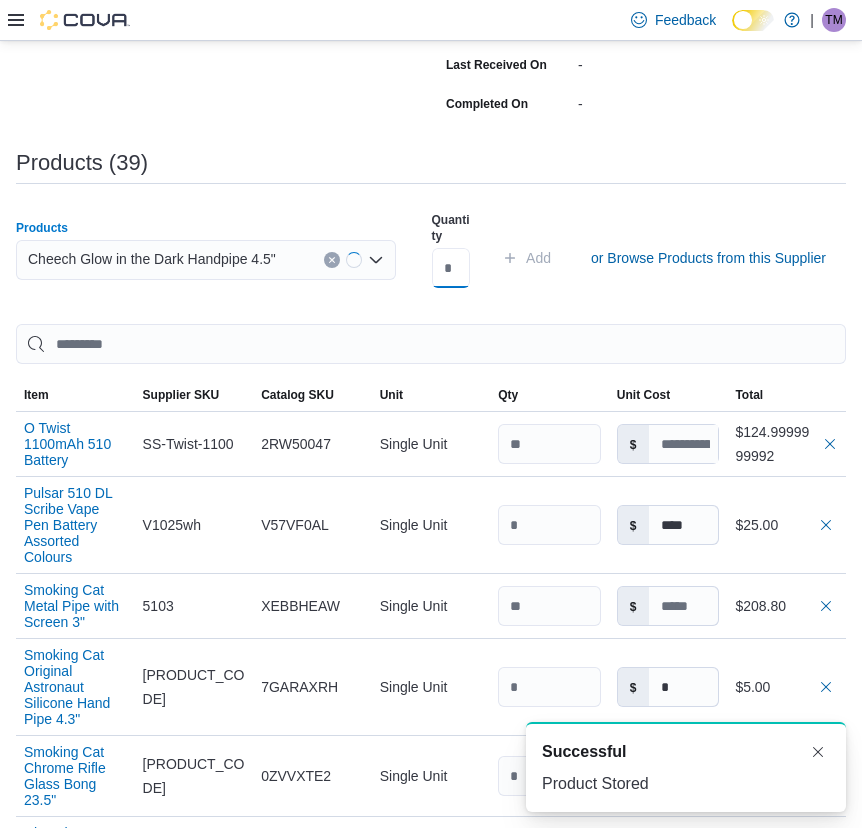 drag, startPoint x: 461, startPoint y: 268, endPoint x: 471, endPoint y: 267, distance: 10.049875 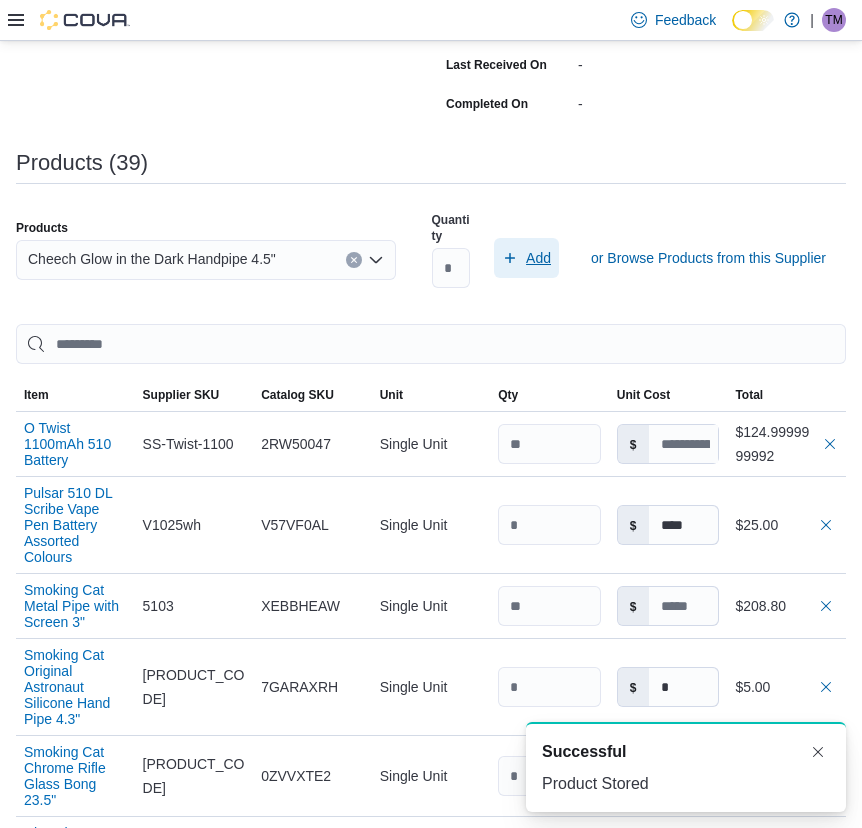 click on "Add" at bounding box center [538, 258] 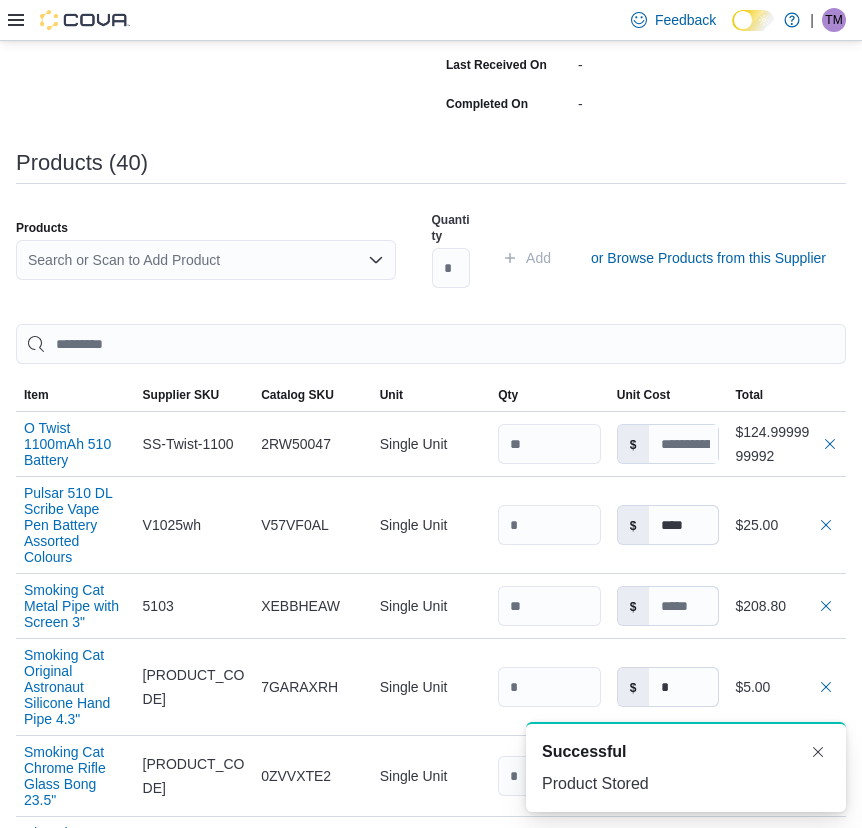 scroll, scrollTop: 1821, scrollLeft: 0, axis: vertical 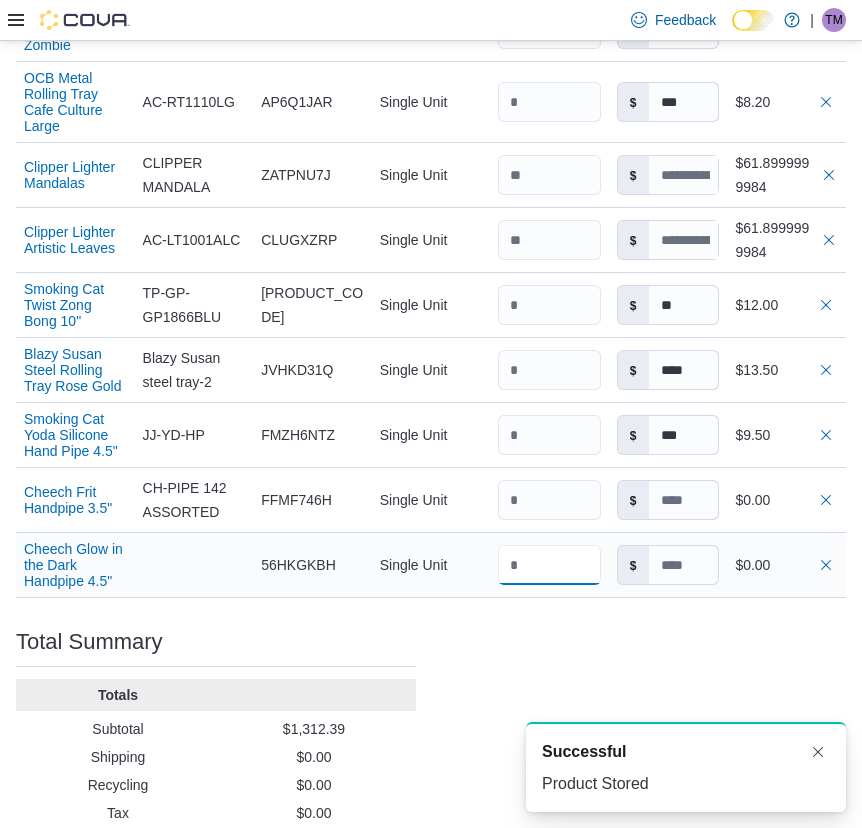 click at bounding box center [549, 565] 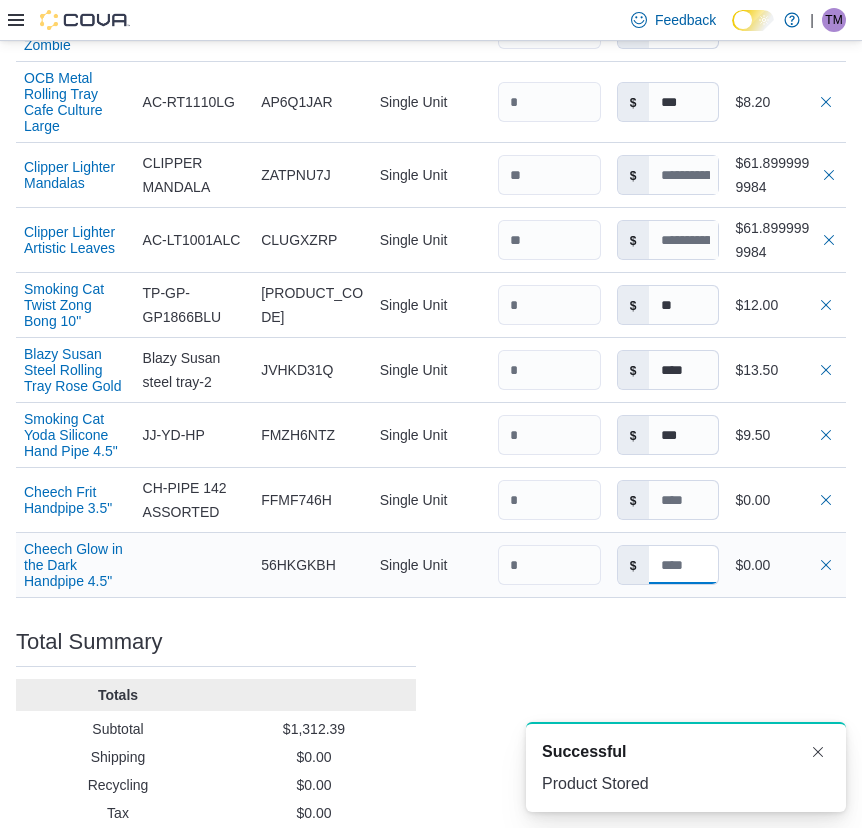 drag, startPoint x: 671, startPoint y: 502, endPoint x: 684, endPoint y: 517, distance: 19.849434 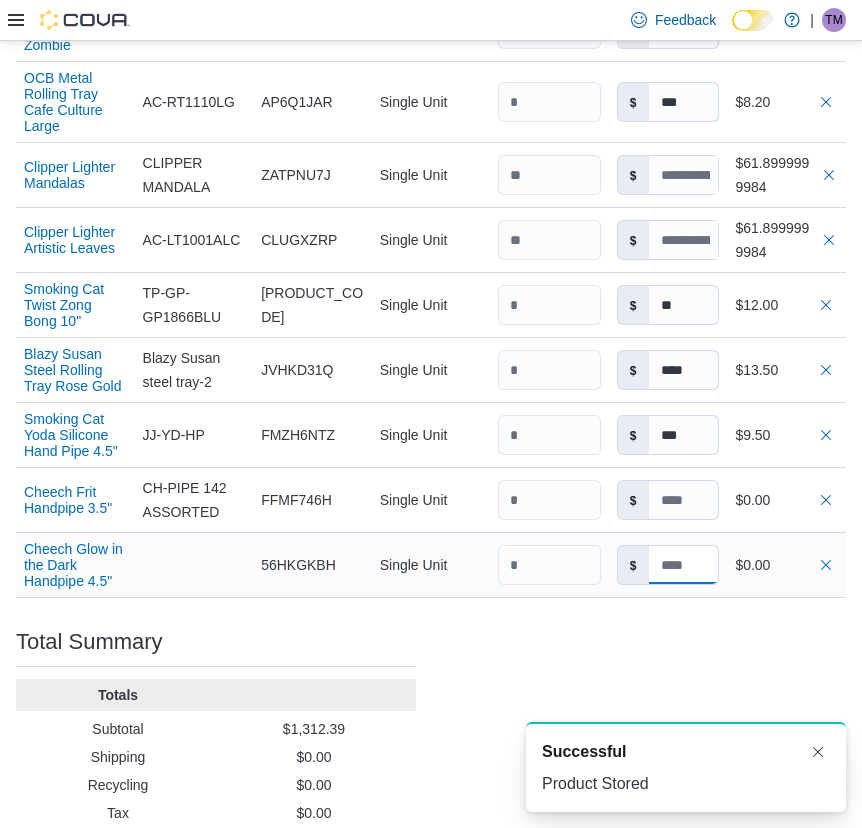 click at bounding box center [684, 565] 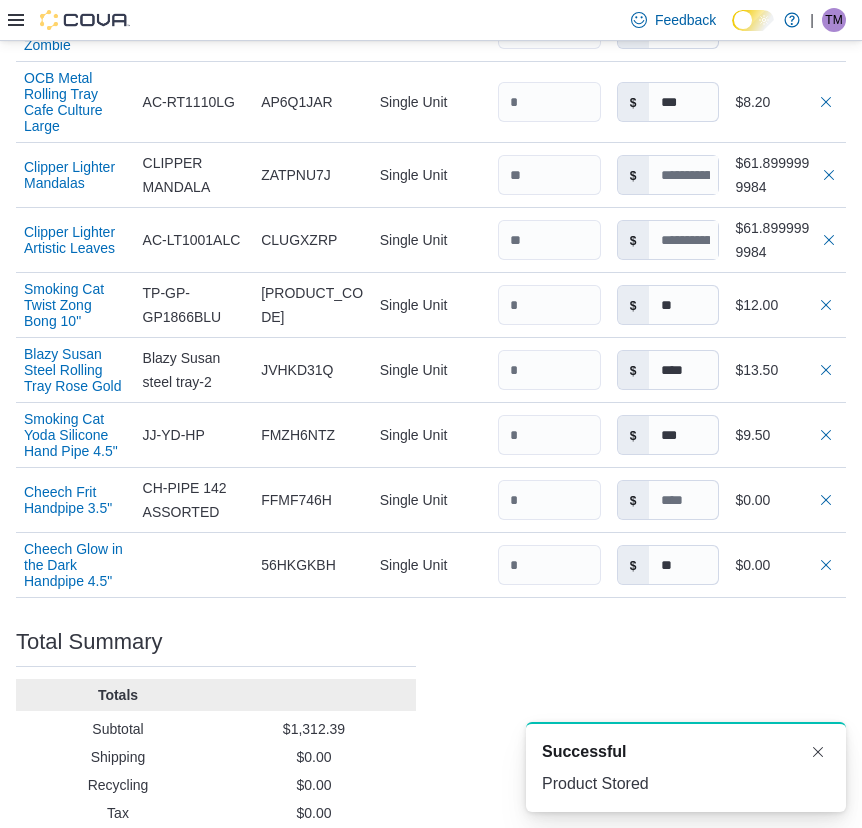 drag, startPoint x: 721, startPoint y: 621, endPoint x: 721, endPoint y: 578, distance: 43 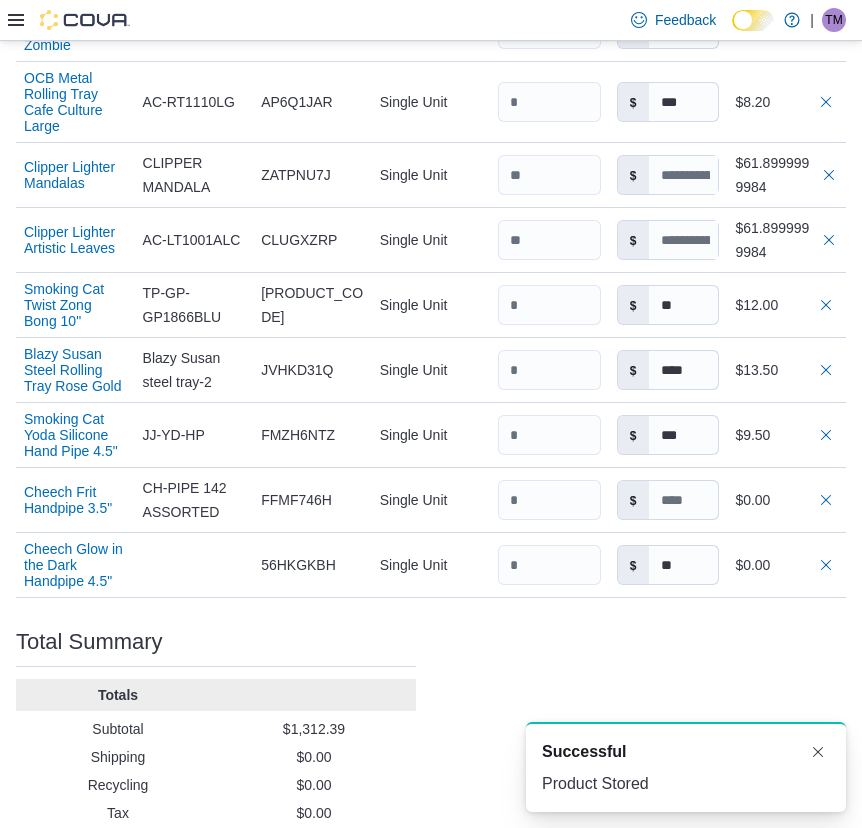 click on "Purchase Order: PO6FRF-13891 Feedback Purchase Order Details   Edit Status Pending Supplier Smoking Cat Supplier Invoice Number No Supplier Invoice Number added Bill To [LOCATION] [NAME] Ship To [LOCATION] [NAME] Shipping Cost $0.00 Recycling Cost $0.00 Tax $0.00 ETA [DATE] [TIME] Notes - Created On [DATE] [TIME] Submitted On - Last Received On - Completed On - Products (40)     Products Search or Scan to Add Product Quantity  Add or Browse Products from this Supplier Sorting EuiBasicTable with search callback Item Supplier SKU Catalog SKU Unit Qty Unit Cost Total O Twist 1100mAh 510 Battery Supplier SKU SS-Twist-1100 Catalog SKU 2RW50047 Unit Single Unit Qty Unit Cost $ Total $124.9999999992 Pulsar 510 DL Scribe Vape Pen Battery Assorted Colours Supplier SKU V1025wh Catalog SKU V57VF0AL Unit Single Unit Qty Unit Cost $ **** Total $25.00 Smoking Cat Metal Pipe with Screen 3" Supplier SKU 5103 Catalog SKU XEBBHEAW Unit Single Unit Qty Unit Cost $ Total $208.80 Supplier SKU SHP-371 ASSORTED Catalog SKU $" at bounding box center (431, -1102) 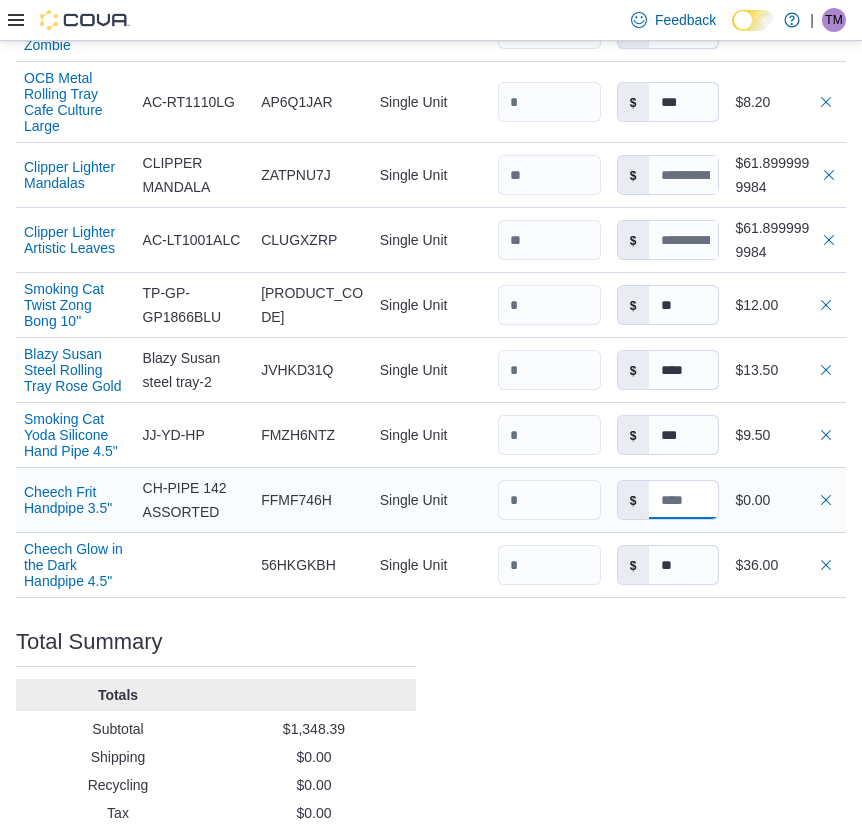 click at bounding box center (684, 500) 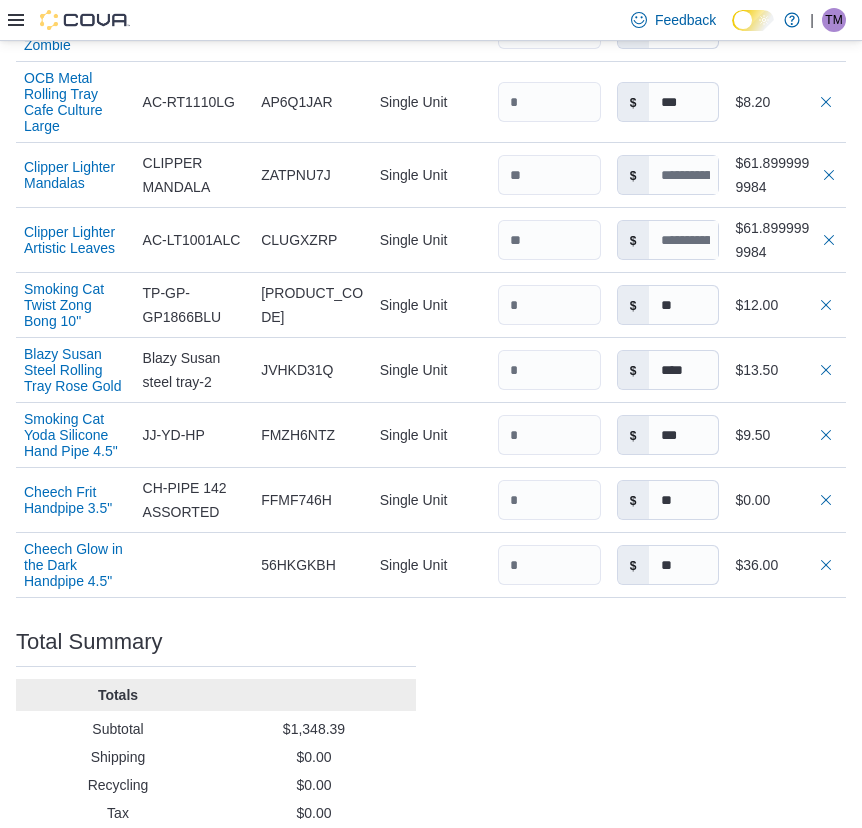 click on "Purchase Order: PO6FRF-13891 Feedback Purchase Order Details   Edit Status Pending Supplier Smoking Cat Supplier Invoice Number No Supplier Invoice Number added Bill To [LOCATION] [NAME] Ship To [LOCATION] [NAME] Shipping Cost $0.00 Recycling Cost $0.00 Tax $0.00 ETA [DATE] [TIME] Notes - Created On [DATE] [TIME] Submitted On - Last Received On - Completed On - Products (40)     Products Search or Scan to Add Product Quantity  Add or Browse Products from this Supplier Sorting EuiBasicTable with search callback Item Supplier SKU Catalog SKU Unit Qty Unit Cost Total O Twist 1100mAh 510 Battery Supplier SKU SS-Twist-1100 Catalog SKU 2RW50047 Unit Single Unit Qty Unit Cost $ Total $124.9999999992 Pulsar 510 DL Scribe Vape Pen Battery Assorted Colours Supplier SKU V1025wh Catalog SKU V57VF0AL Unit Single Unit Qty Unit Cost $ **** Total $25.00 Smoking Cat Metal Pipe with Screen 3" Supplier SKU 5103 Catalog SKU XEBBHEAW Unit Single Unit Qty Unit Cost $ Total $208.80 Supplier SKU SHP-371 ASSORTED Catalog SKU $" at bounding box center [431, -1102] 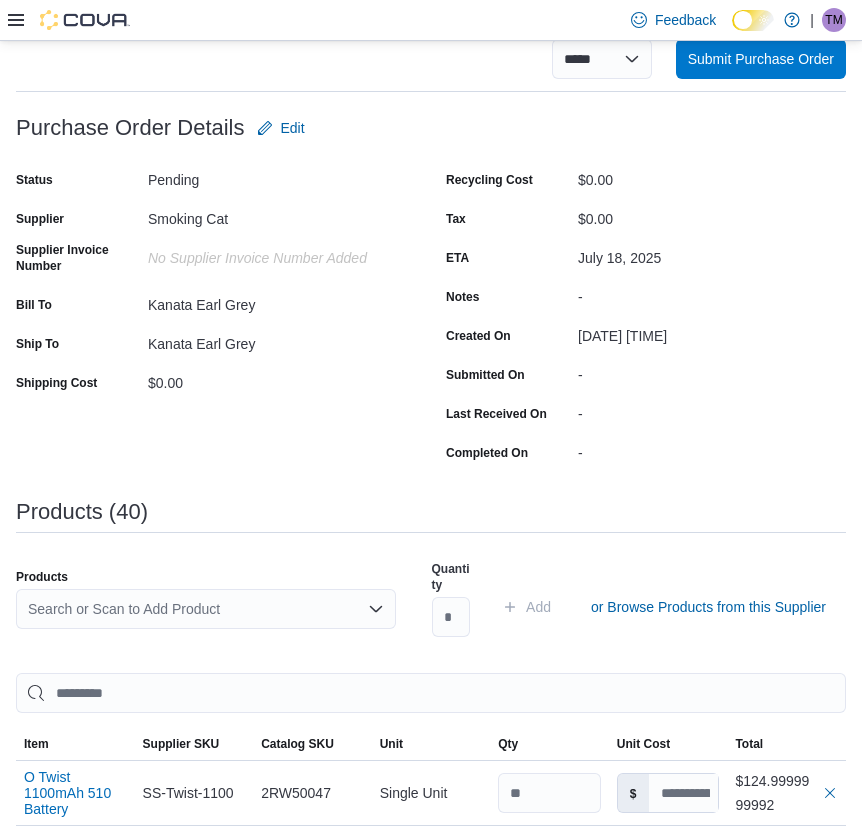 scroll, scrollTop: 450, scrollLeft: 0, axis: vertical 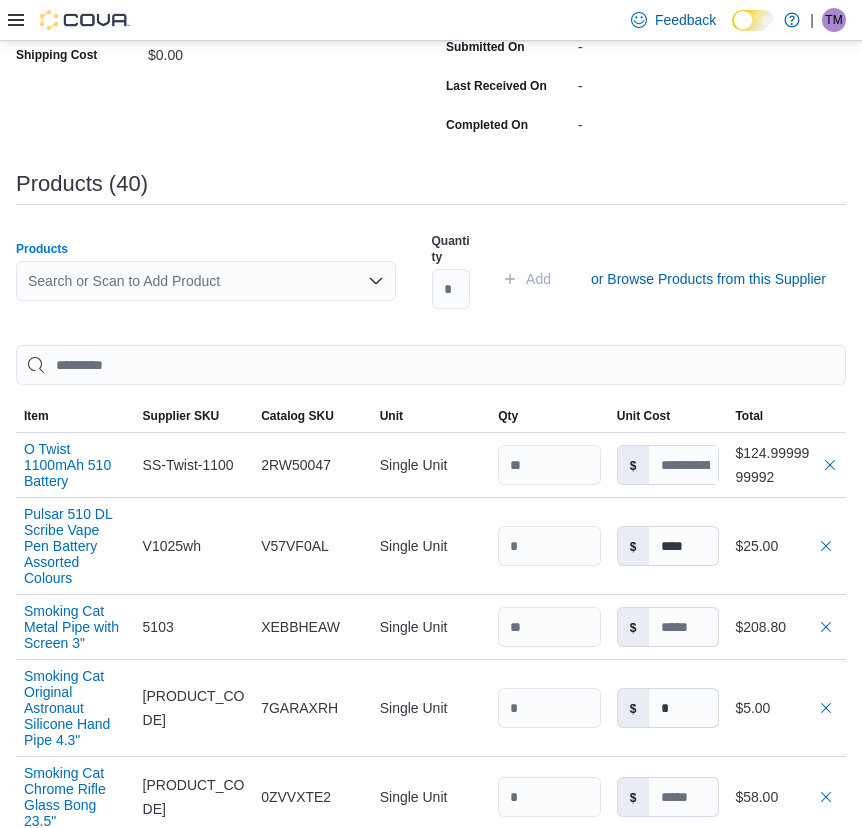 click on "Search or Scan to Add Product" at bounding box center [206, 281] 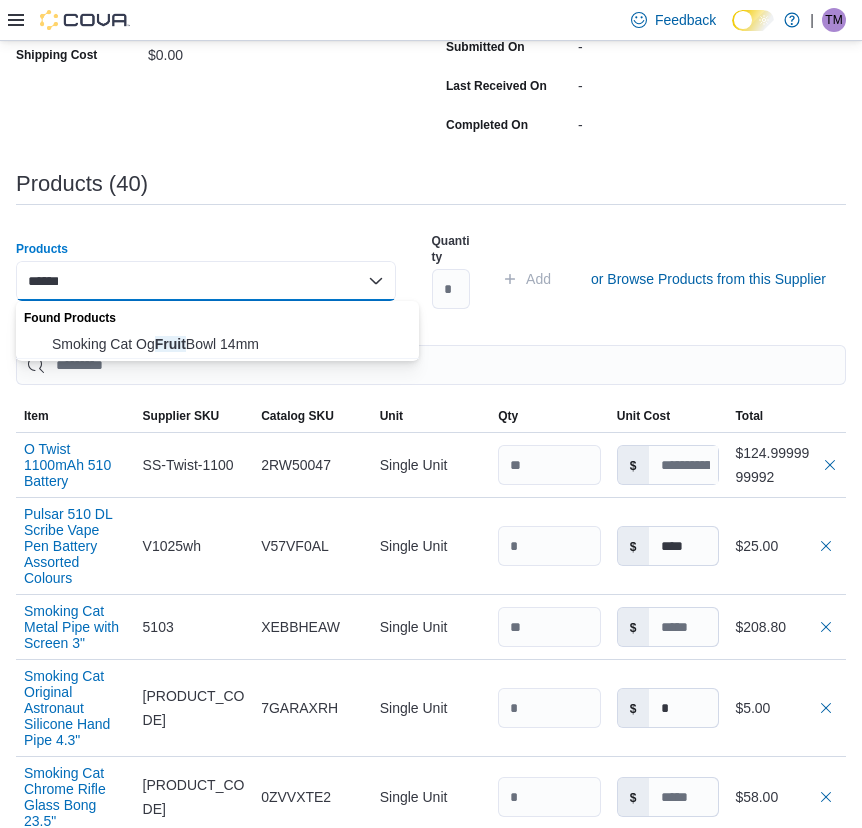 drag, startPoint x: 232, startPoint y: 342, endPoint x: 327, endPoint y: 318, distance: 97.984695 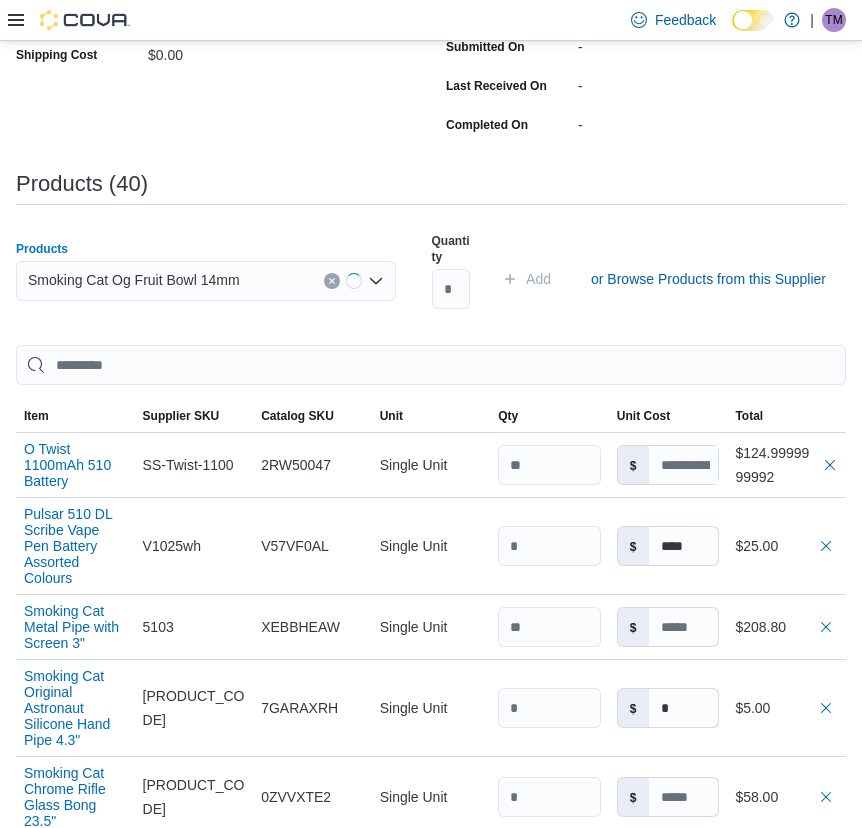 click on "Products Smoking Cat Og Fruit Bowl 14mm Combo box. Selected. Smoking Cat Og Fruit Bowl 14mm. Press Backspace to delete Smoking Cat Og Fruit Bowl 14mm. Combo box input. Search or Scan to Add Product. Type some text or, to display a list of choices, press Down Arrow. To exit the list of choices, press Escape. Quantity  Add or Browse Products from this Supplier" at bounding box center (431, 279) 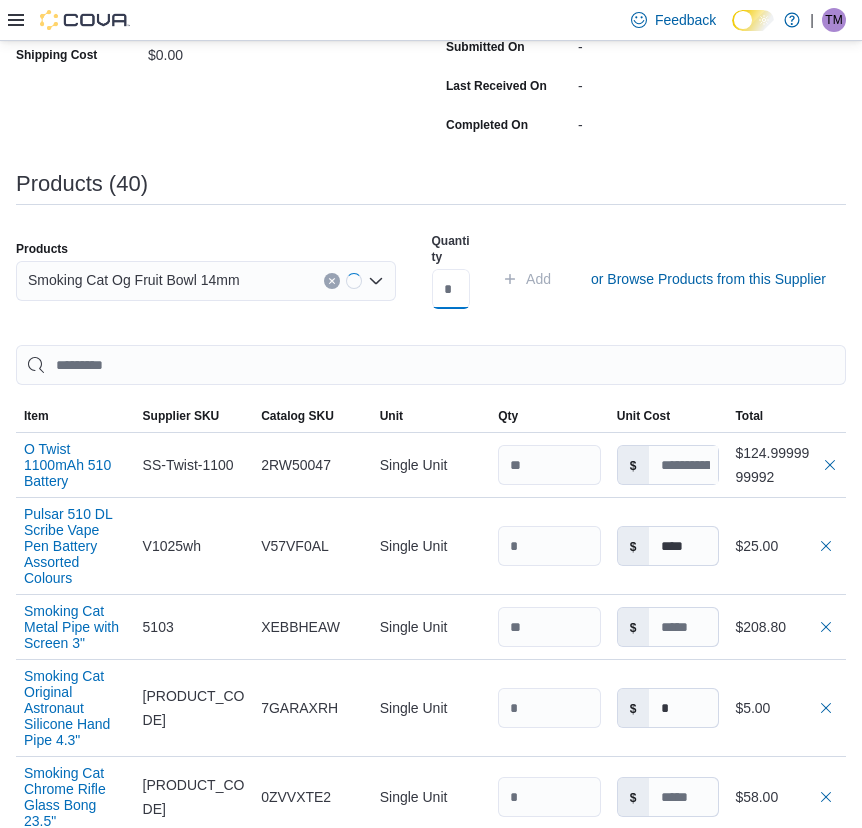 click at bounding box center (451, 289) 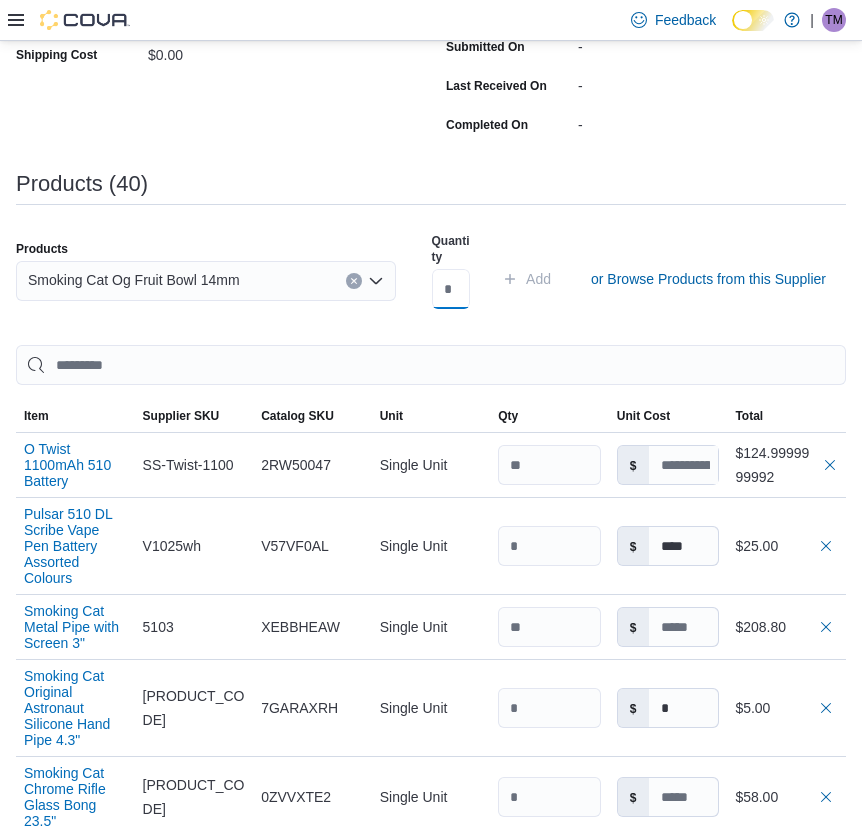 click at bounding box center (451, 289) 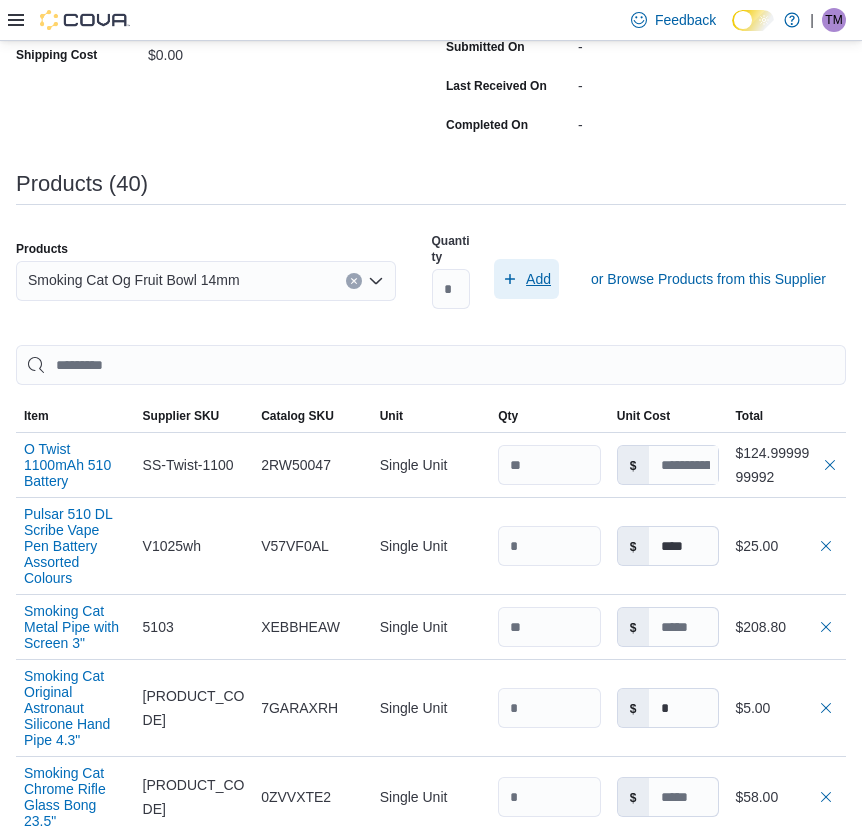 click on "Add" at bounding box center (538, 279) 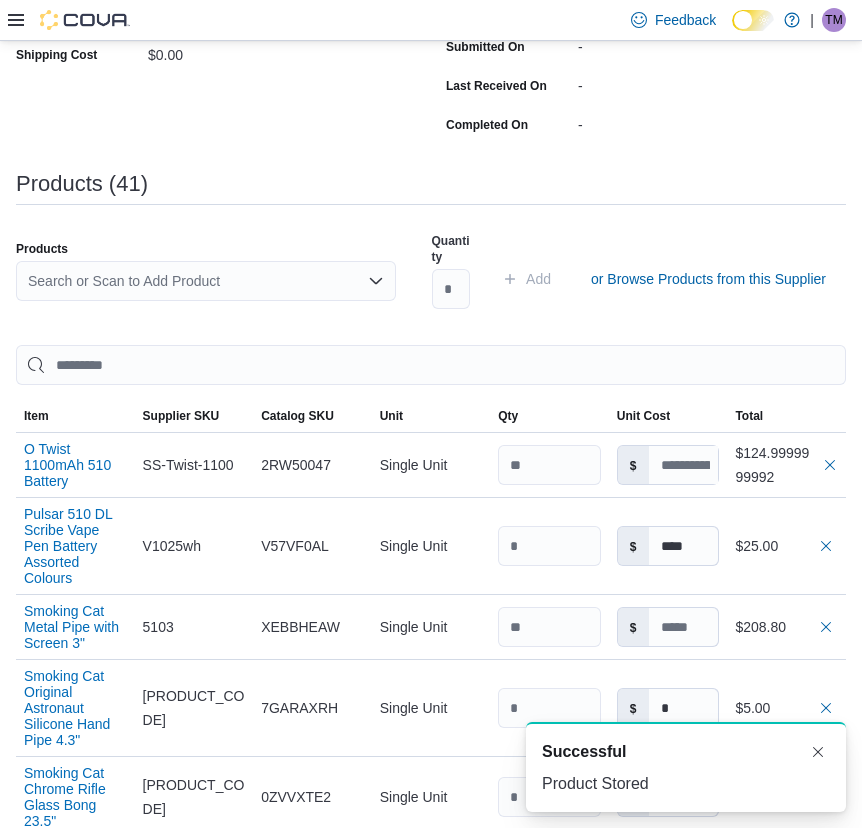 scroll, scrollTop: 0, scrollLeft: 0, axis: both 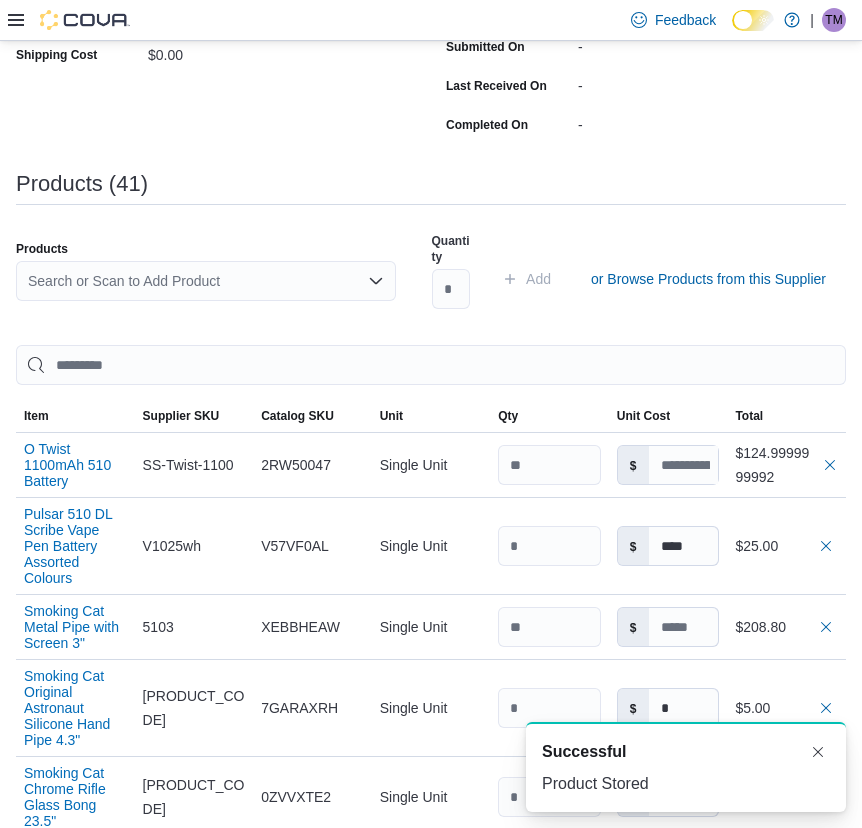 click on "Search or Scan to Add Product" at bounding box center [206, 281] 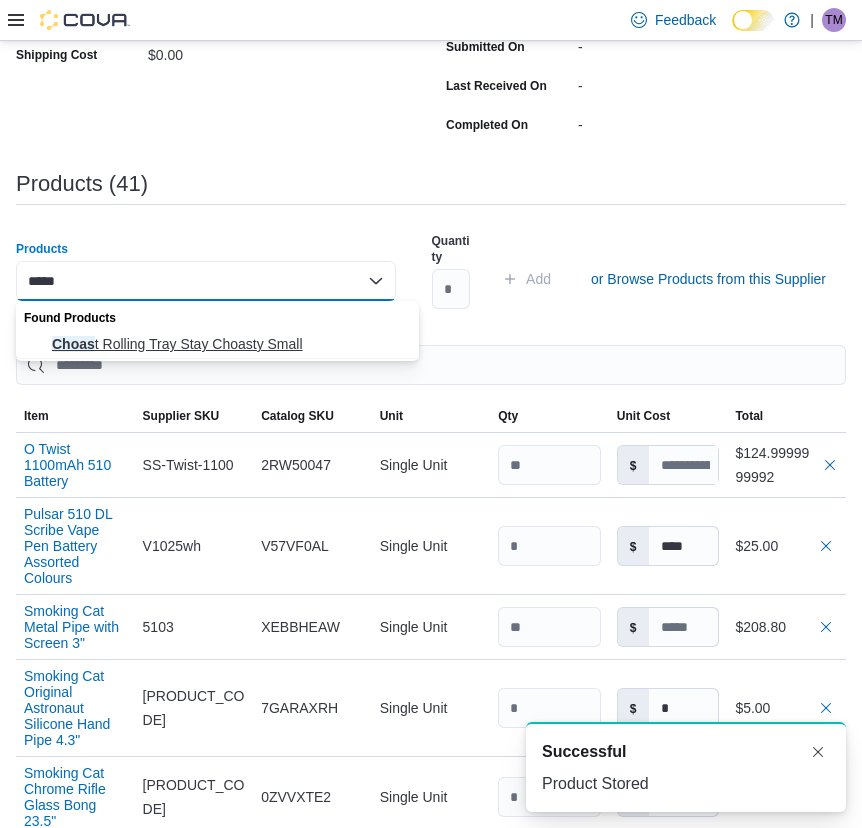 click on "Choas t Rolling Tray Stay Choasty Small" at bounding box center [229, 344] 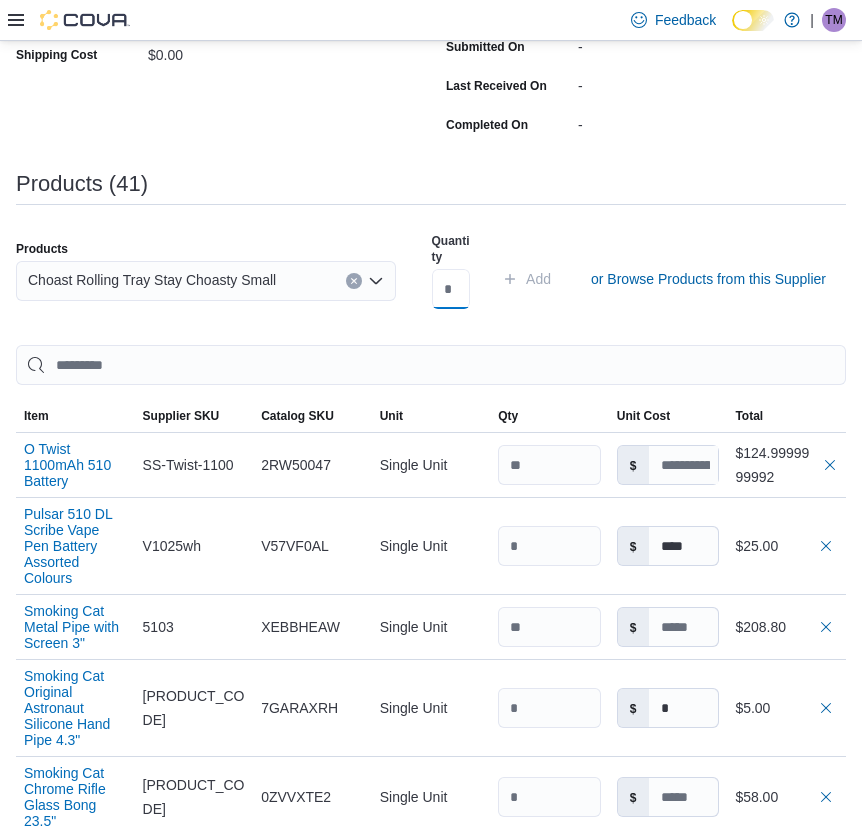 drag, startPoint x: 477, startPoint y: 293, endPoint x: 522, endPoint y: 285, distance: 45.705578 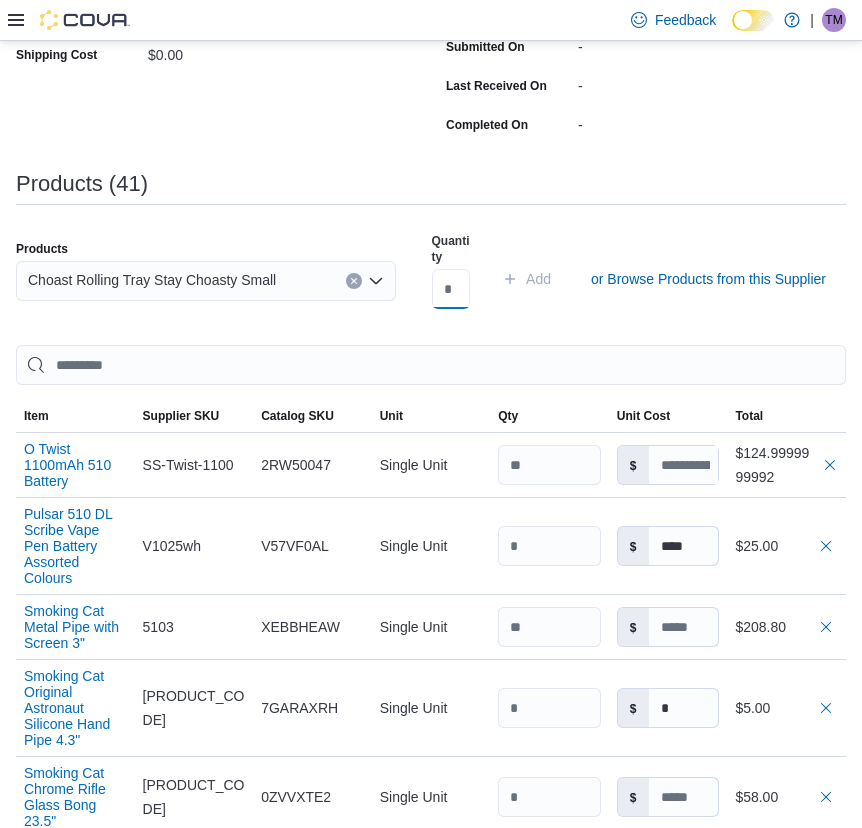 click at bounding box center [451, 289] 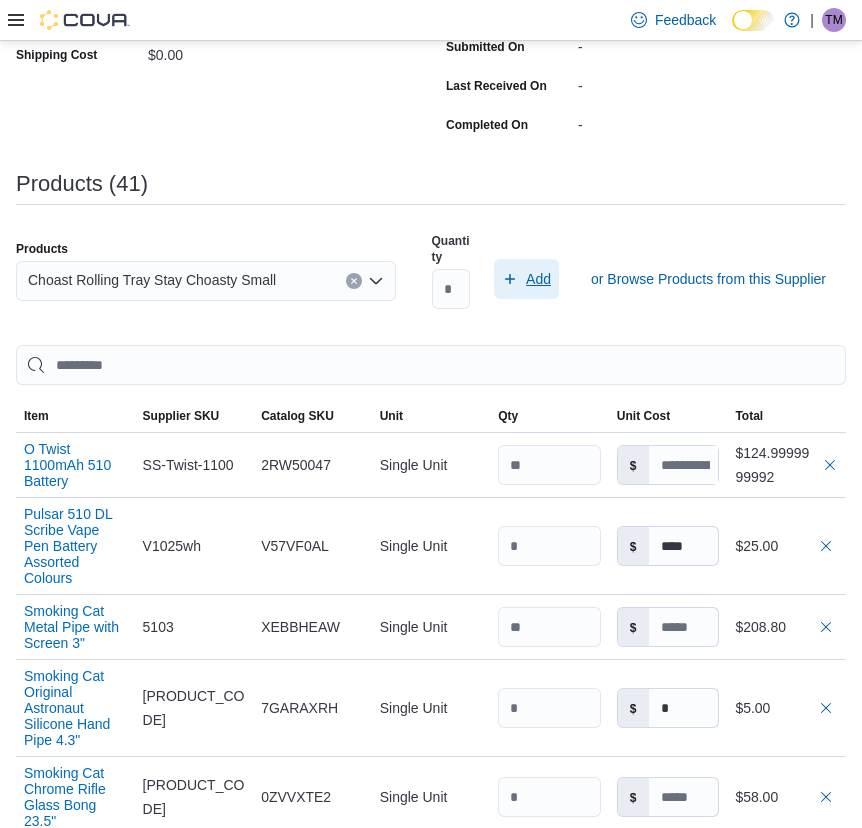 click on "Add" at bounding box center (538, 279) 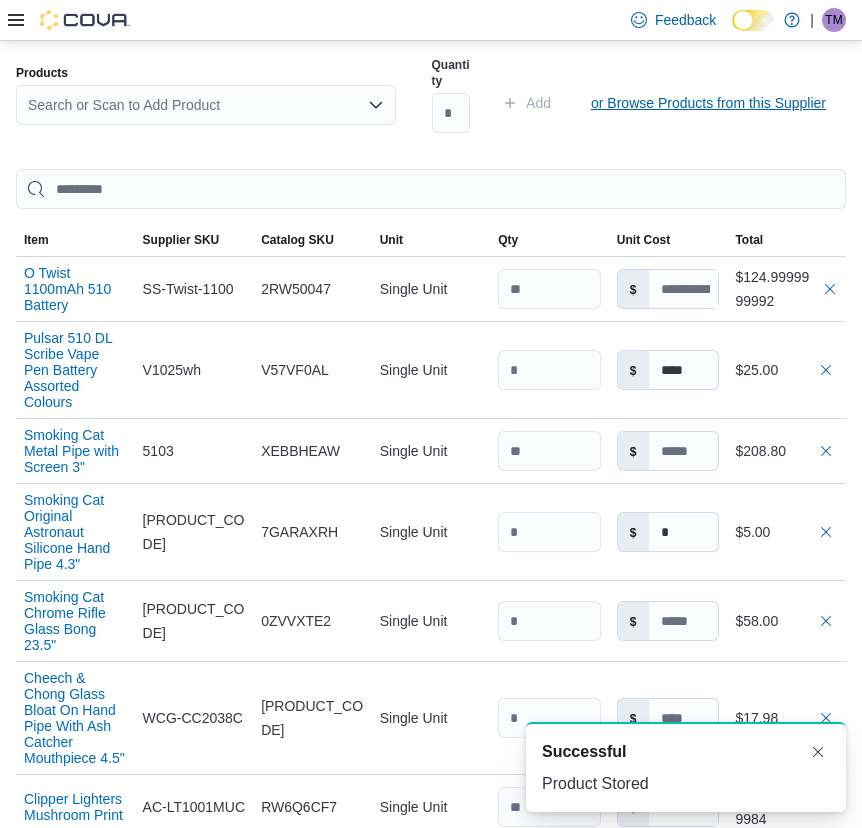 scroll, scrollTop: 1502, scrollLeft: 0, axis: vertical 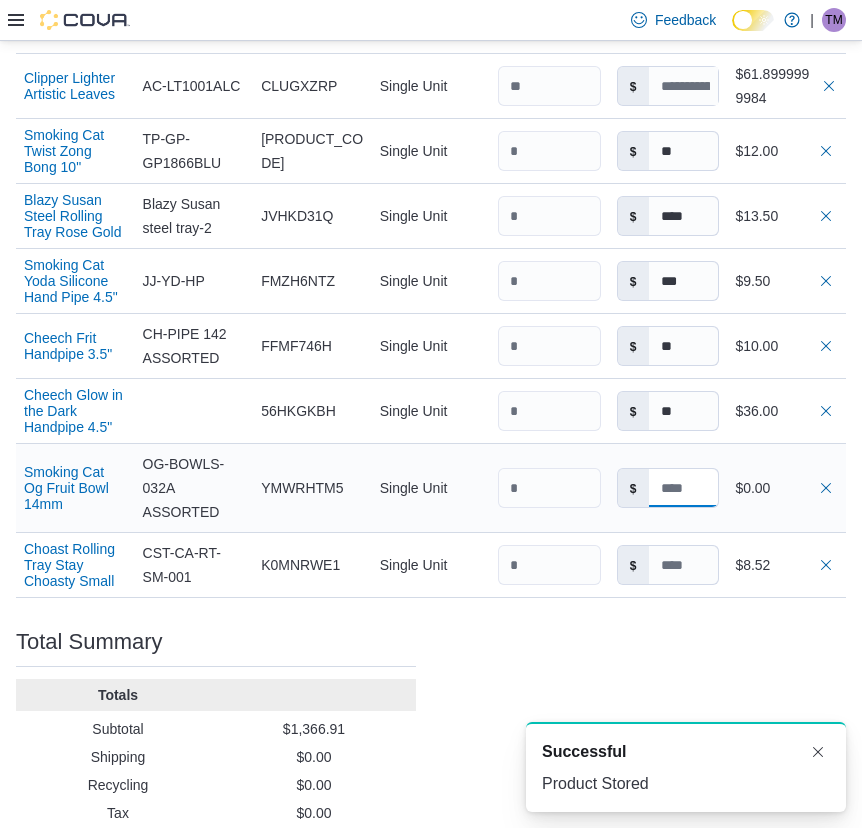 click at bounding box center [684, 488] 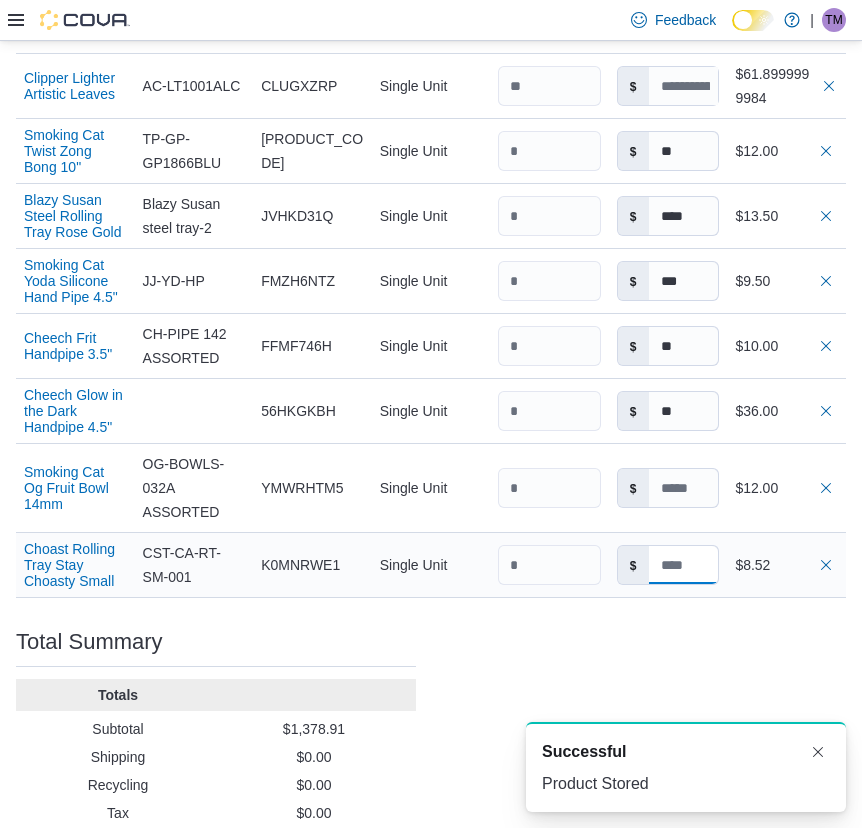 click at bounding box center [684, 565] 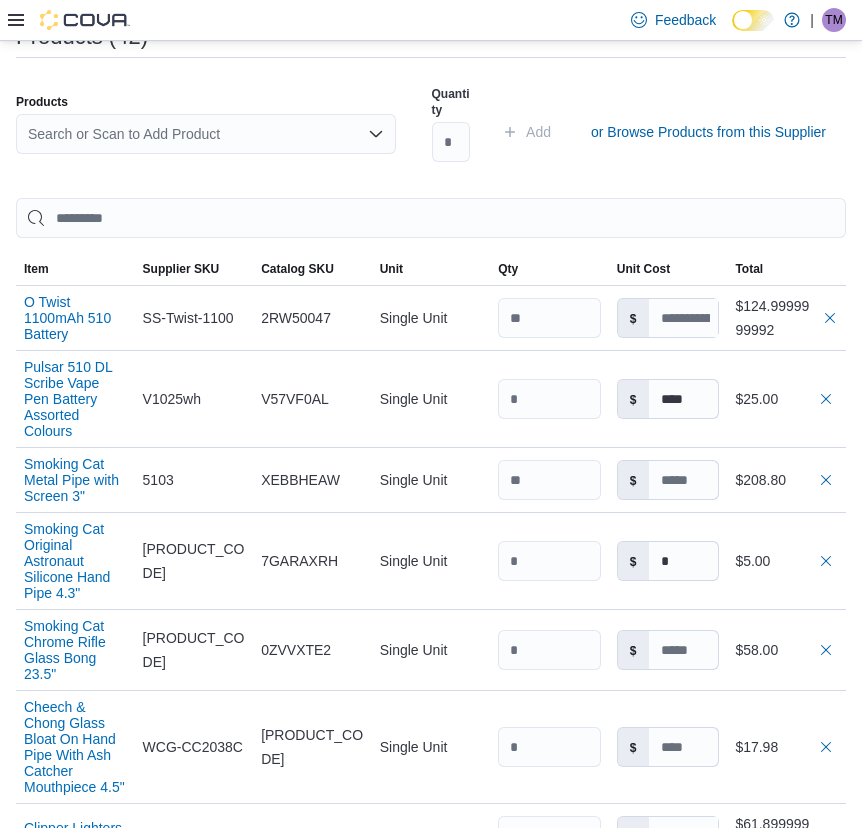 scroll, scrollTop: 155, scrollLeft: 0, axis: vertical 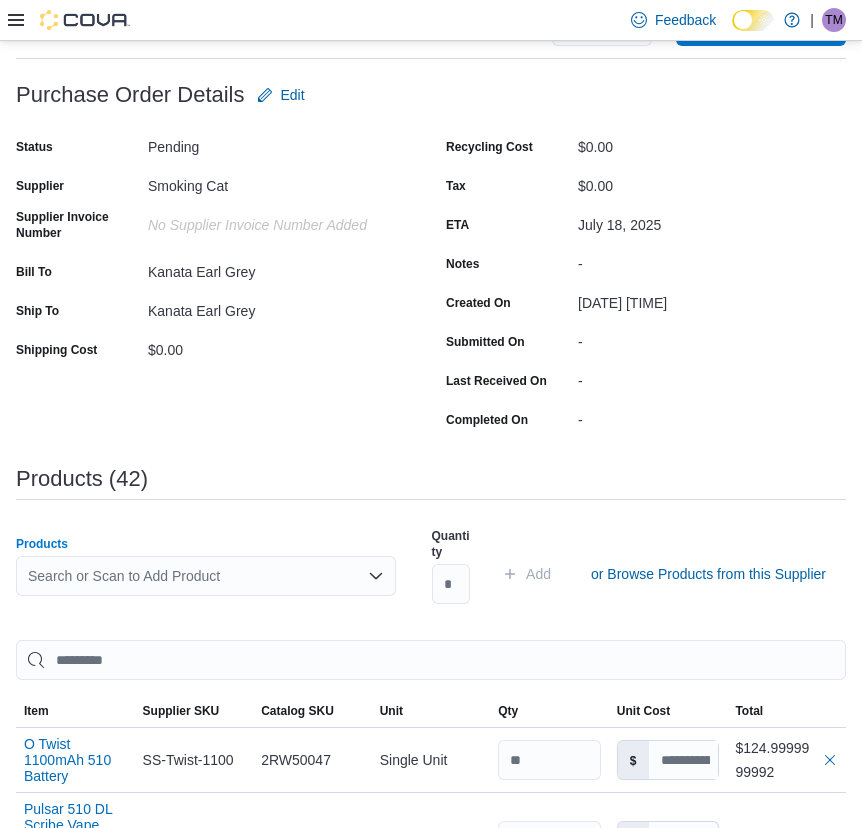 click on "Search or Scan to Add Product" at bounding box center (206, 576) 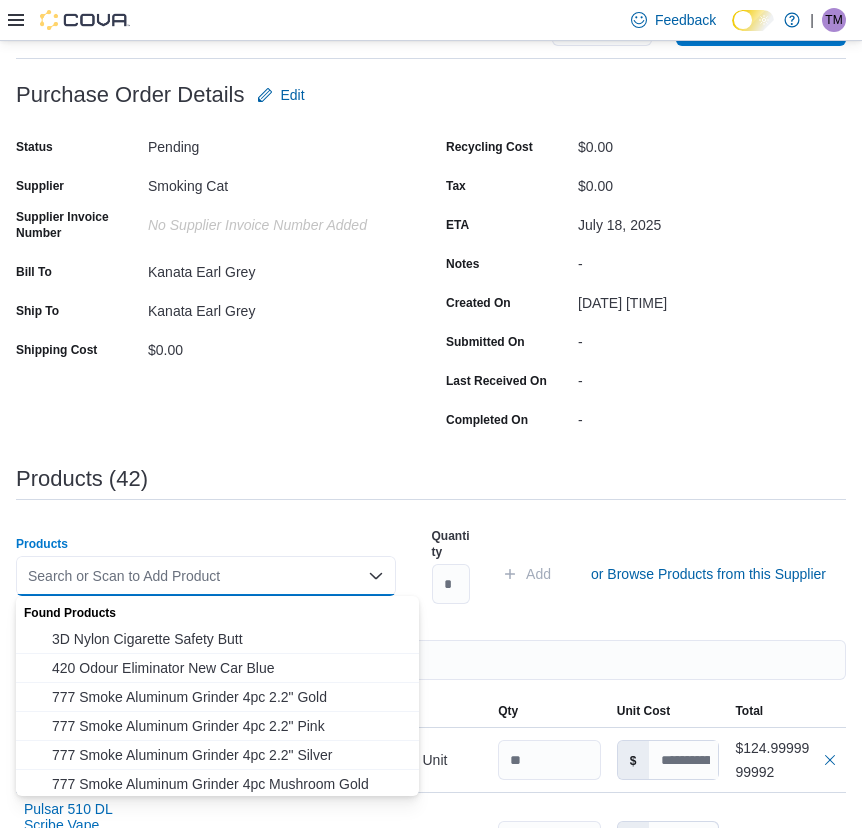 paste on "*********" 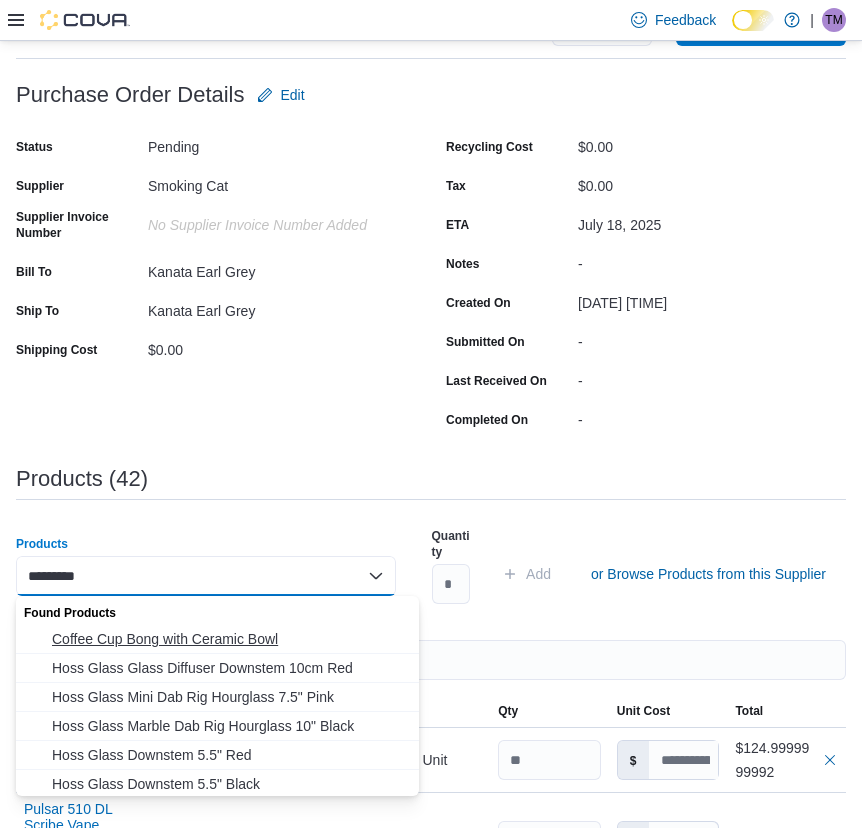 click on "Coffee Cup Bong with Ceramic Bowl" at bounding box center [229, 639] 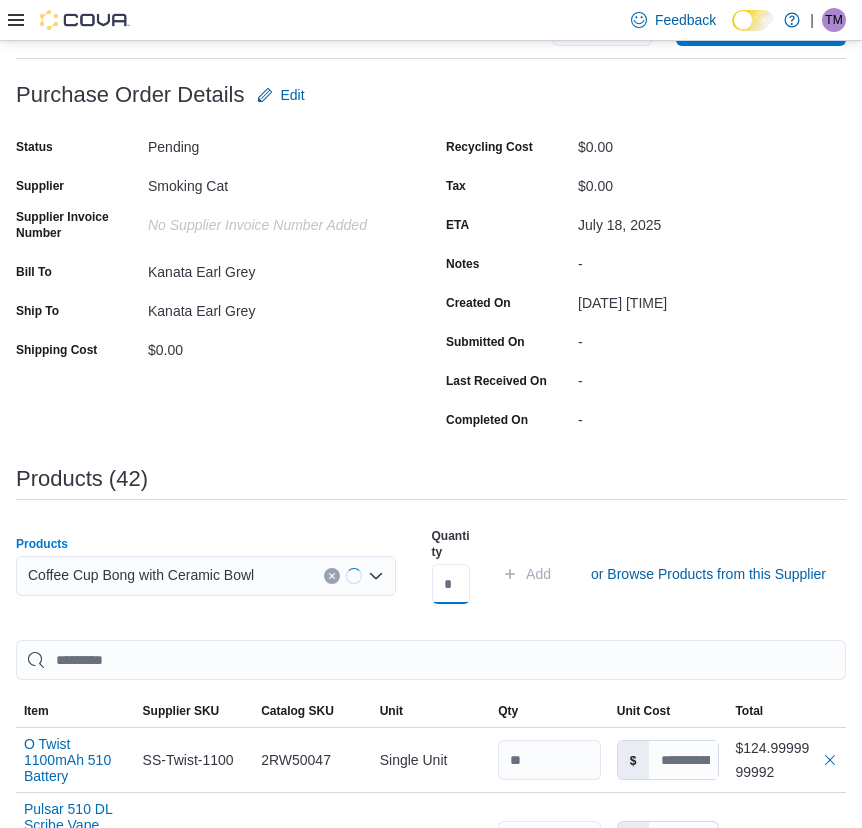 click at bounding box center [451, 584] 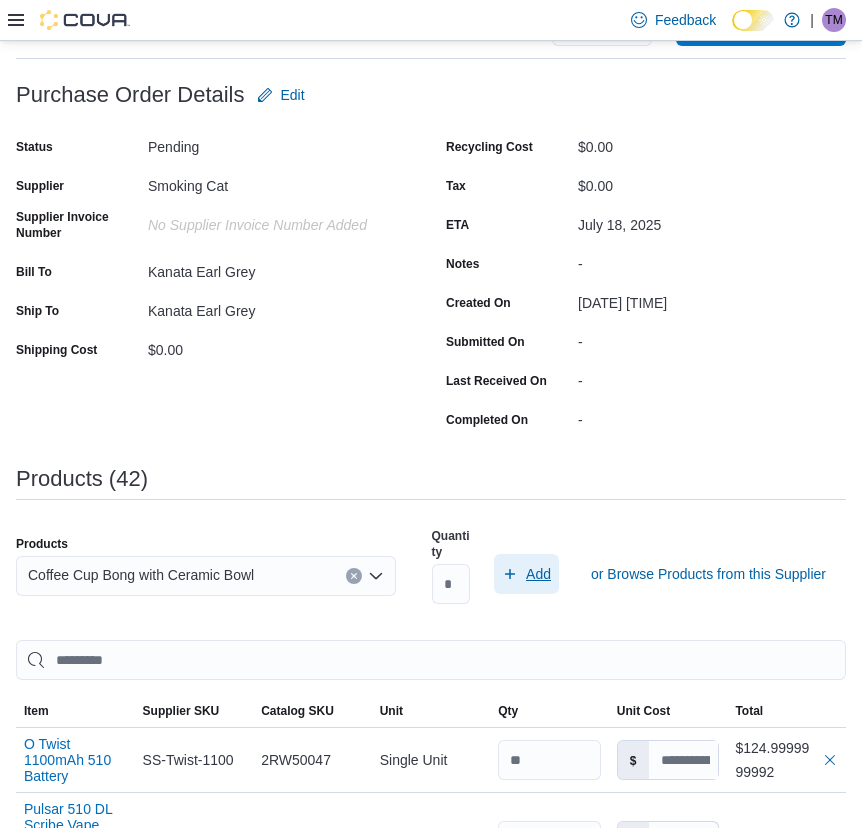 click on "Add" at bounding box center (538, 574) 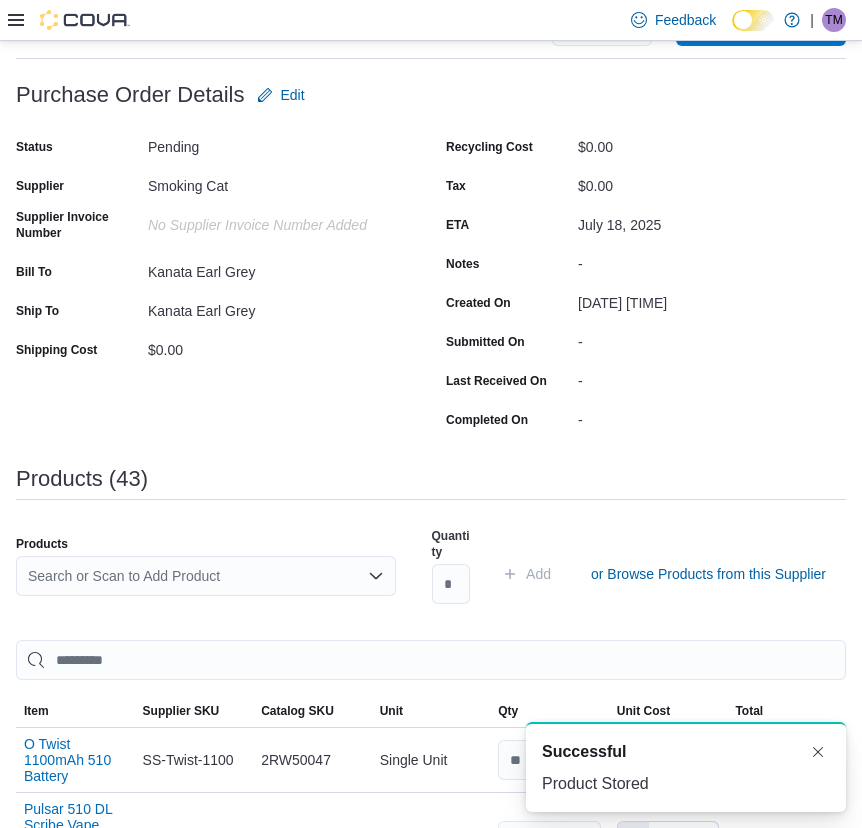 scroll, scrollTop: 0, scrollLeft: 0, axis: both 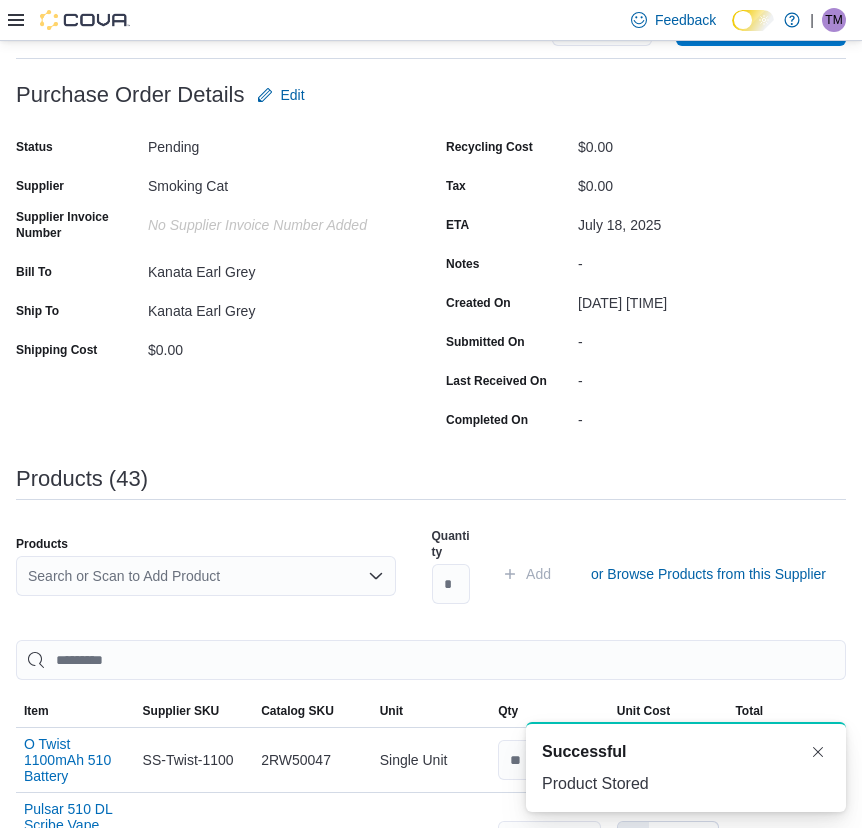 click on "Search or Scan to Add Product" at bounding box center [206, 576] 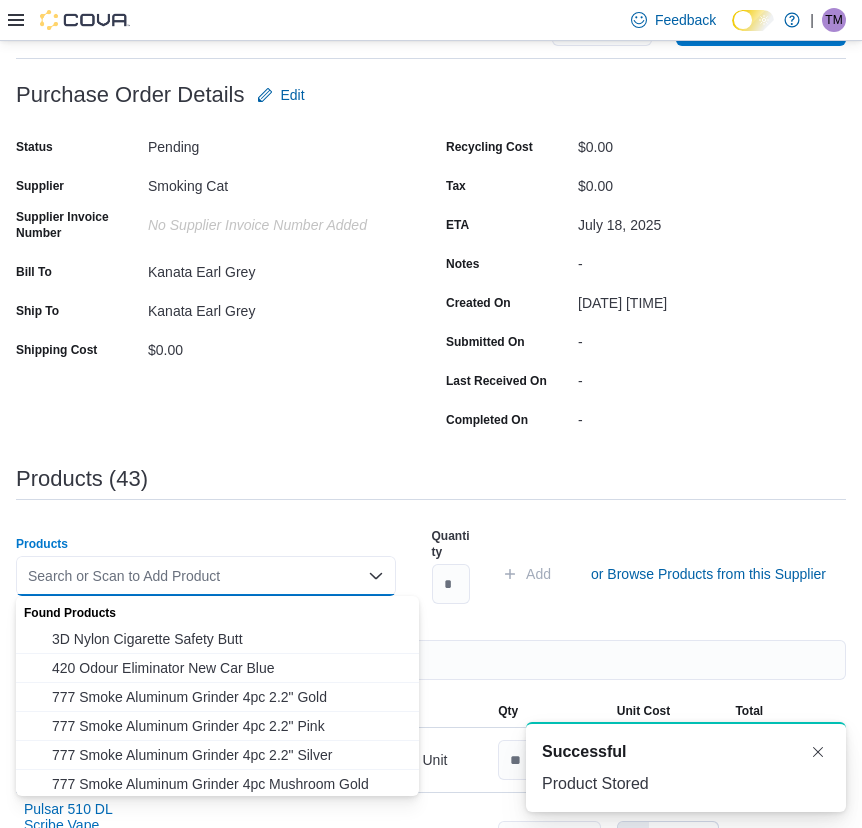 paste on "********" 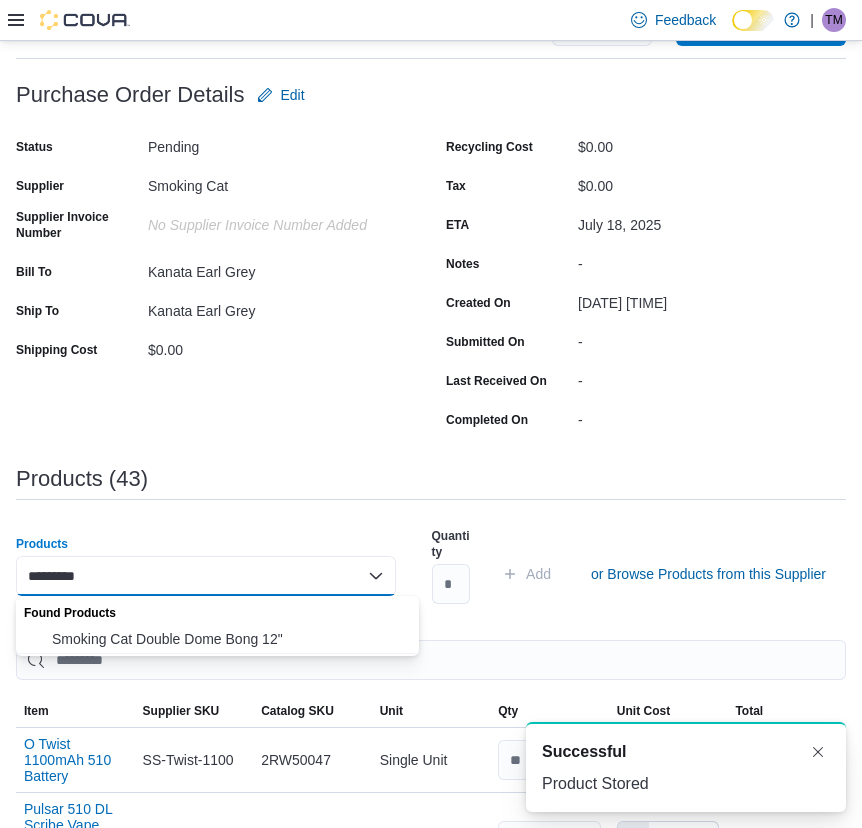 drag, startPoint x: 137, startPoint y: 640, endPoint x: 296, endPoint y: 590, distance: 166.67633 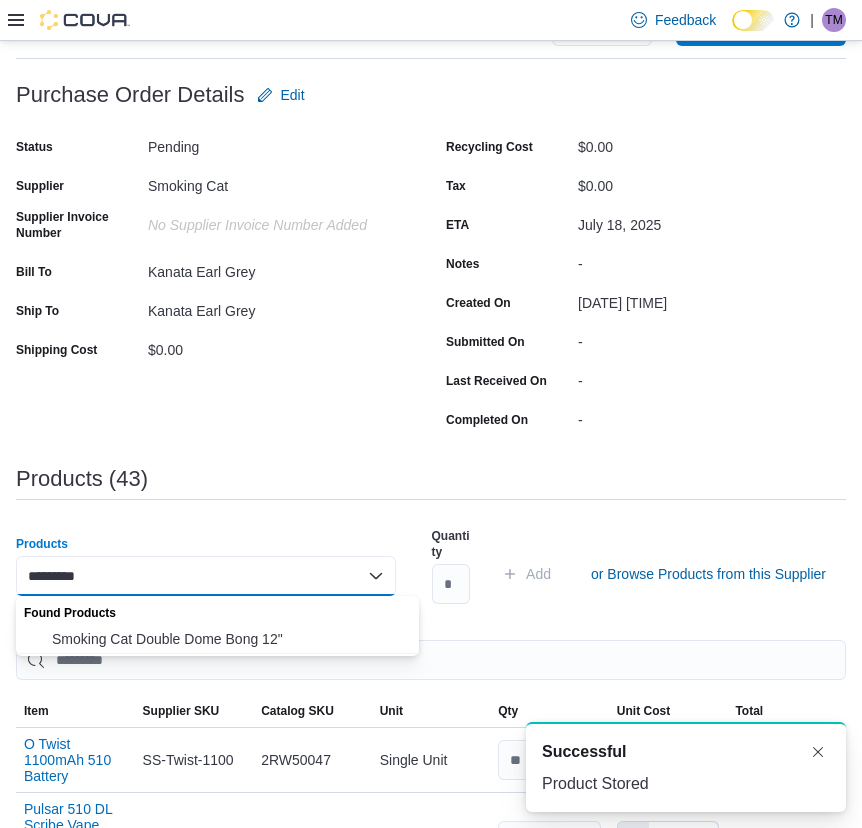 click on "Smoking Cat Double Dome Bong 12"" at bounding box center [229, 639] 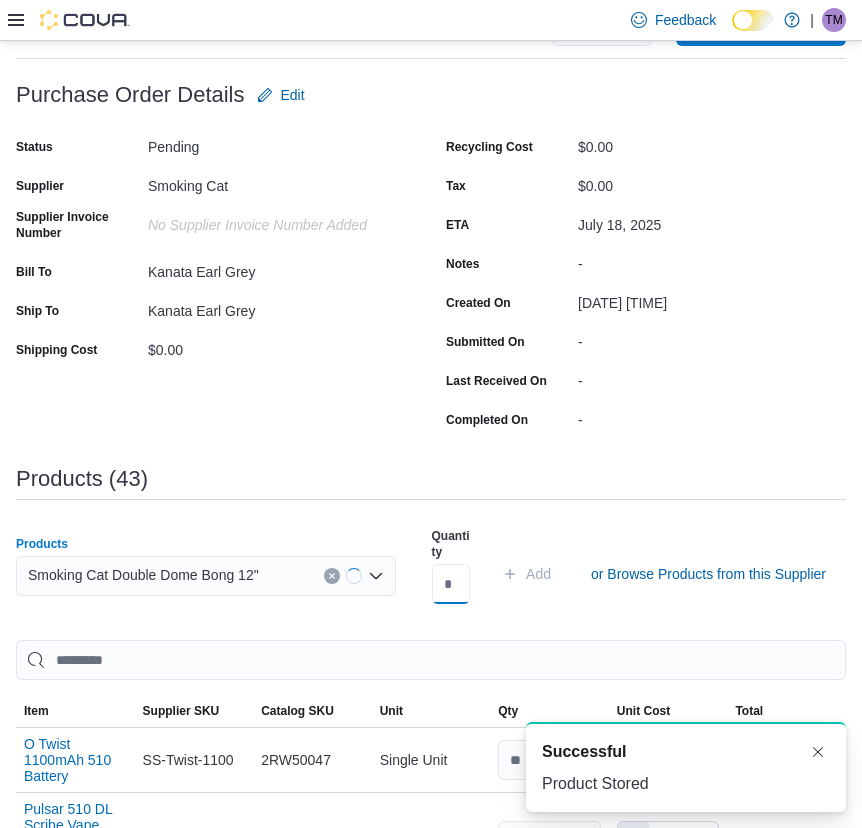 click at bounding box center (451, 584) 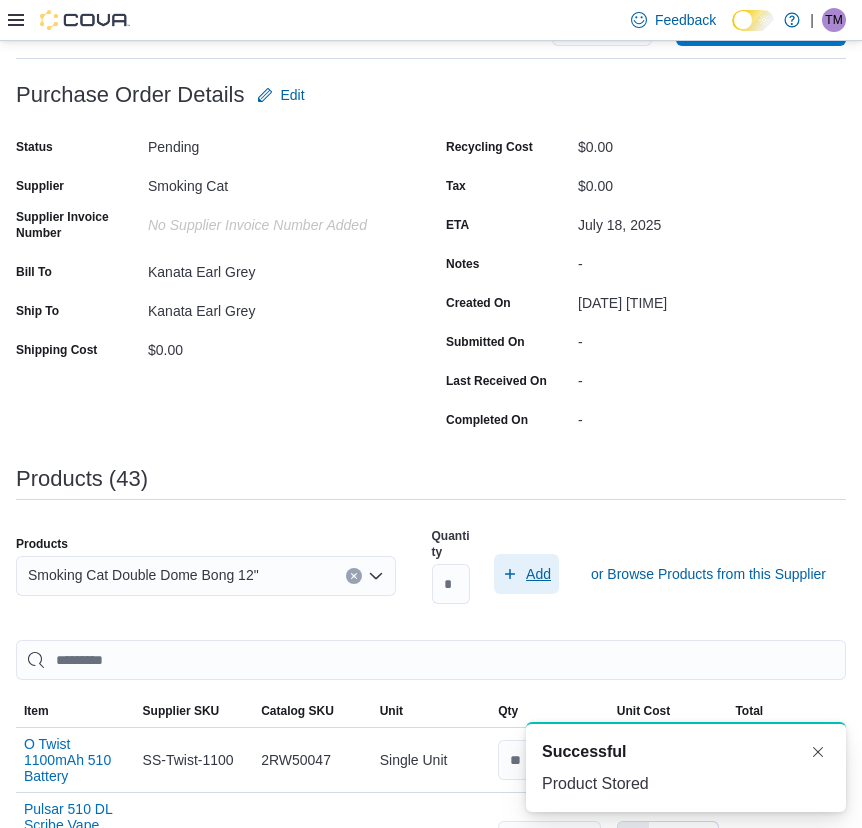click 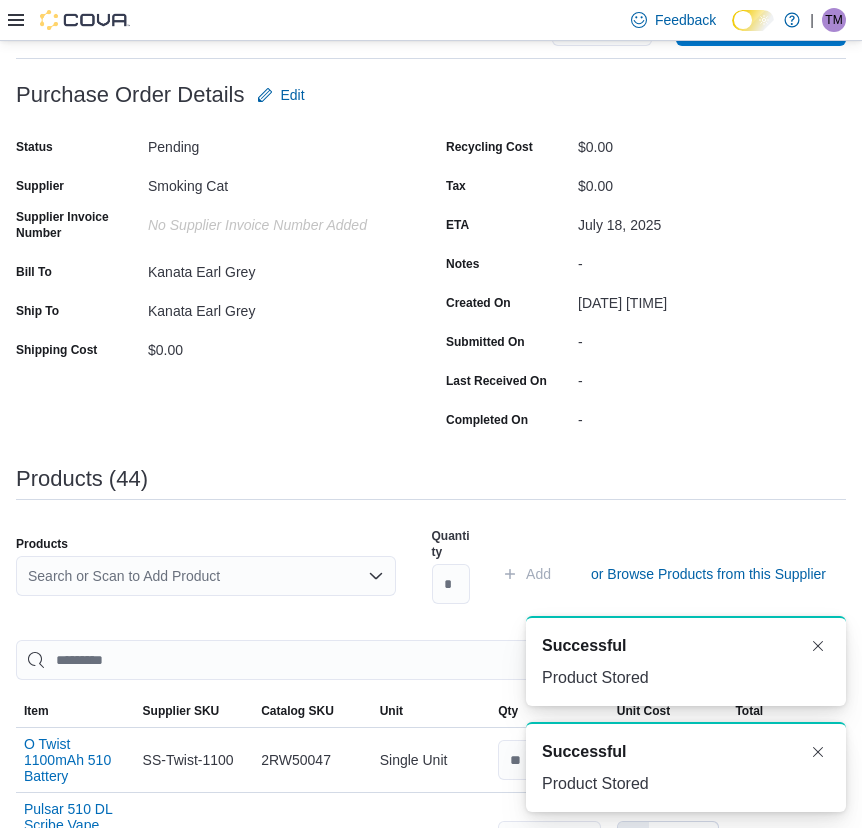 scroll, scrollTop: 0, scrollLeft: 0, axis: both 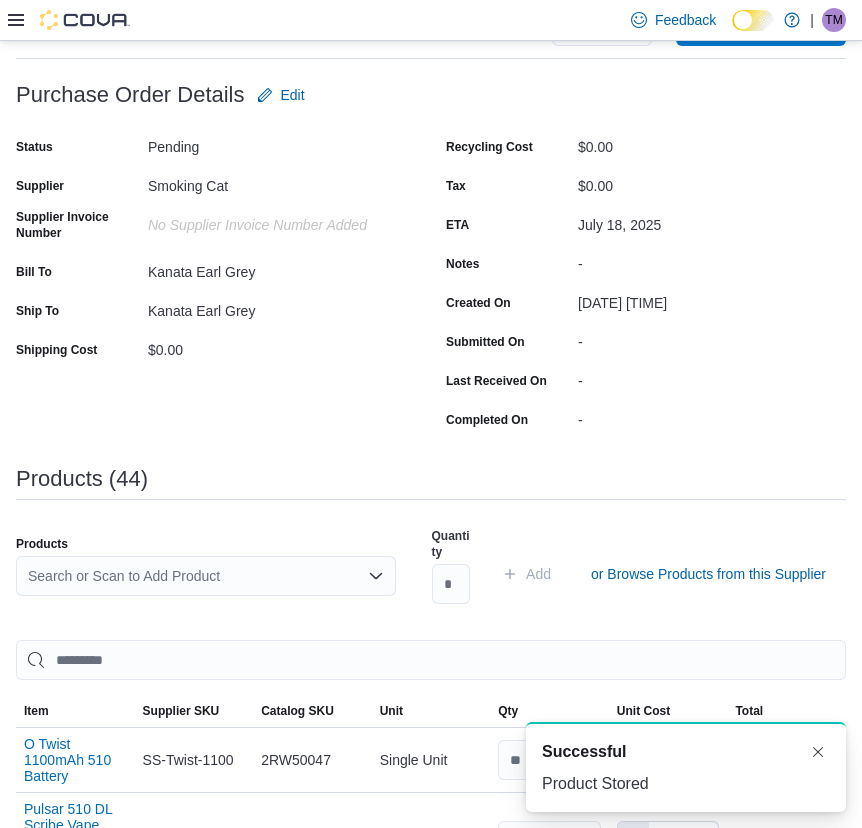 click on "Search or Scan to Add Product" at bounding box center [206, 576] 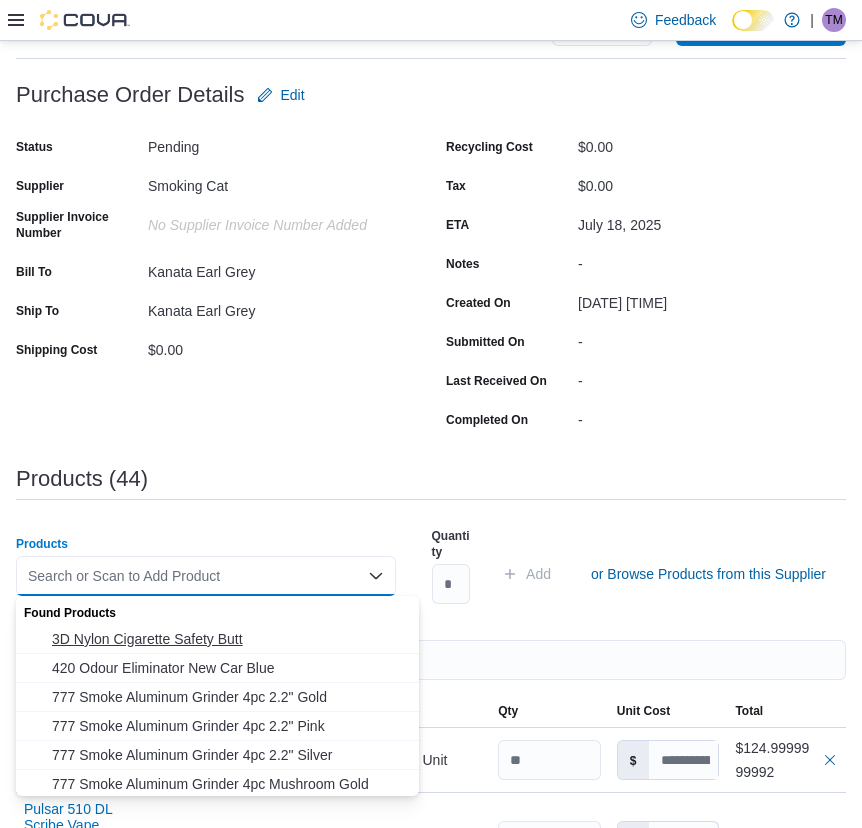 paste on "****" 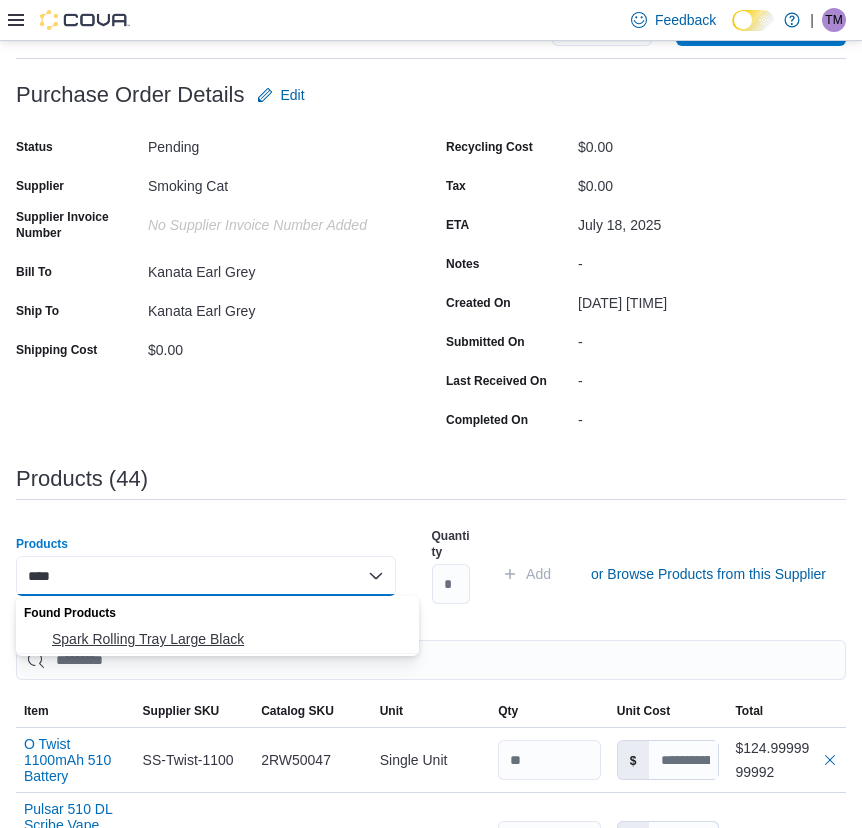 drag, startPoint x: 173, startPoint y: 639, endPoint x: 323, endPoint y: 606, distance: 153.58711 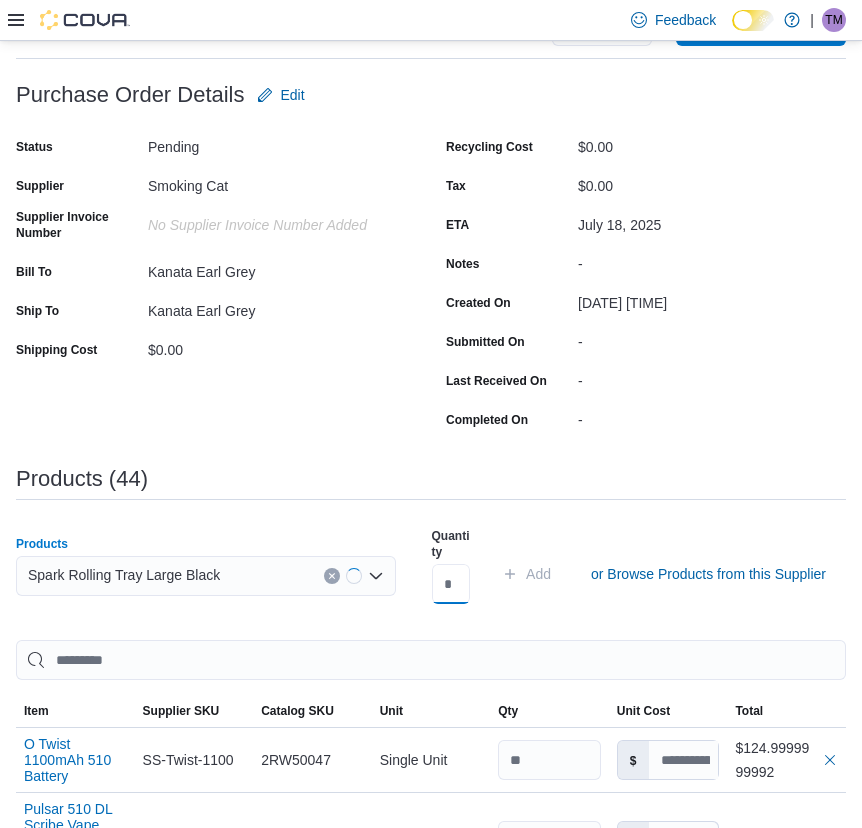 click at bounding box center (451, 584) 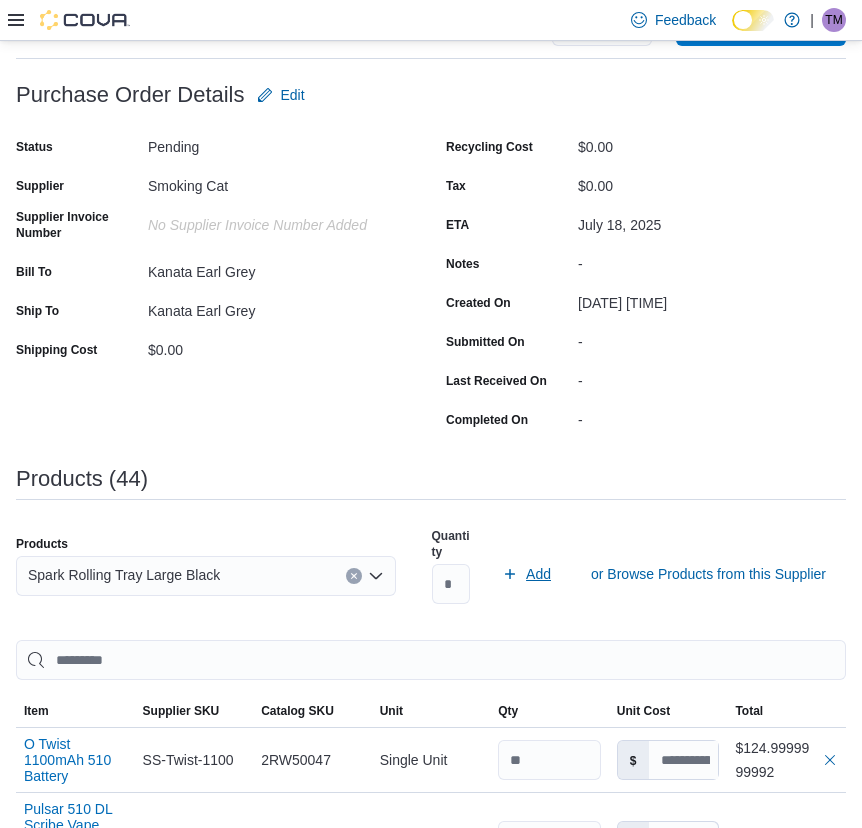 click on "Quantity  * Add or Browse Products from this Supplier" at bounding box center (633, 574) 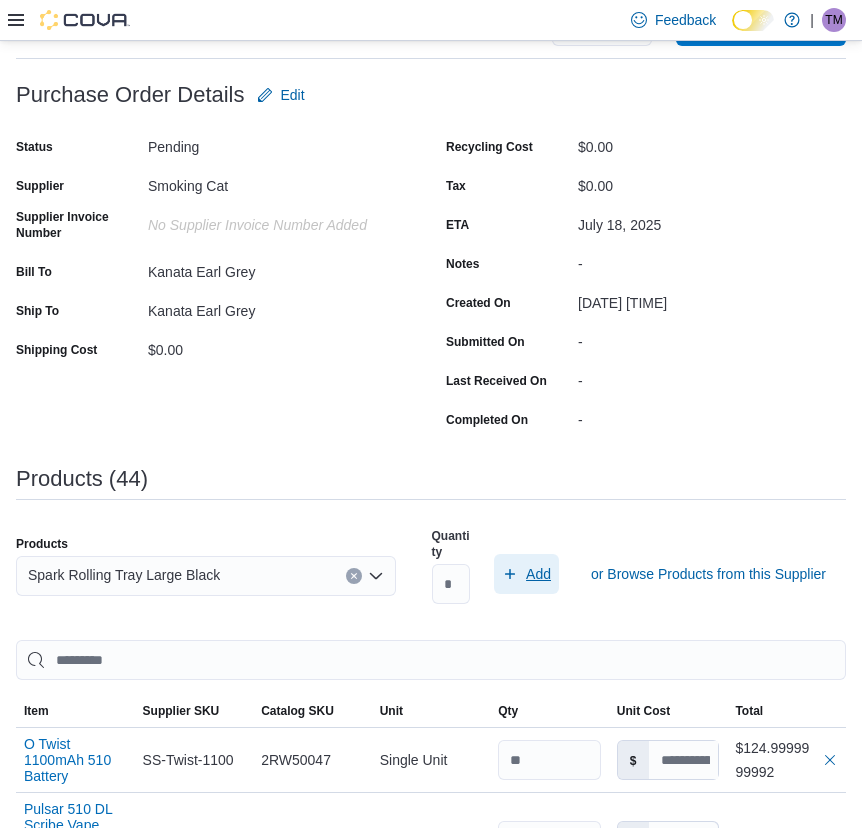 click 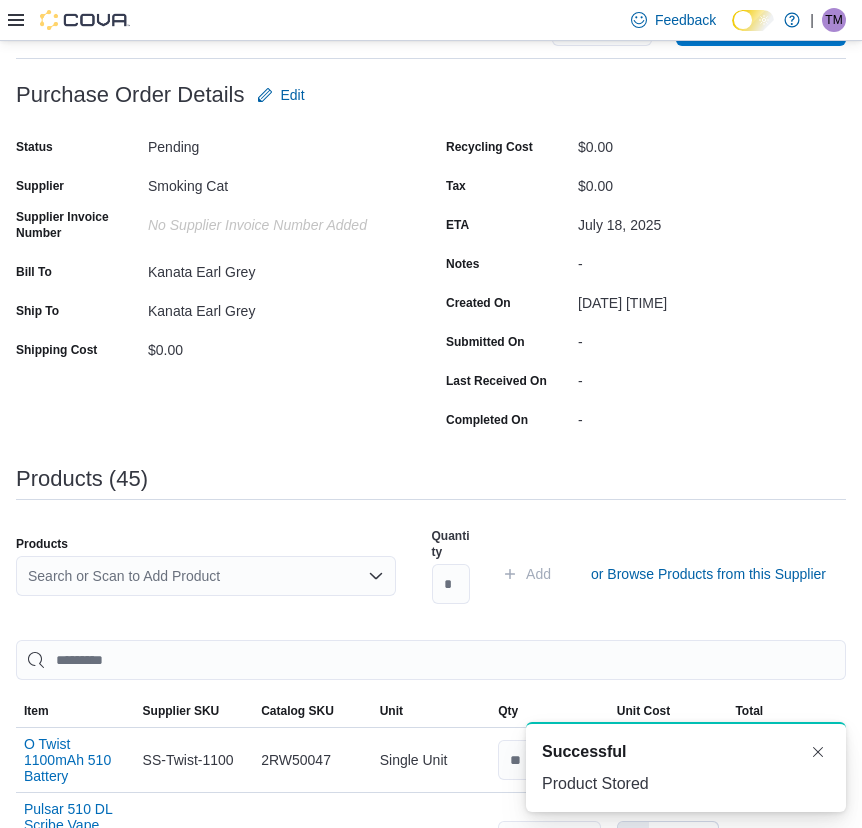 scroll, scrollTop: 0, scrollLeft: 0, axis: both 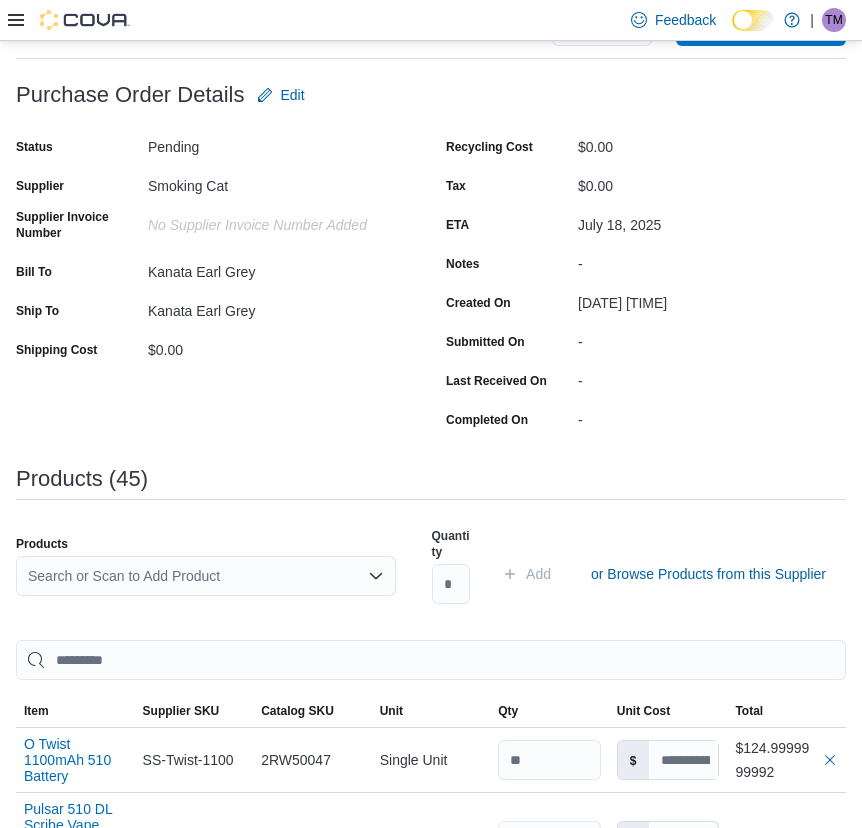 click on "Search or Scan to Add Product" at bounding box center [206, 576] 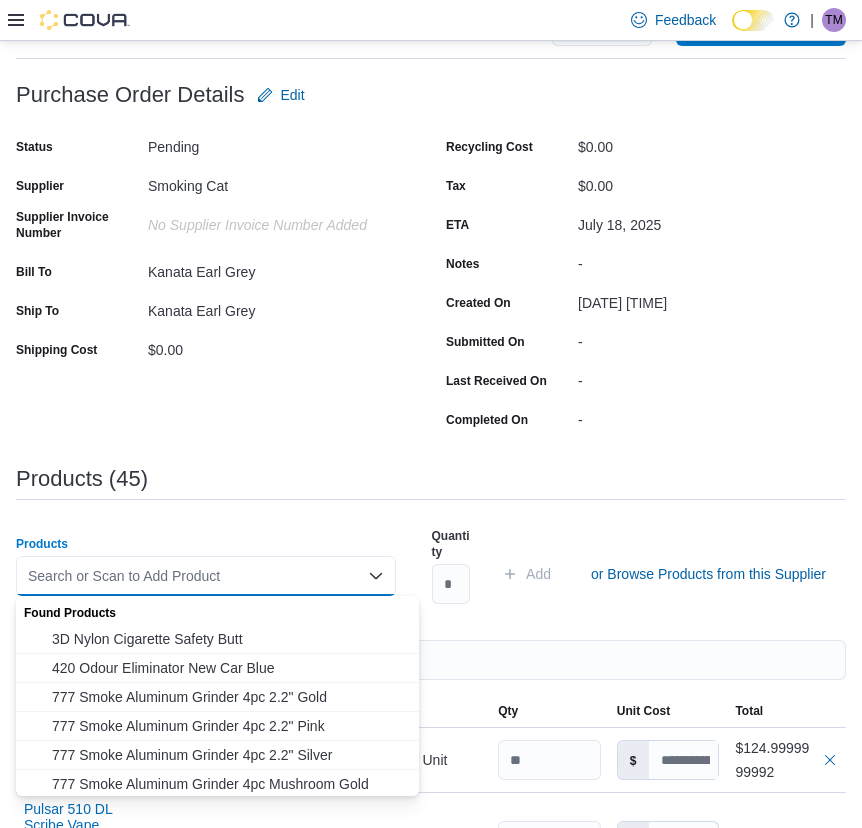 paste on "******" 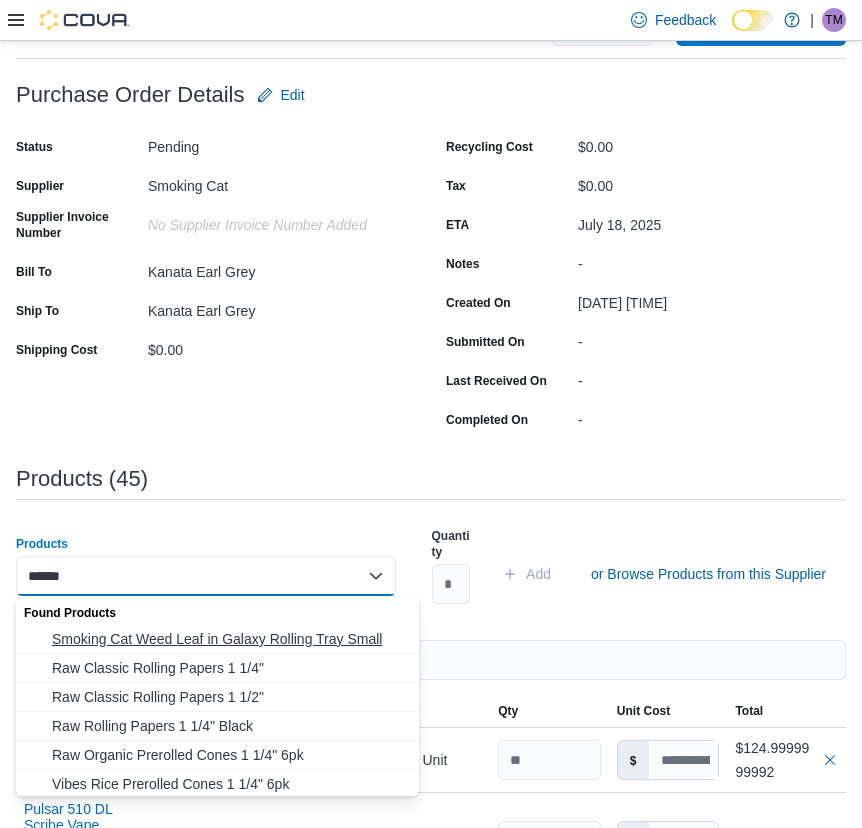 click on "Smoking Cat Weed Leaf in Galaxy Rolling Tray Small" at bounding box center (229, 639) 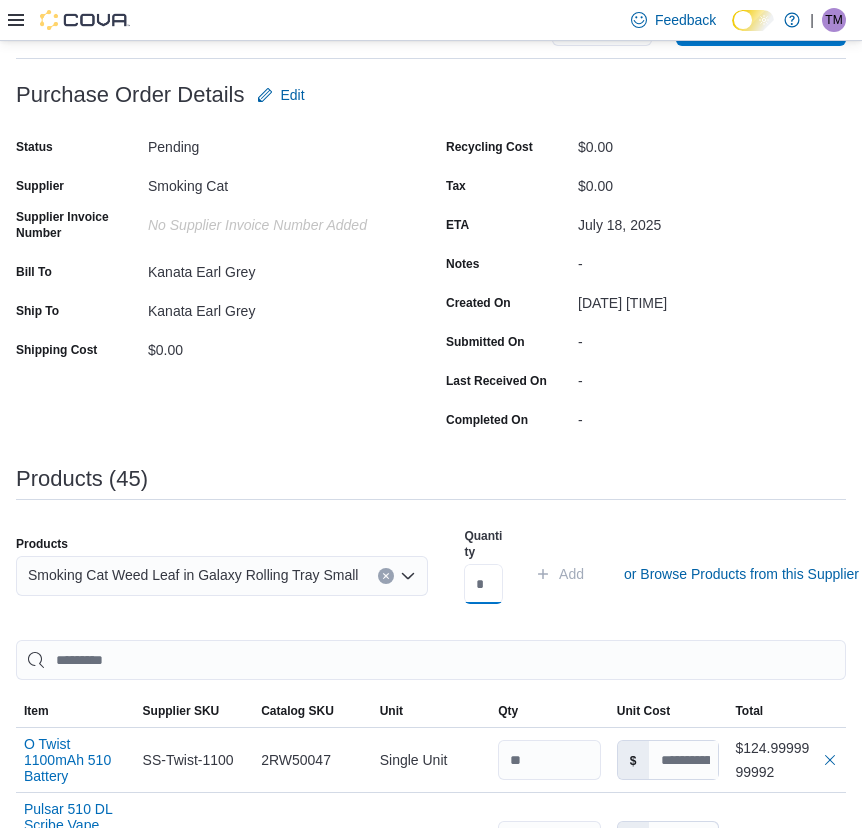 click at bounding box center (483, 584) 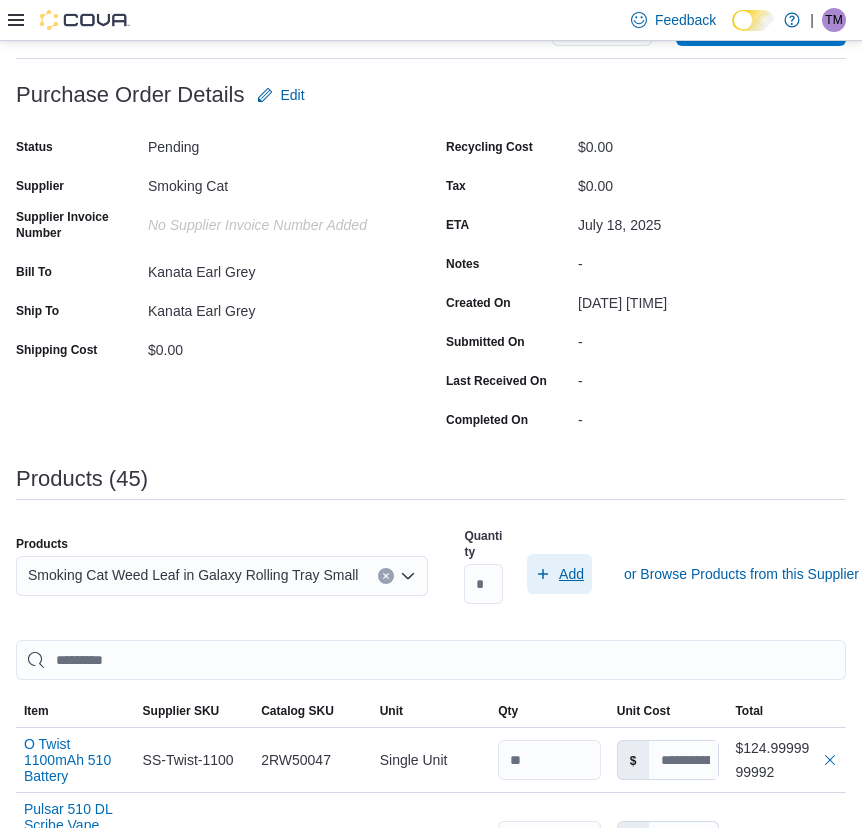 click 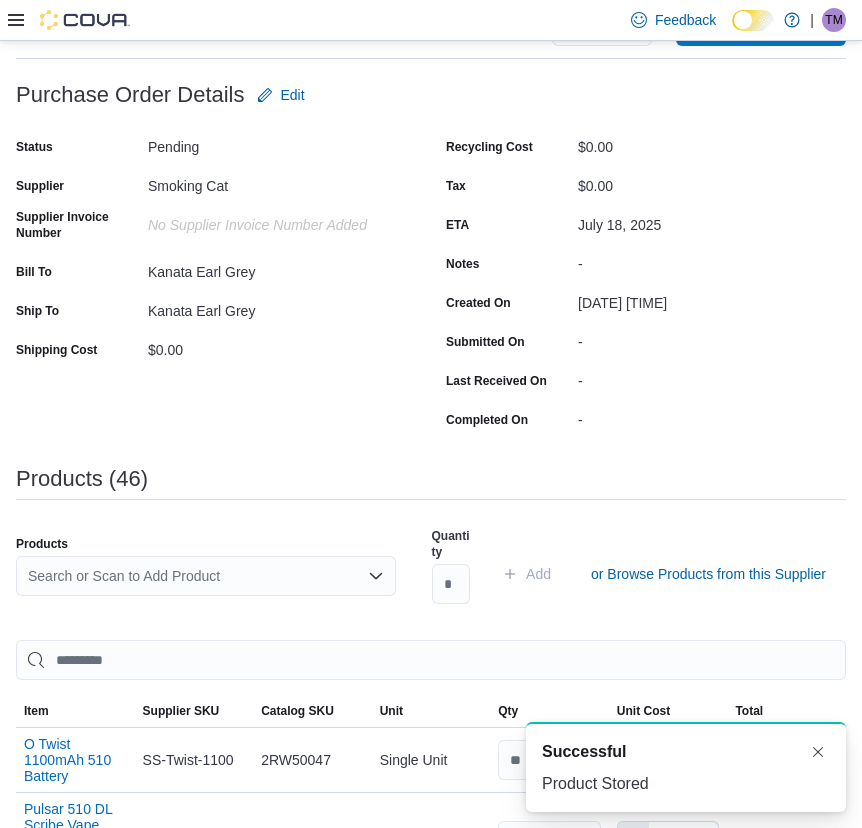scroll, scrollTop: 0, scrollLeft: 0, axis: both 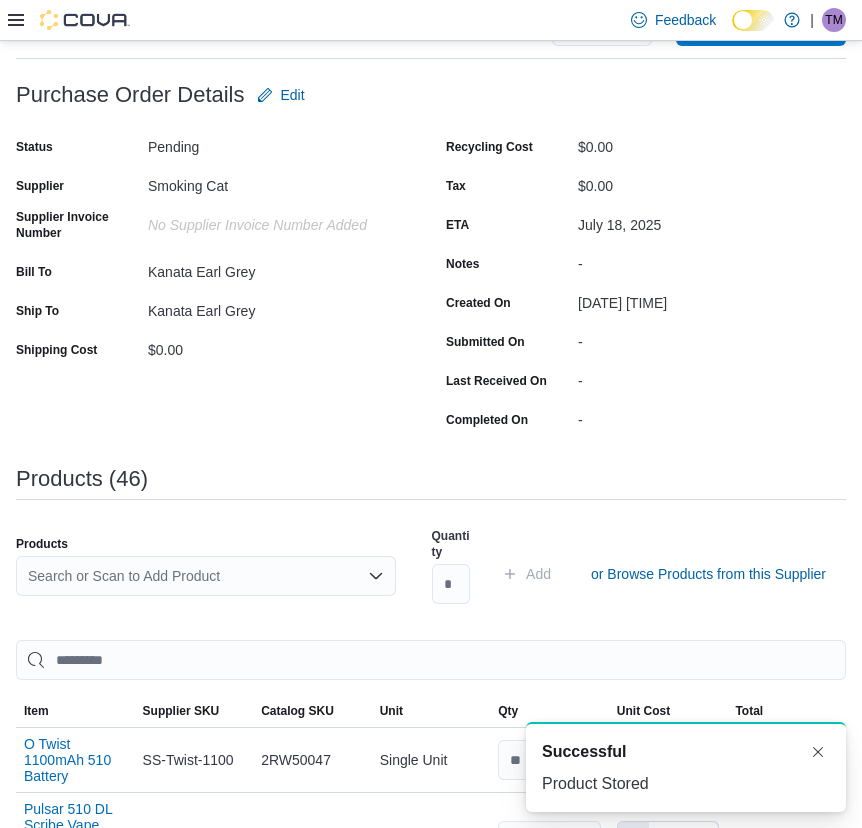 click on "Search or Scan to Add Product" at bounding box center (206, 576) 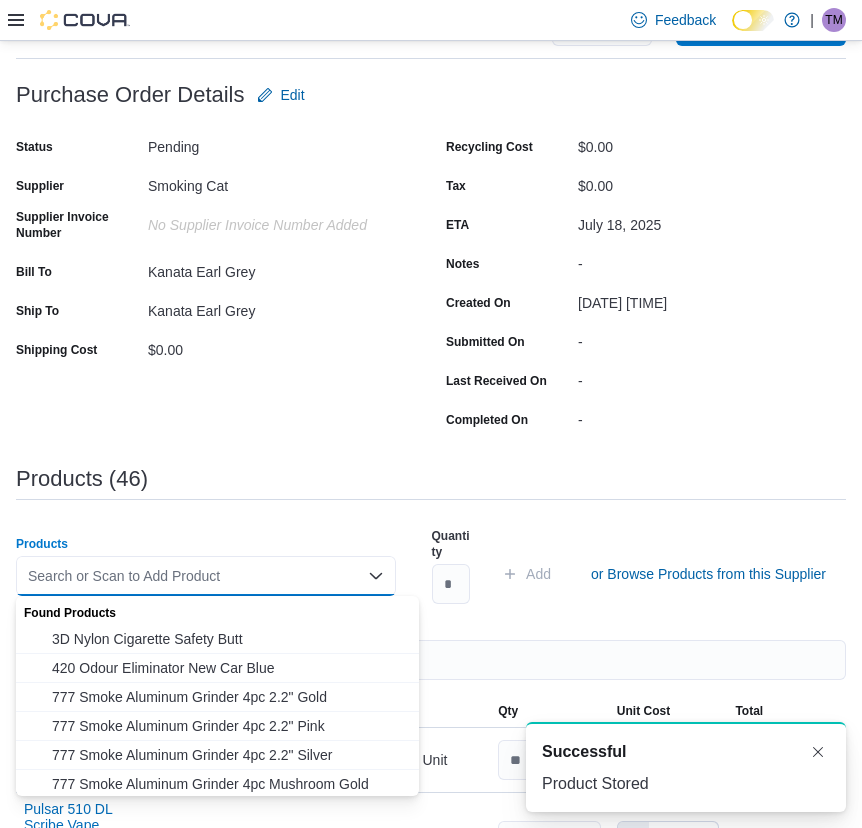 paste on "*******" 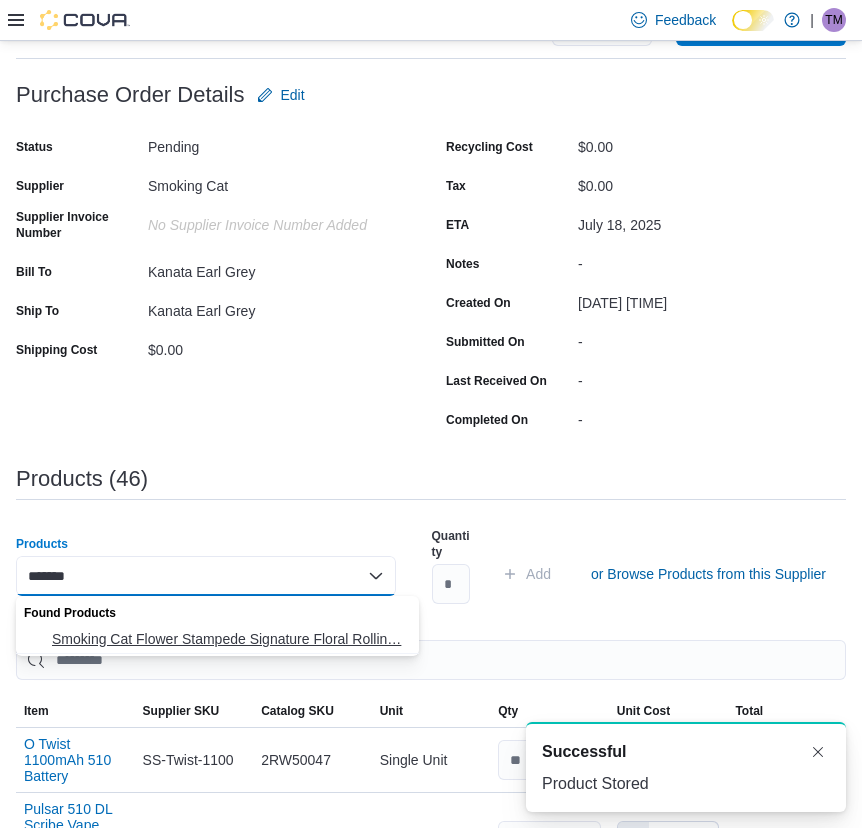 drag, startPoint x: 120, startPoint y: 628, endPoint x: 410, endPoint y: 593, distance: 292.10443 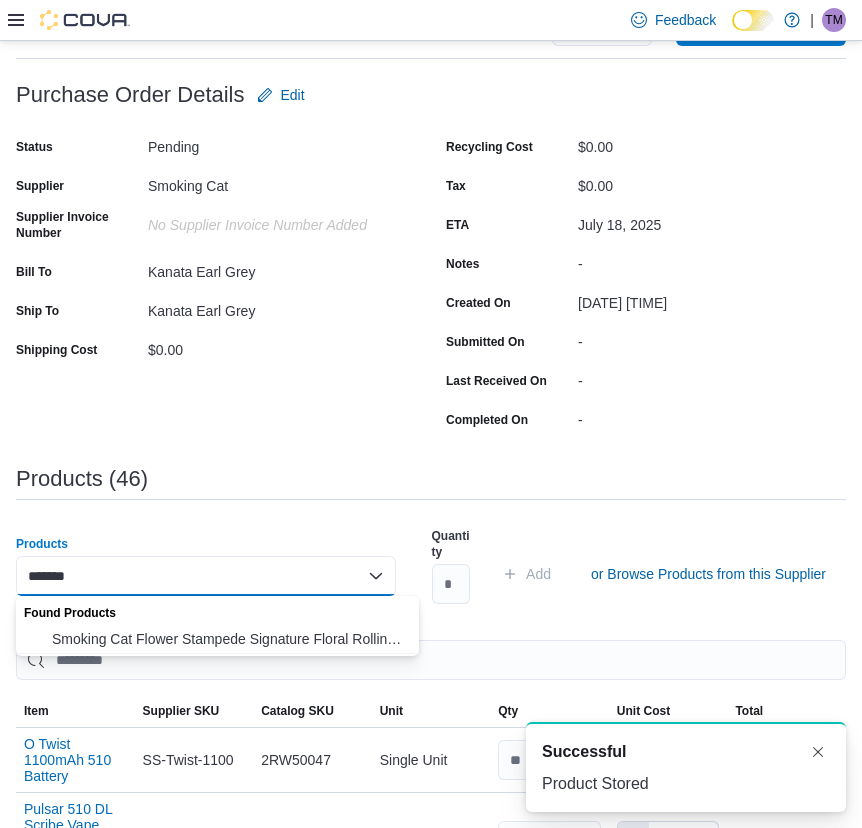 click on "Smoking Cat Flower Stampede Signature Floral Rollin… Smoking Cat Flower Stampede Signature Floral Rolling Tray" at bounding box center [229, 639] 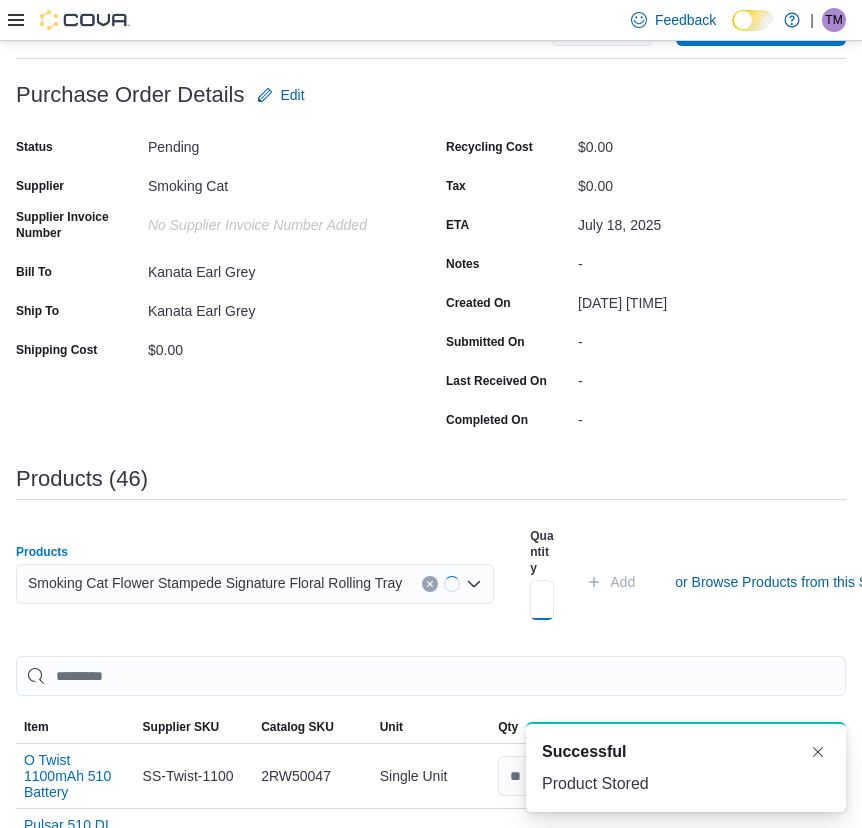 click at bounding box center (542, 600) 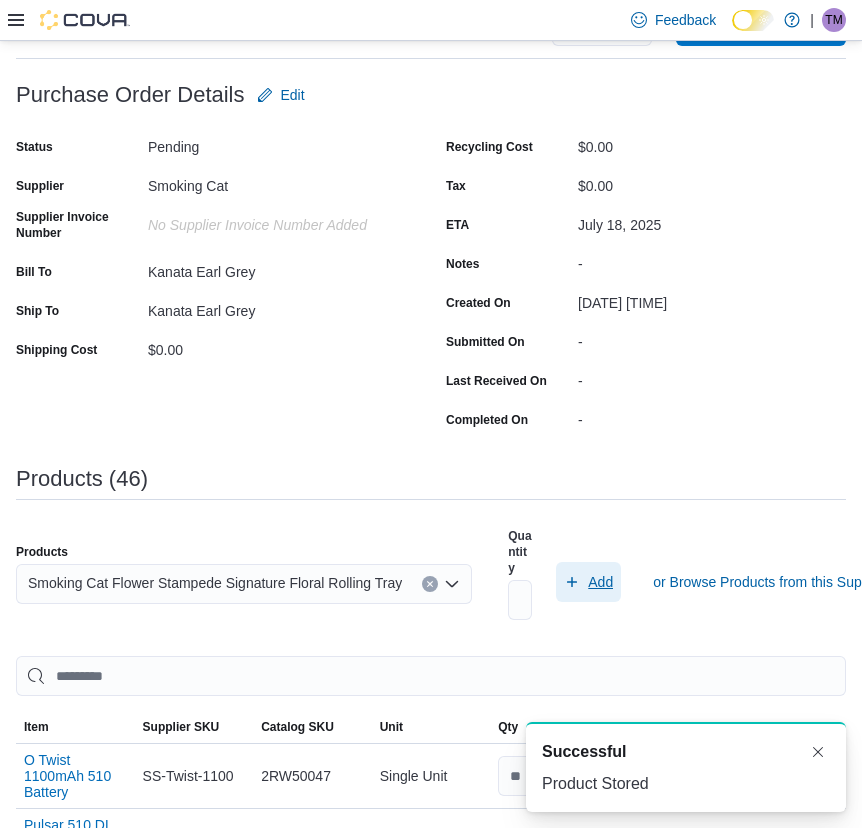 click 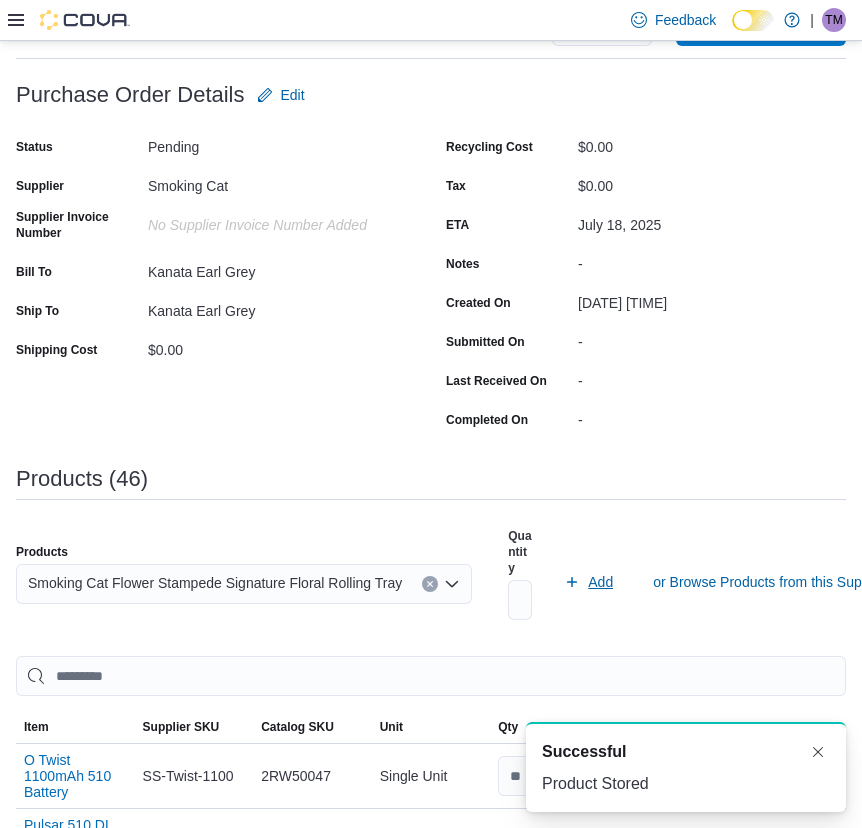 scroll, scrollTop: 0, scrollLeft: 0, axis: both 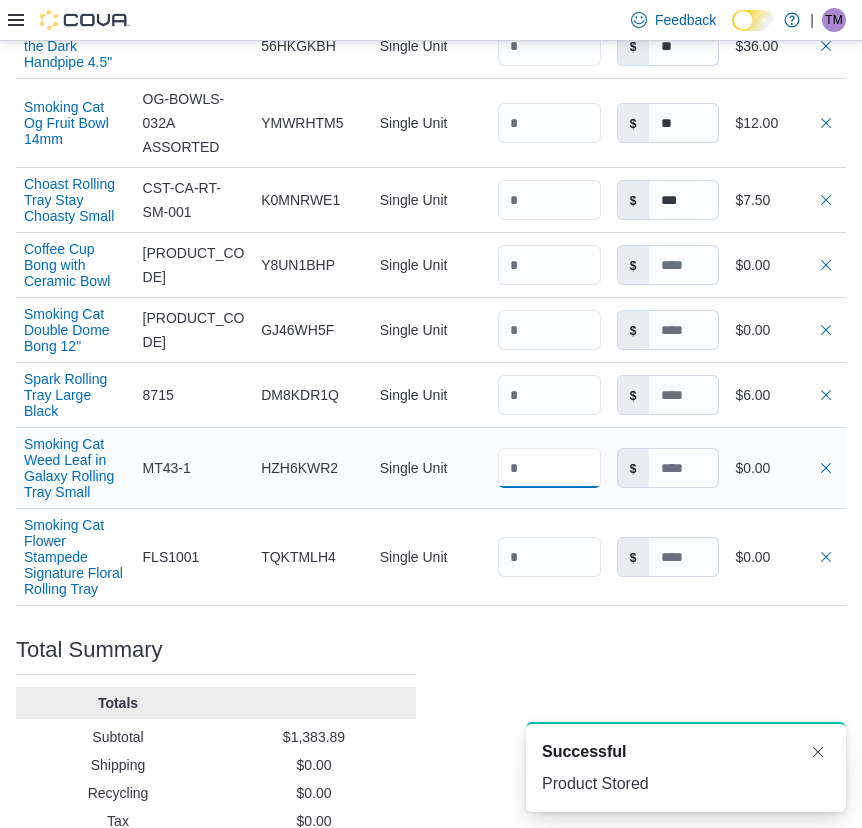 drag, startPoint x: 542, startPoint y: 409, endPoint x: 480, endPoint y: 410, distance: 62.008064 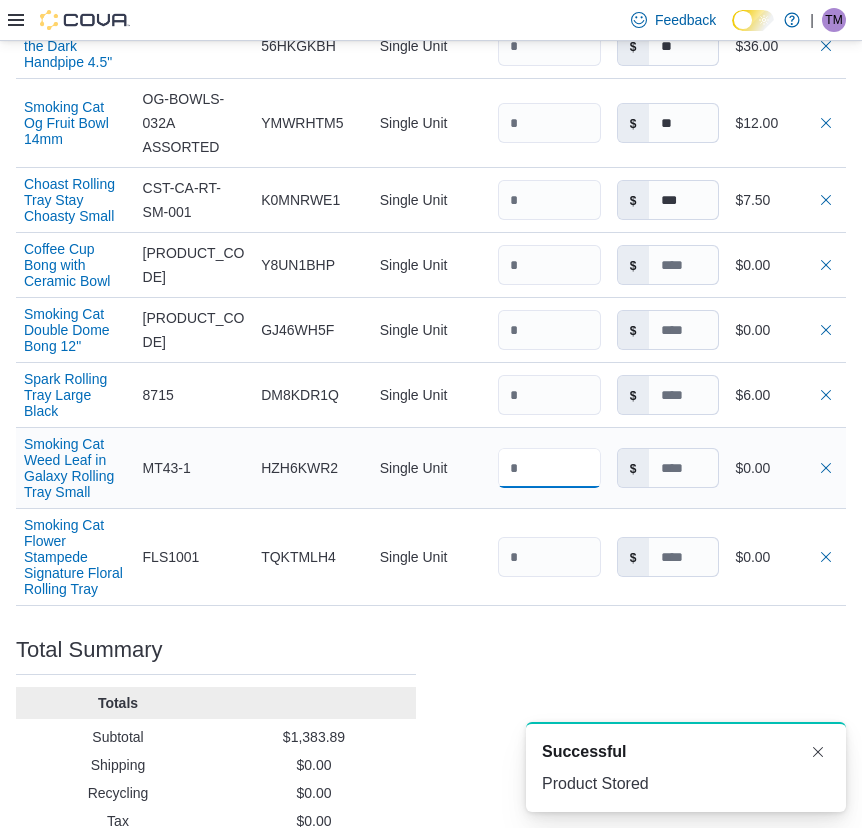 click on "Smoking Cat Weed Leaf in Galaxy Rolling Tray Small Supplier SKU MT43-1 Catalog SKU HZH6KWR2 Unit Single Unit Qty Unit Cost $ Total $0.00" at bounding box center (431, 468) 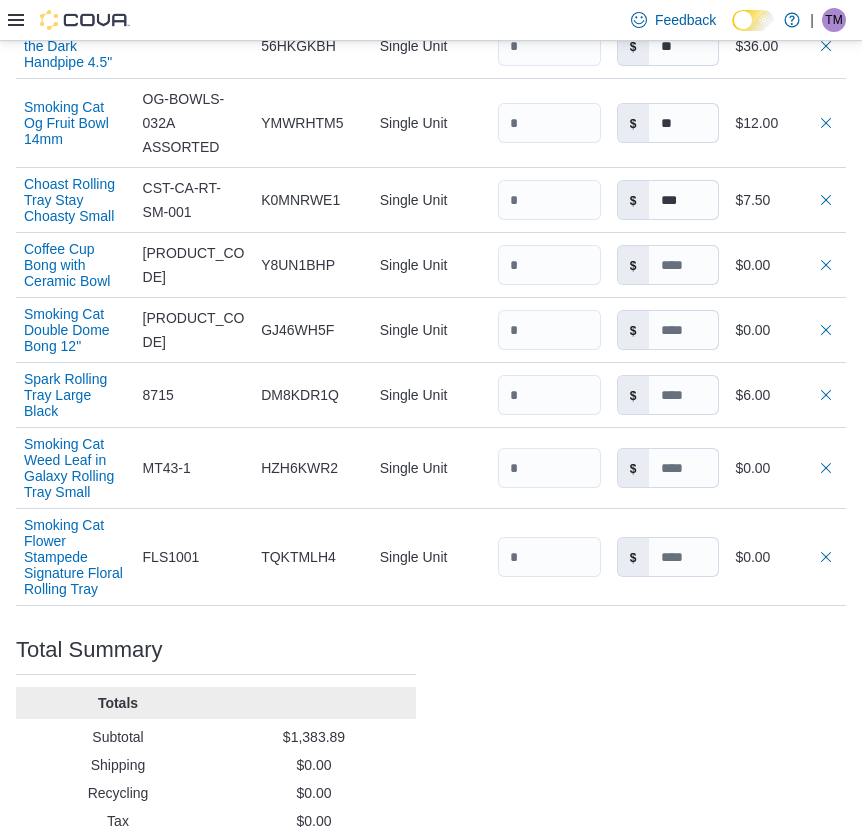 click on "Purchase Order: PO6FRF-13891 Feedback Purchase Order Details   Edit Status Pending Supplier Smoking Cat Supplier Invoice Number No Supplier Invoice Number added Bill To [PERSON] [LASTNAME] Ship To [PERSON] [LASTNAME] Shipping Cost $0.00 Recycling Cost $0.00 Tax $0.00 ETA [DATE] [YEAR] Notes - Created On [DATE] [YEAR] [TIME] Submitted On - Last Received On - Completed On - Products (47)     Products Search or Scan to Add Product Quantity  Add or Browse Products from this Supplier Sorting Item Supplier SKU Catalog SKU Unit Qty Unit Cost Total O Twist 1100mAh 510 Battery Supplier SKU SS-Twist-1100 Catalog SKU 2RW50047 Unit Single Unit Qty Unit Cost $ Total $124.9999999992 Pulsar 510 DL Scribe Vape Pen Battery Assorted Colours Supplier SKU V1025wh Catalog SKU V57VF0AL Unit Single Unit Qty Unit Cost $ **** Total $25.00 Smoking Cat Metal Pipe with Screen 3" Supplier SKU 5103 Catalog SKU XEBBHEAW Unit Single Unit Qty Unit Cost $ Total $208.80 Smoking Cat Original Astronaut Silicone Hand Pipe 4.3" Supplier SKU Catalog SKU" at bounding box center [431, -1357] 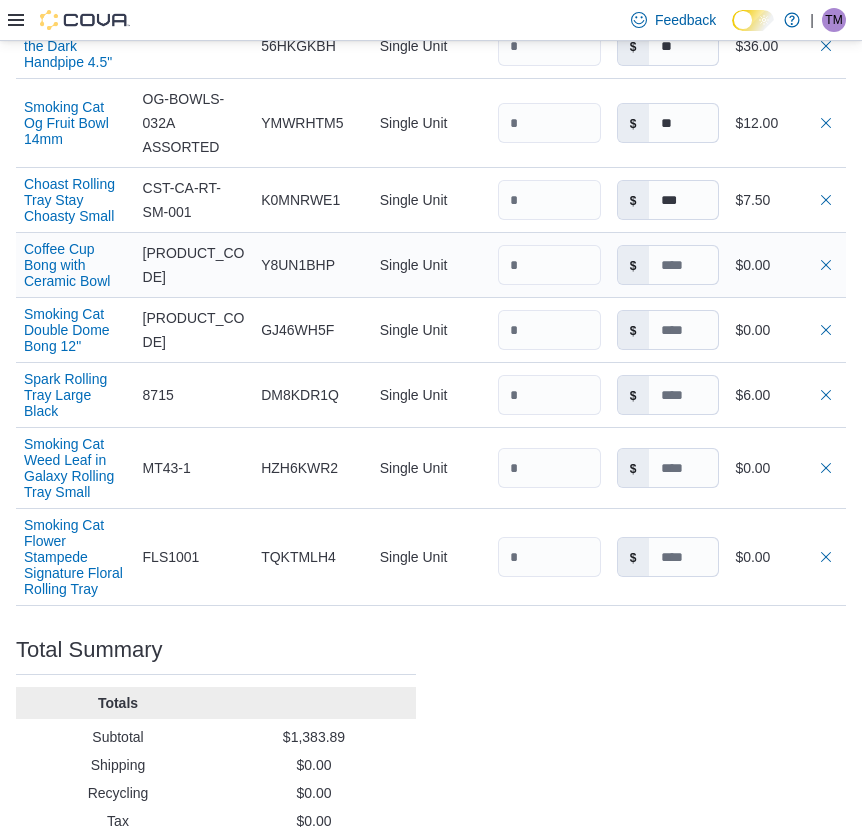 click on "$" at bounding box center (633, 265) 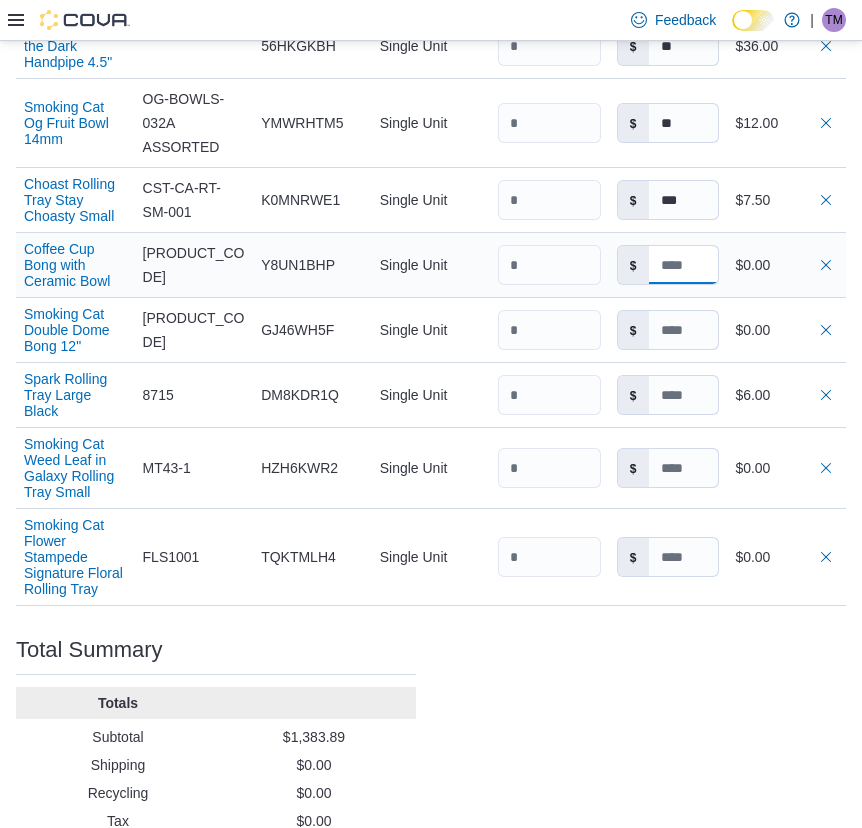 click at bounding box center (684, 265) 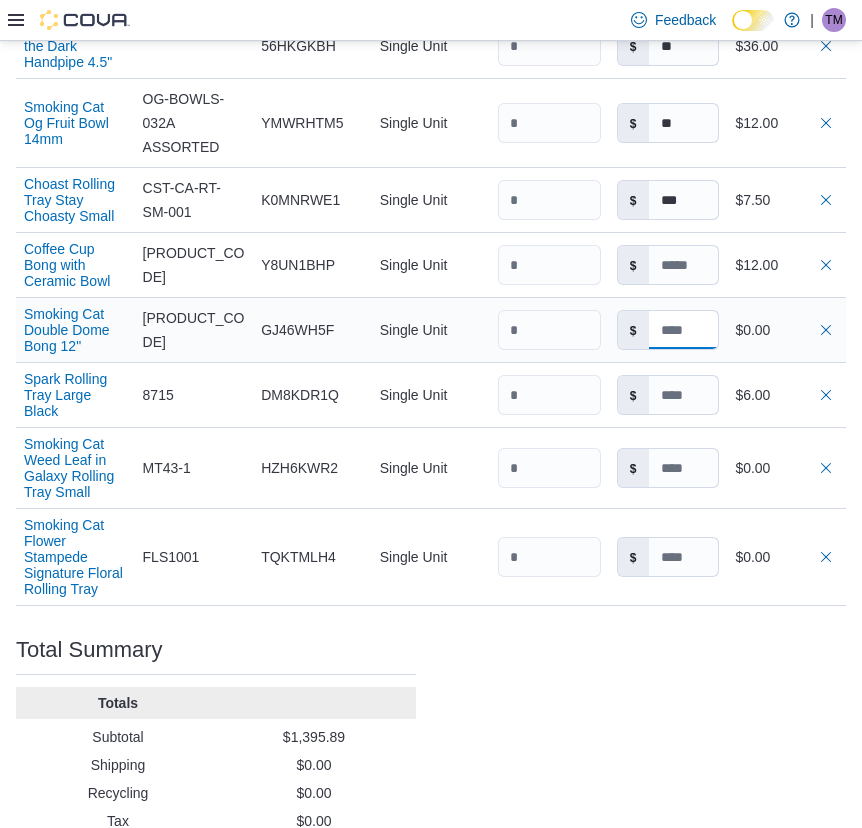click at bounding box center [684, 330] 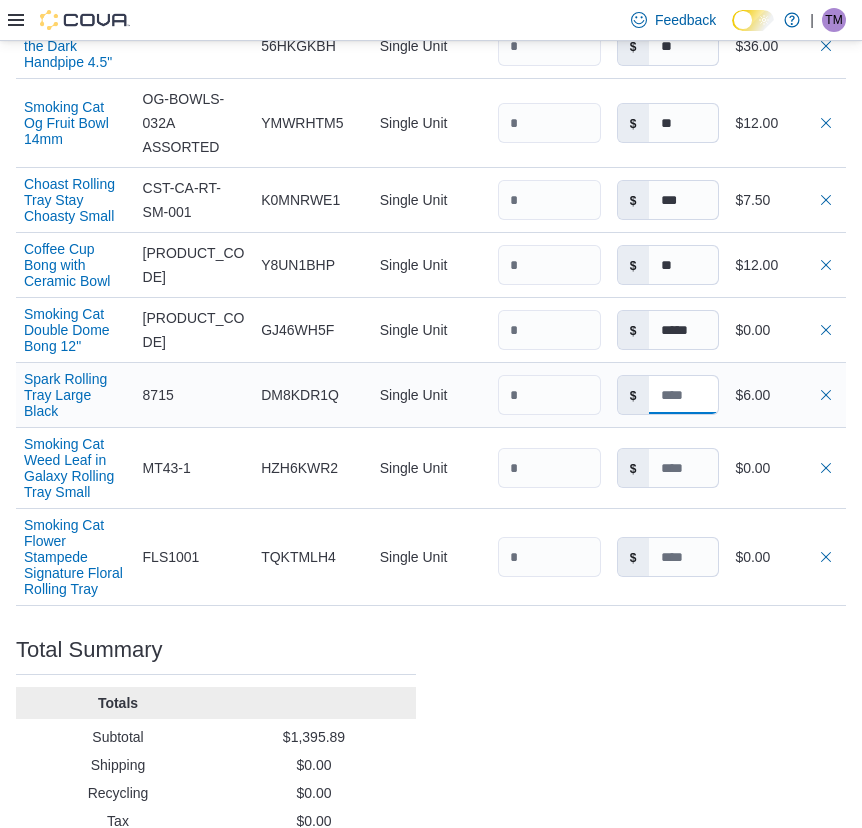 click at bounding box center (684, 395) 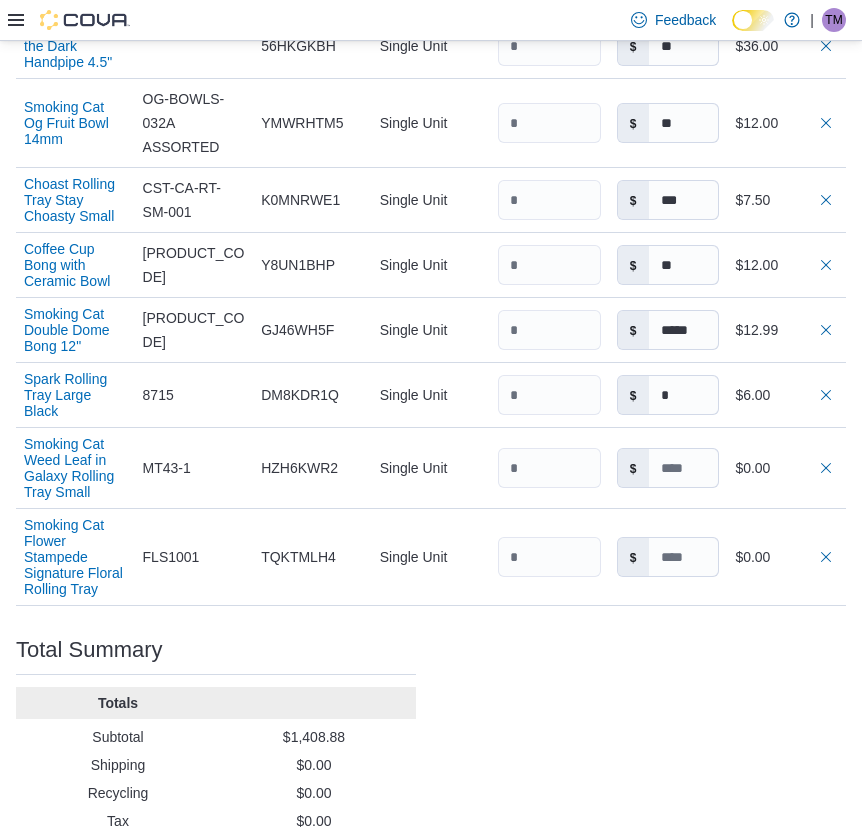 click on "Purchase Order: PO6FRF-13891 Feedback Purchase Order Details   Edit Status Pending Supplier Smoking Cat Supplier Invoice Number No Supplier Invoice Number added Bill To [PERSON] [LASTNAME] Ship To [PERSON] [LASTNAME] Shipping Cost $0.00 Recycling Cost $0.00 Tax $0.00 ETA [DATE] [YEAR] Notes - Created On [DATE] [YEAR] [TIME] Submitted On - Last Received On - Completed On - Products (47)     Products Search or Scan to Add Product Quantity  Add or Browse Products from this Supplier Sorting EuiBasicTable with search callback Item Supplier SKU Catalog SKU Unit Qty Unit Cost Total O Twist 1100mAh 510 Battery Supplier SKU SS-Twist-1100 Catalog SKU 2RW50047 Unit Single Unit Qty Unit Cost $ Total $124.9999999992 Pulsar 510 DL Scribe Vape Pen Battery Assorted Colours Supplier SKU V1025wh Catalog SKU V57VF0AL Unit Single Unit Qty Unit Cost $ **** Total $25.00 Smoking Cat Metal Pipe with Screen 3" Supplier SKU 5103 Catalog SKU XEBBHEAW Unit Single Unit Qty Unit Cost $ Total $208.80 Supplier SKU SHP-371 ASSORTED Catalog SKU $" at bounding box center [431, -1357] 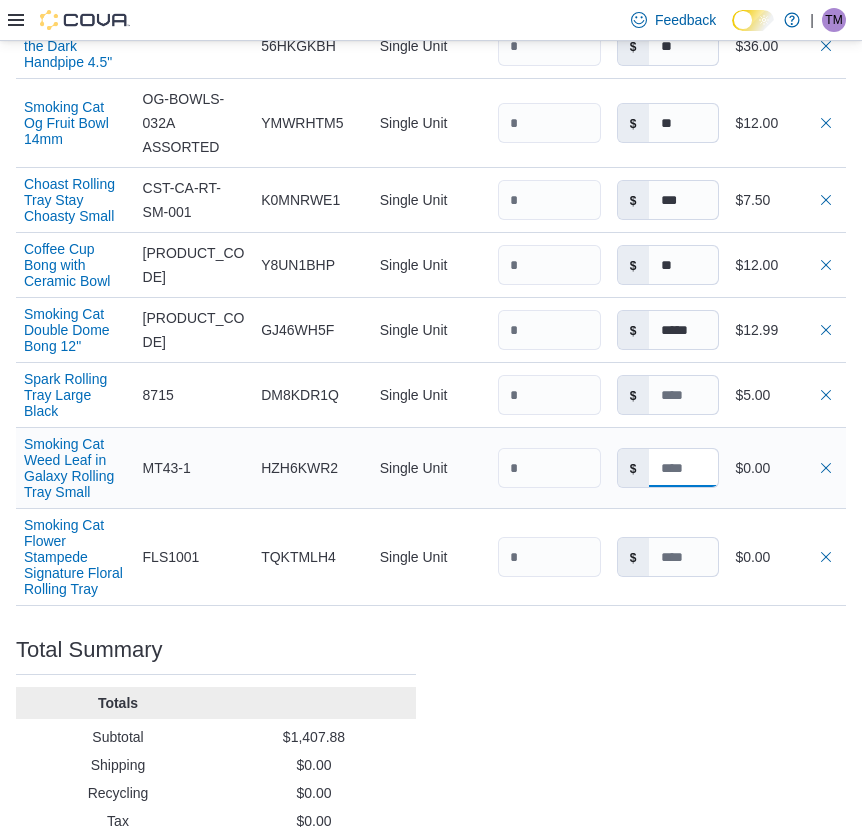 click at bounding box center [684, 468] 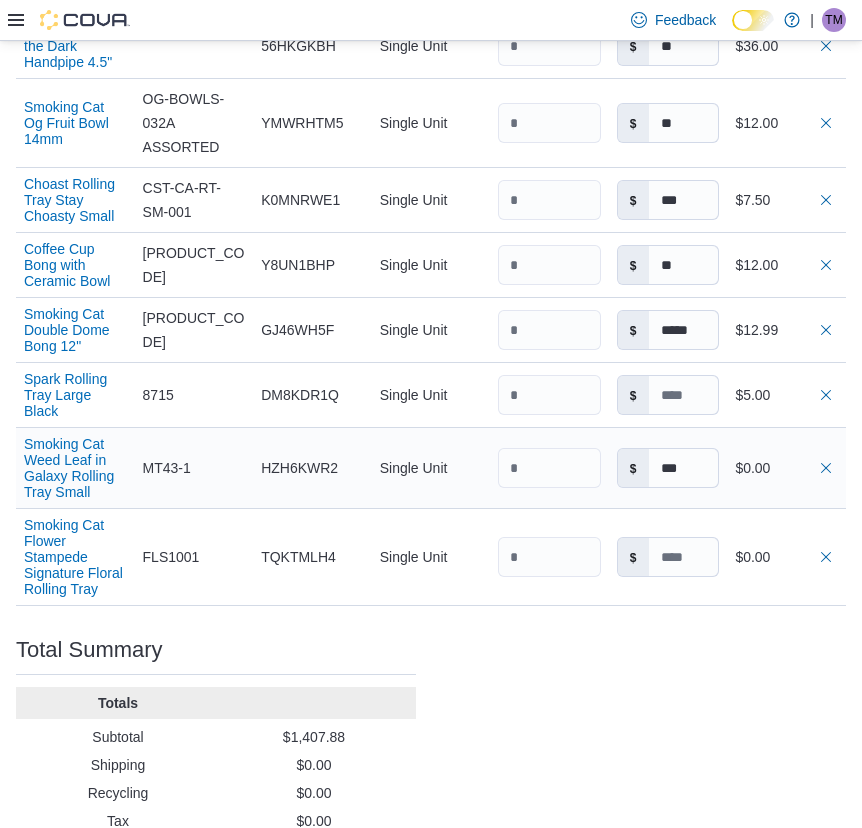click on "Unit Single Unit" at bounding box center [431, 468] 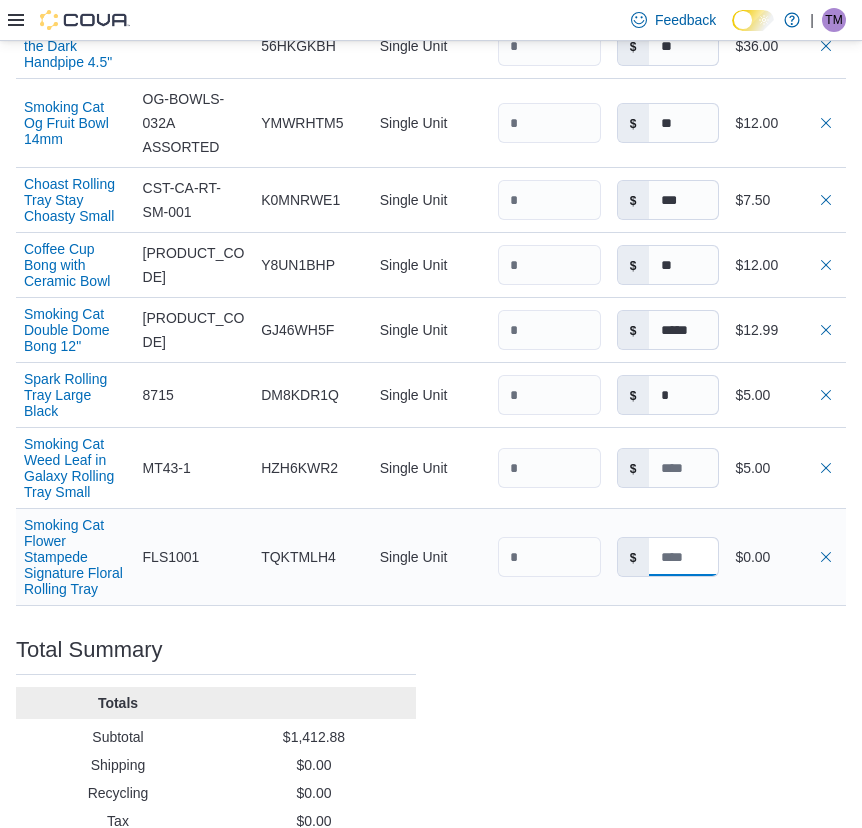 click at bounding box center (684, 557) 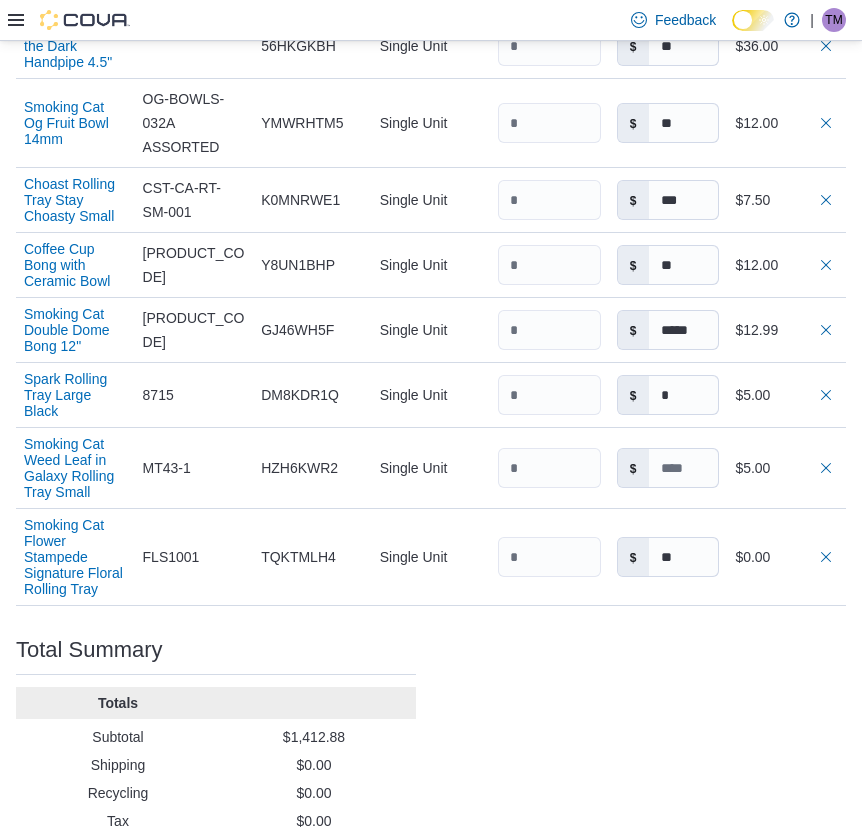 click on "Purchase Order: PO6FRF-13891 Feedback Purchase Order Details   Edit Status Pending Supplier Smoking Cat Supplier Invoice Number No Supplier Invoice Number added Bill To [PERSON] [LASTNAME] Ship To [PERSON] [LASTNAME] Shipping Cost $0.00 Recycling Cost $0.00 Tax $0.00 ETA [DATE] [YEAR] Notes - Created On [DATE] [YEAR] [TIME] Submitted On - Last Received On - Completed On - Products (47)     Products Search or Scan to Add Product Quantity  Add or Browse Products from this Supplier Sorting EuiBasicTable with search callback Item Supplier SKU Catalog SKU Unit Qty Unit Cost Total O Twist 1100mAh 510 Battery Supplier SKU SS-Twist-1100 Catalog SKU 2RW50047 Unit Single Unit Qty Unit Cost $ Total $124.9999999992 Pulsar 510 DL Scribe Vape Pen Battery Assorted Colours Supplier SKU V1025wh Catalog SKU V57VF0AL Unit Single Unit Qty Unit Cost $ **** Total $25.00 Smoking Cat Metal Pipe with Screen 3" Supplier SKU 5103 Catalog SKU XEBBHEAW Unit Single Unit Qty Unit Cost $ Total $208.80 Supplier SKU SHP-371 ASSORTED Catalog SKU $" at bounding box center [431, -1357] 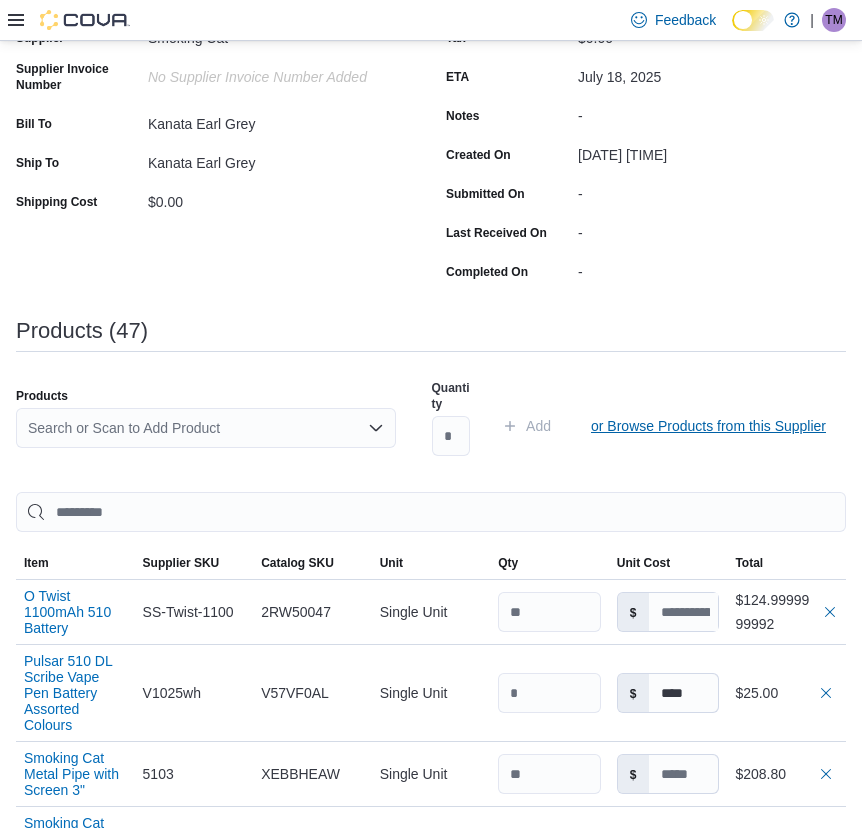 scroll, scrollTop: 600, scrollLeft: 0, axis: vertical 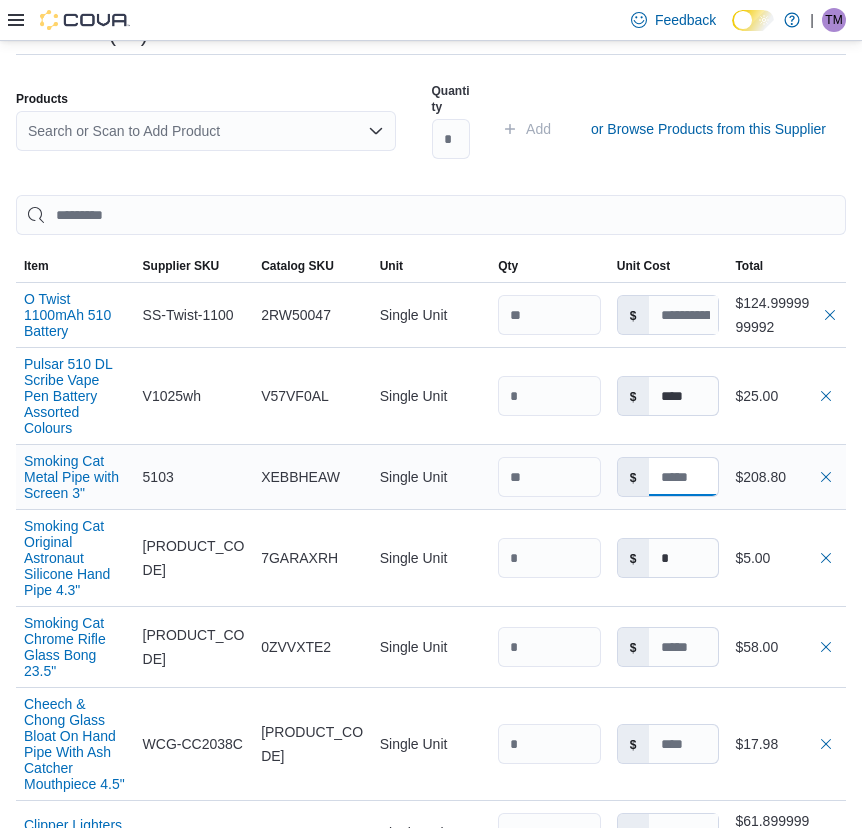 paste on "****" 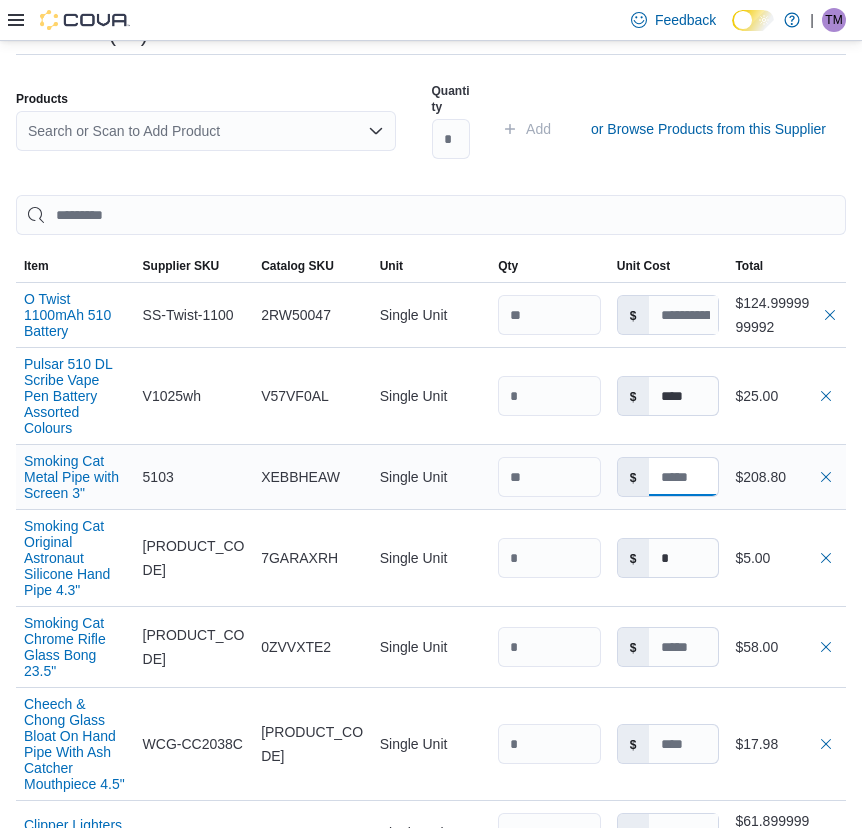drag, startPoint x: 708, startPoint y: 474, endPoint x: 729, endPoint y: 472, distance: 21.095022 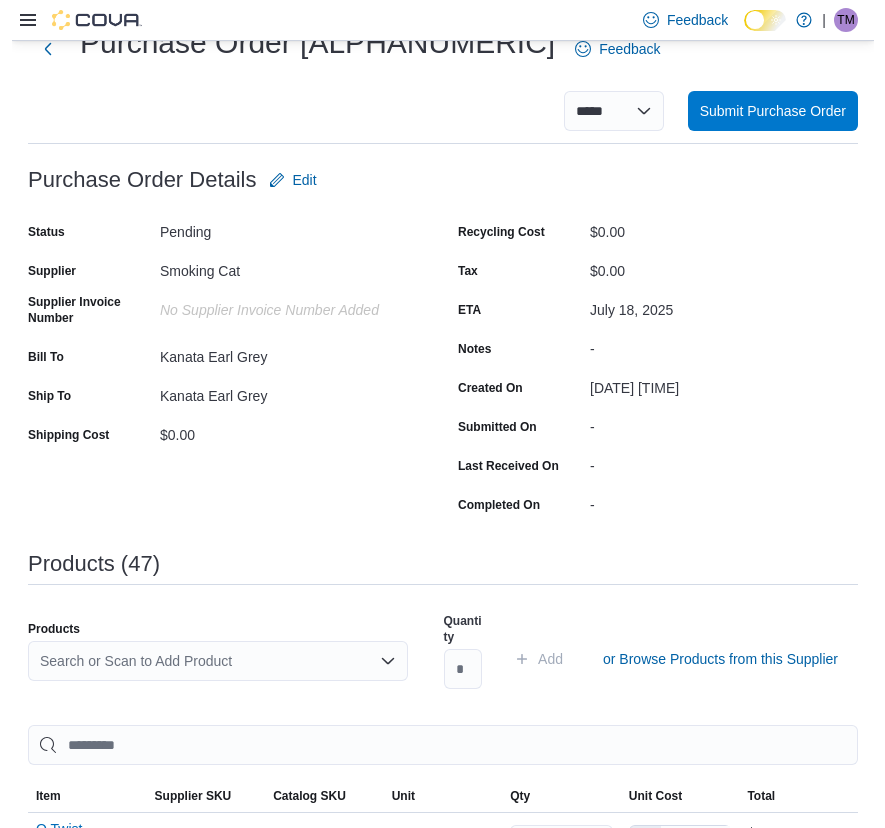 scroll, scrollTop: 0, scrollLeft: 0, axis: both 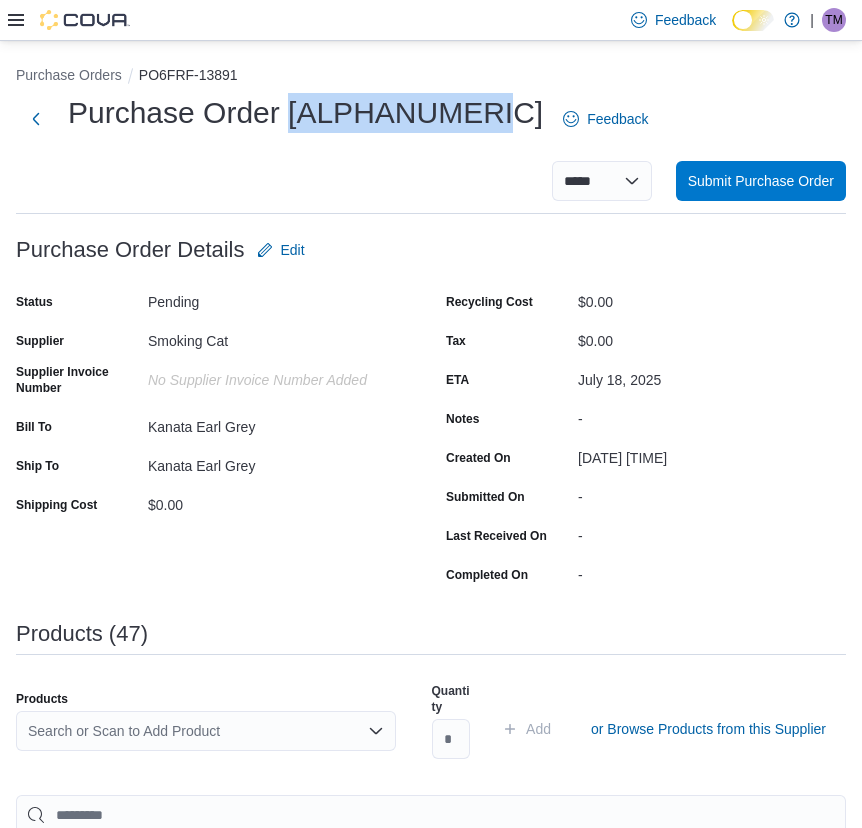 drag, startPoint x: 288, startPoint y: 104, endPoint x: 495, endPoint y: 115, distance: 207.29207 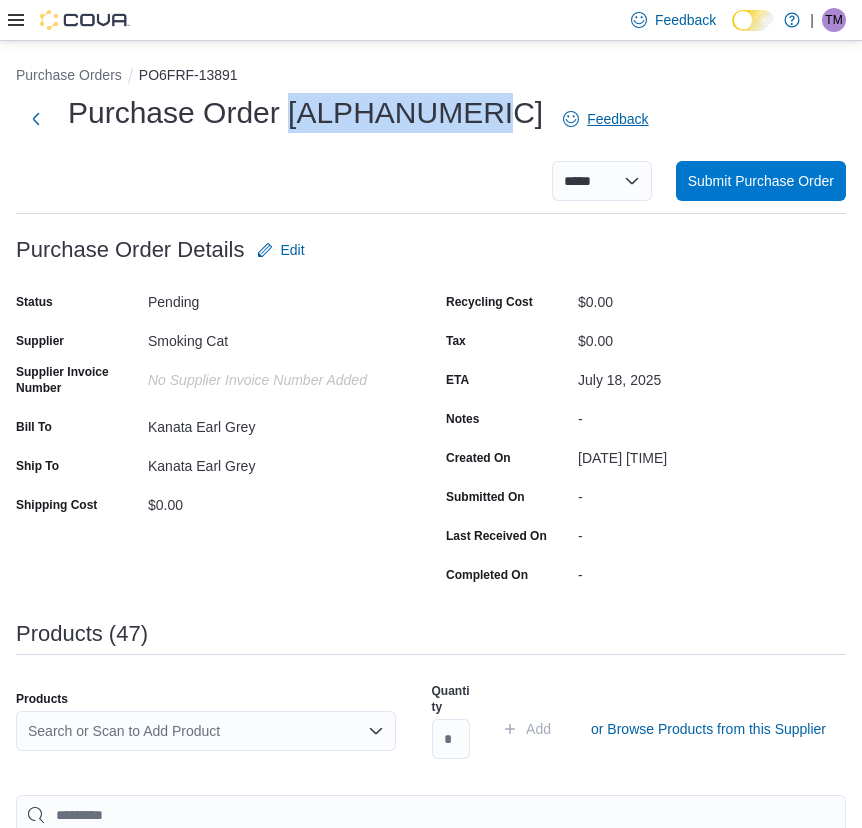 copy on "PO6FRF-13891" 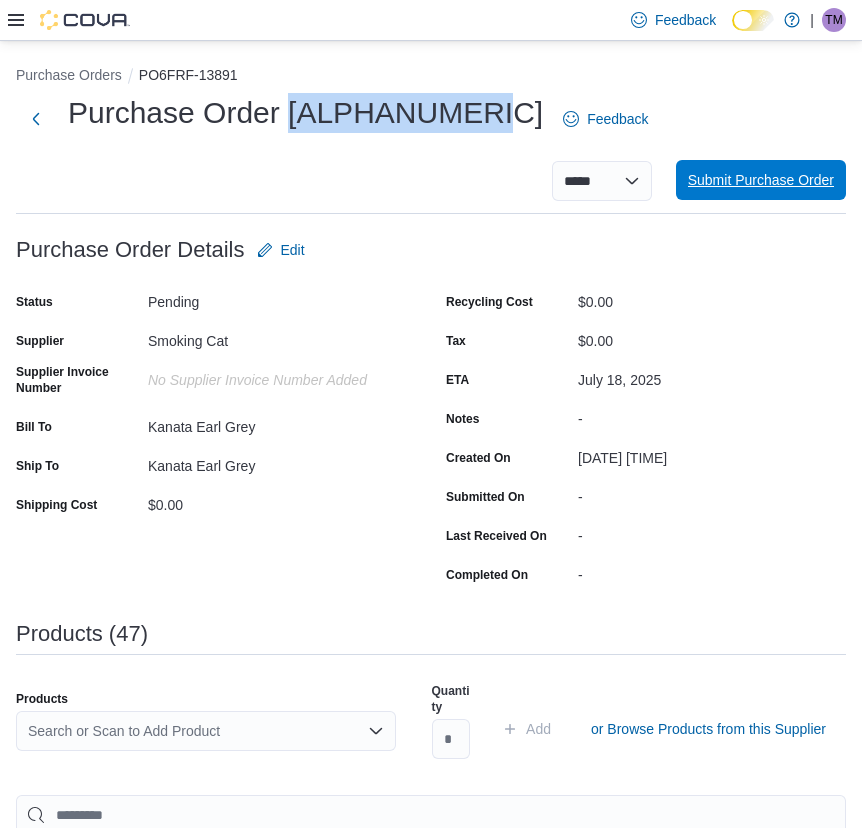 click on "Submit Purchase Order" at bounding box center [761, 180] 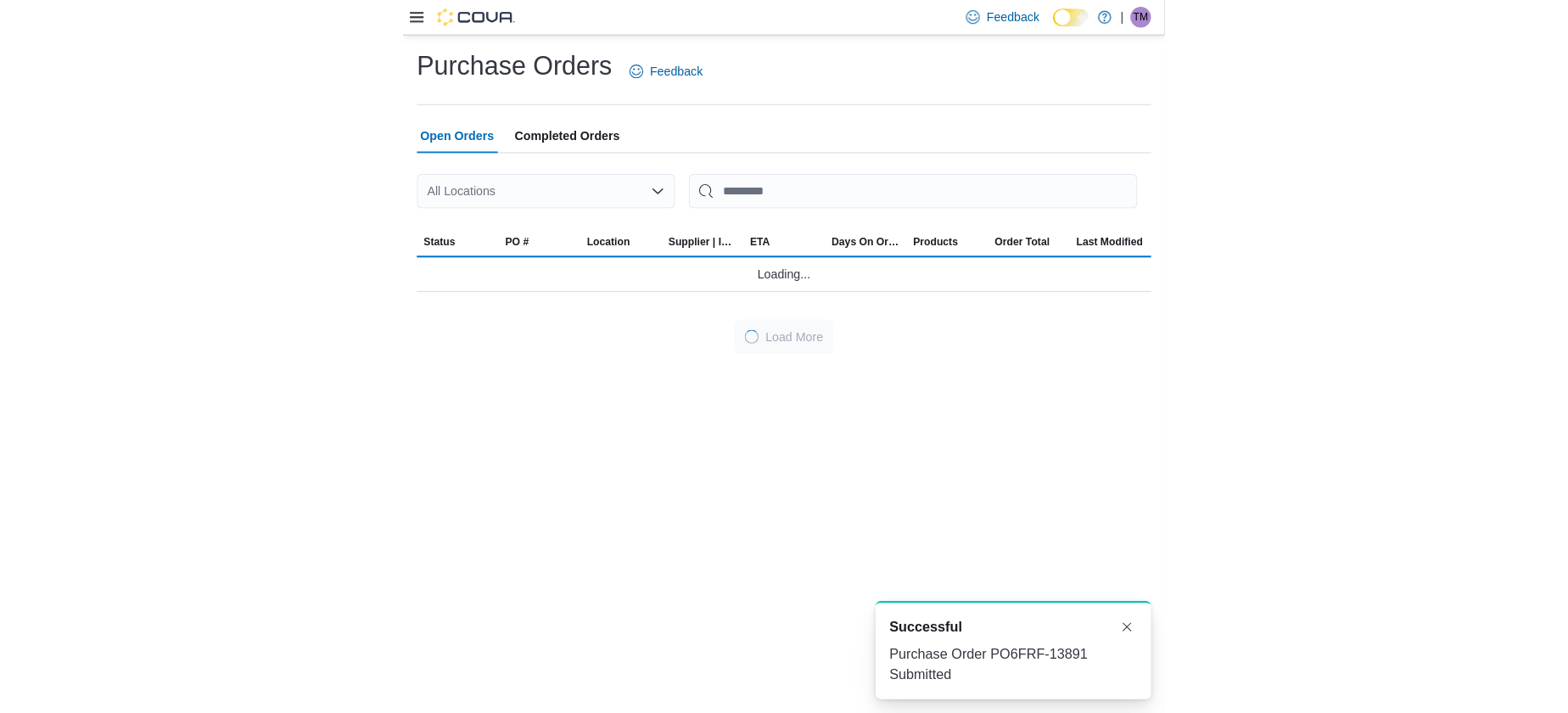 scroll, scrollTop: 0, scrollLeft: 0, axis: both 